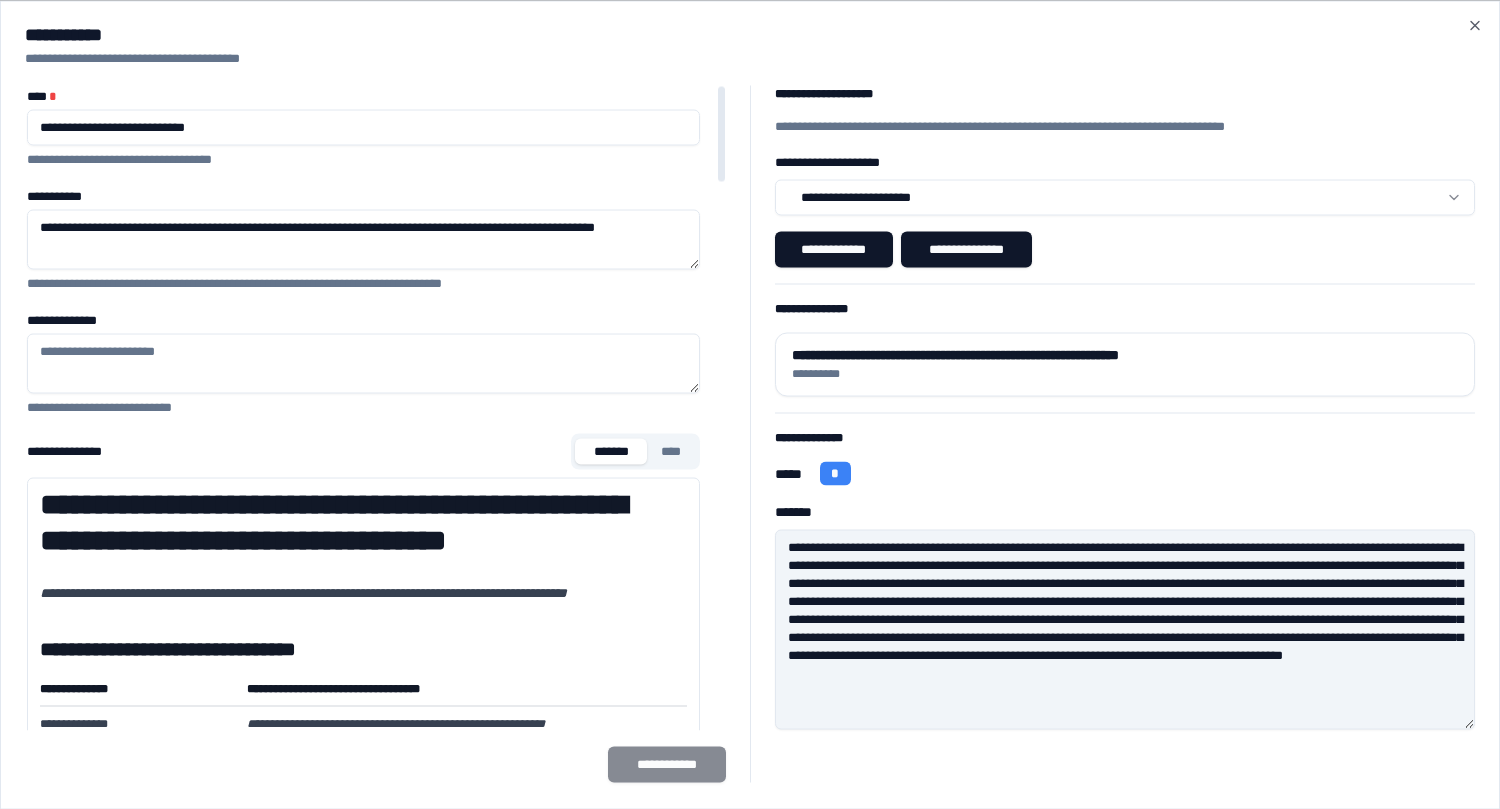 scroll, scrollTop: 0, scrollLeft: 0, axis: both 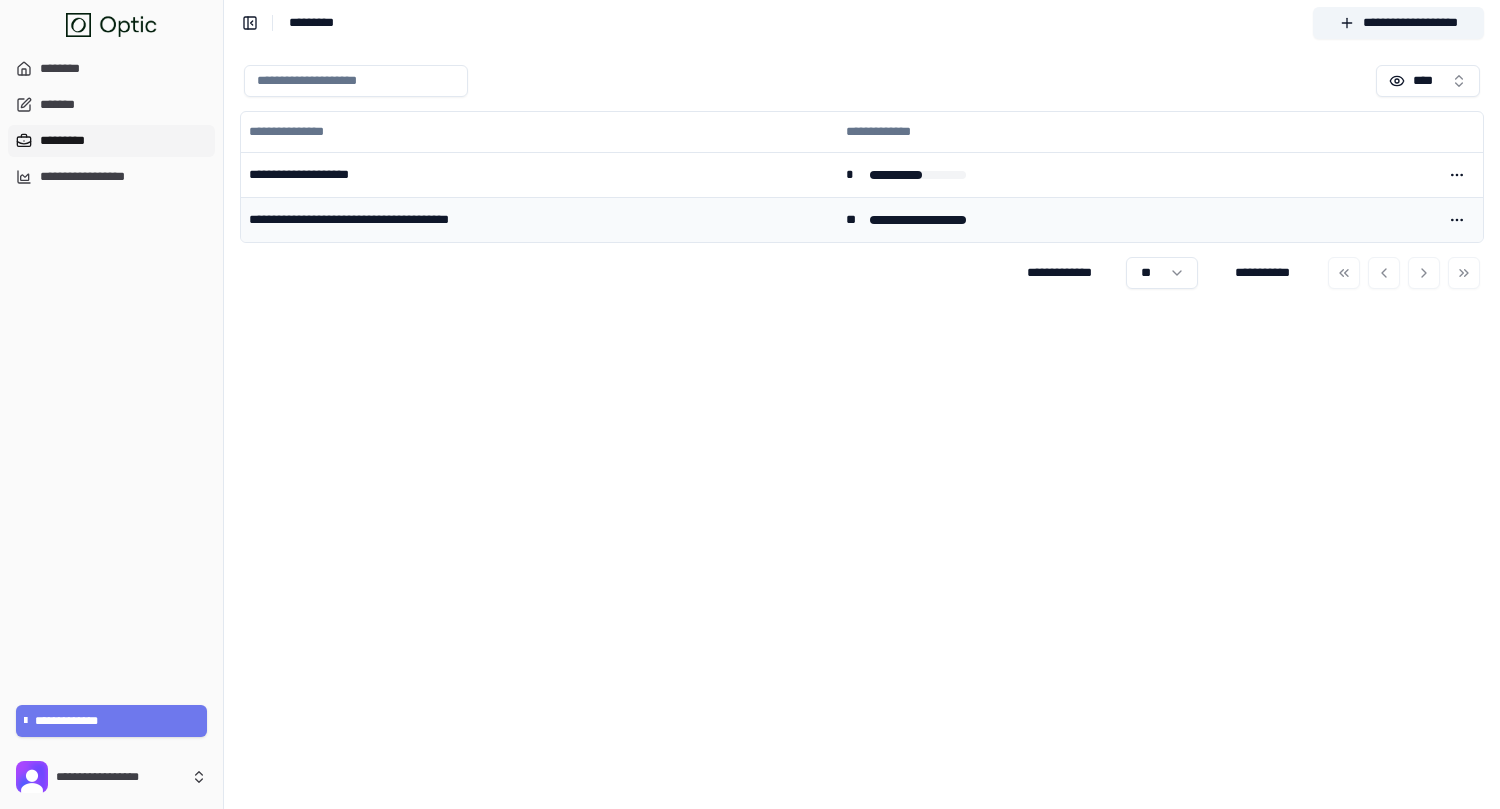 click on "**********" at bounding box center [539, 219] 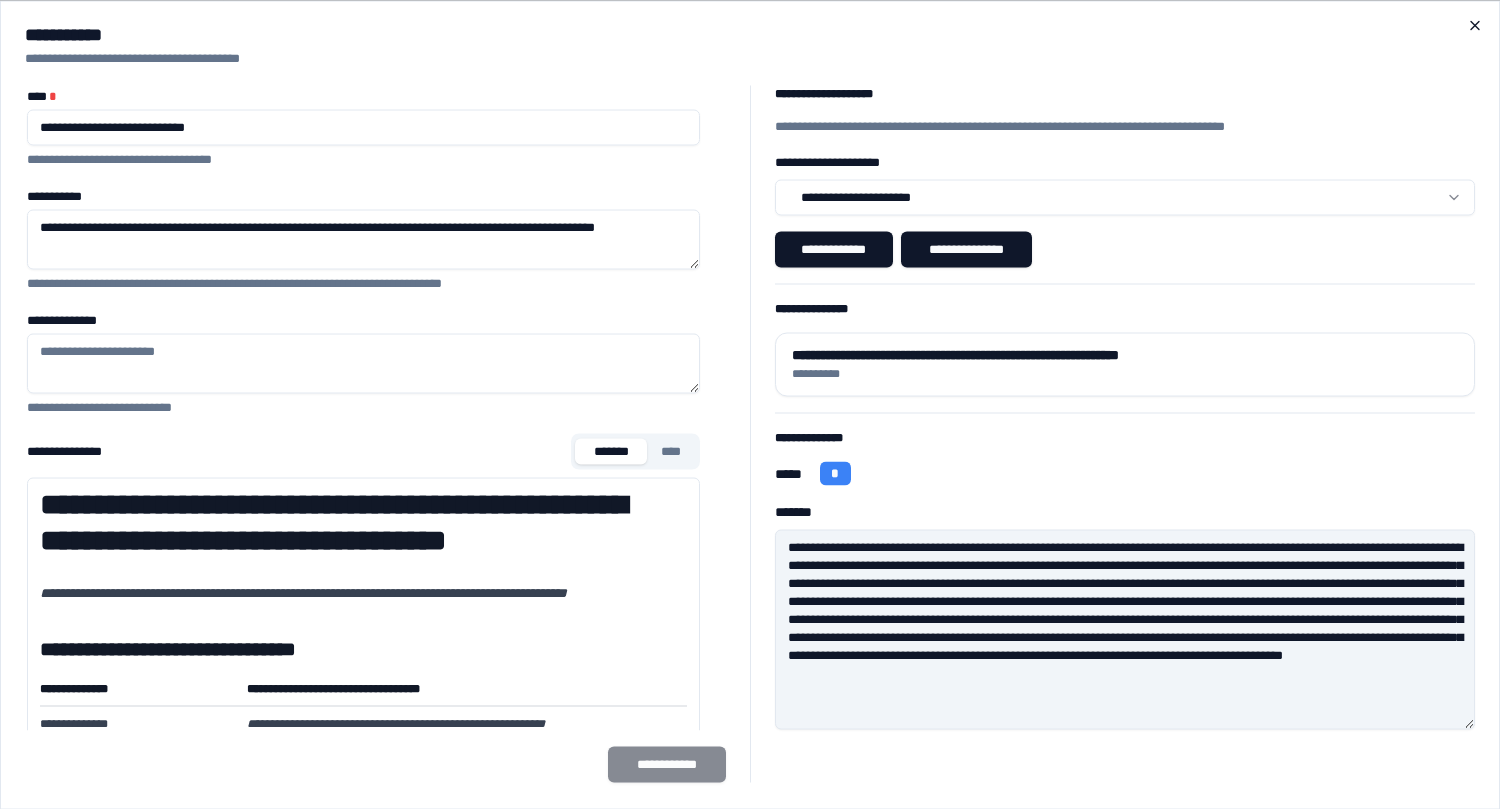 click 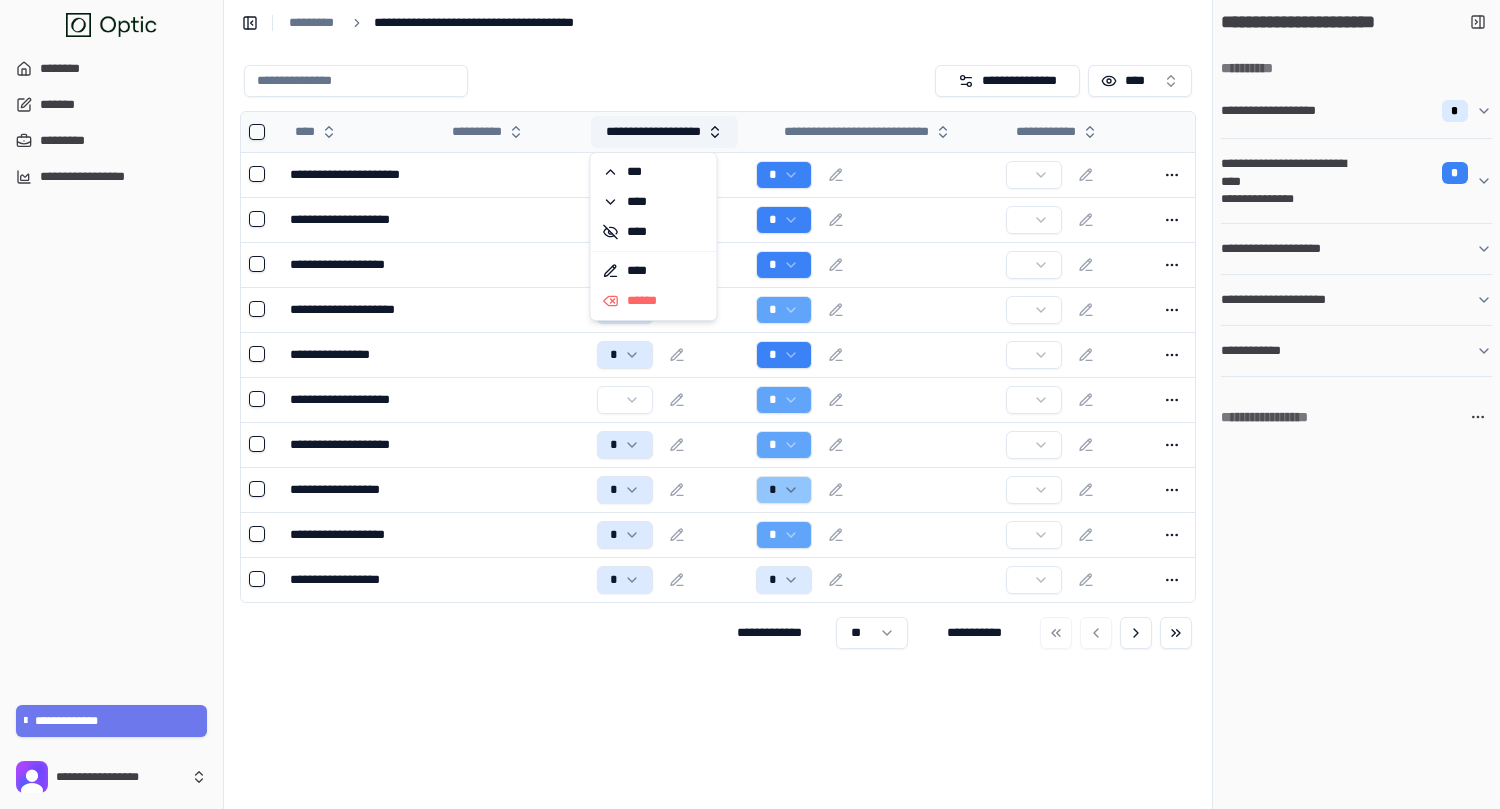 click on "**********" at bounding box center [664, 132] 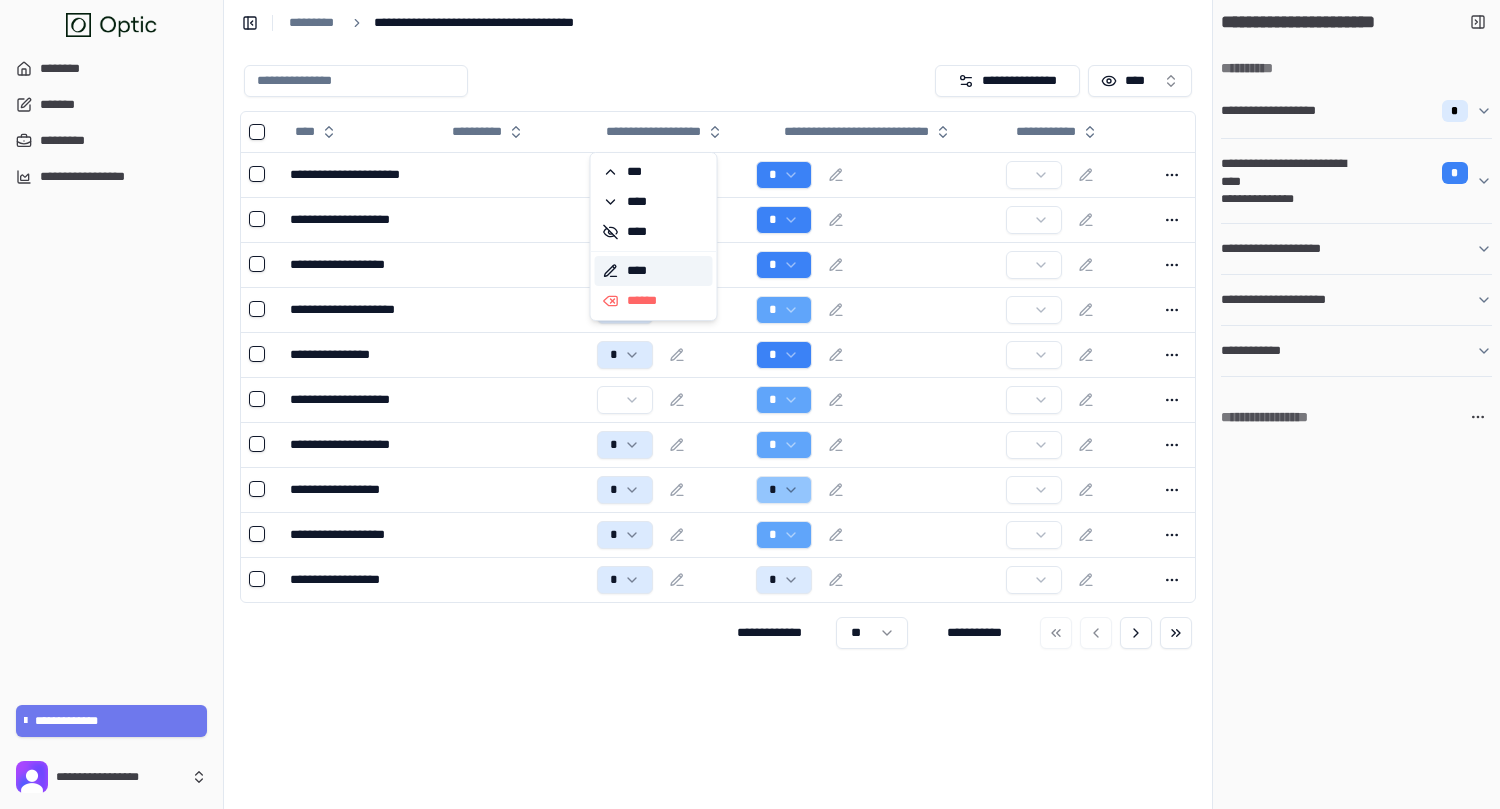 click on "****" at bounding box center [654, 271] 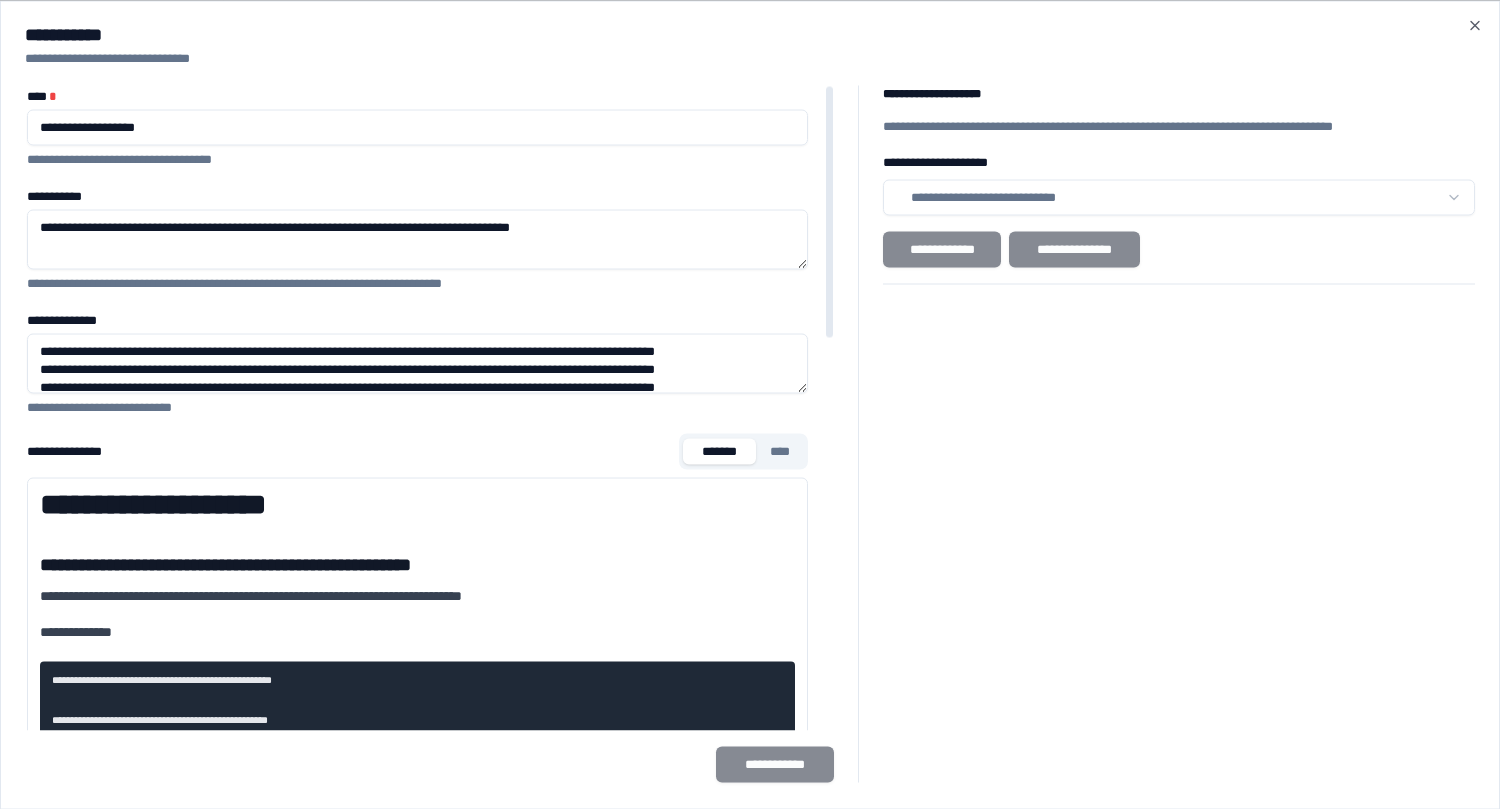 click on "**********" at bounding box center [417, 239] 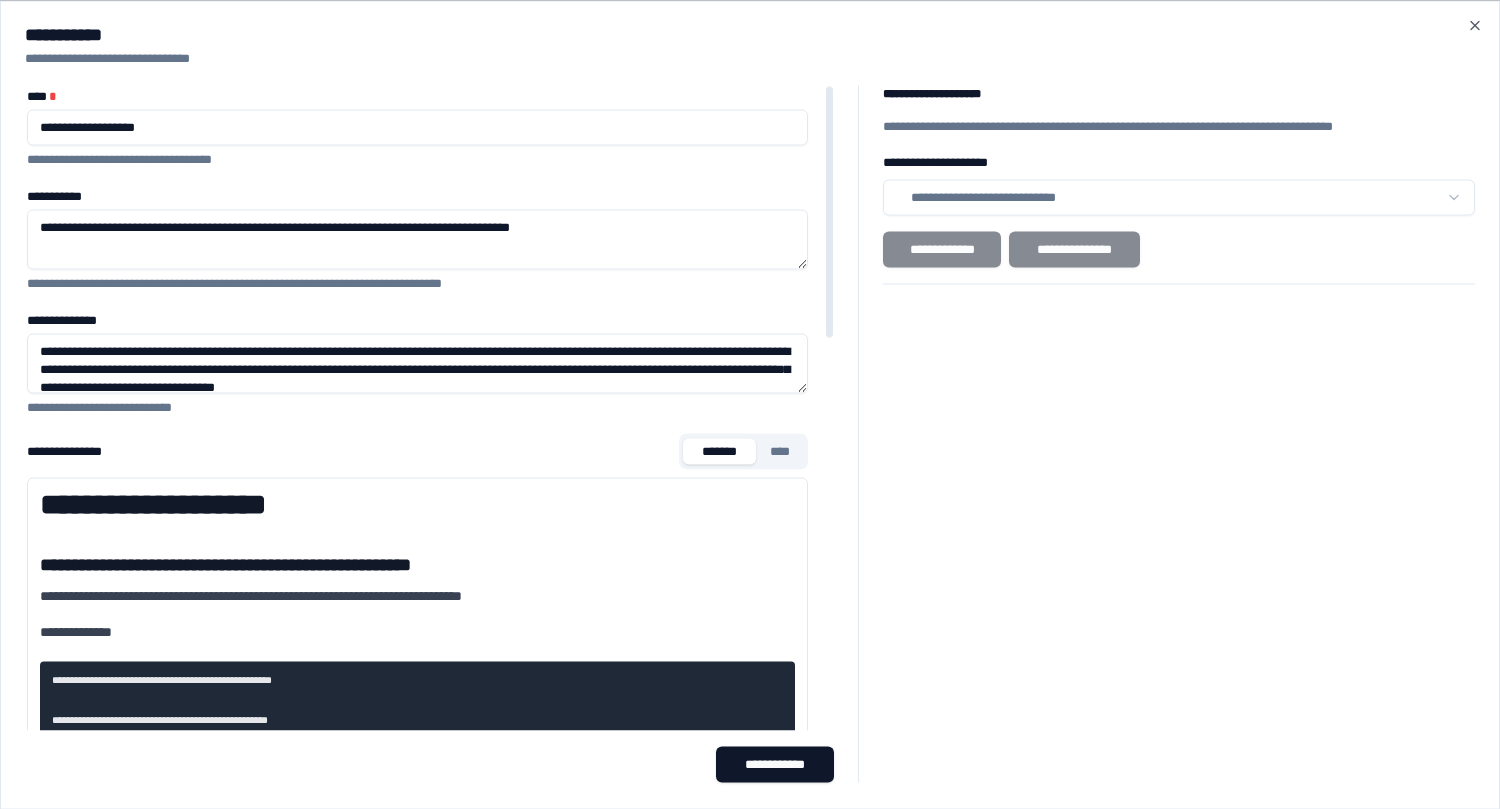 scroll, scrollTop: 2, scrollLeft: 0, axis: vertical 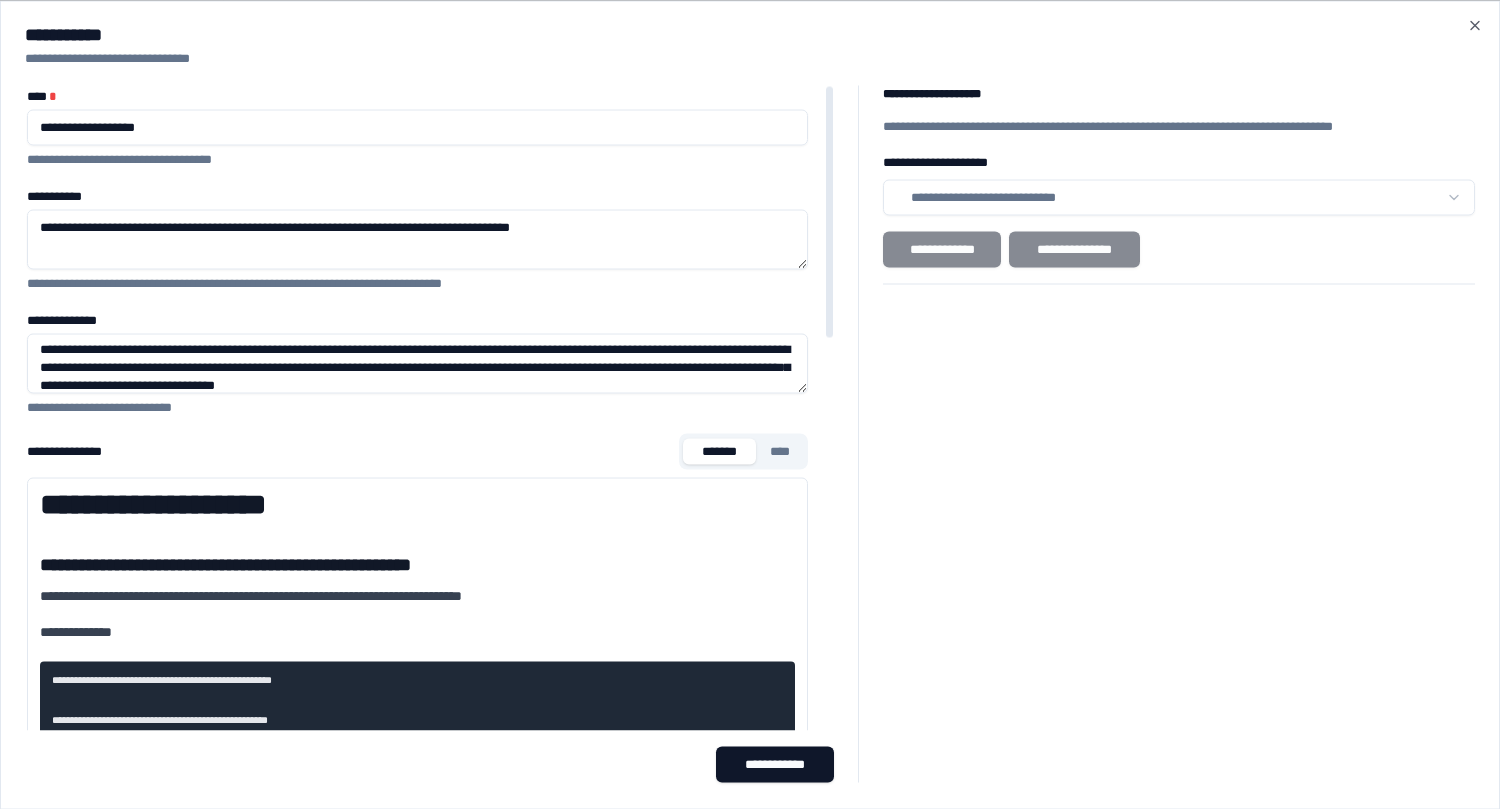 paste 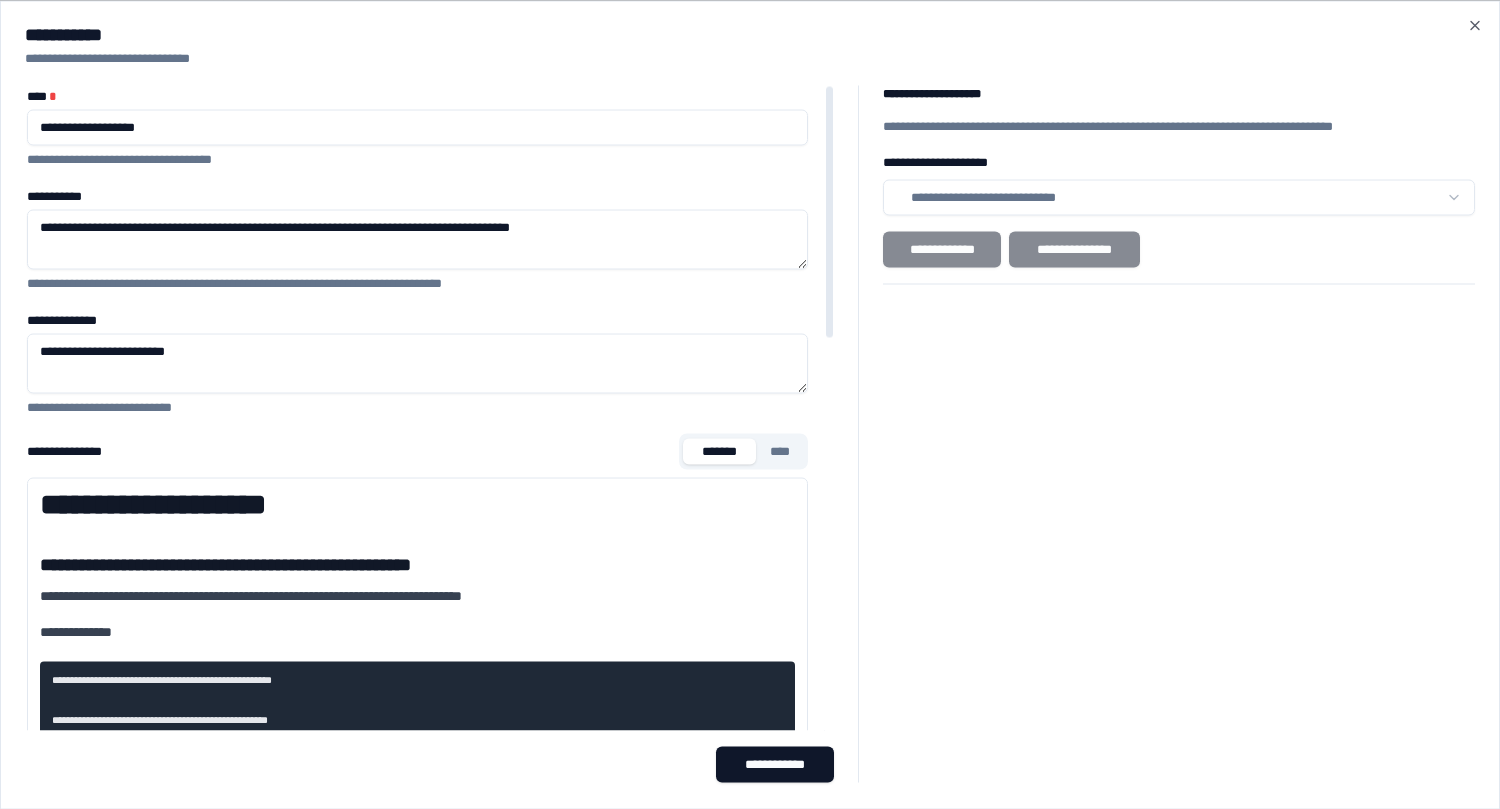 scroll, scrollTop: 0, scrollLeft: 0, axis: both 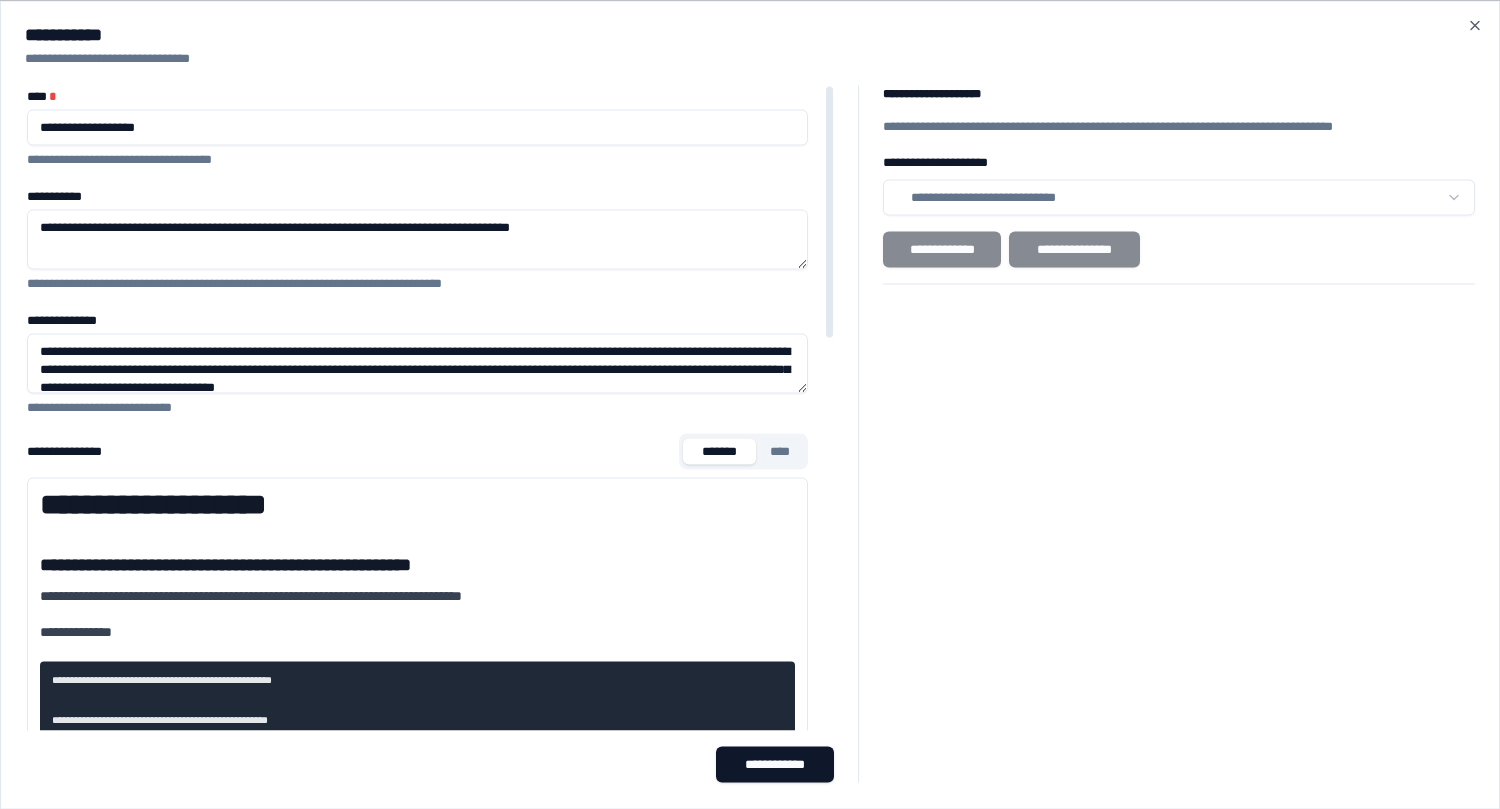 click on "**********" at bounding box center [417, 127] 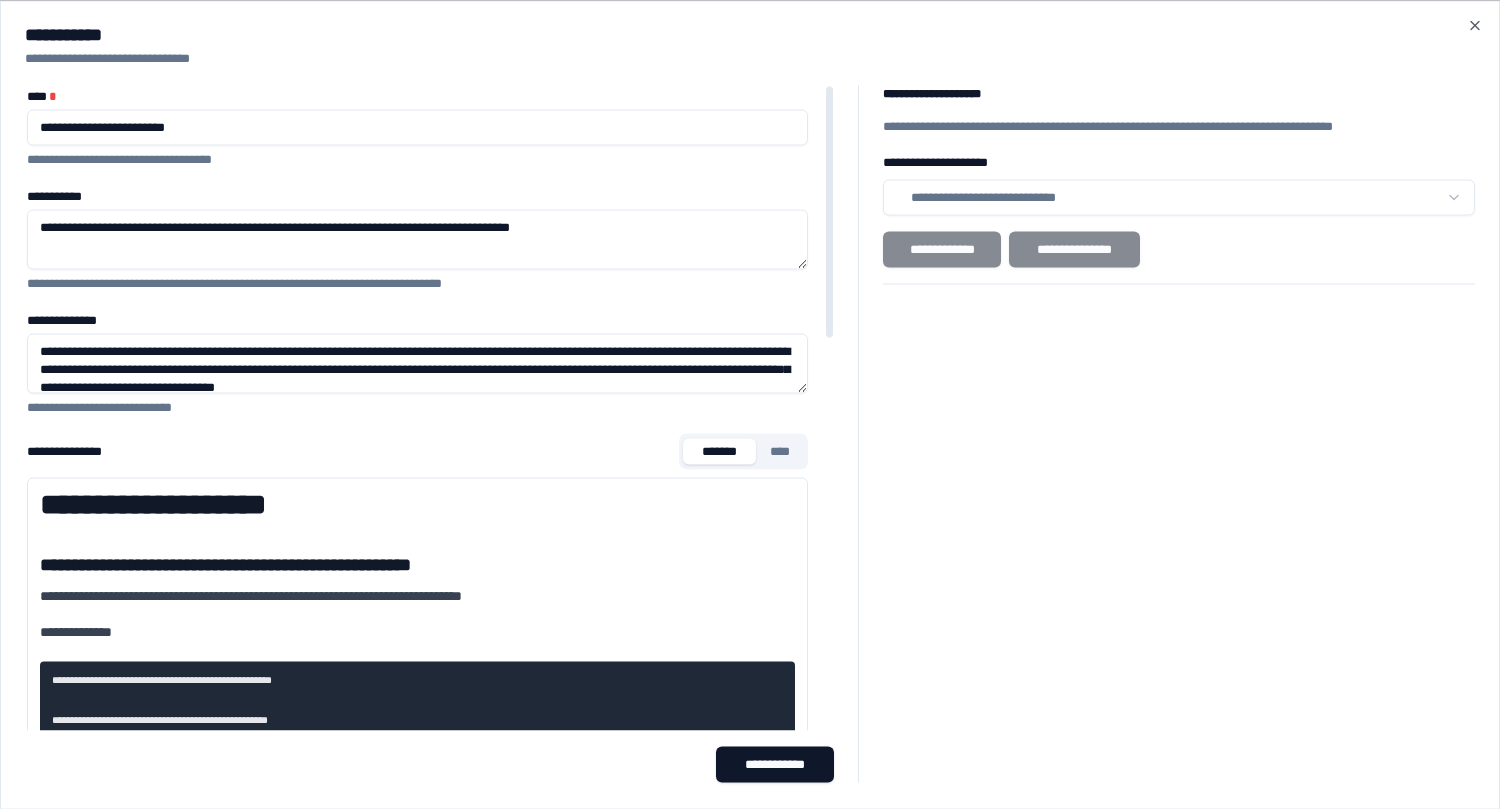 click on "**********" at bounding box center (417, 127) 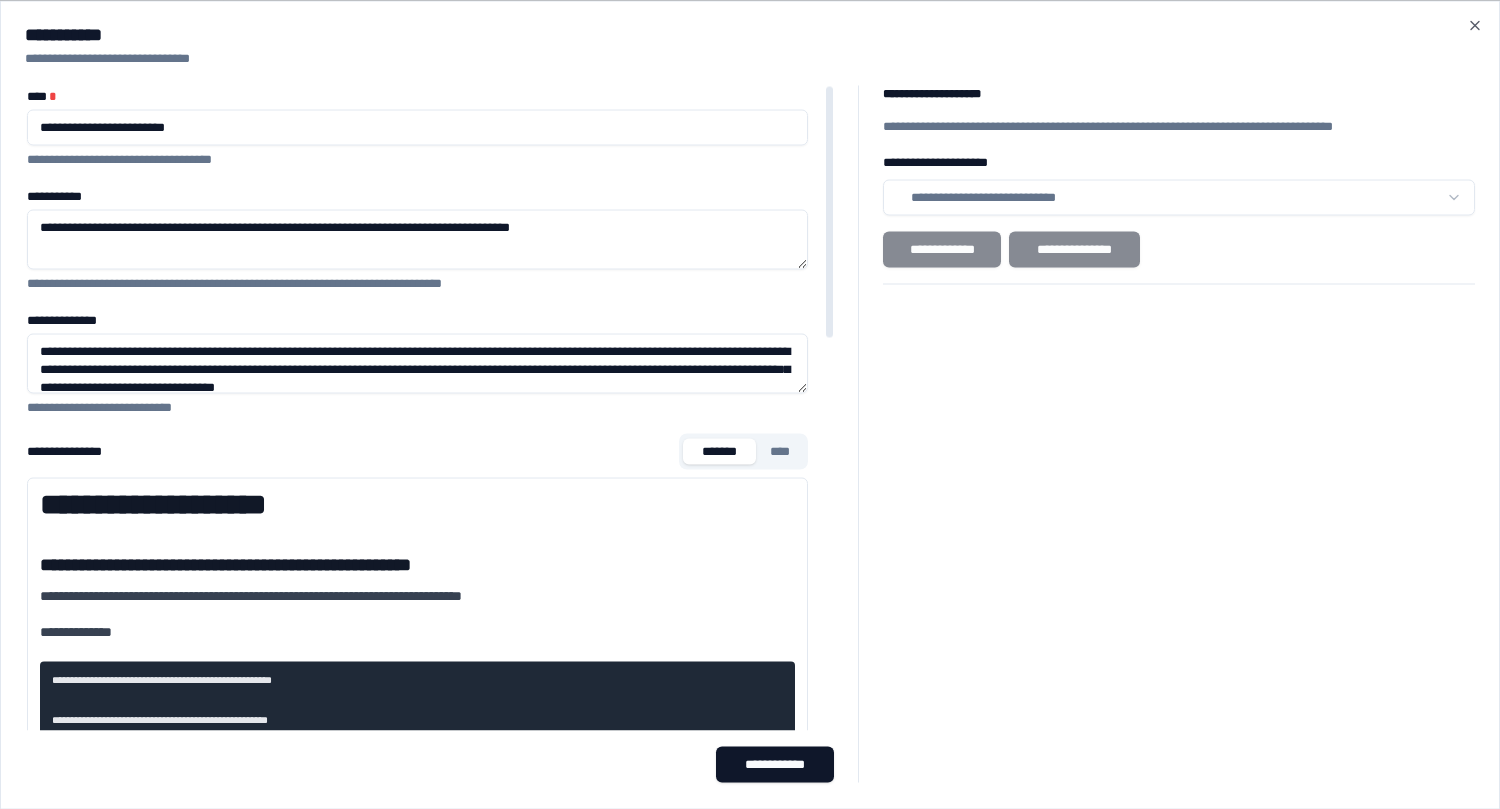 click on "**********" at bounding box center [417, 127] 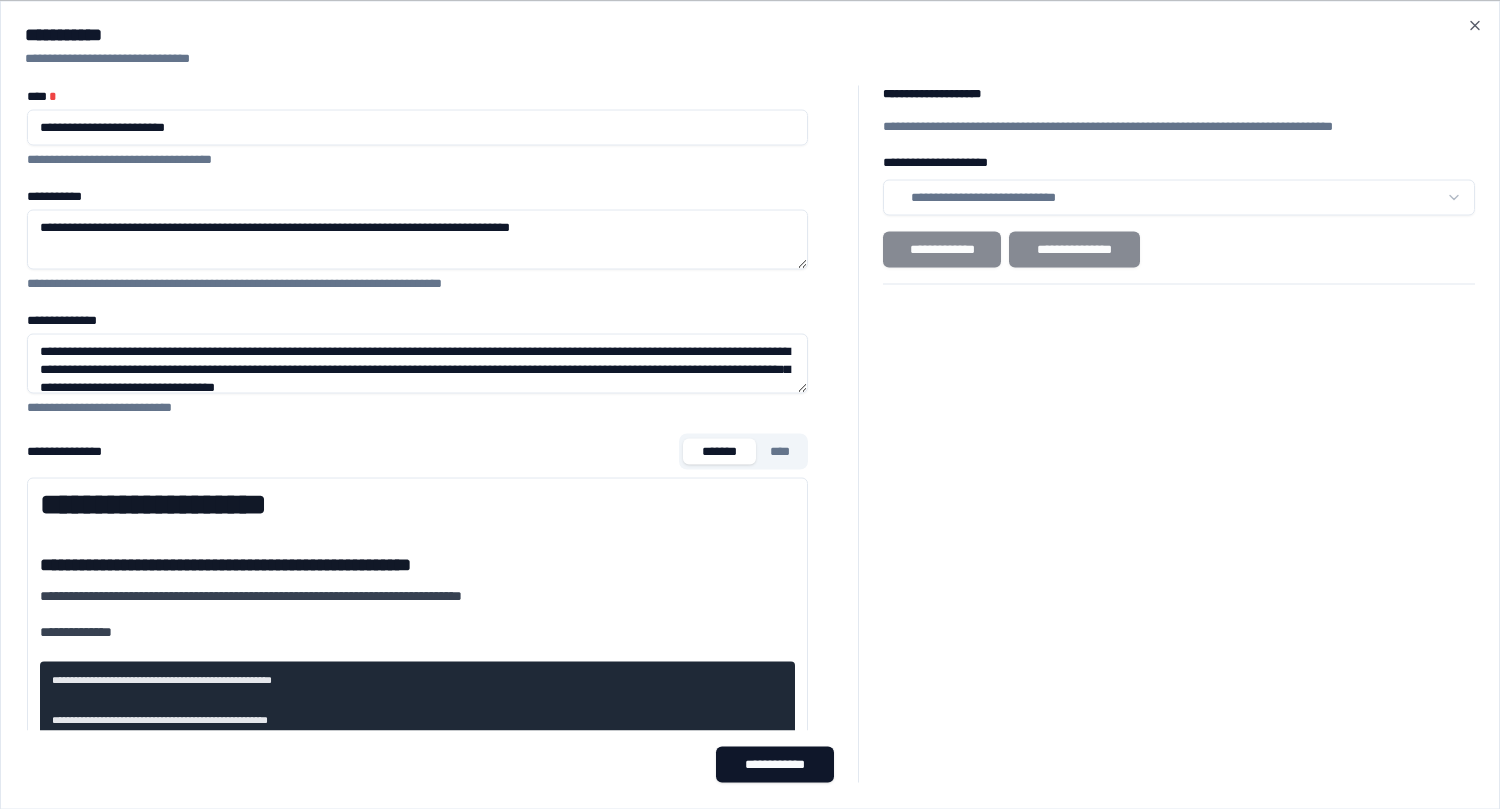 type on "**********" 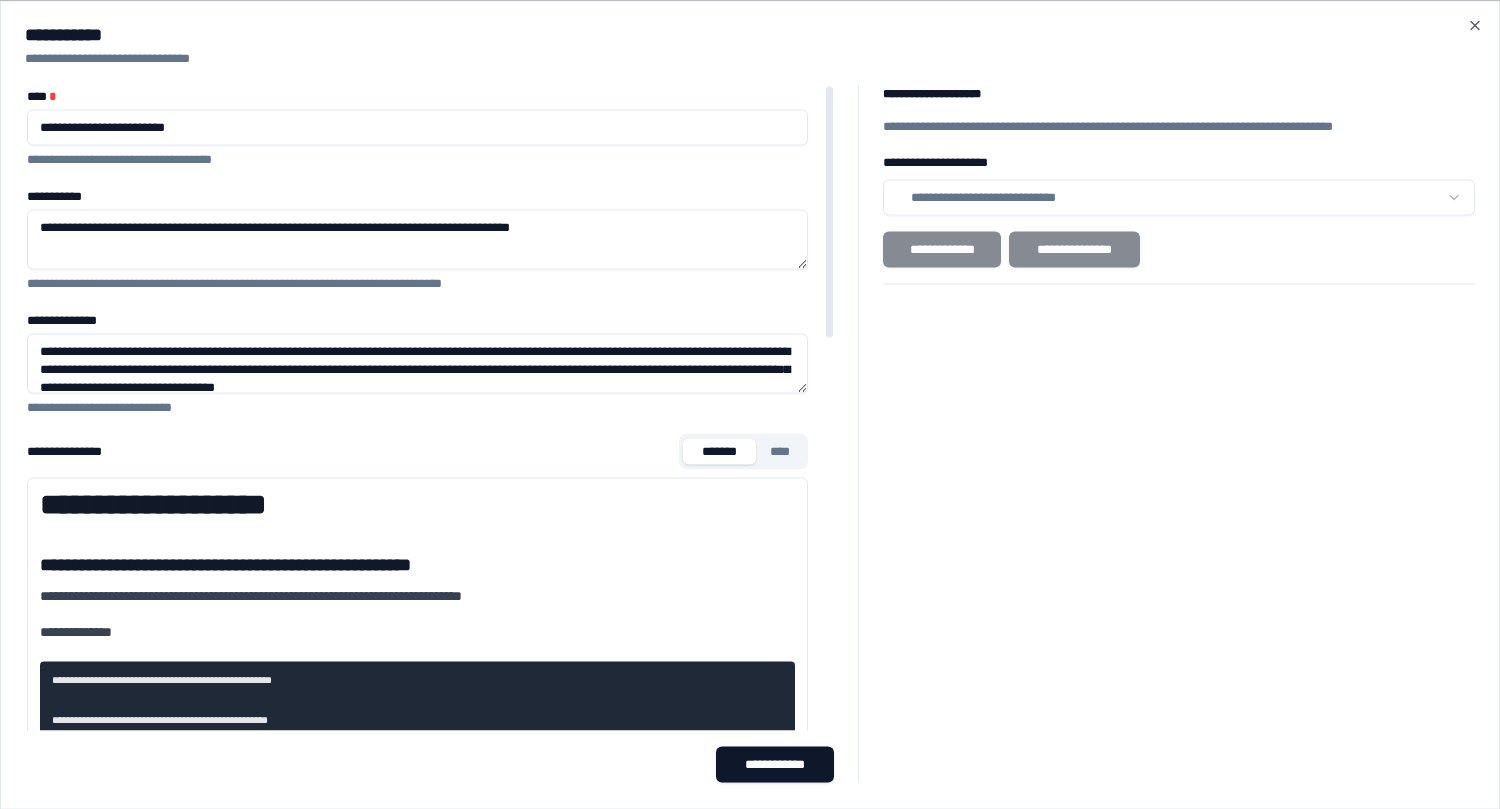 scroll, scrollTop: 39, scrollLeft: 0, axis: vertical 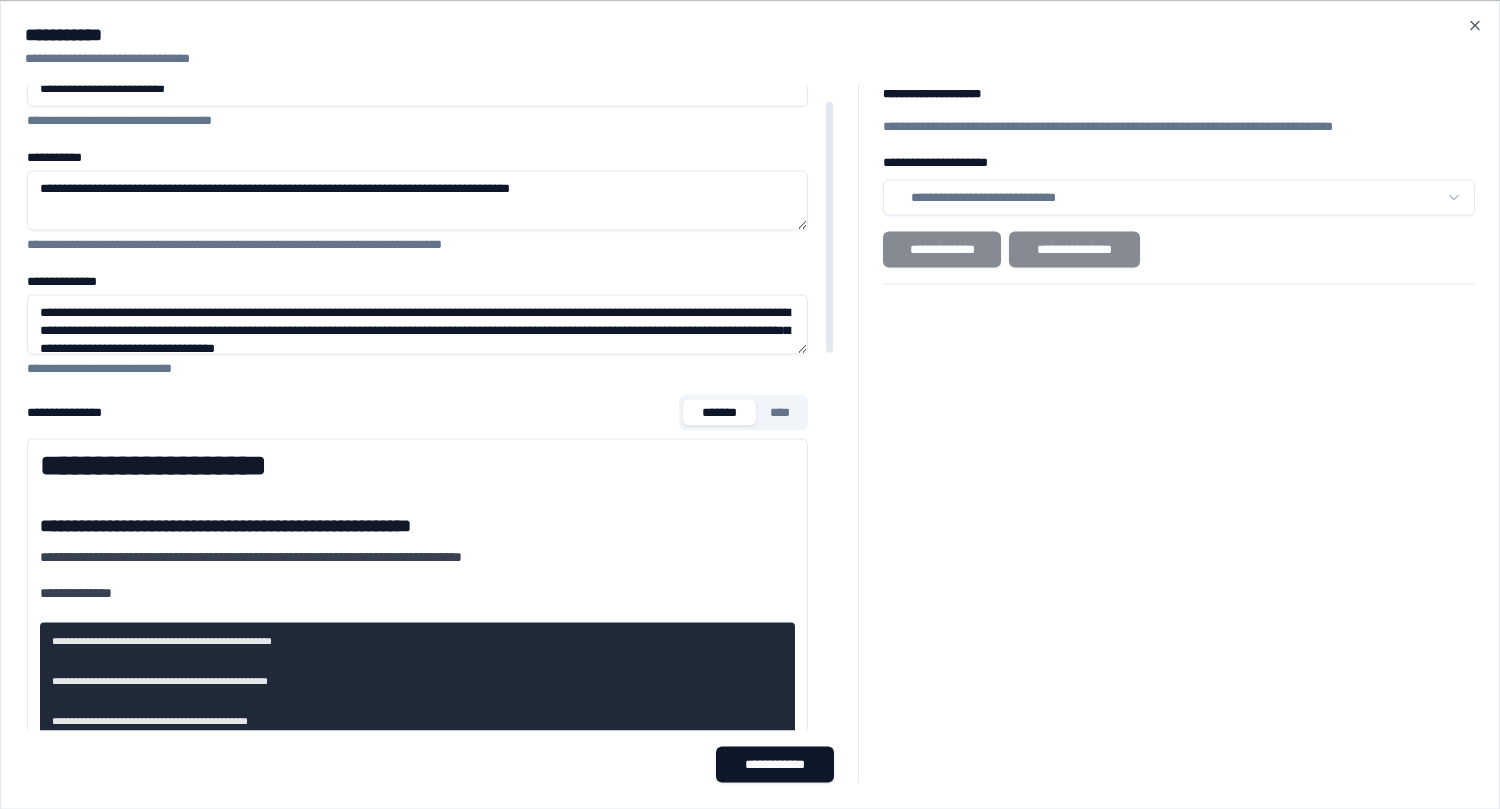 click on "**********" at bounding box center [417, 324] 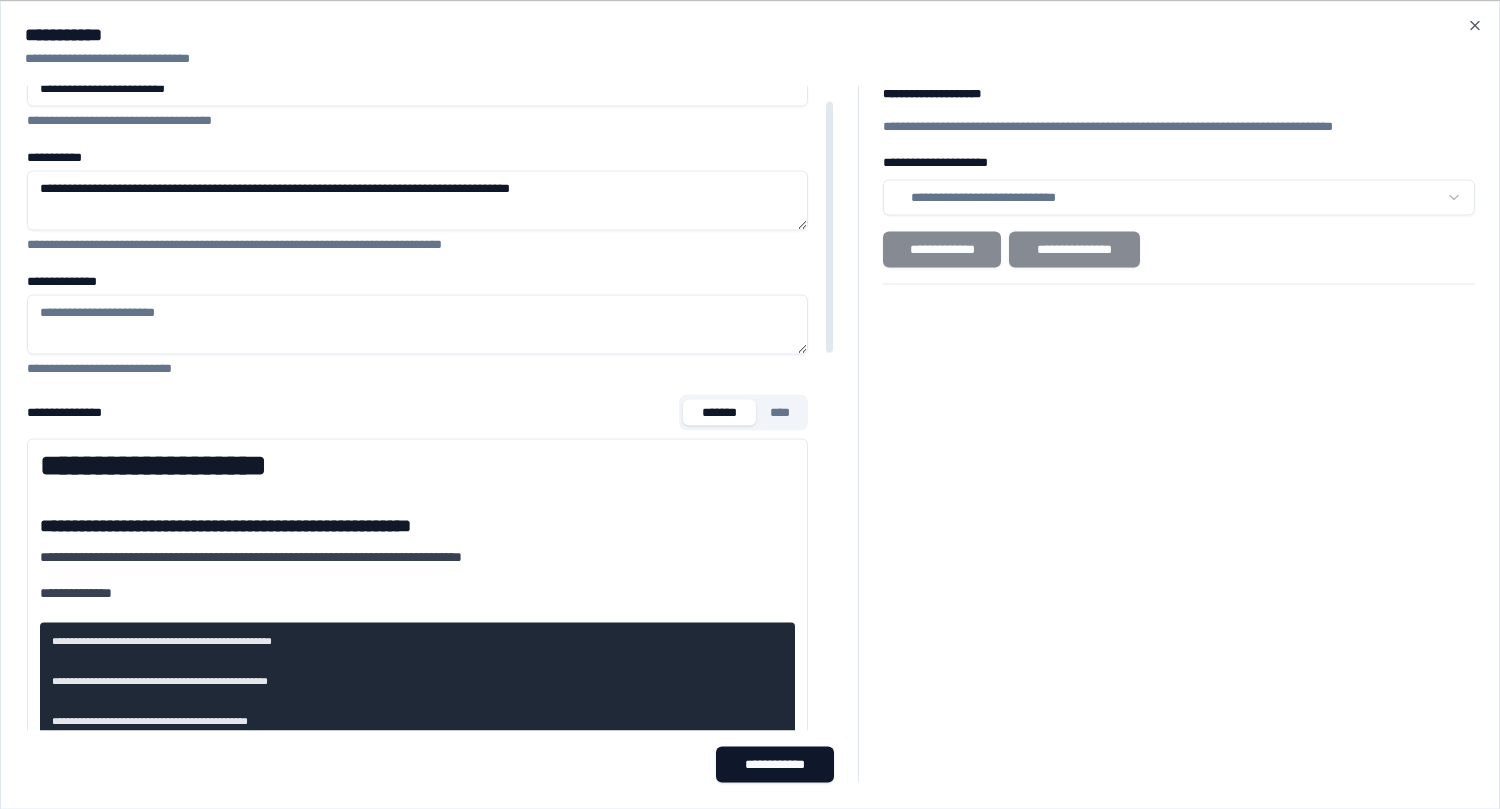 click on "**********" at bounding box center (417, 525) 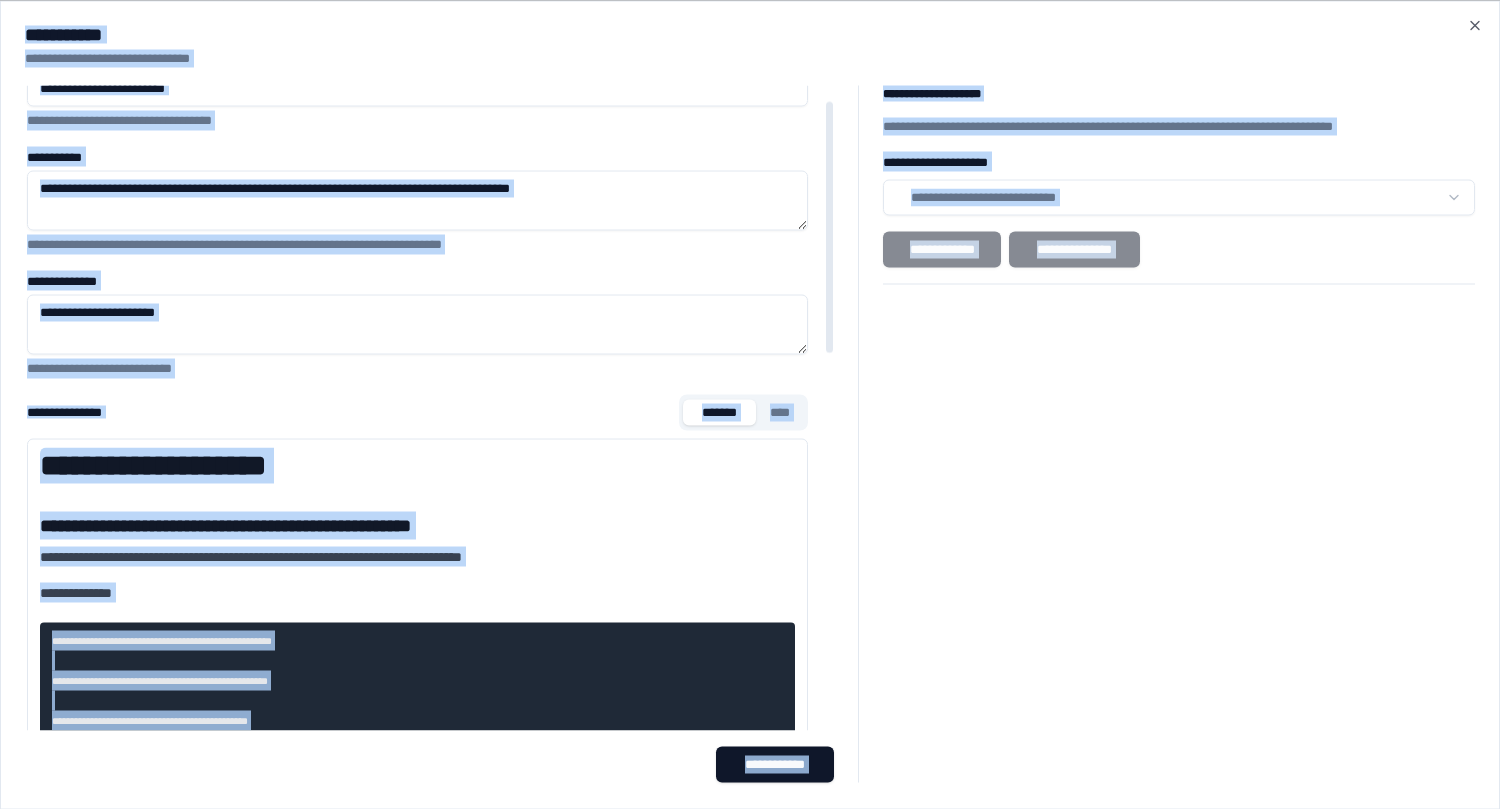 click on "**********" at bounding box center [417, 1053] 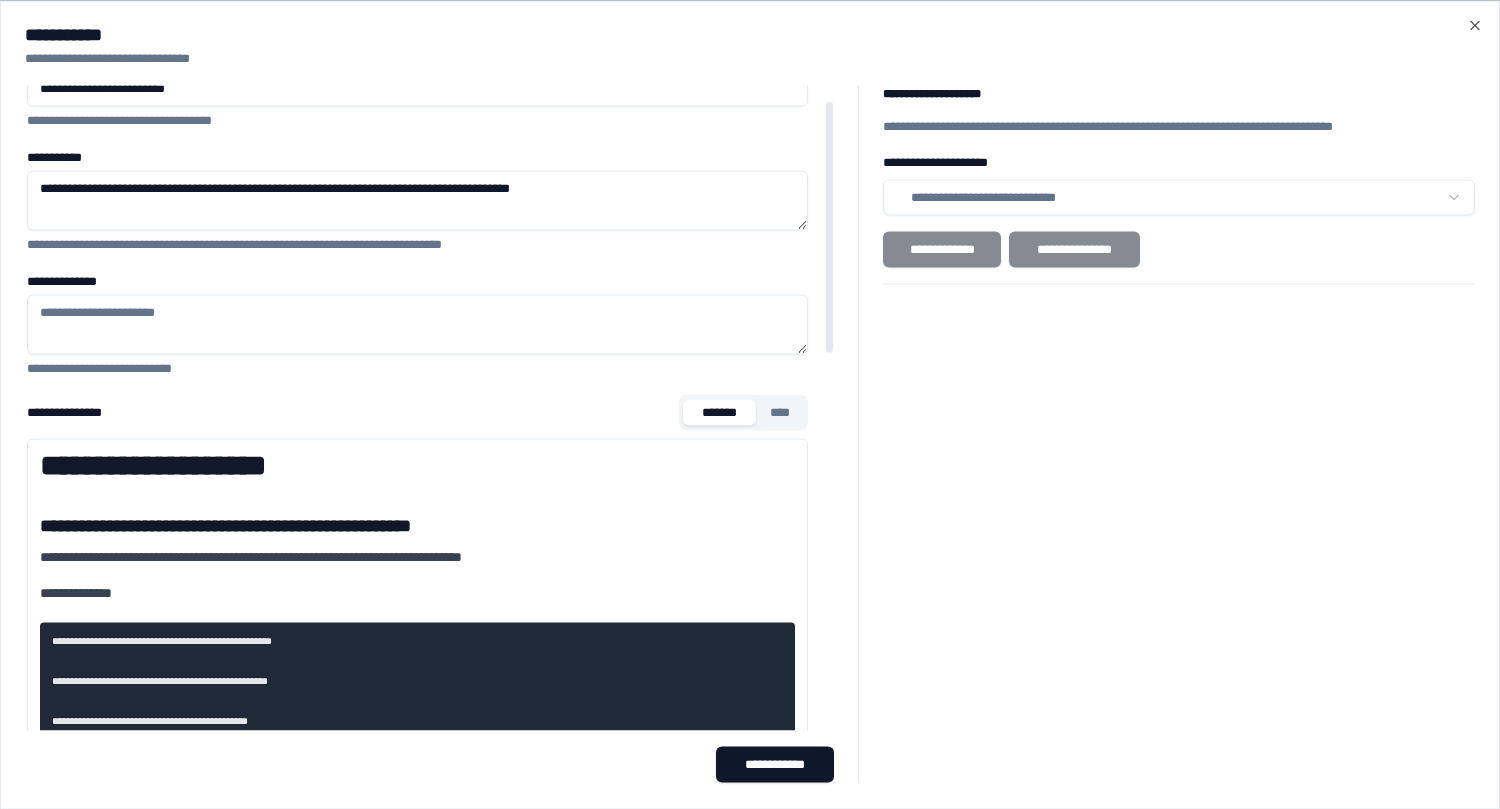click on "**********" at bounding box center [417, 412] 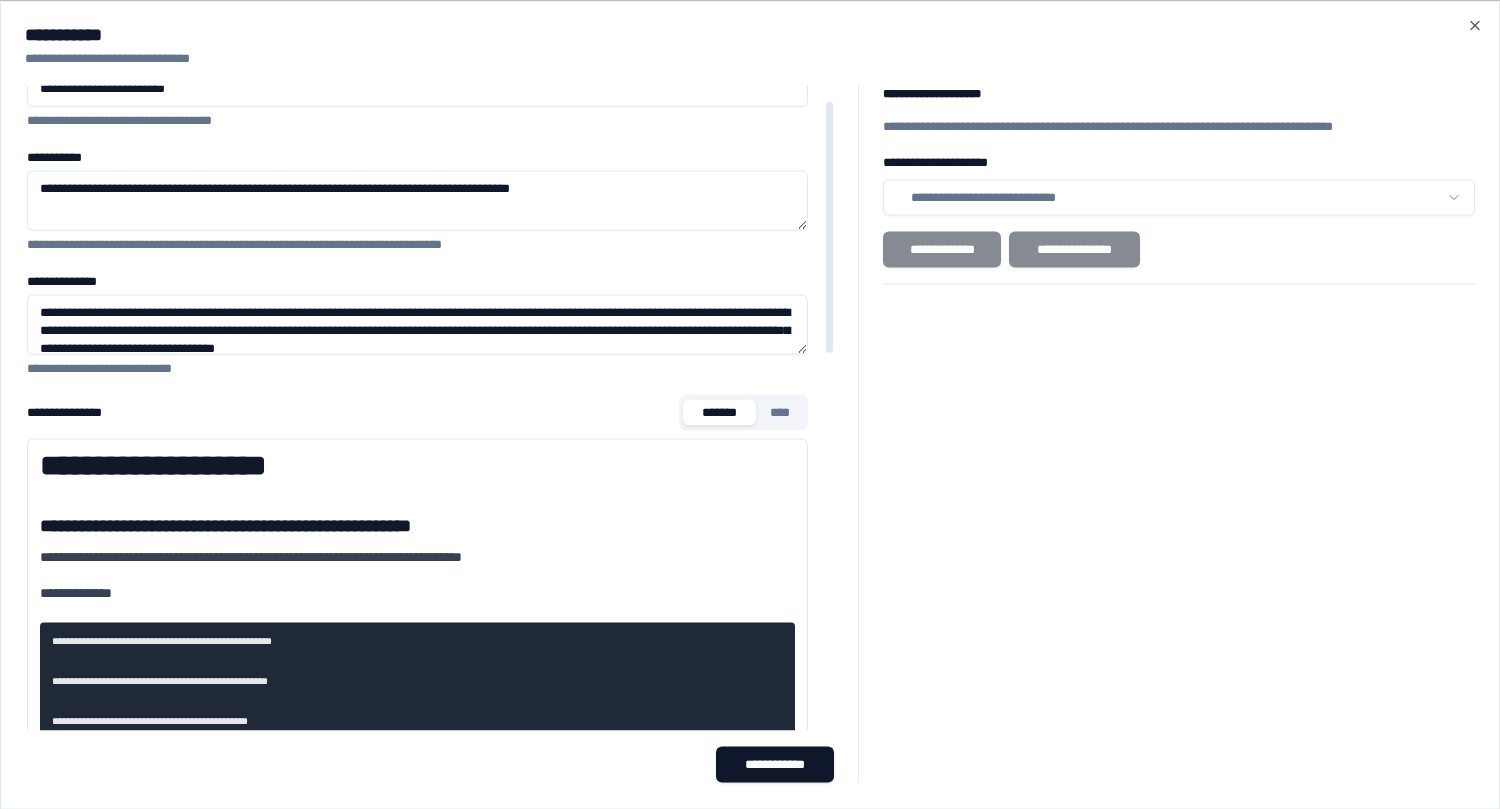 scroll, scrollTop: 2, scrollLeft: 0, axis: vertical 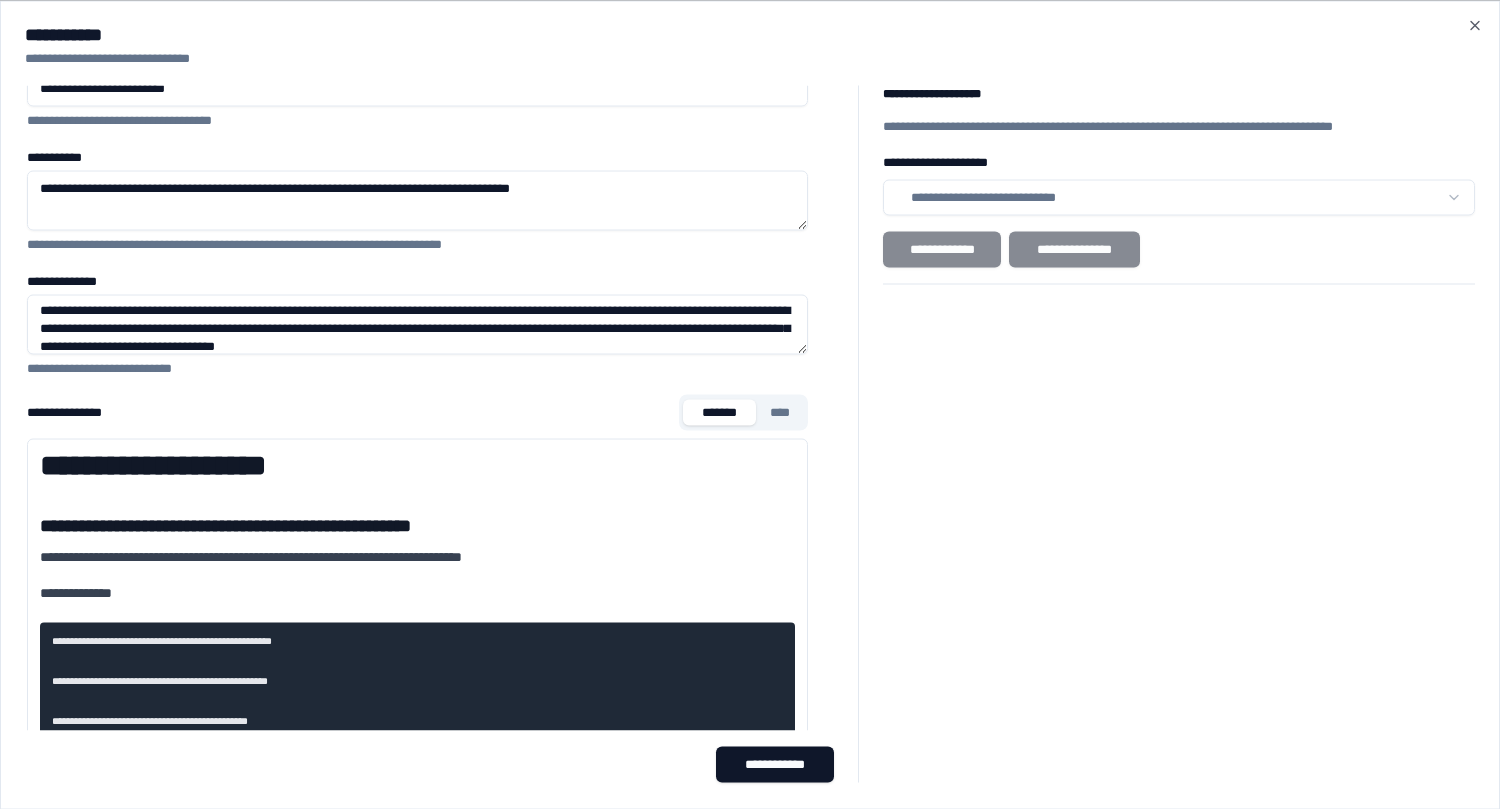 type on "**********" 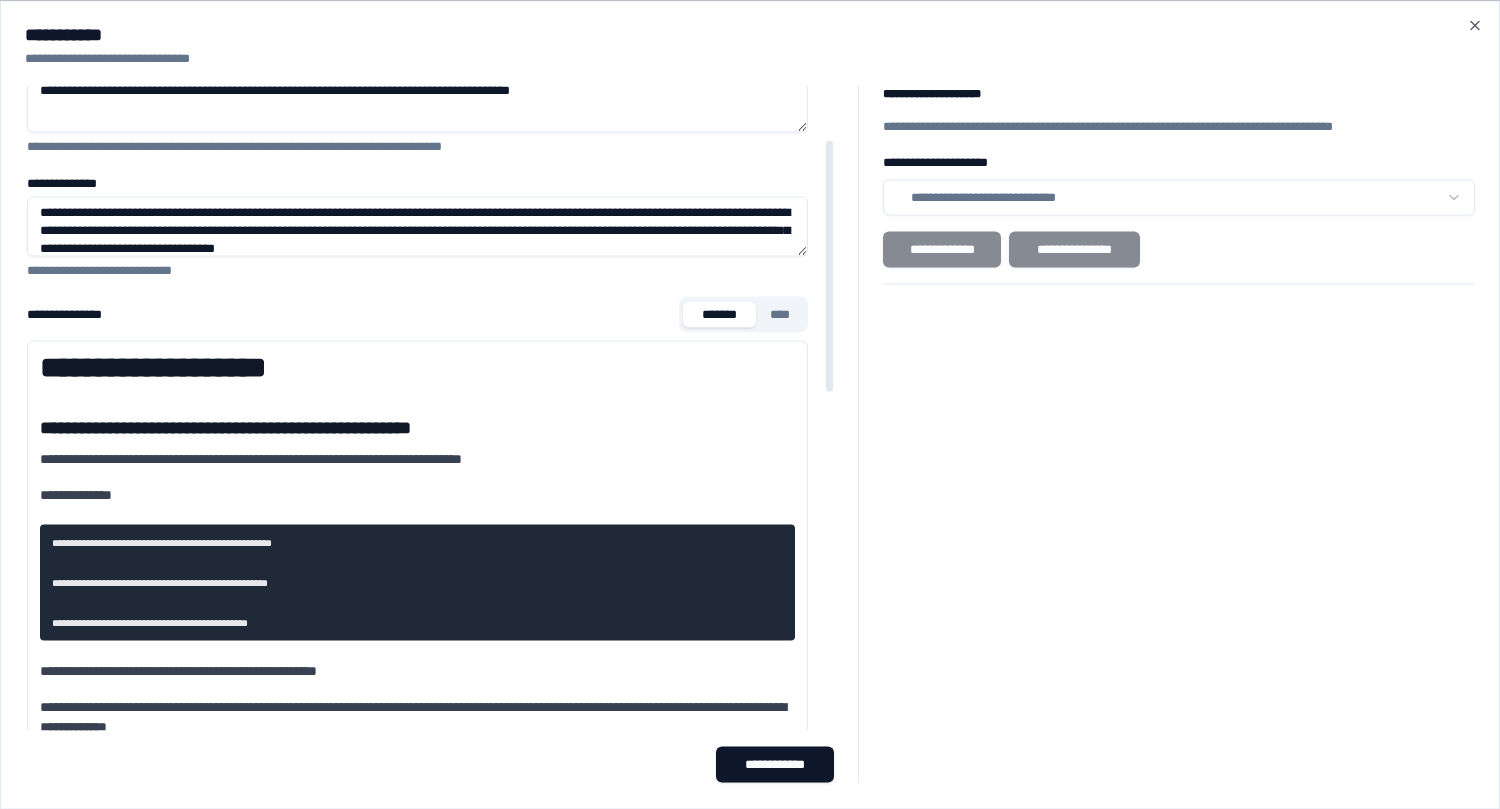 scroll, scrollTop: 139, scrollLeft: 0, axis: vertical 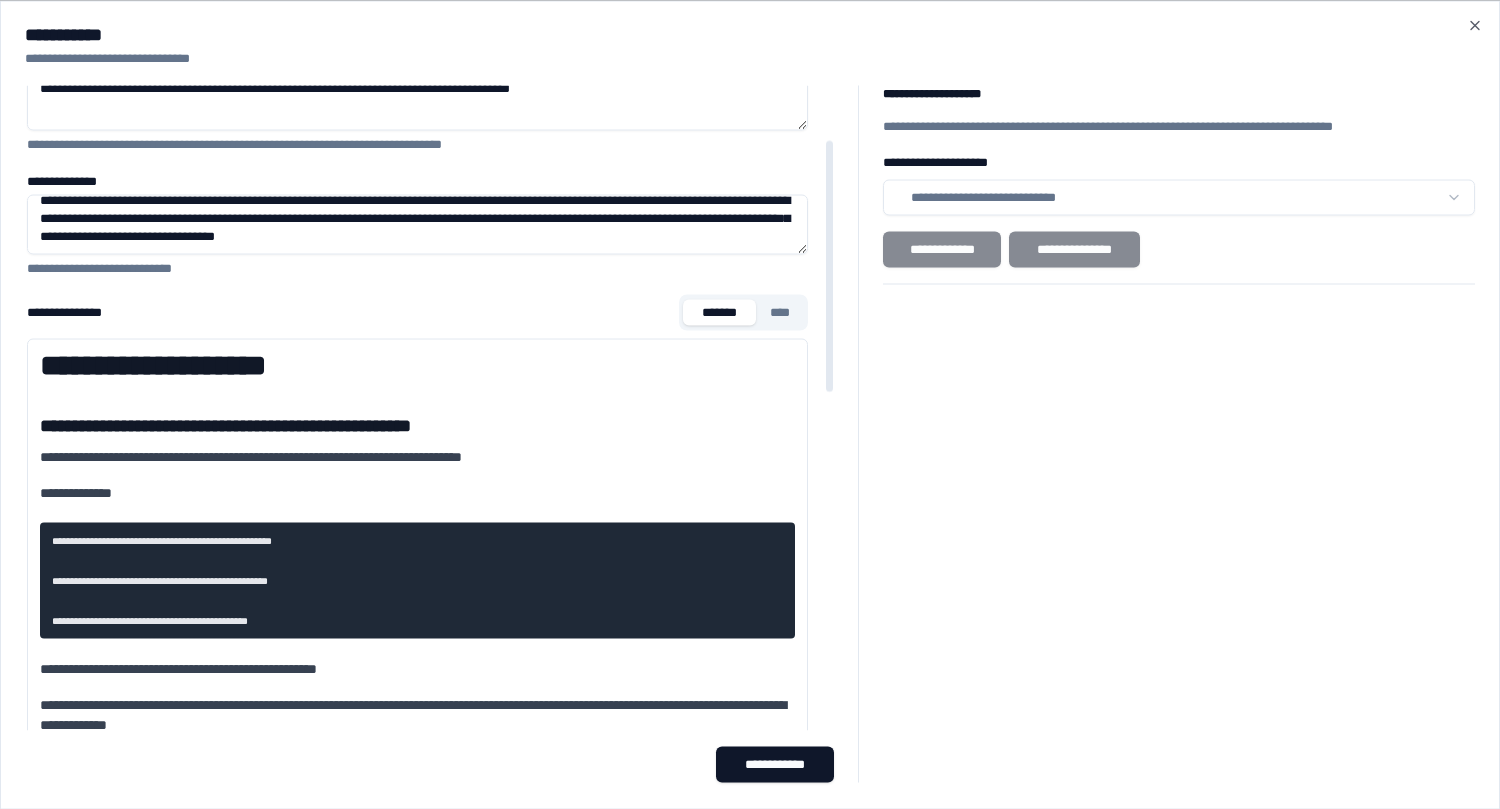 click on "**********" at bounding box center [417, 425] 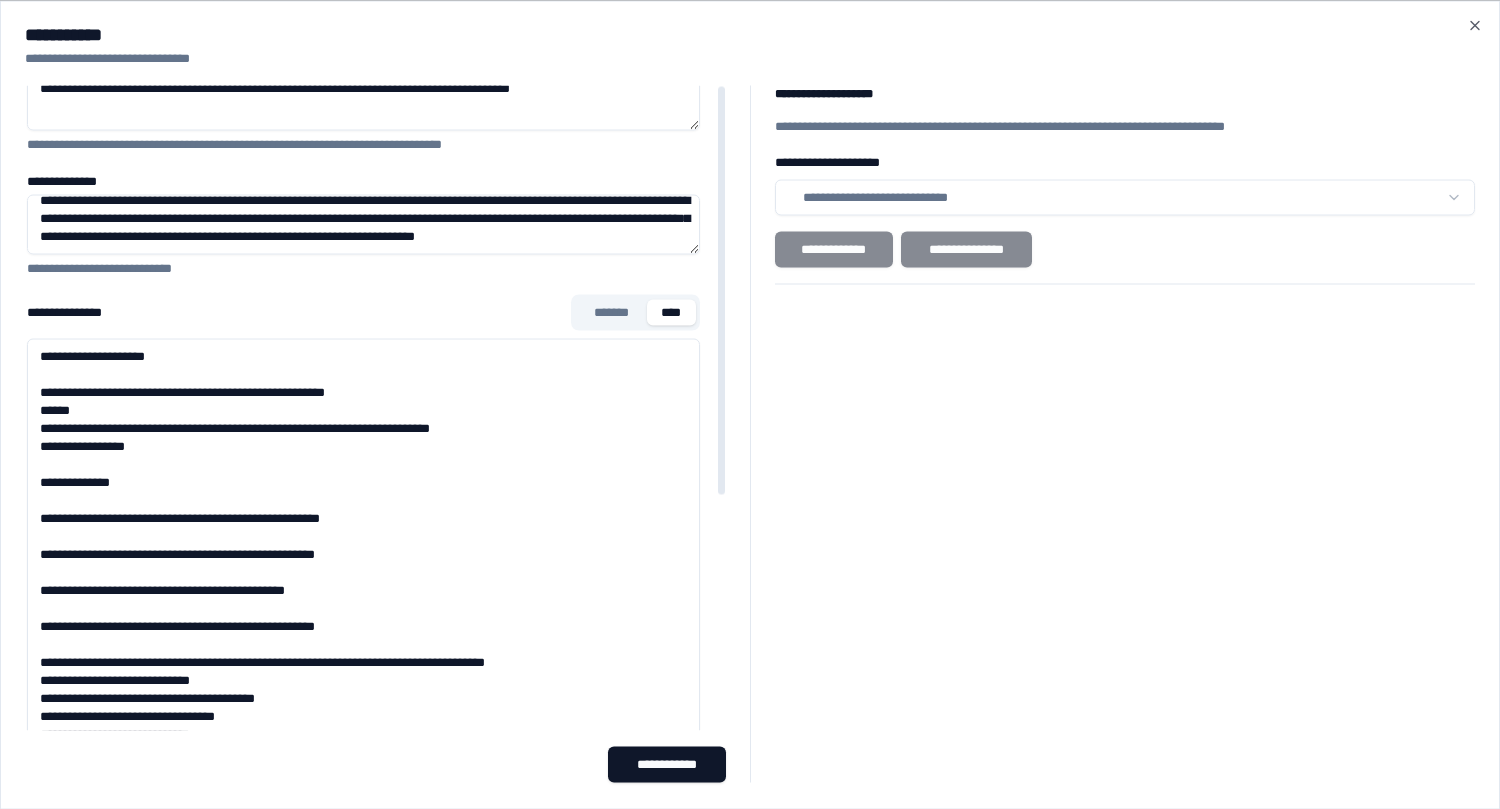 scroll, scrollTop: 0, scrollLeft: 0, axis: both 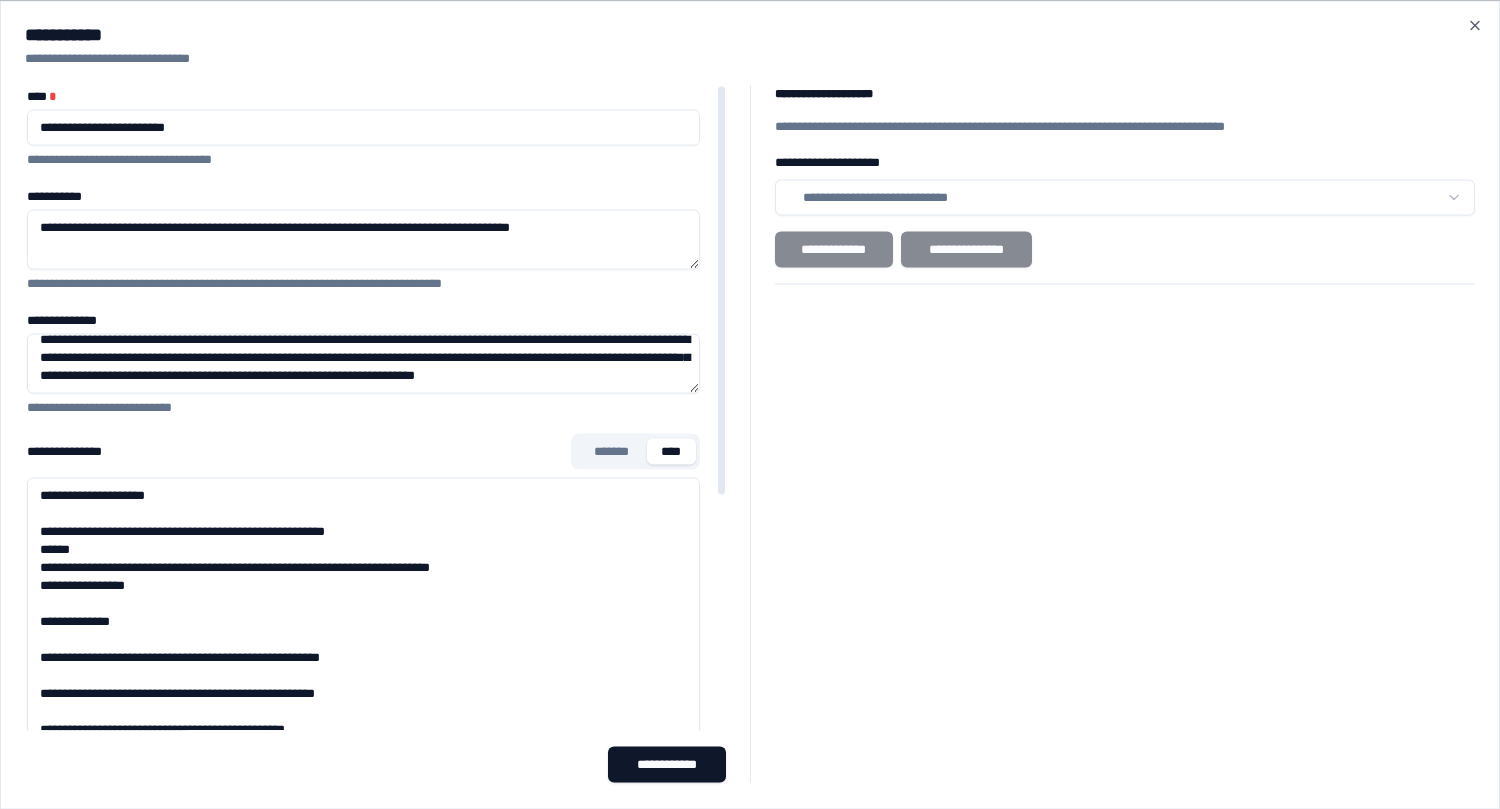 click on "**********" at bounding box center [750, 433] 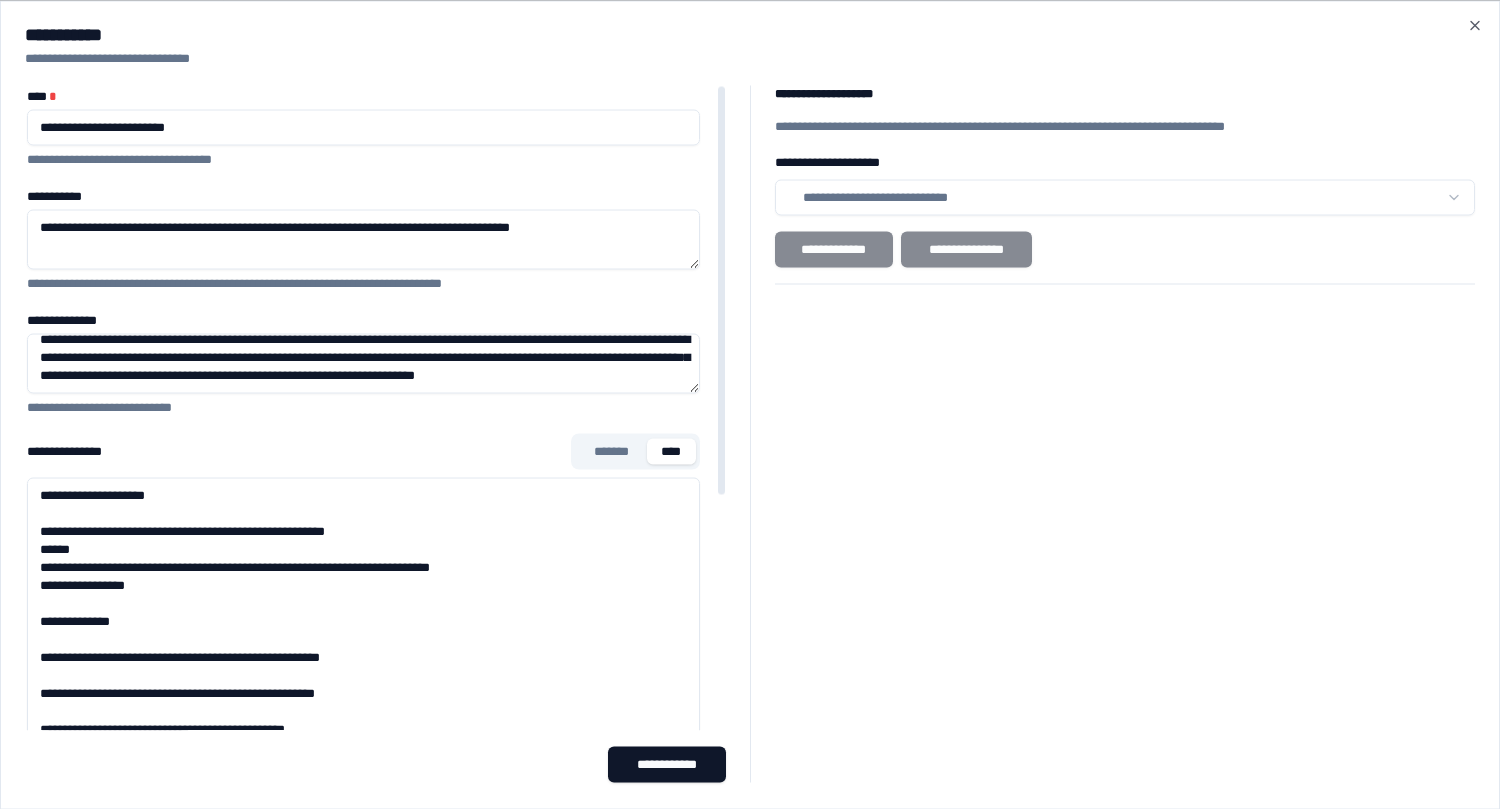 click on "**********" at bounding box center (363, 363) 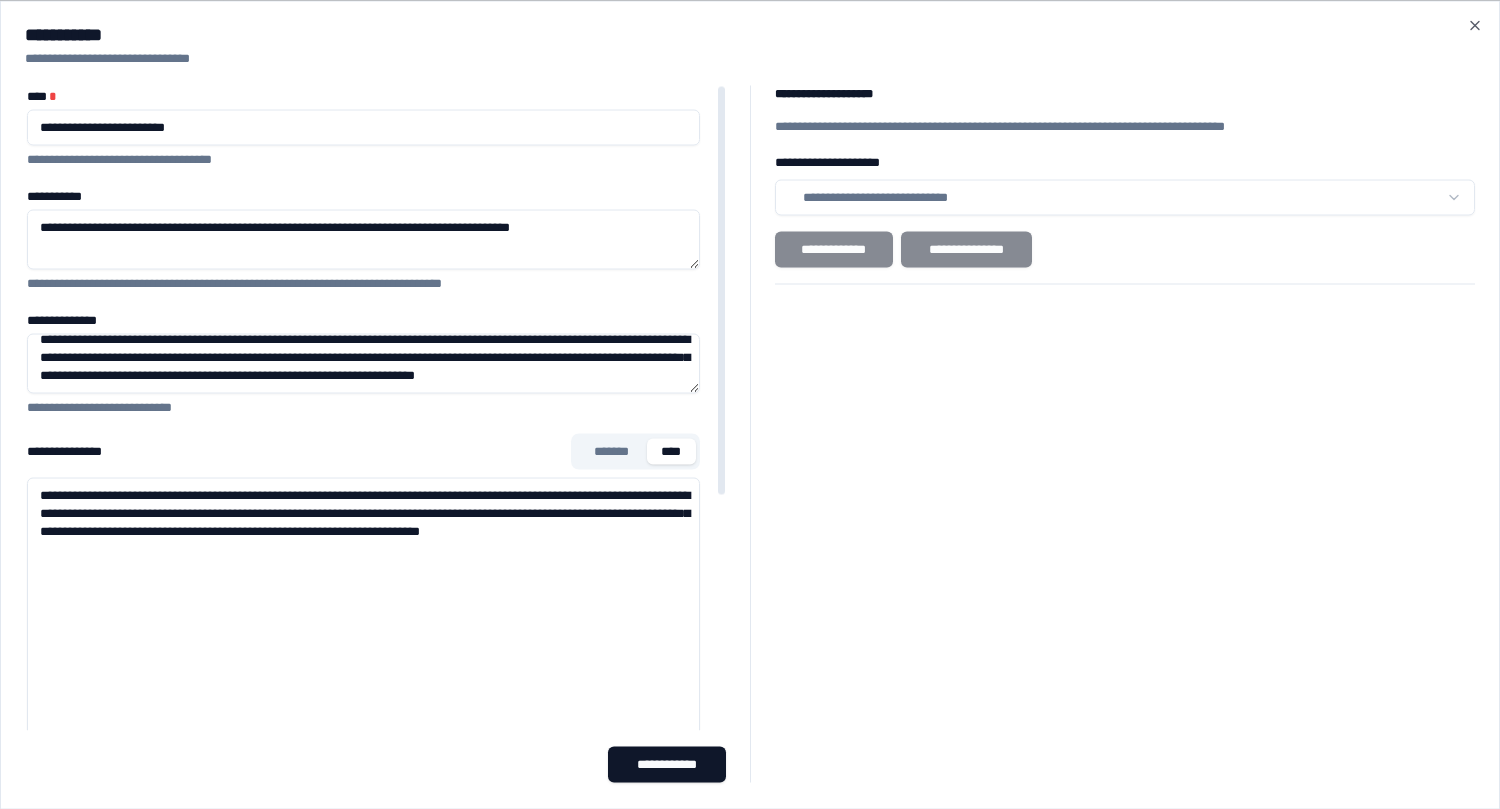 click on "**********" at bounding box center (363, 777) 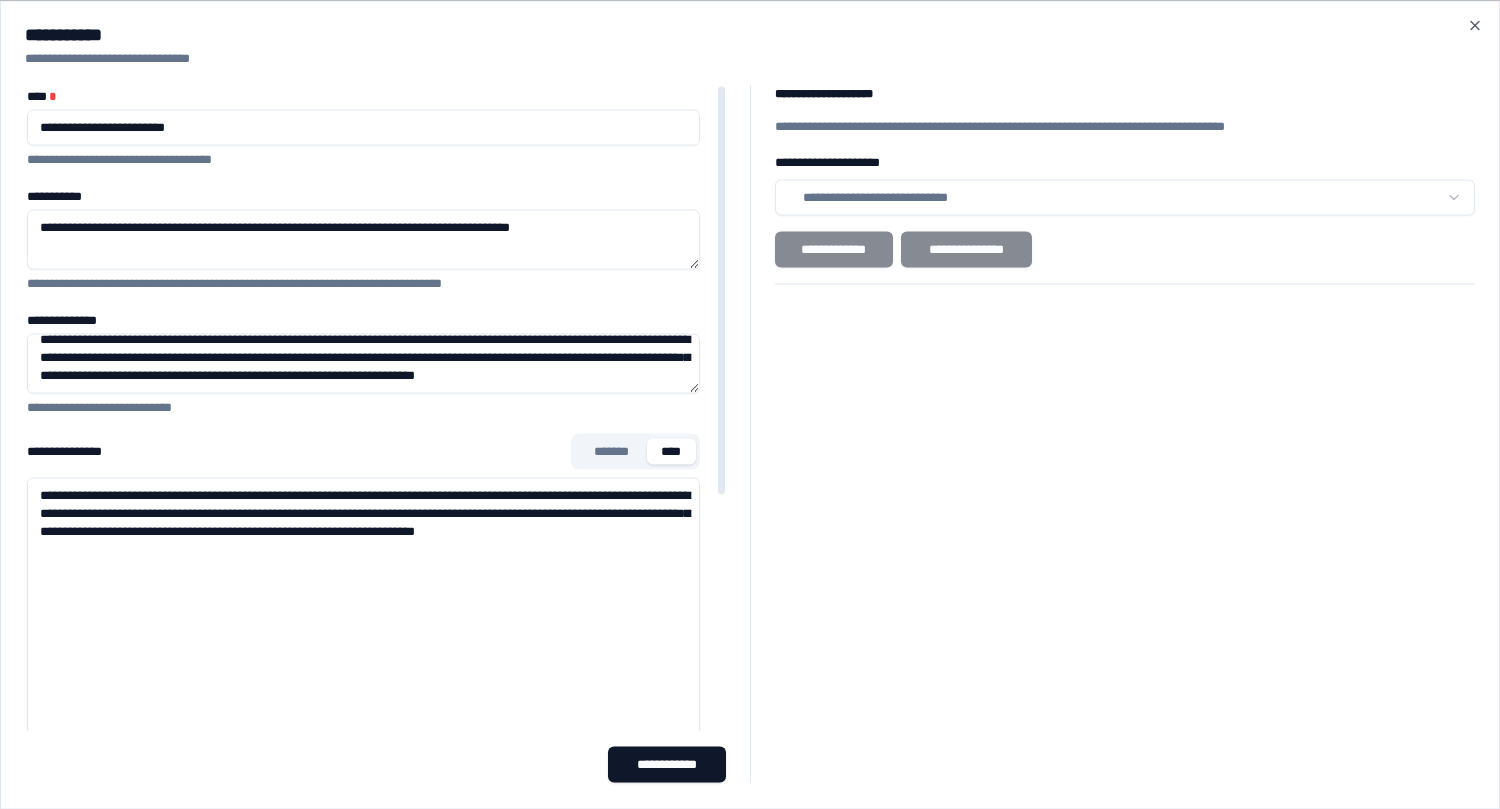 click on "**********" at bounding box center (363, 777) 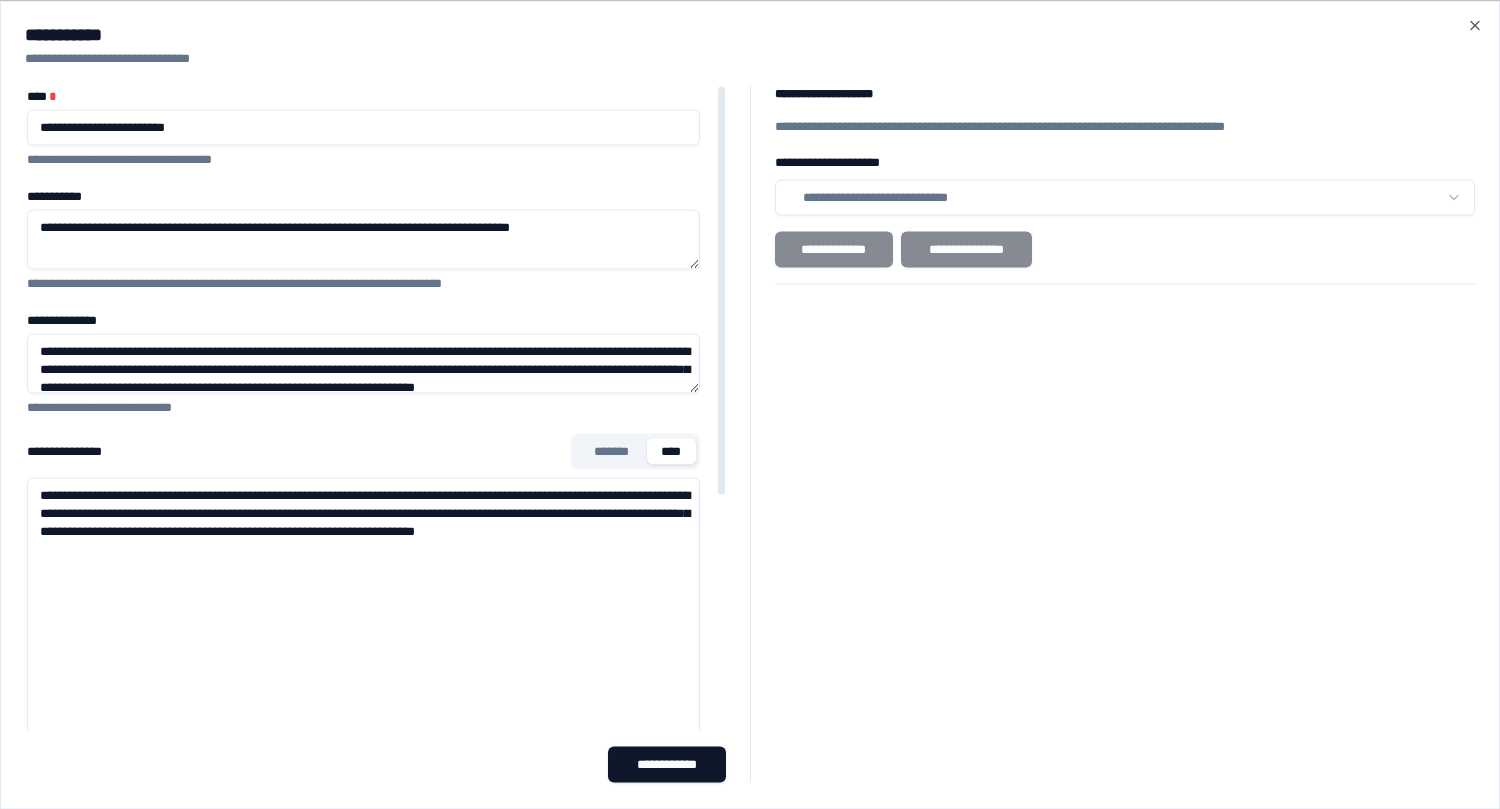 click on "**********" at bounding box center [363, 777] 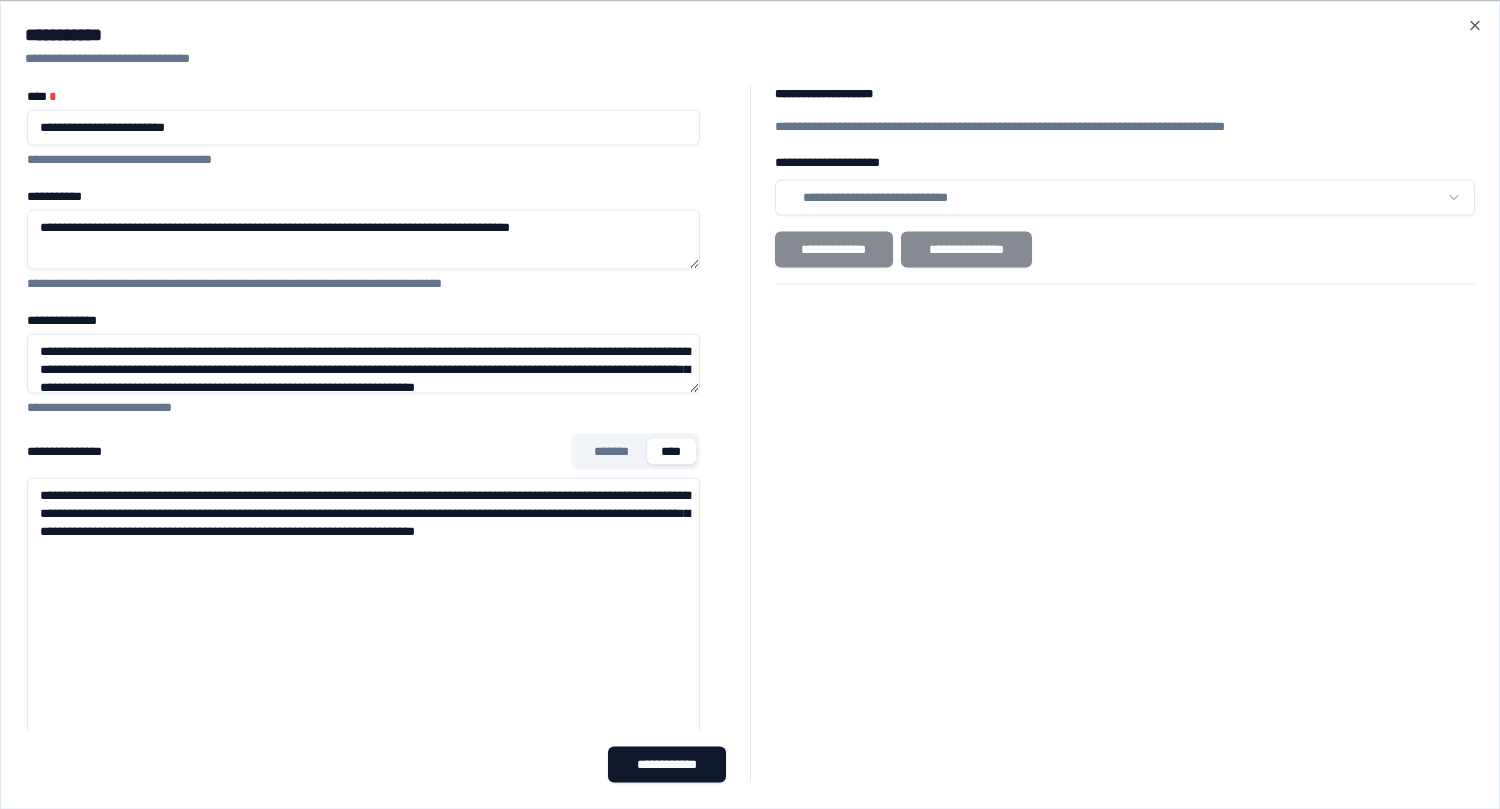 type on "**********" 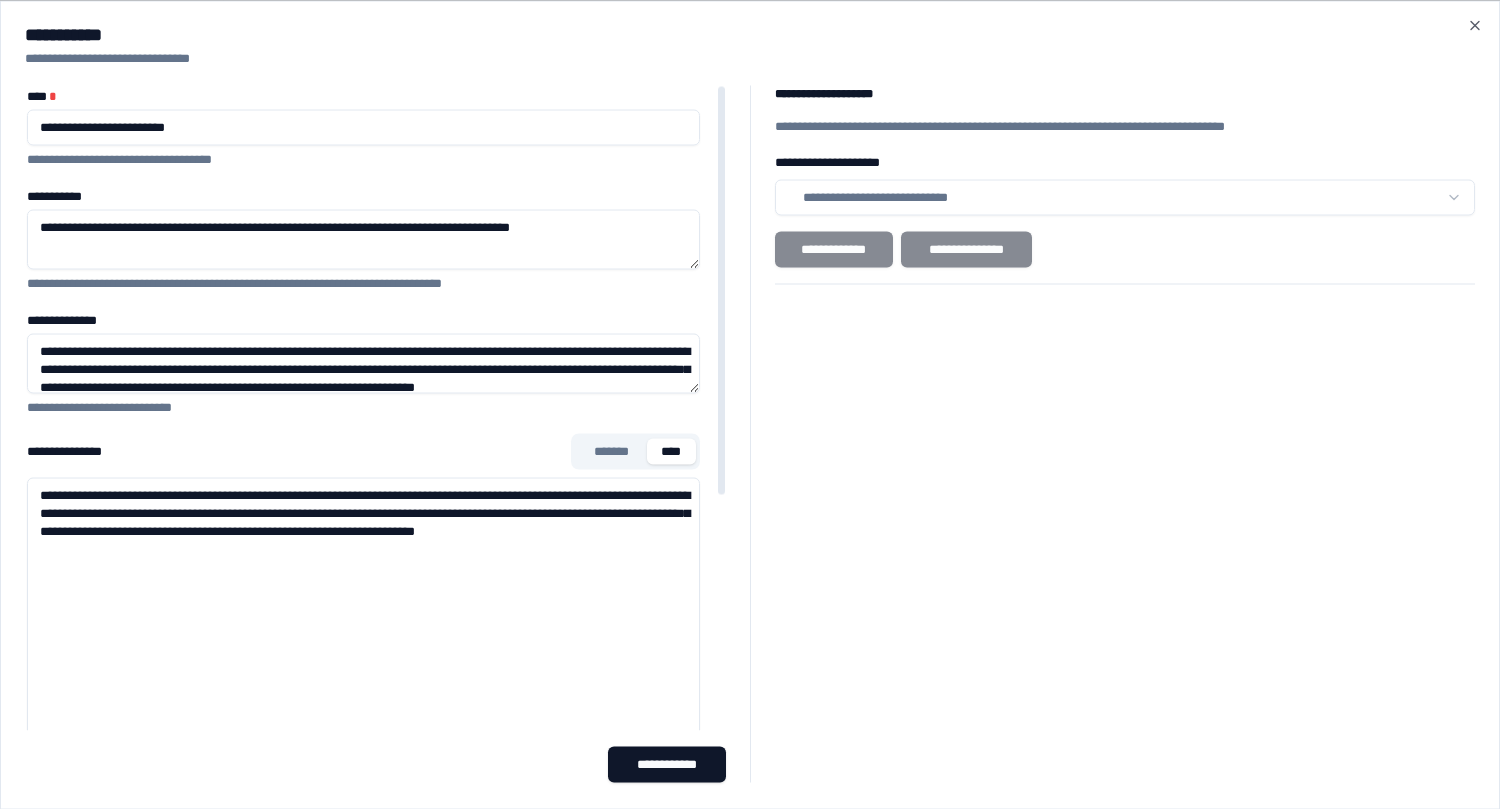 drag, startPoint x: 387, startPoint y: 584, endPoint x: 335, endPoint y: 549, distance: 62.681736 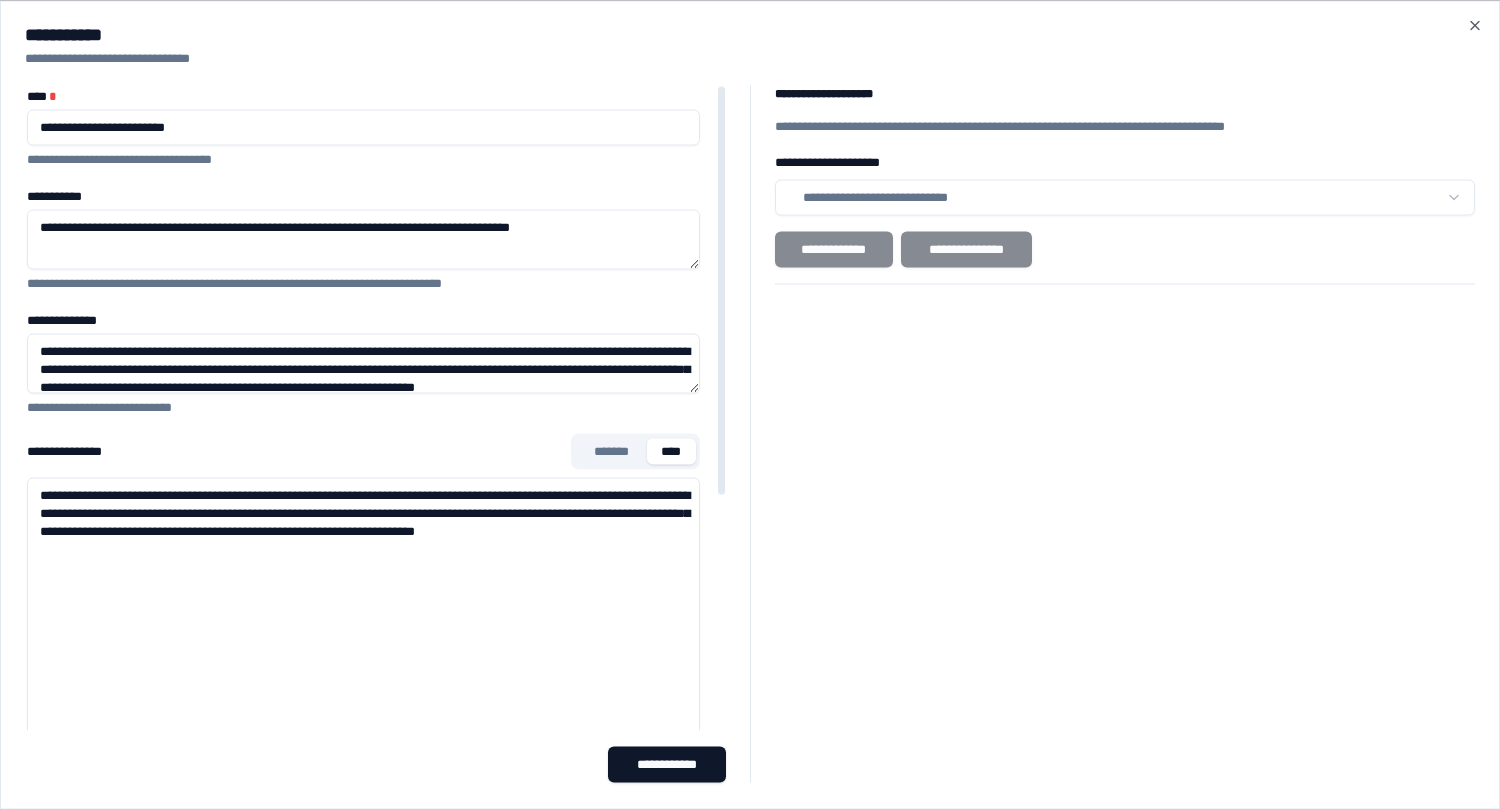 click on "**********" at bounding box center [363, 777] 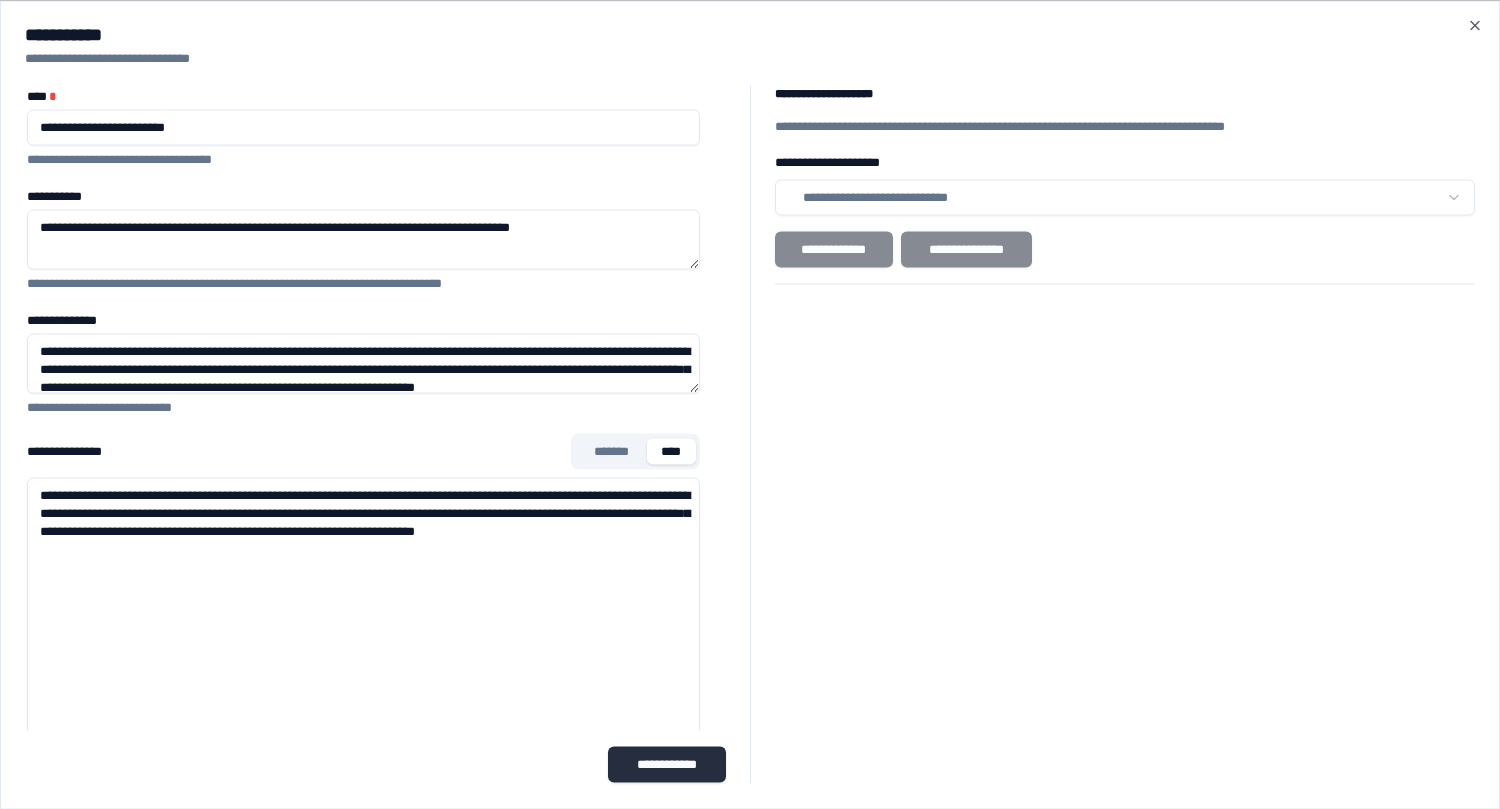 click on "**********" at bounding box center (667, 764) 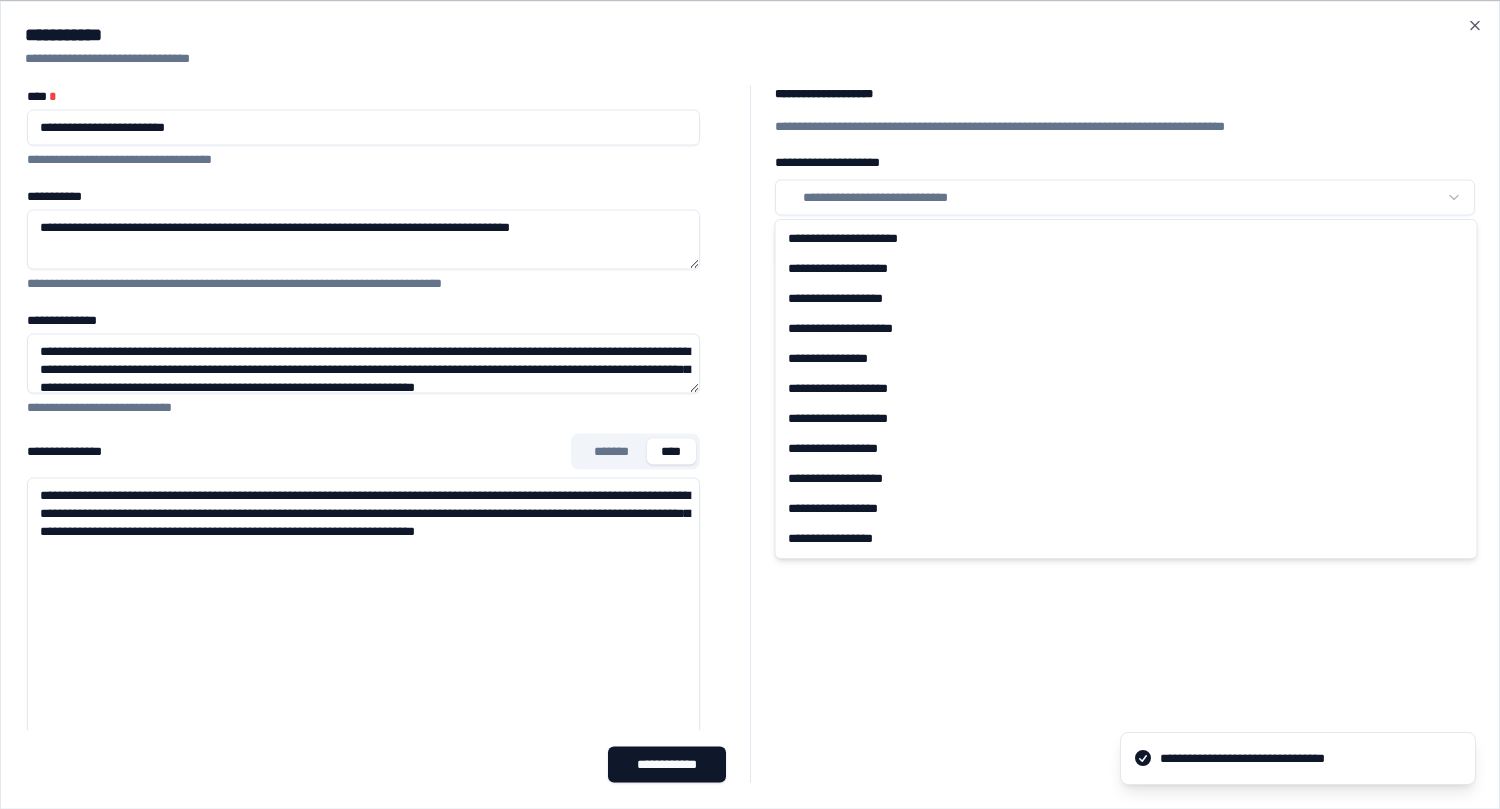 click on "**********" at bounding box center [750, 404] 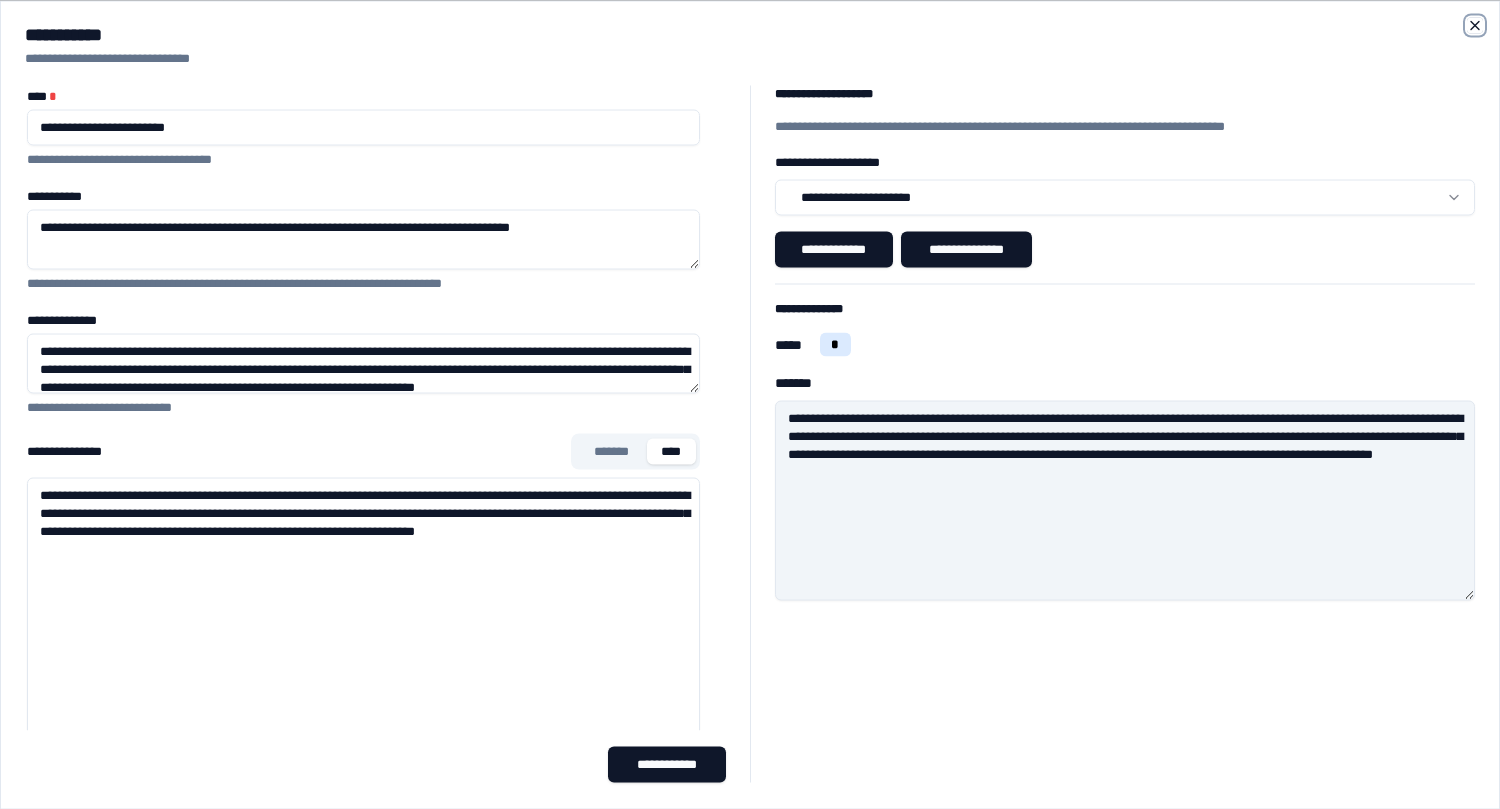 click 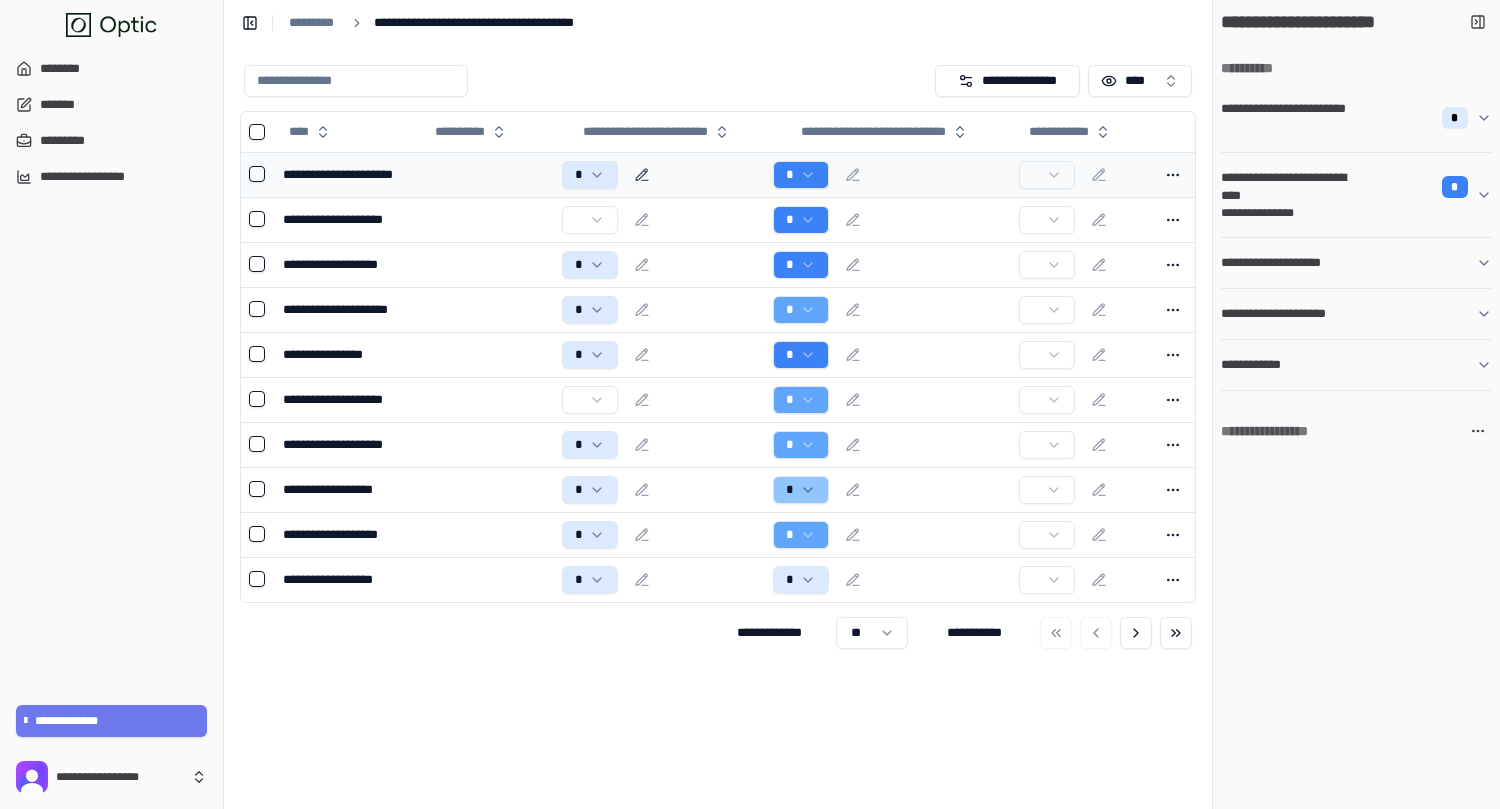 click 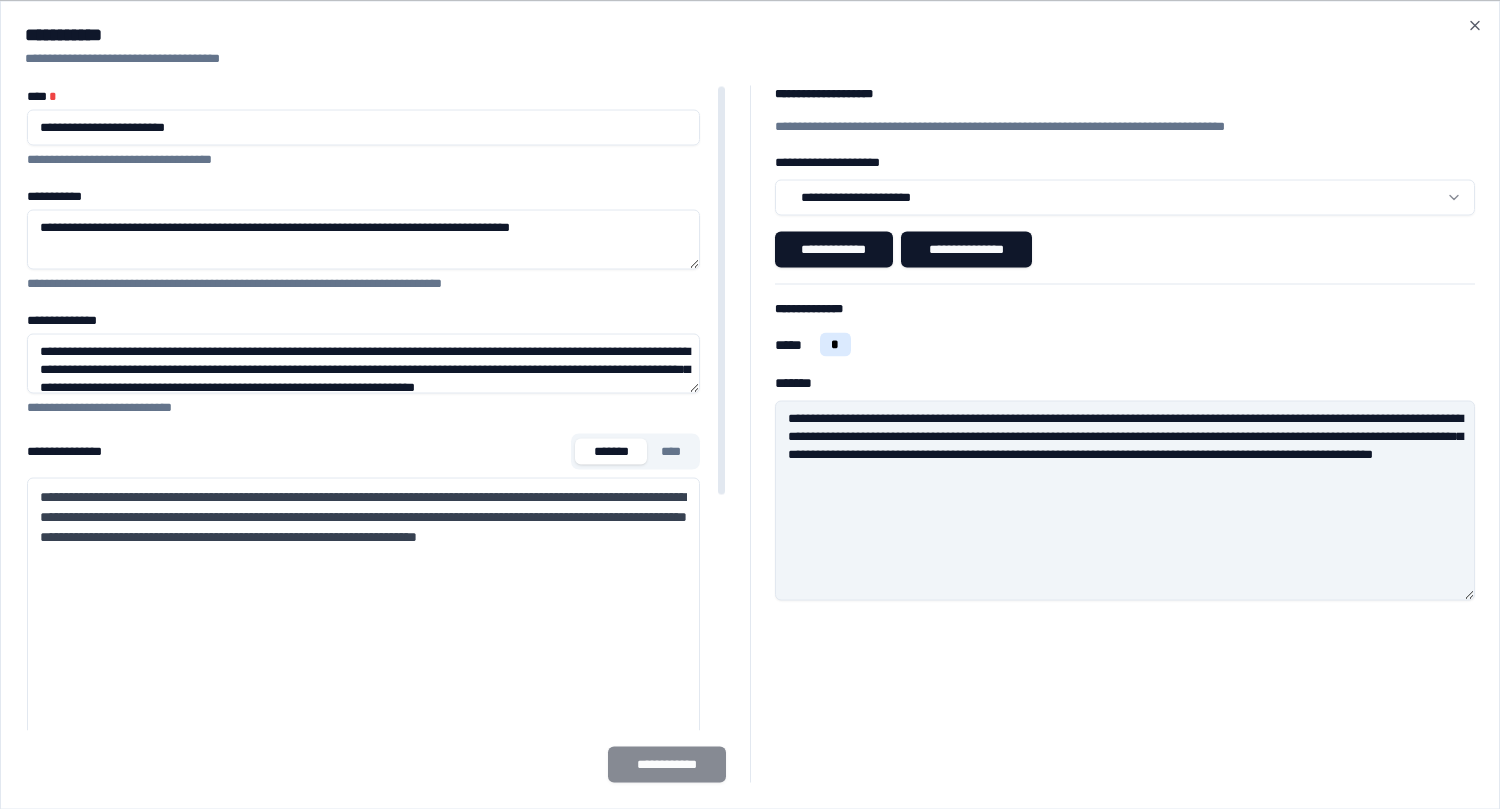 click on "*******" at bounding box center (611, 451) 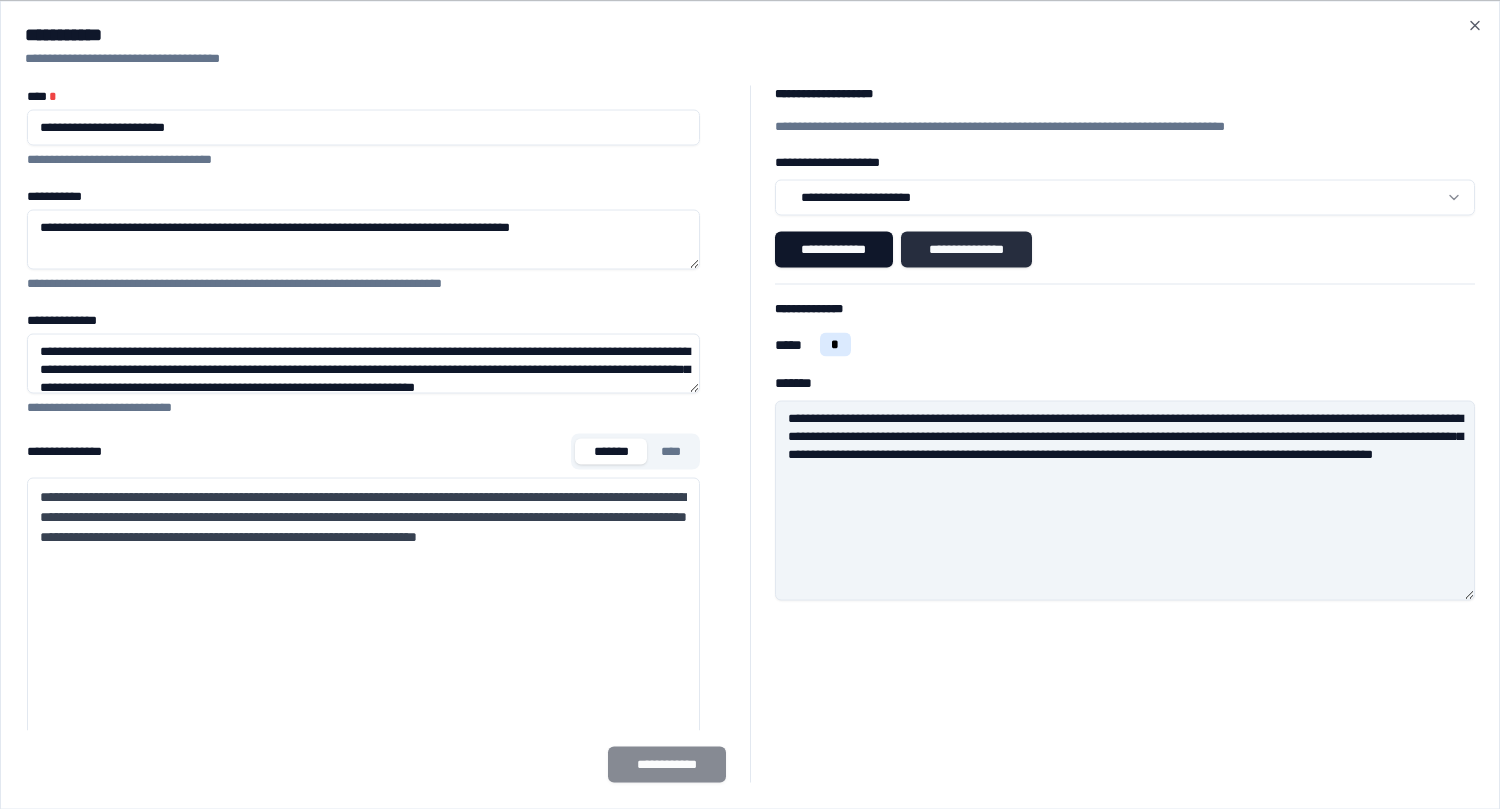 click on "**********" at bounding box center (966, 249) 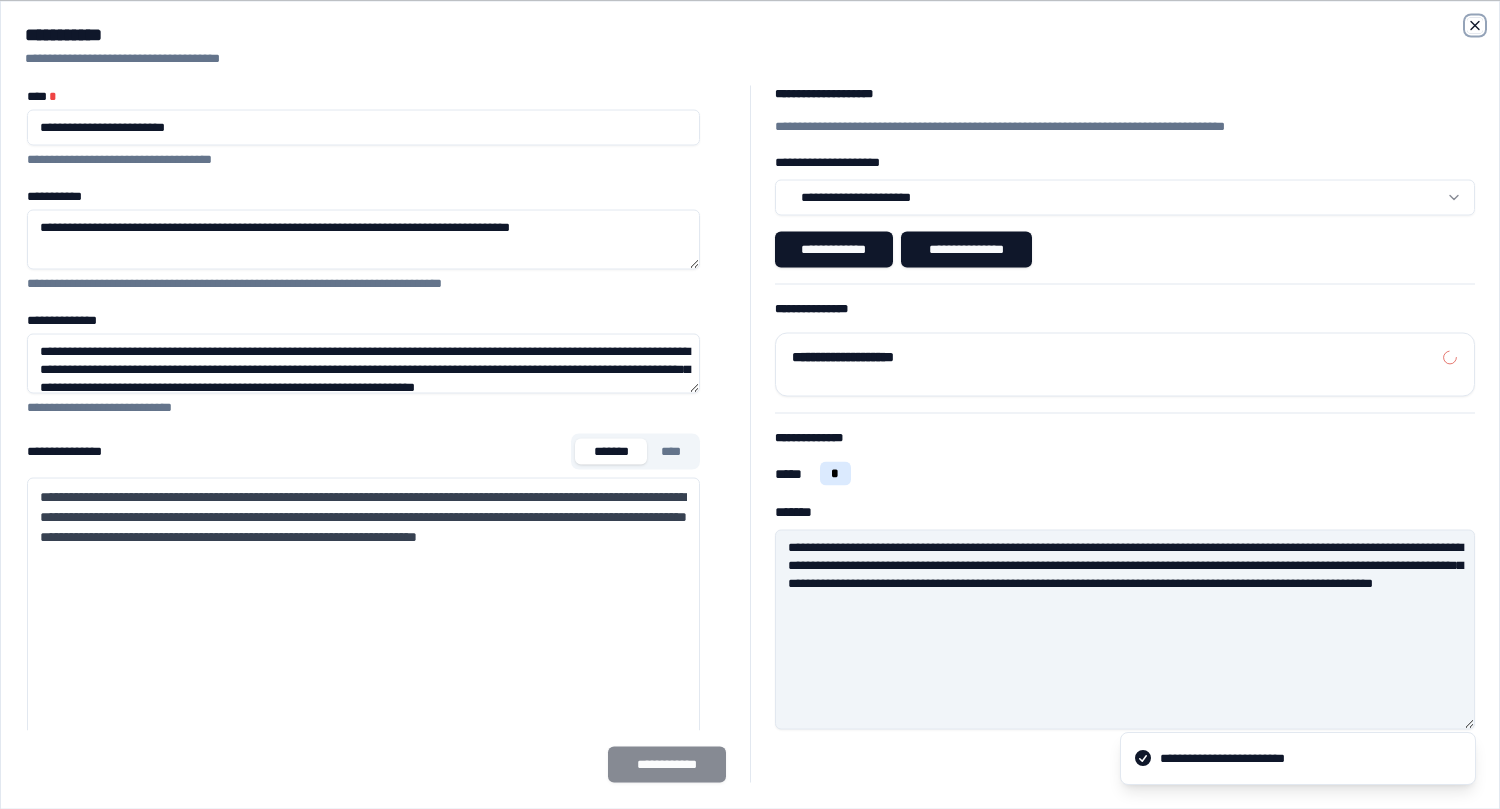 click 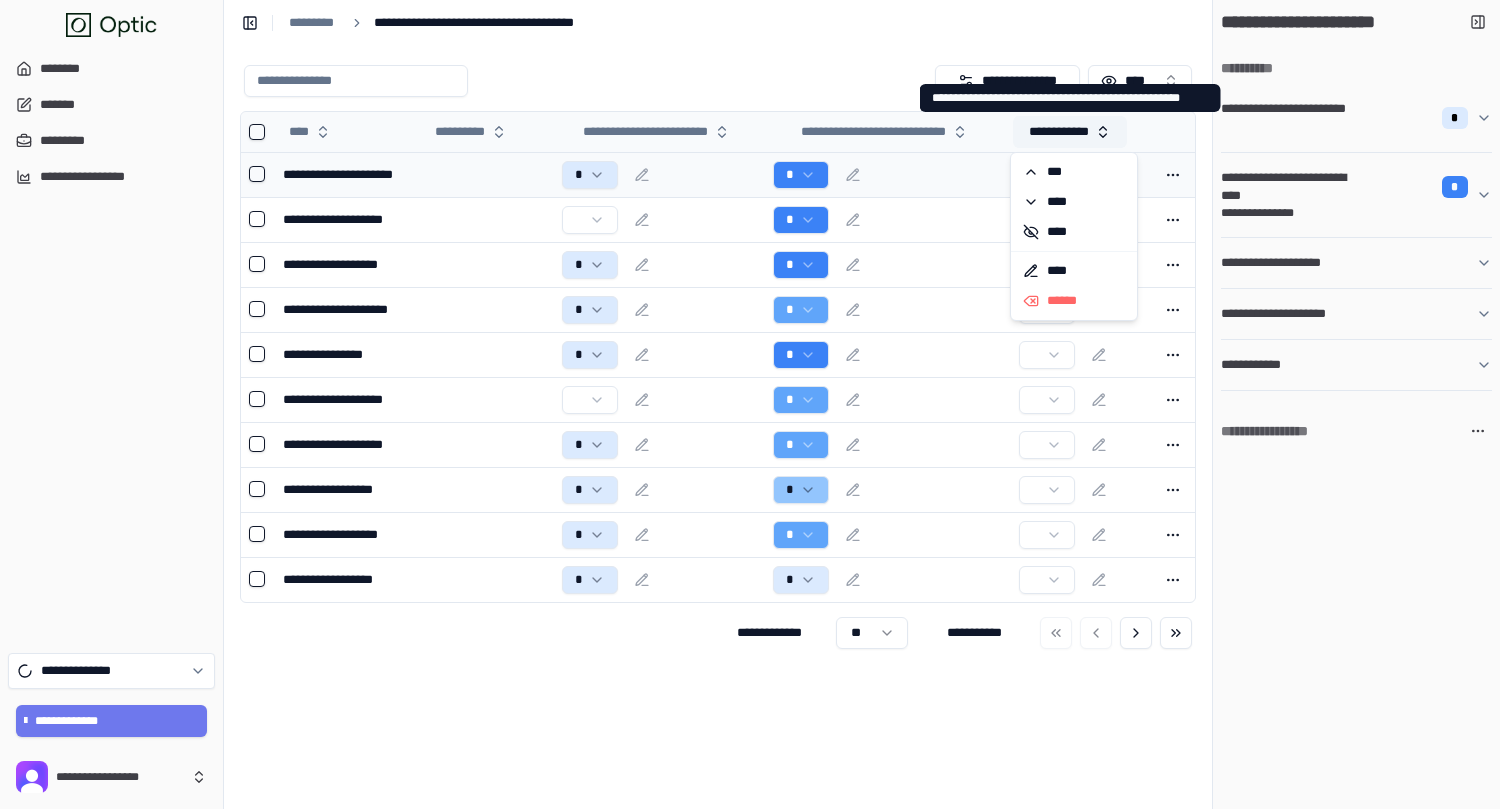 click on "**********" at bounding box center [1070, 132] 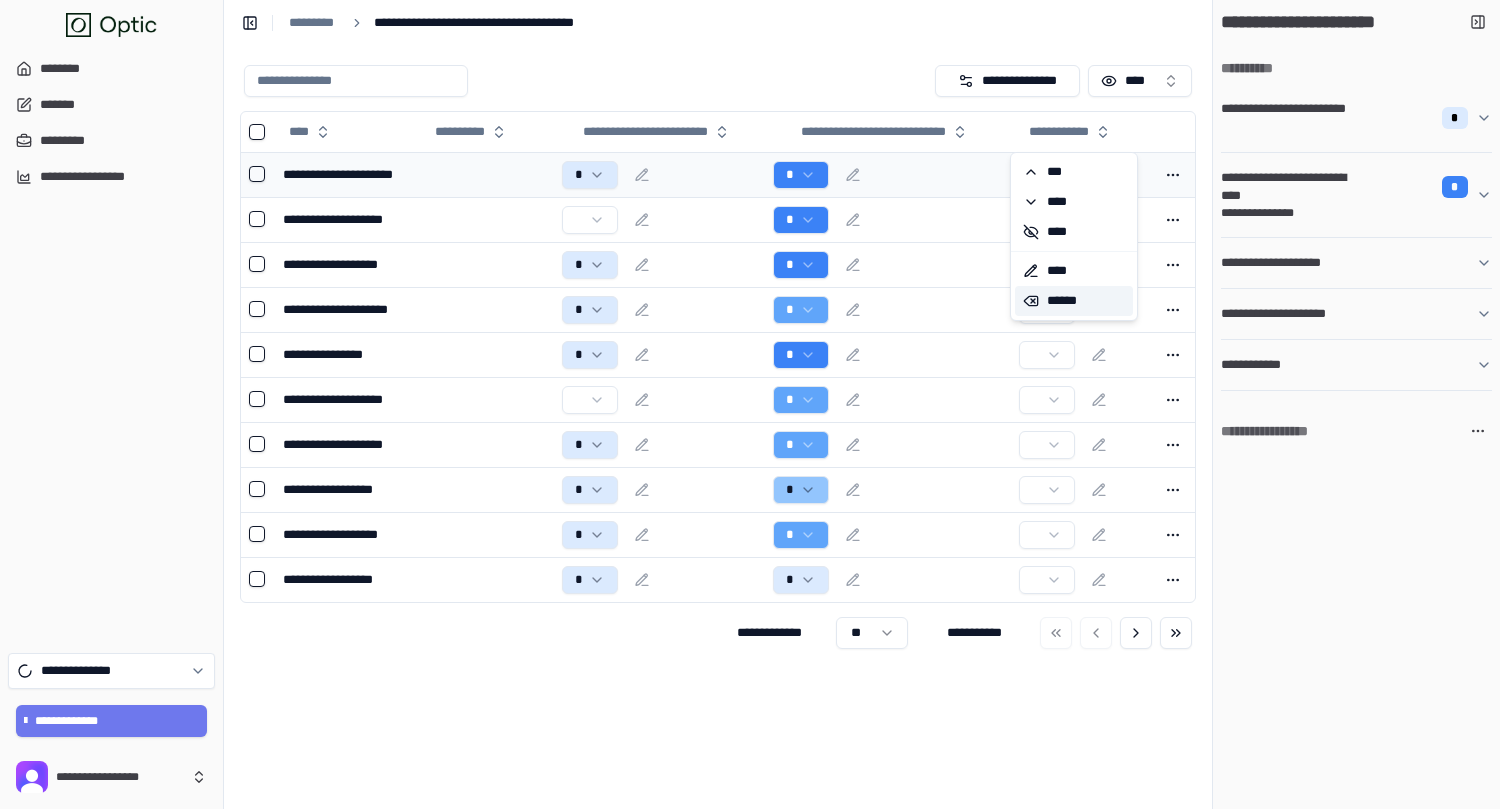 click on "******" at bounding box center [1074, 301] 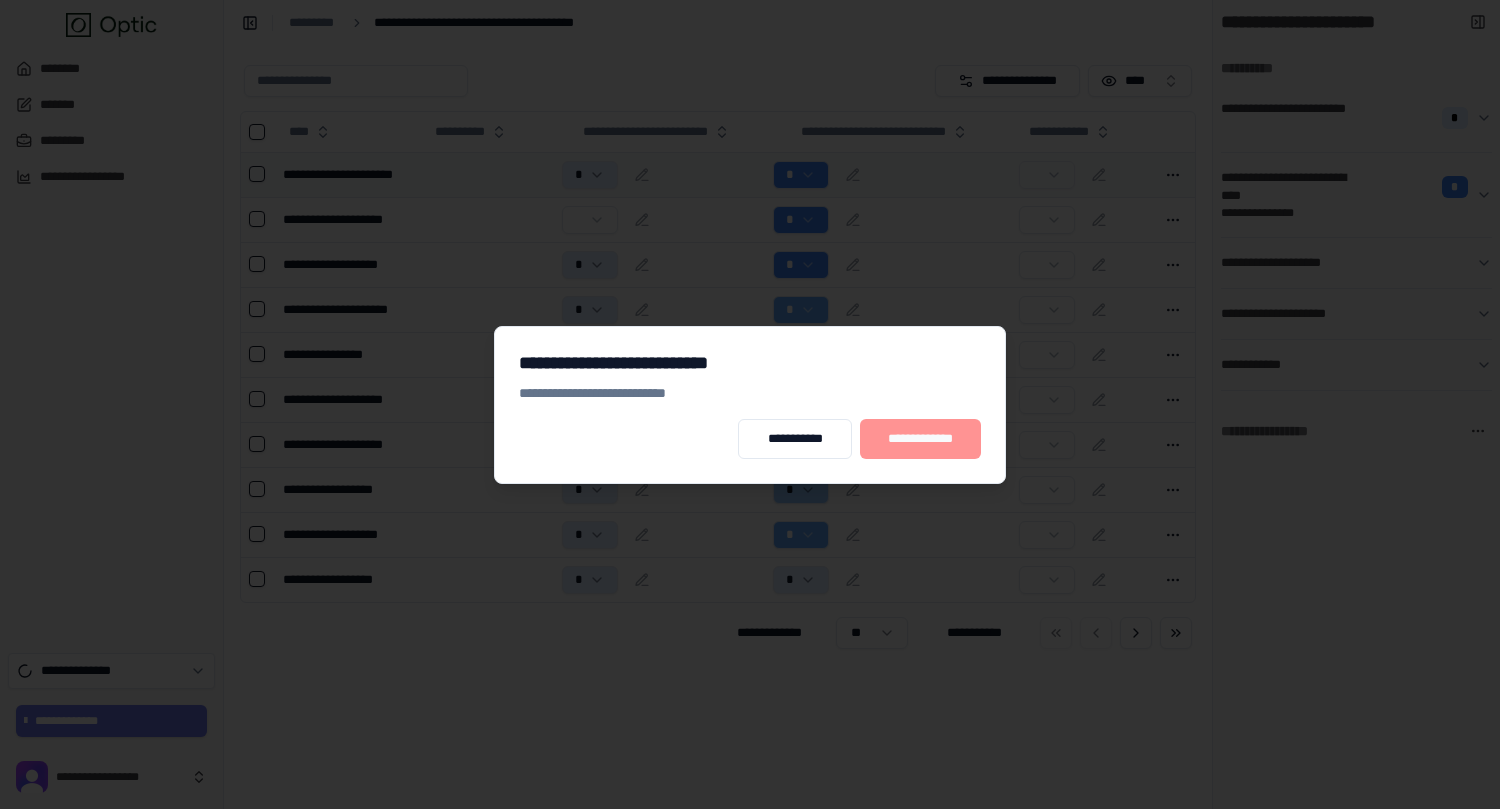 click on "**********" at bounding box center (920, 439) 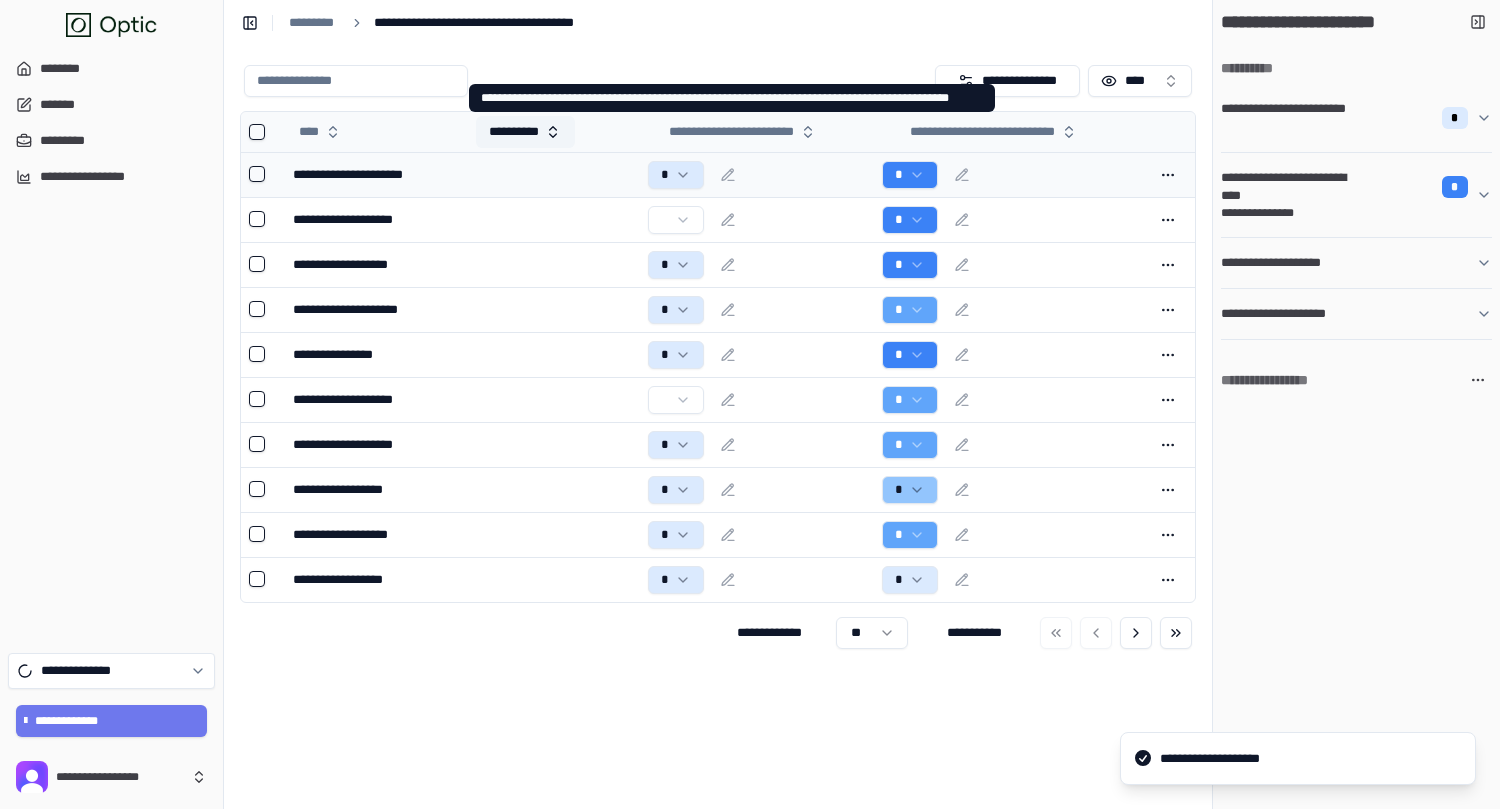 click on "**********" at bounding box center (525, 132) 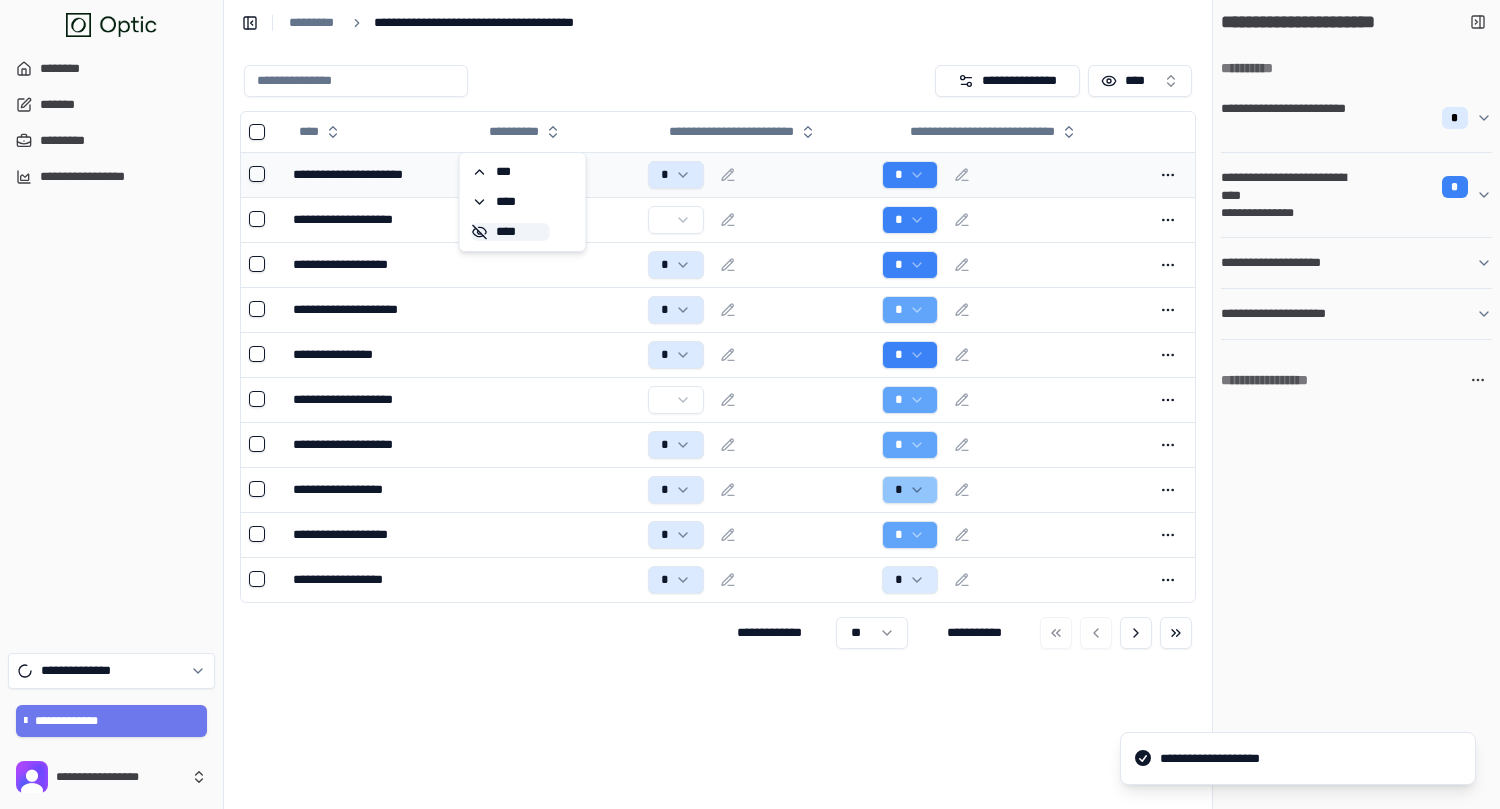 click on "****" at bounding box center [511, 232] 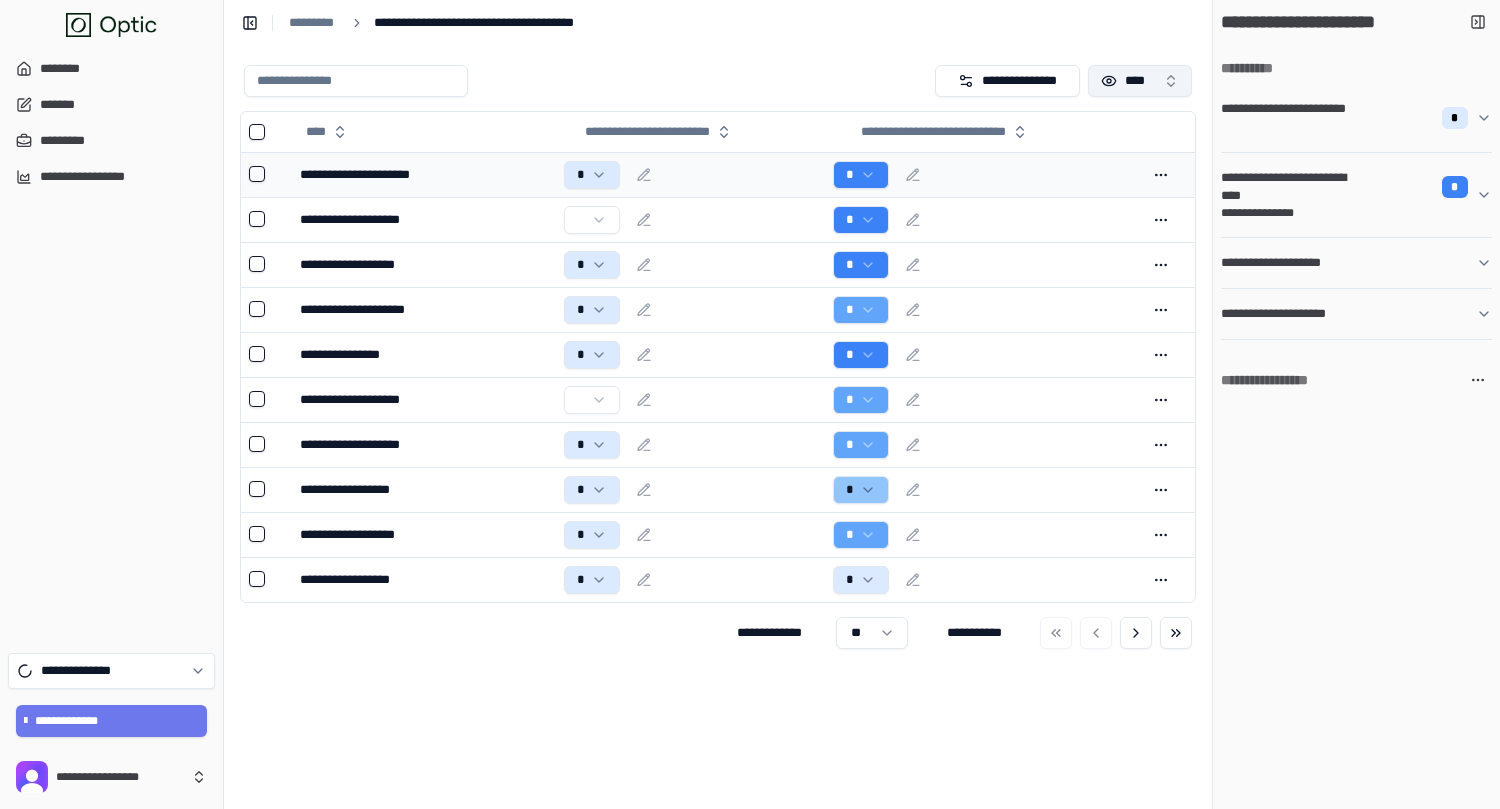click on "****" at bounding box center (1140, 81) 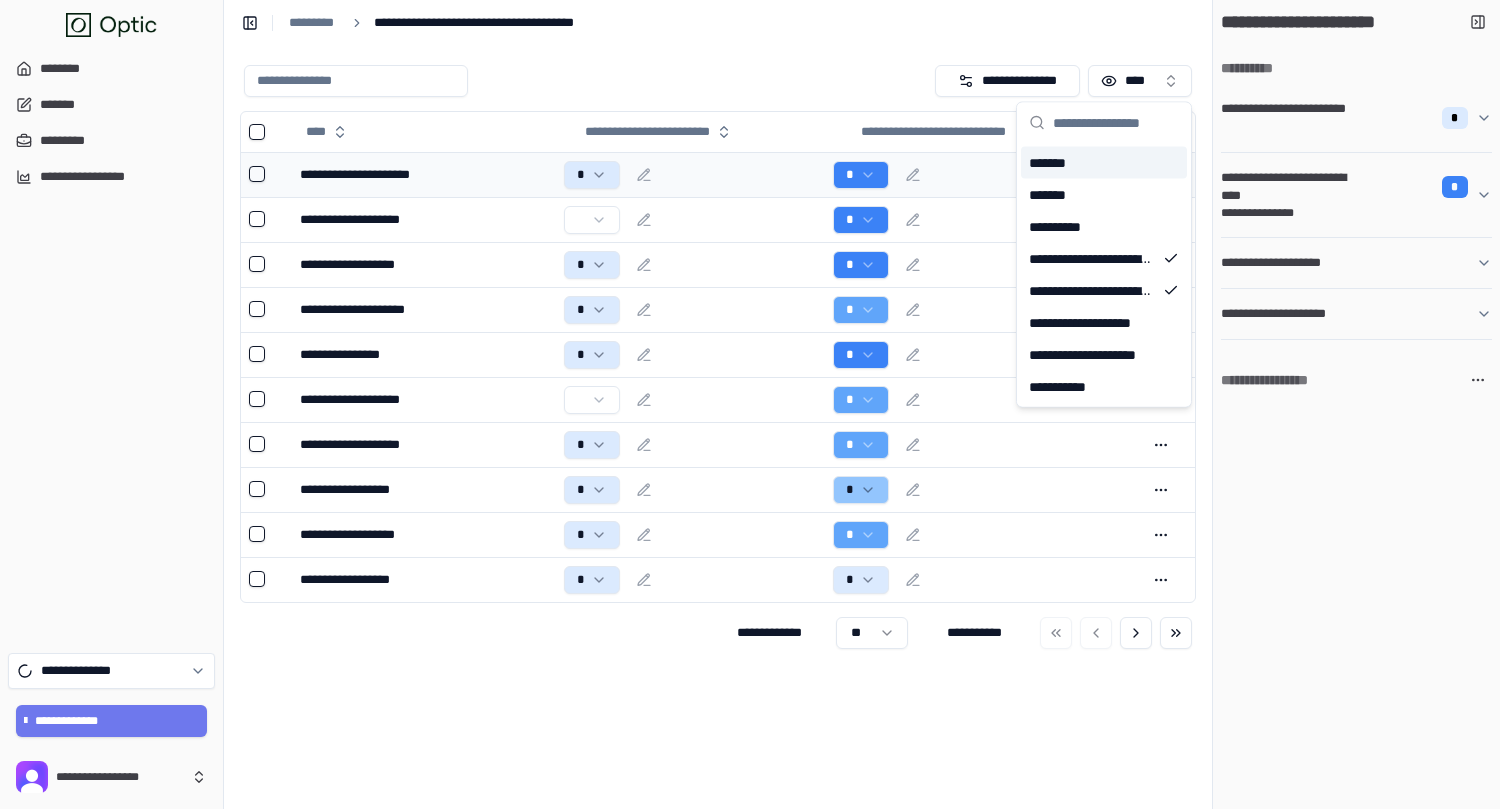click on "**********" at bounding box center [718, 427] 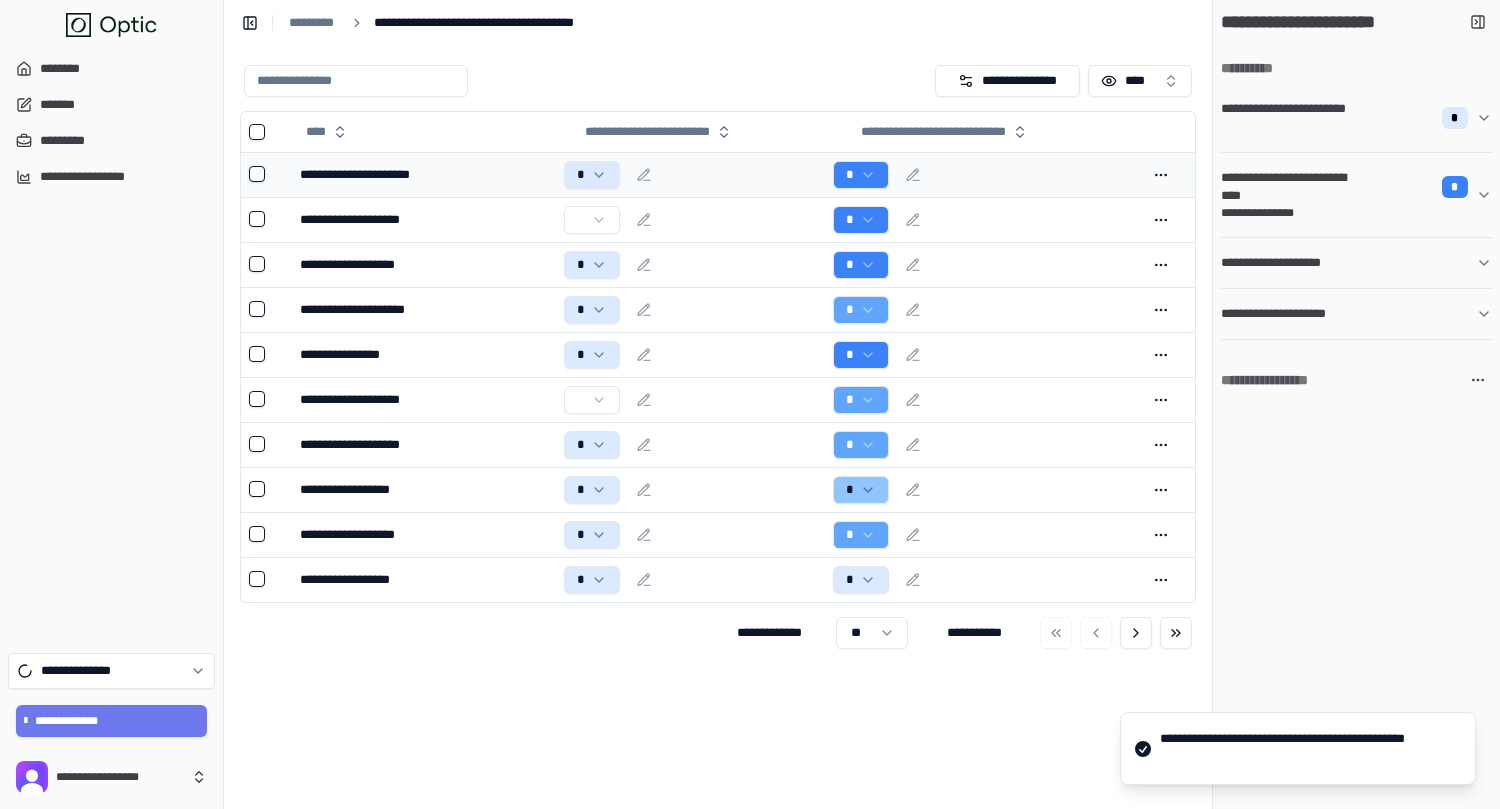 click 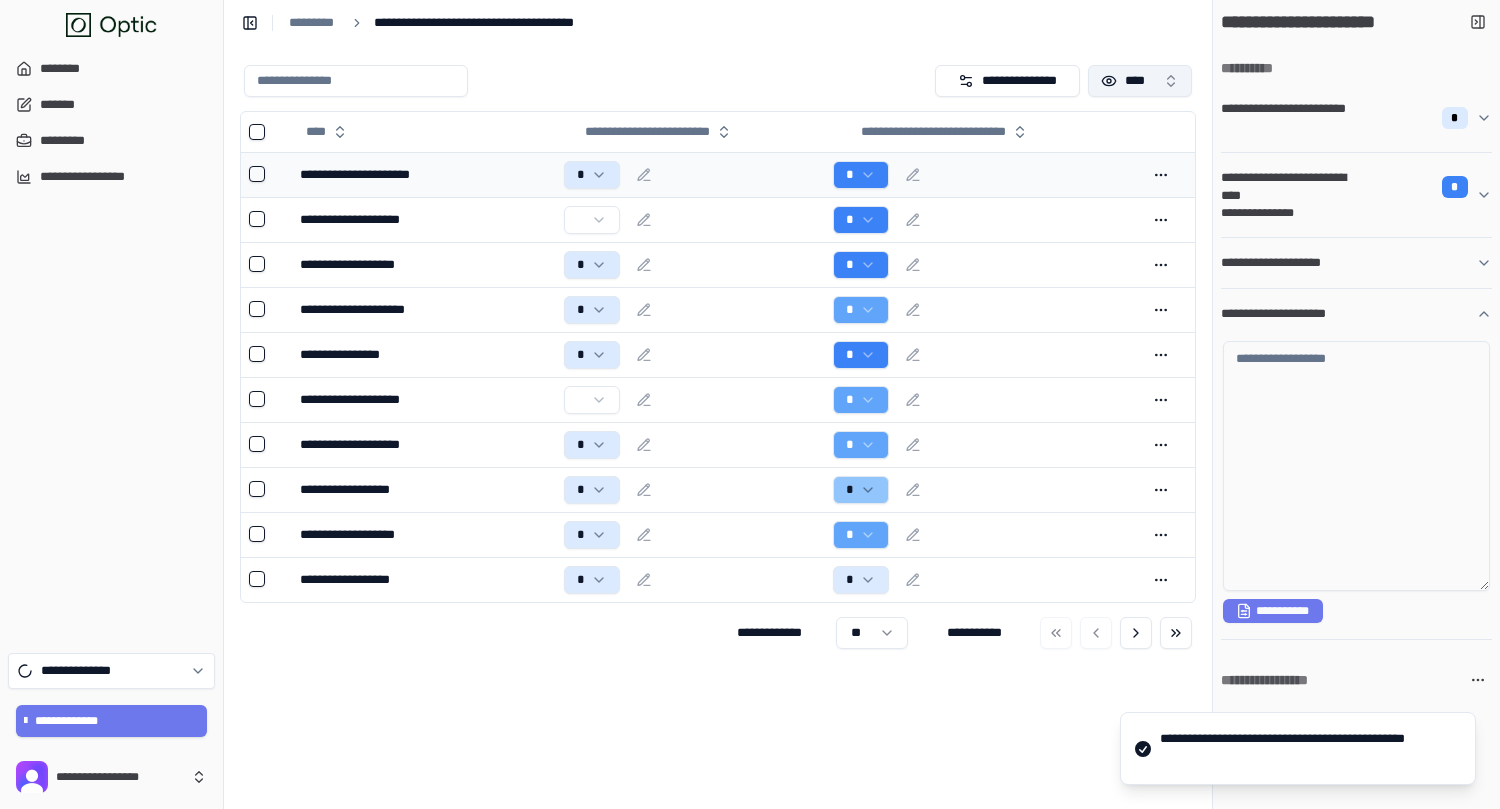click on "****" at bounding box center (1140, 81) 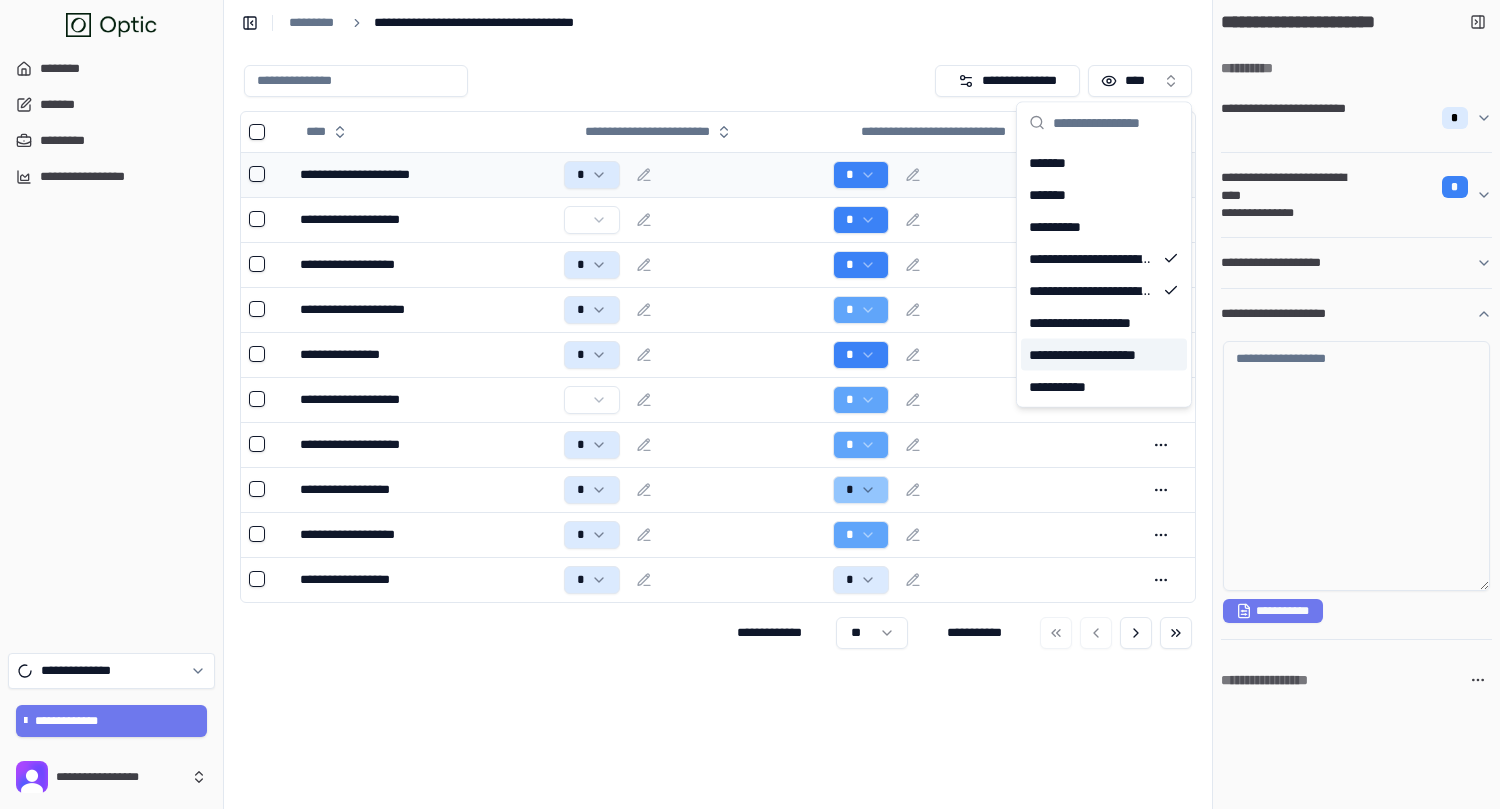 click on "**********" at bounding box center (1092, 355) 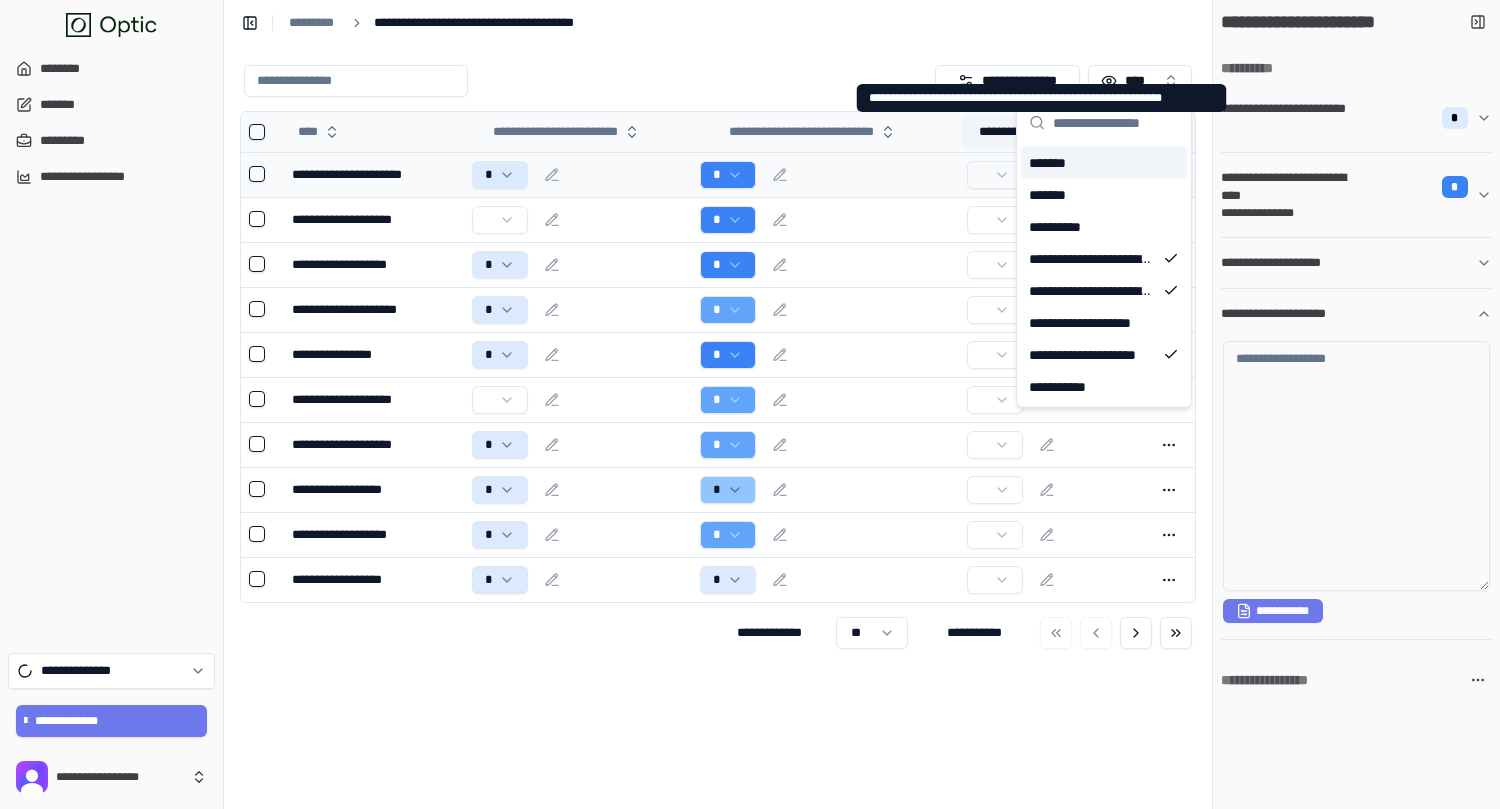 click on "**********" at bounding box center [1042, 132] 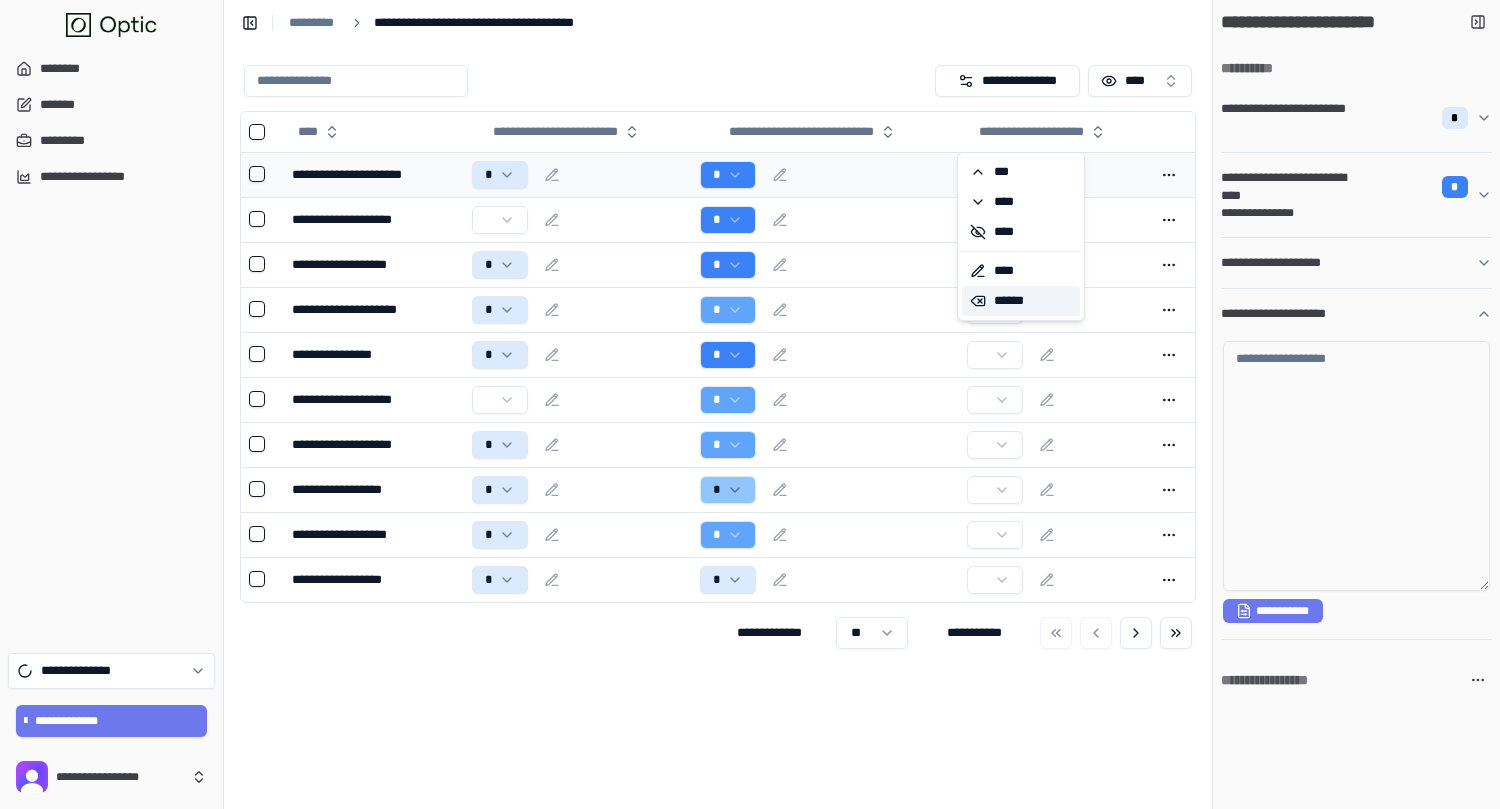 click on "******" at bounding box center (1021, 301) 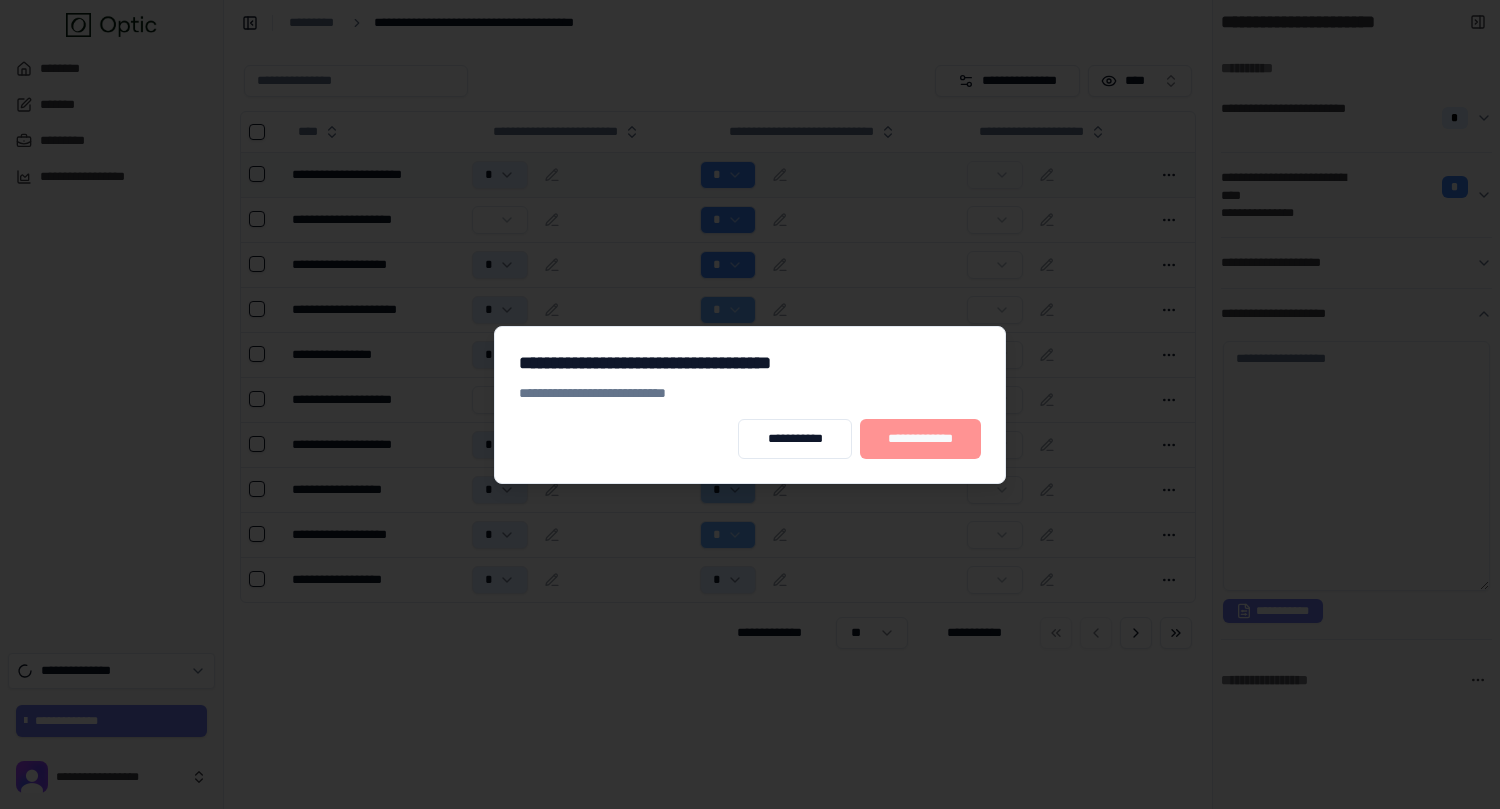 click on "**********" at bounding box center [920, 439] 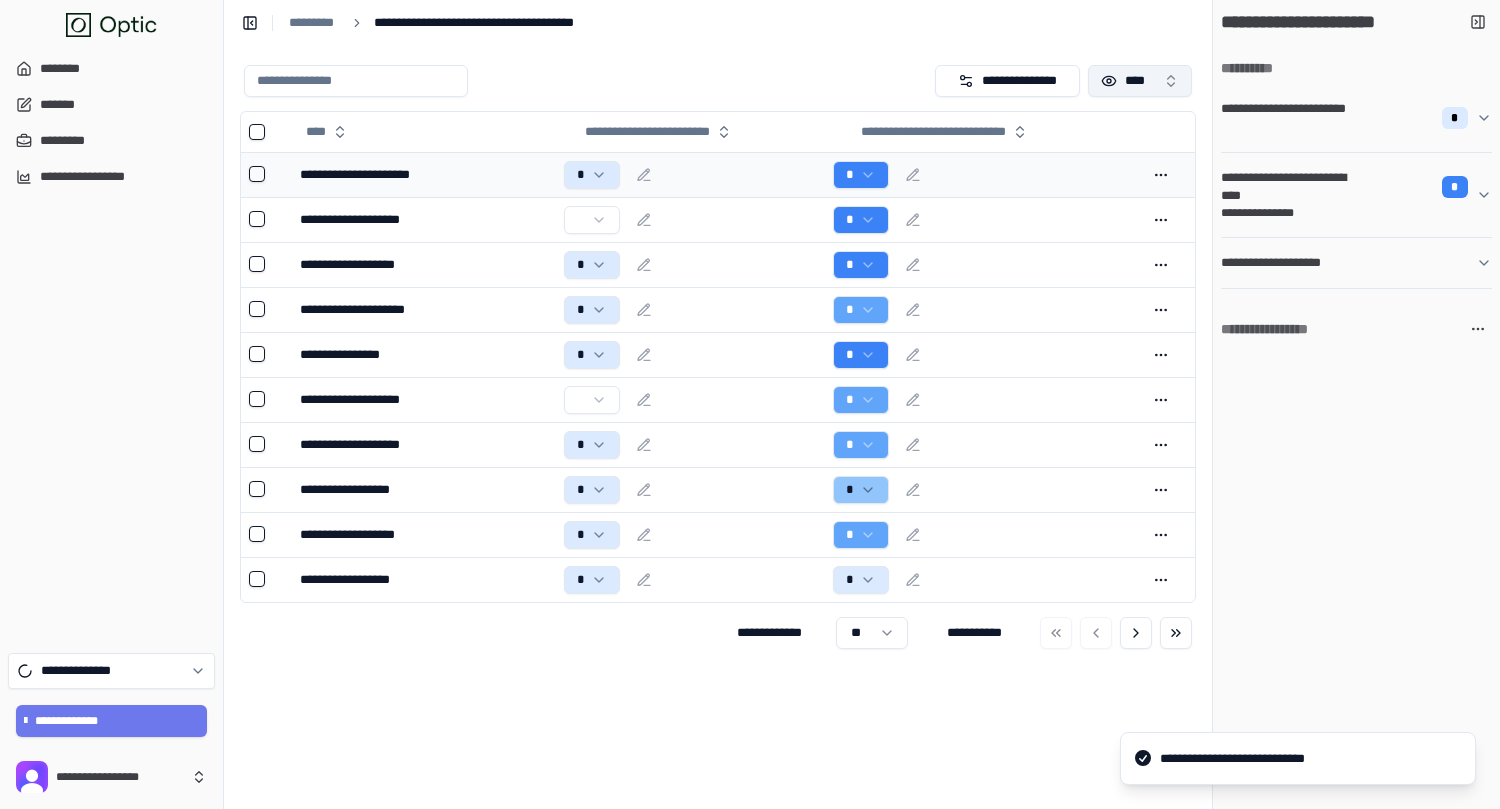 click on "****" at bounding box center (1140, 81) 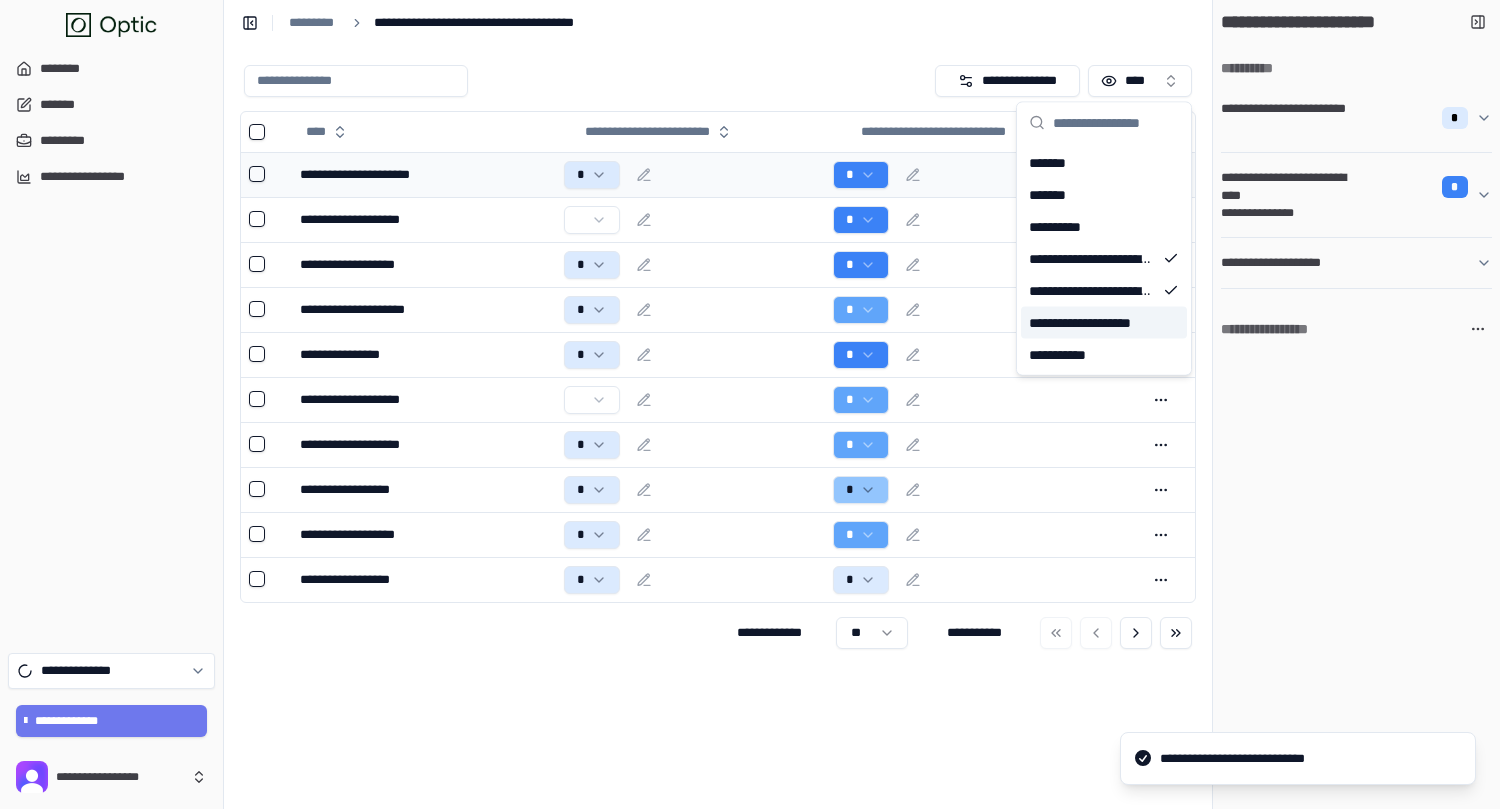 click on "**********" at bounding box center (1090, 323) 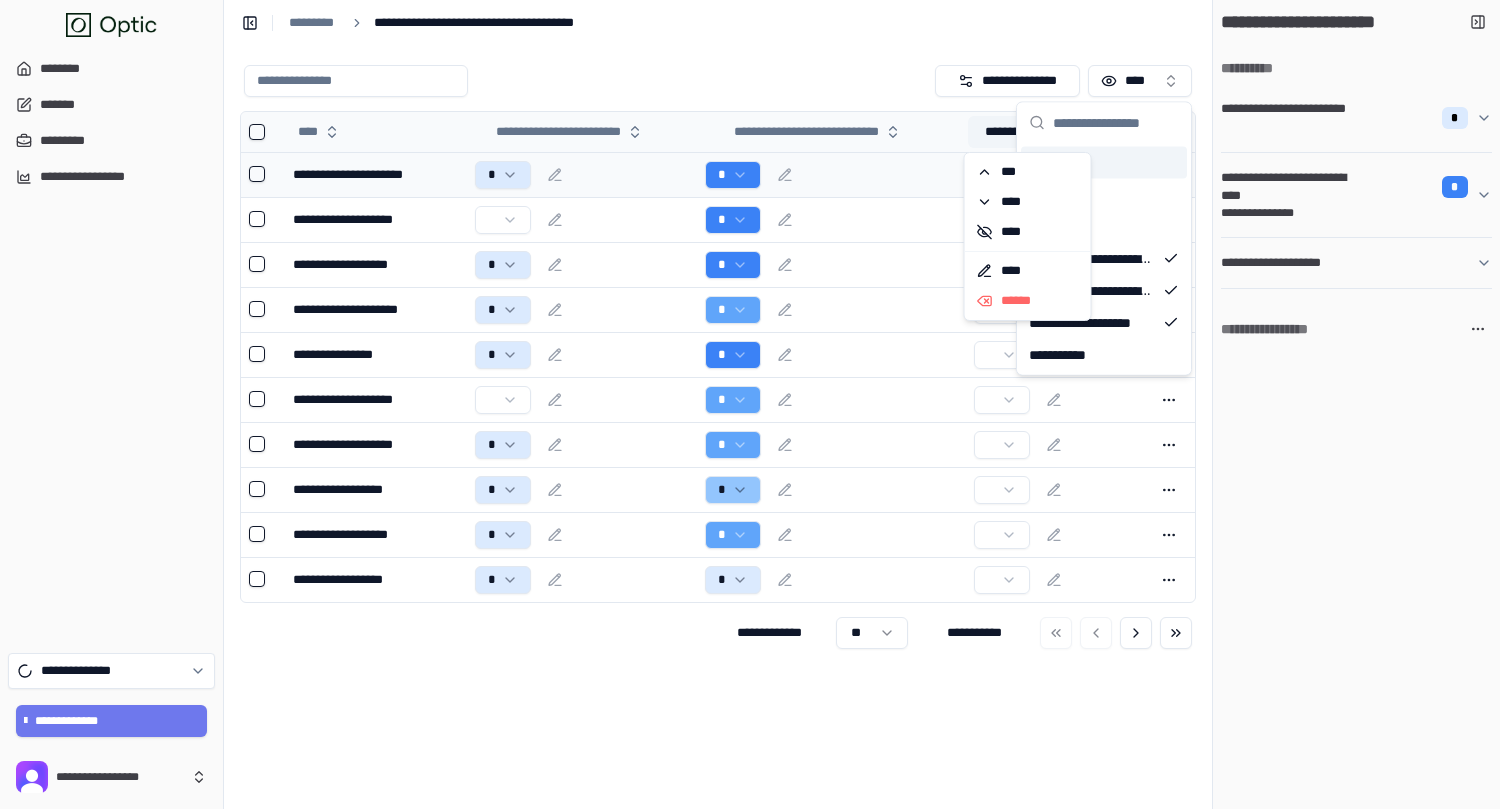 click on "**********" at bounding box center [1046, 132] 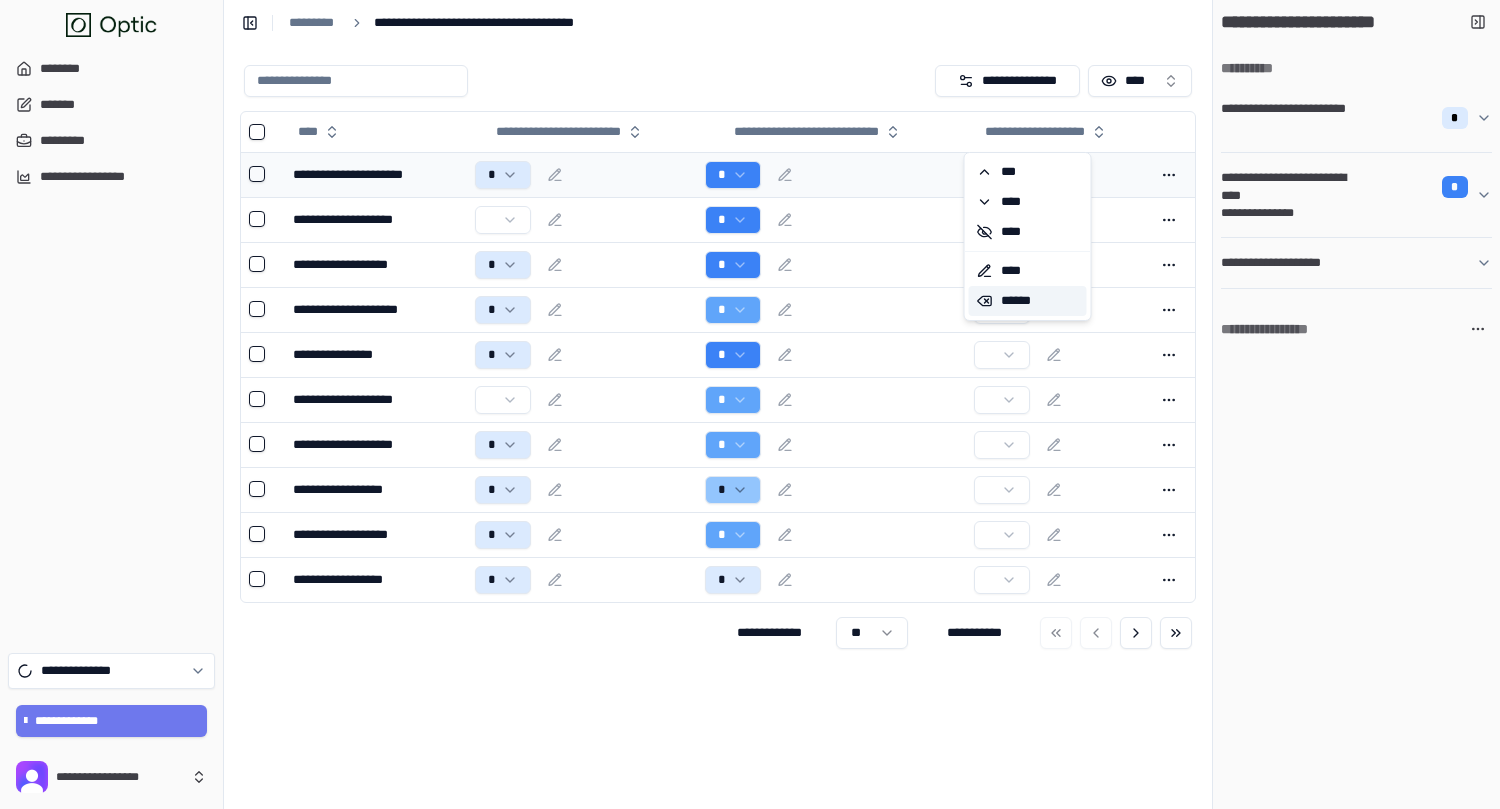 click on "******" at bounding box center (1028, 301) 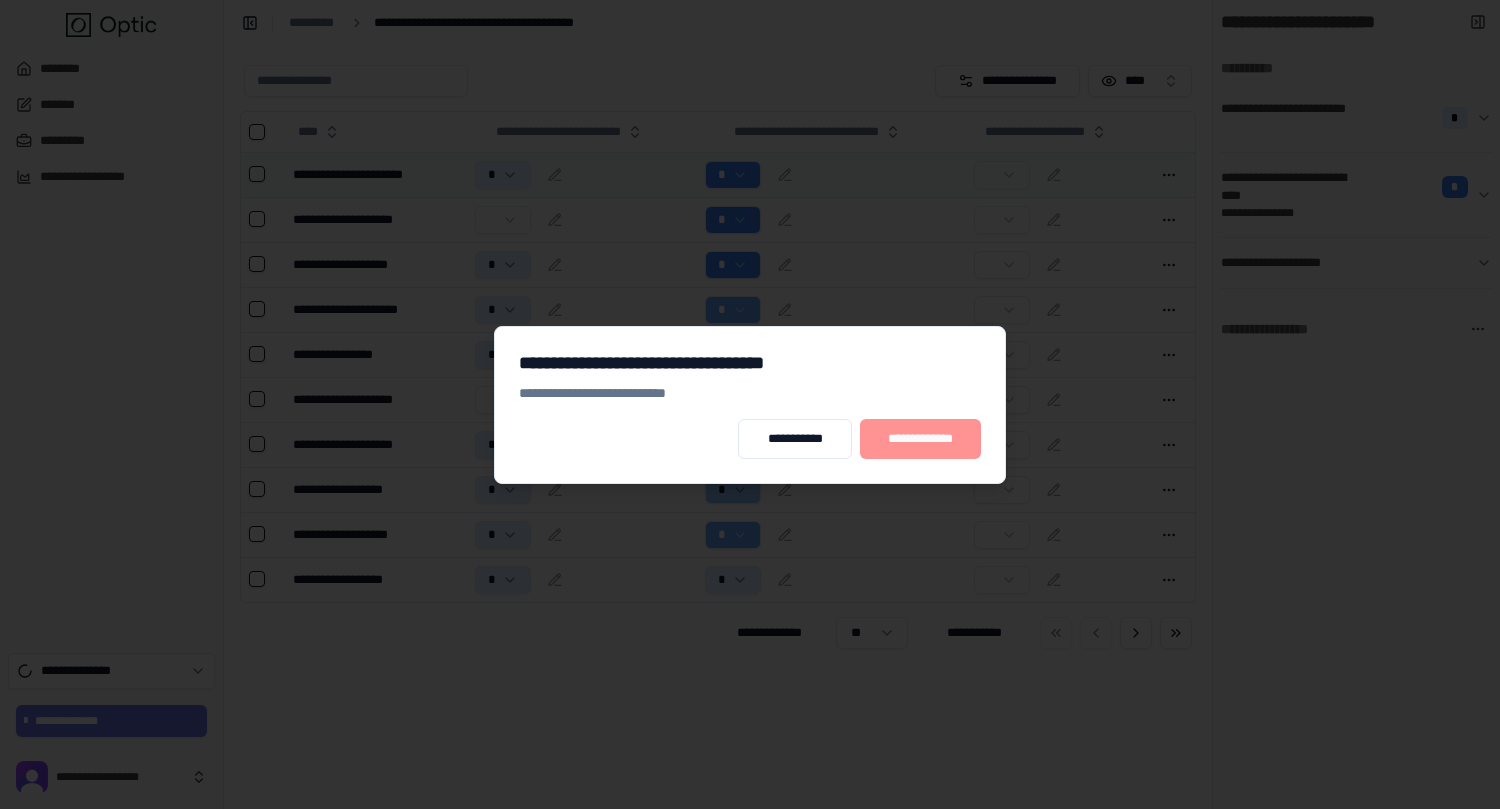 click on "**********" at bounding box center (920, 439) 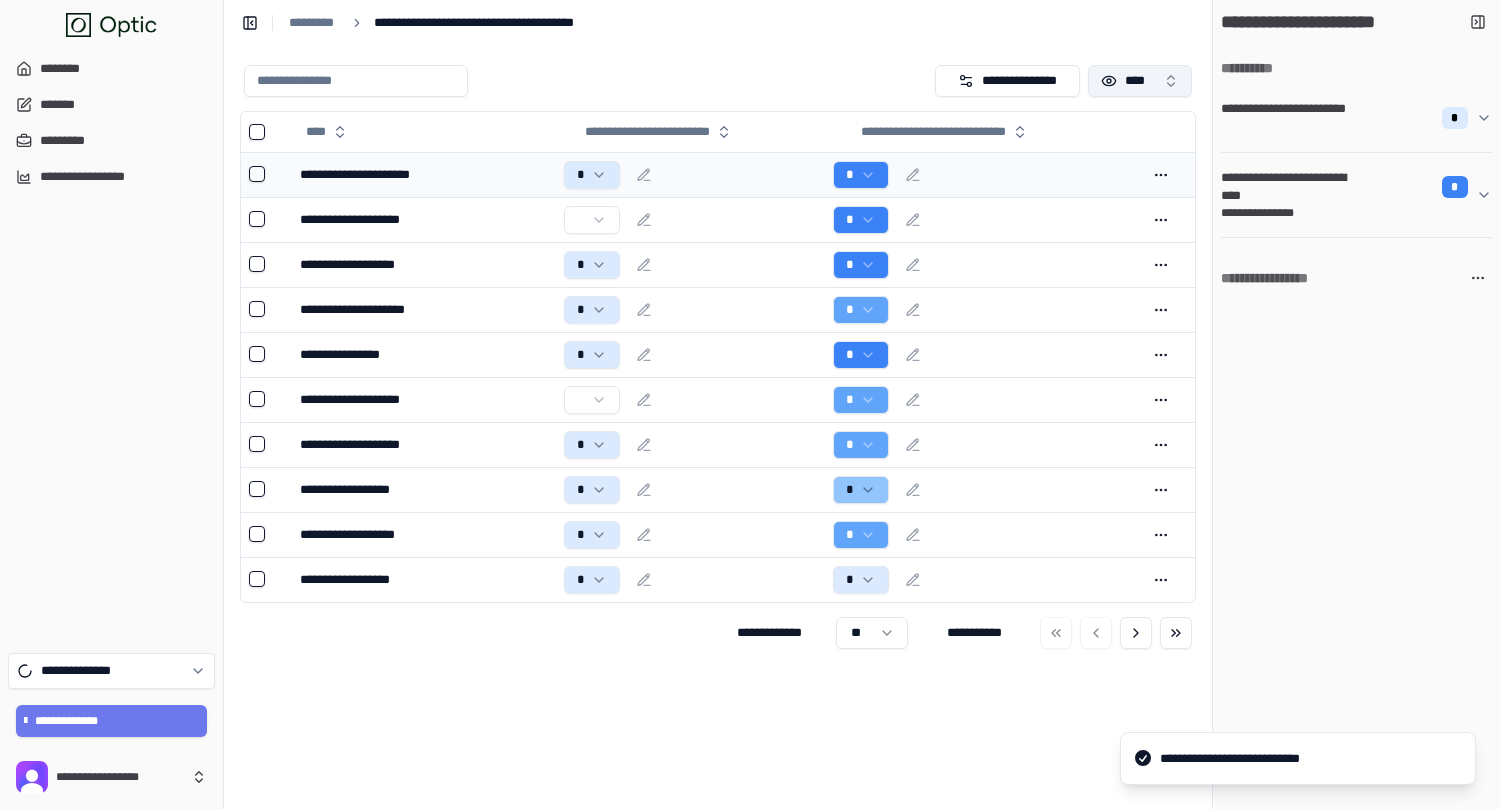 click on "****" at bounding box center [1140, 81] 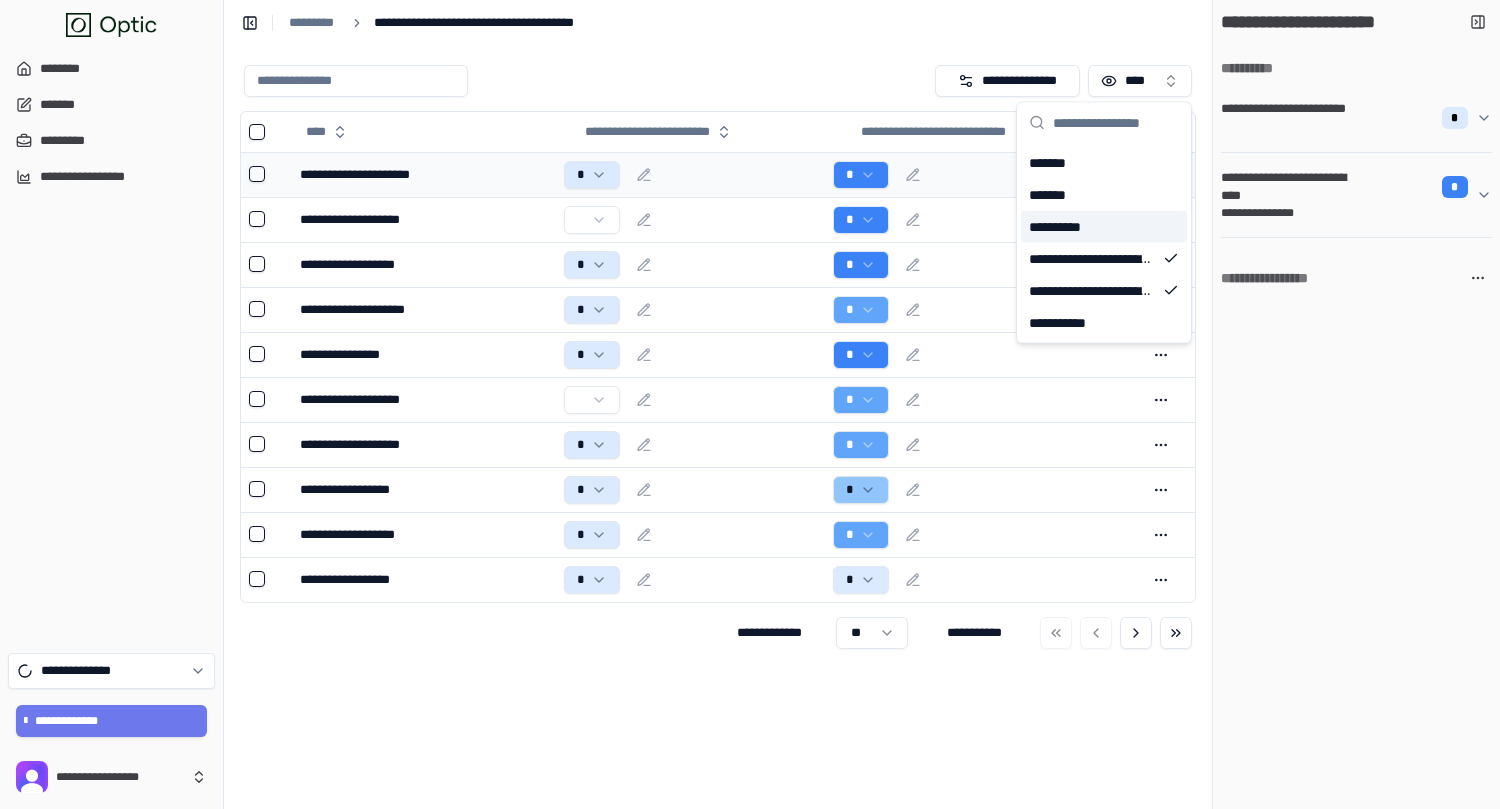 click on "**********" at bounding box center [1104, 227] 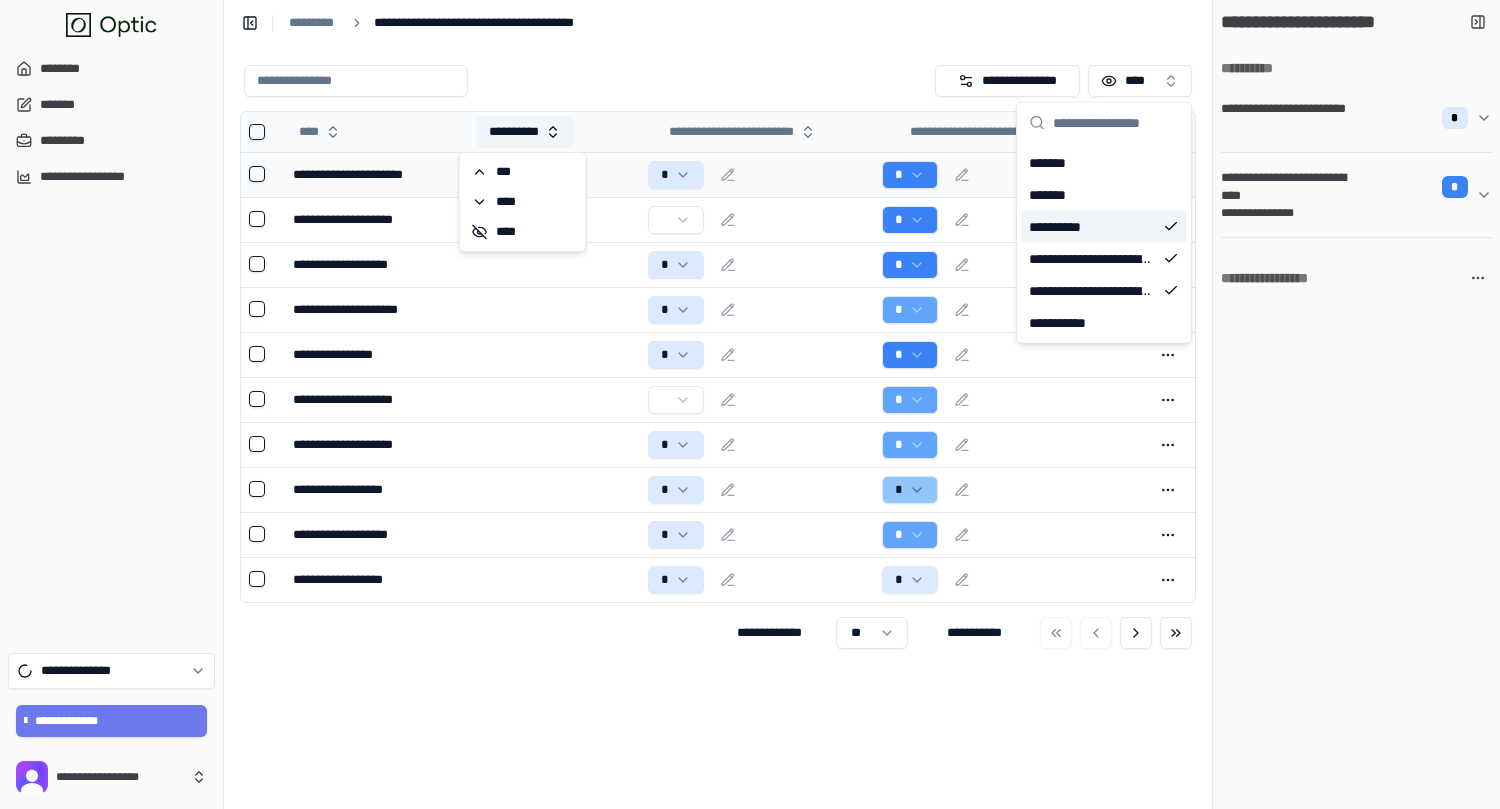 click on "**********" at bounding box center (525, 132) 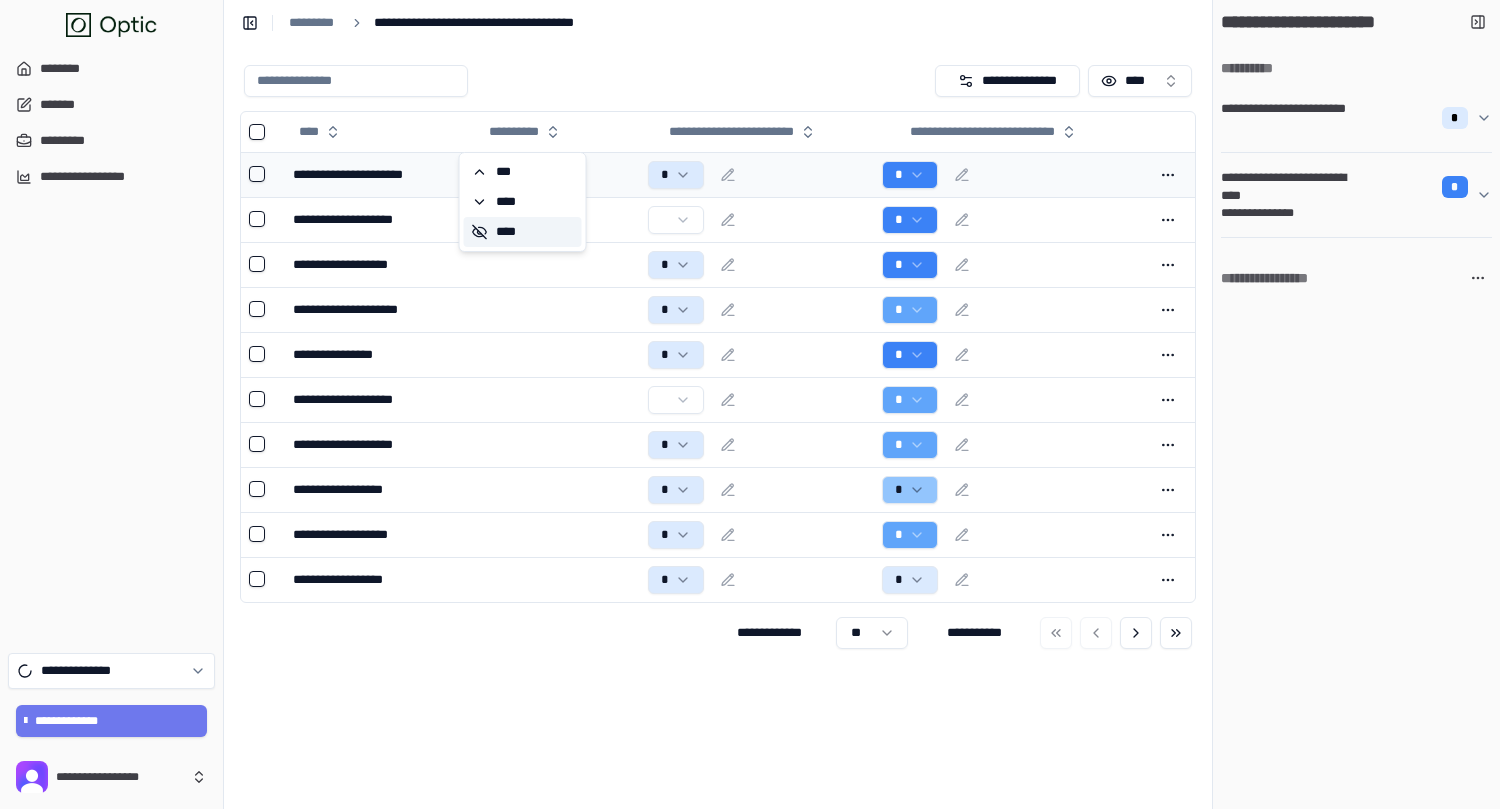 click on "****" at bounding box center (523, 232) 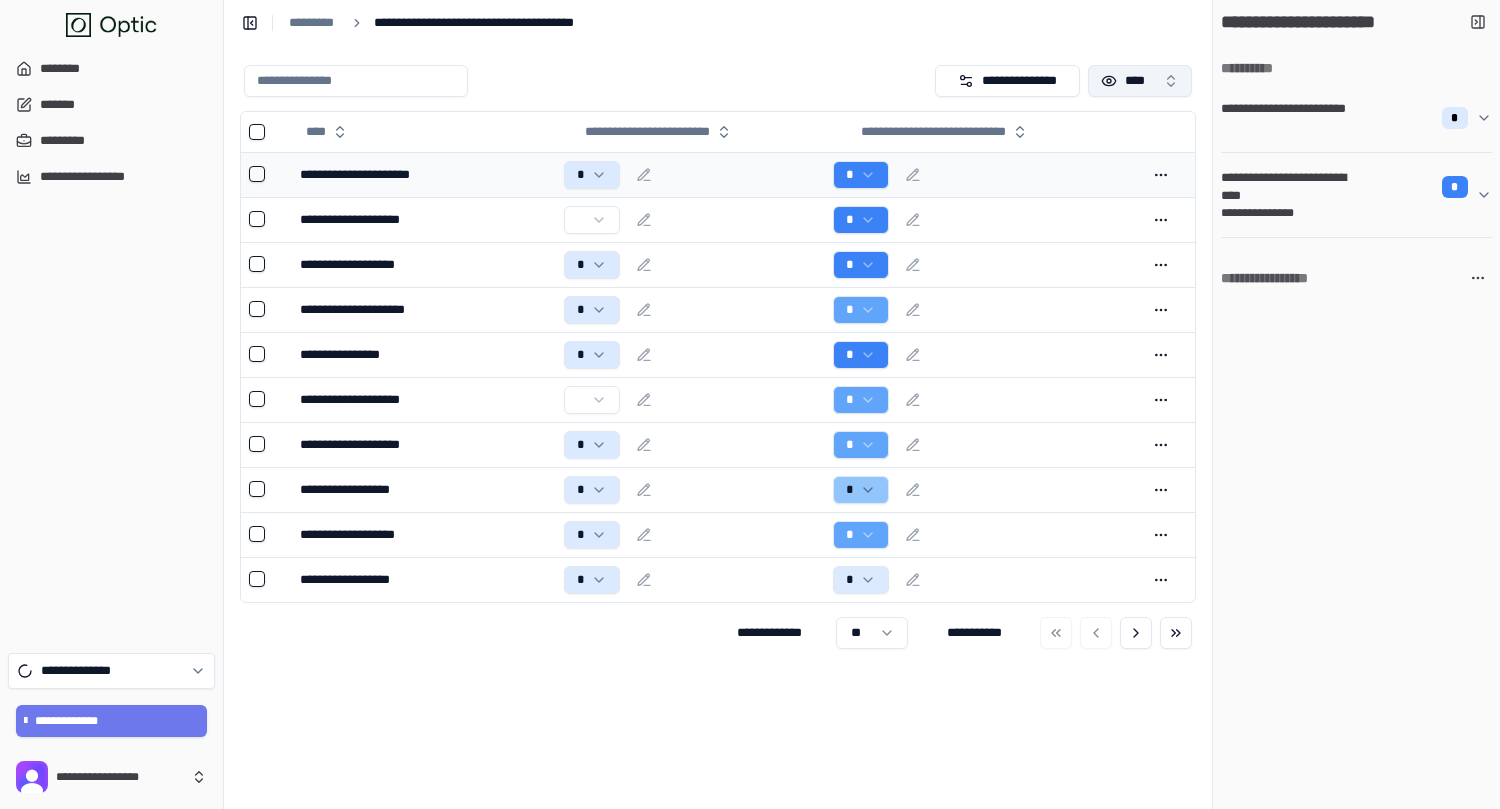 click on "****" at bounding box center (1140, 81) 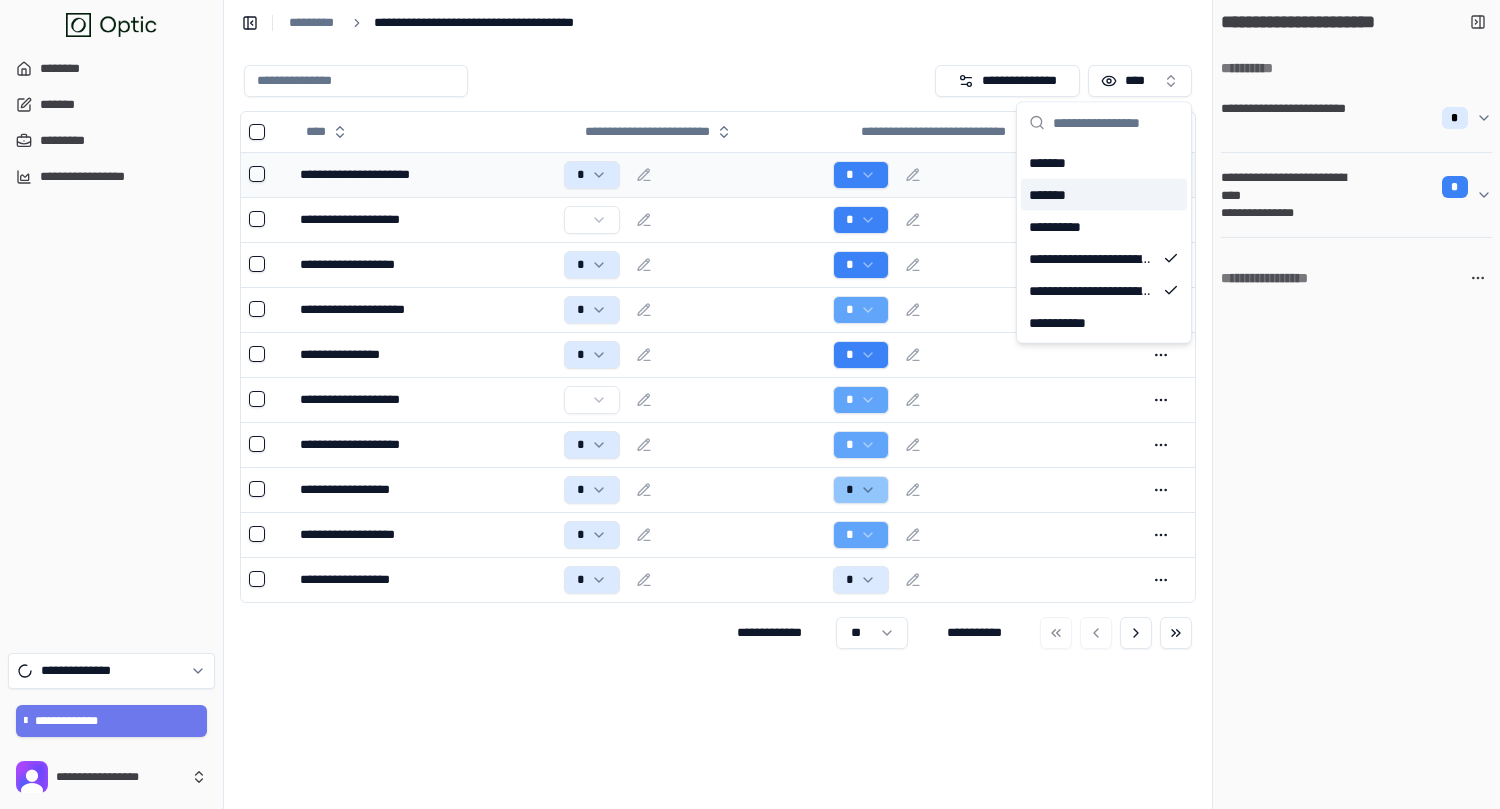 click on "*******" at bounding box center [1104, 195] 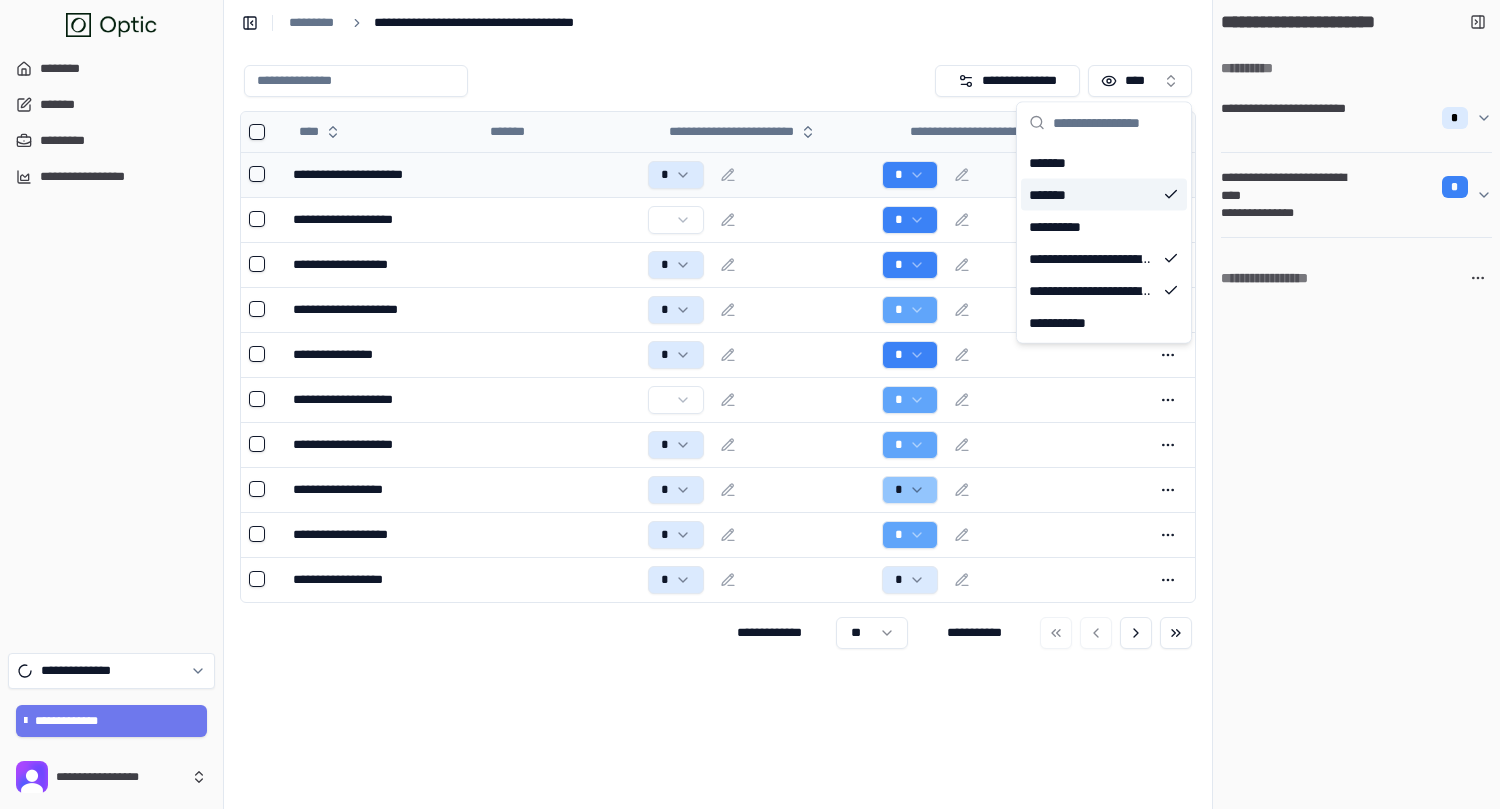 click on "*******" at bounding box center (557, 132) 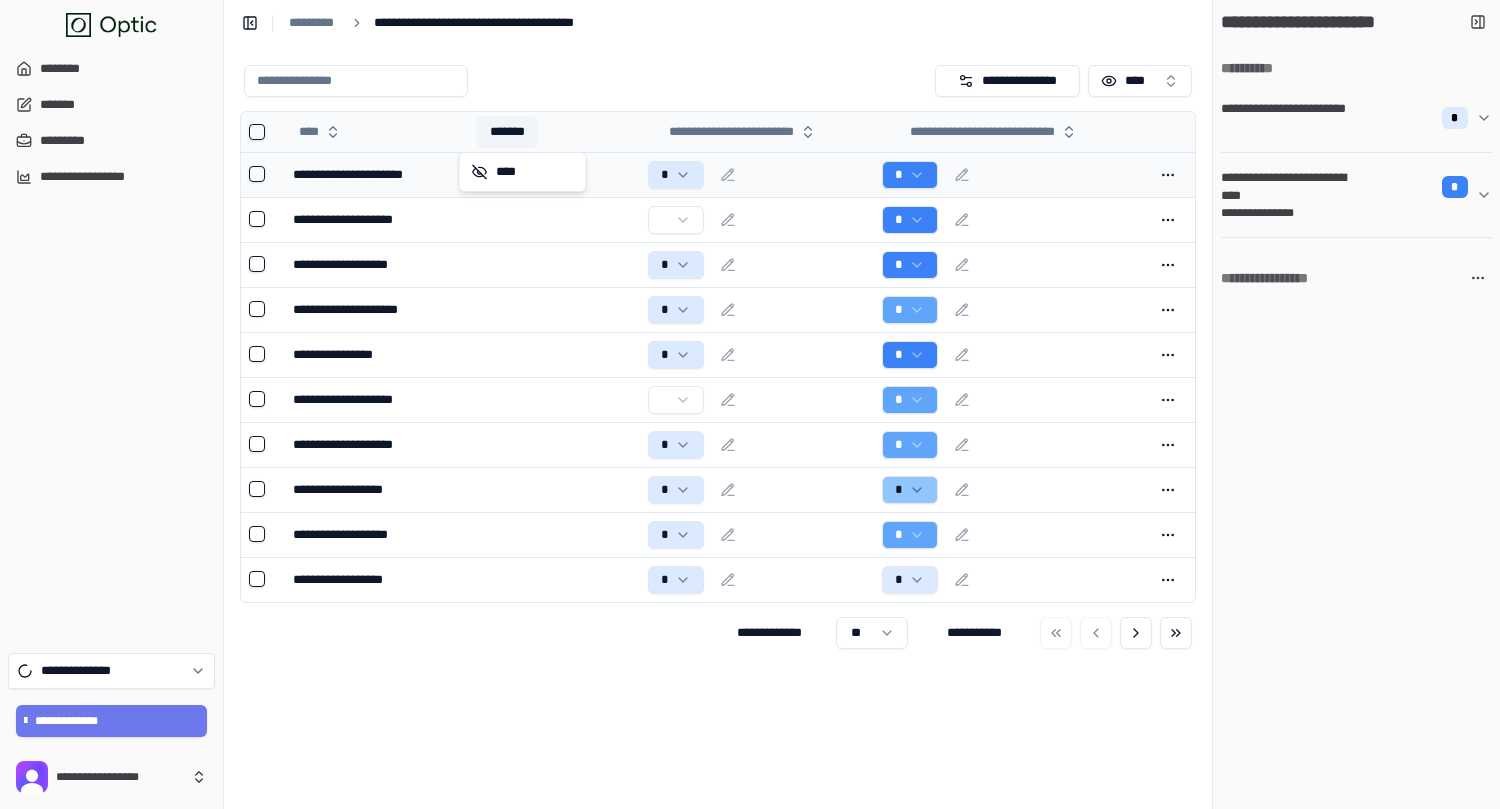 click on "*******" at bounding box center (507, 132) 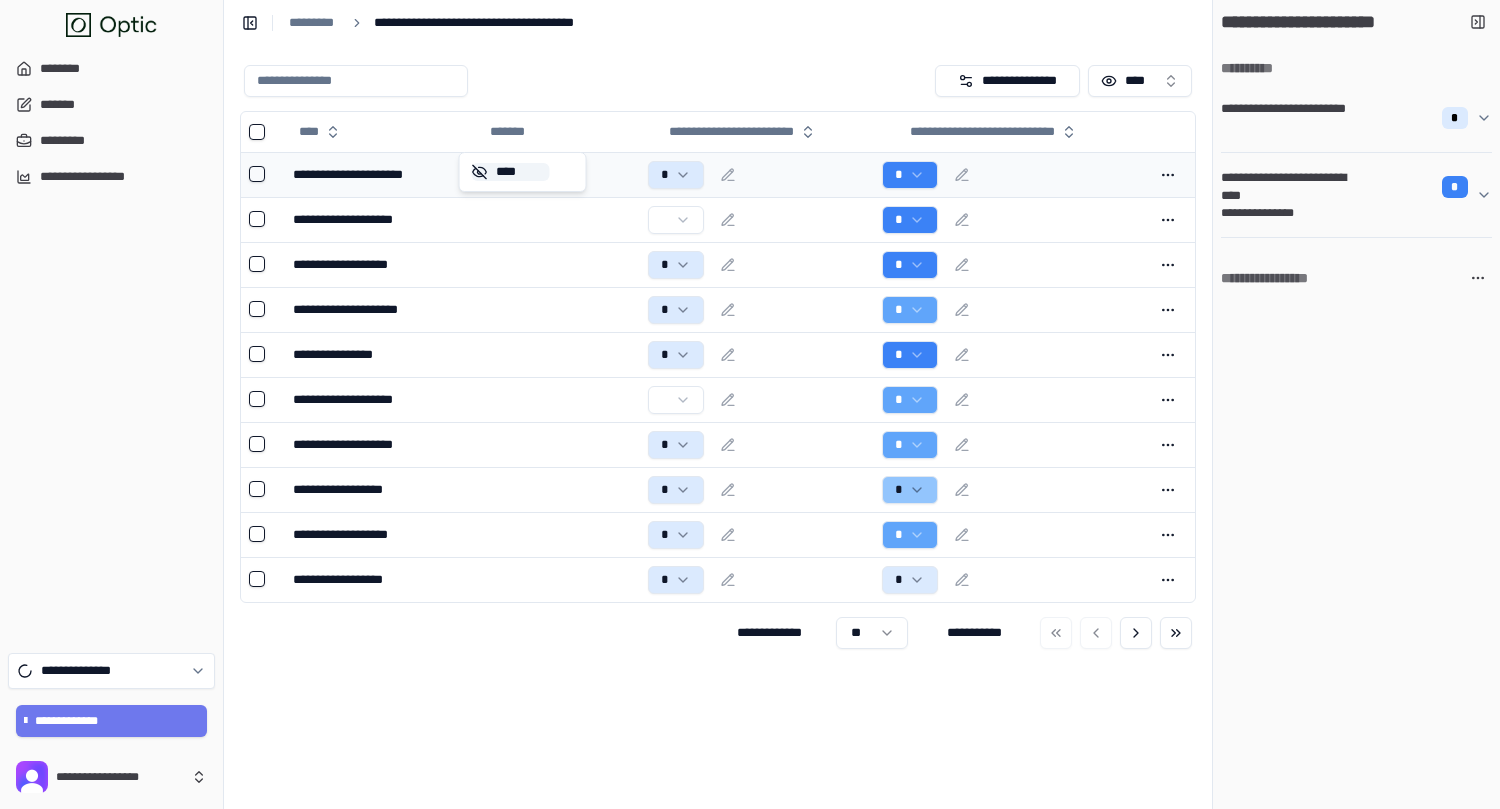click on "****" at bounding box center (511, 172) 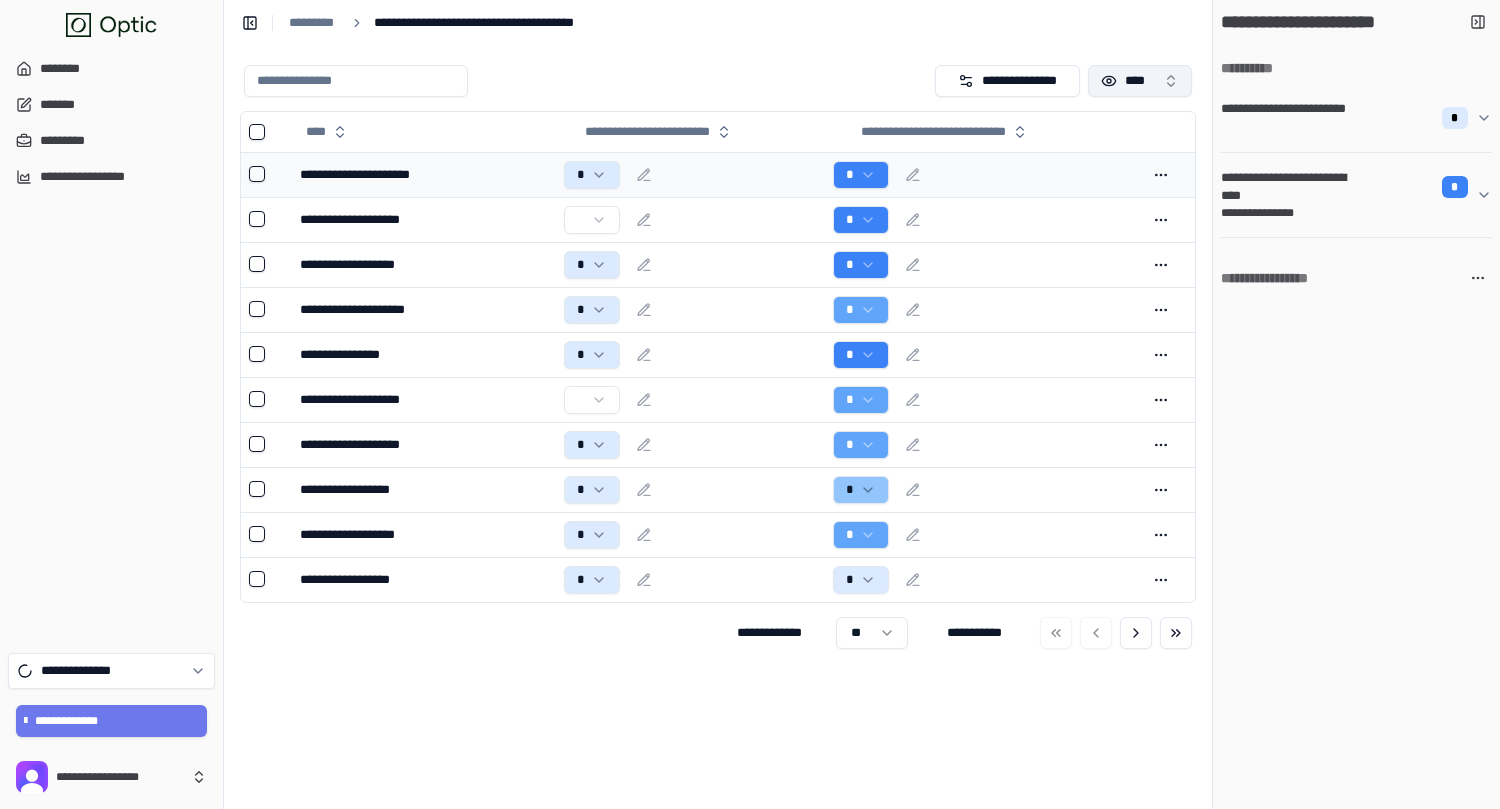 click on "****" at bounding box center (1140, 81) 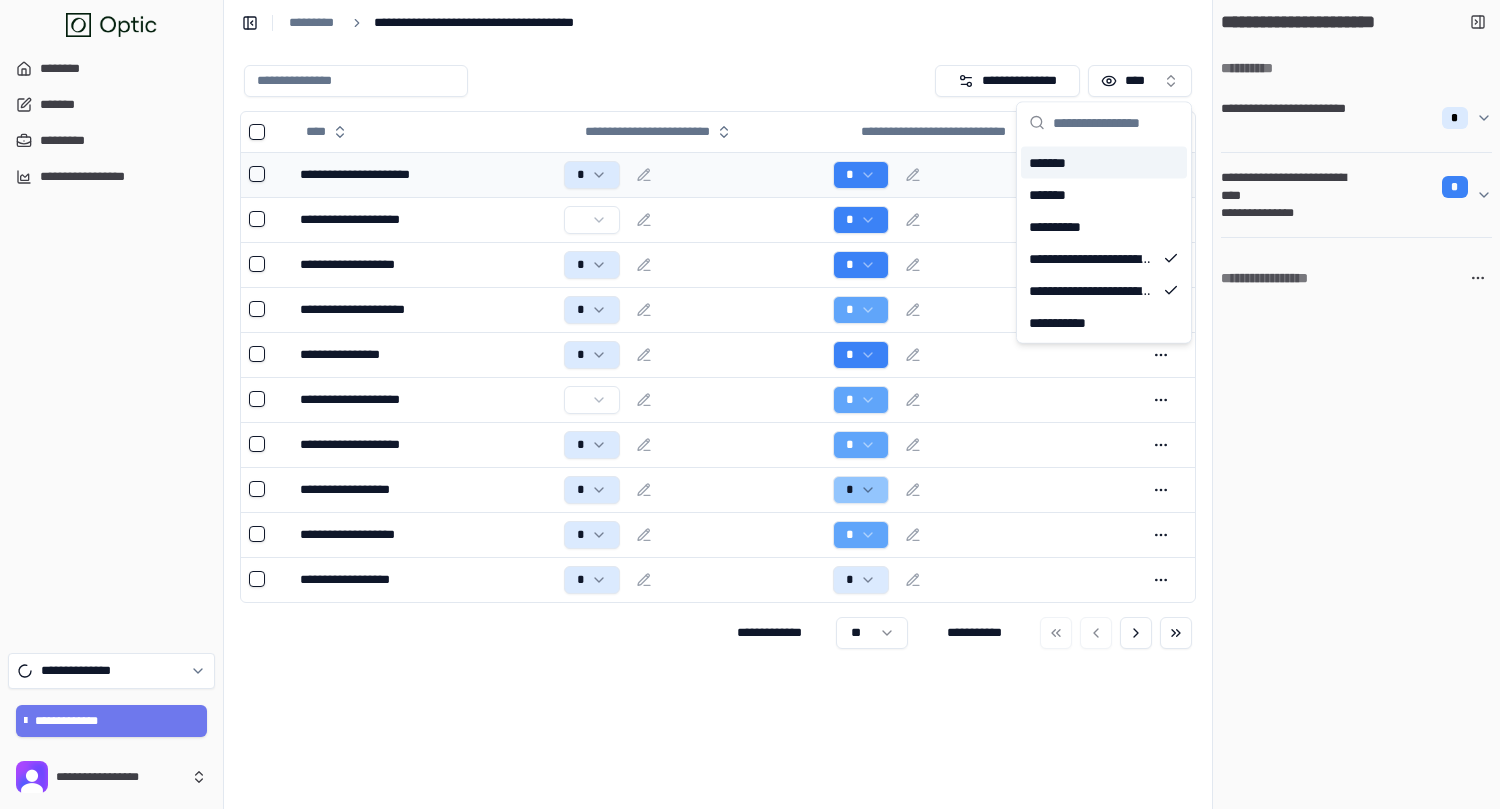 click on "*******" at bounding box center [1104, 163] 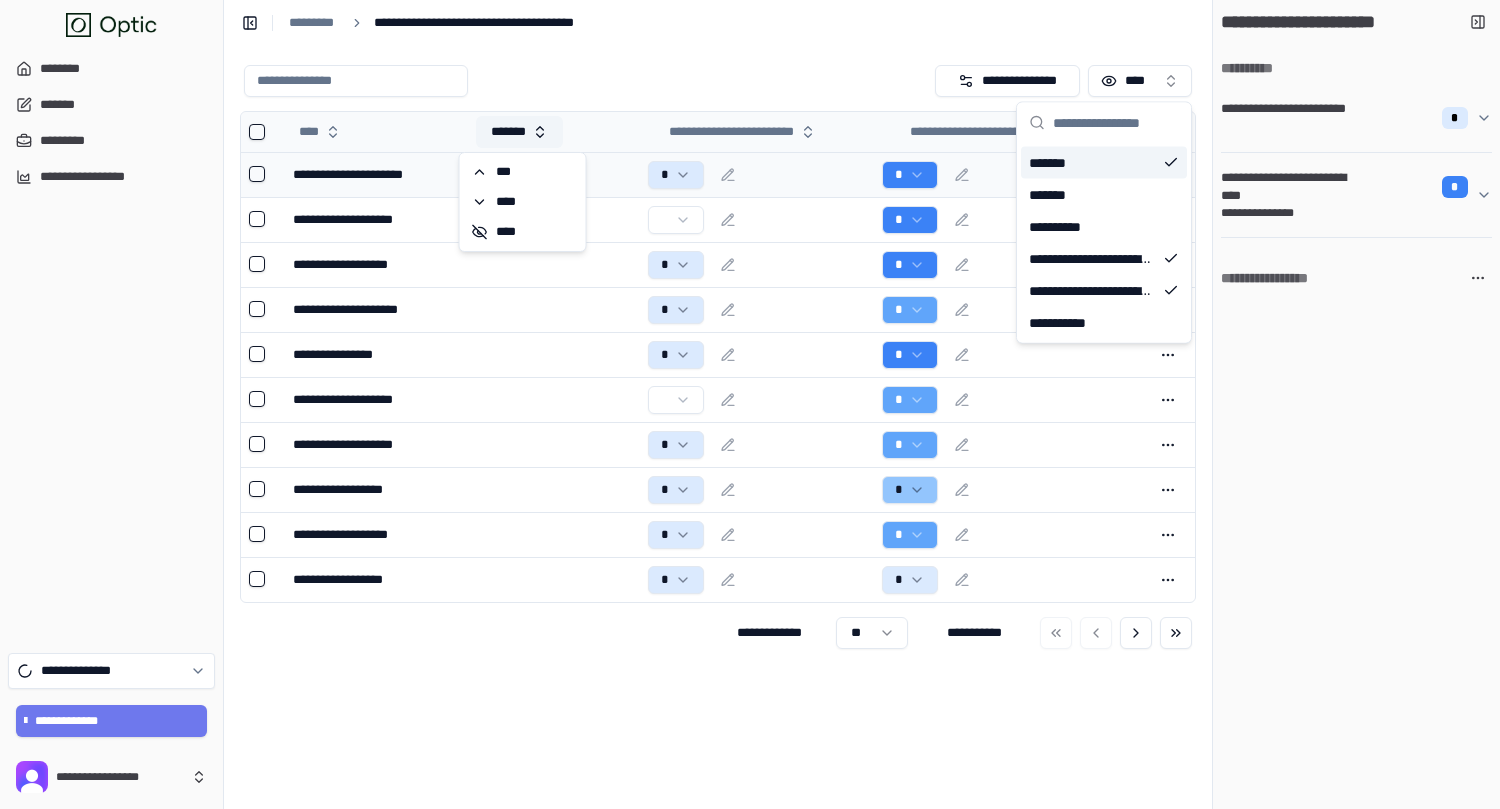 click on "*******" at bounding box center [519, 132] 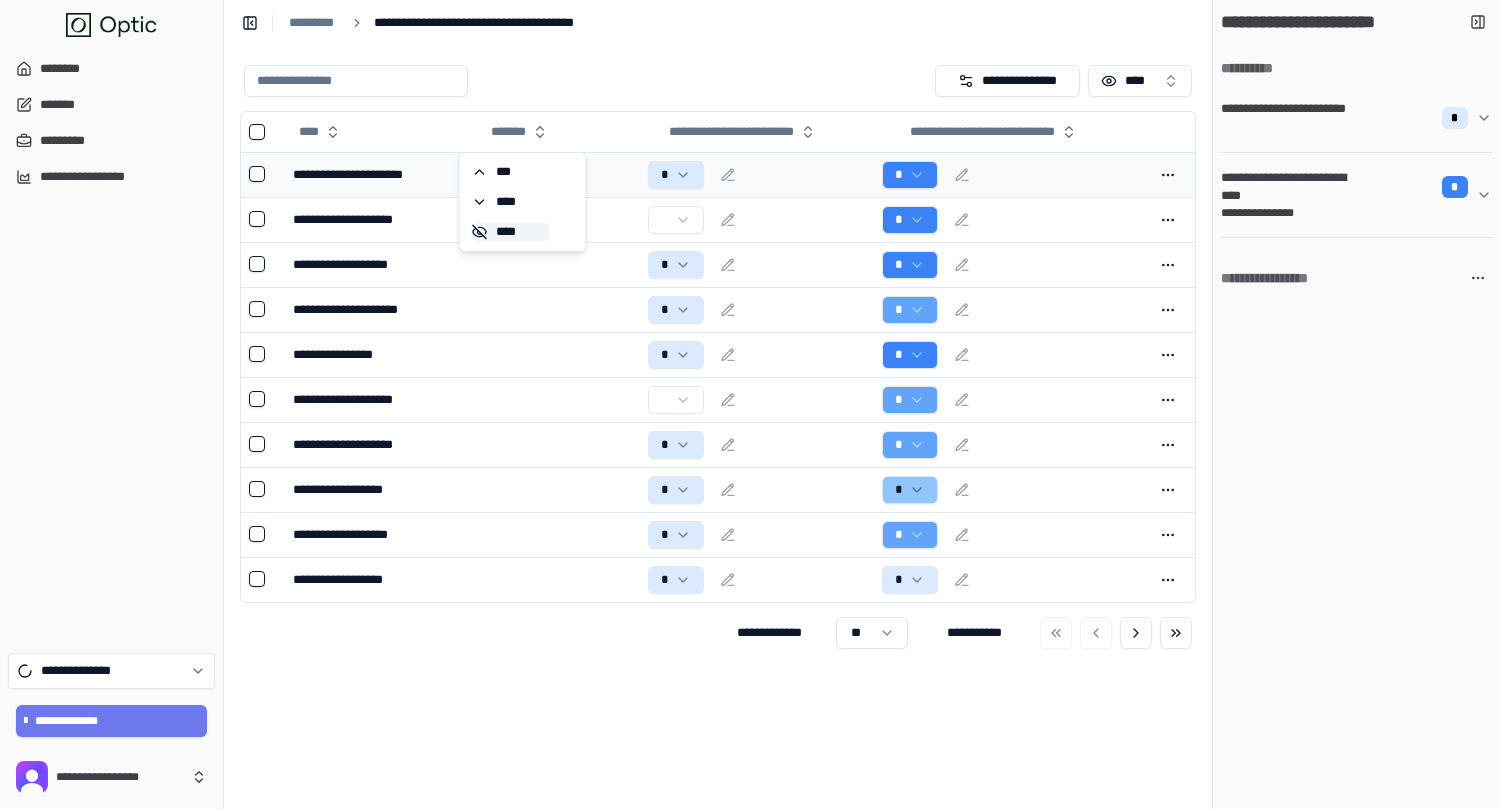 click on "****" at bounding box center (511, 232) 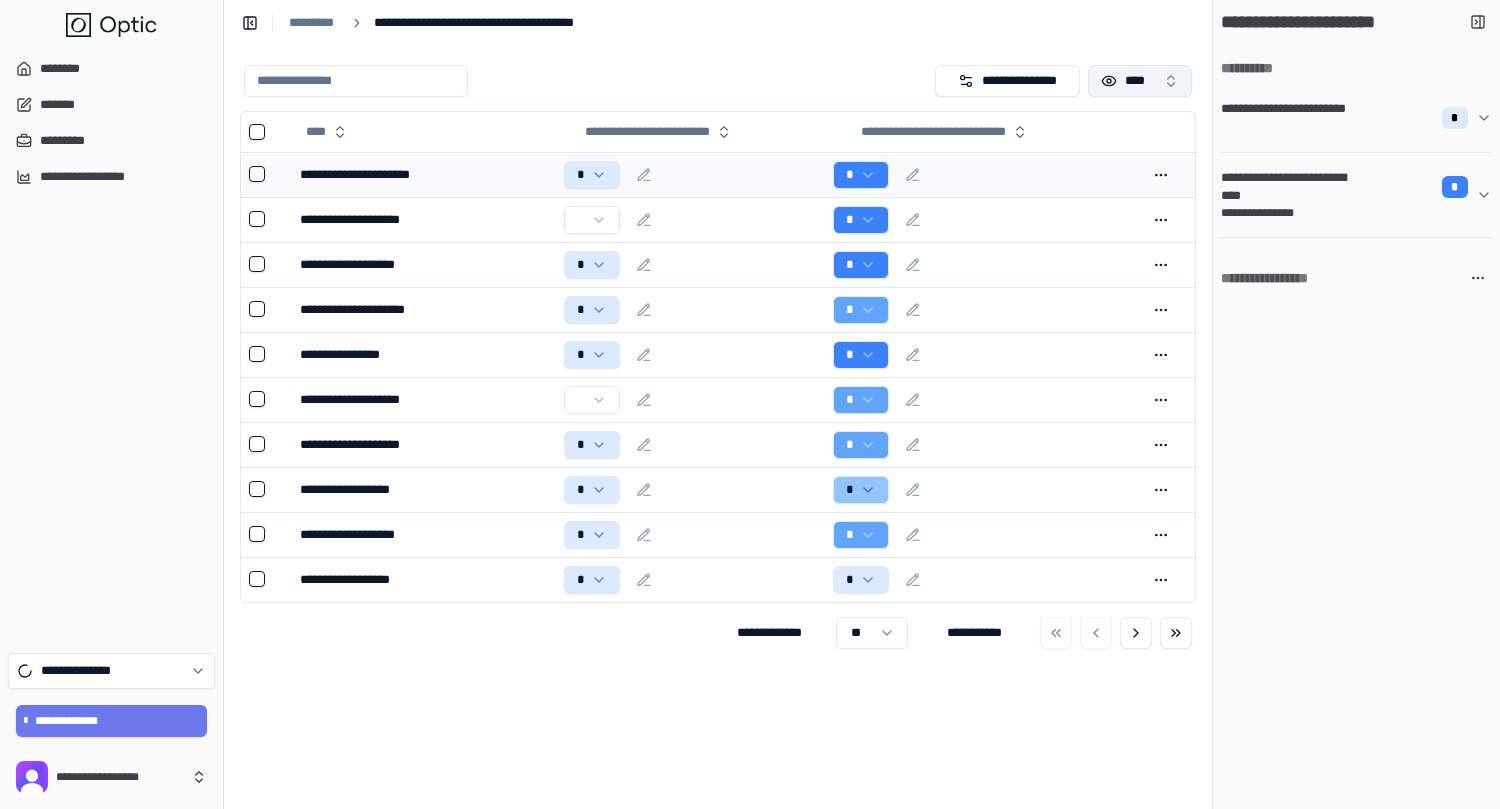 click on "****" at bounding box center (1140, 81) 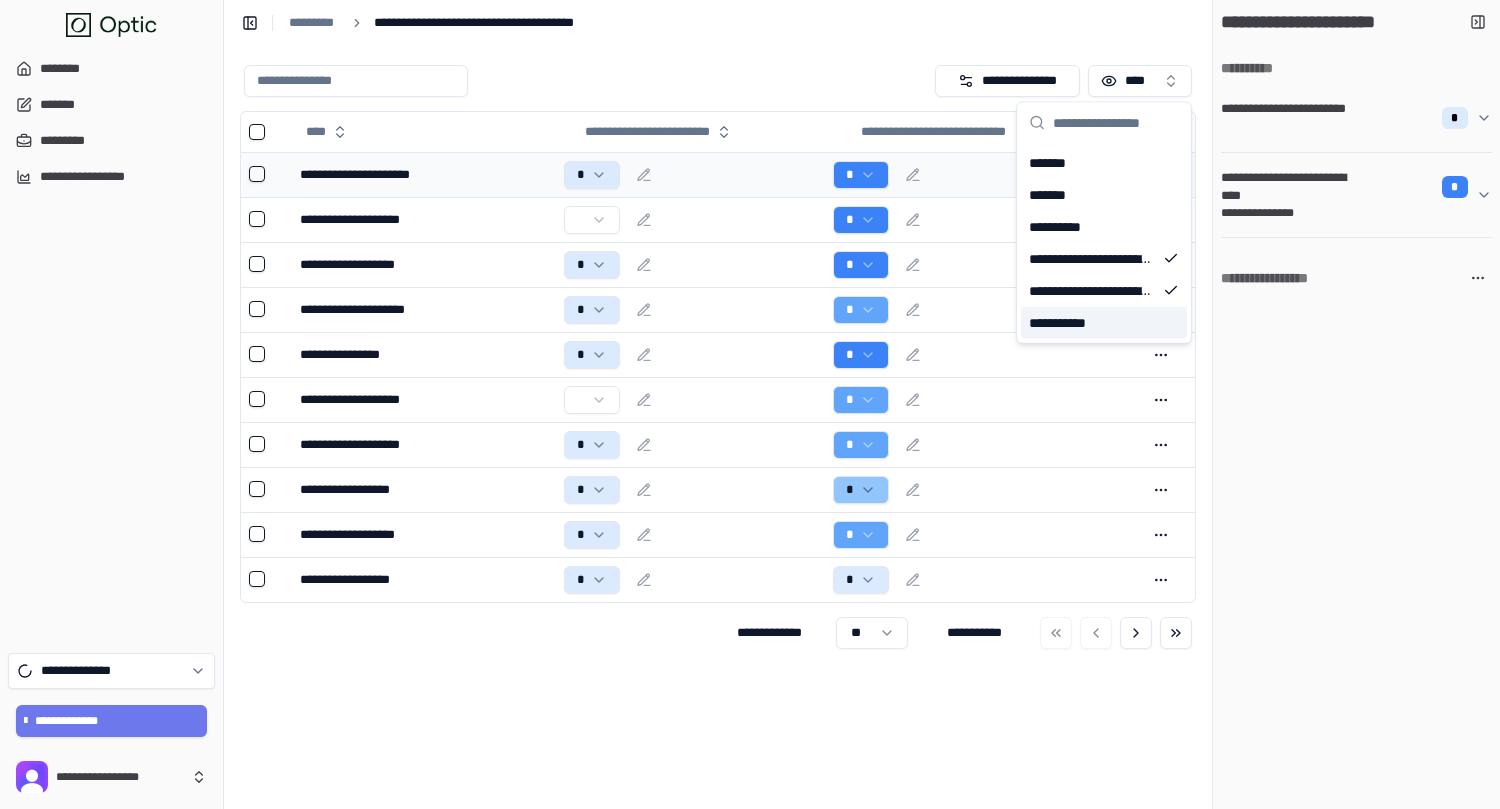 click on "**********" at bounding box center [1356, 426] 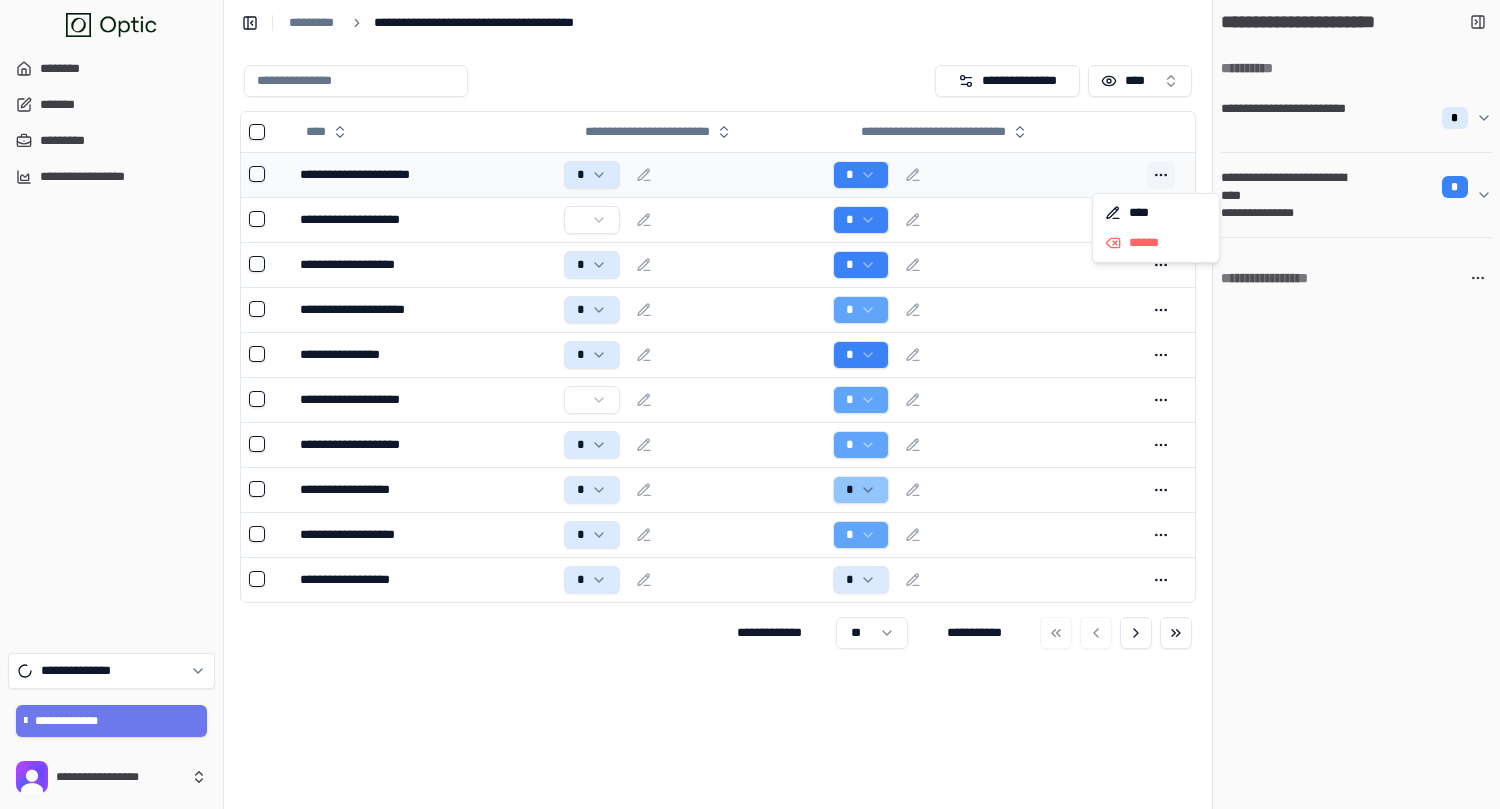 click at bounding box center [1161, 175] 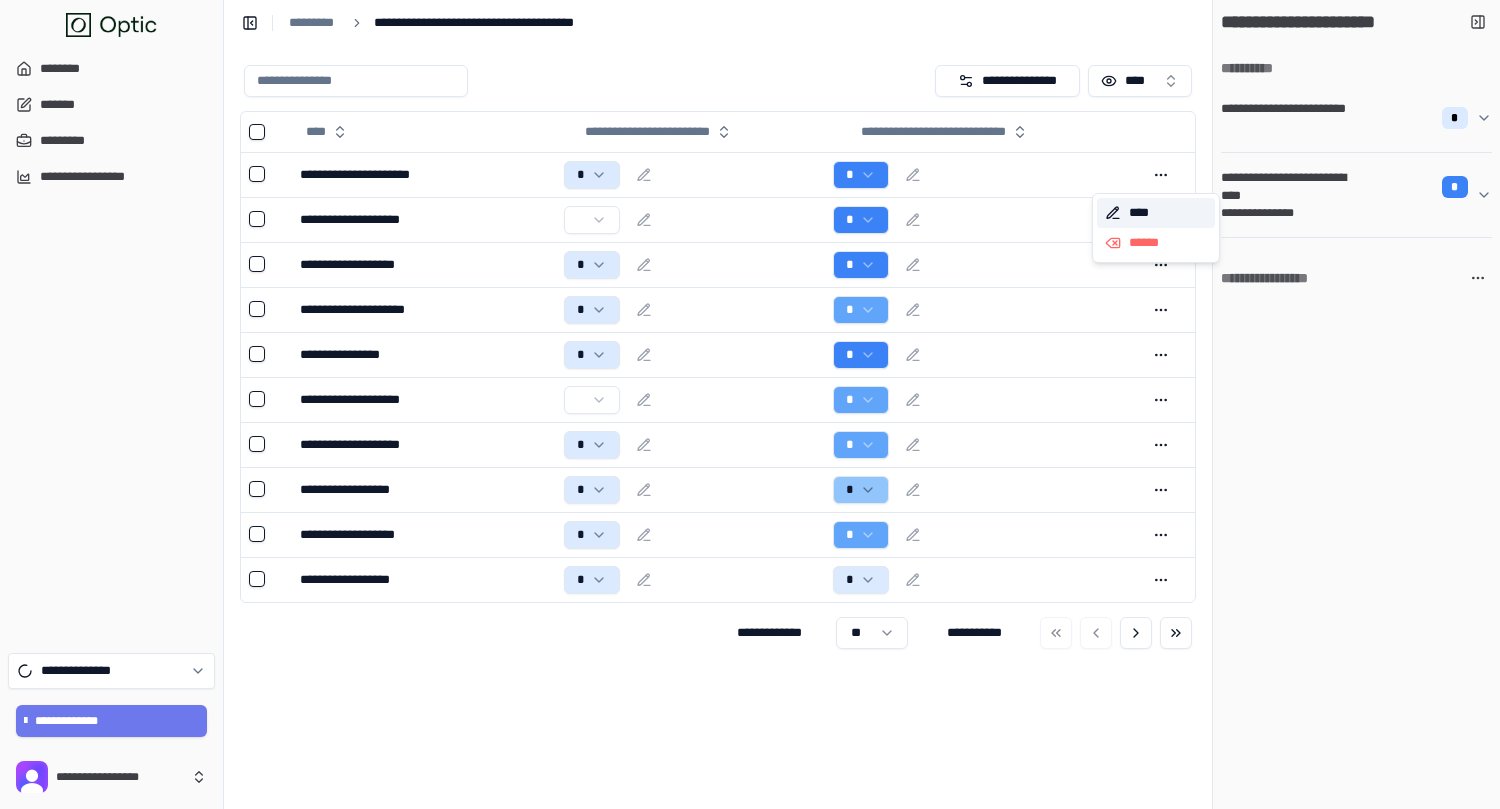 click on "****" at bounding box center (1156, 213) 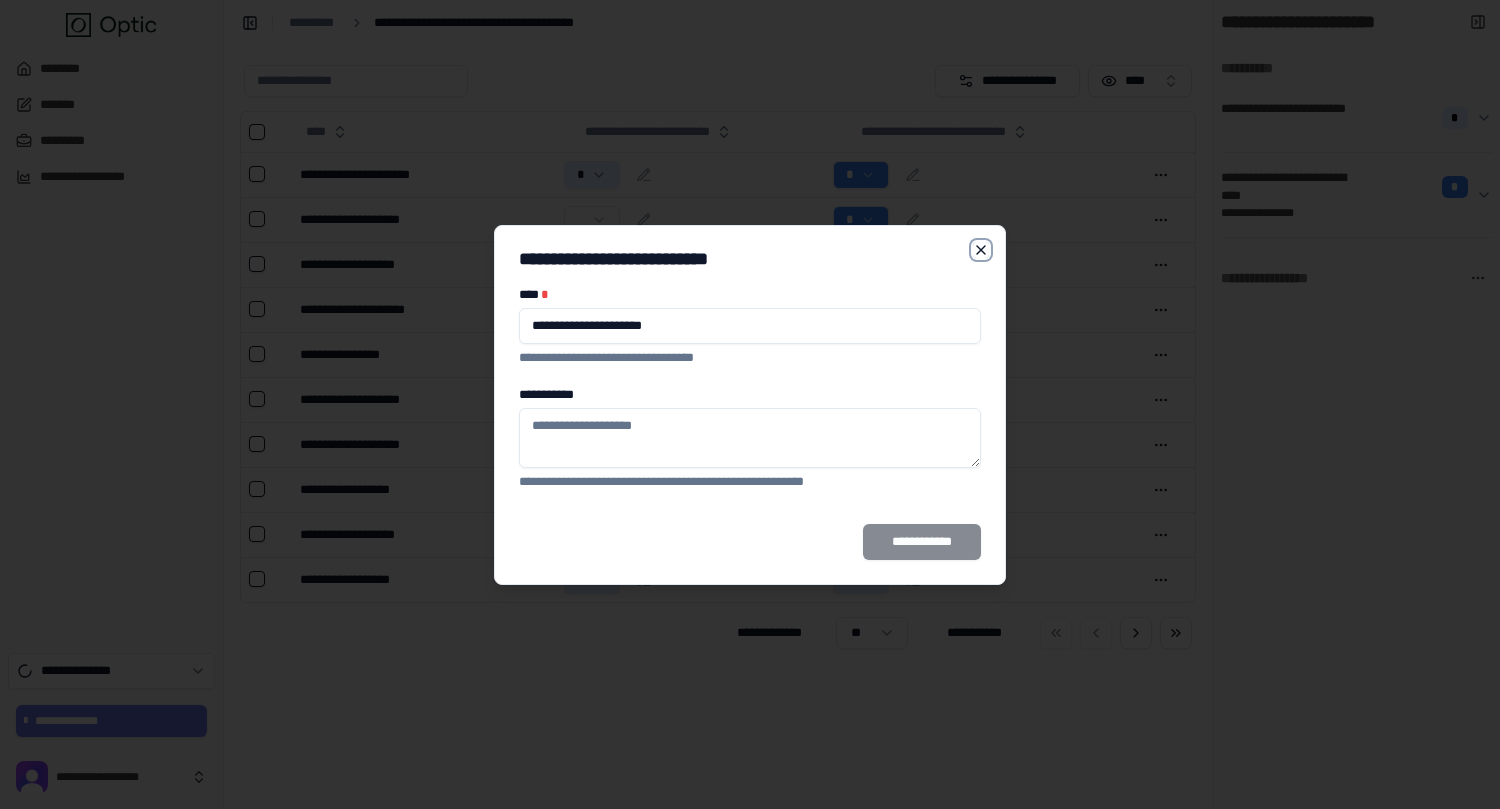 click 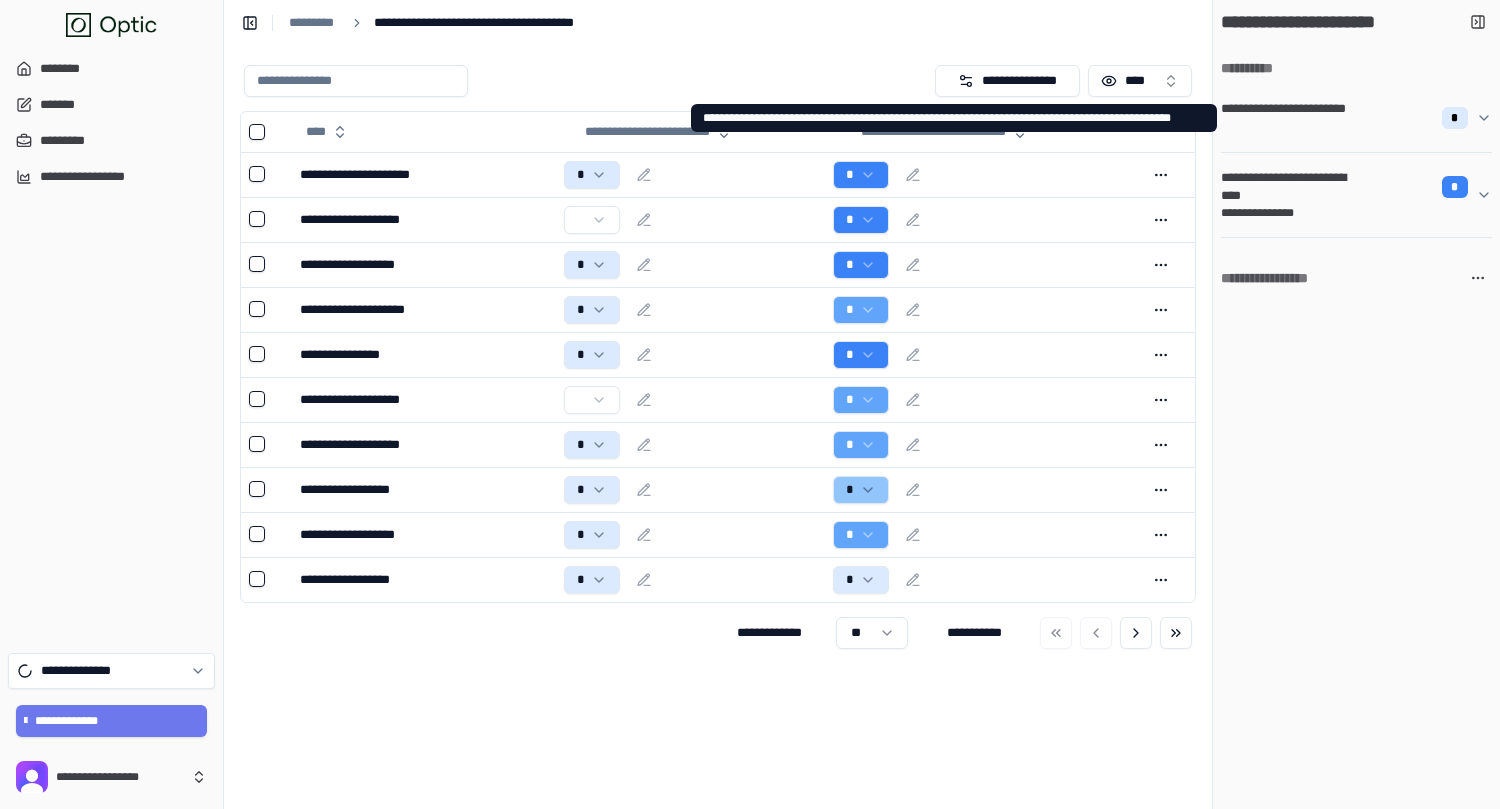 click on "**********" at bounding box center [1348, 118] 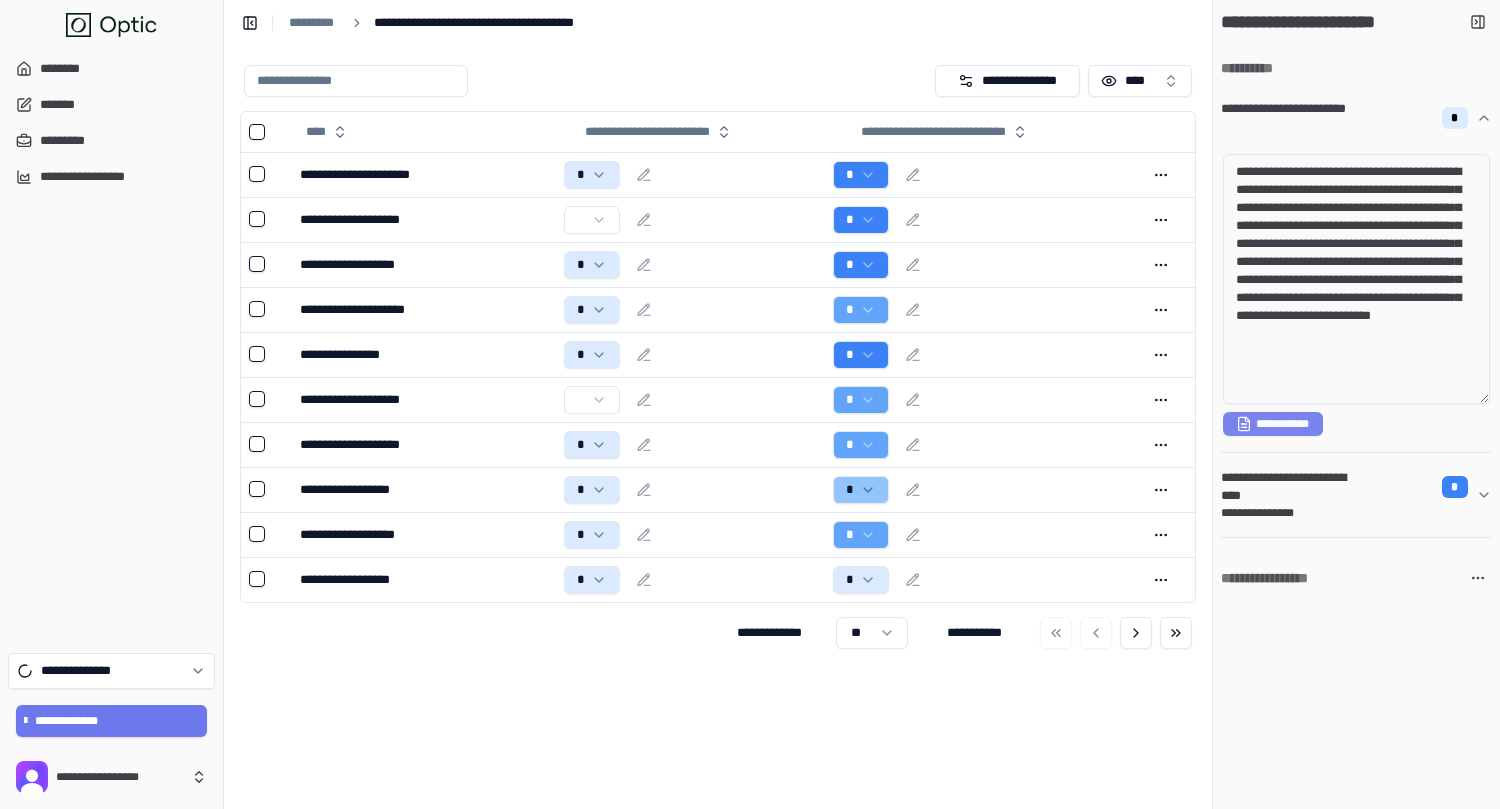 click on "**********" at bounding box center [1273, 424] 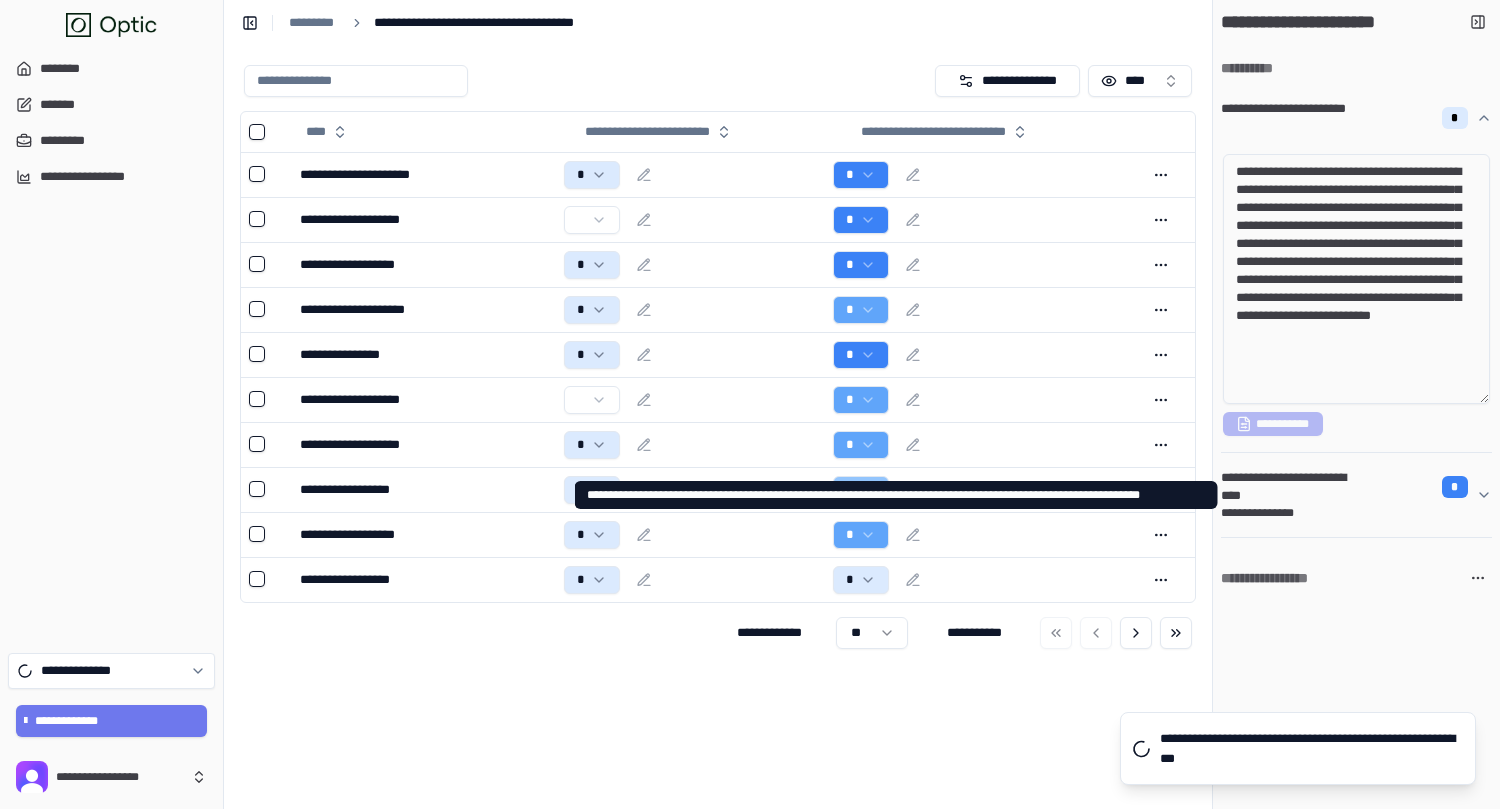click on "**********" at bounding box center (1348, 487) 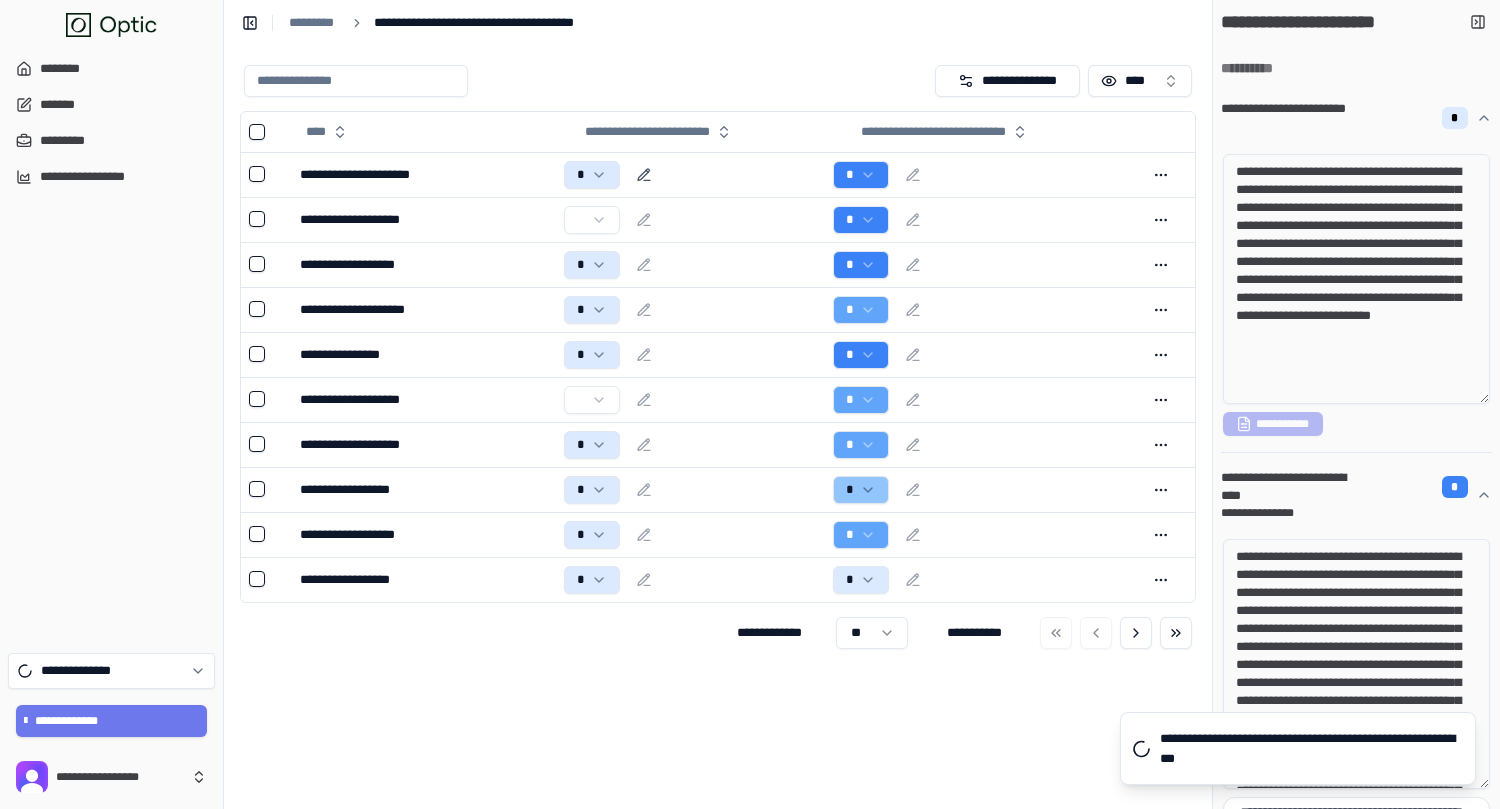 click 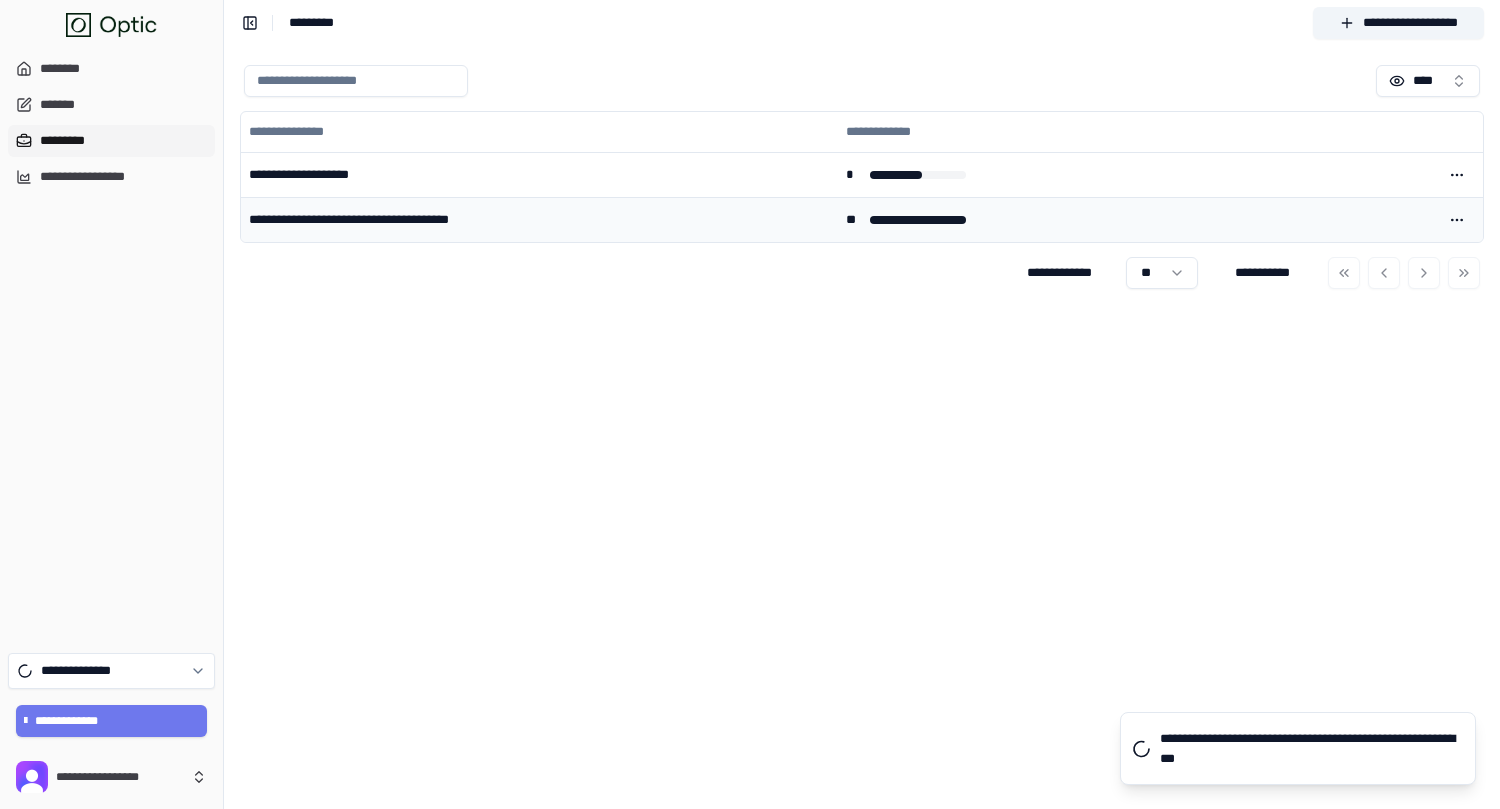 click on "**********" at bounding box center [539, 219] 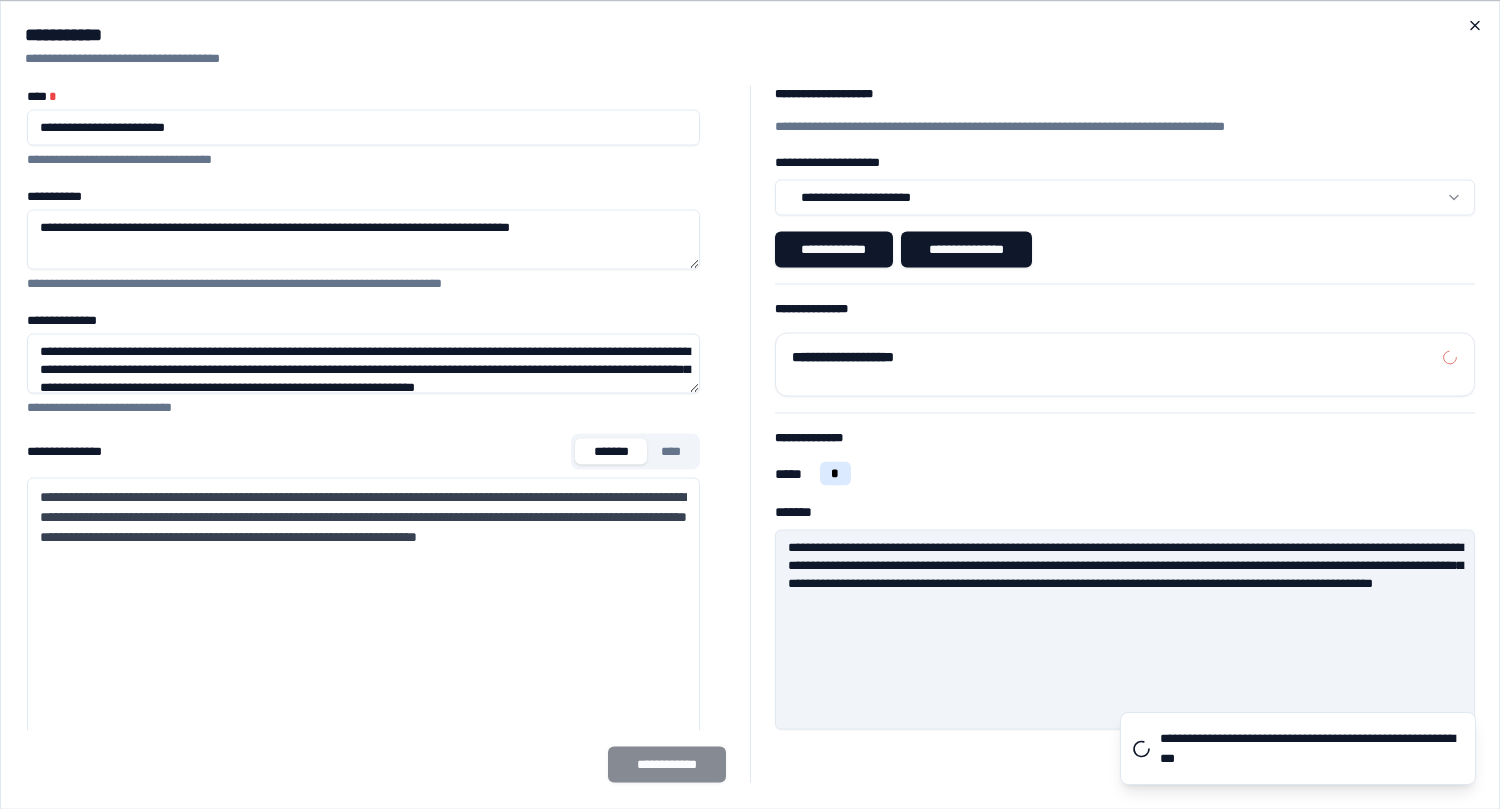 click 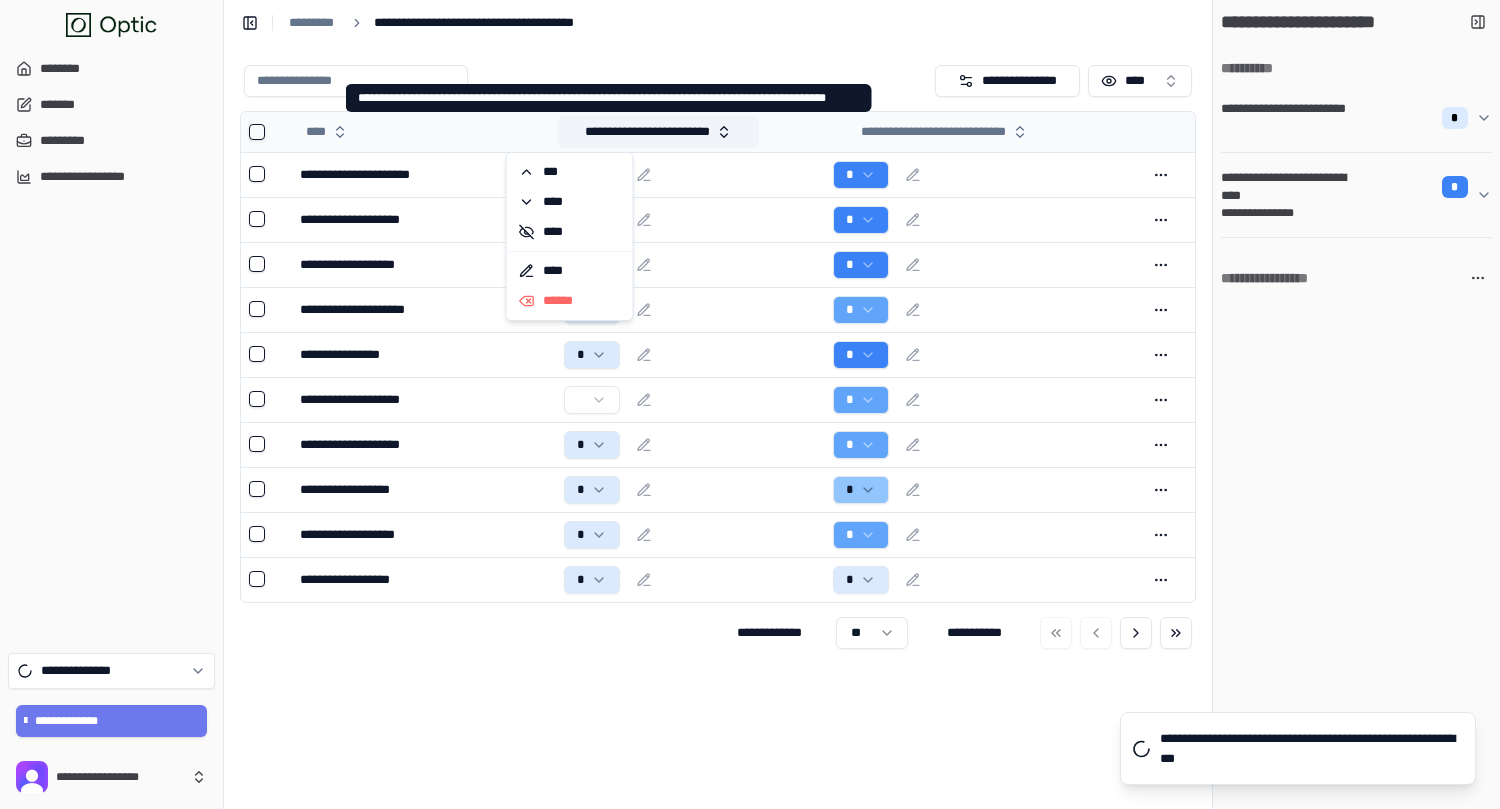 click on "**********" at bounding box center [658, 132] 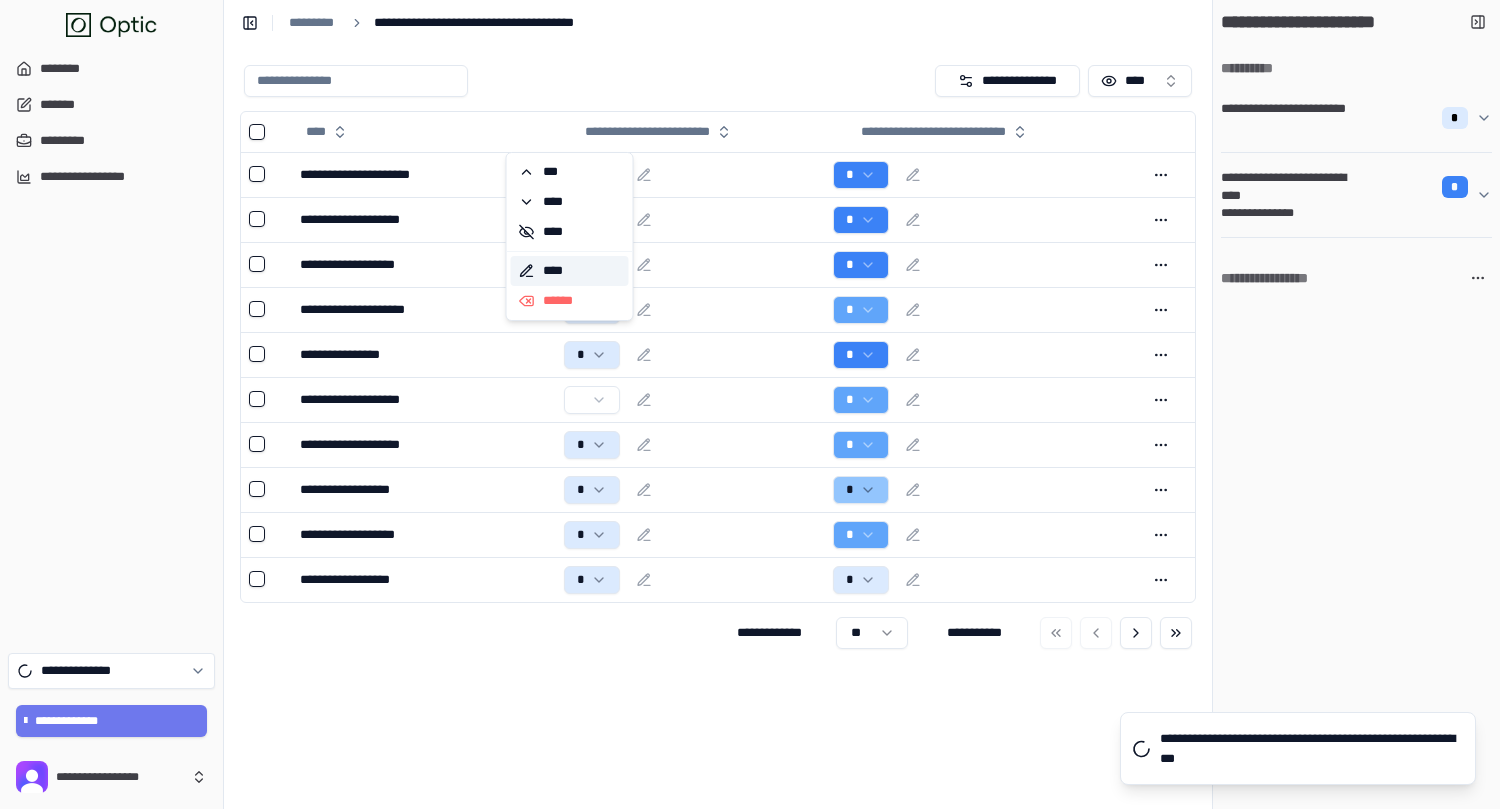 click on "****" at bounding box center [570, 271] 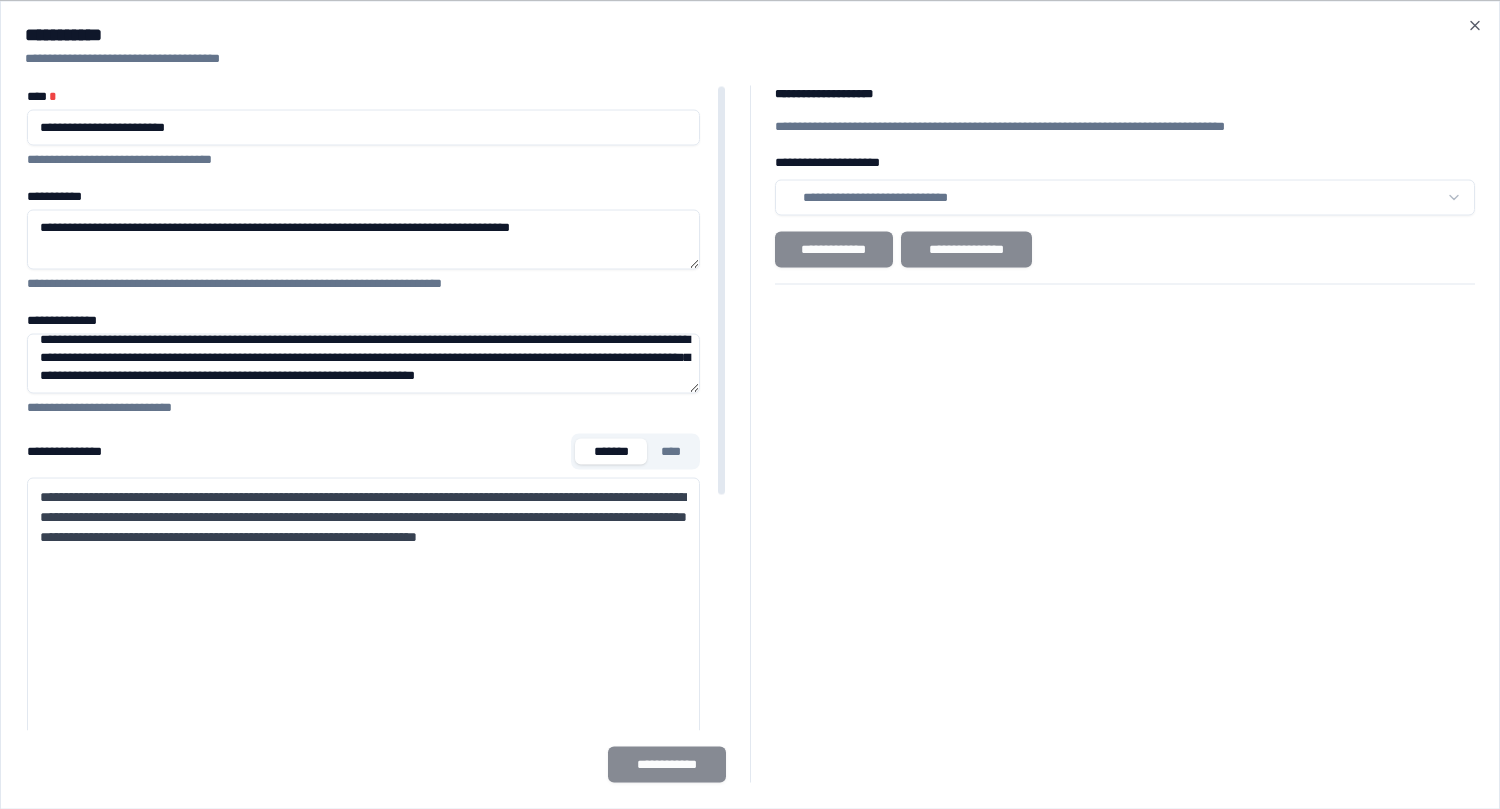scroll, scrollTop: 30, scrollLeft: 0, axis: vertical 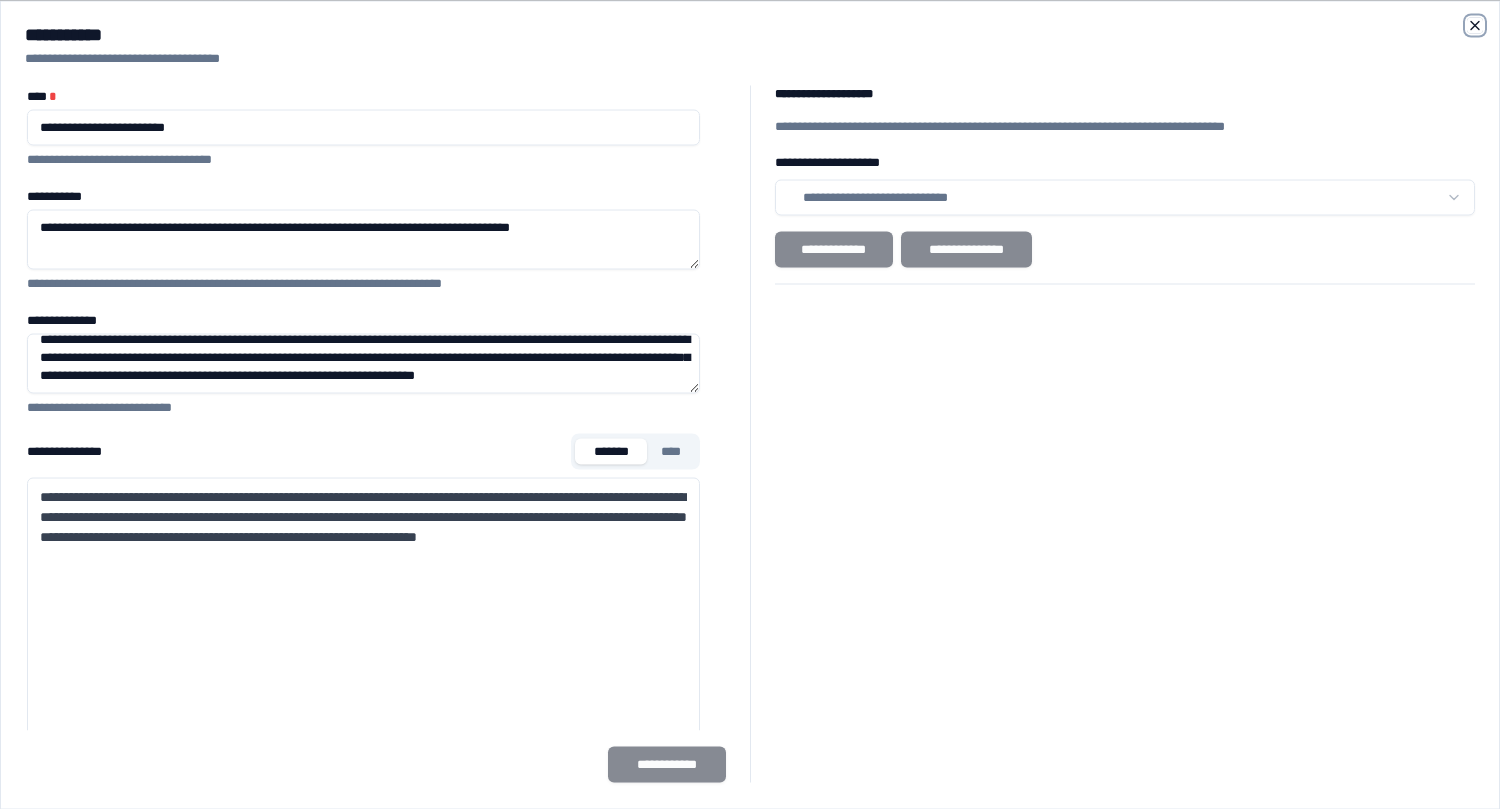 click 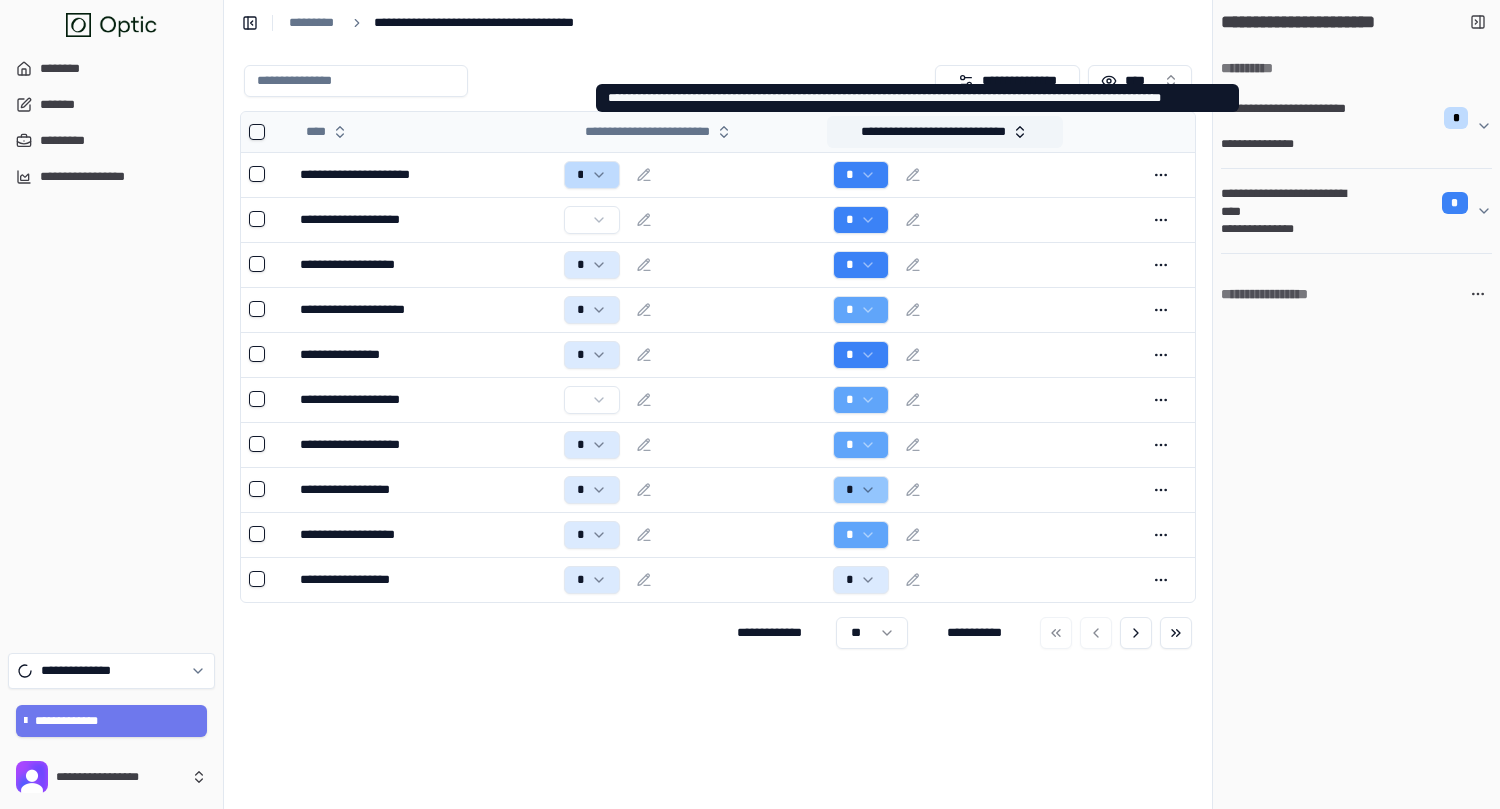 click on "**********" at bounding box center [945, 132] 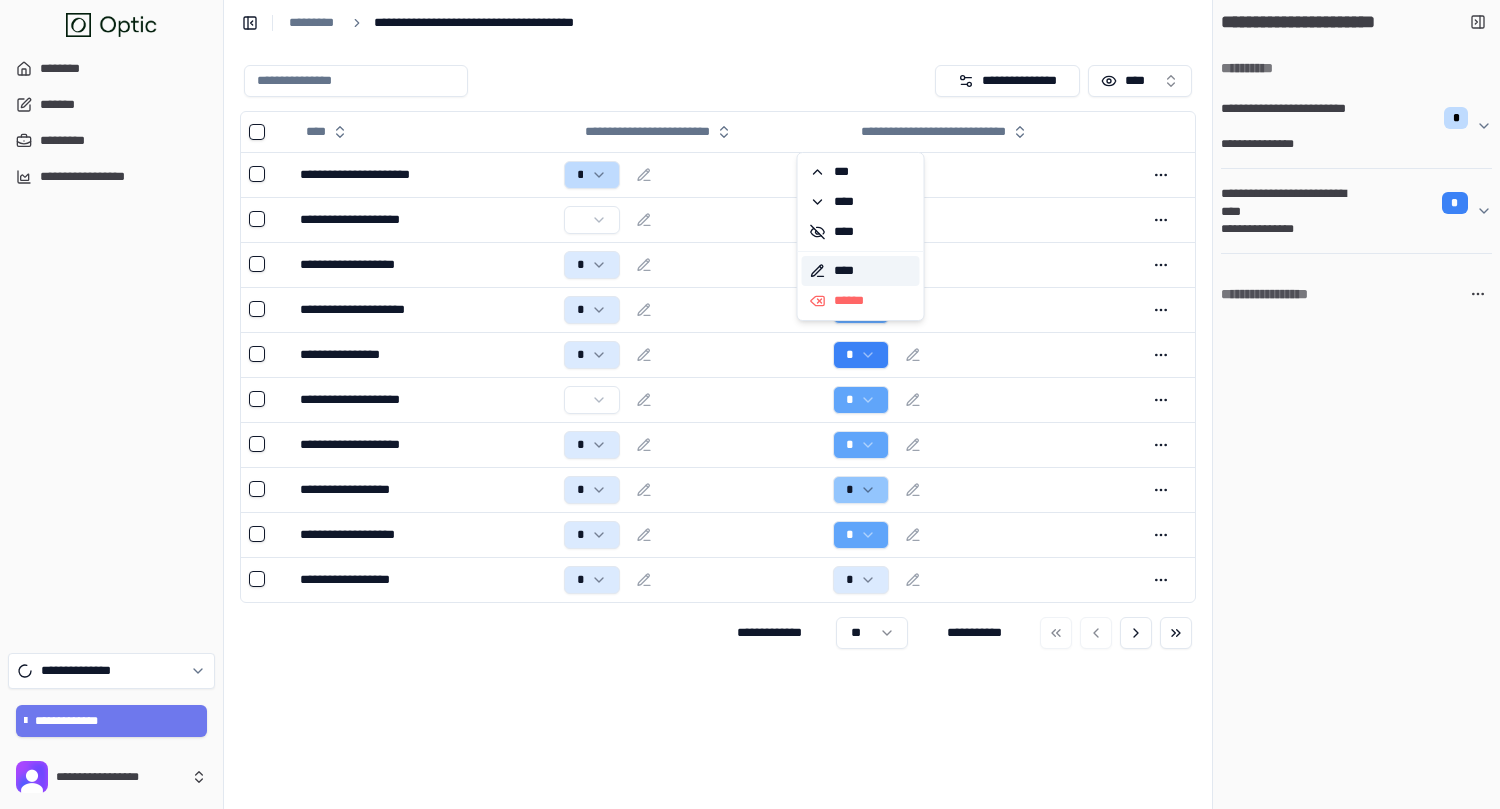 click on "****" at bounding box center (861, 271) 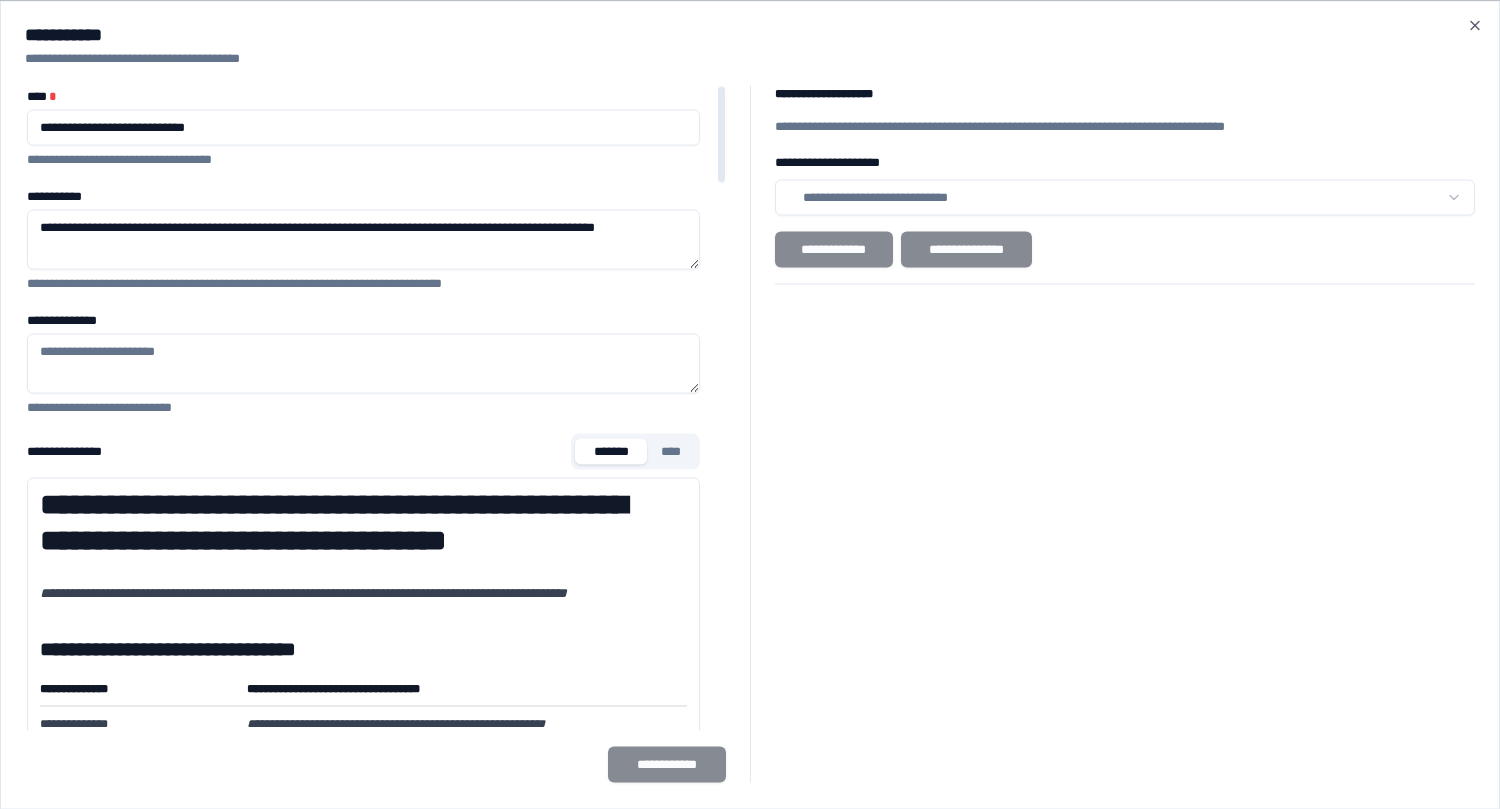 click on "**********" at bounding box center (363, 239) 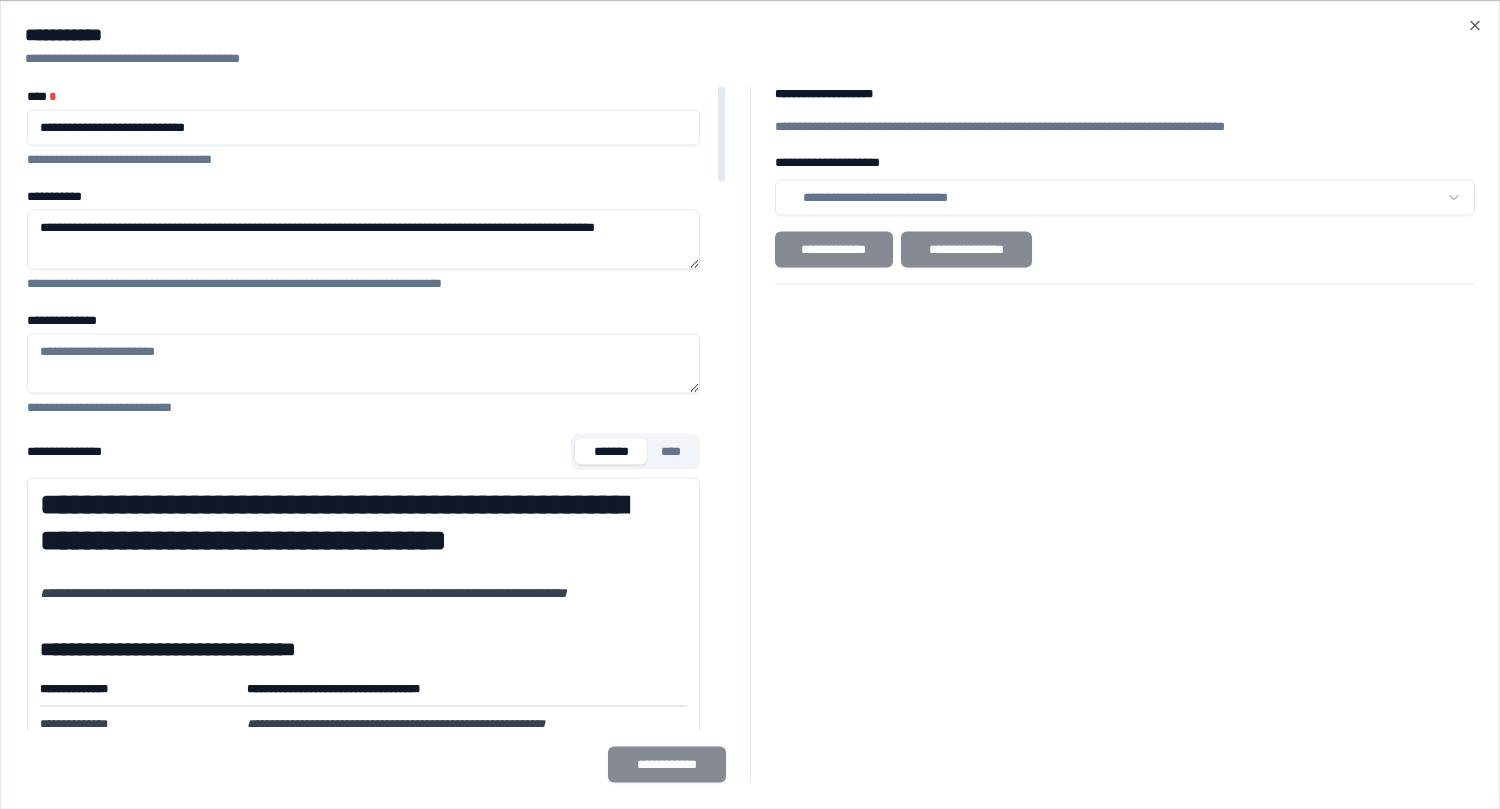 click on "**********" at bounding box center (363, 522) 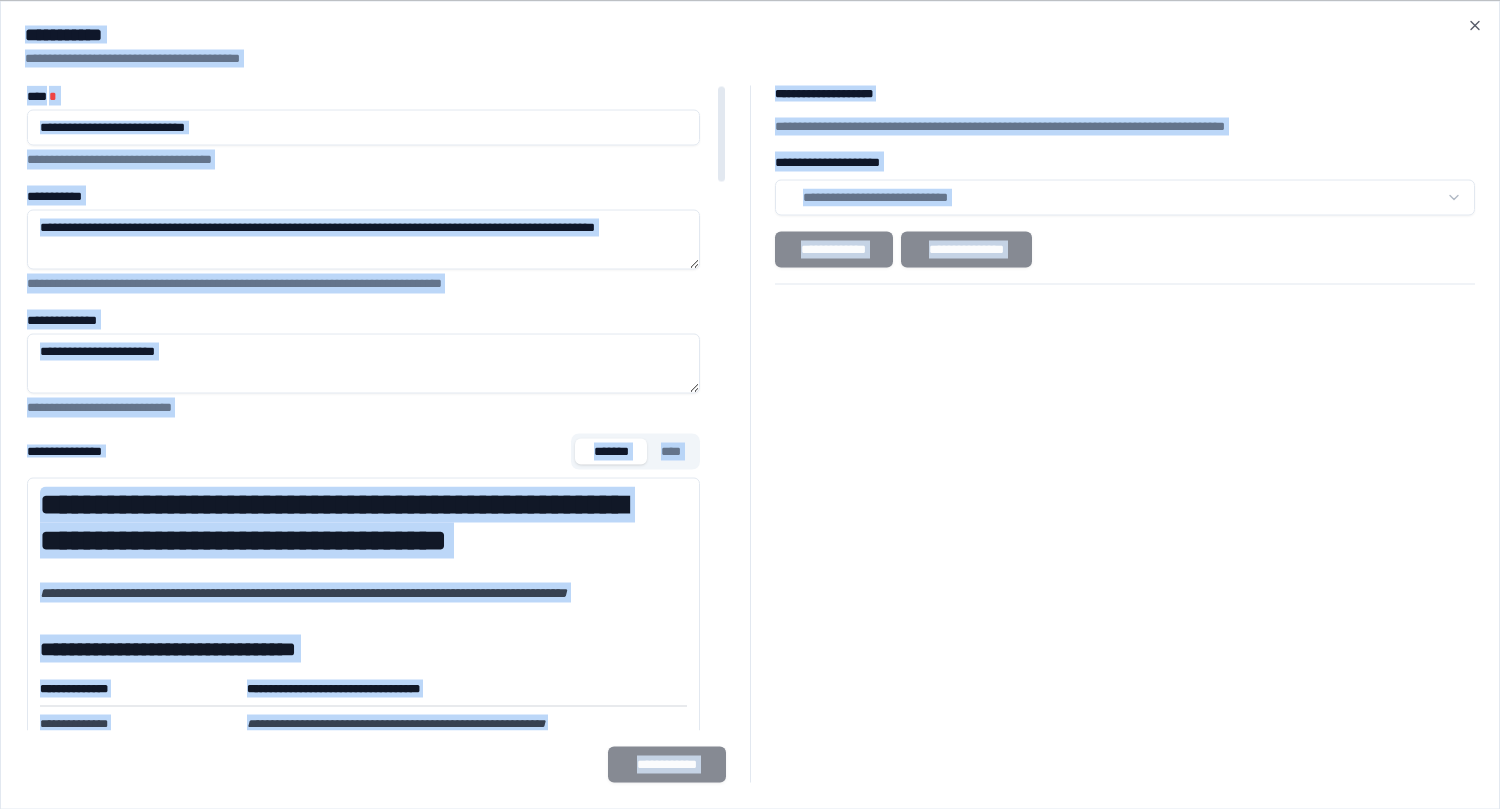 click on "**********" at bounding box center [363, 522] 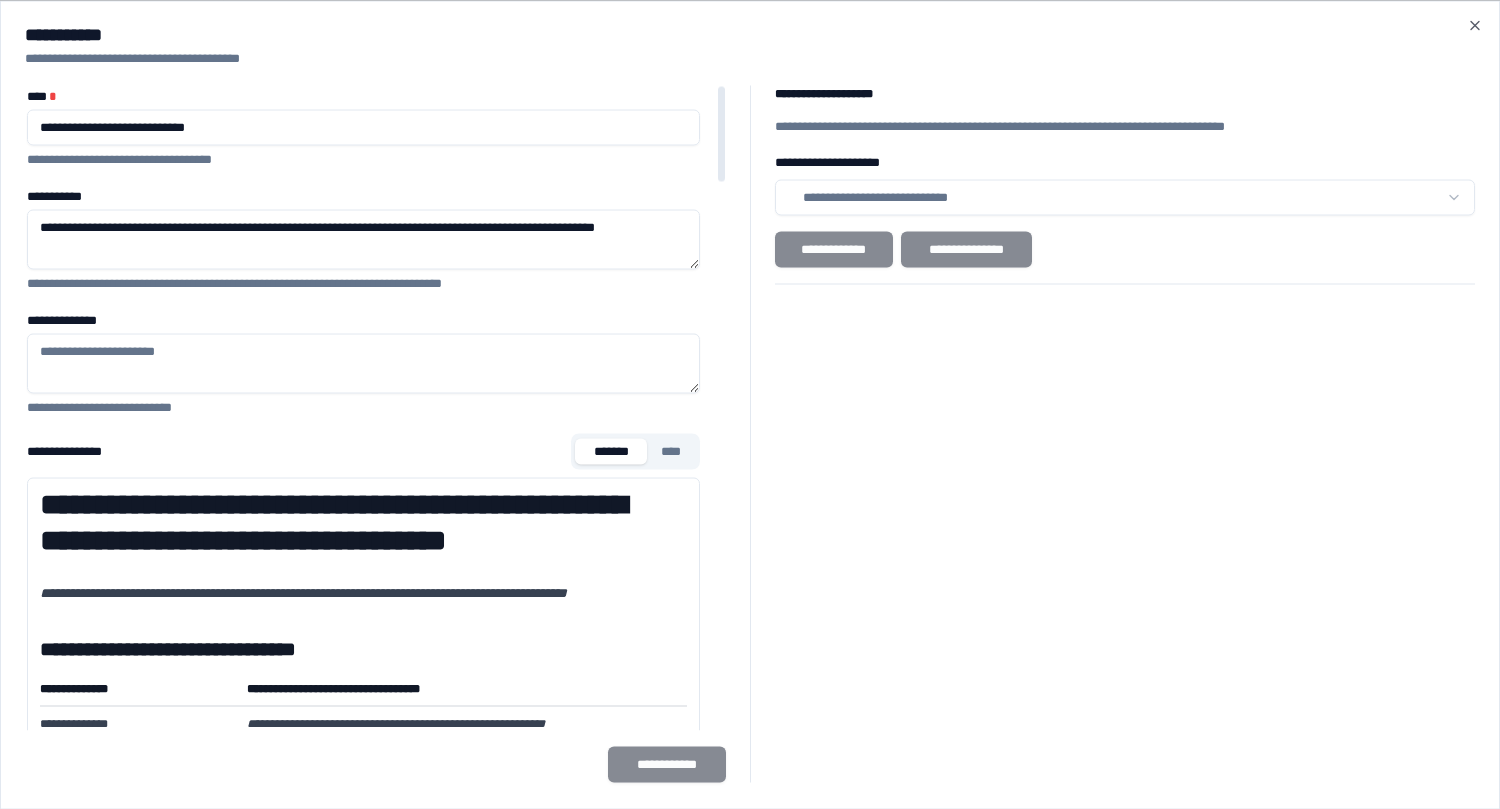 click on "****" at bounding box center (671, 451) 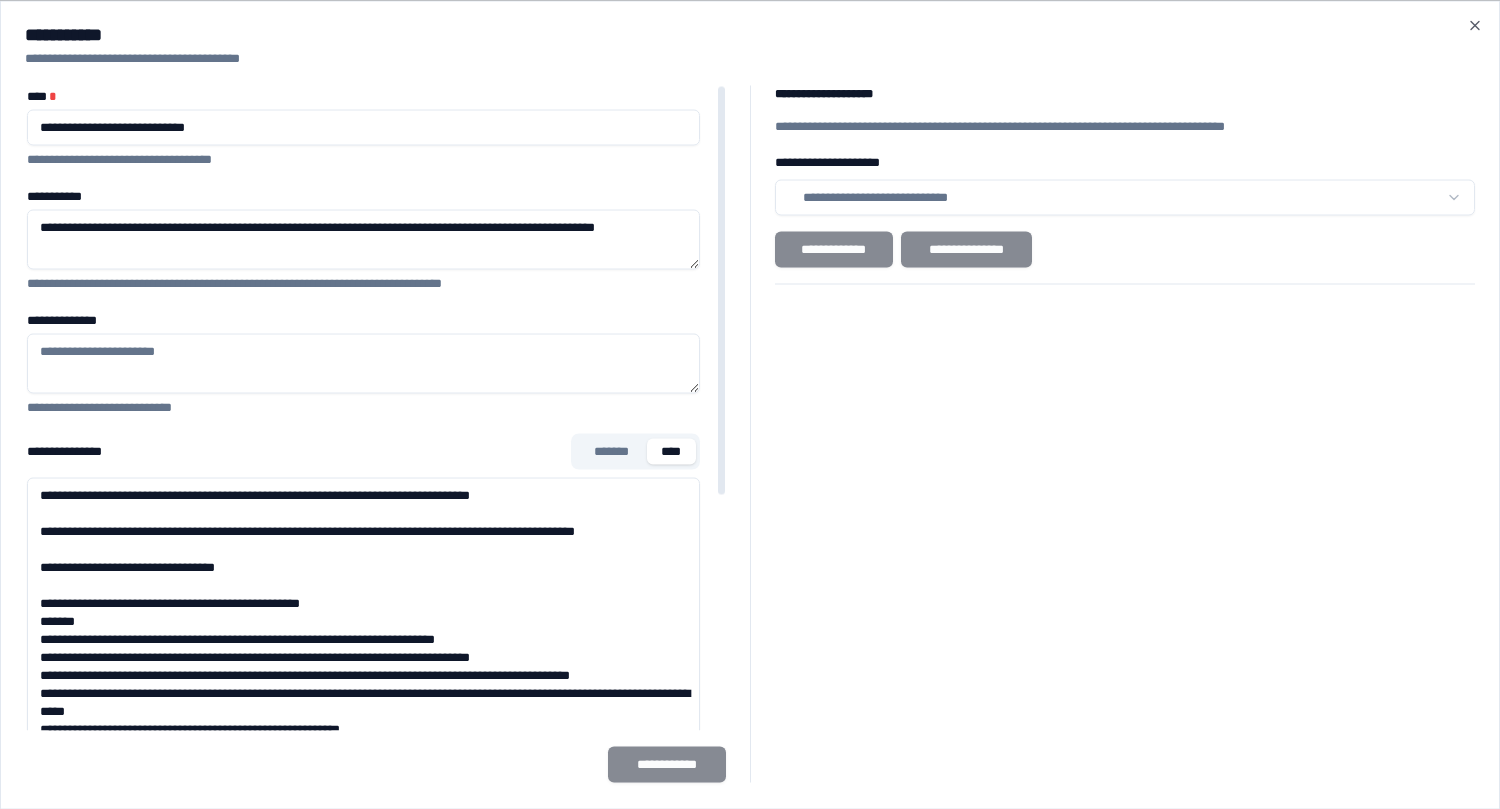 click on "**********" at bounding box center (363, 777) 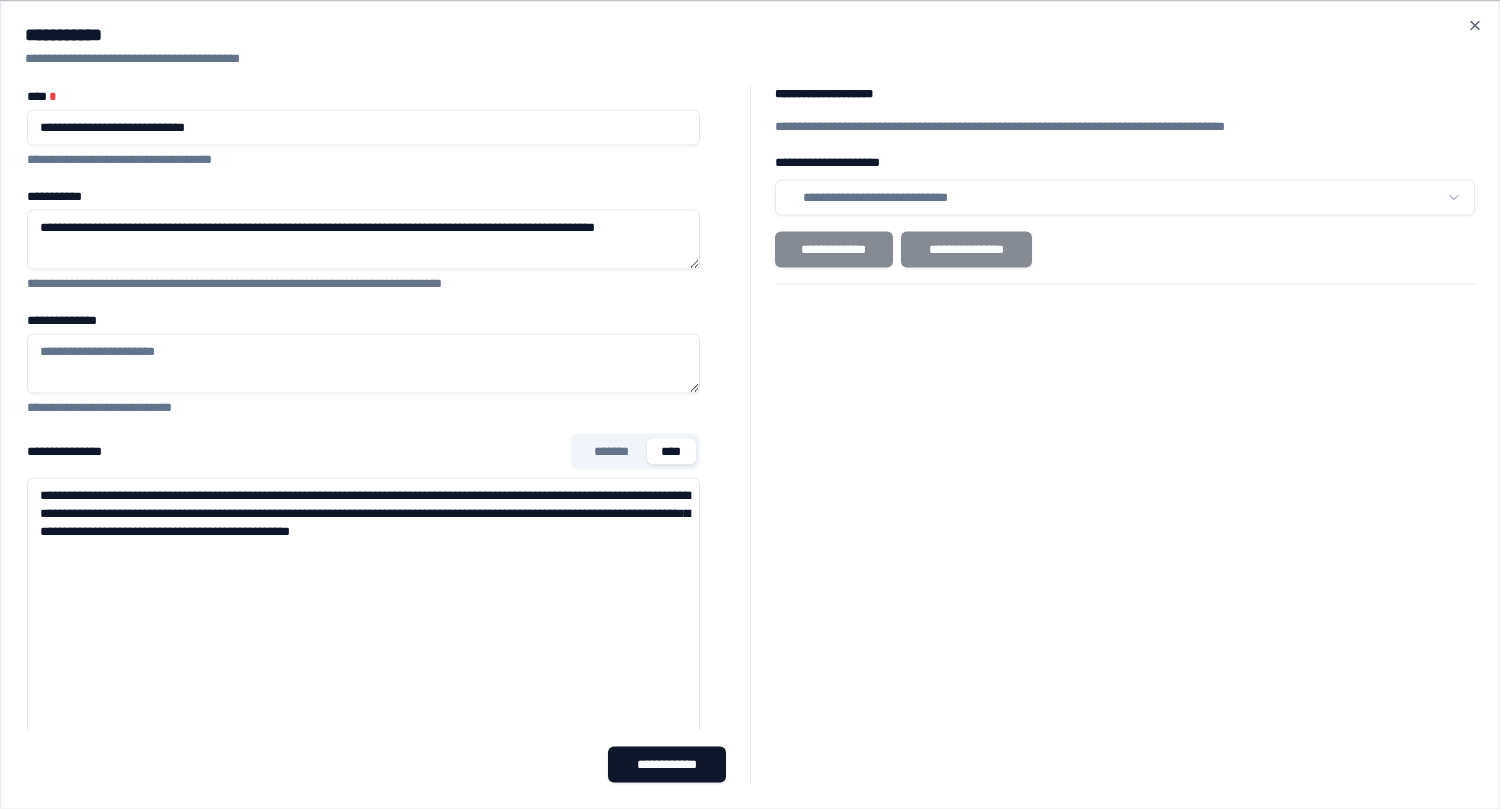 type on "**********" 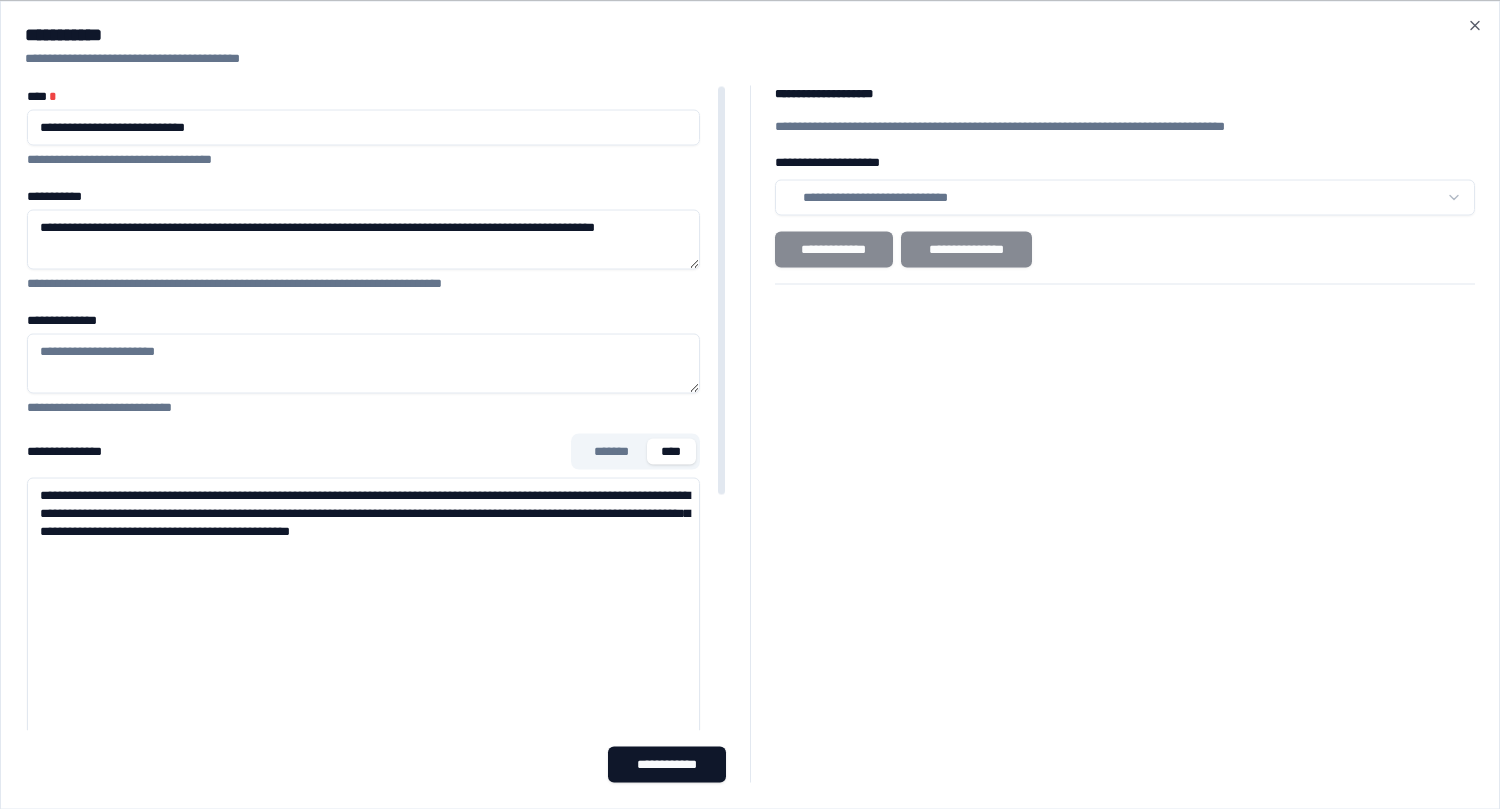 click on "**********" at bounding box center [363, 363] 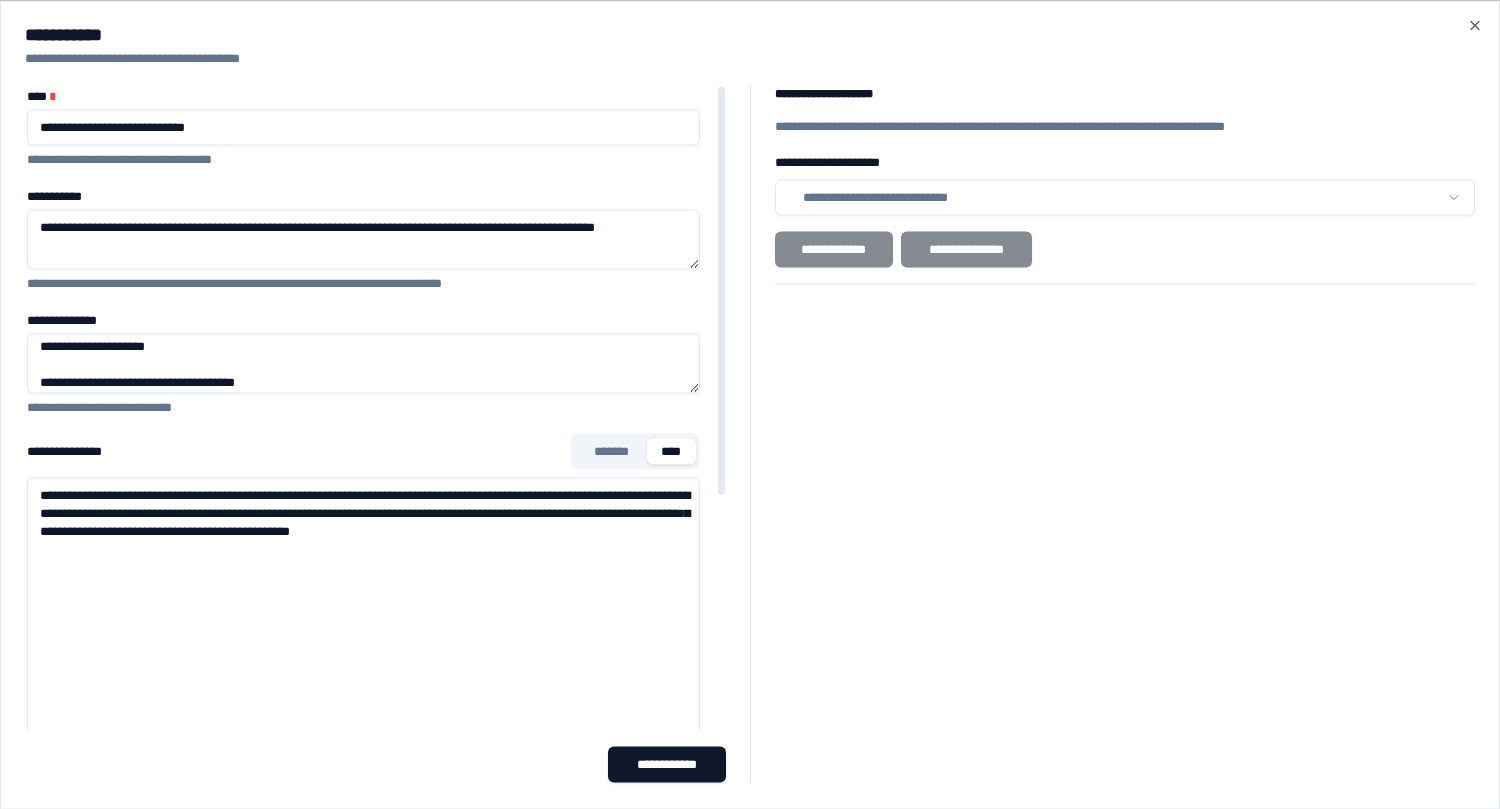 scroll, scrollTop: 0, scrollLeft: 0, axis: both 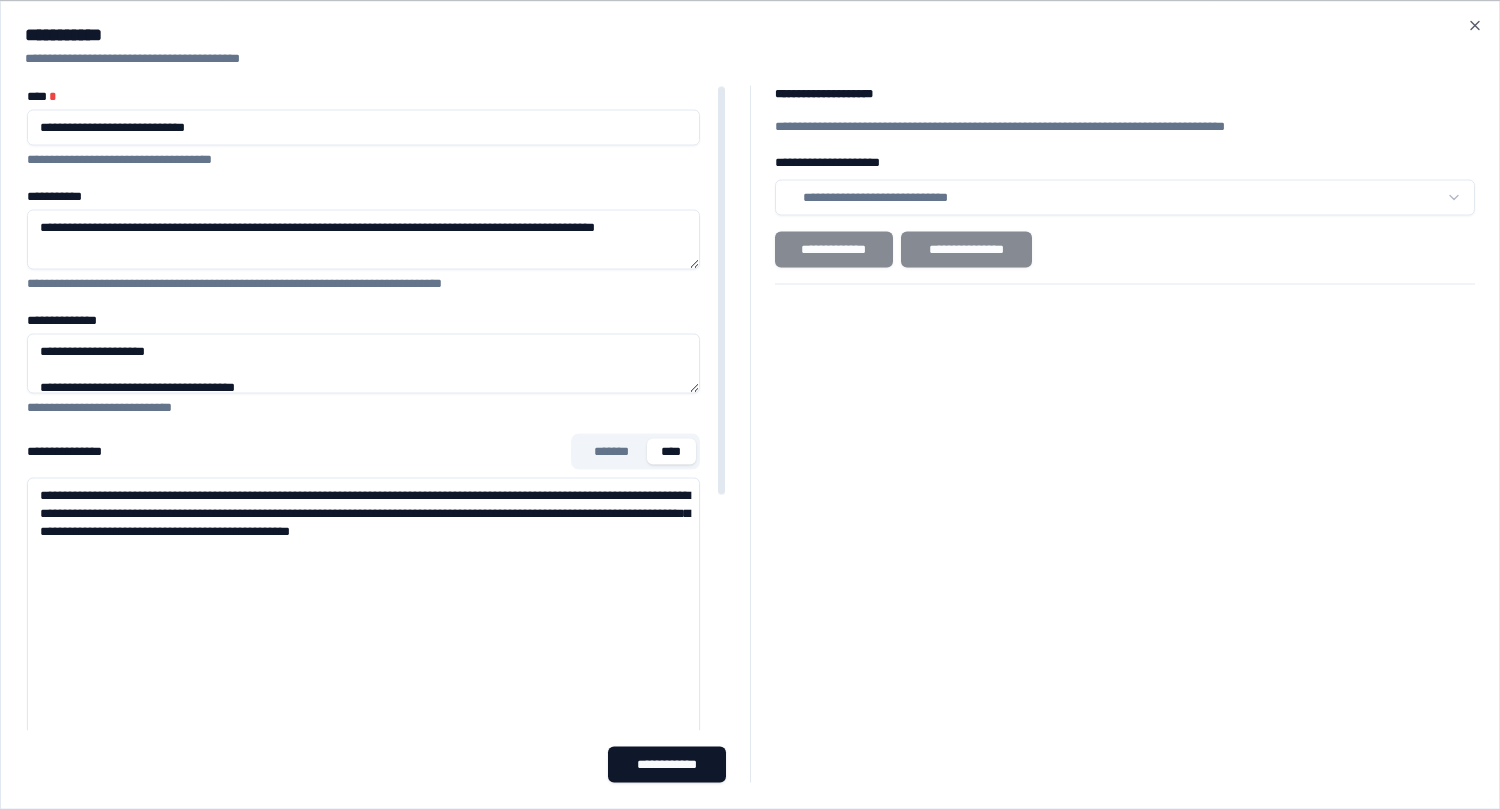 type on "**********" 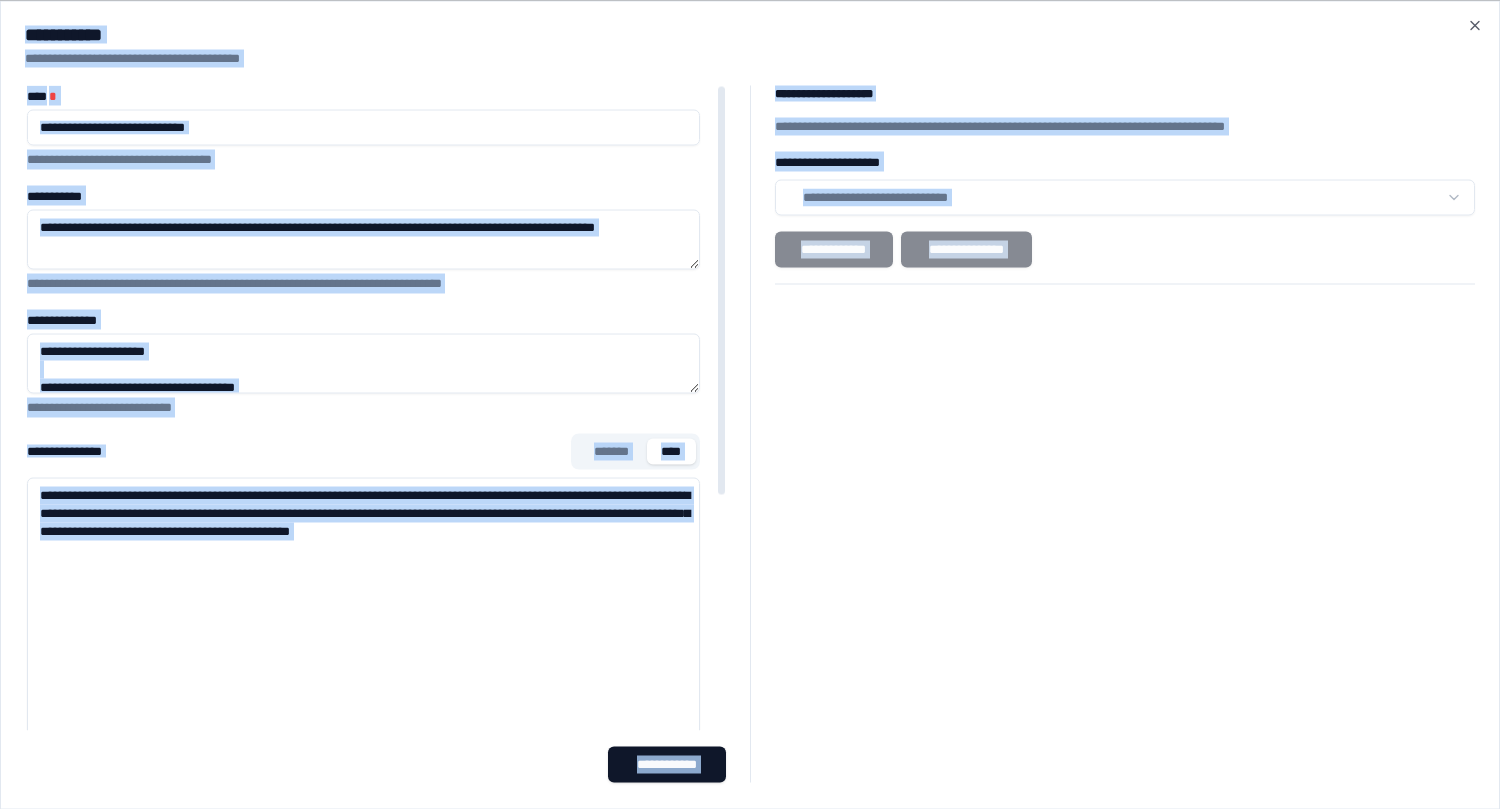 click on "**********" at bounding box center [363, 239] 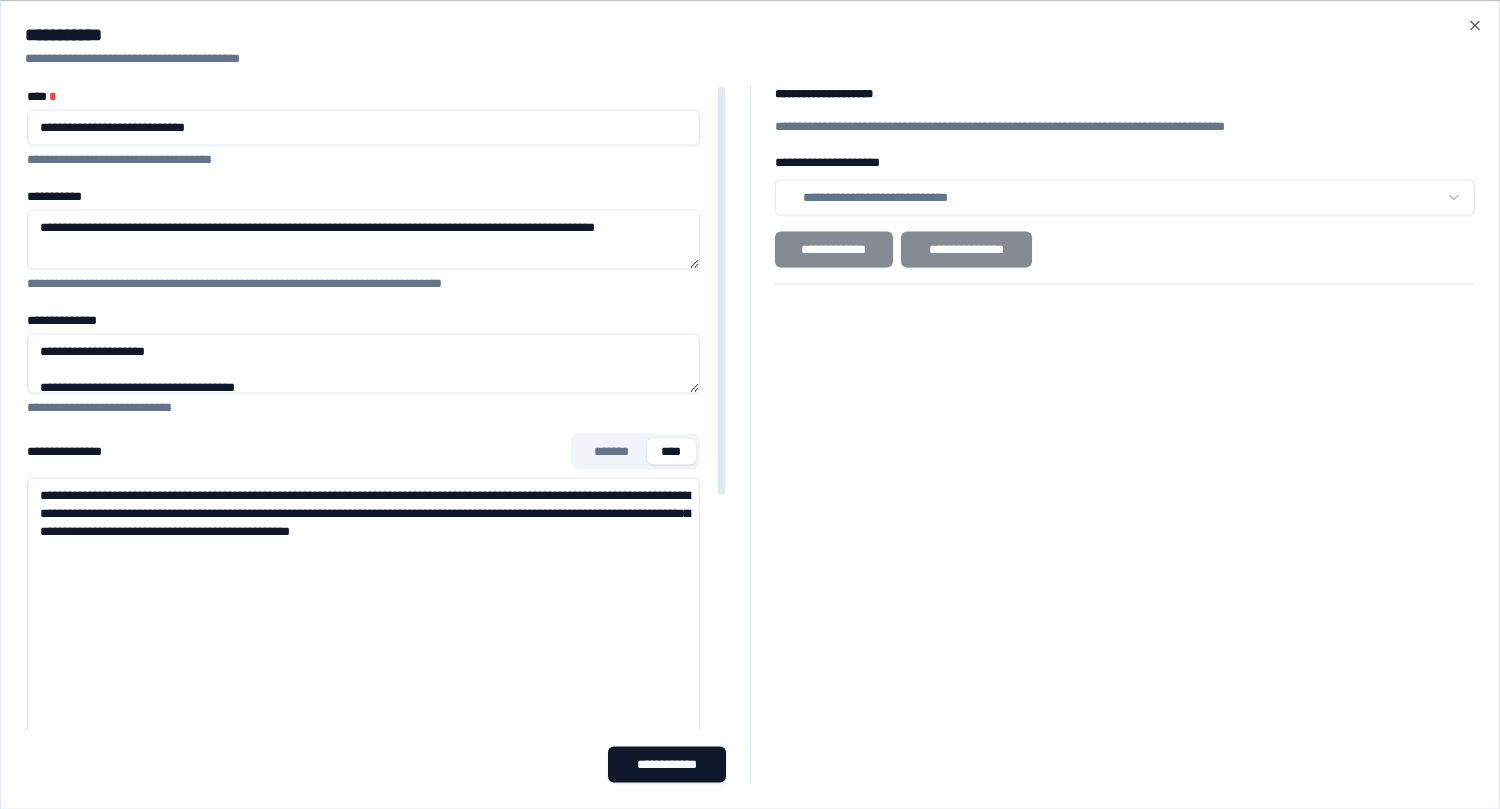 click on "**********" at bounding box center [750, 58] 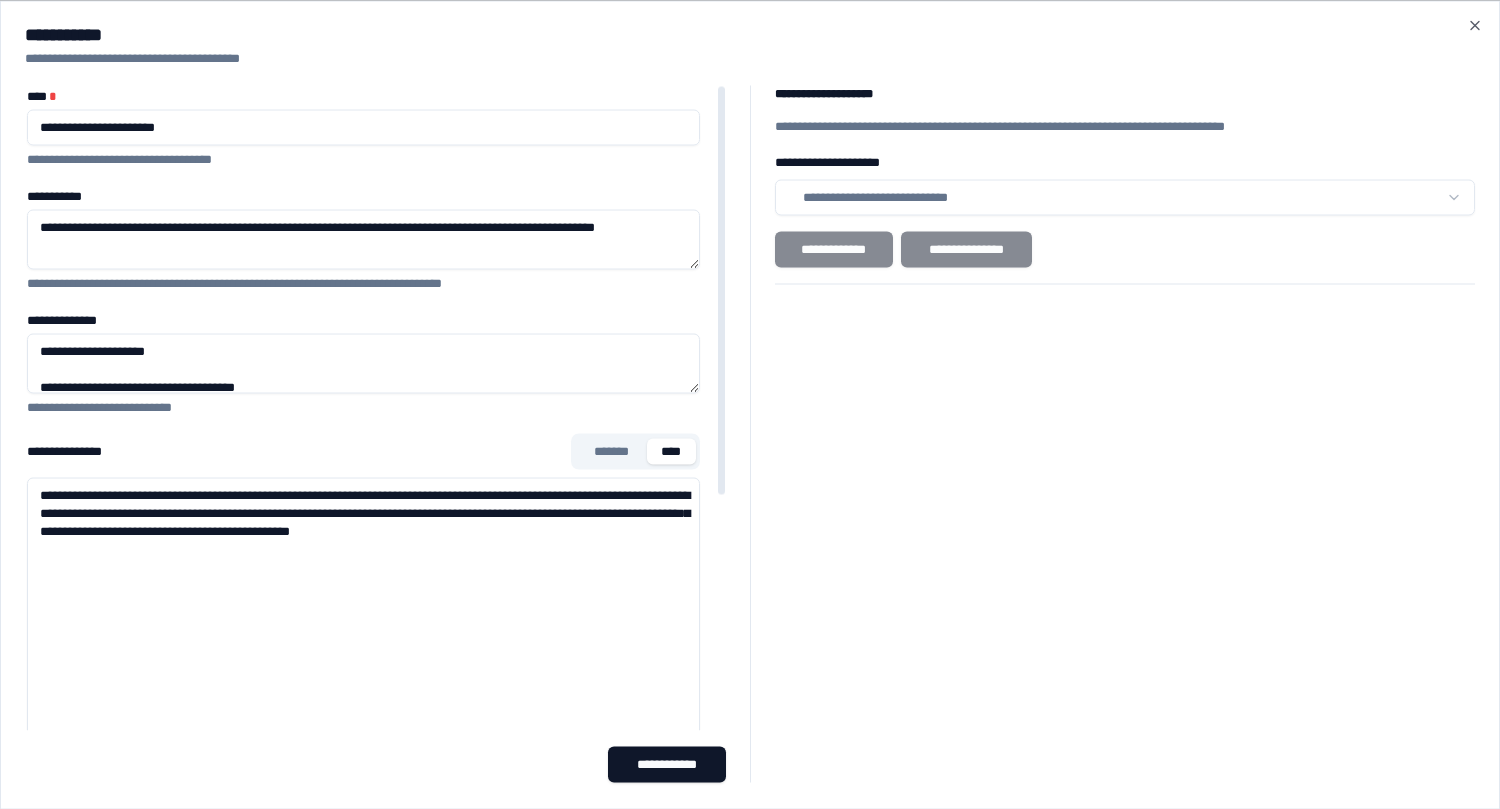 type on "**********" 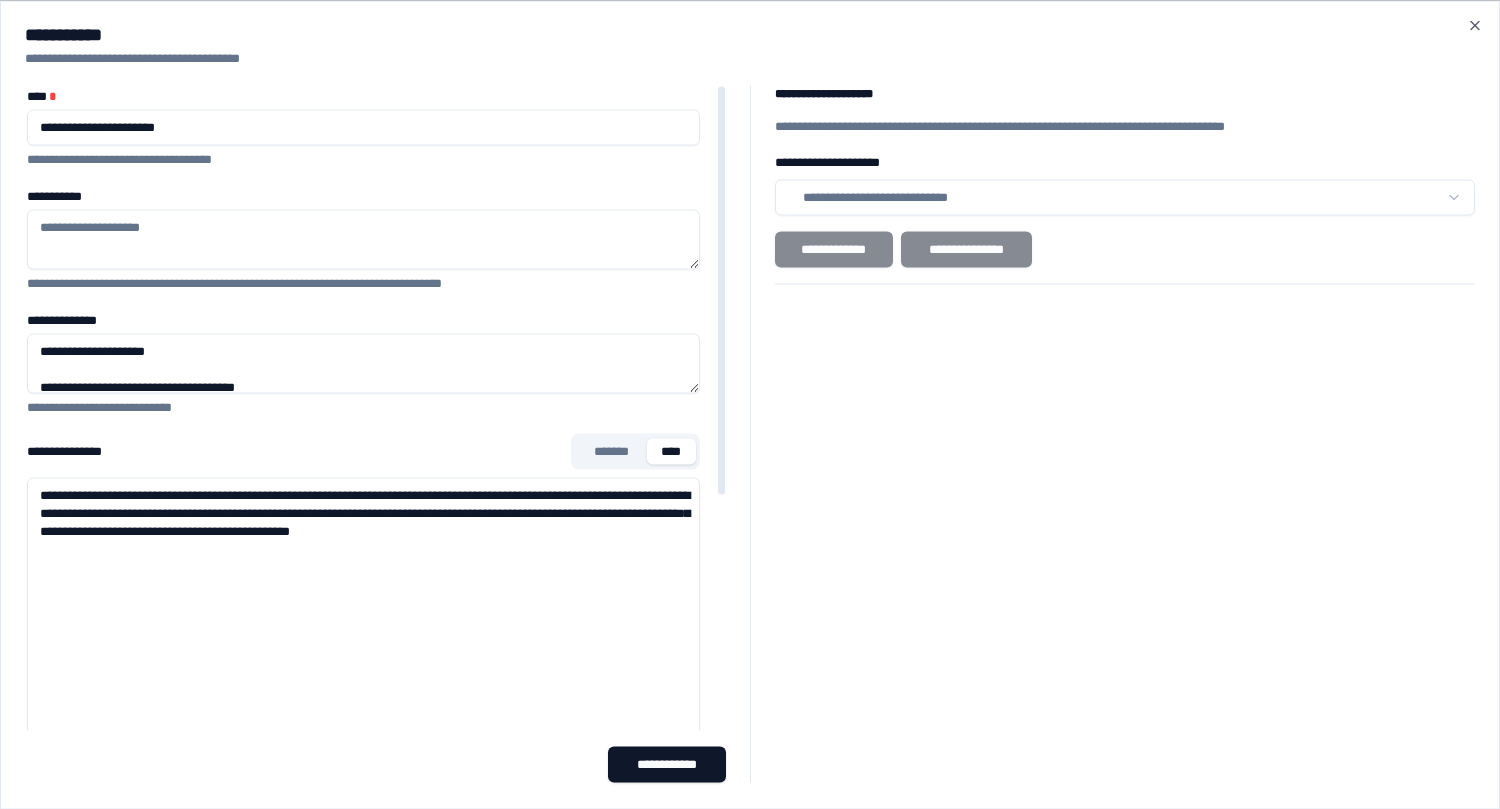 click on "**********" at bounding box center (363, 127) 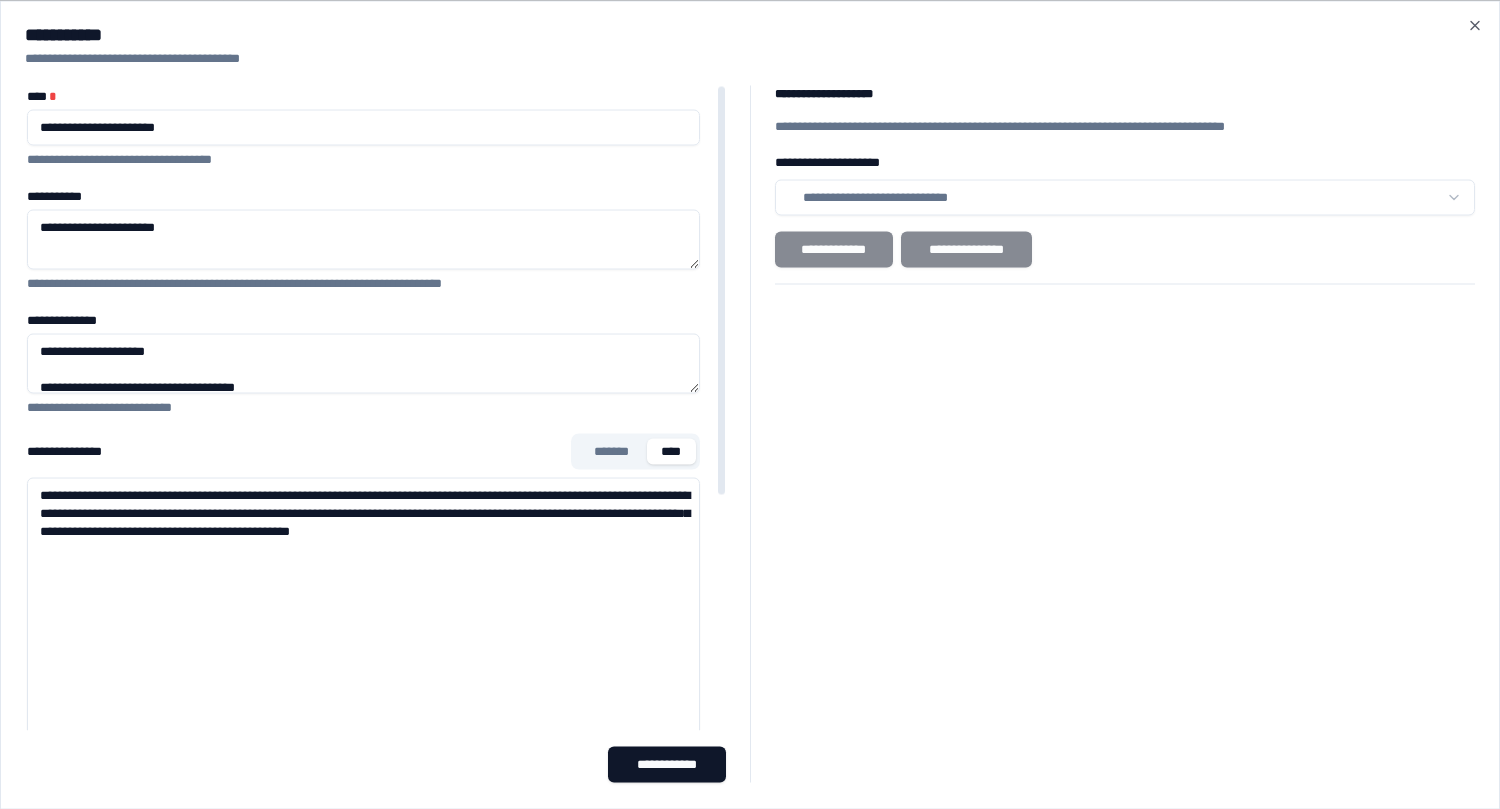 click on "**********" at bounding box center [363, 239] 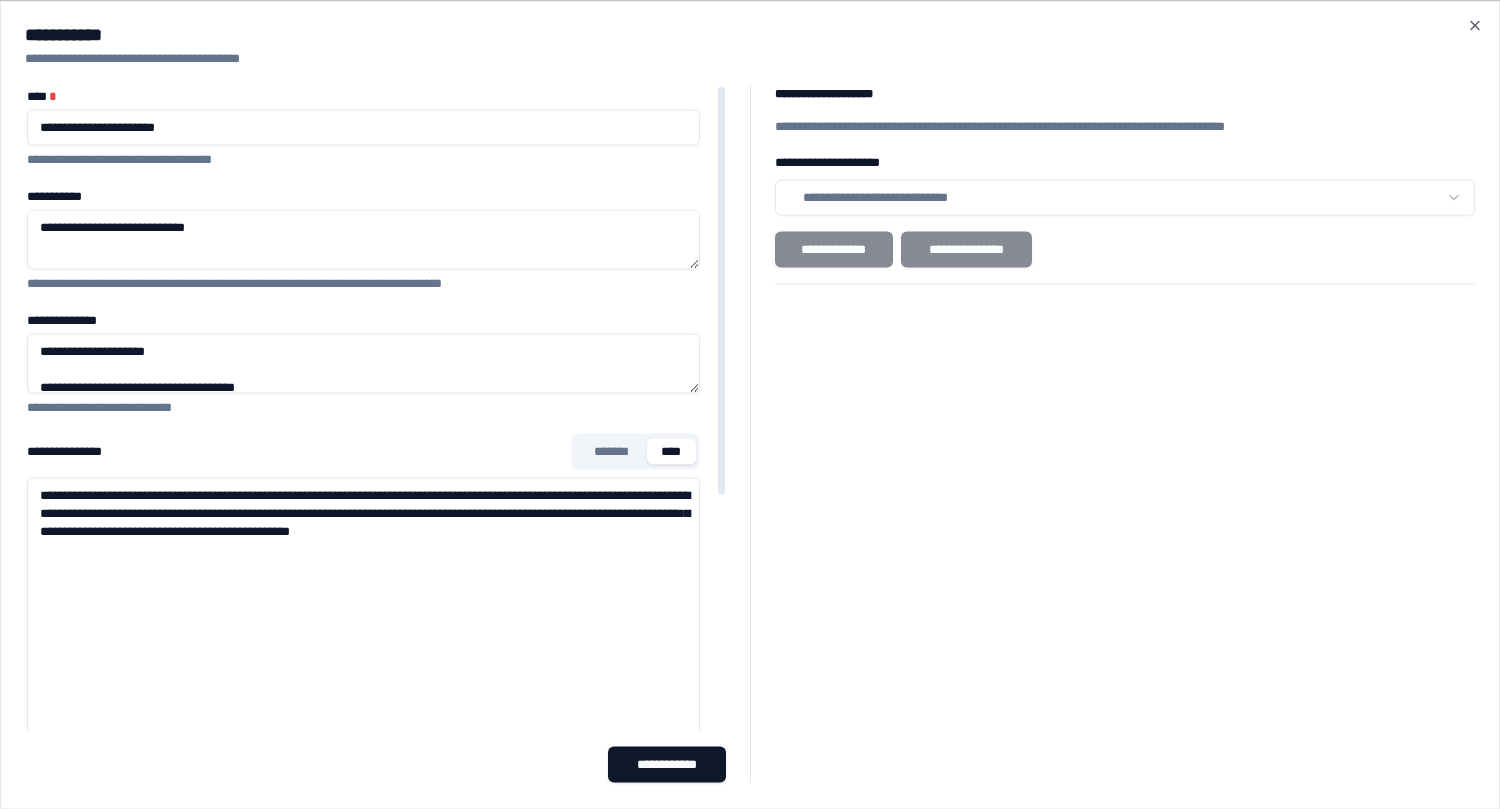 click on "**********" at bounding box center (363, 239) 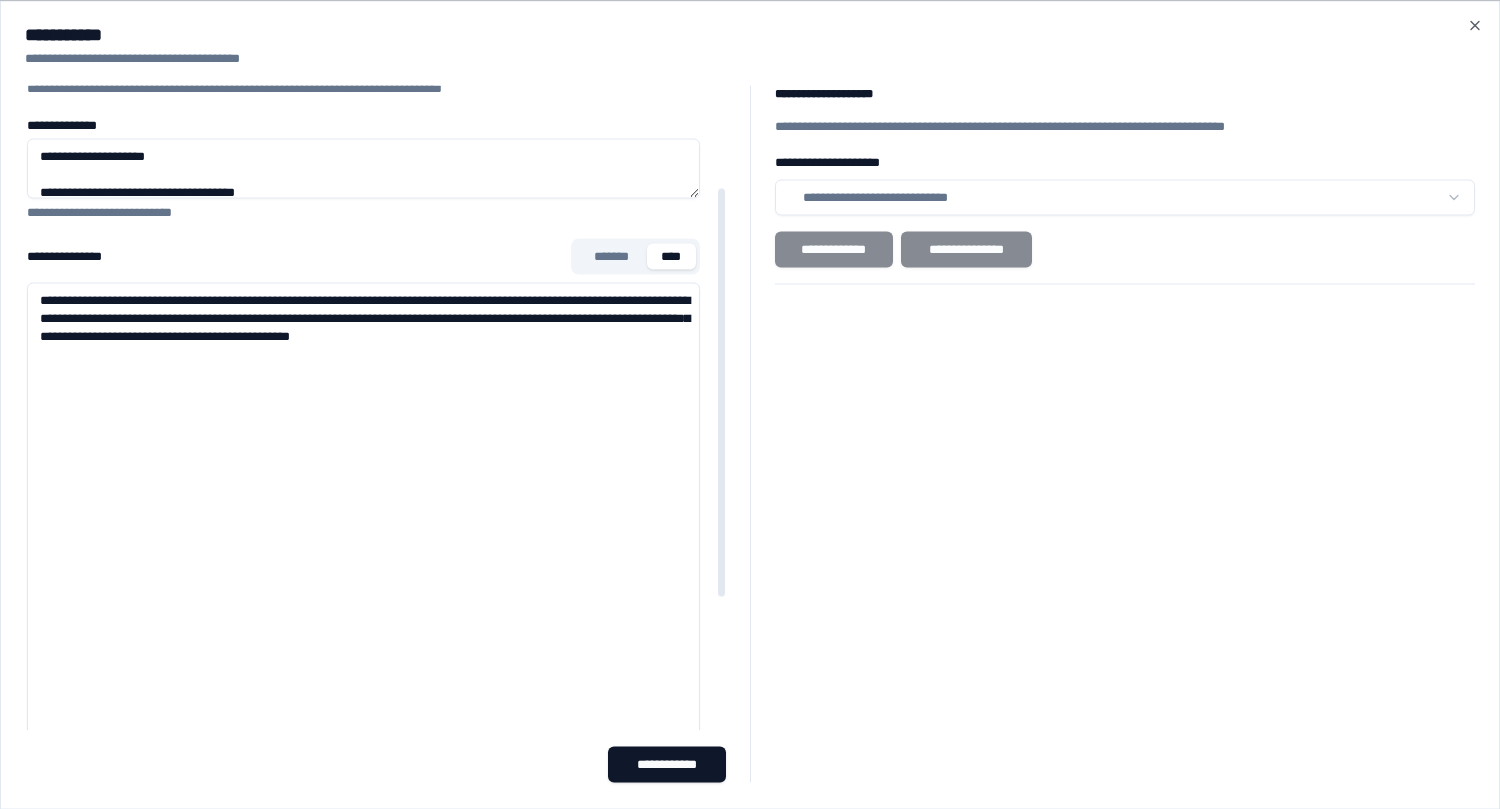 scroll, scrollTop: 371, scrollLeft: 0, axis: vertical 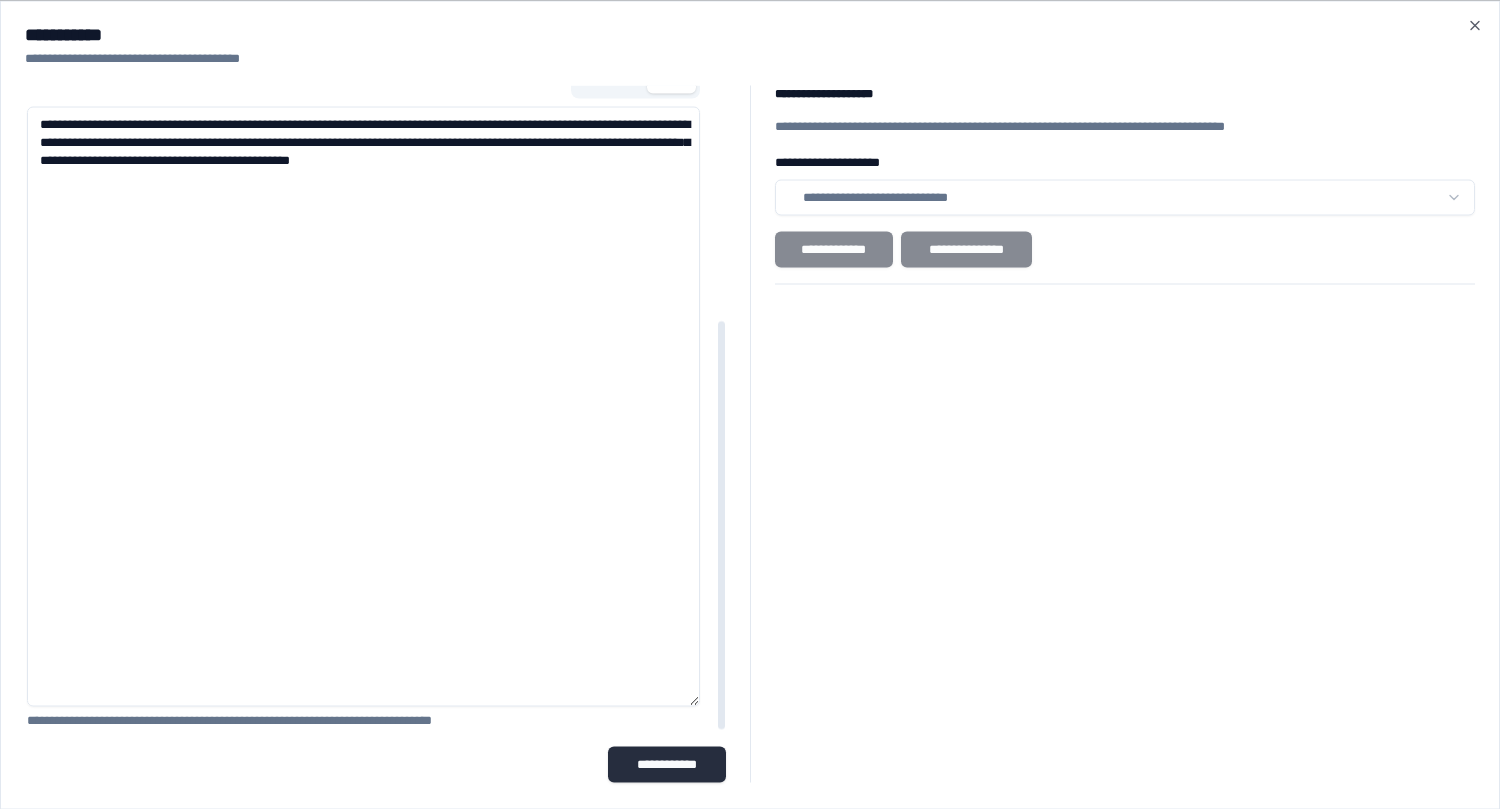 type on "**********" 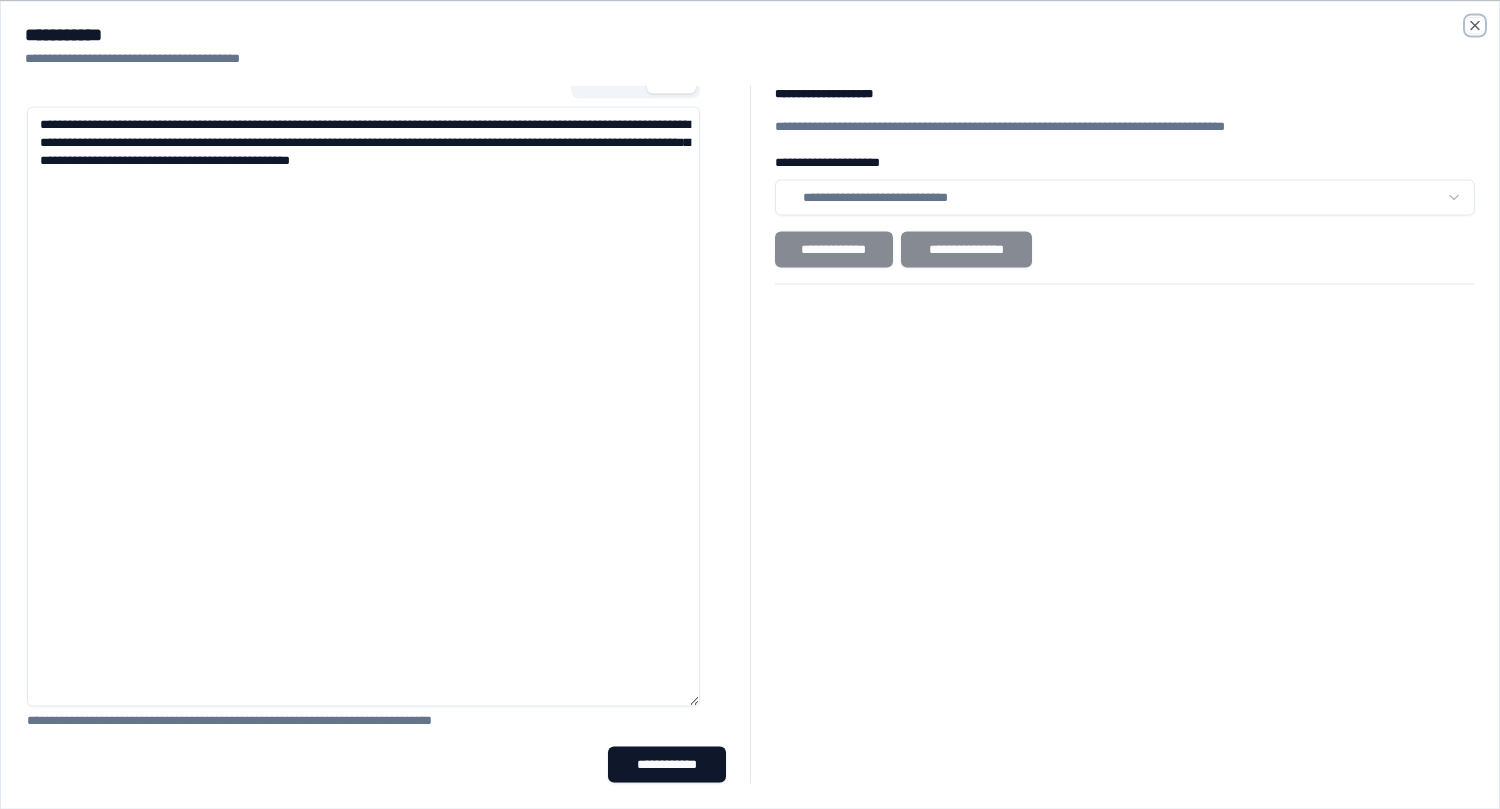 drag, startPoint x: 1477, startPoint y: 22, endPoint x: 1102, endPoint y: 136, distance: 391.94516 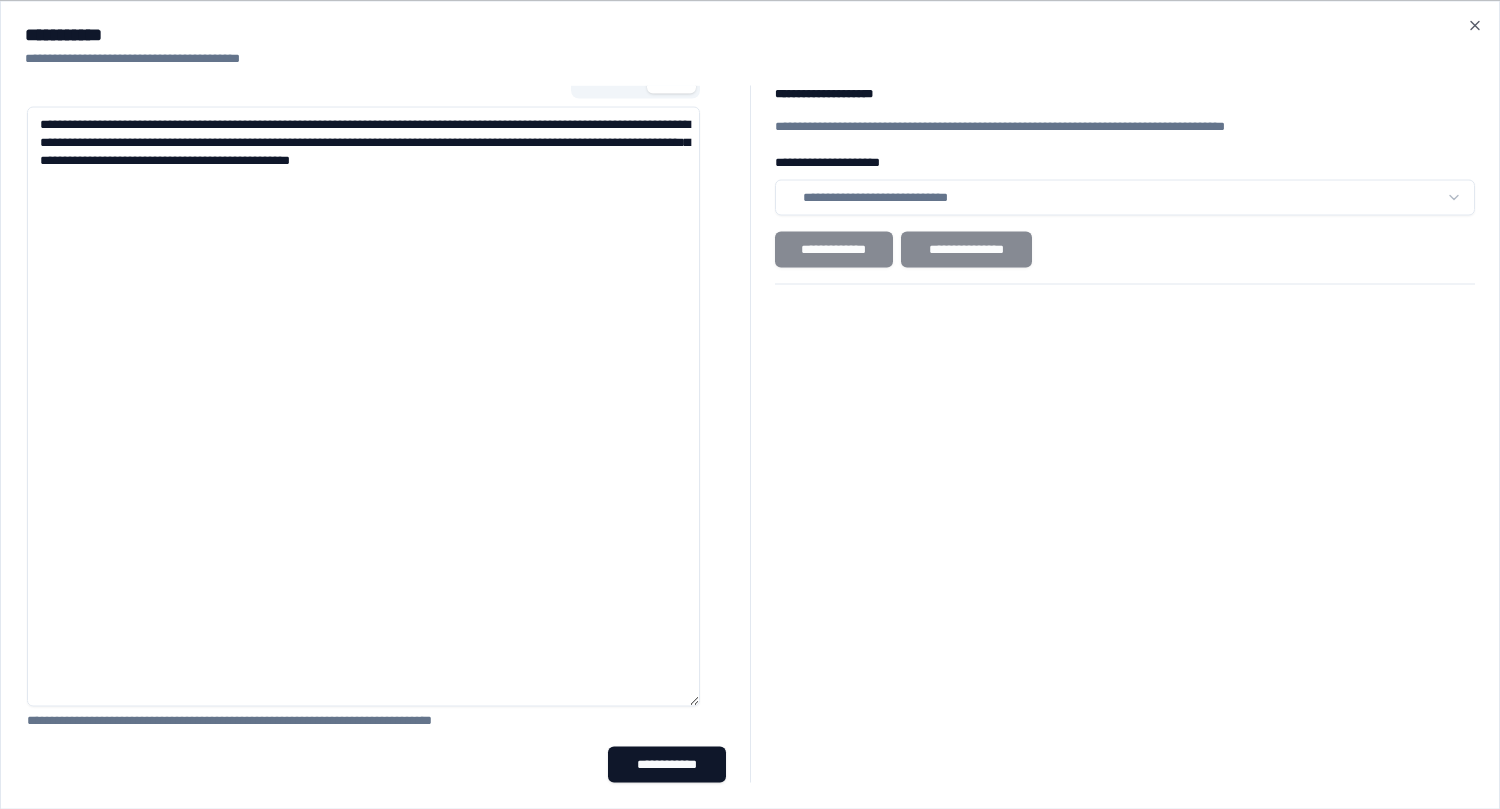 click on "**********" at bounding box center (750, 404) 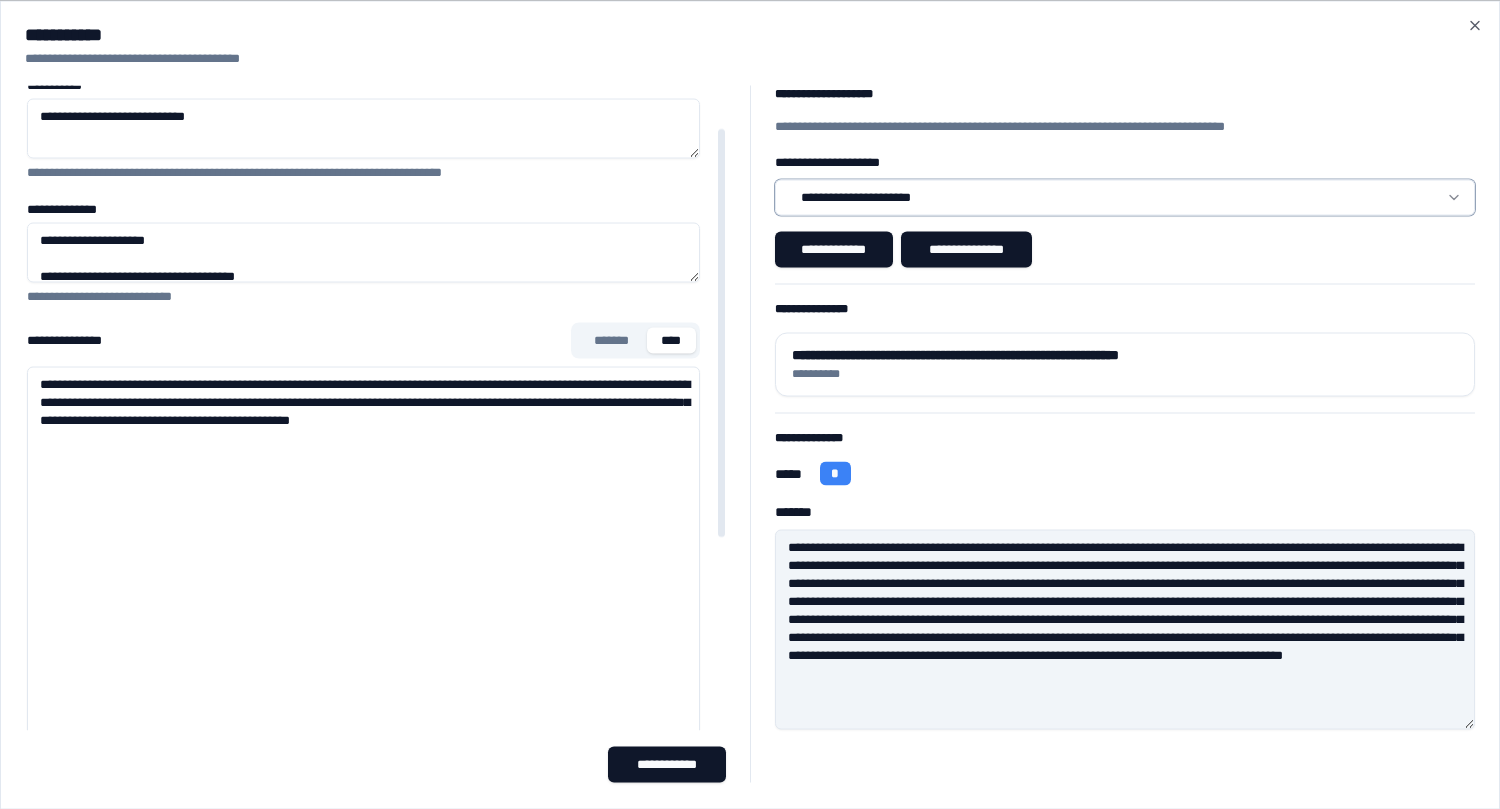 scroll, scrollTop: 0, scrollLeft: 0, axis: both 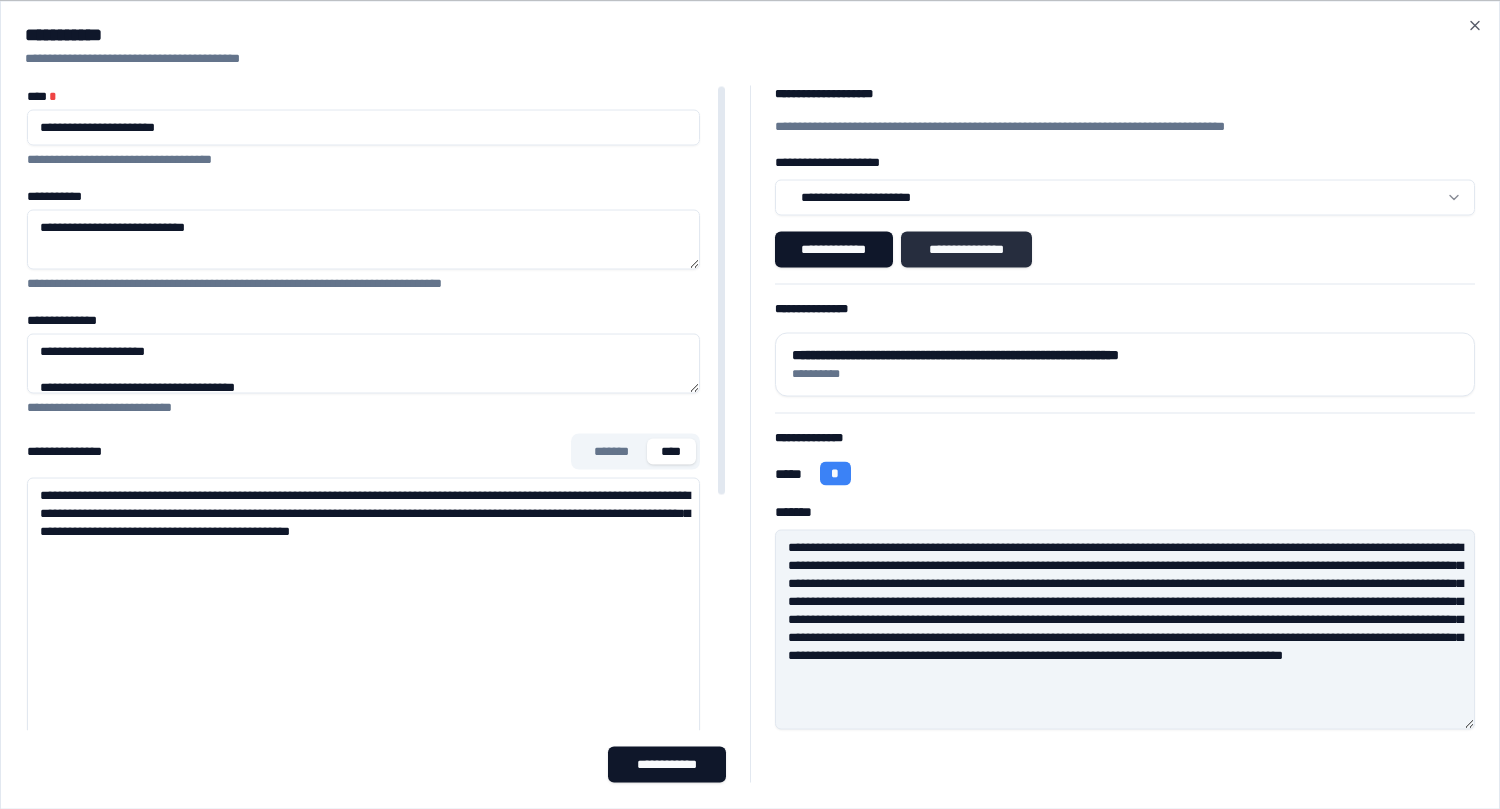 click on "**********" at bounding box center [966, 249] 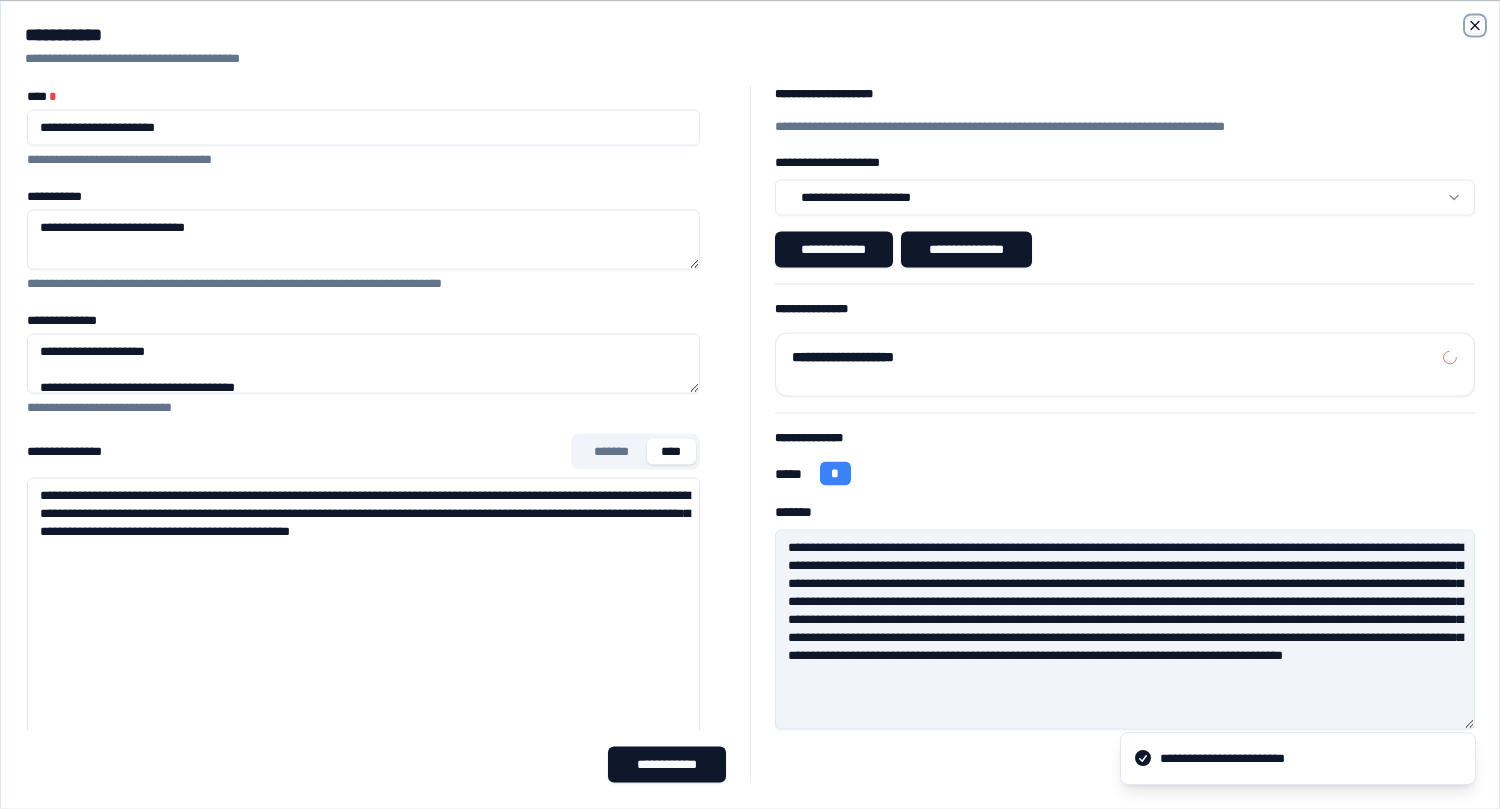 click 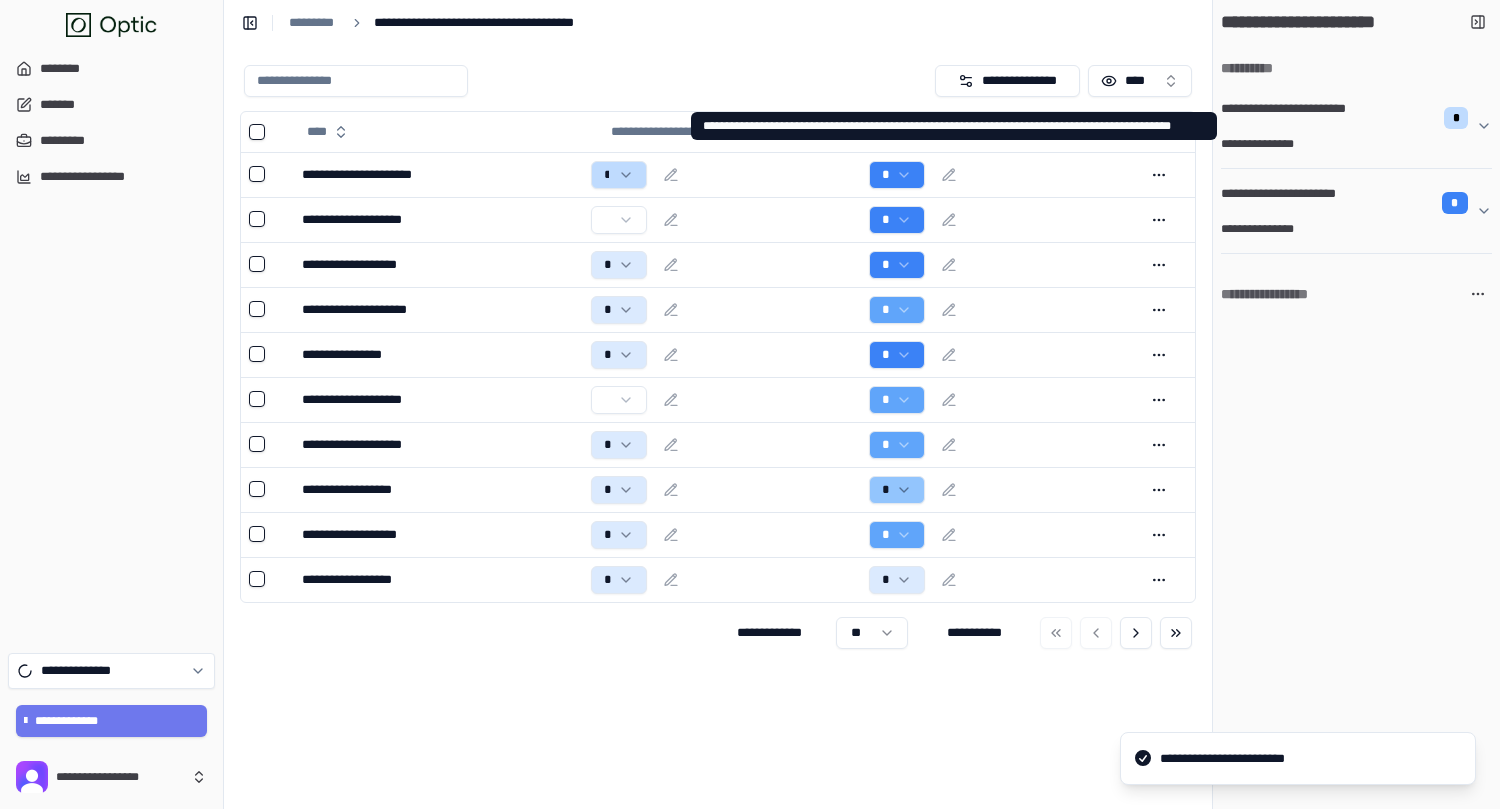 click on "**********" at bounding box center [1348, 118] 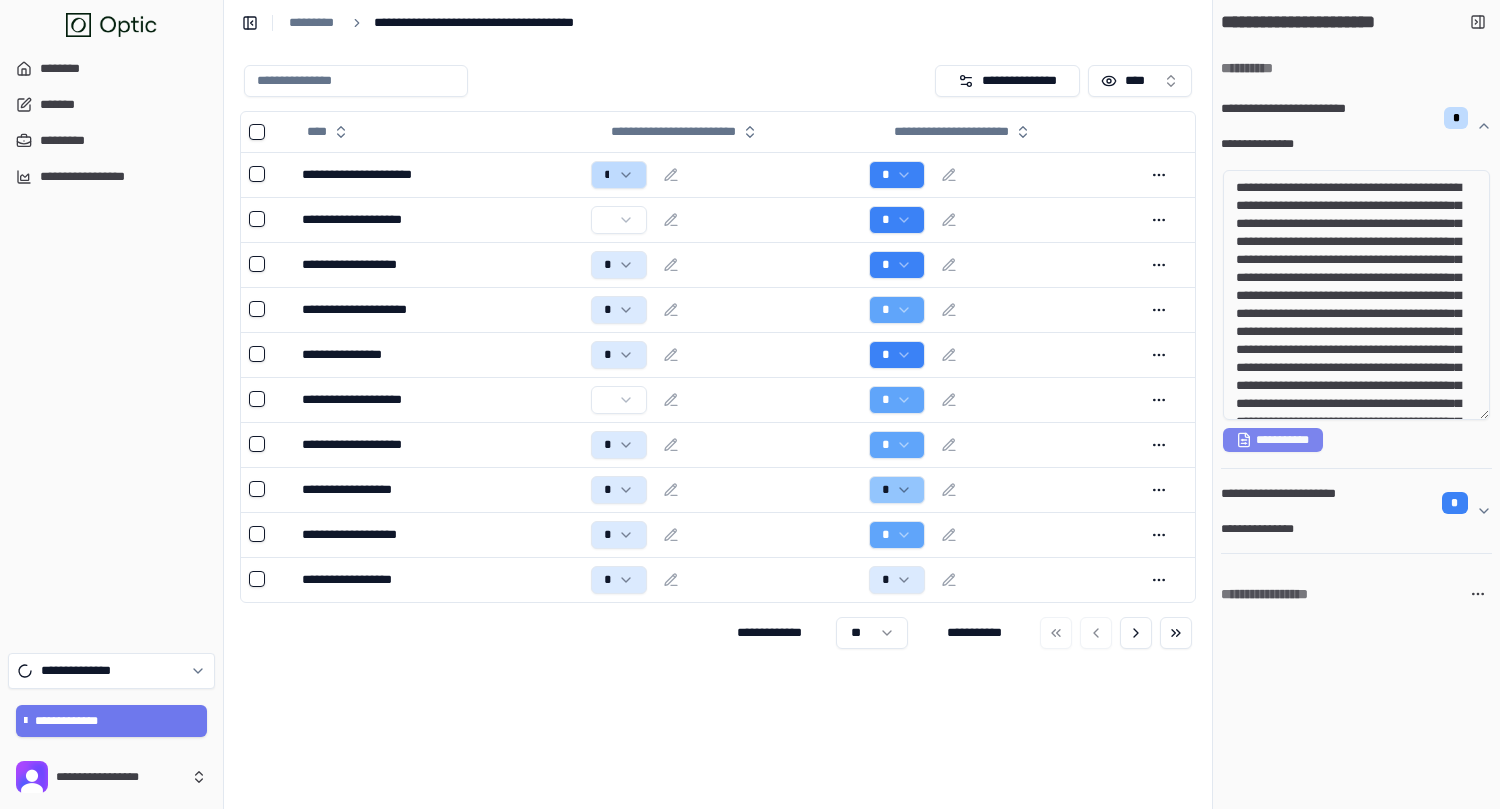 click on "**********" at bounding box center (1273, 440) 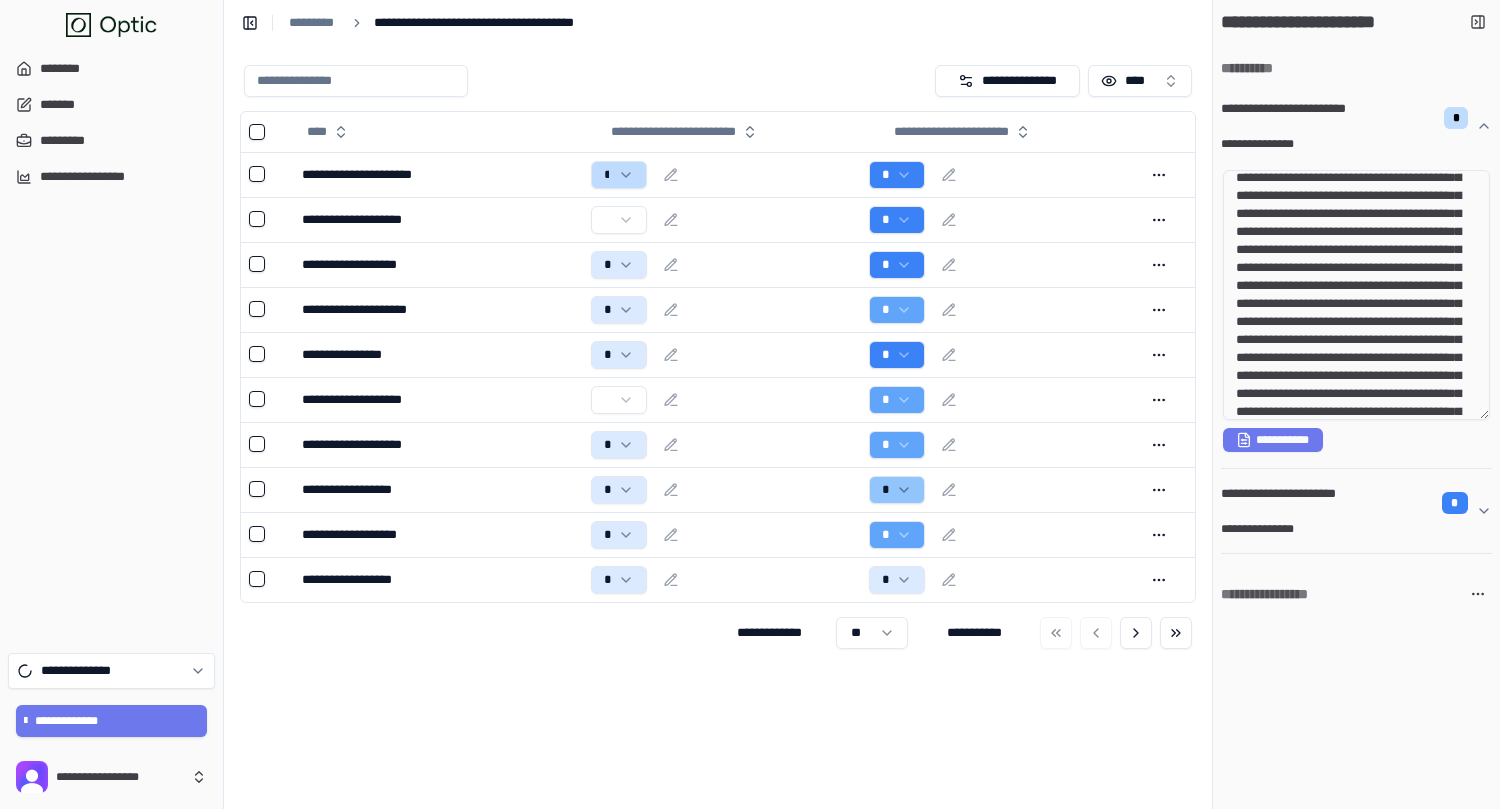 scroll, scrollTop: 0, scrollLeft: 0, axis: both 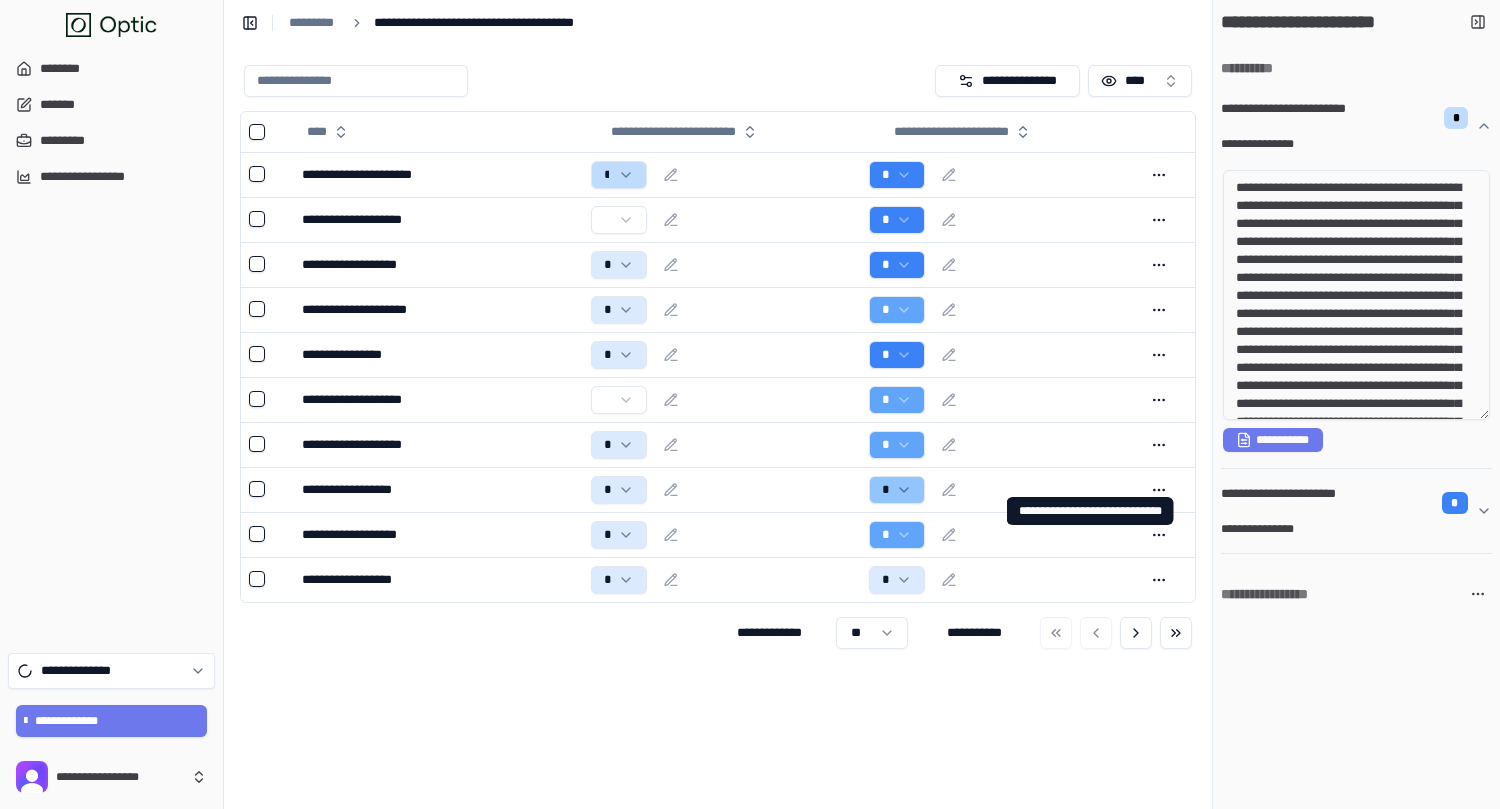 click on "**********" at bounding box center [1293, 503] 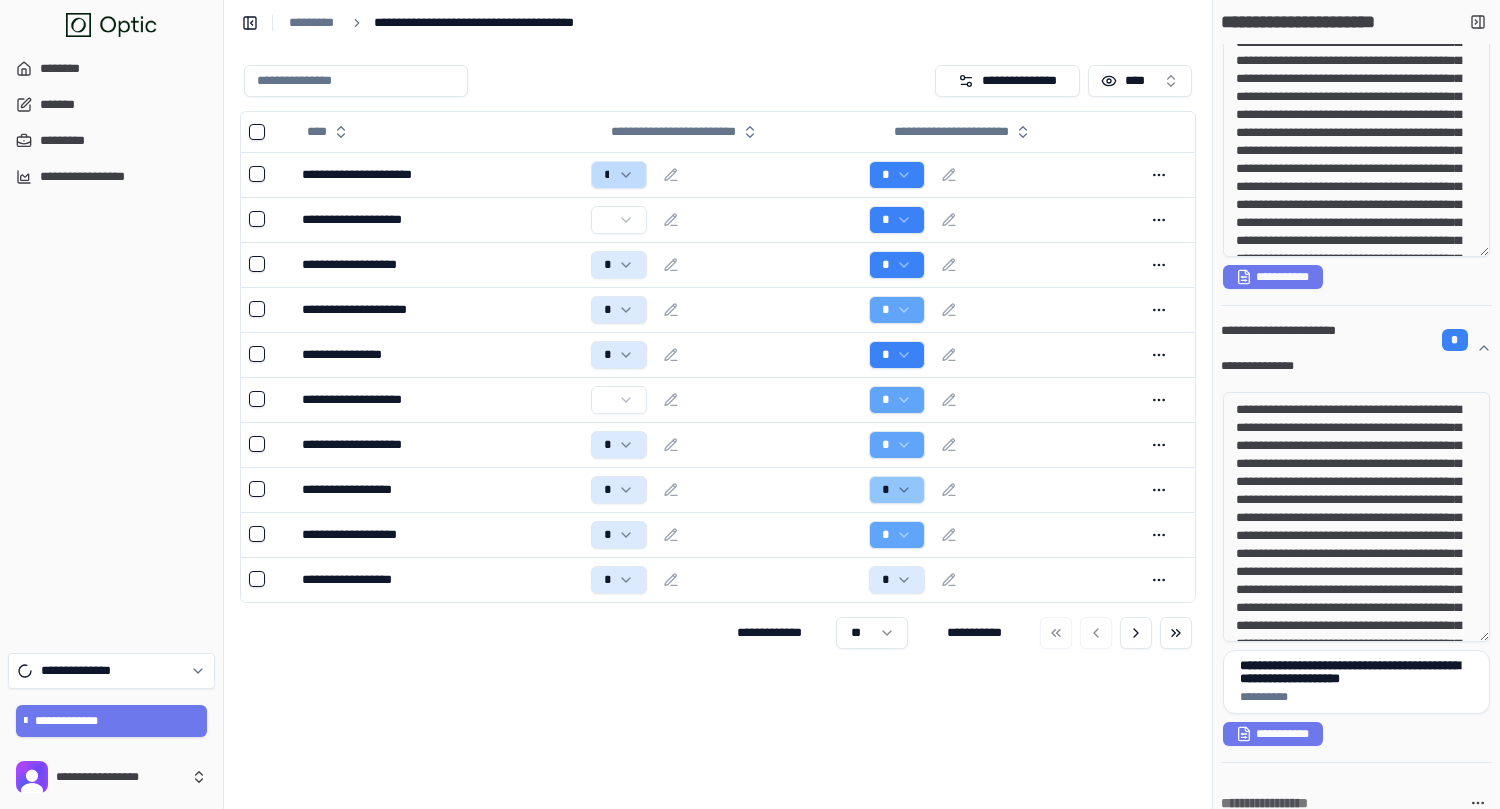 scroll, scrollTop: 172, scrollLeft: 0, axis: vertical 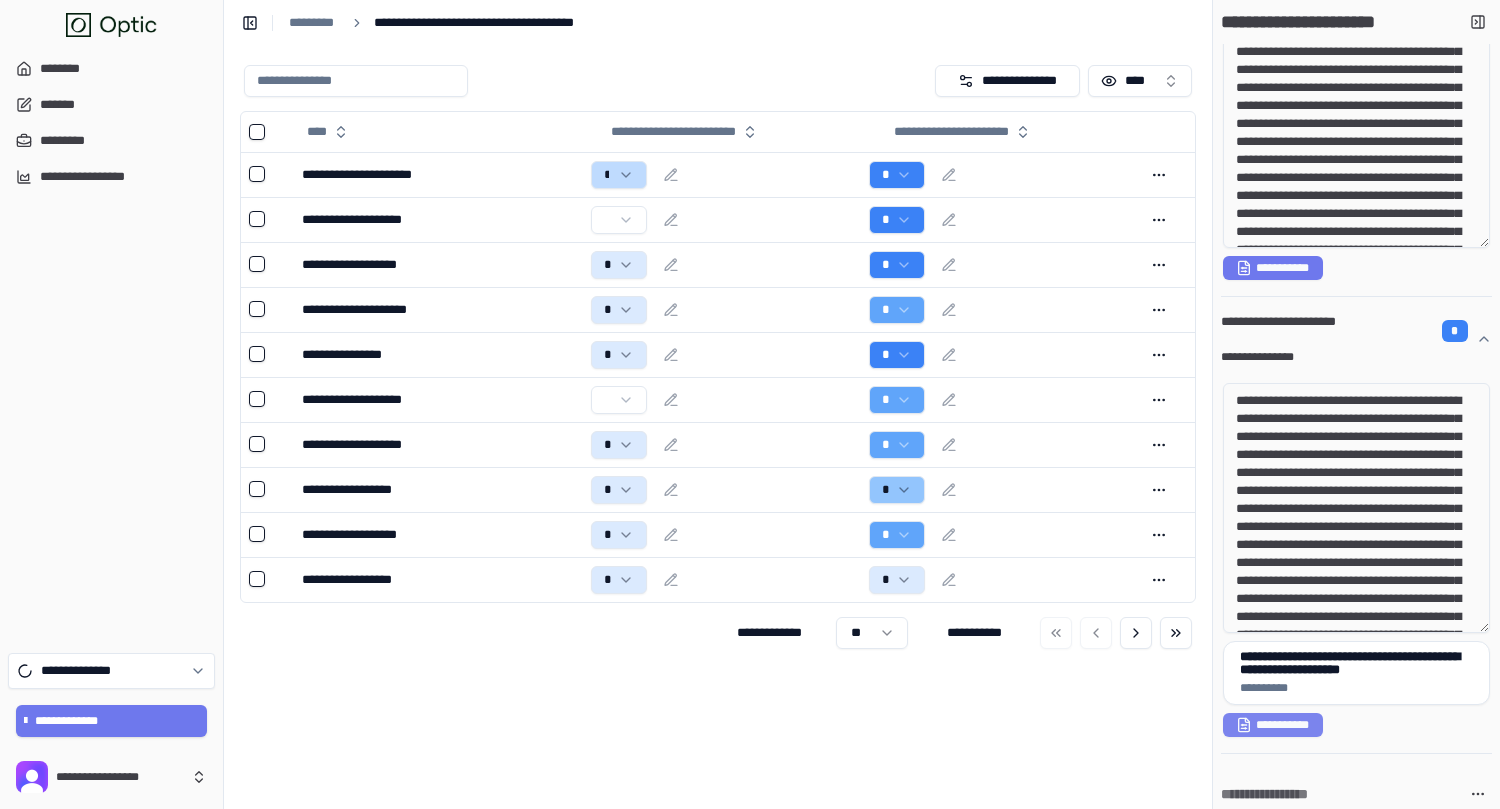click on "**********" at bounding box center [1273, 725] 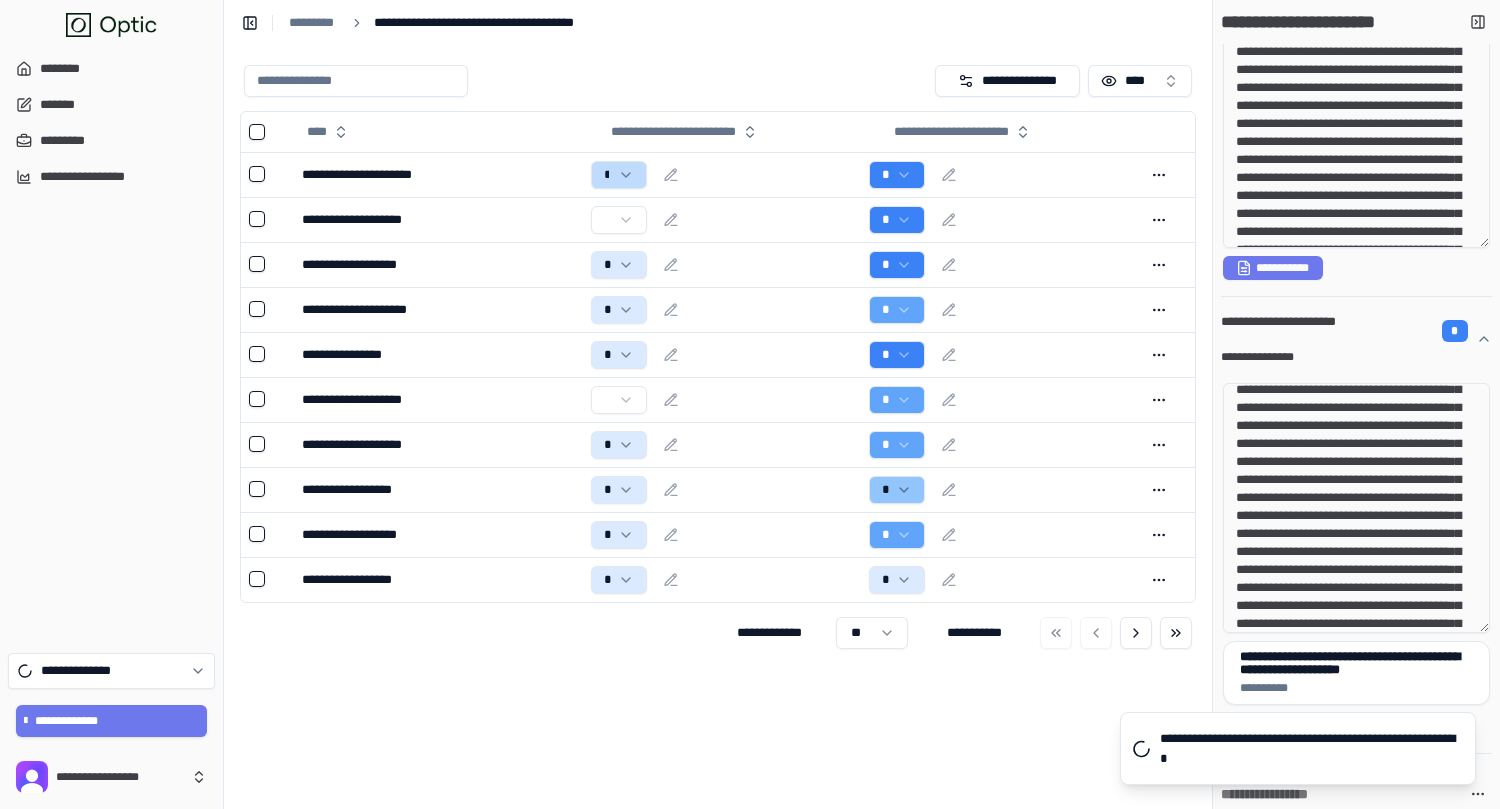 scroll, scrollTop: 0, scrollLeft: 0, axis: both 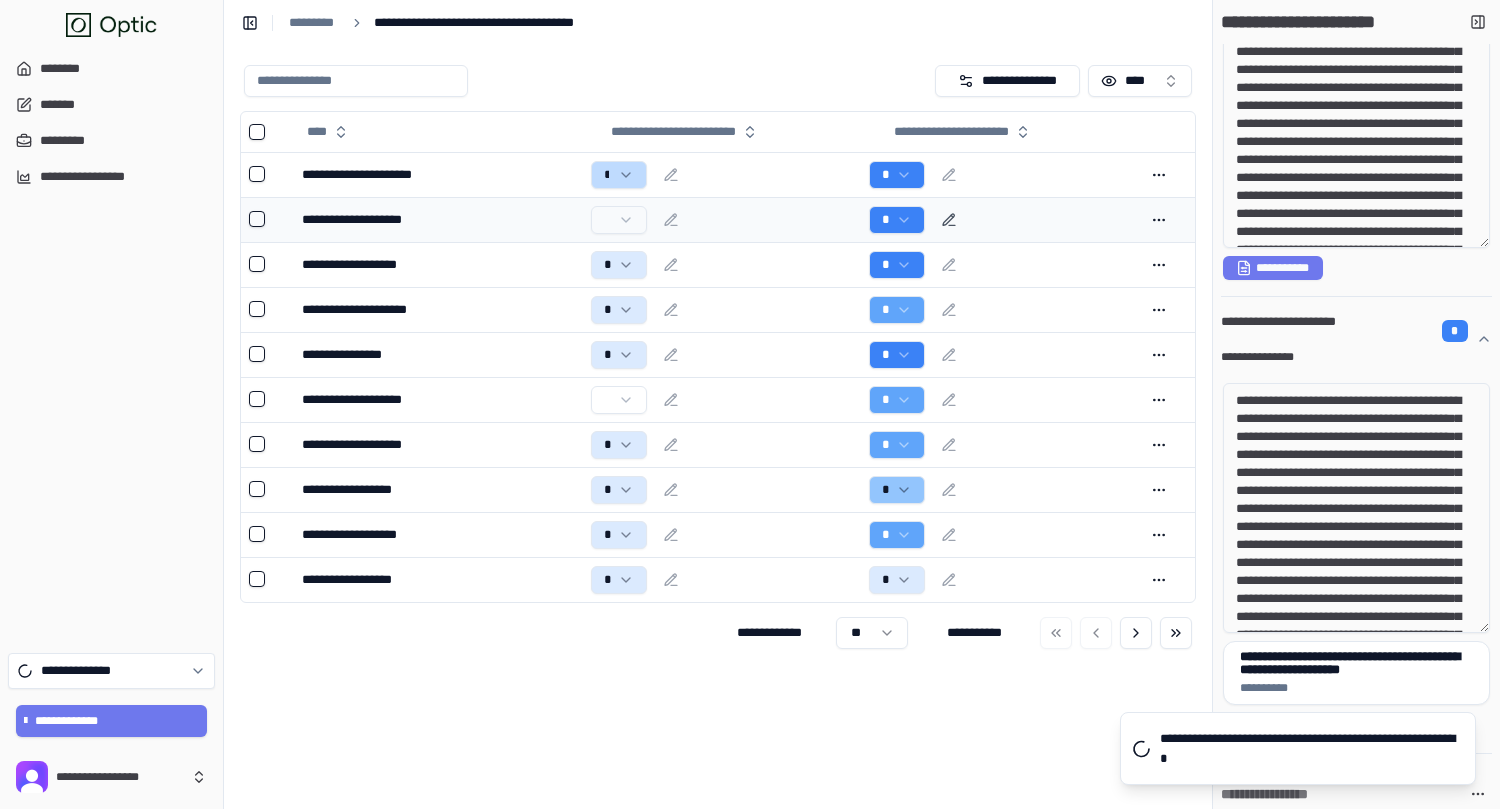click 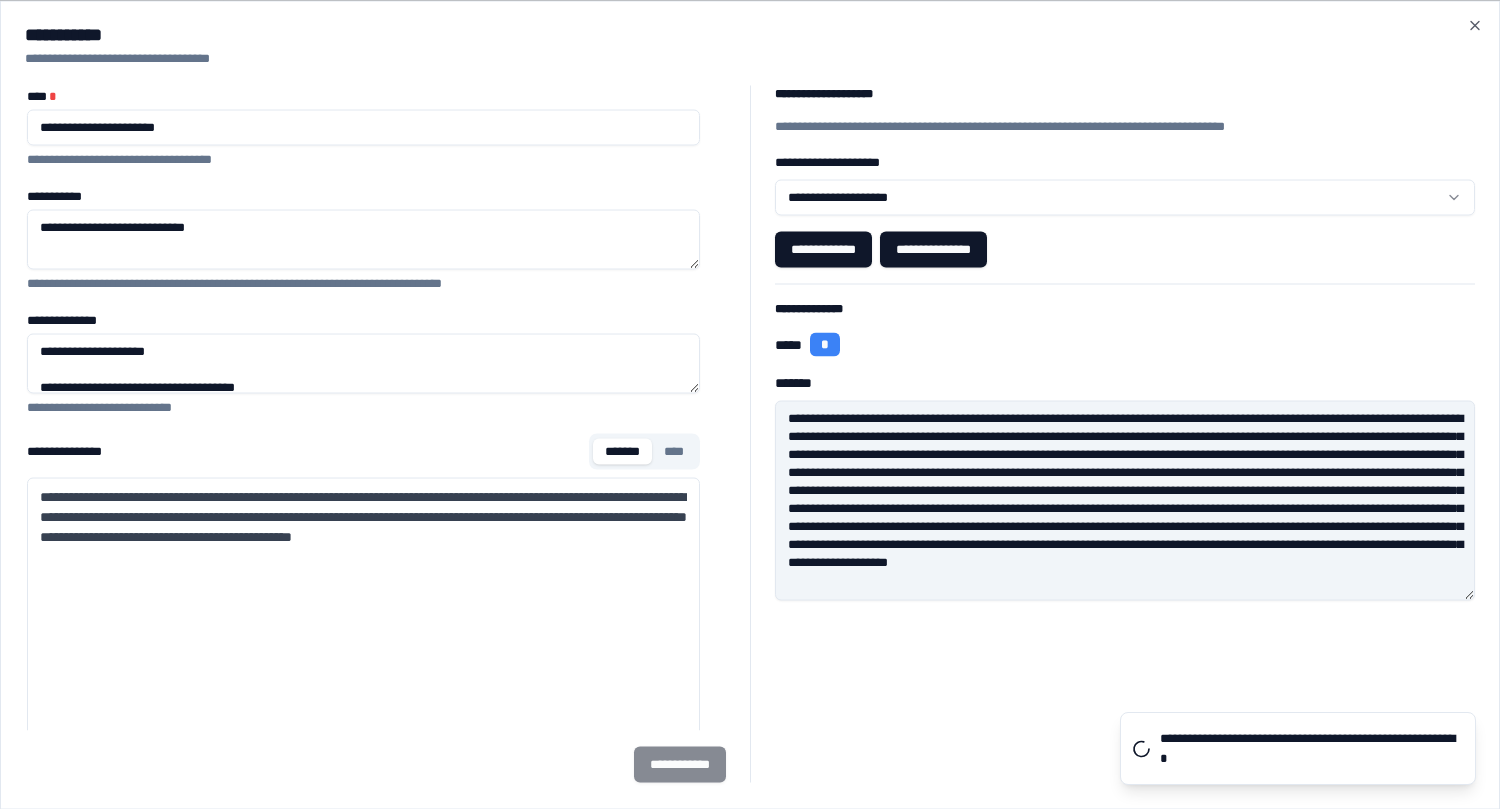 scroll, scrollTop: 0, scrollLeft: 0, axis: both 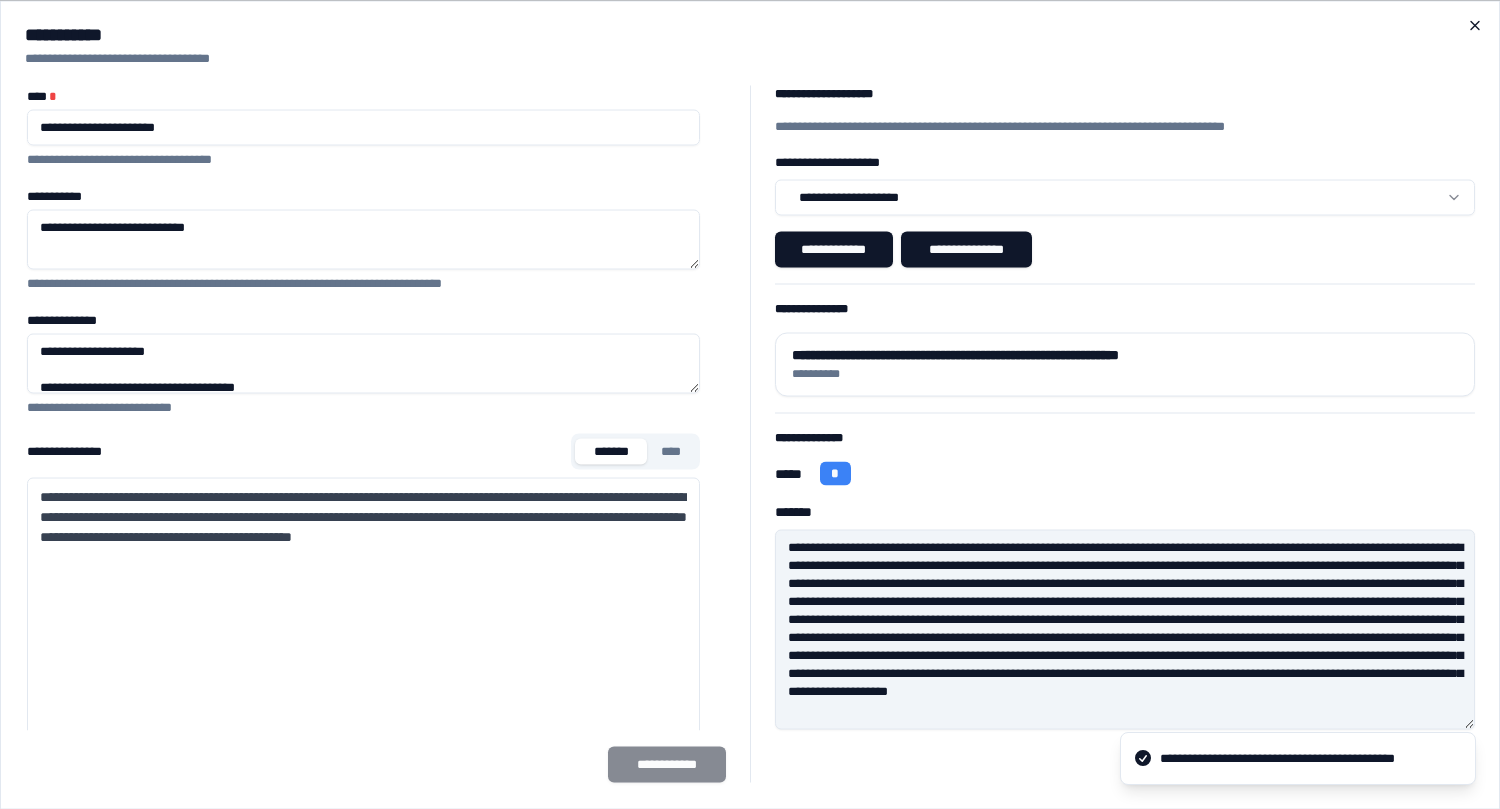 click 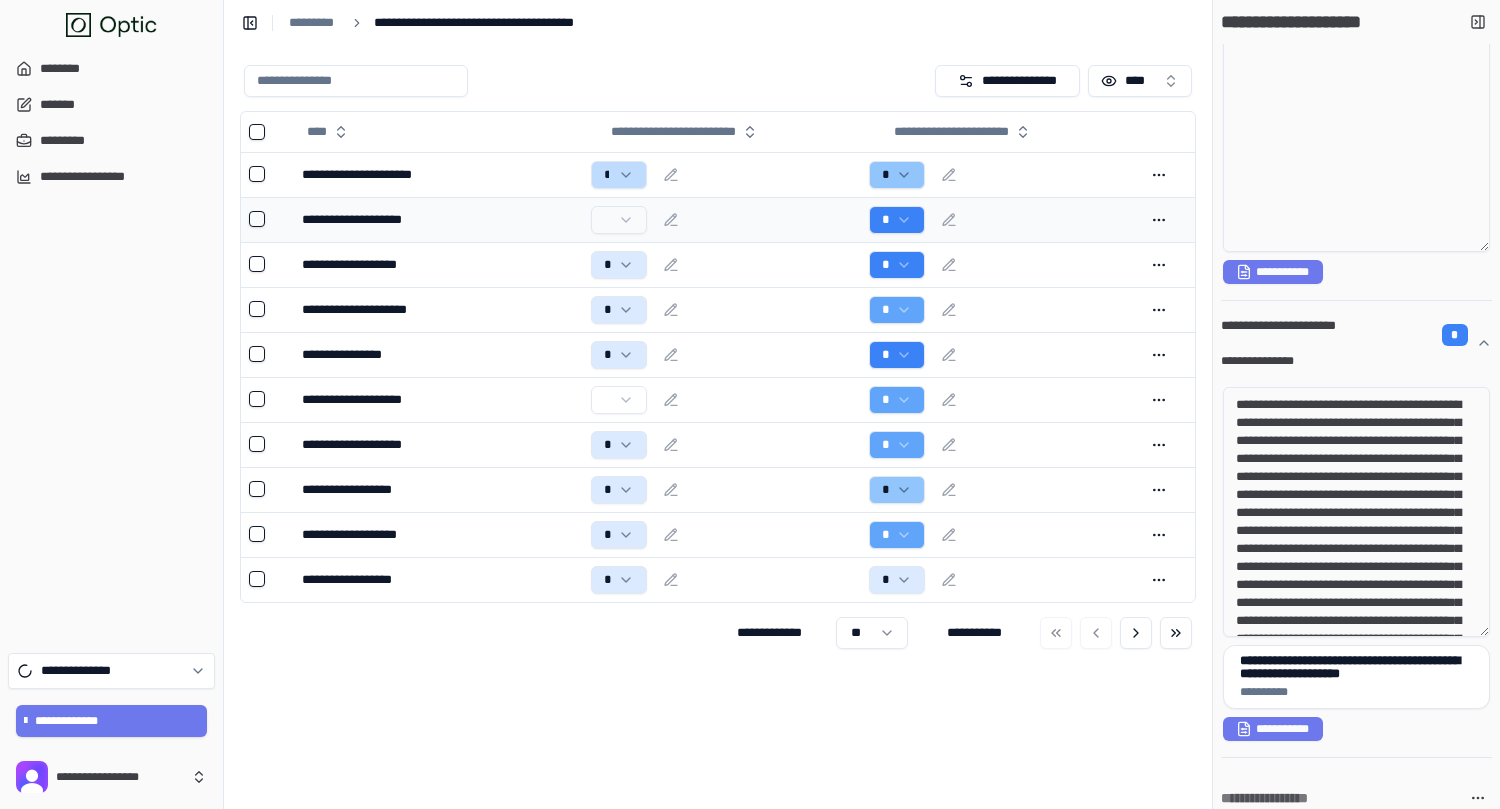 scroll, scrollTop: 165, scrollLeft: 0, axis: vertical 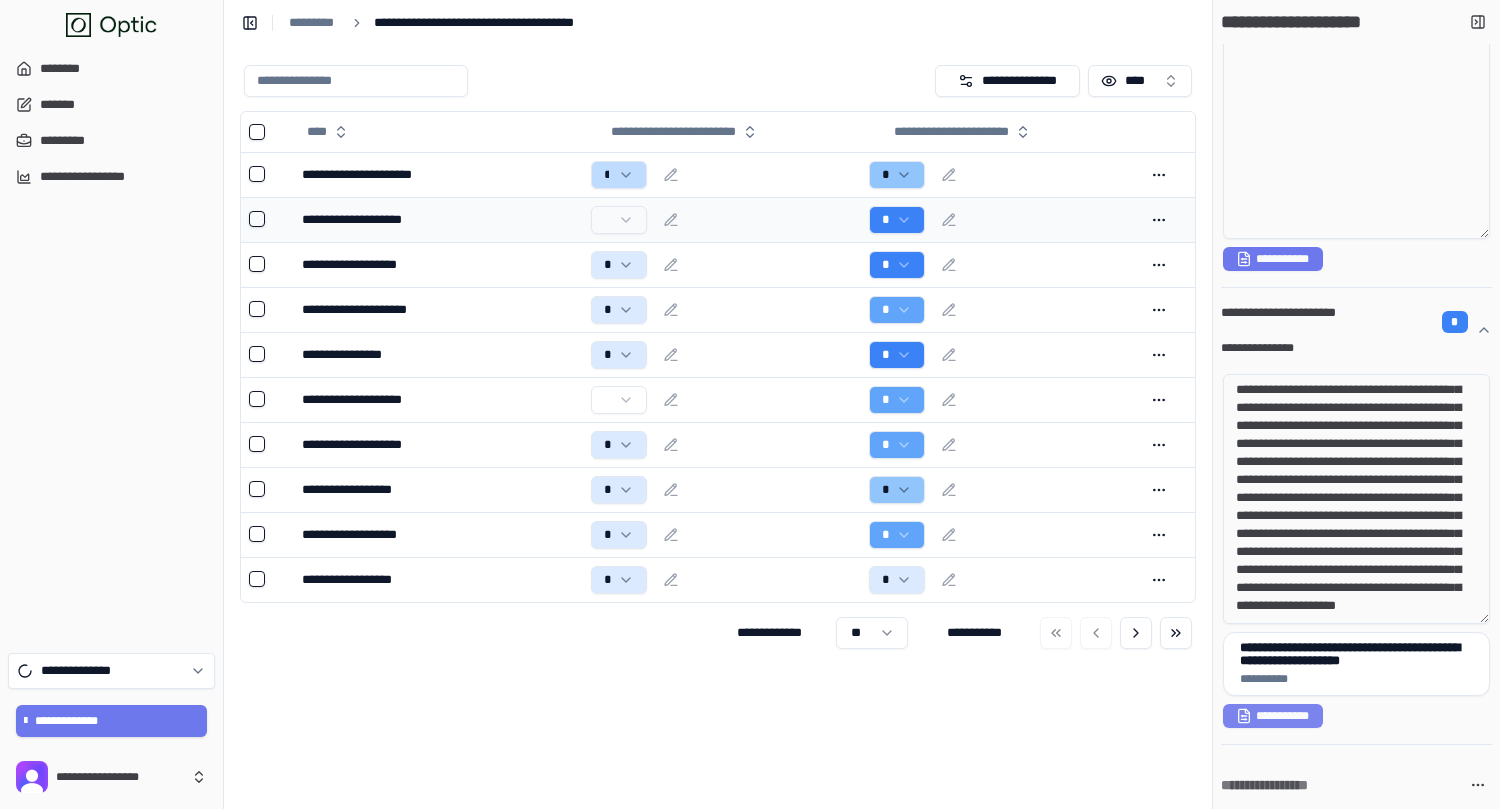 click on "**********" at bounding box center [1273, 716] 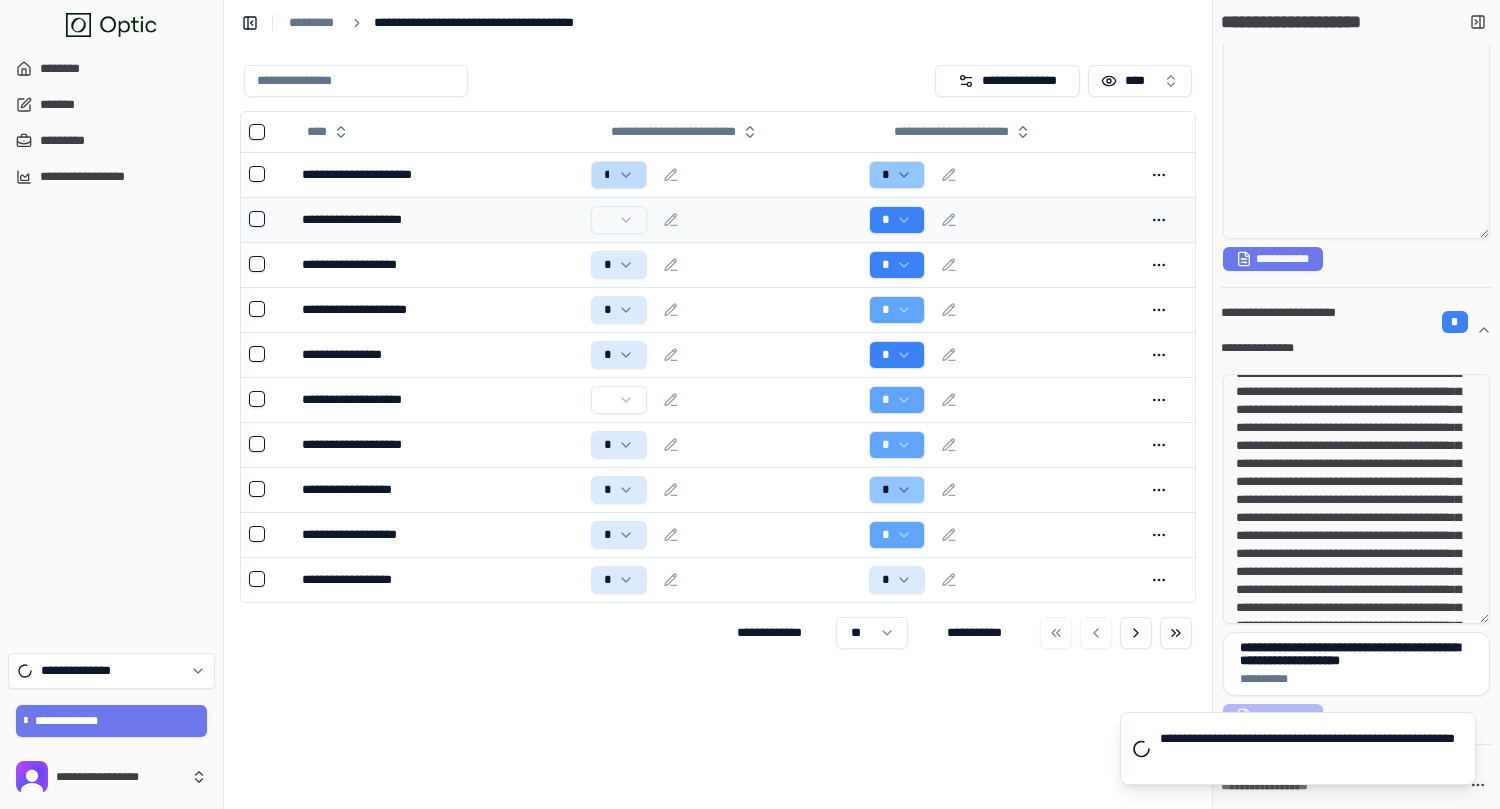 scroll, scrollTop: 0, scrollLeft: 0, axis: both 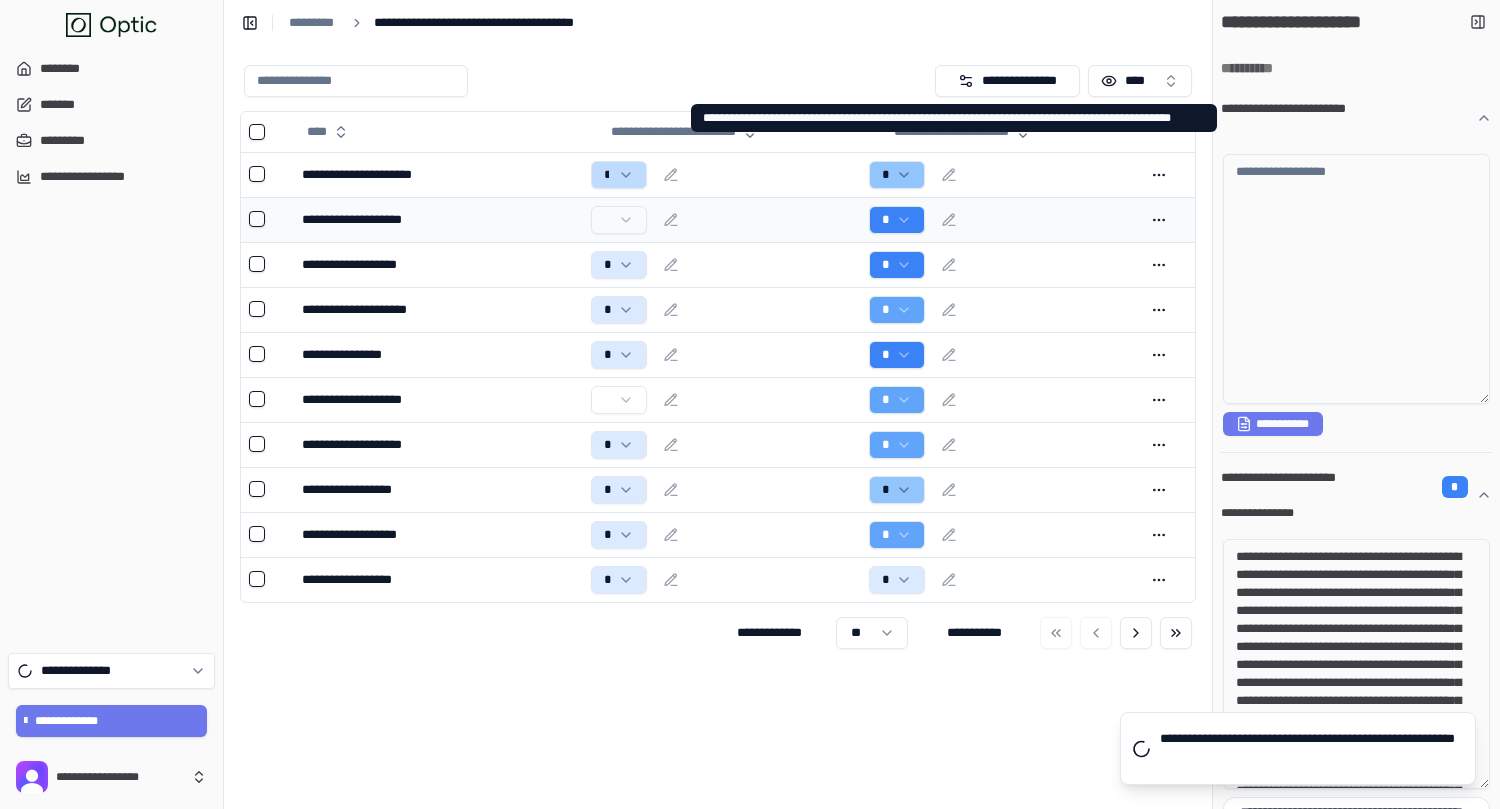 click on "**********" at bounding box center [1293, 118] 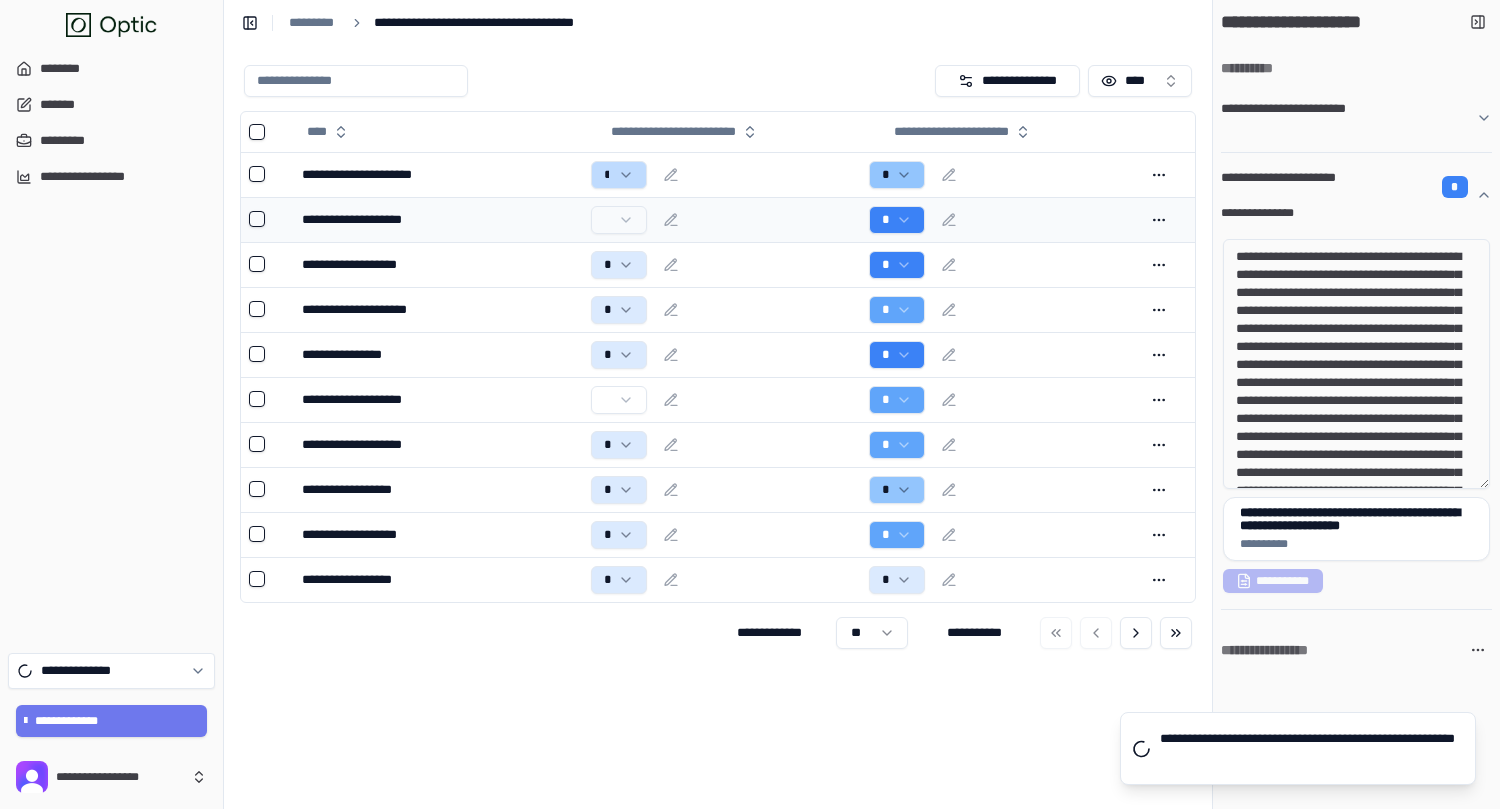 type on "**********" 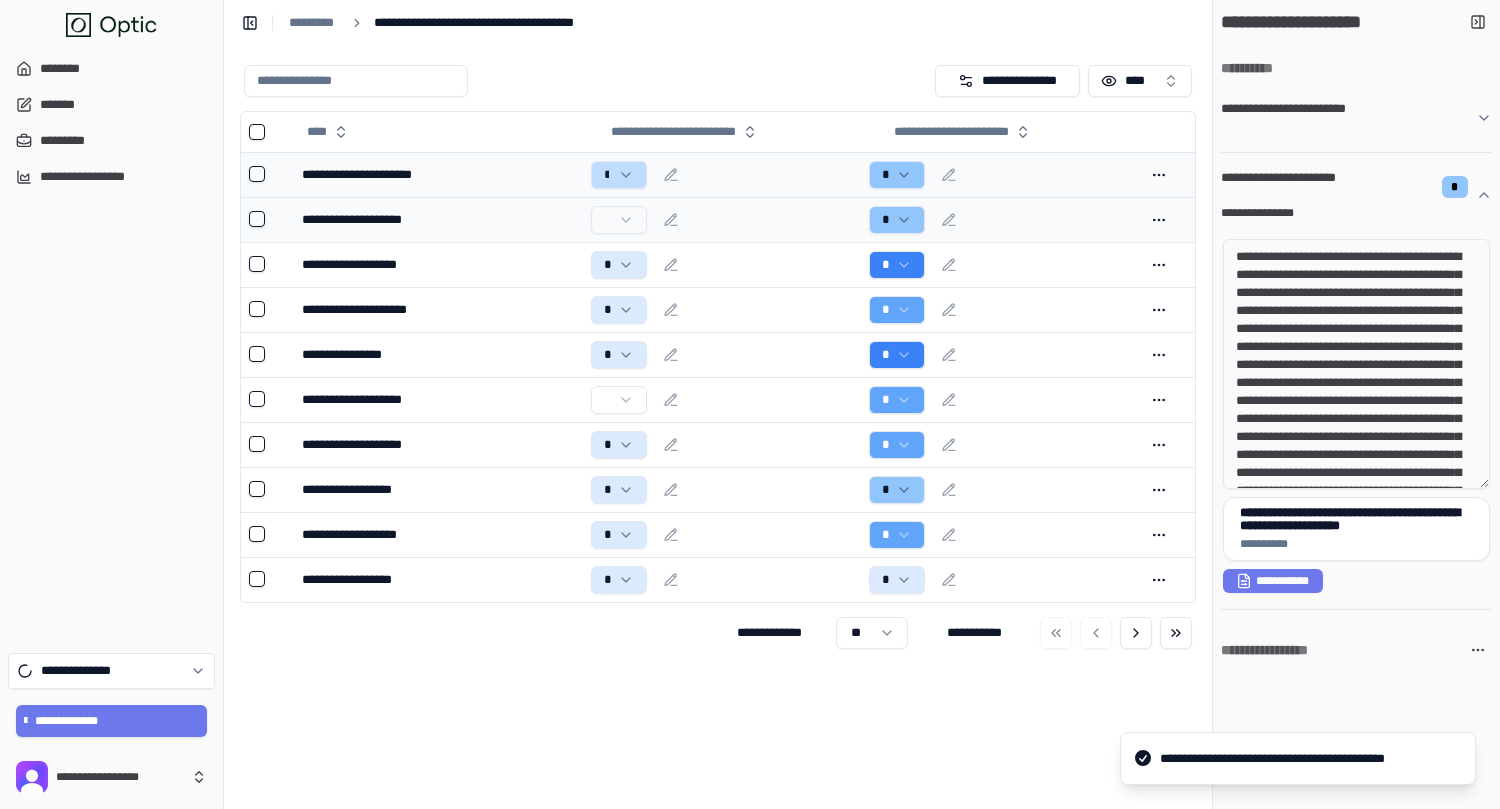 click on "*" at bounding box center [999, 174] 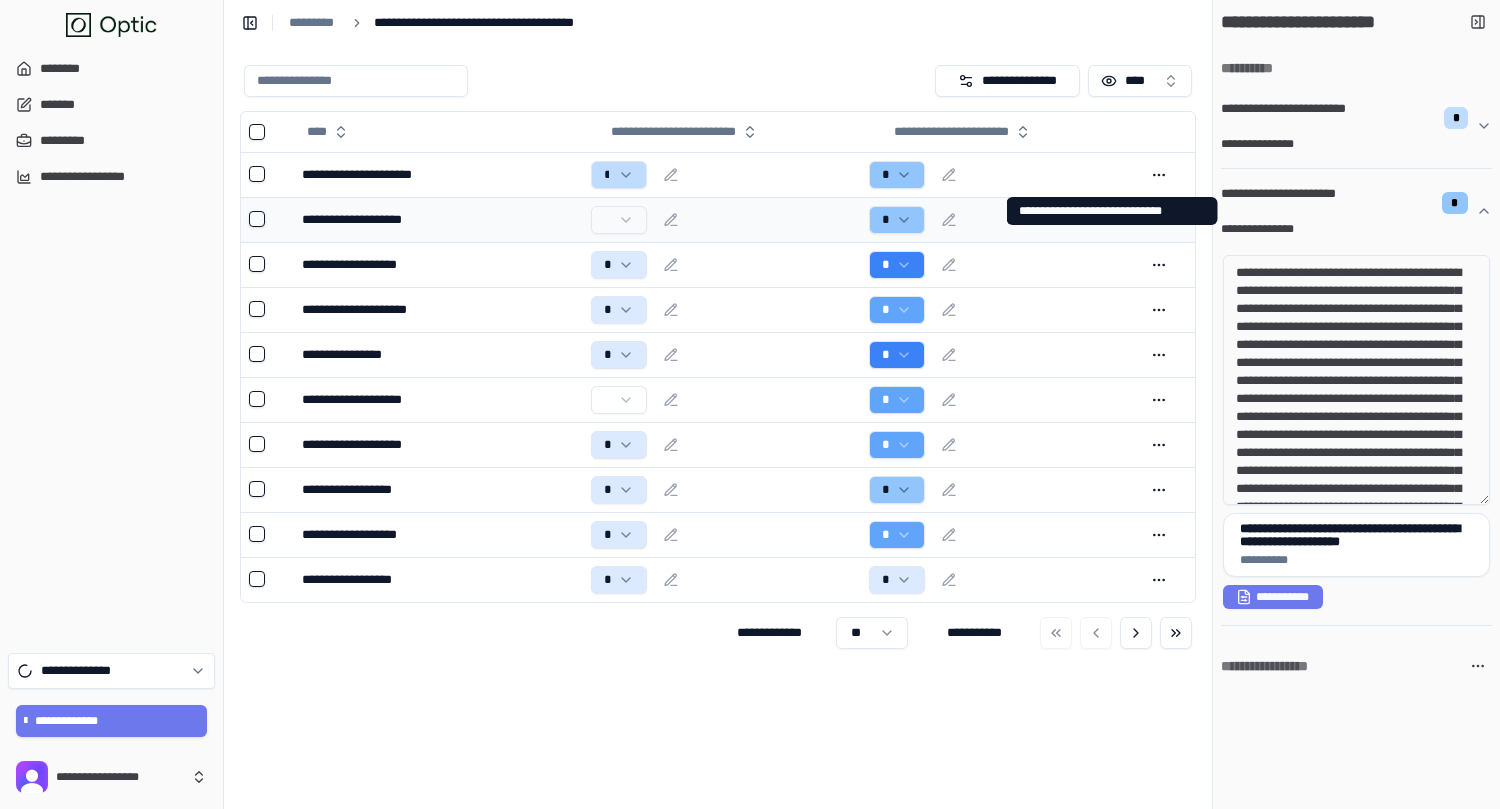 click on "**********" at bounding box center [1293, 203] 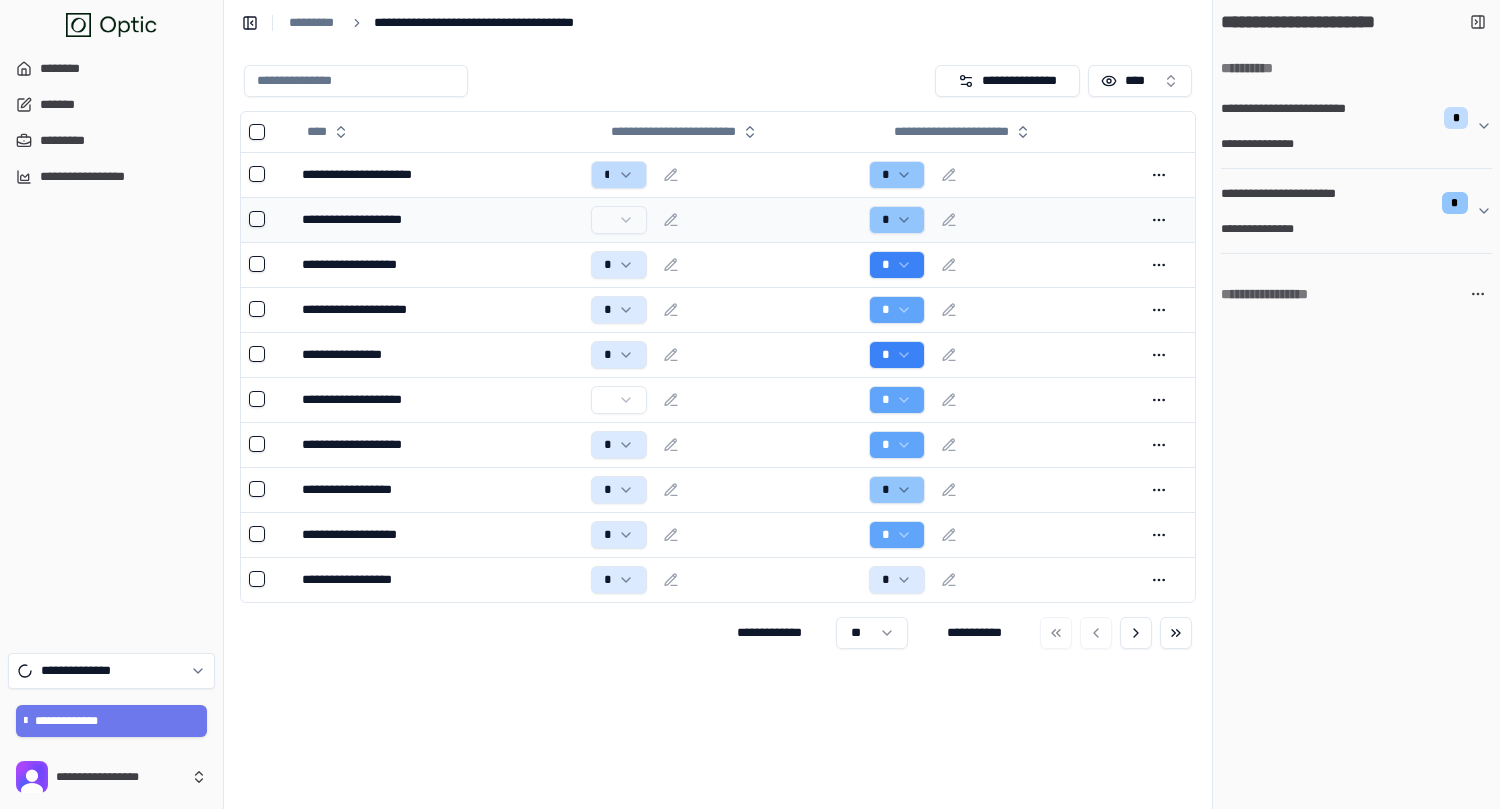 click on "**********" at bounding box center (1293, 203) 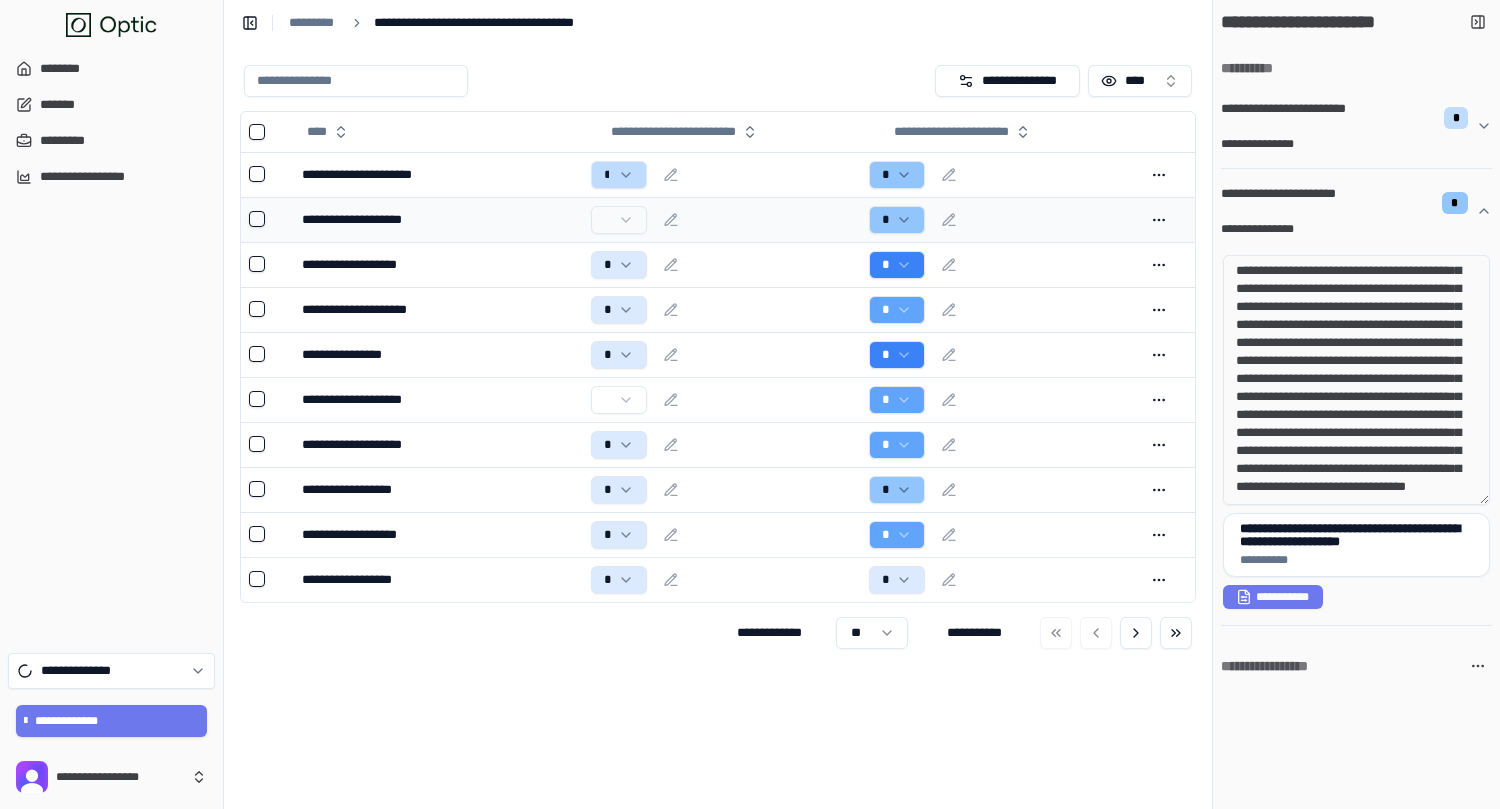 scroll, scrollTop: 0, scrollLeft: 0, axis: both 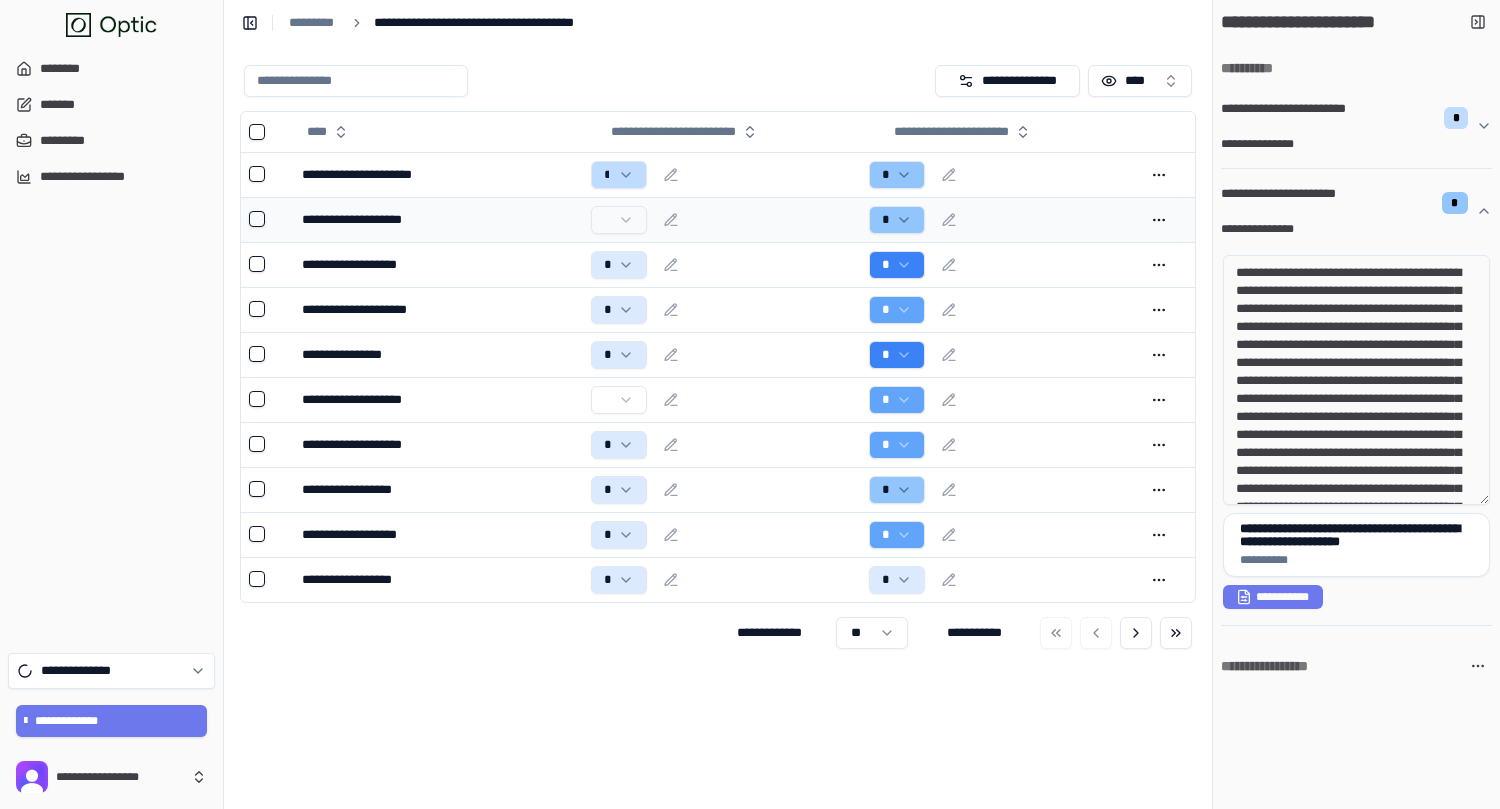 click on "**********" at bounding box center [1356, 211] 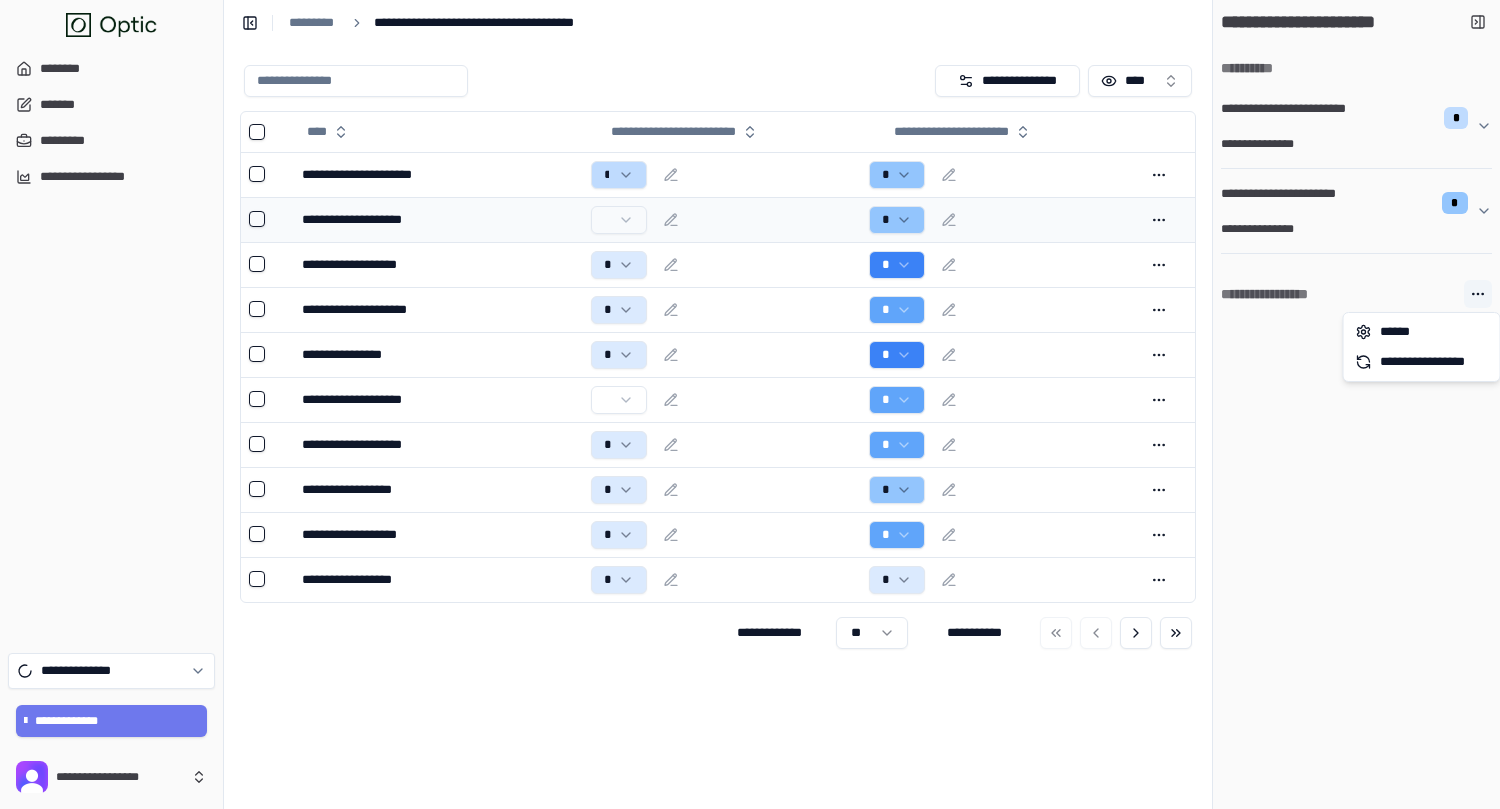 click at bounding box center [1478, 294] 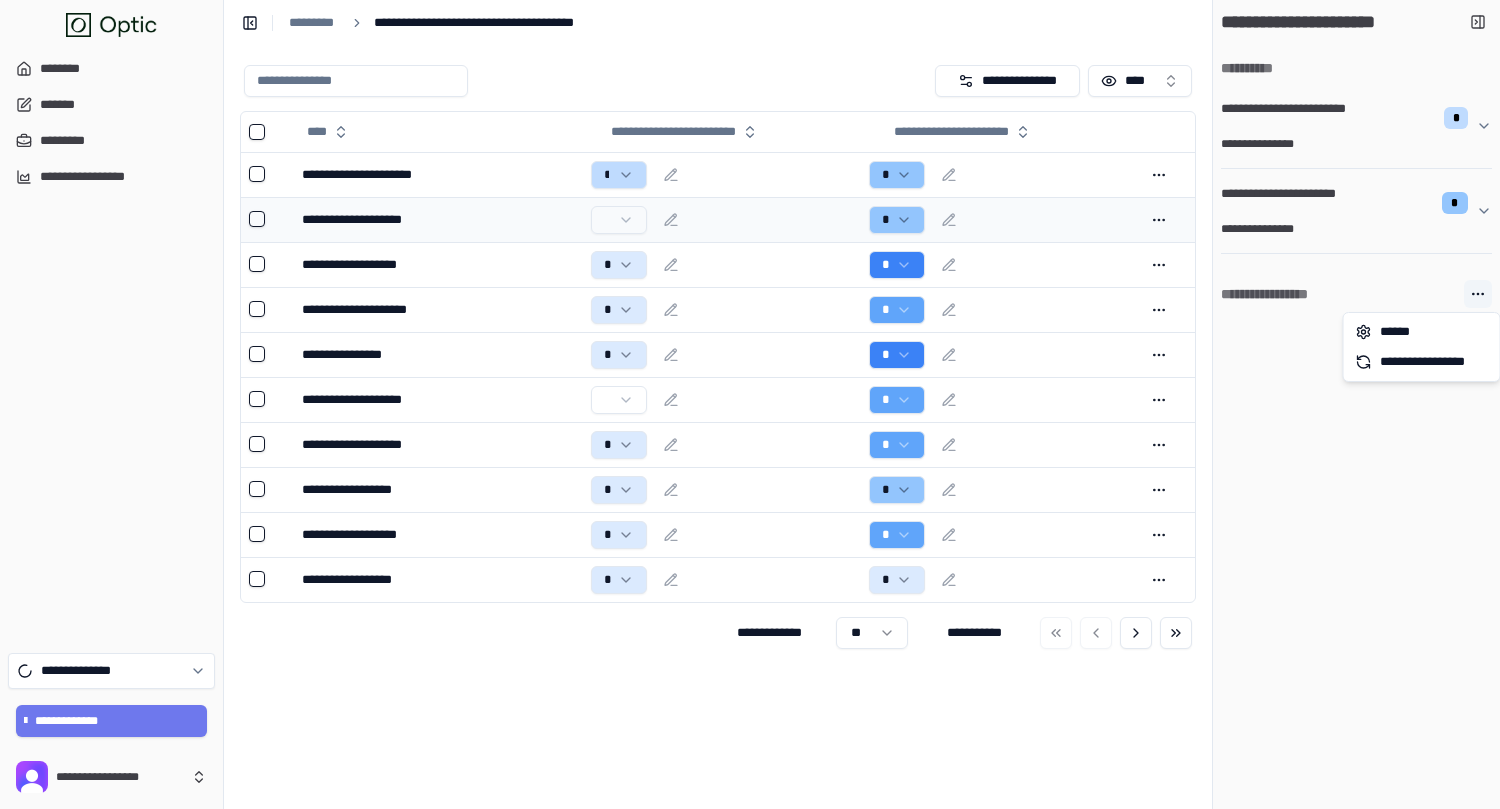 click at bounding box center (1478, 294) 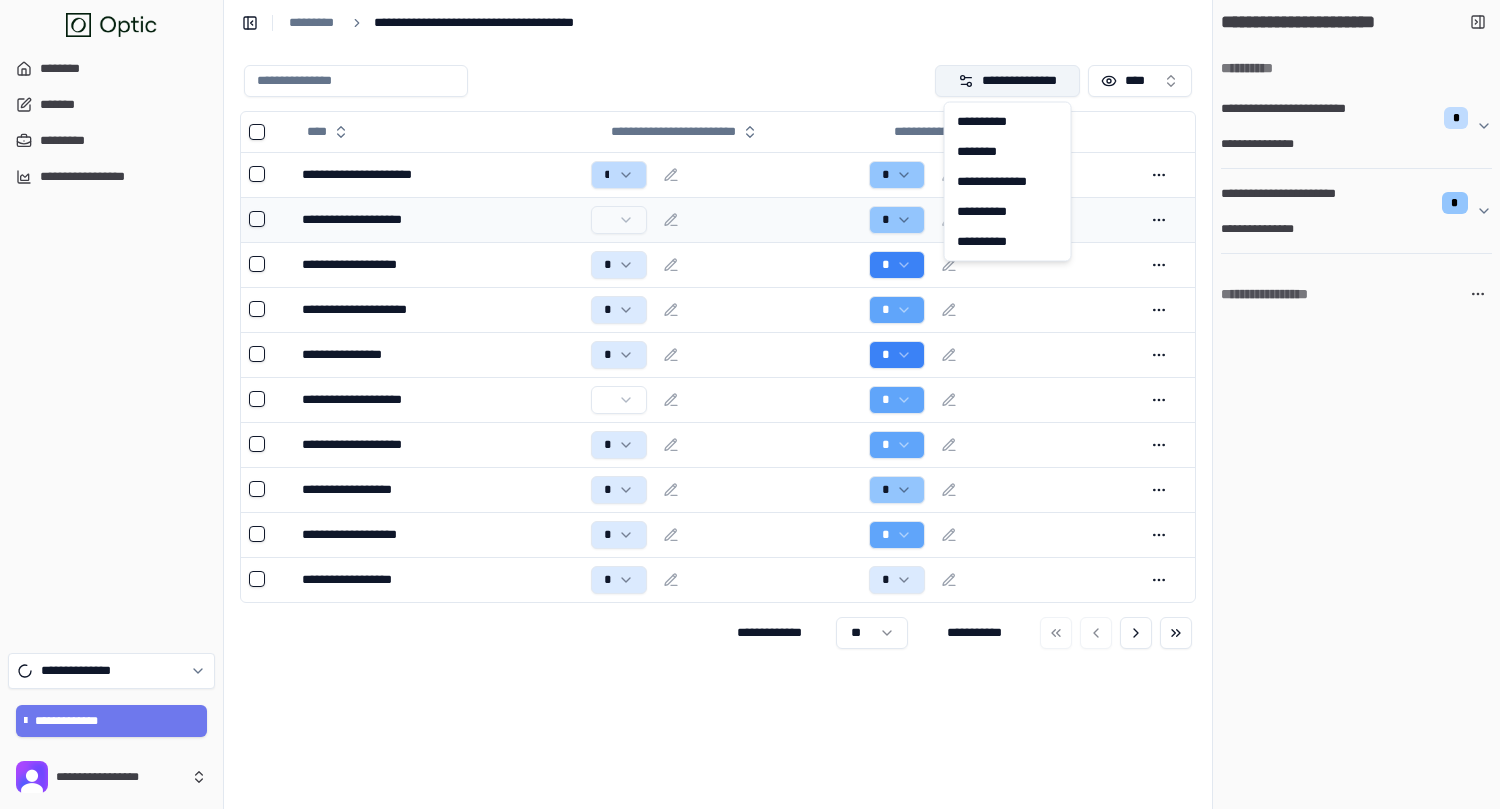 click on "**********" at bounding box center (1008, 81) 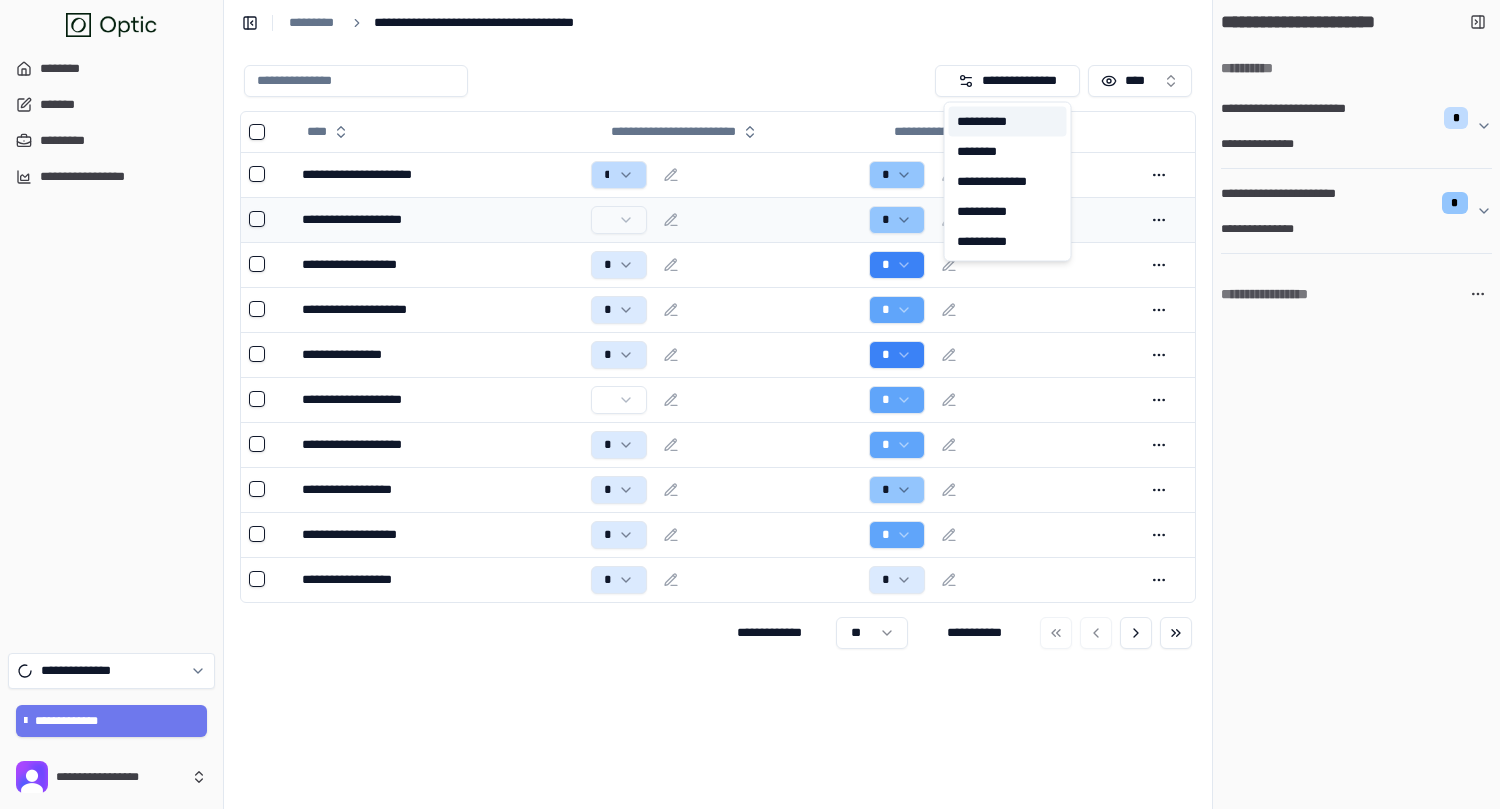 click on "**********" at bounding box center [1008, 122] 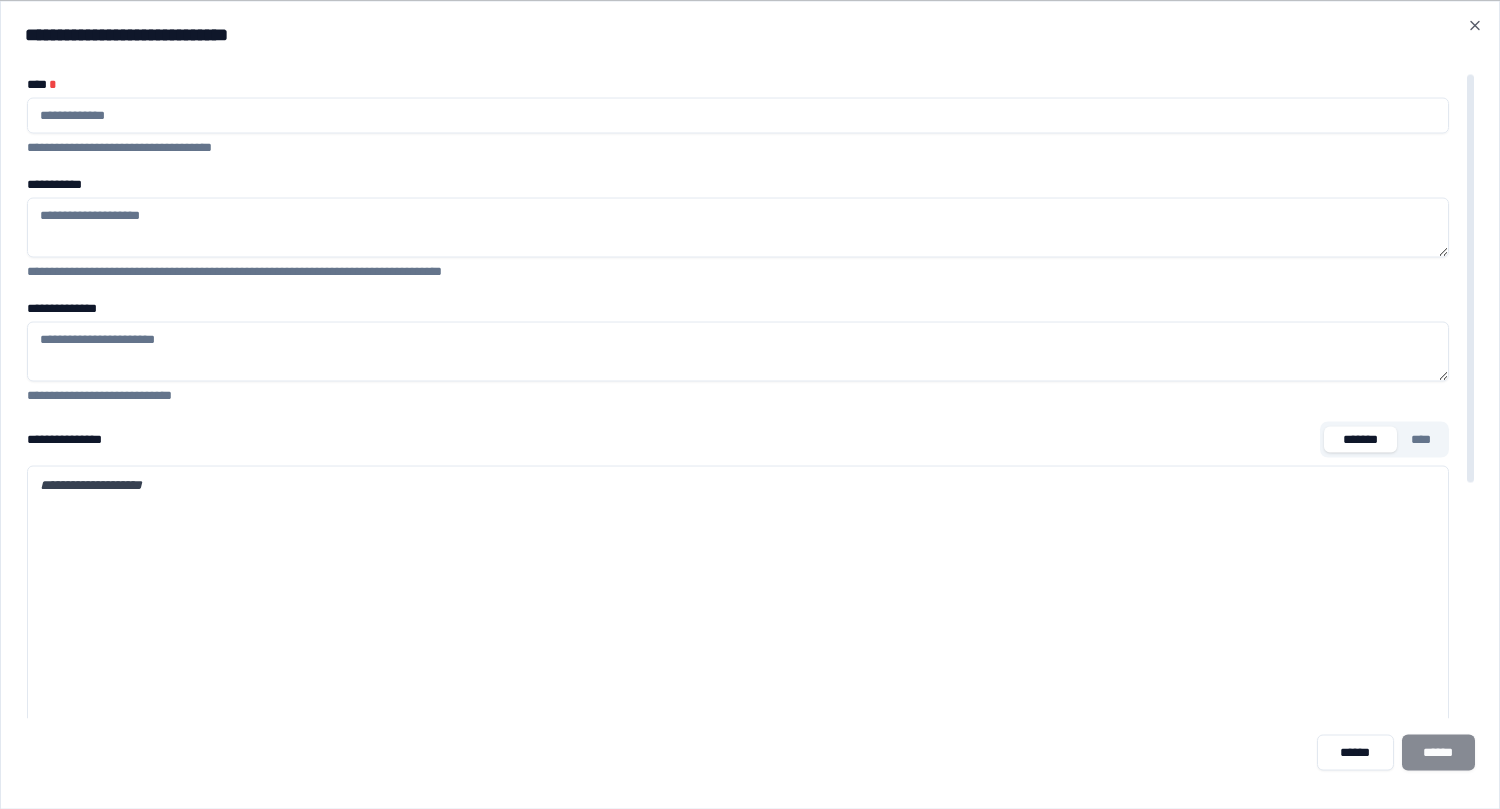 click at bounding box center (738, 115) 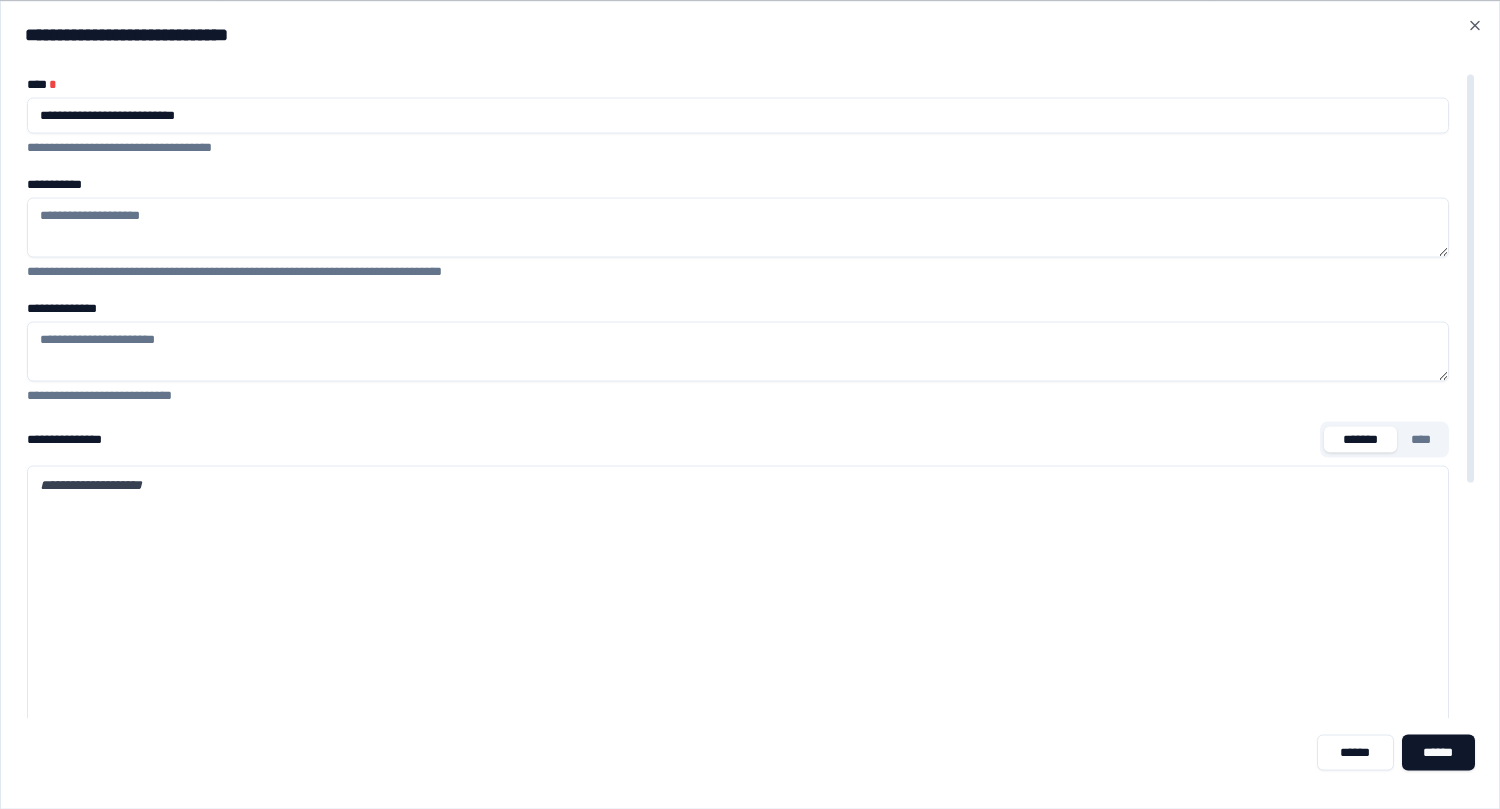 click on "**********" at bounding box center [738, 115] 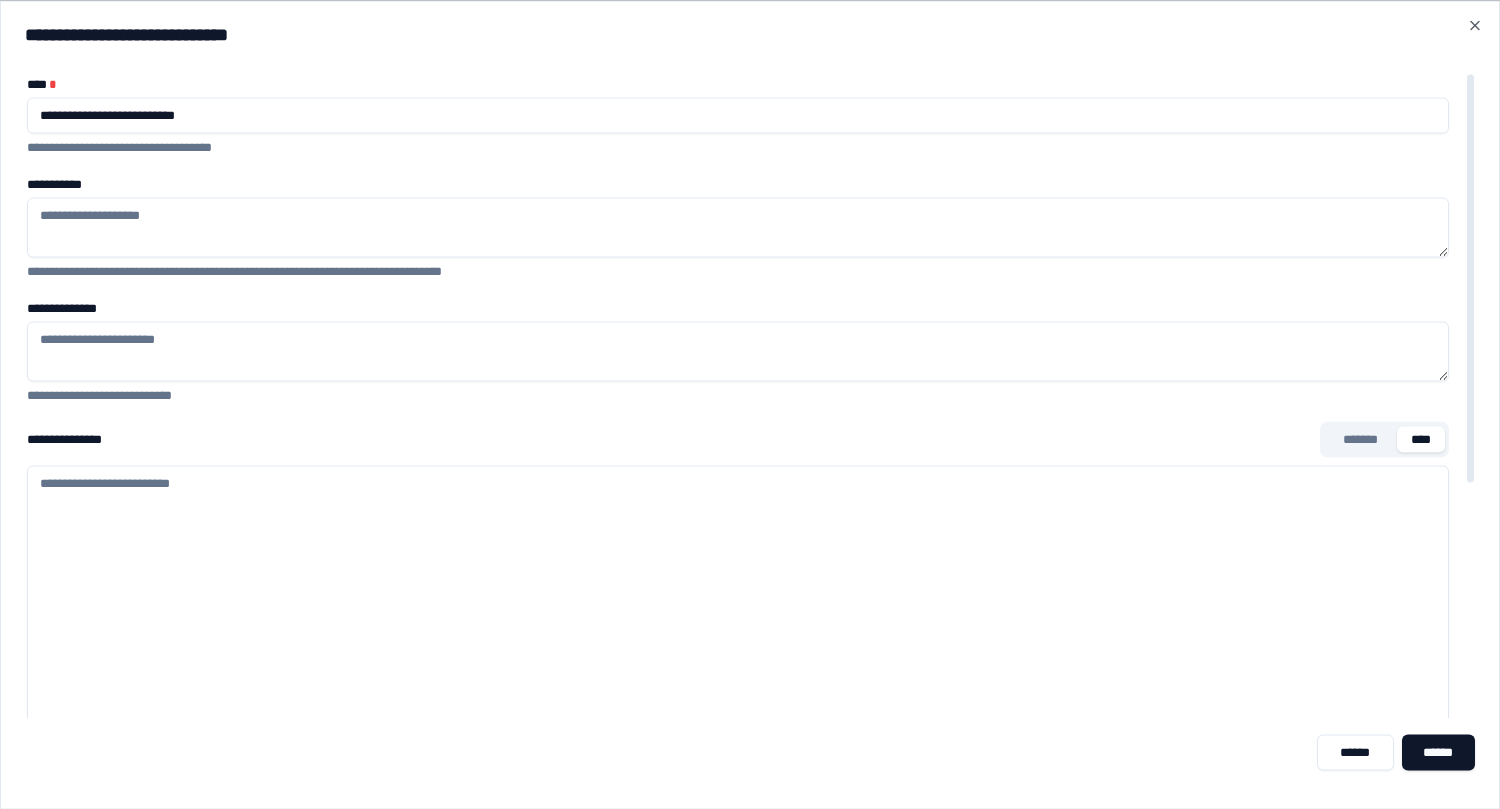 click on "****" at bounding box center [1421, 439] 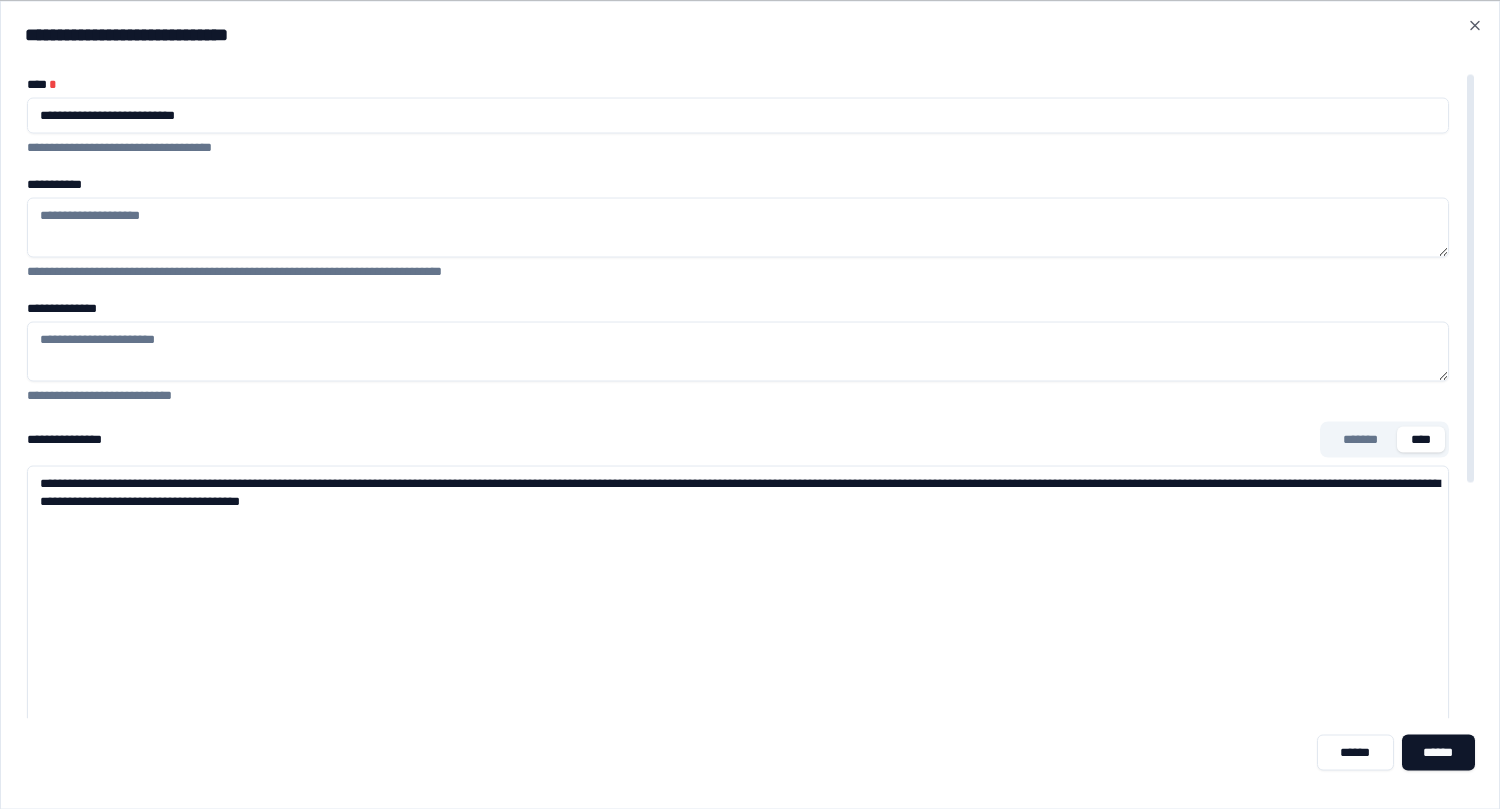 drag, startPoint x: 521, startPoint y: 504, endPoint x: 1260, endPoint y: 509, distance: 739.0169 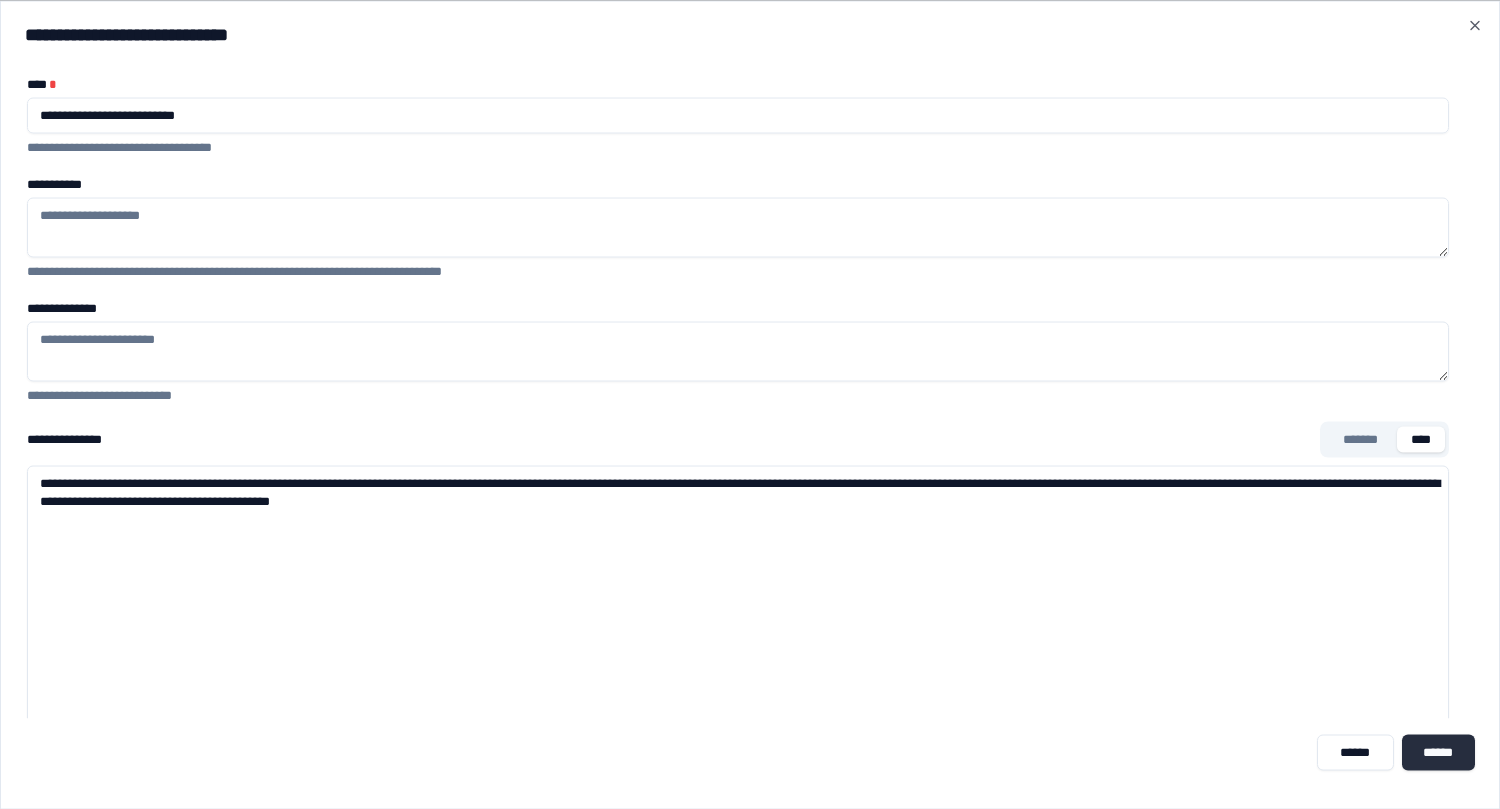 type on "**********" 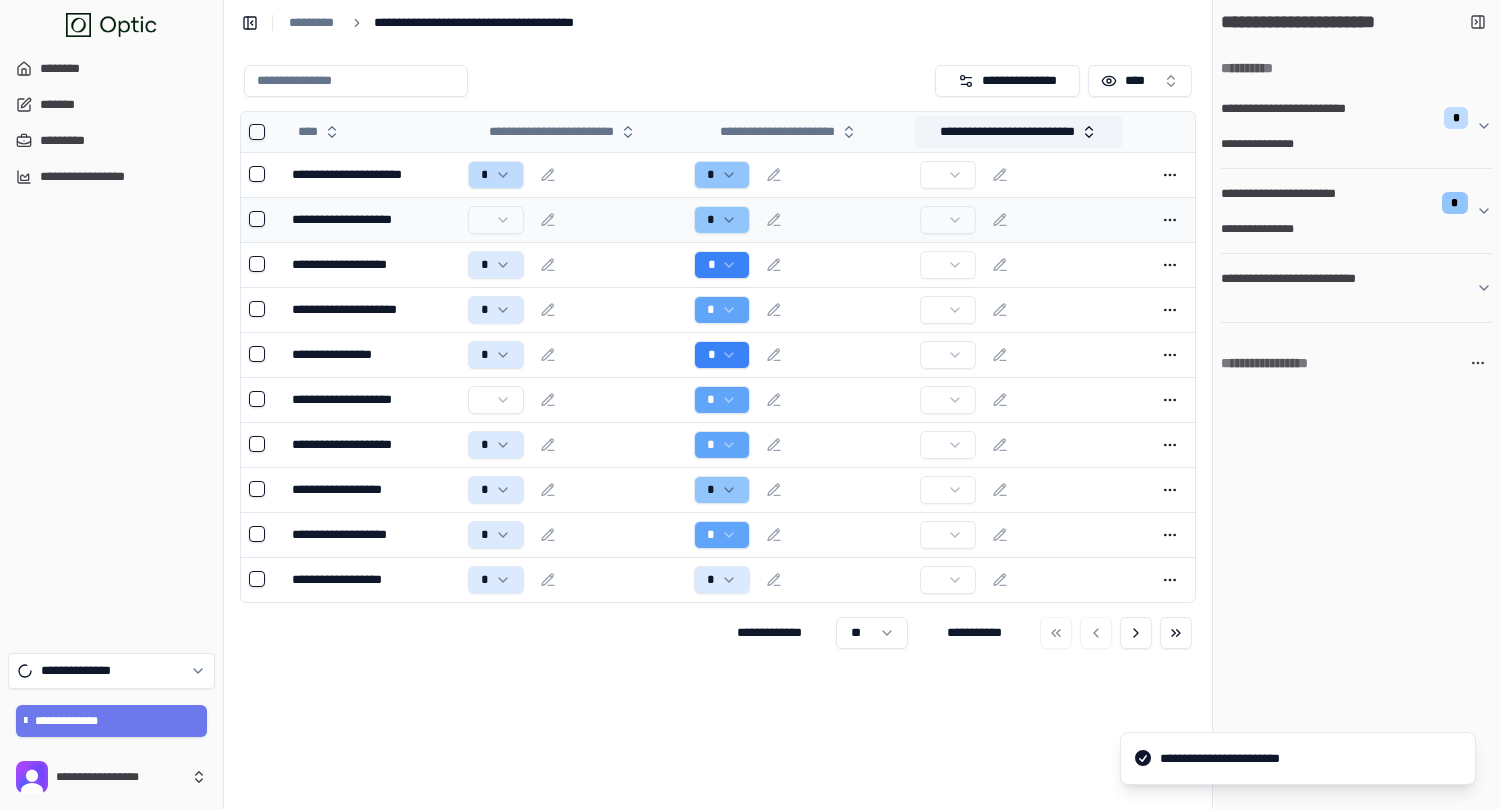 click on "**********" at bounding box center (1019, 132) 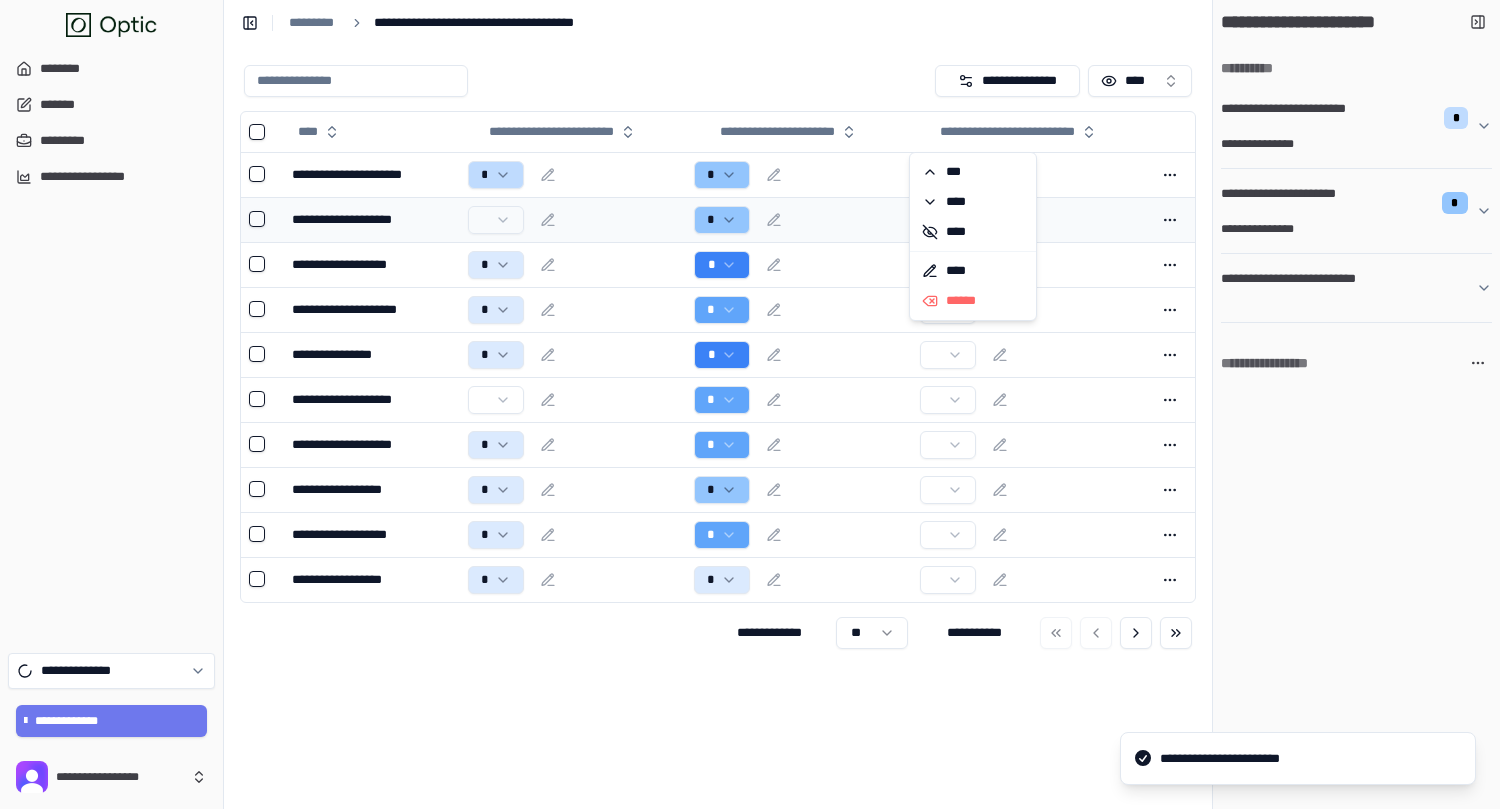click on "*** **** **** **** ******" at bounding box center [973, 236] 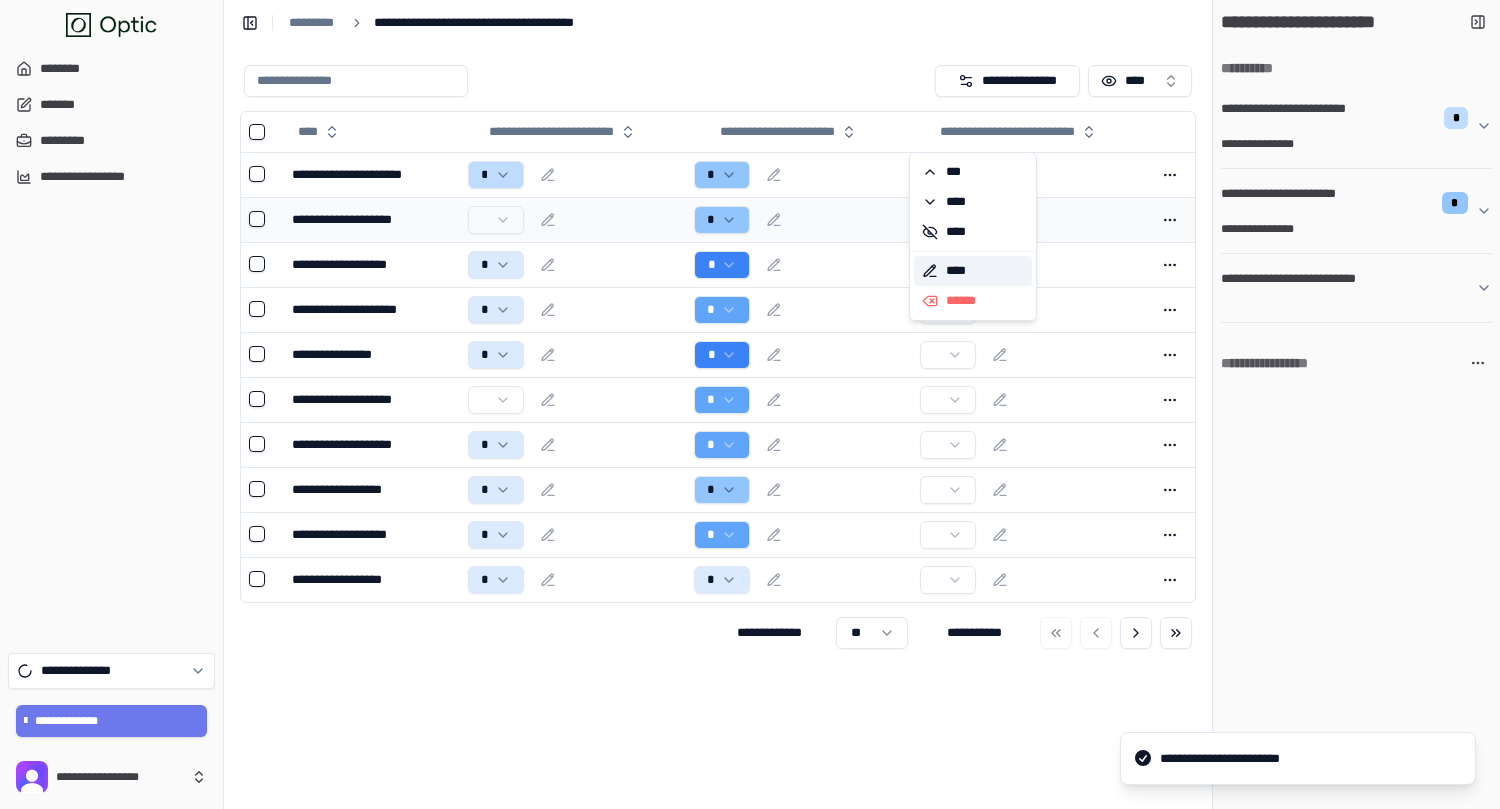 click on "****" at bounding box center [973, 271] 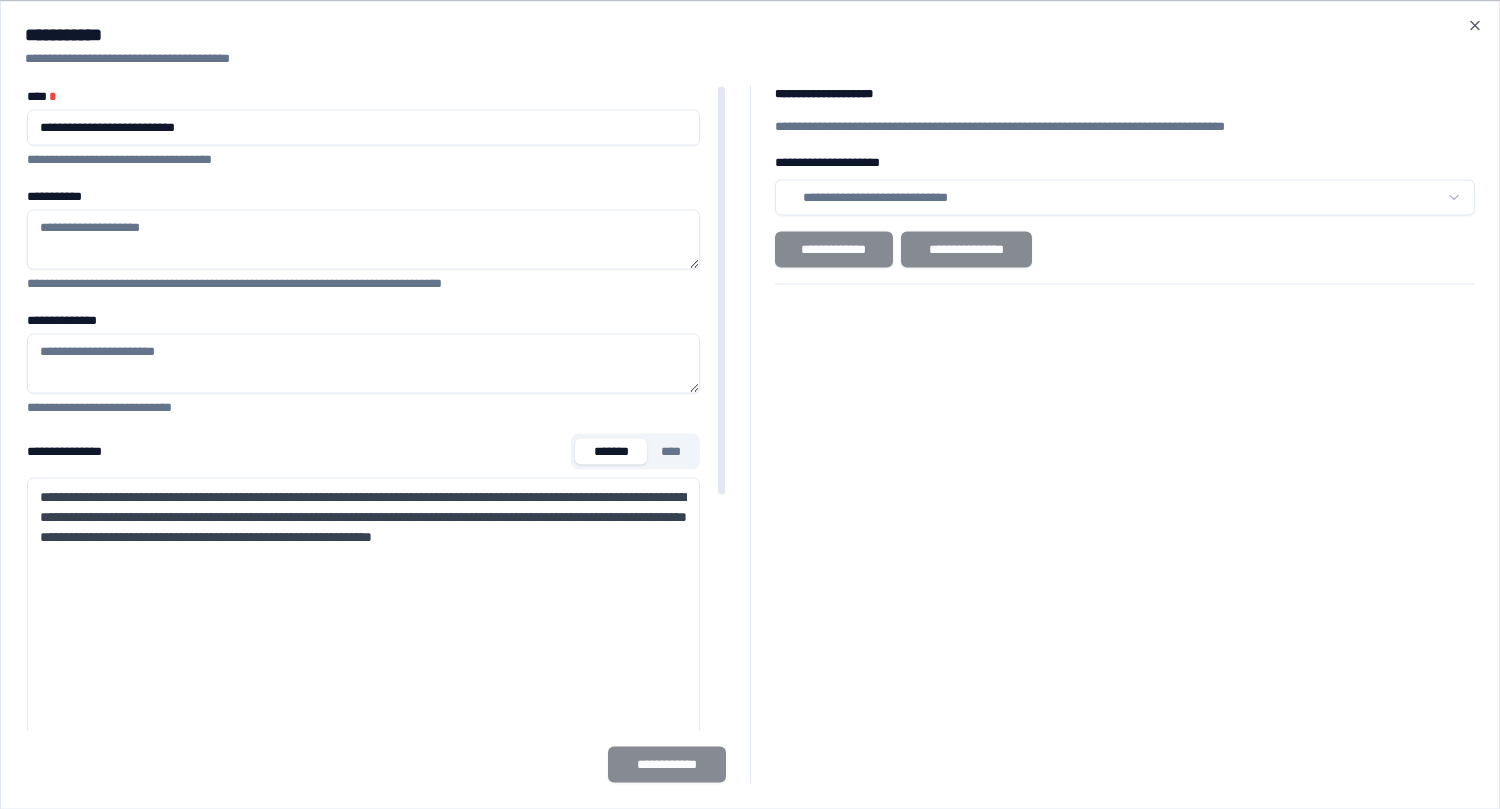 click on "**********" at bounding box center [363, 363] 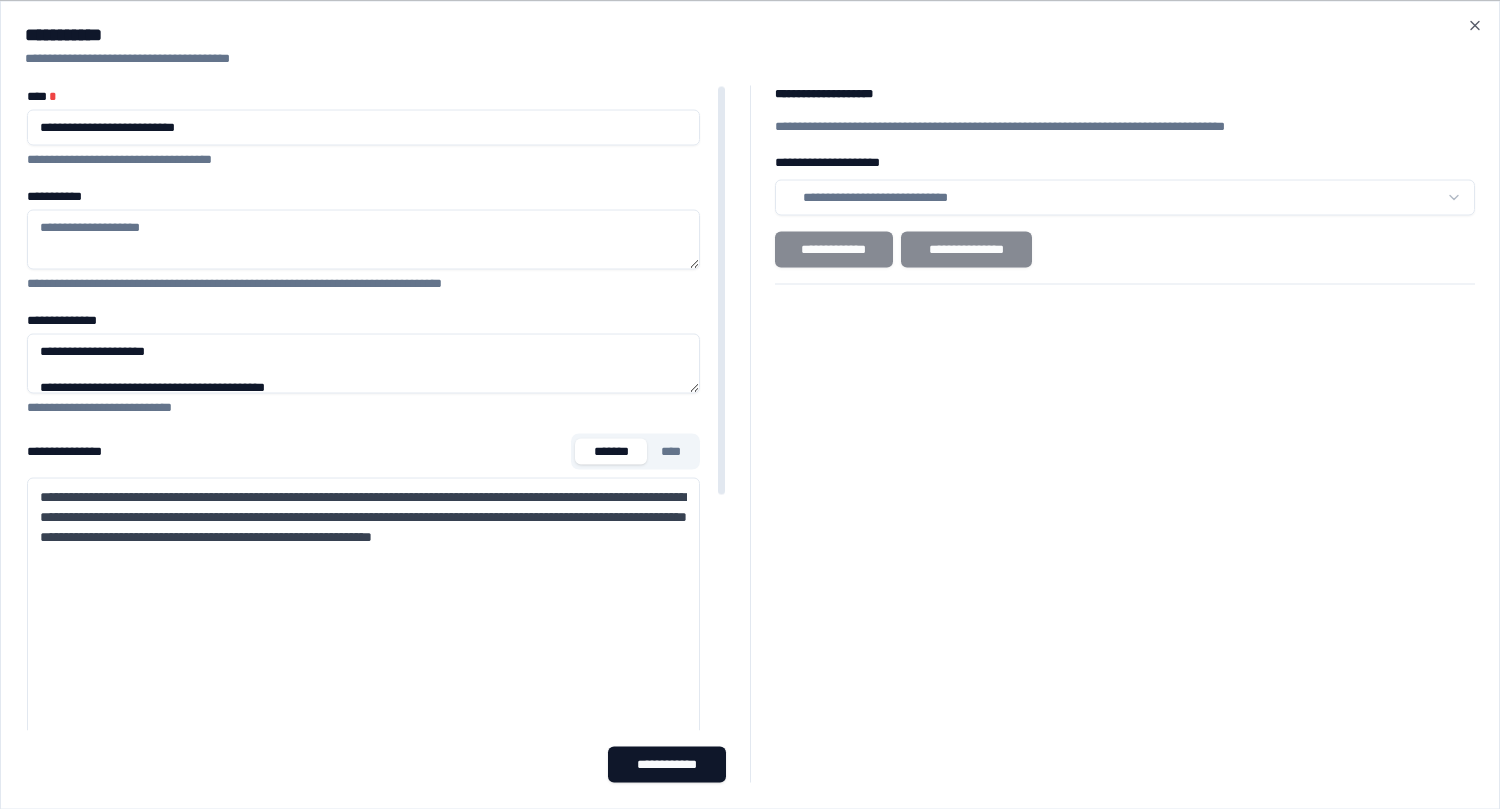 scroll, scrollTop: 92, scrollLeft: 0, axis: vertical 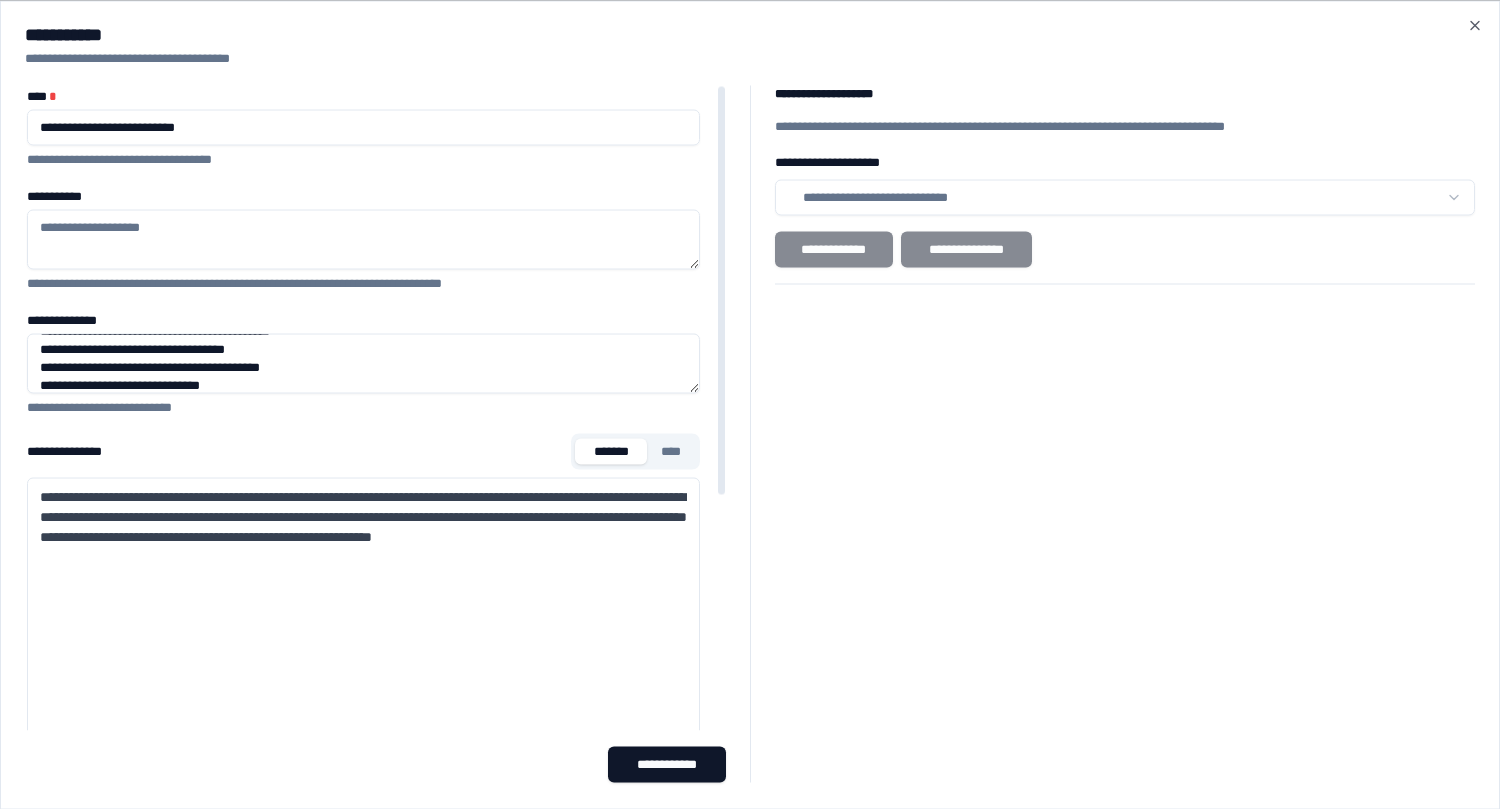 type on "**********" 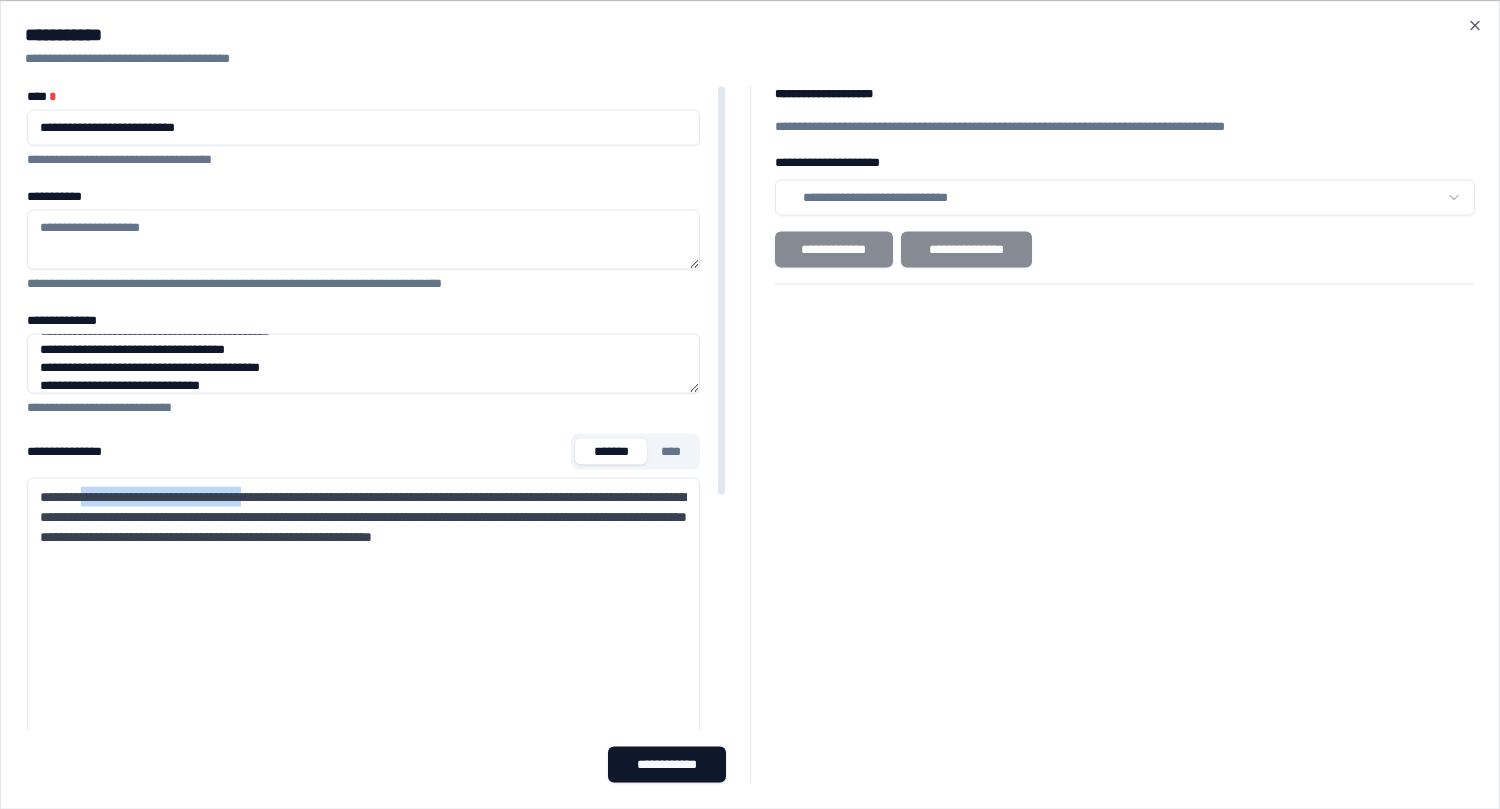 drag, startPoint x: 300, startPoint y: 496, endPoint x: 89, endPoint y: 496, distance: 211 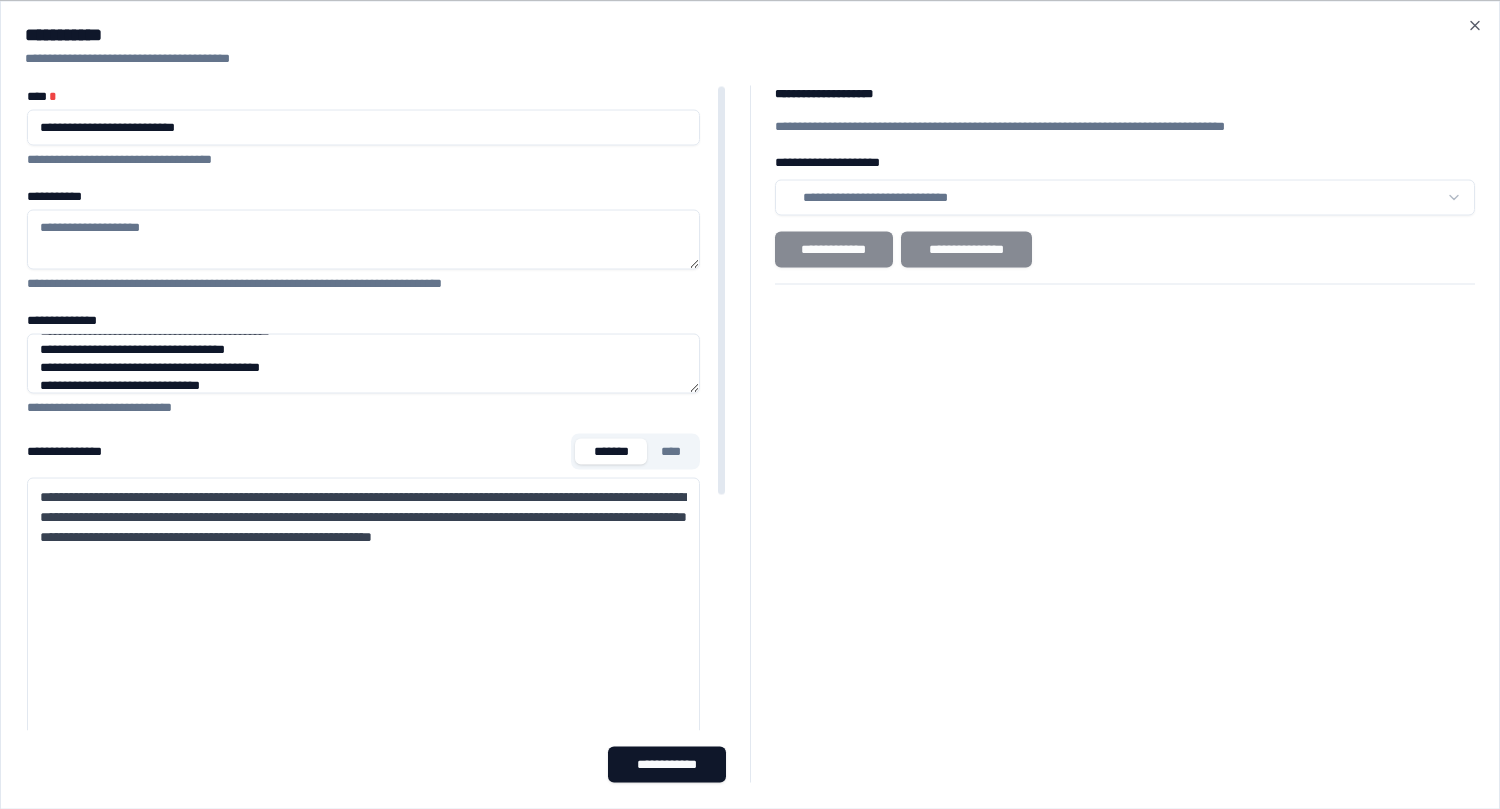 click on "**********" at bounding box center (363, 239) 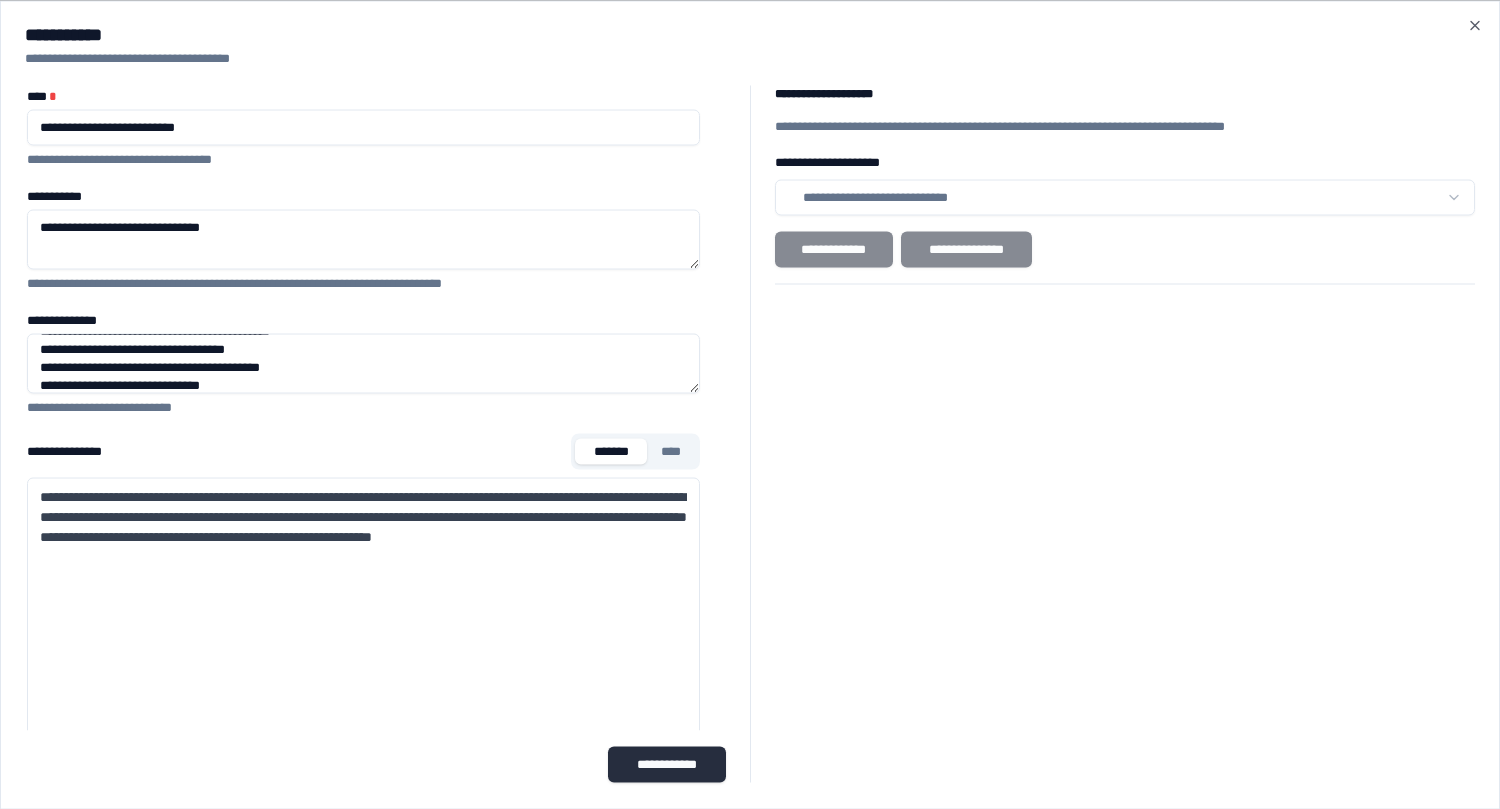 type on "**********" 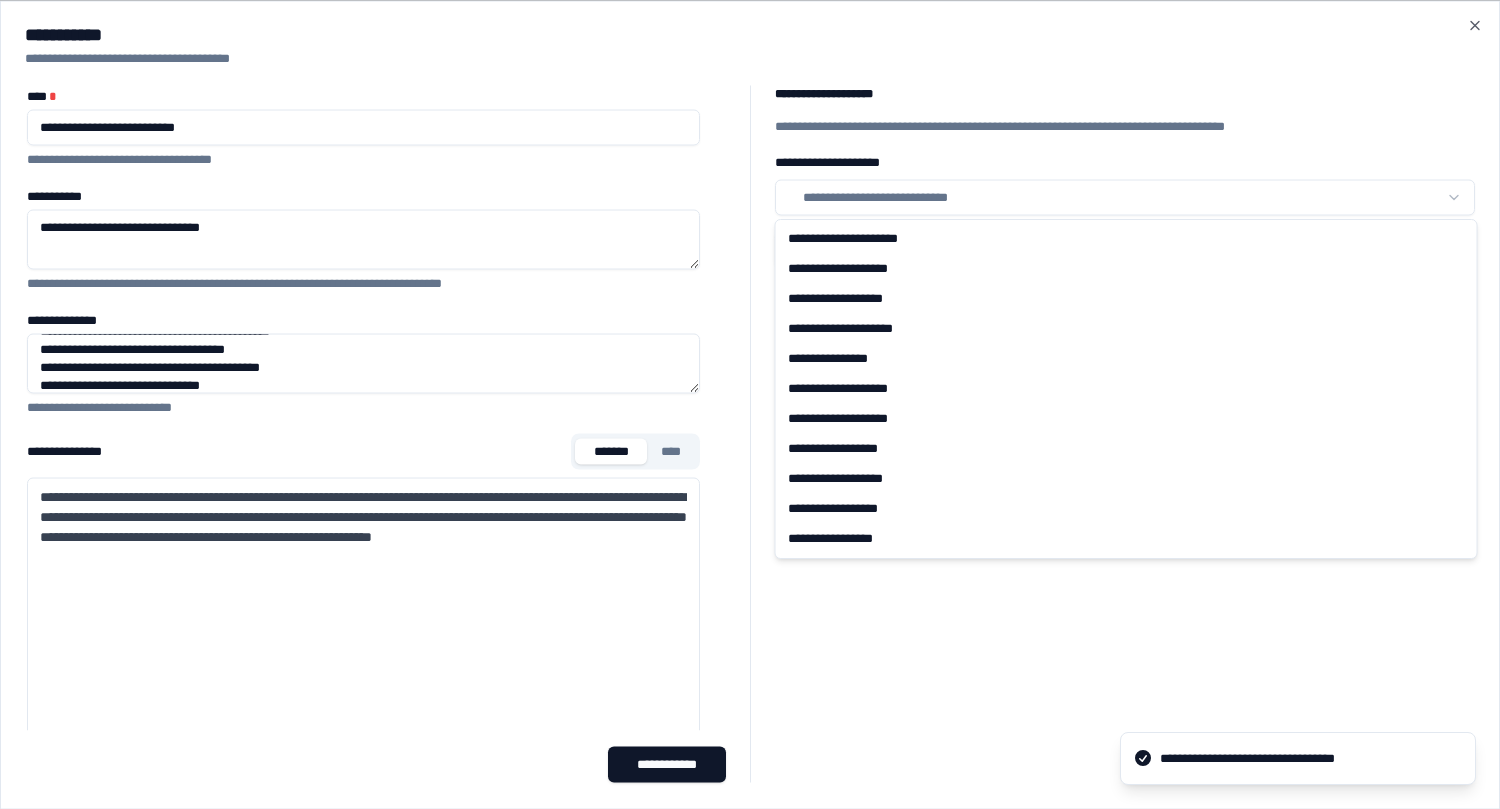 click on "**********" at bounding box center (750, 404) 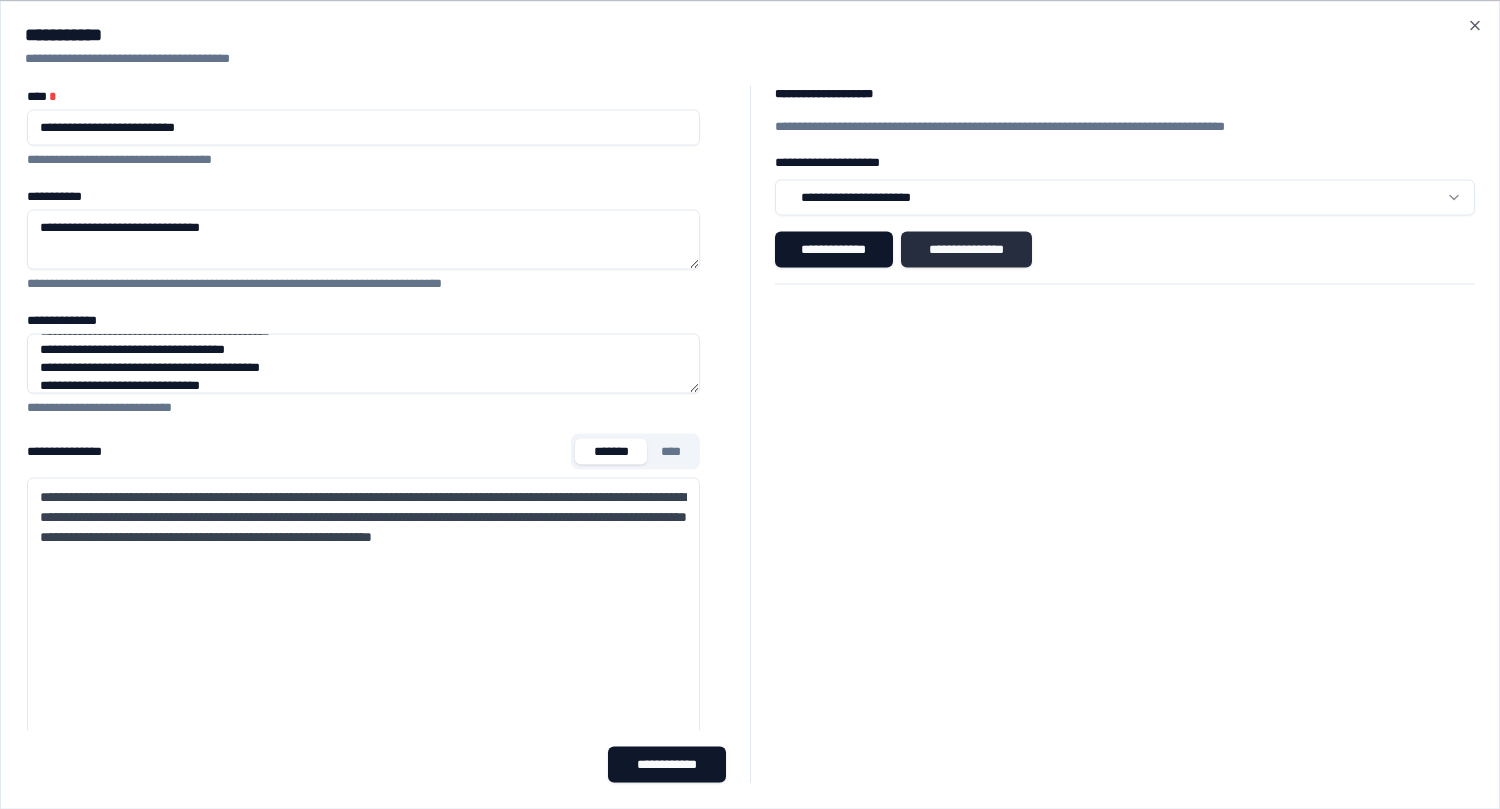 click on "**********" at bounding box center (966, 249) 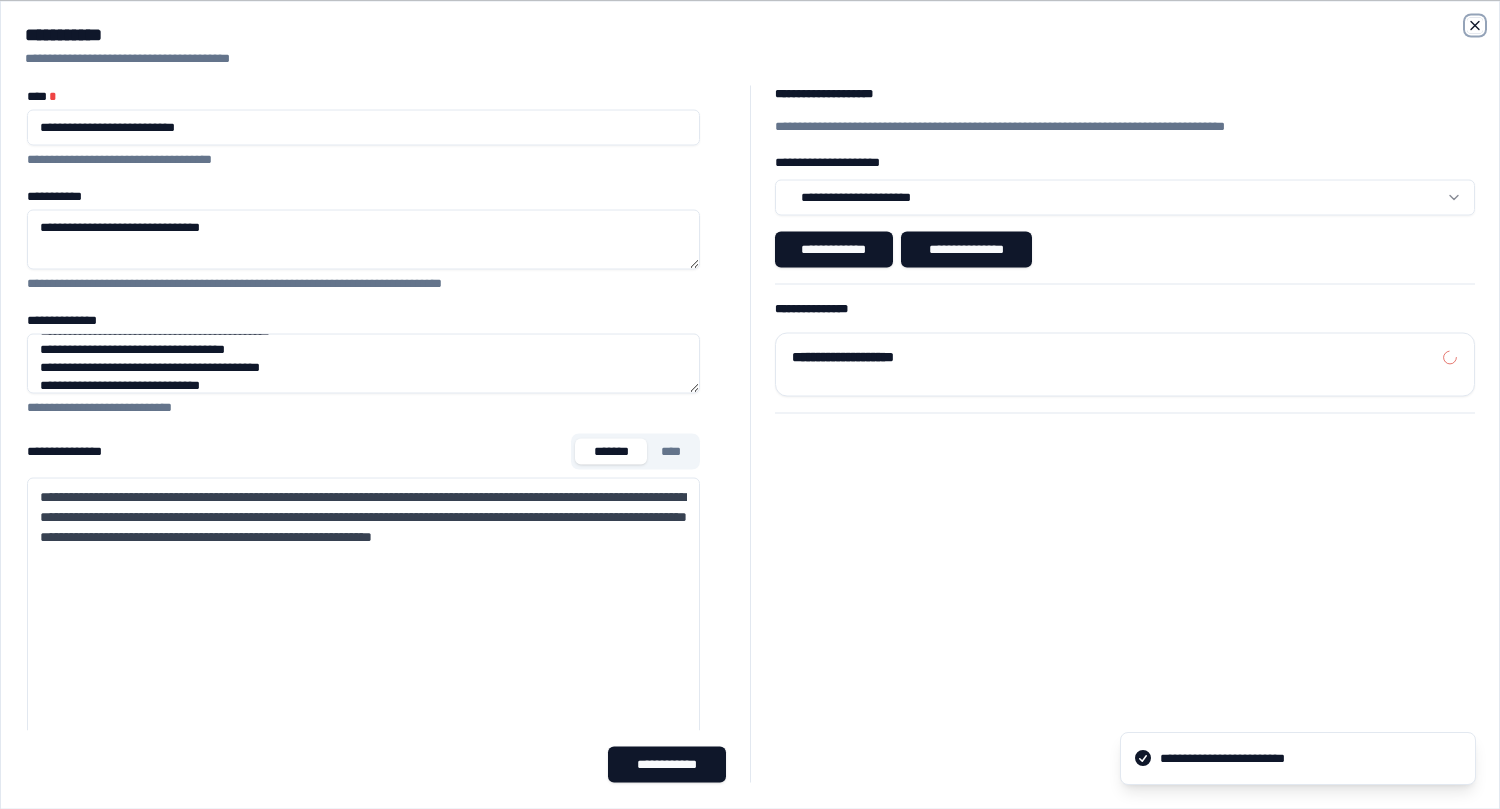 click 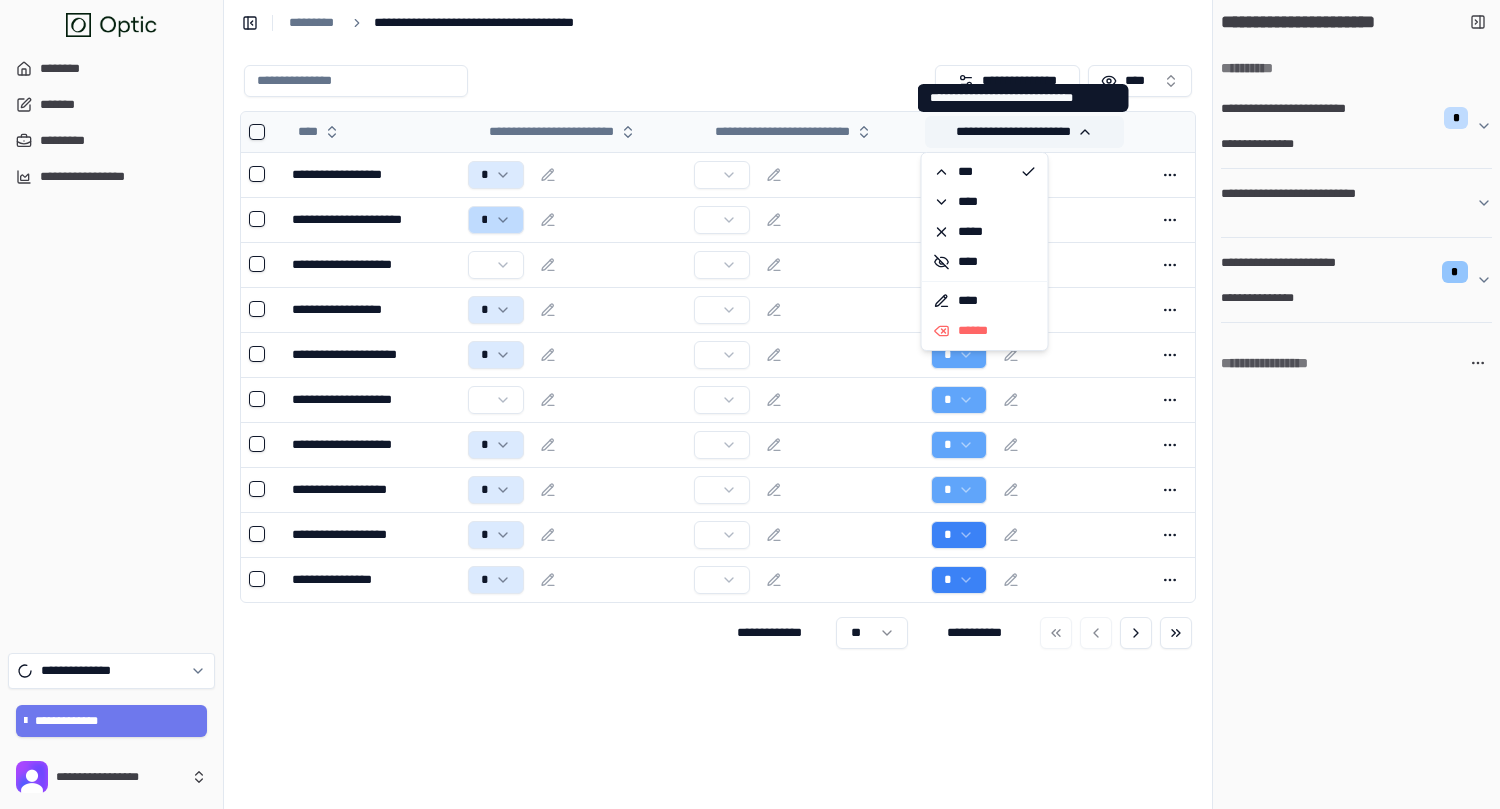 click on "**********" at bounding box center (1024, 132) 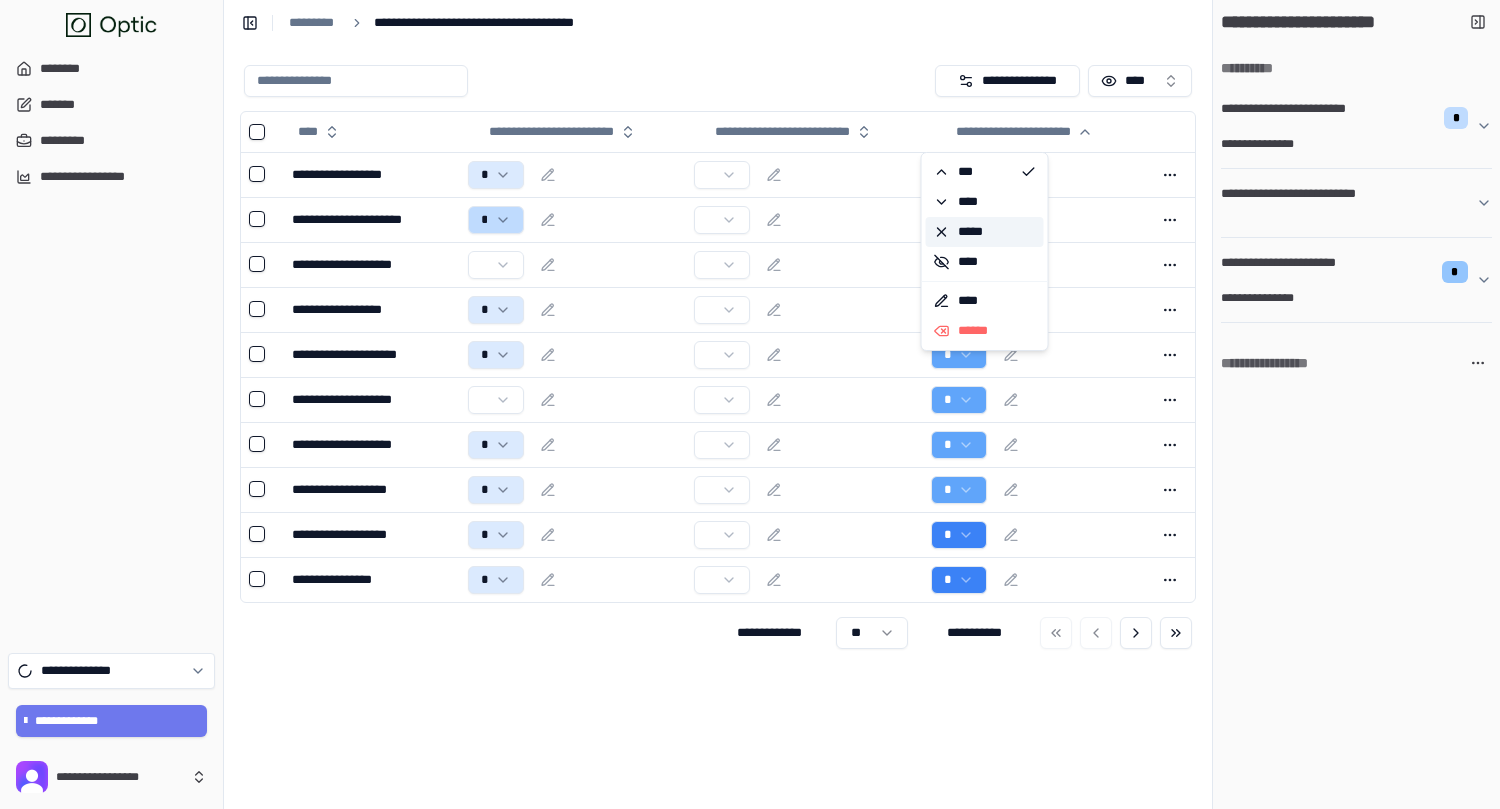 click on "*****" at bounding box center [985, 232] 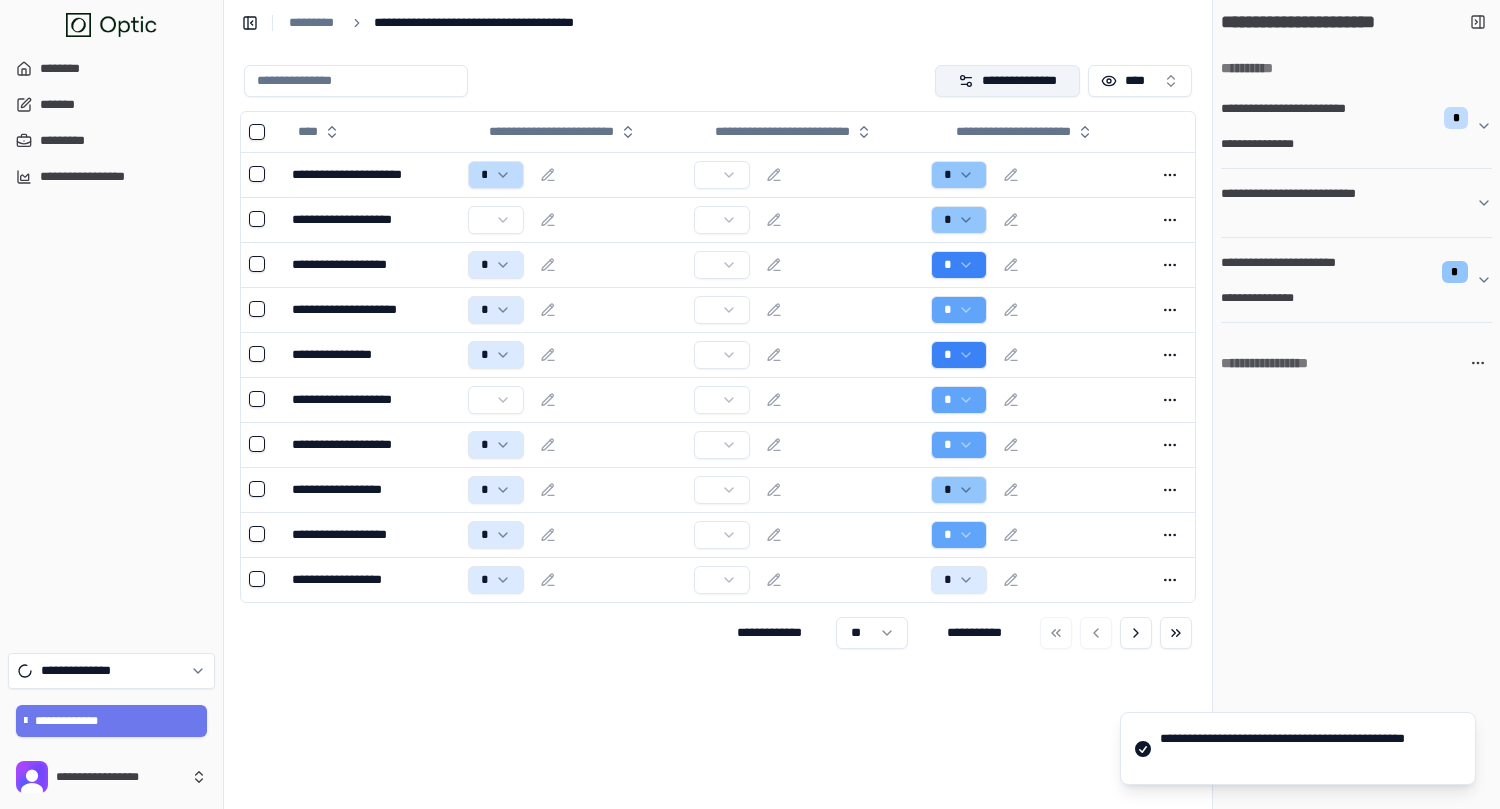 click on "**********" at bounding box center (1008, 81) 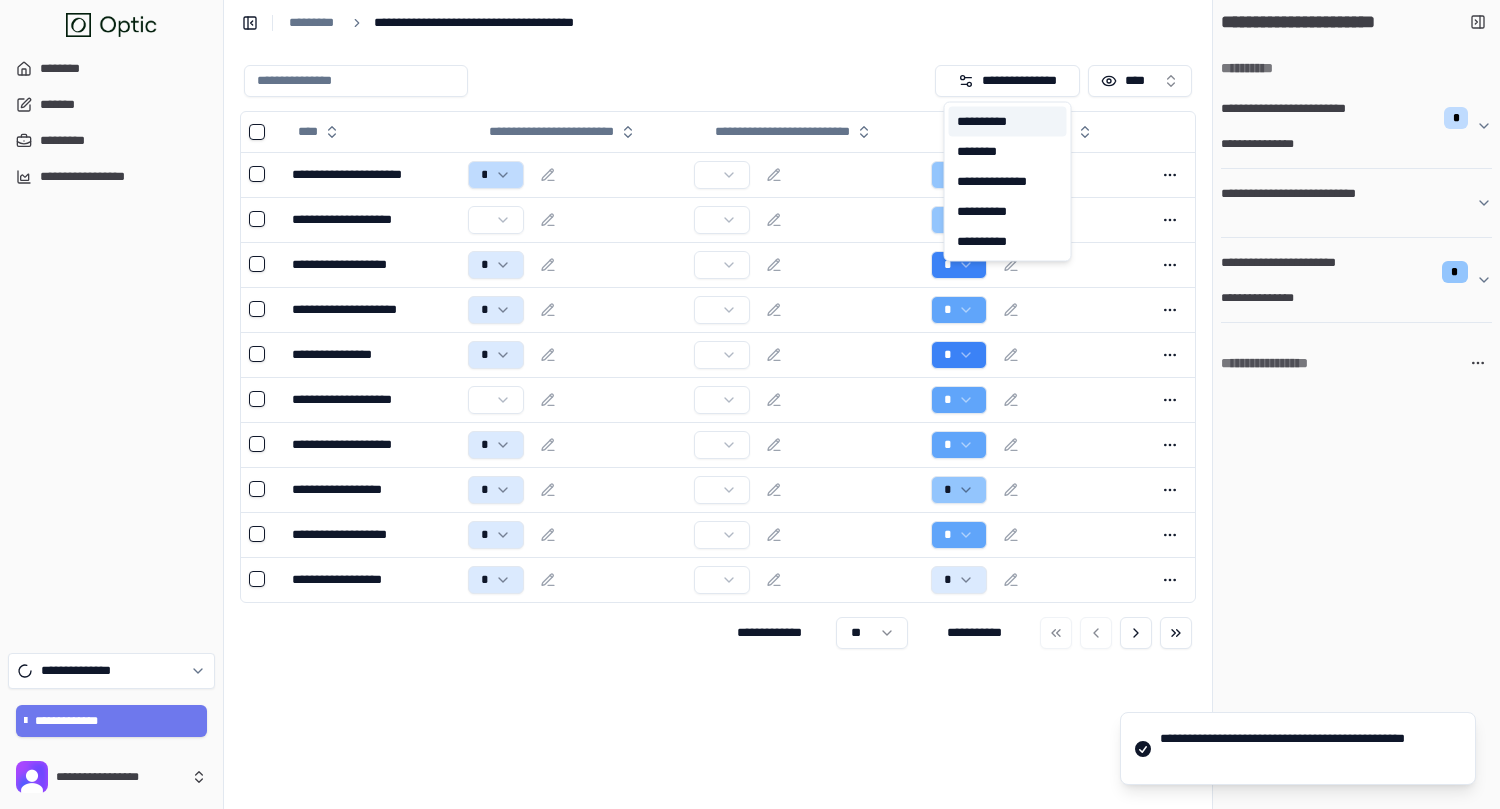 click on "**********" at bounding box center [1008, 122] 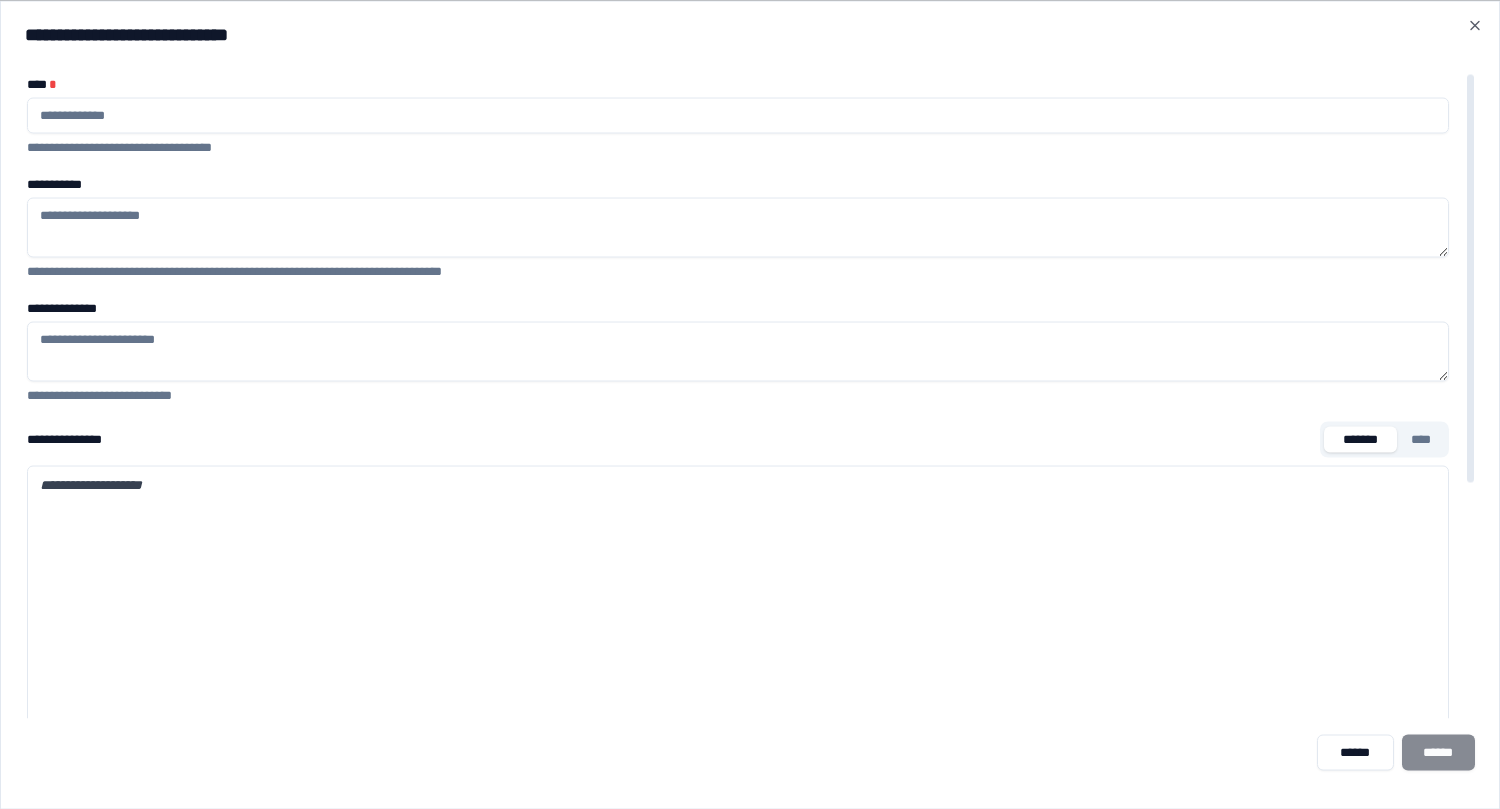 click on "**********" at bounding box center (738, 484) 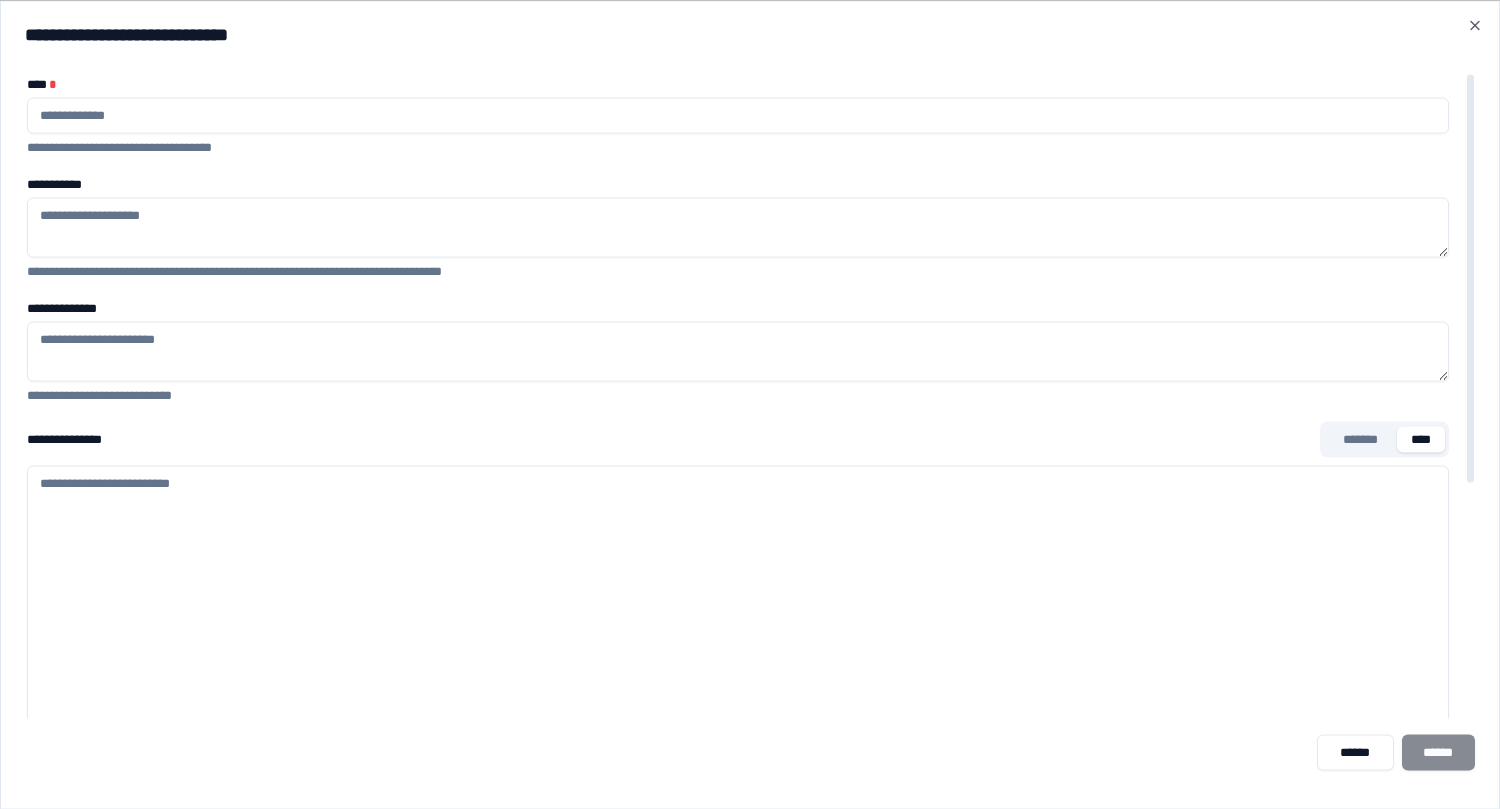 click on "****" at bounding box center (1421, 439) 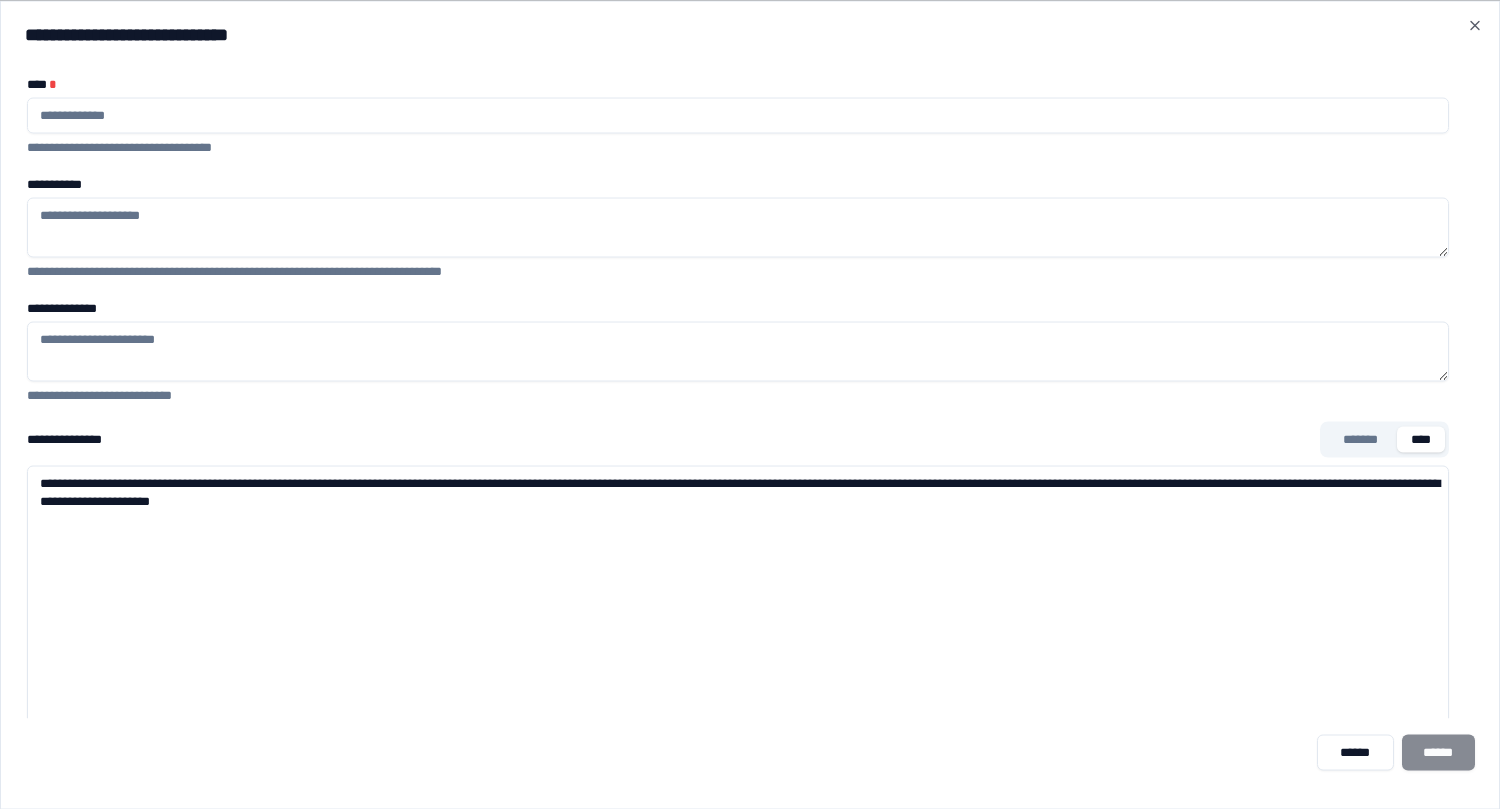 type on "**********" 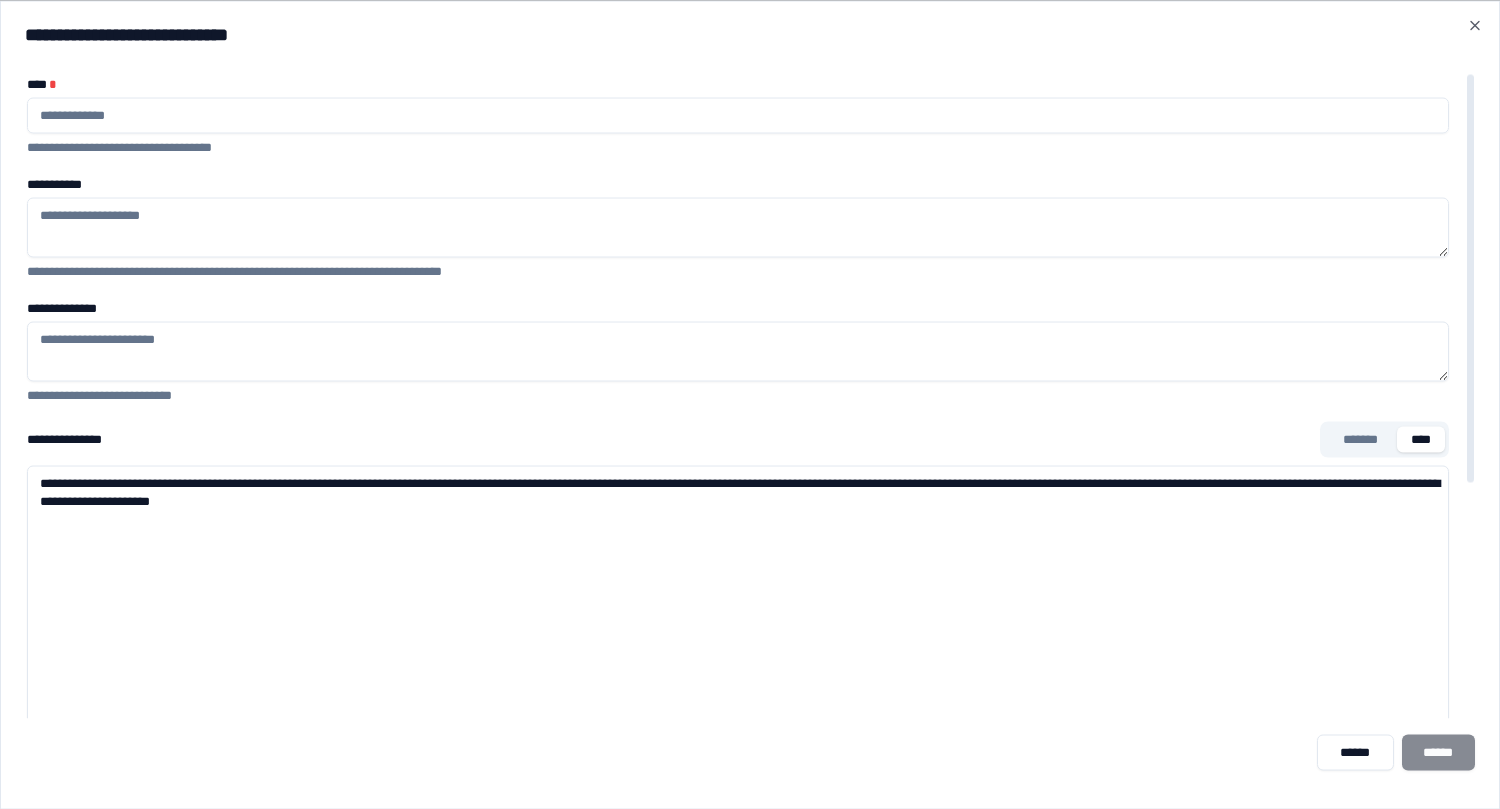 click on "**********" at bounding box center (738, 227) 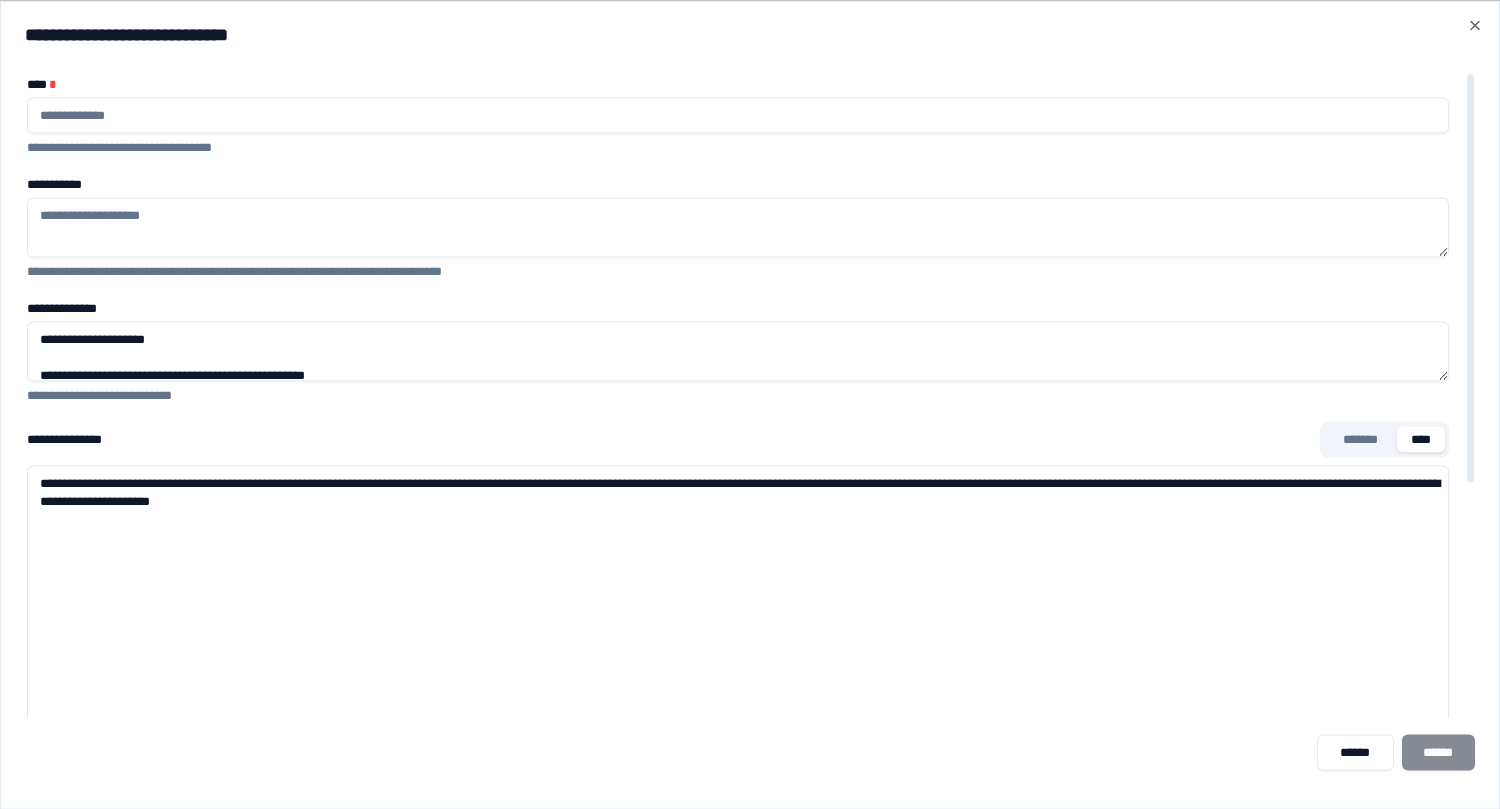 scroll, scrollTop: 92, scrollLeft: 0, axis: vertical 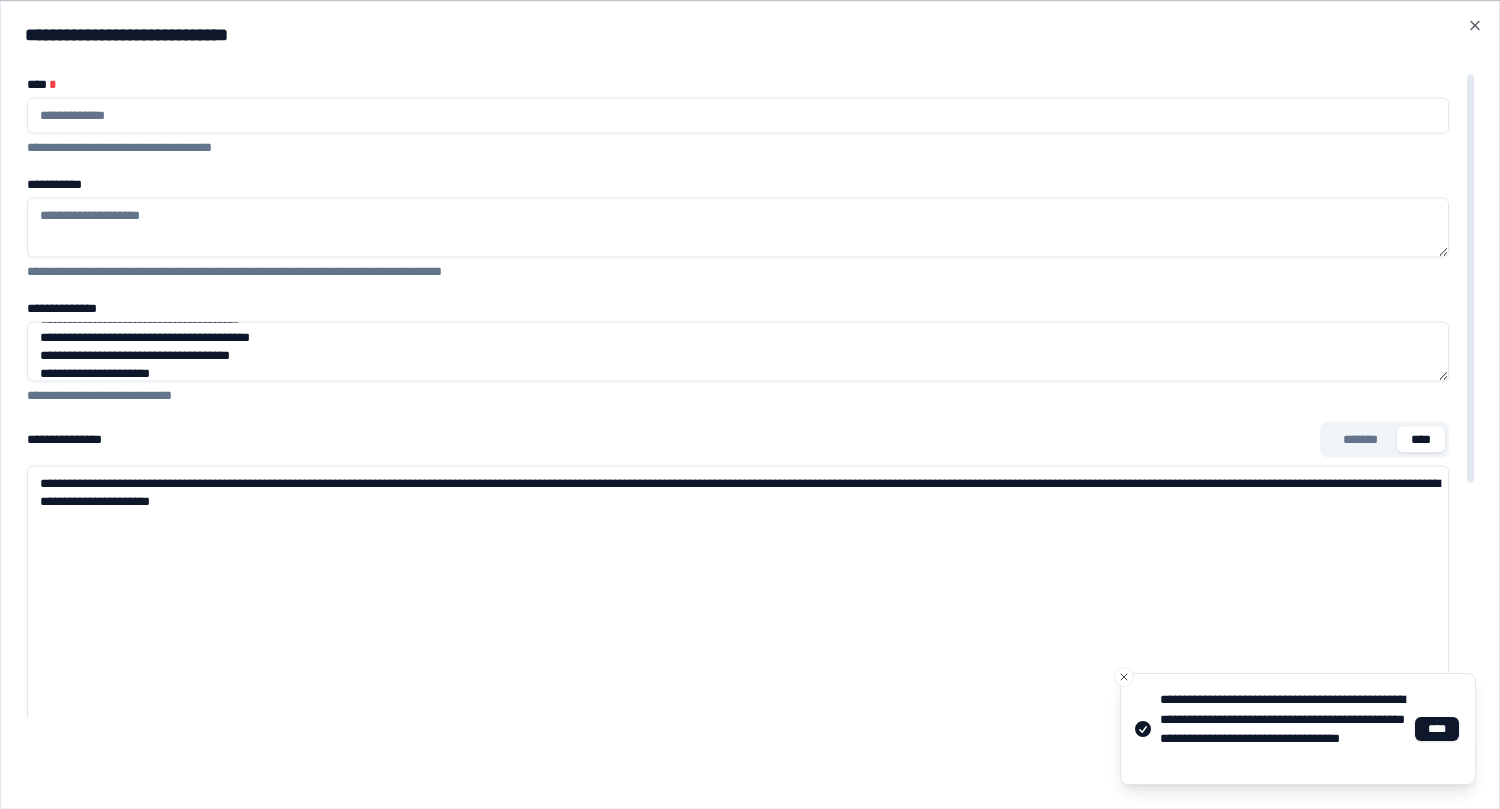 type on "**********" 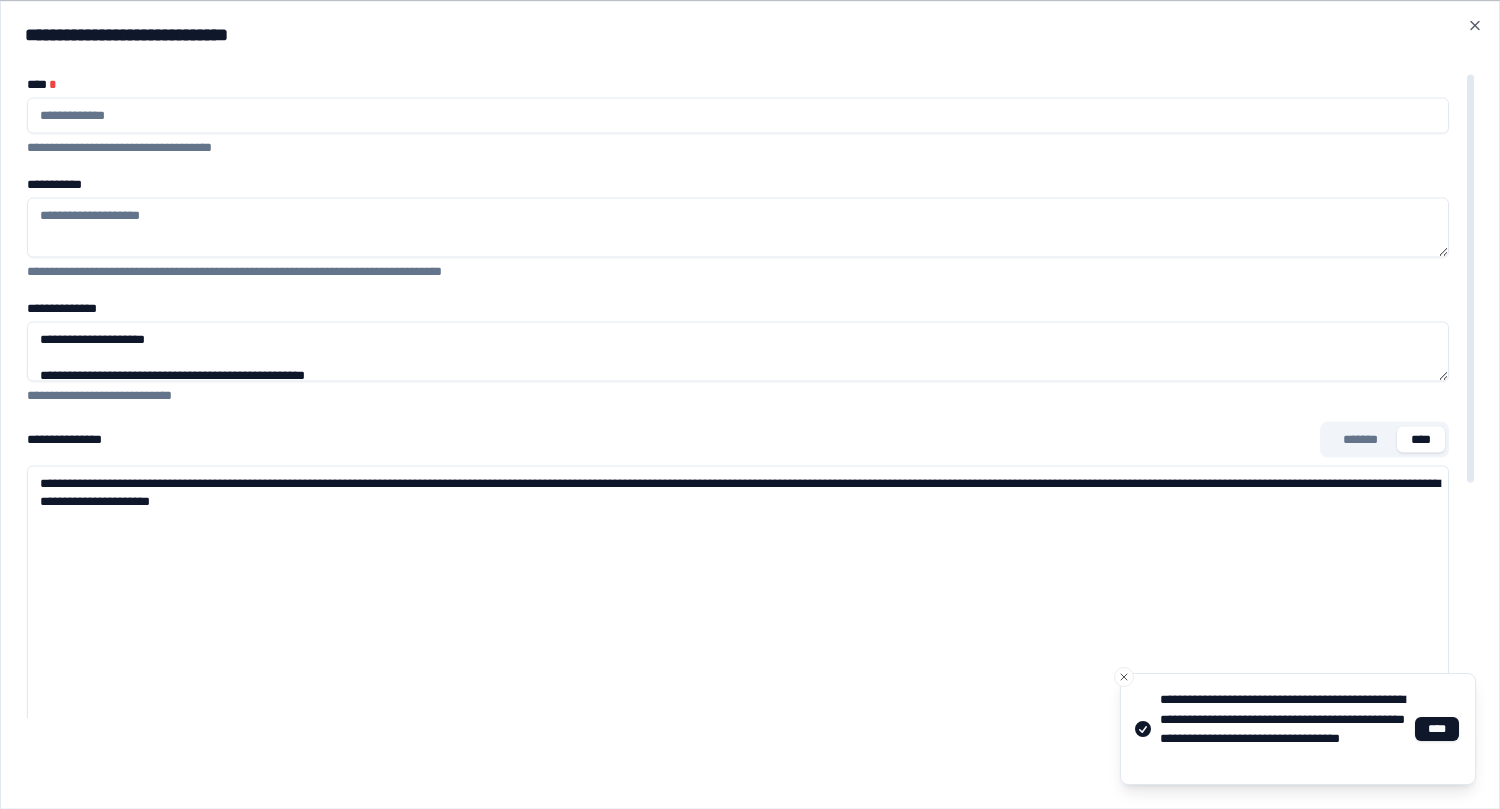 scroll, scrollTop: 15, scrollLeft: 0, axis: vertical 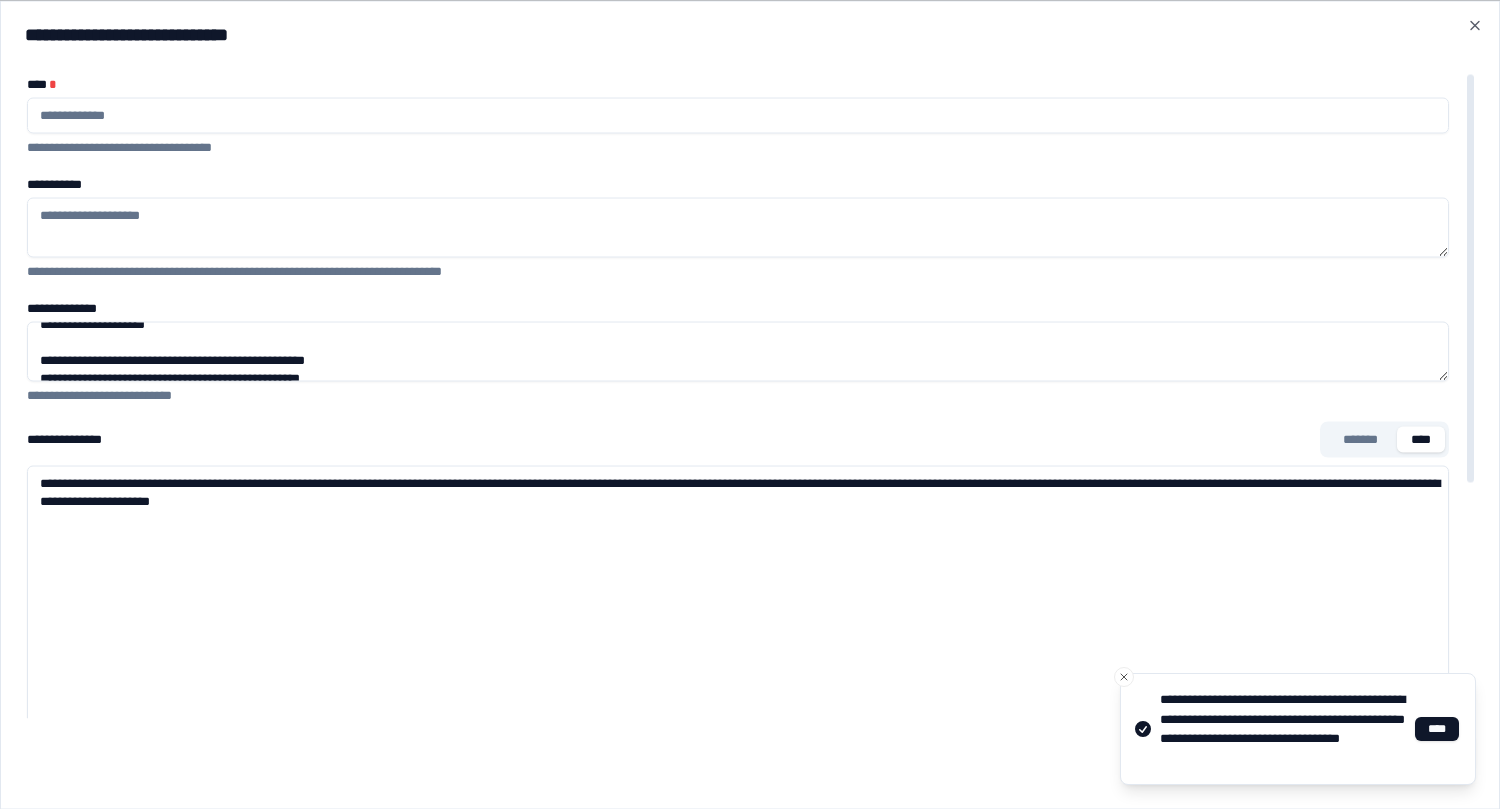 drag, startPoint x: 88, startPoint y: 362, endPoint x: 374, endPoint y: 359, distance: 286.01575 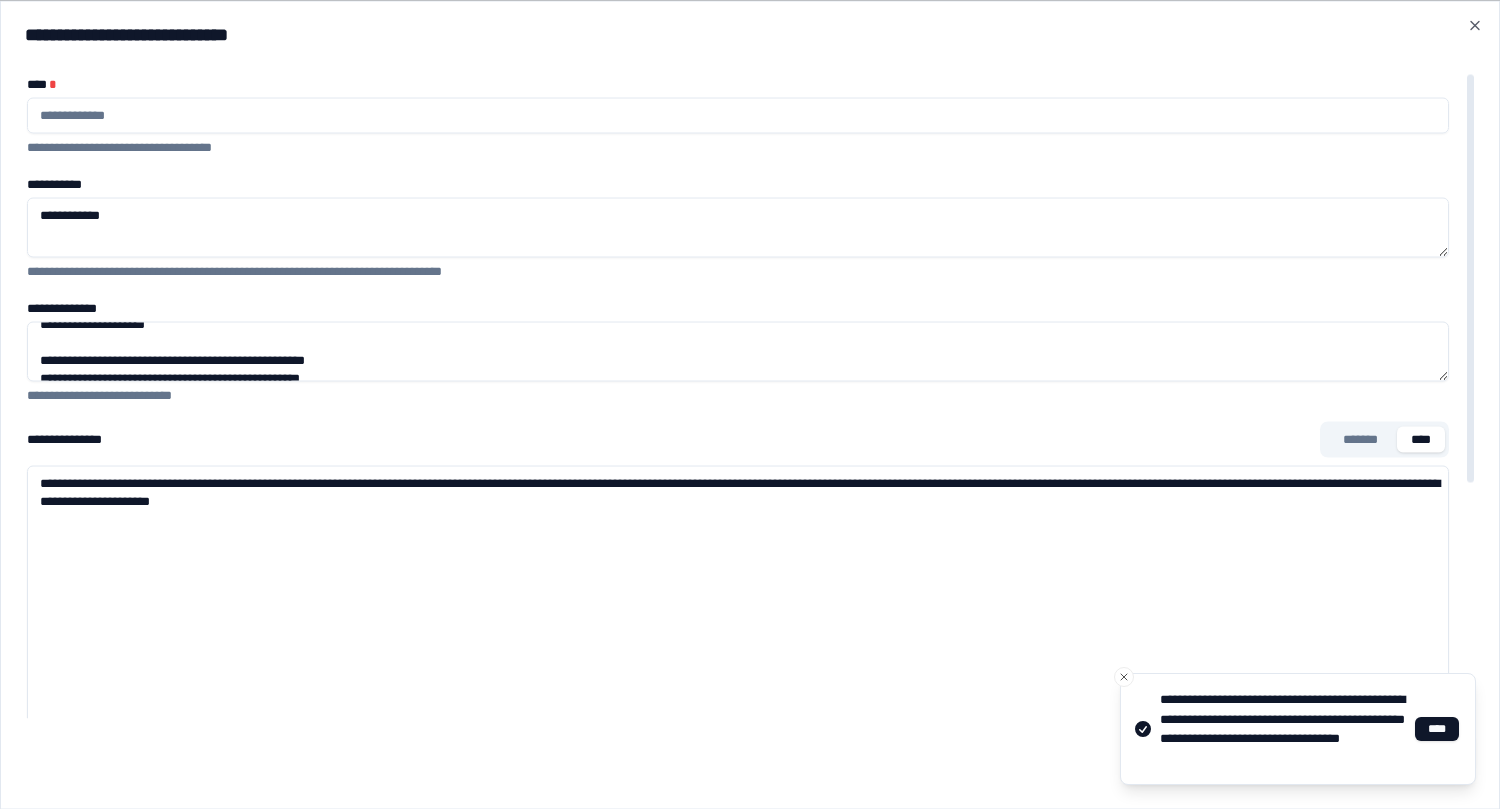paste on "**********" 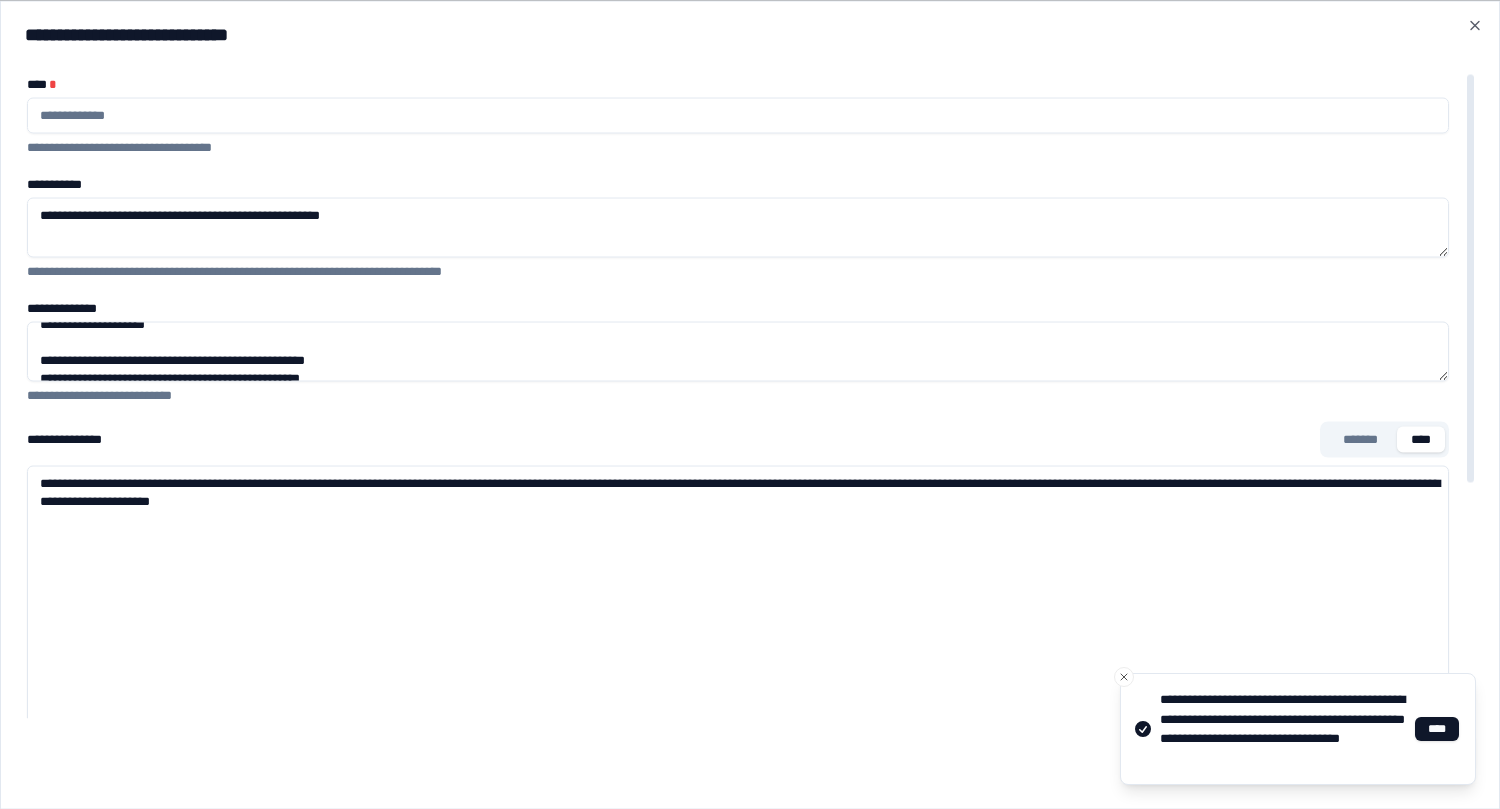 type on "**********" 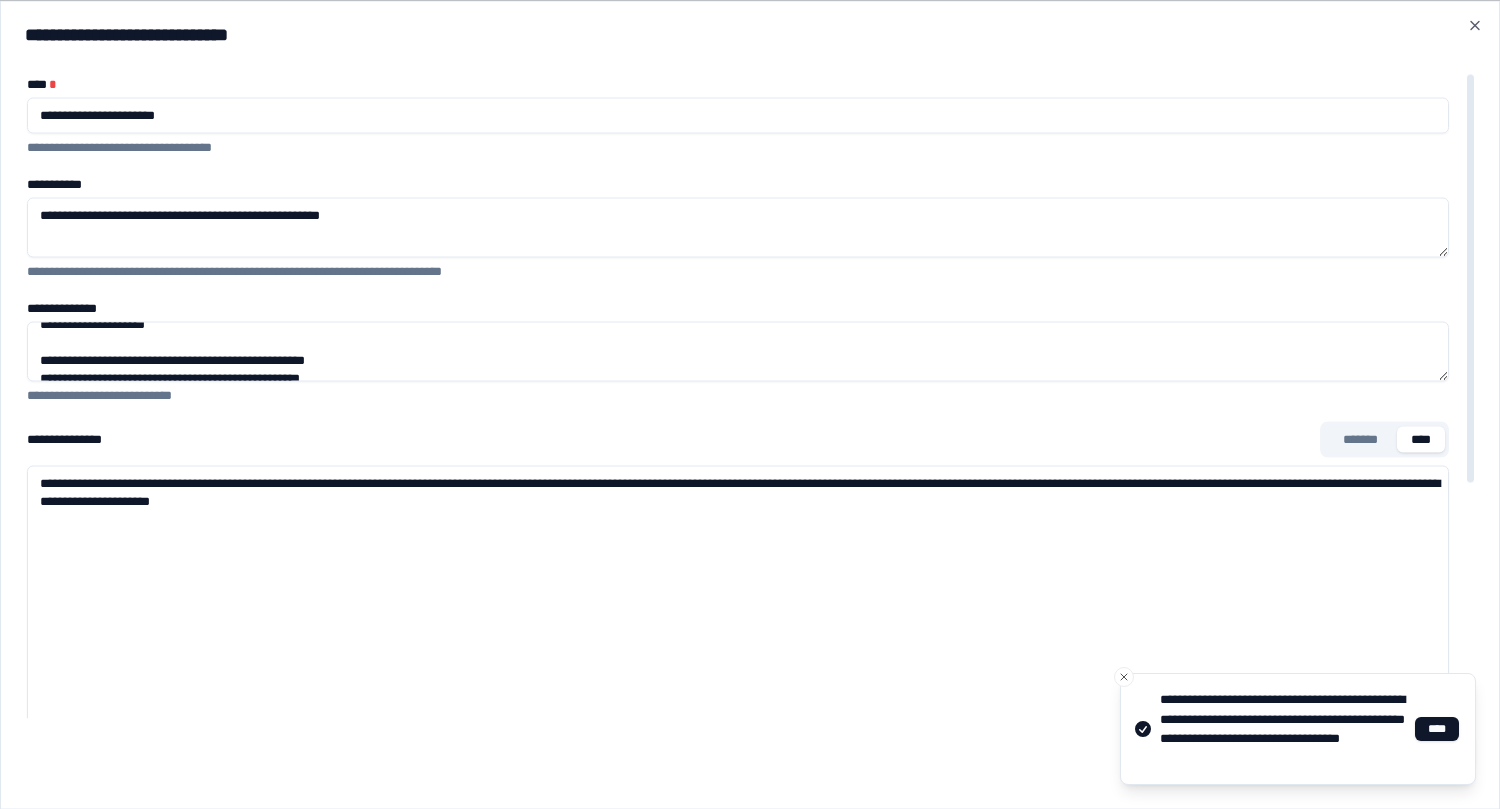 click on "**********" at bounding box center (738, 115) 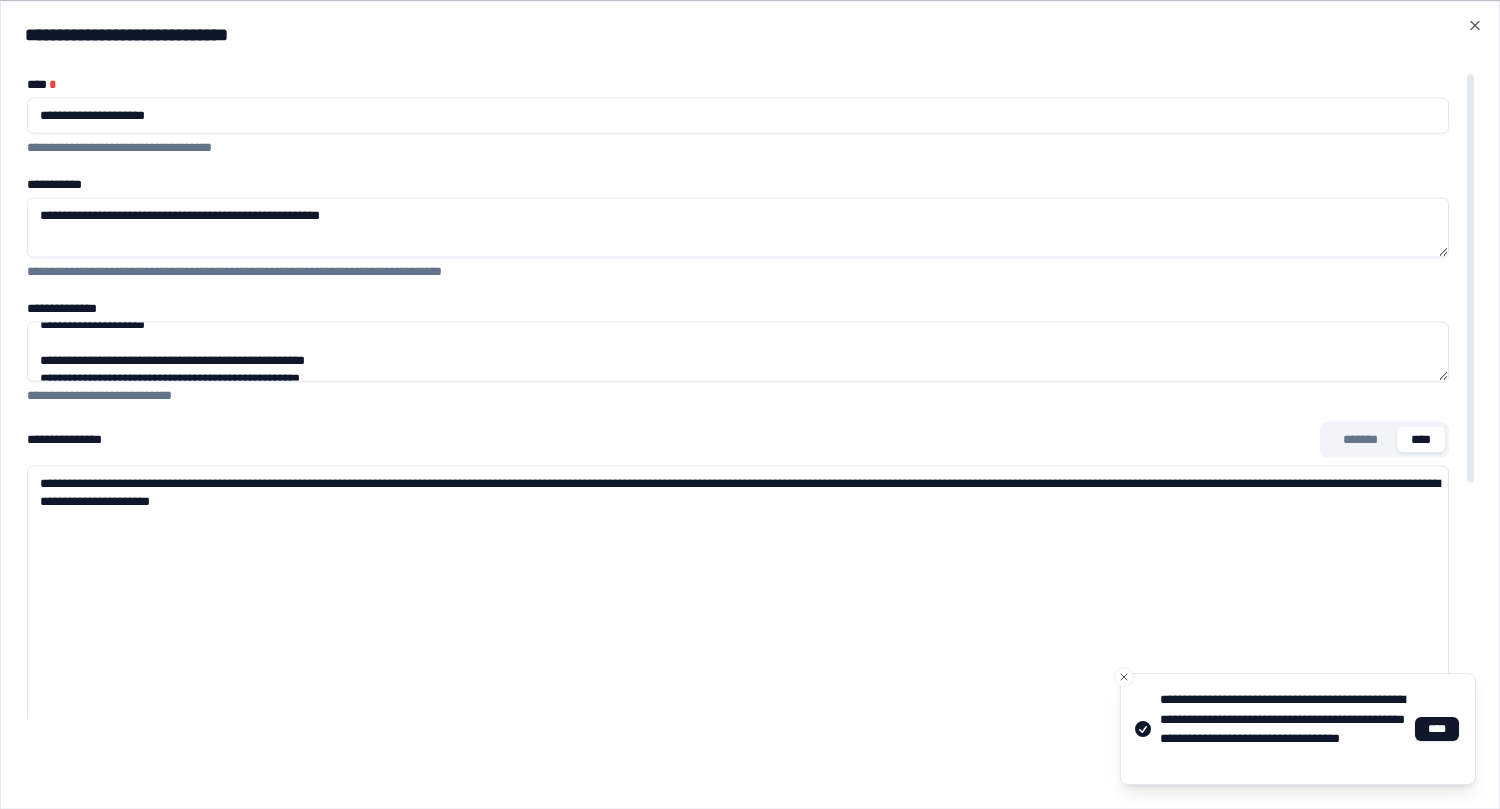 type on "**********" 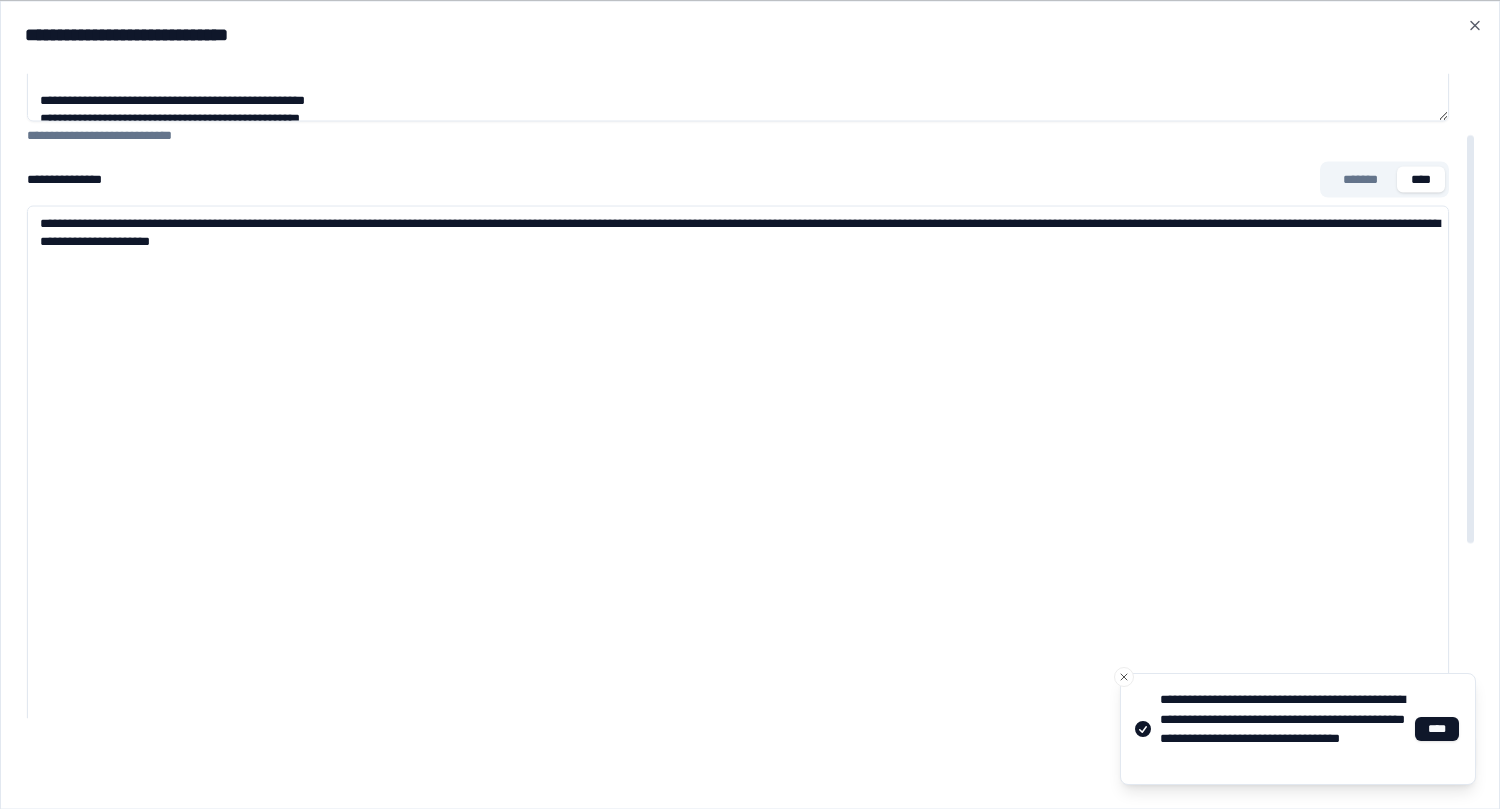 scroll, scrollTop: 371, scrollLeft: 0, axis: vertical 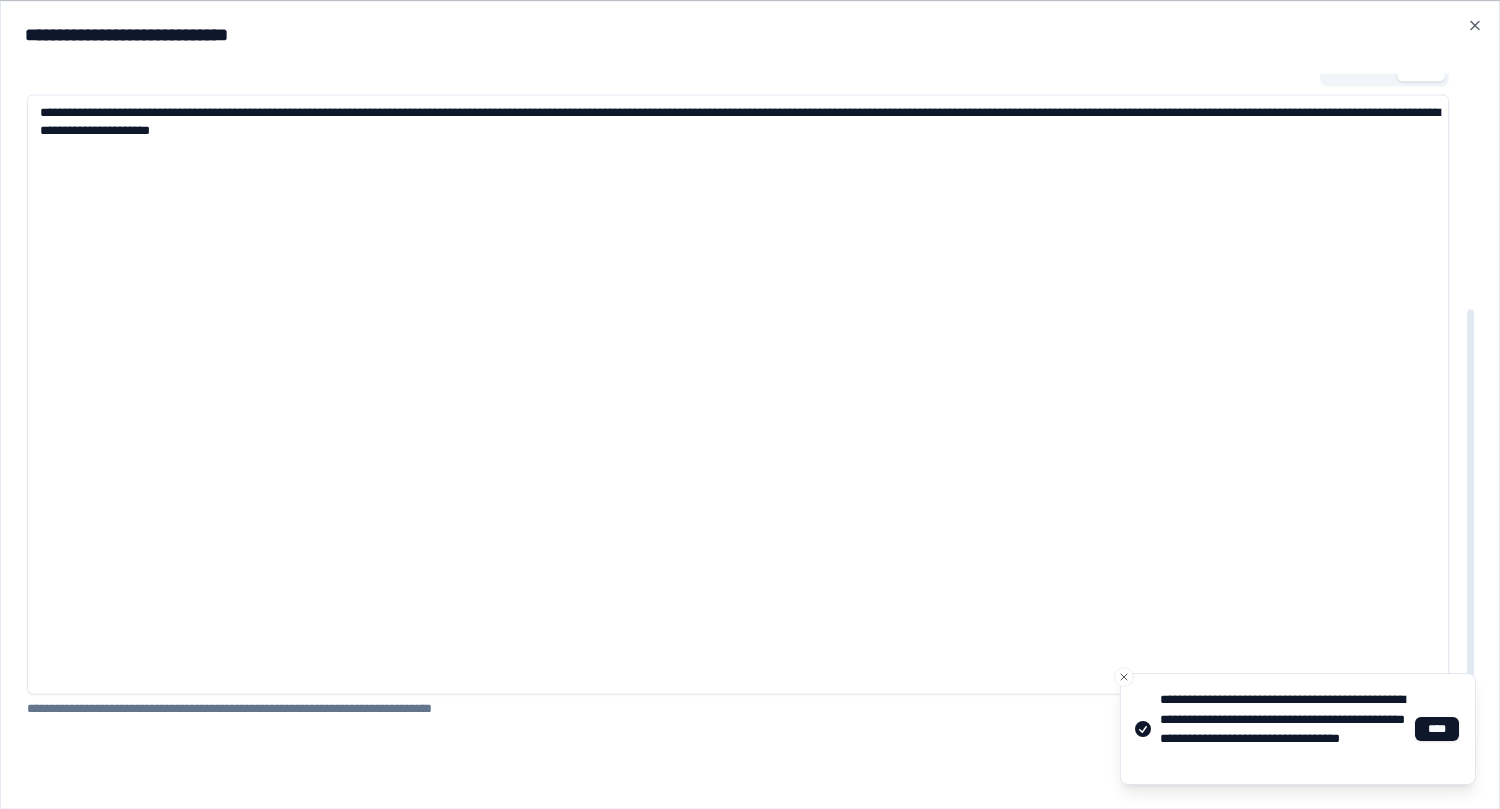 click on "**********" at bounding box center [738, 394] 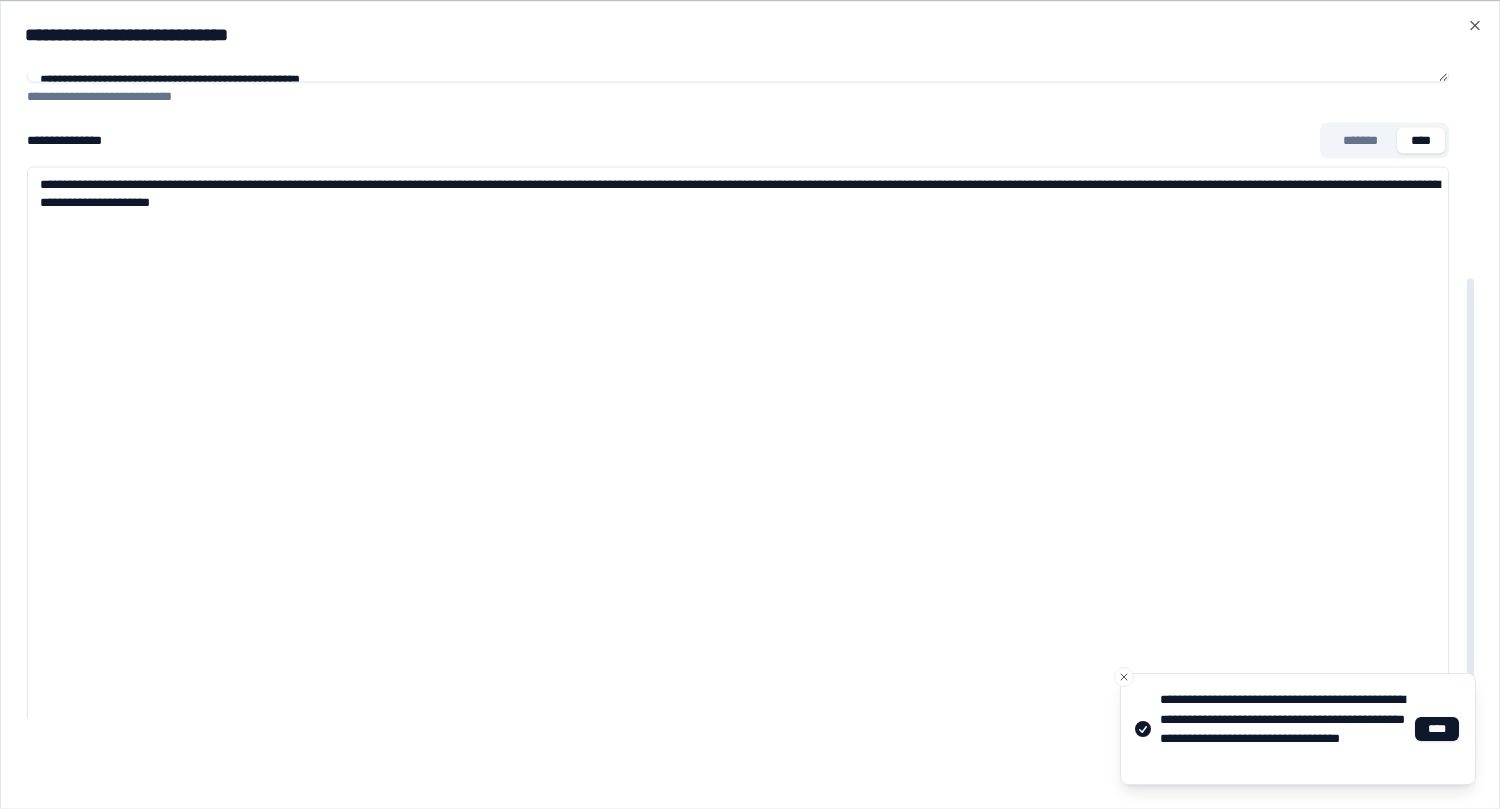 scroll, scrollTop: 298, scrollLeft: 0, axis: vertical 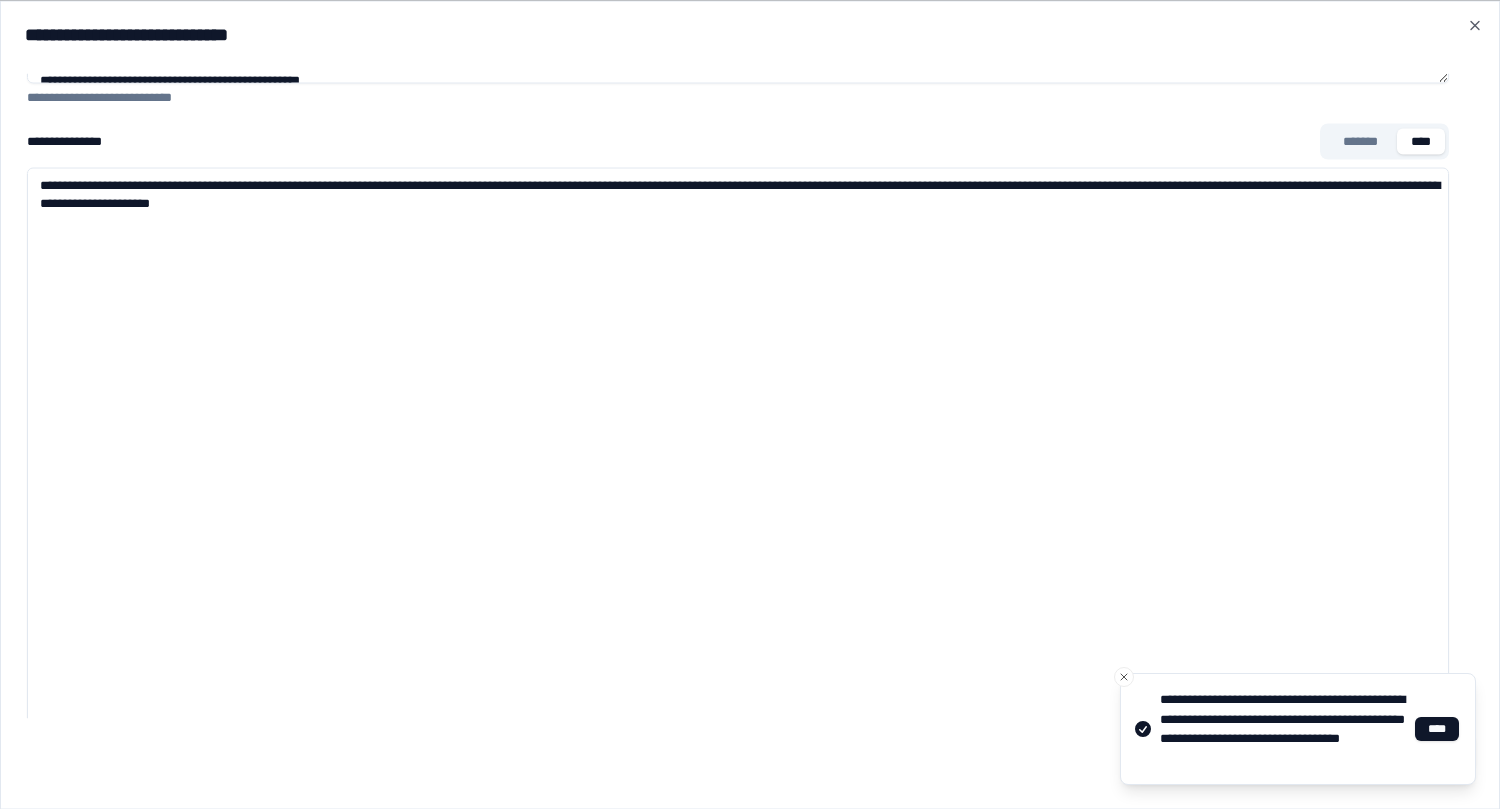 click on "**********" at bounding box center (750, 404) 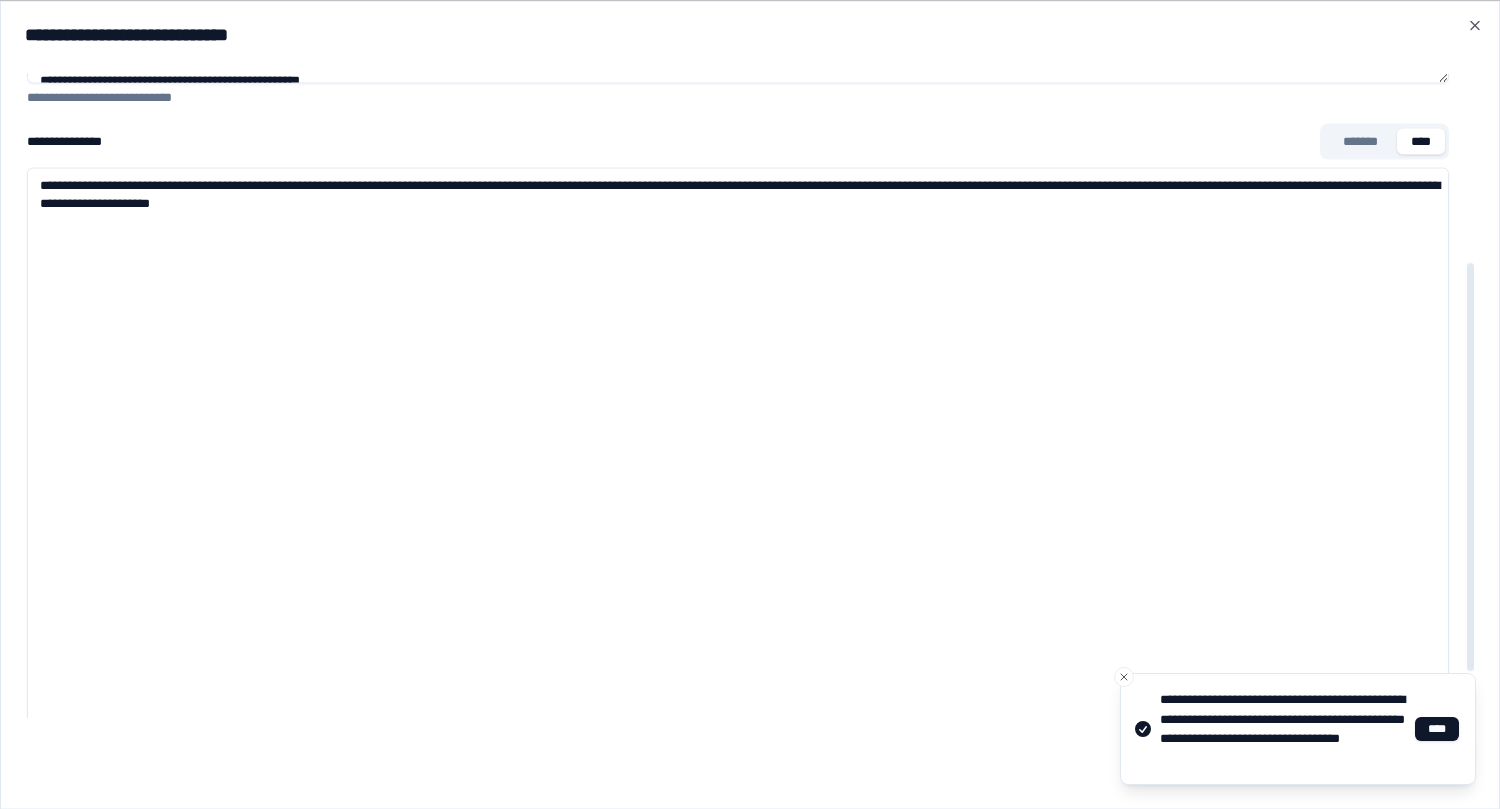 click on "**********" at bounding box center [738, 467] 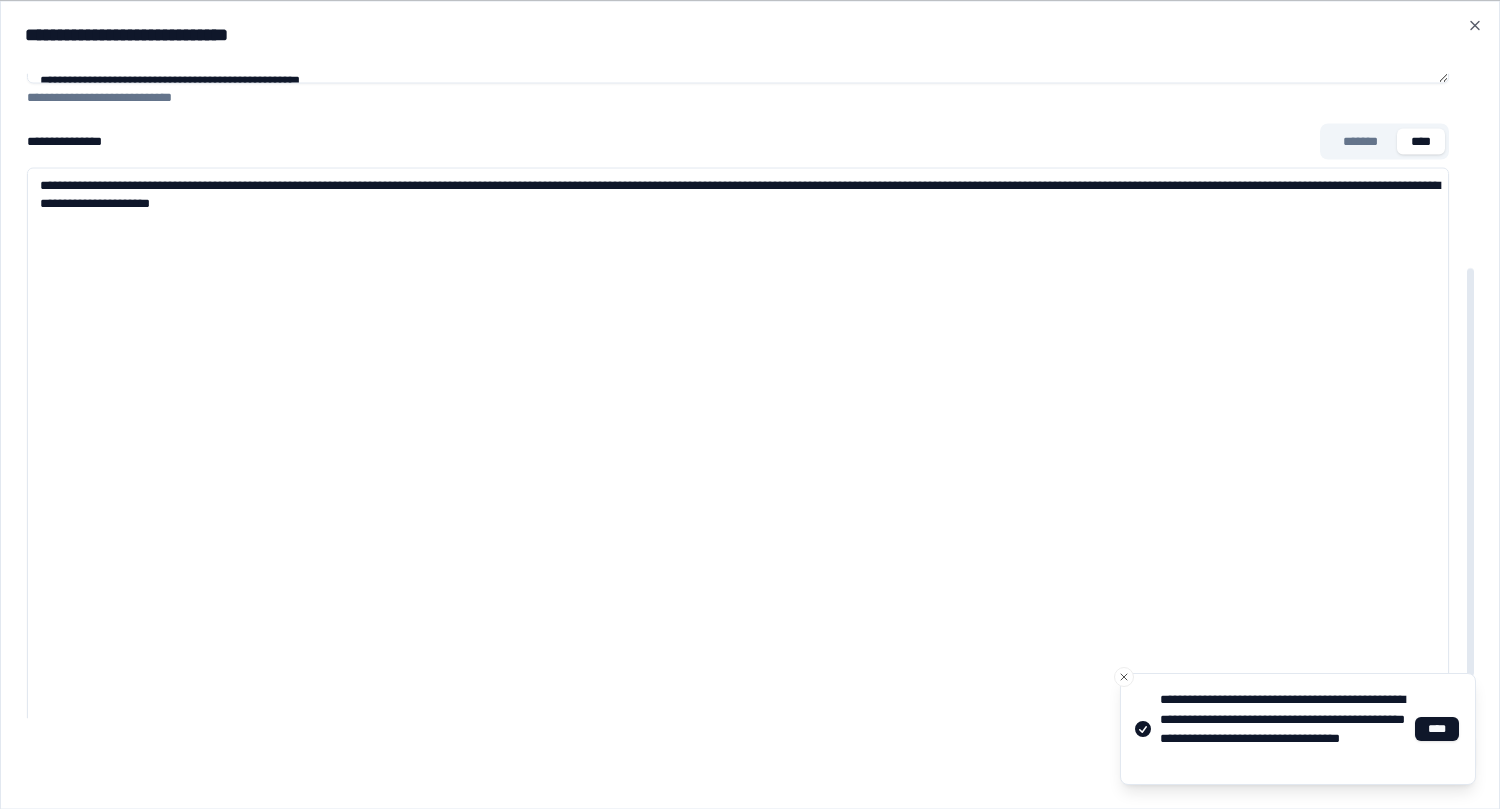 scroll, scrollTop: 371, scrollLeft: 0, axis: vertical 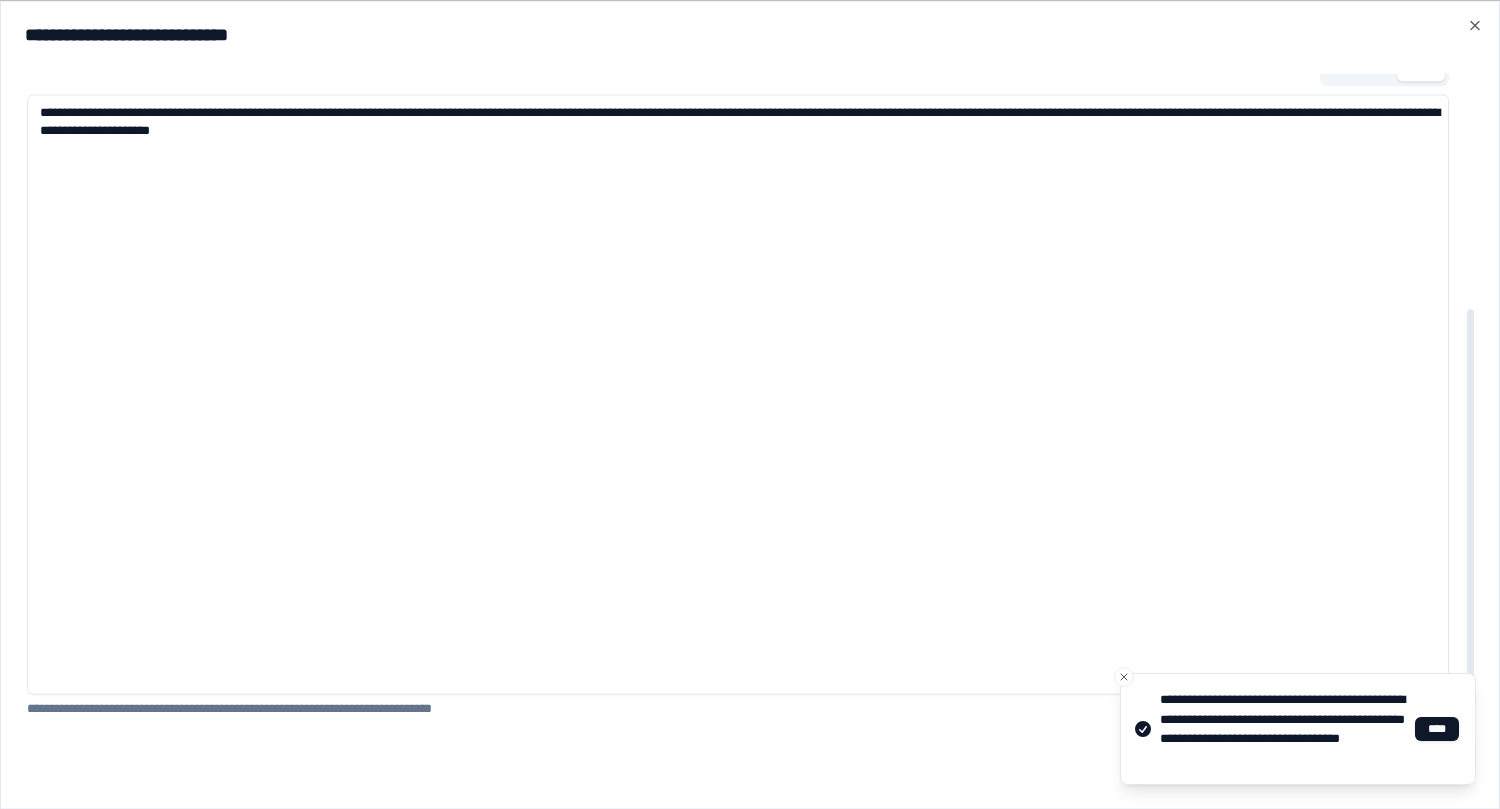click on "**********" at bounding box center [738, 708] 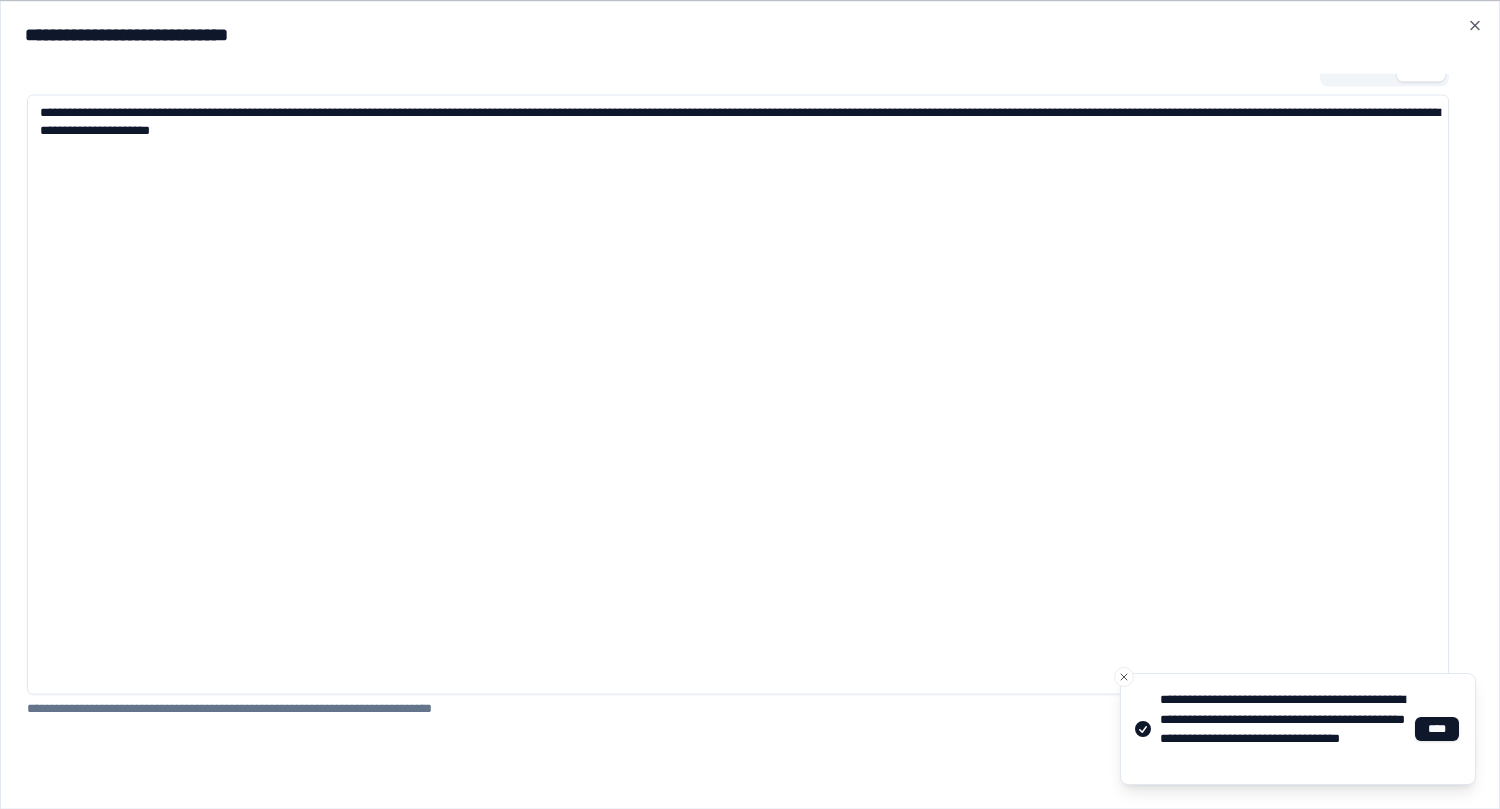 click on "**********" at bounding box center [750, 421] 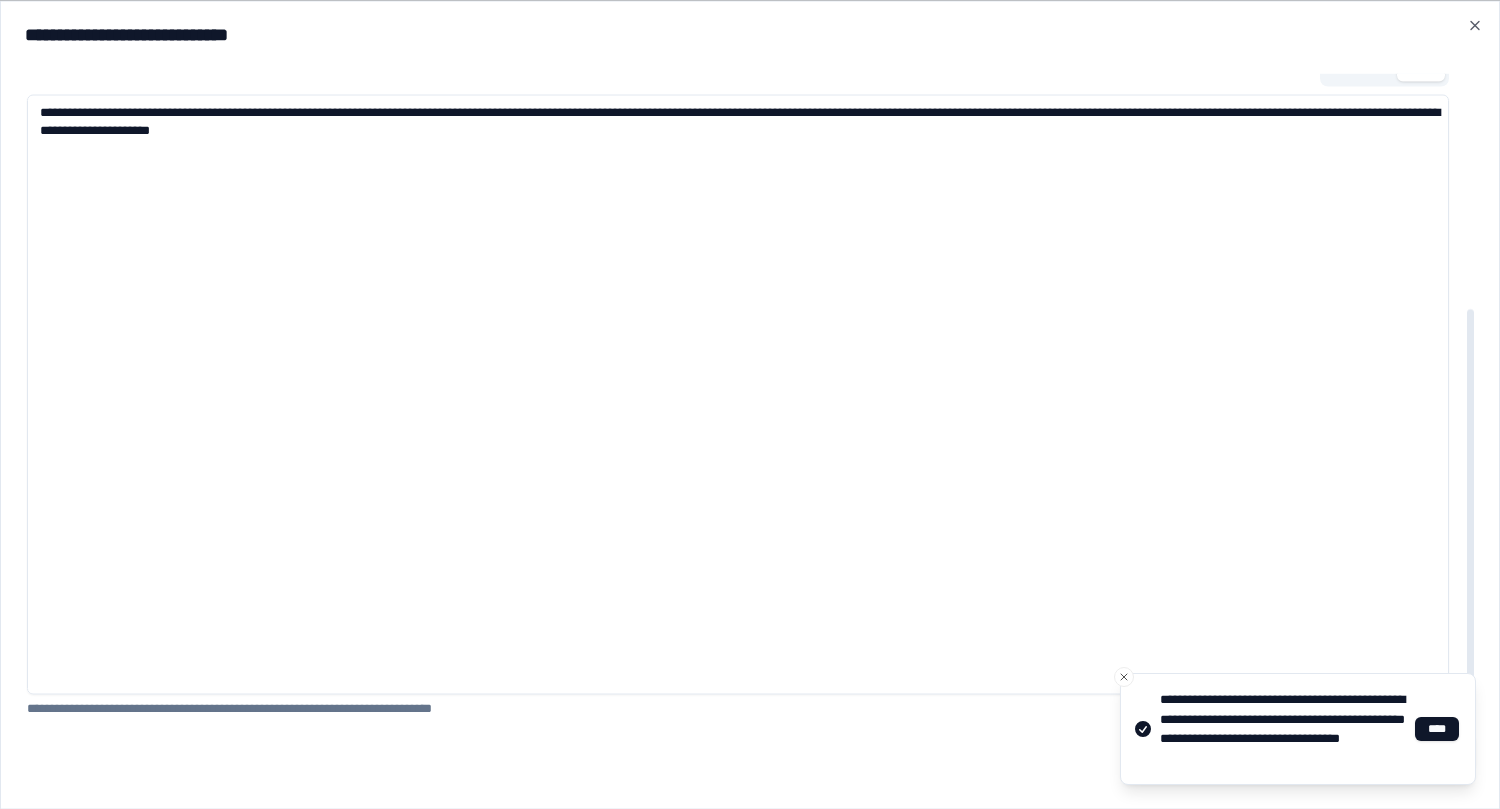click on "**********" at bounding box center [738, 394] 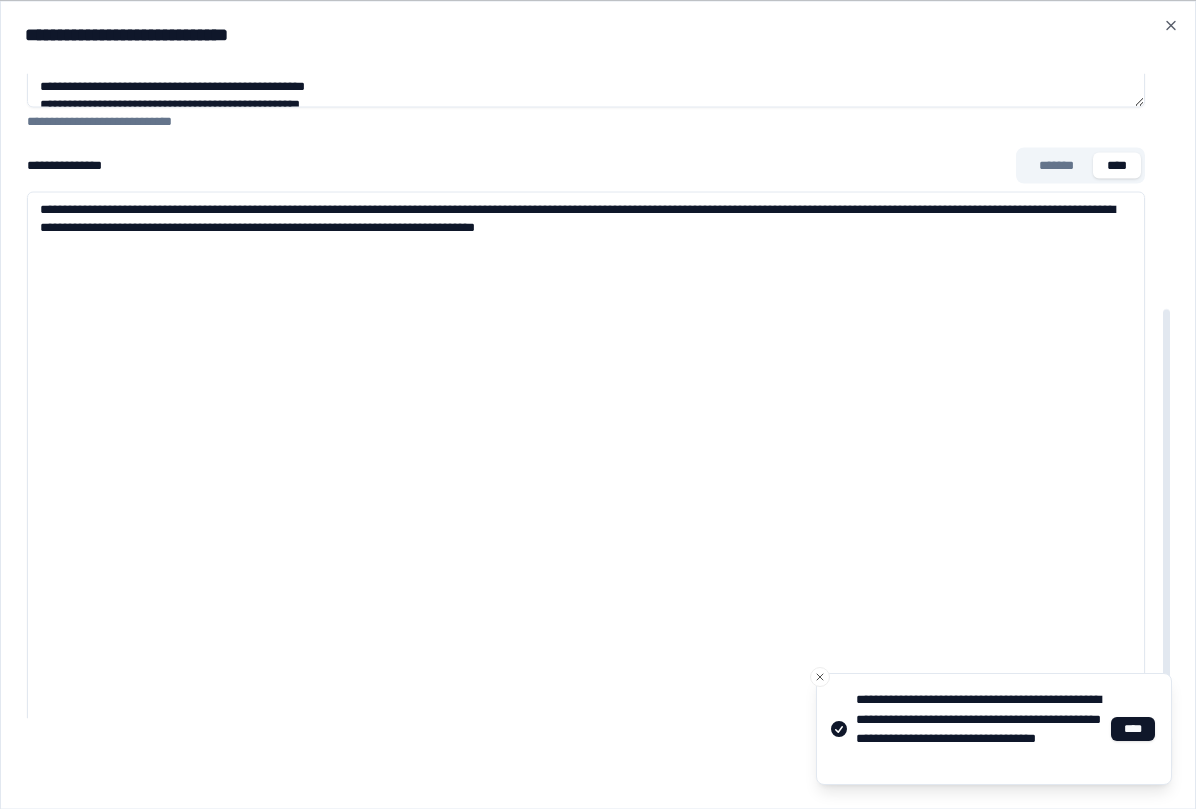 scroll, scrollTop: 371, scrollLeft: 0, axis: vertical 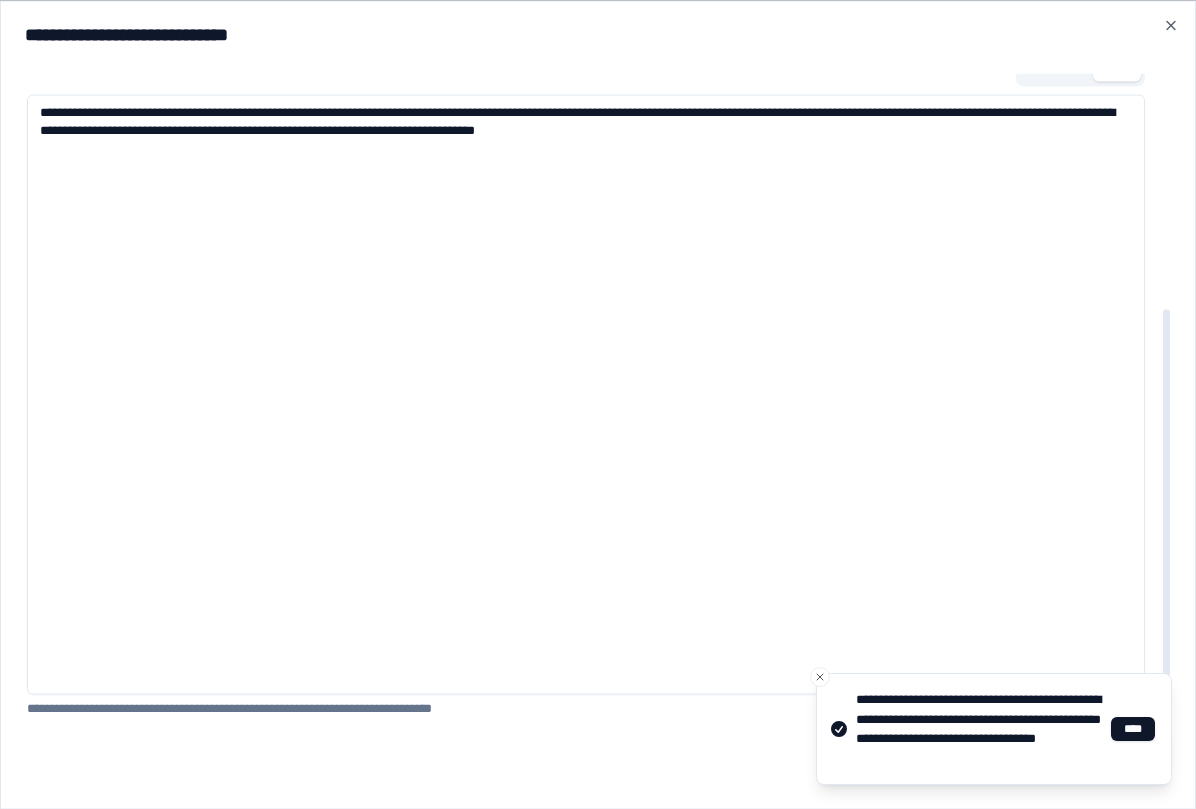 click on "**********" at bounding box center [586, 394] 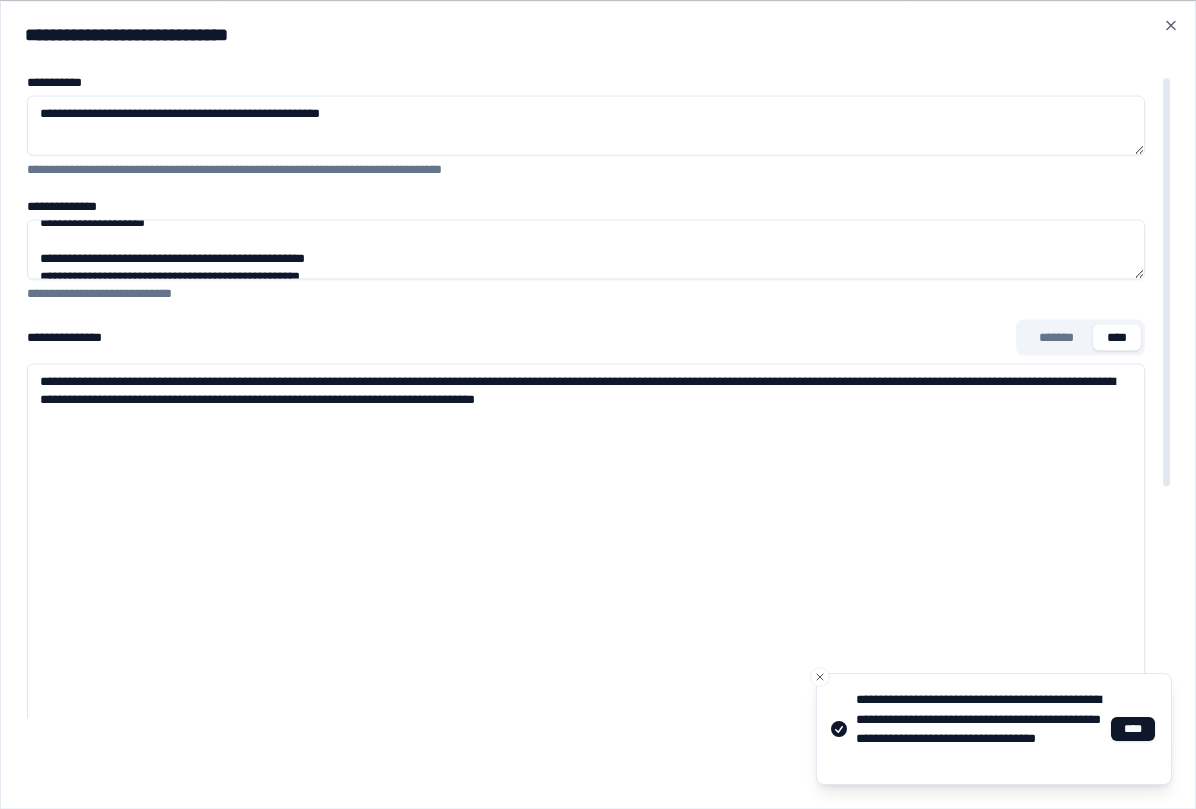 scroll, scrollTop: 0, scrollLeft: 0, axis: both 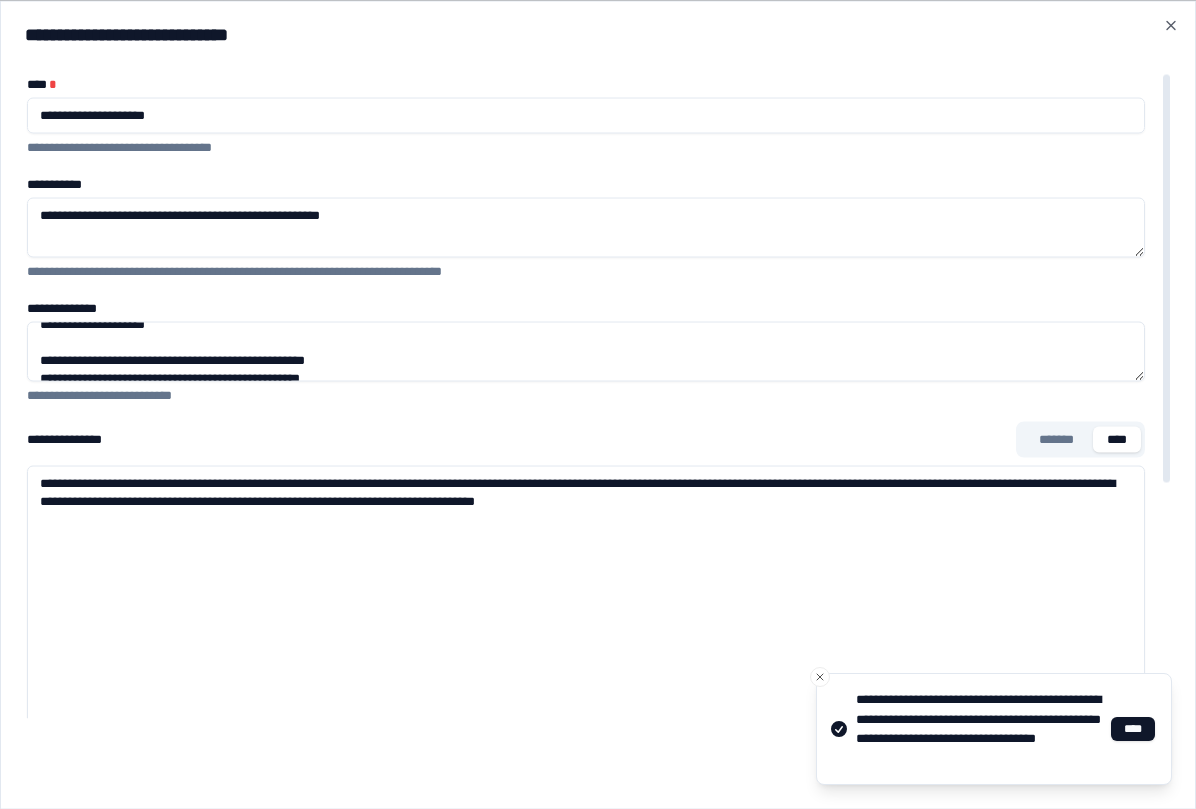 click on "**********" at bounding box center [586, 227] 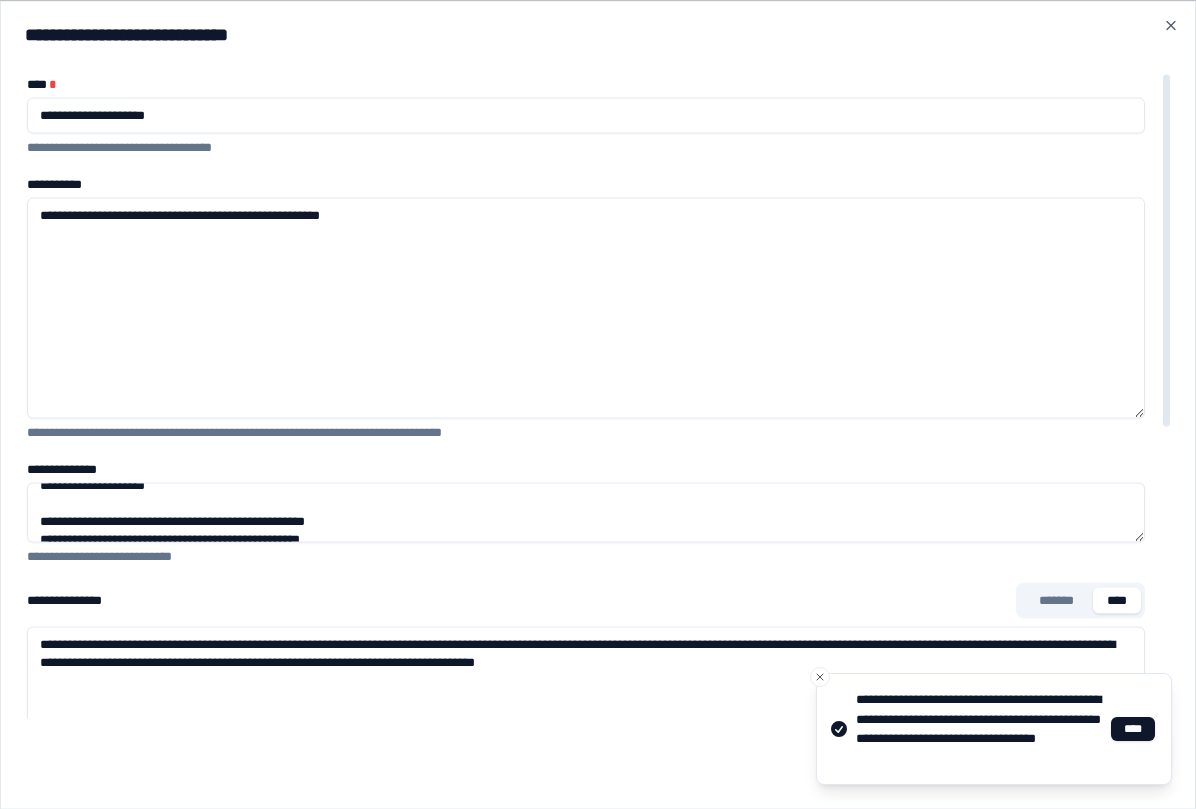 drag, startPoint x: 1131, startPoint y: 255, endPoint x: 1149, endPoint y: 416, distance: 162.00308 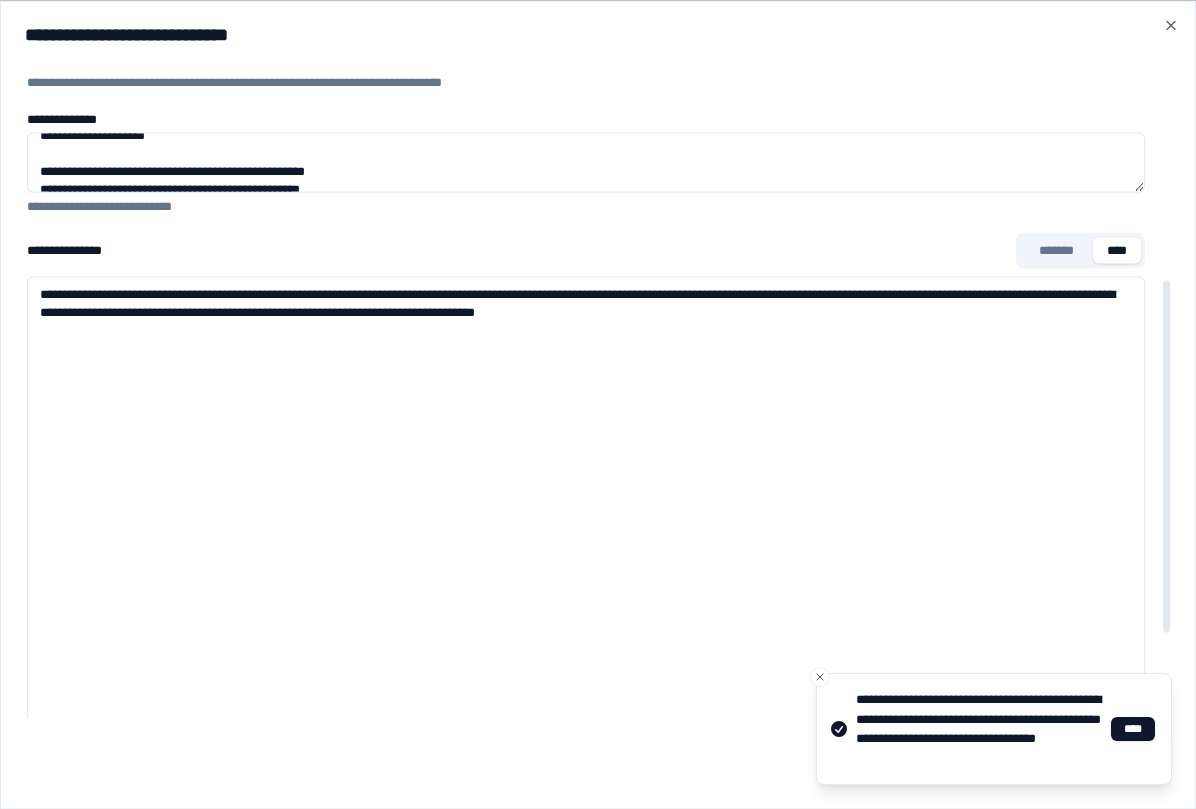 scroll, scrollTop: 532, scrollLeft: 0, axis: vertical 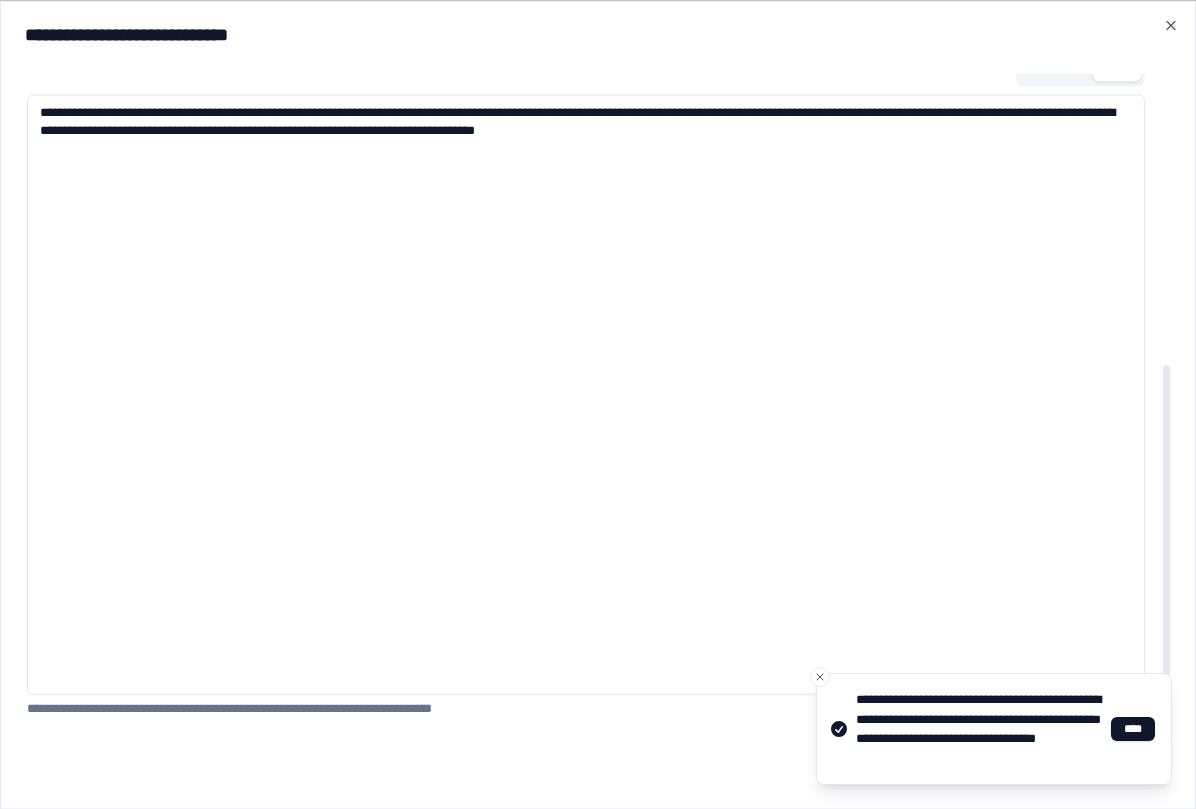 click on "**********" at bounding box center [598, 421] 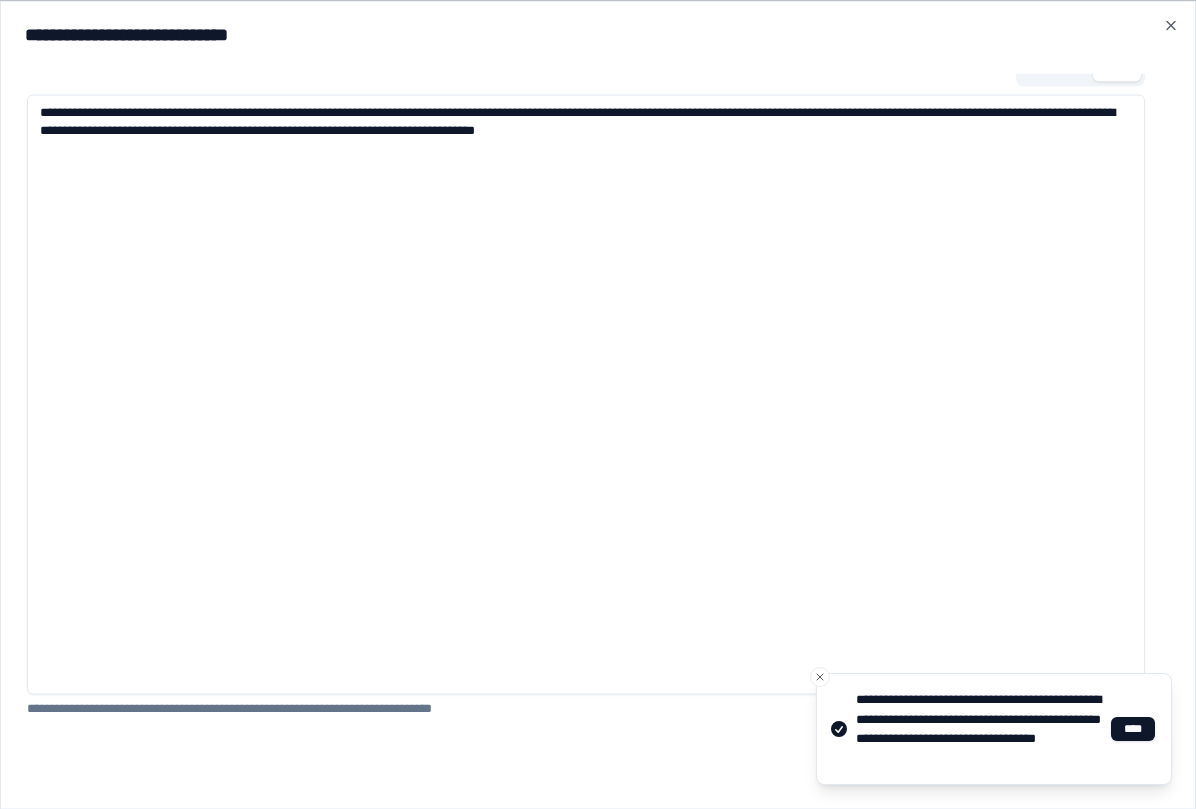click on "**********" at bounding box center (598, 421) 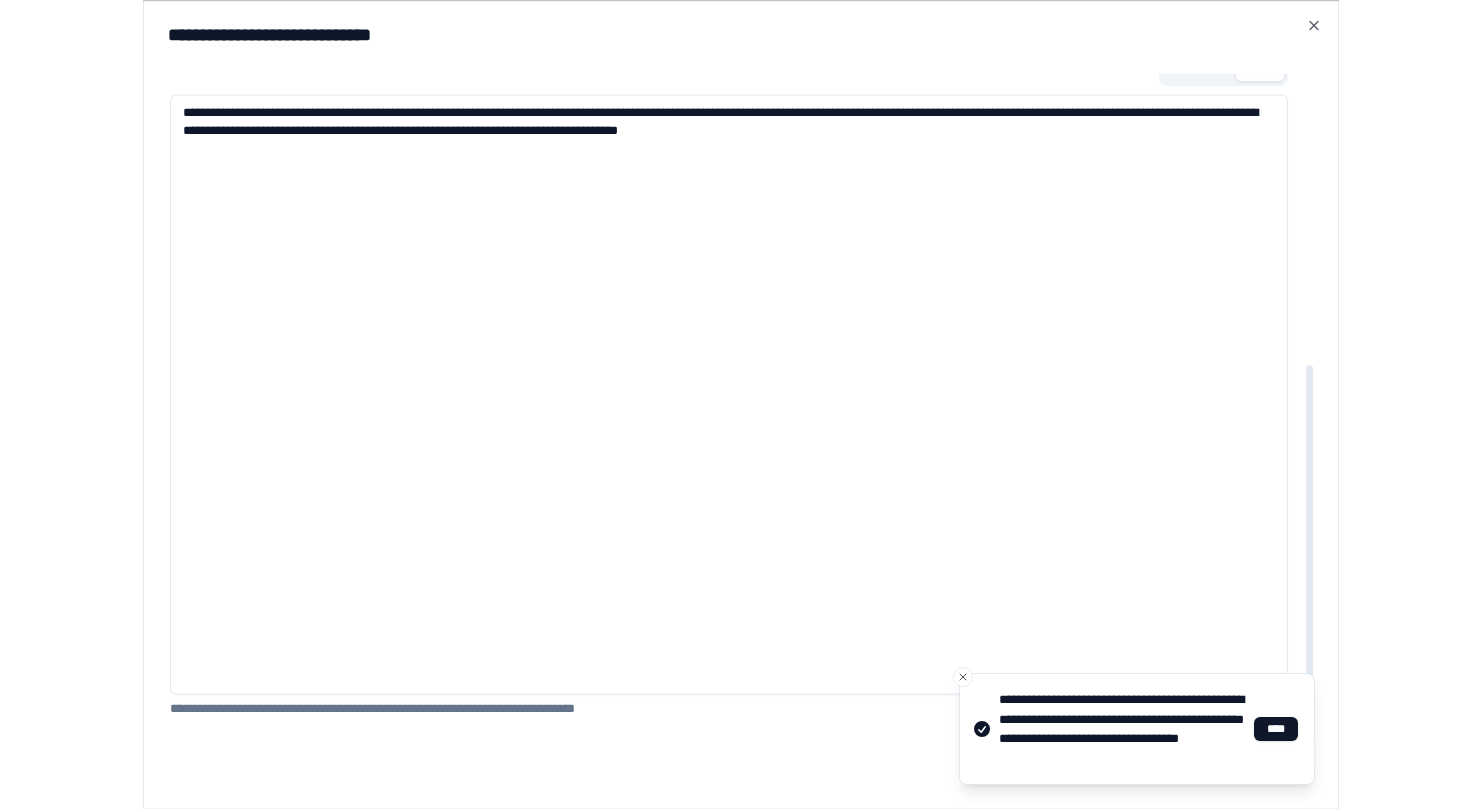 scroll, scrollTop: 0, scrollLeft: 0, axis: both 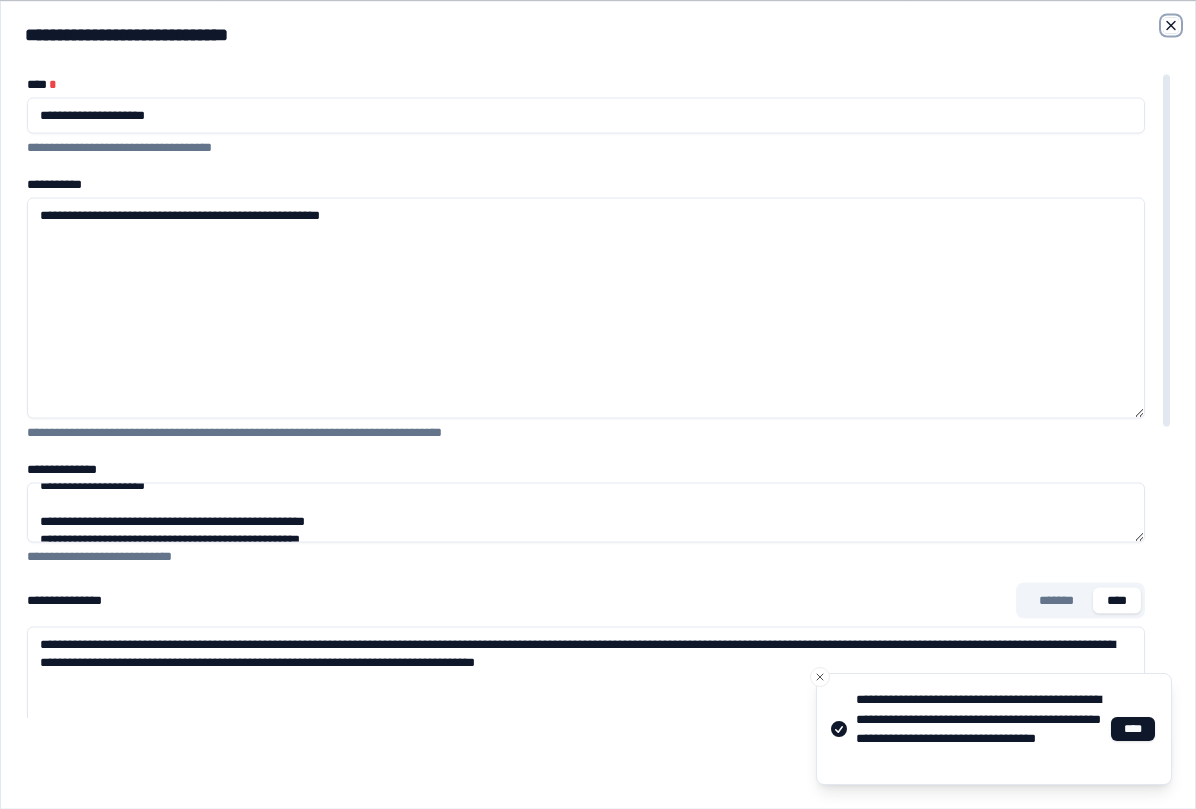 click 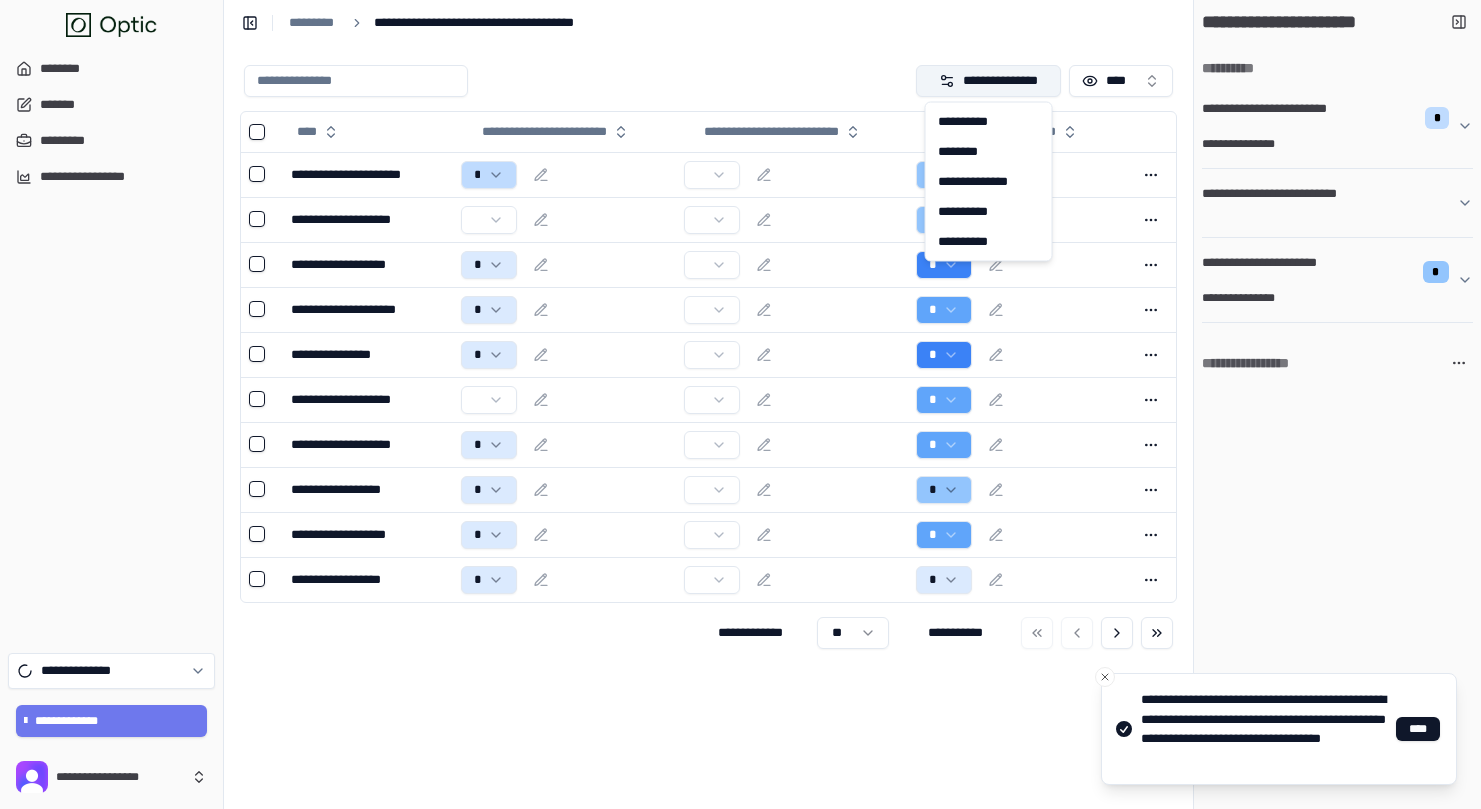 click on "**********" at bounding box center [989, 81] 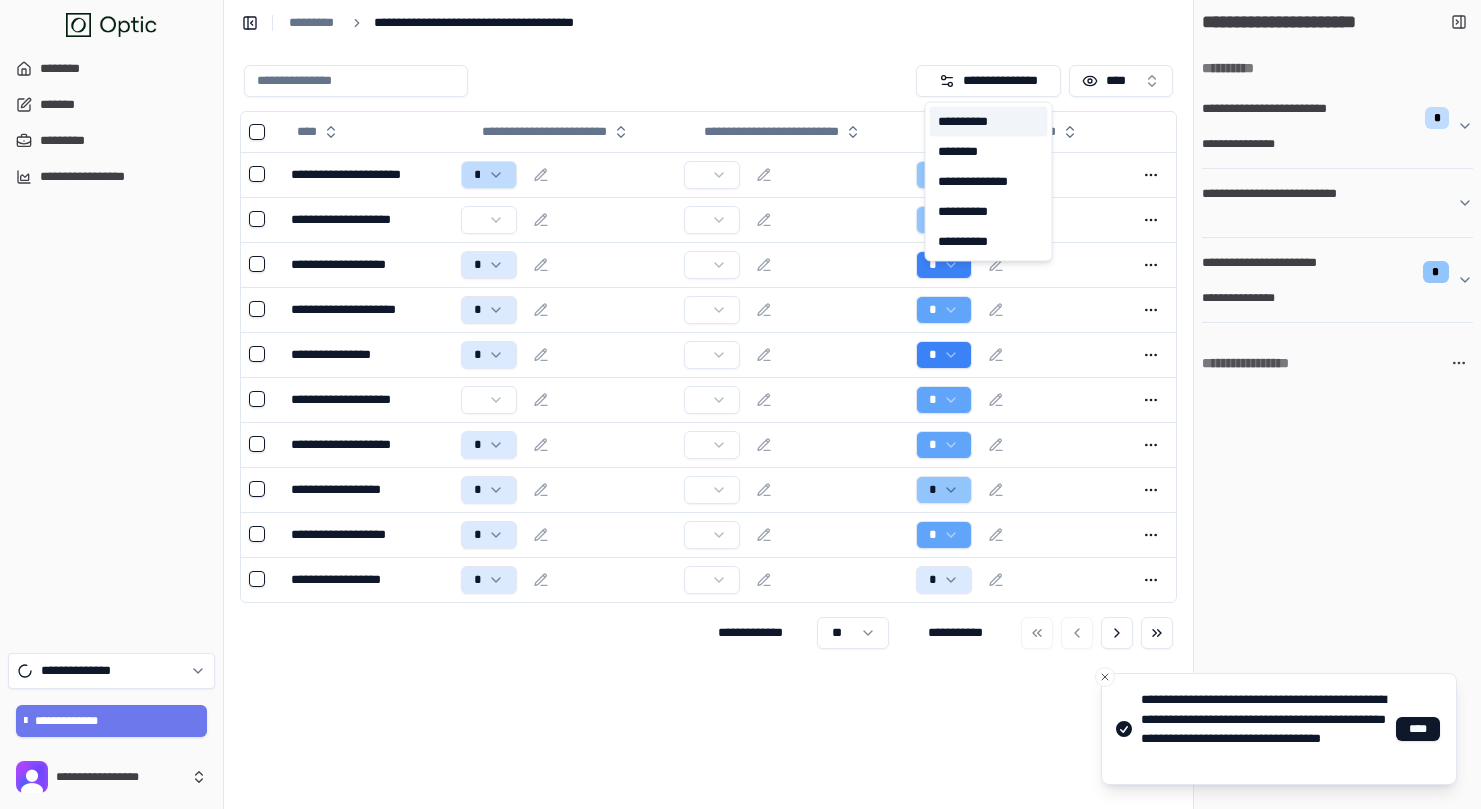click on "**********" at bounding box center (989, 122) 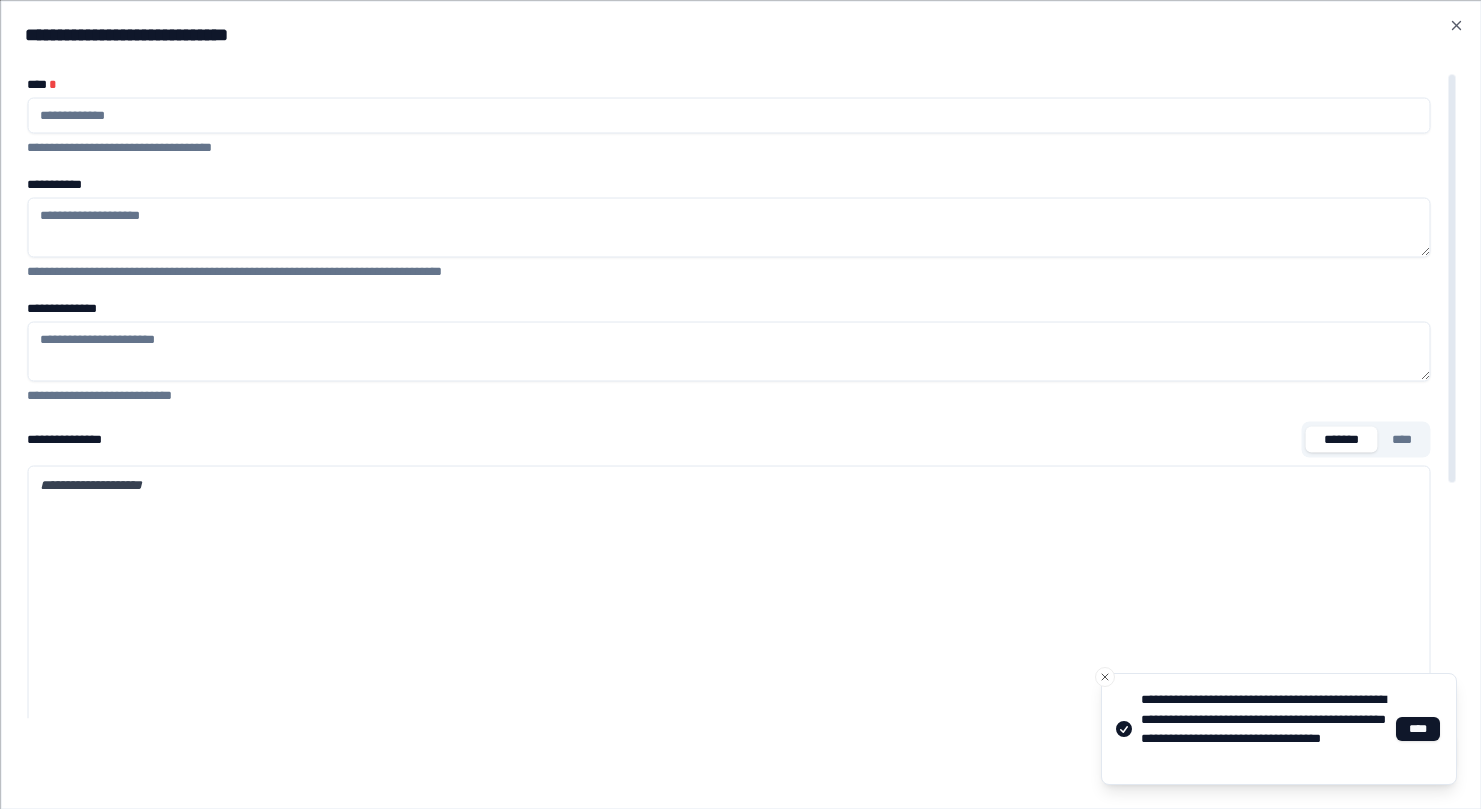 click at bounding box center [728, 115] 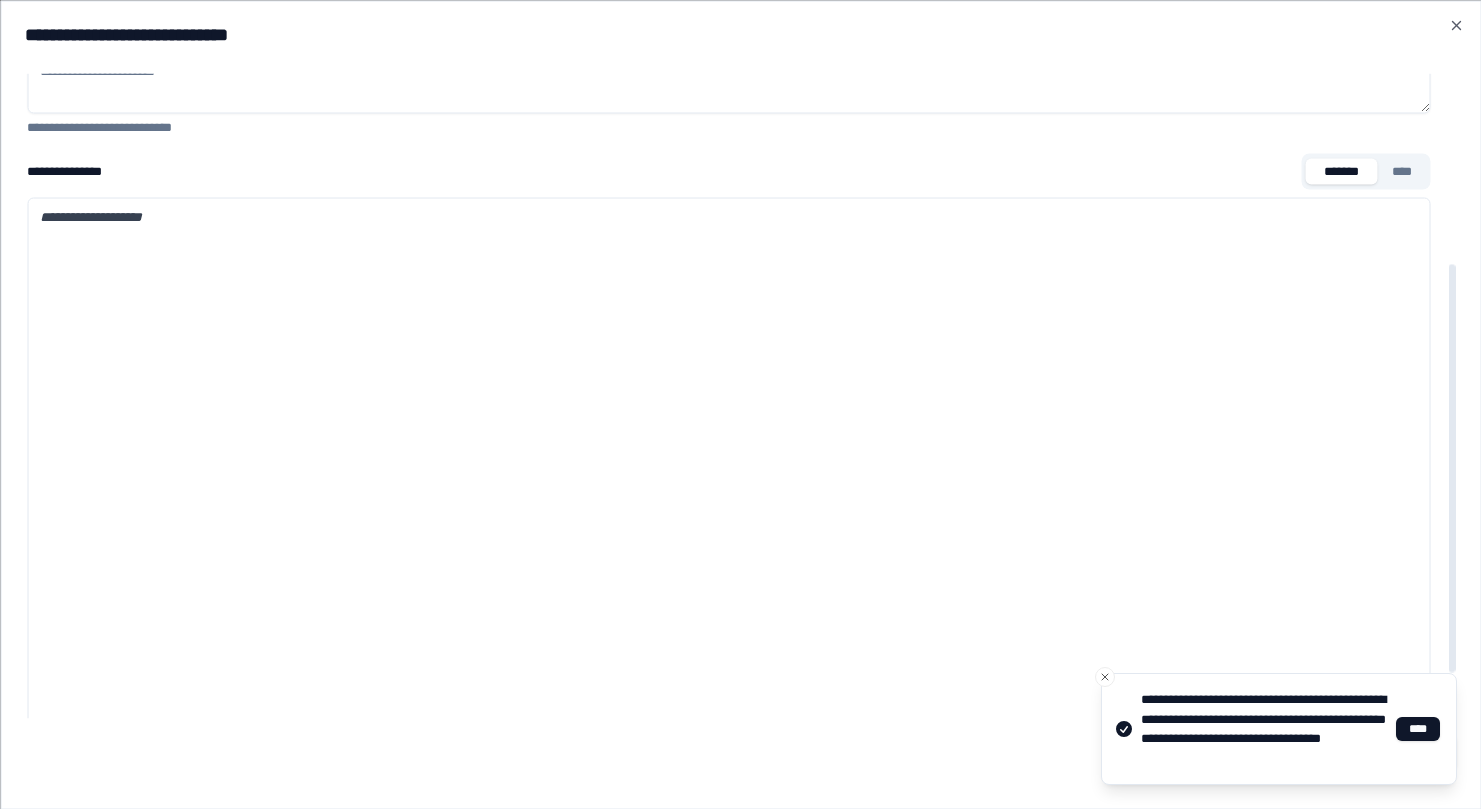 scroll, scrollTop: 371, scrollLeft: 0, axis: vertical 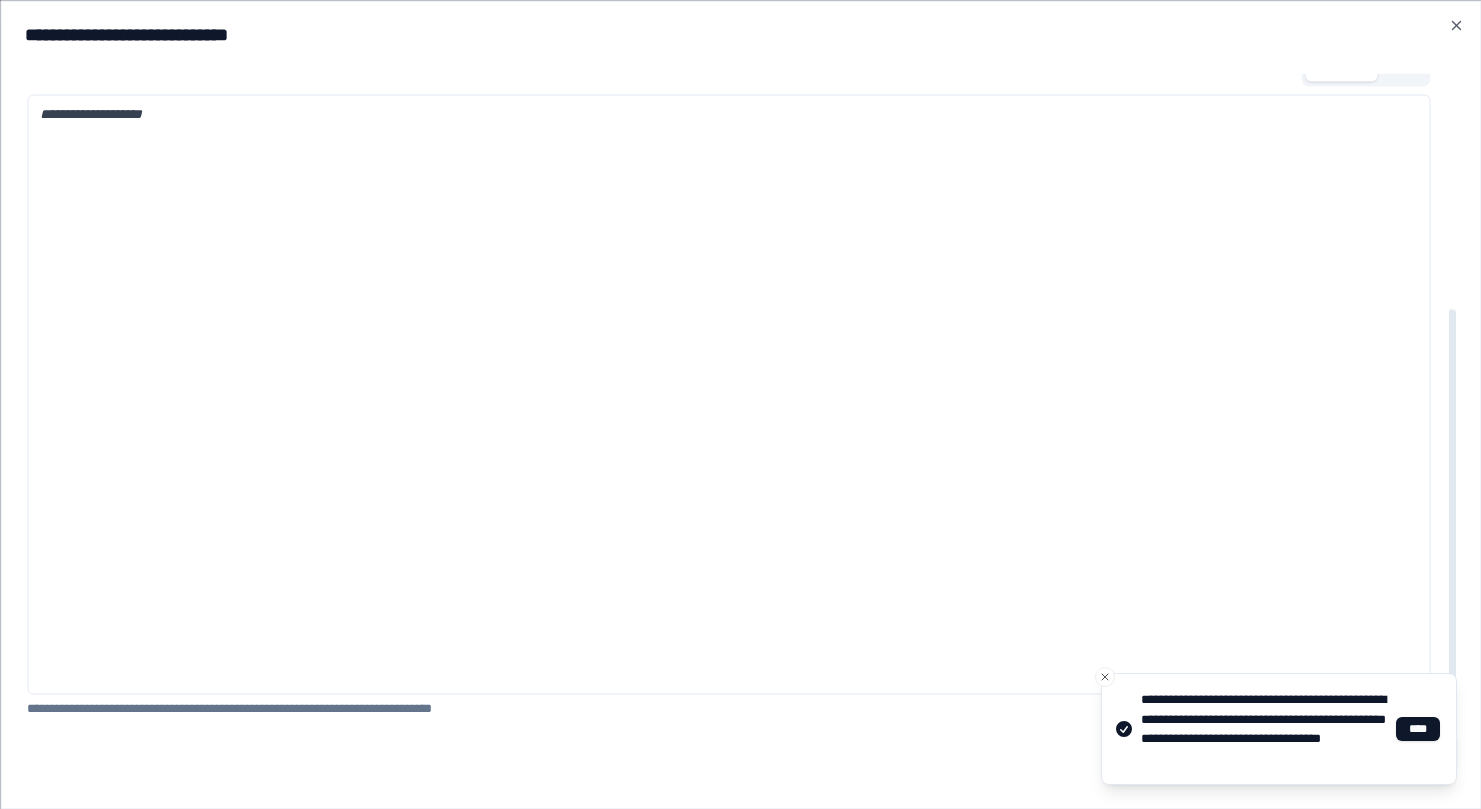 click on "**********" at bounding box center [728, 394] 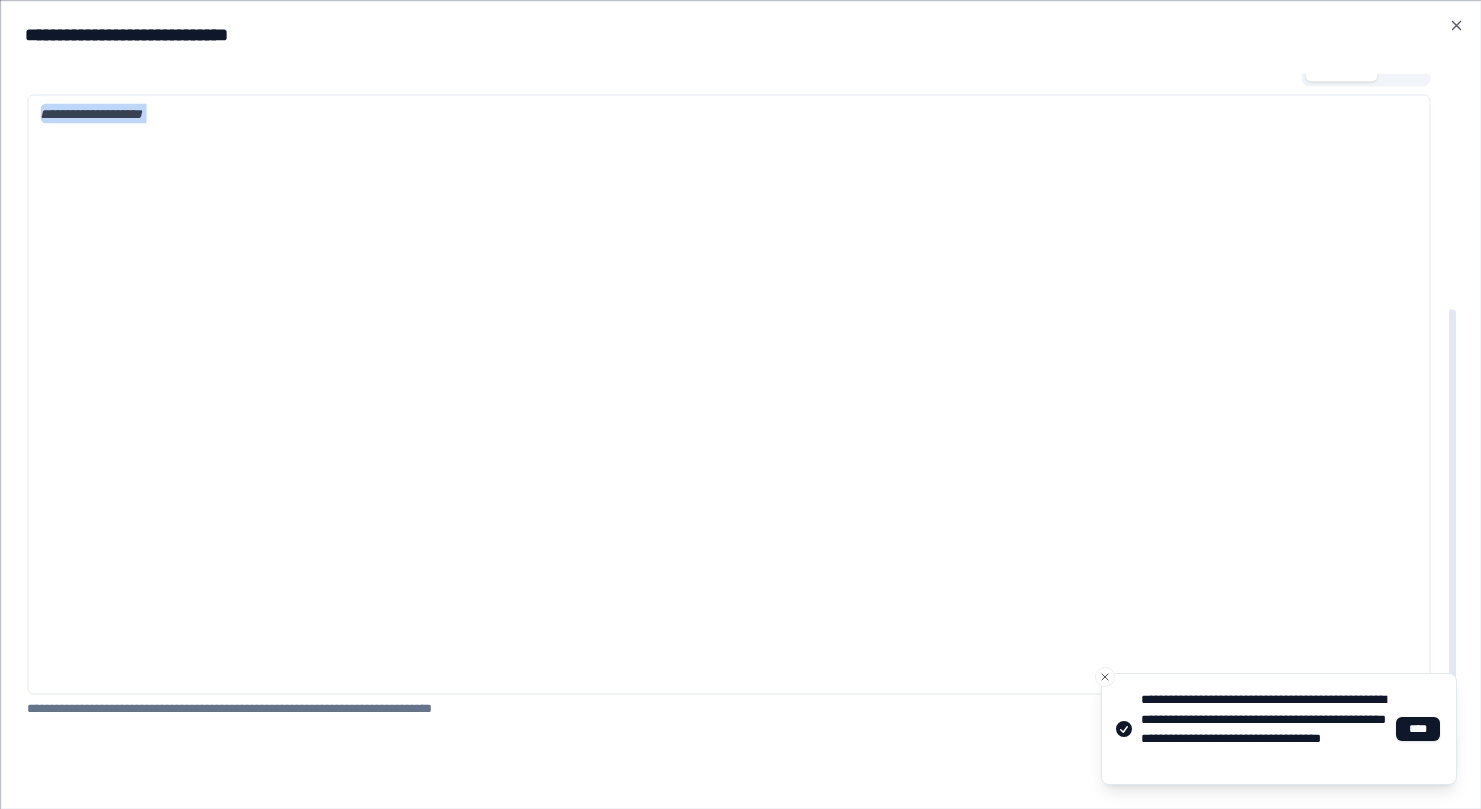 click on "**********" at bounding box center (728, 394) 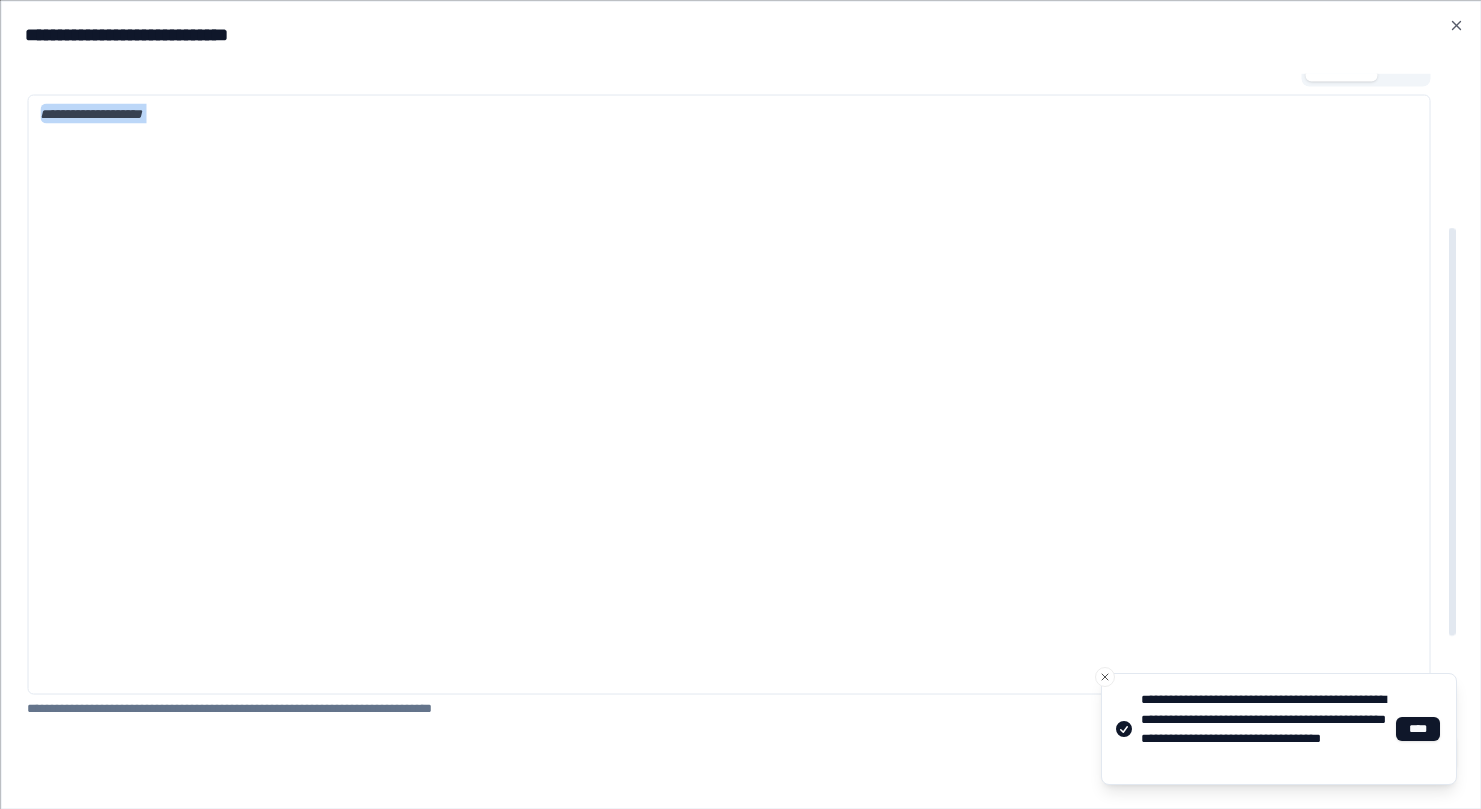 scroll, scrollTop: 0, scrollLeft: 0, axis: both 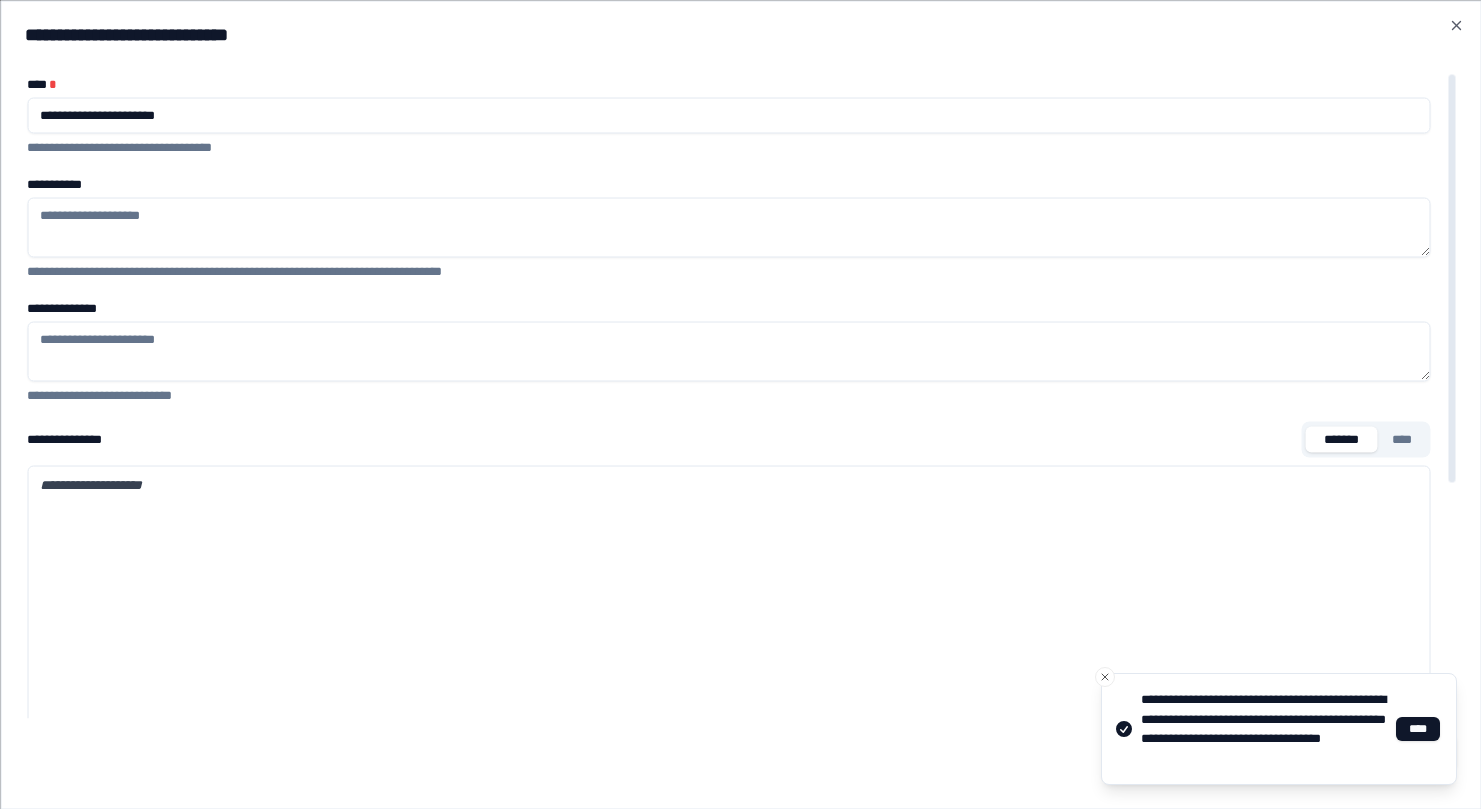 click on "**********" at bounding box center [740, 404] 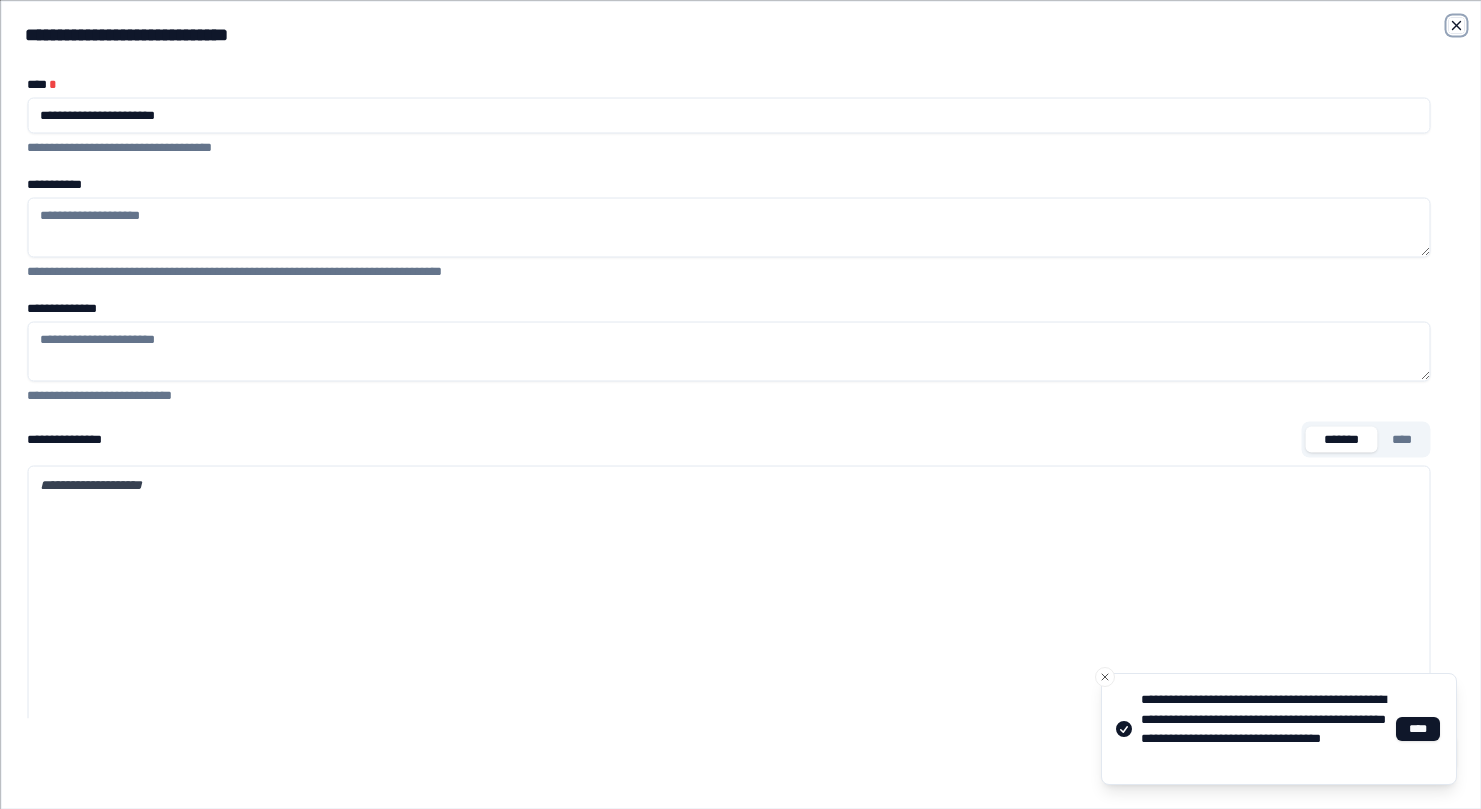 click 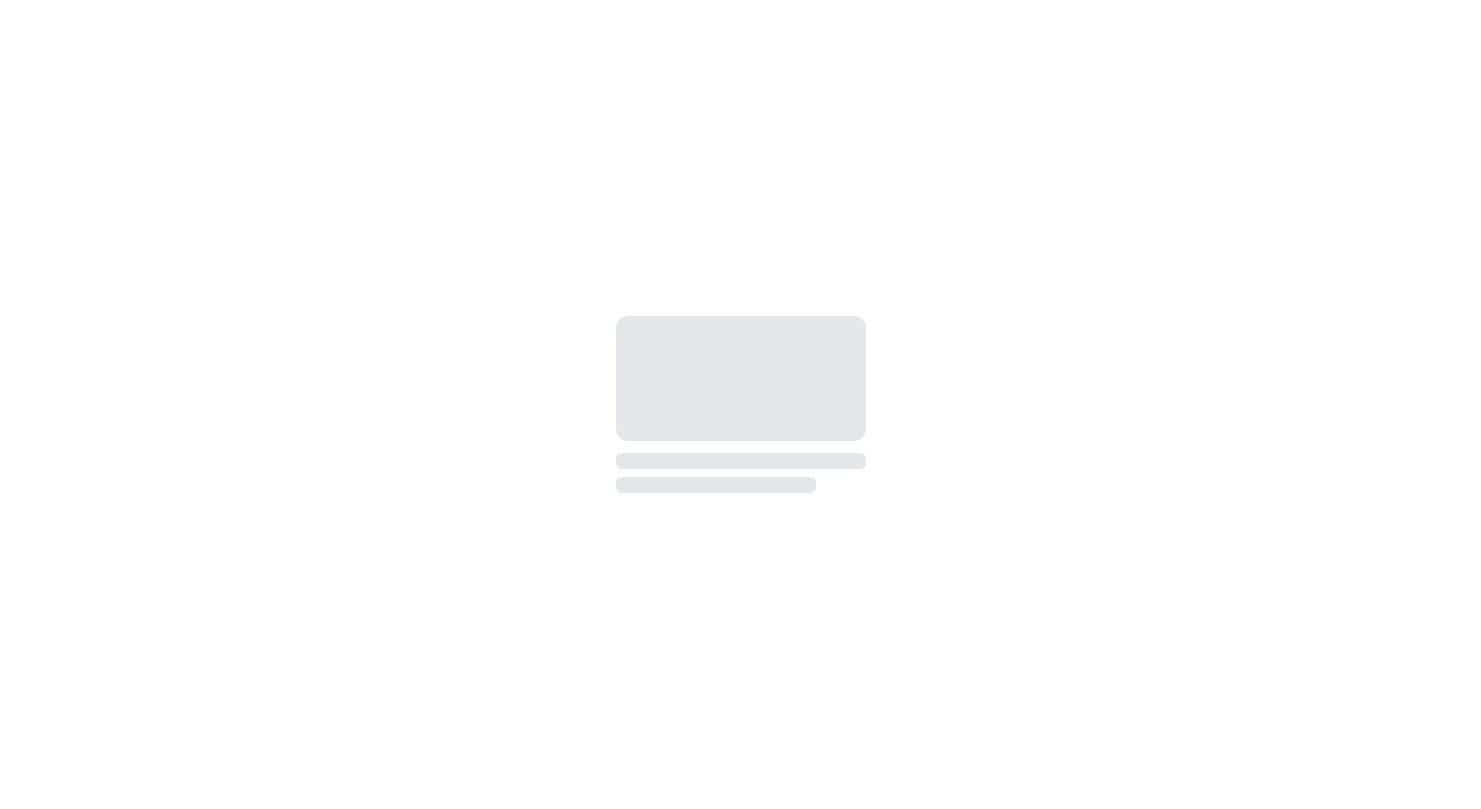 scroll, scrollTop: 0, scrollLeft: 0, axis: both 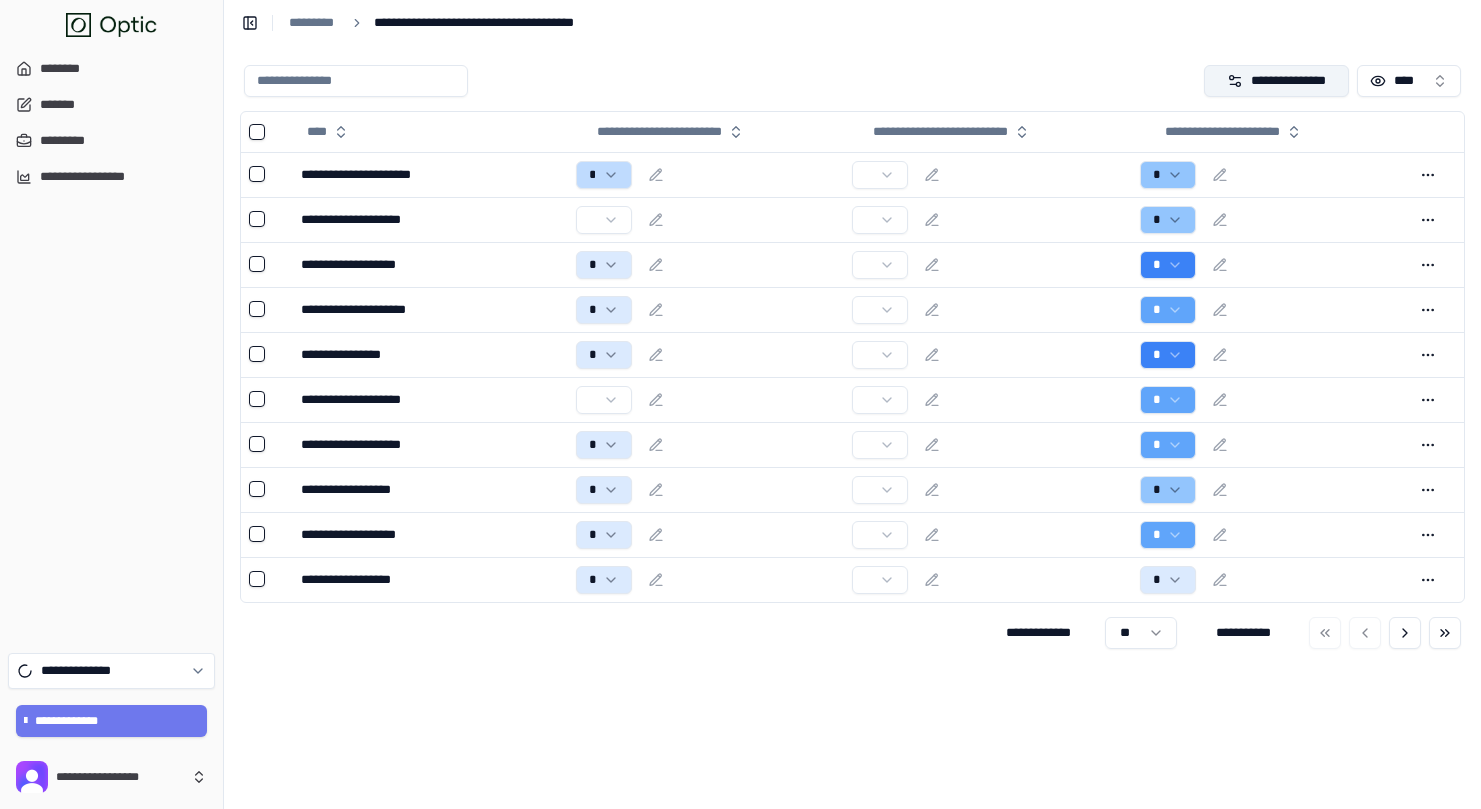 click on "**********" at bounding box center [1277, 81] 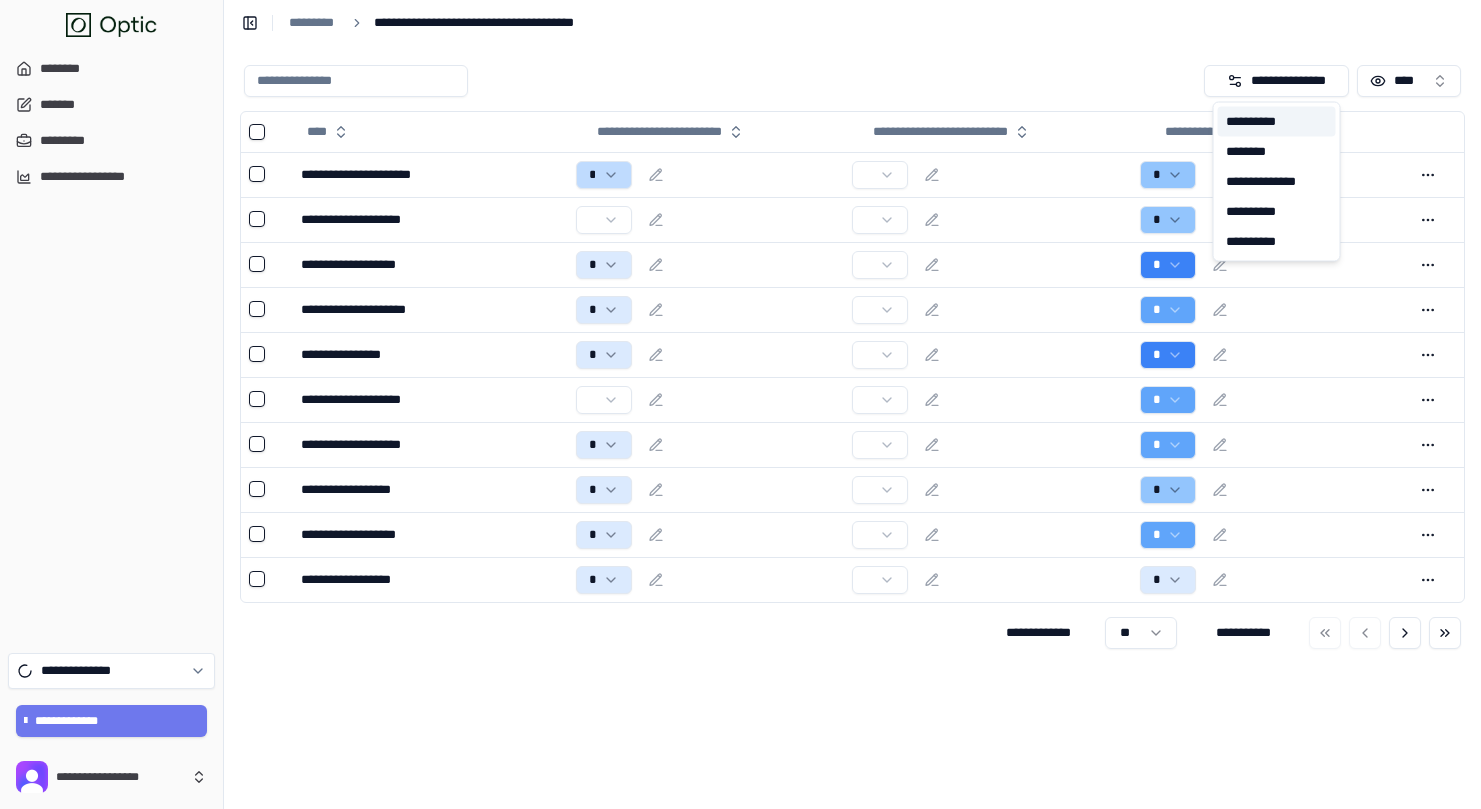 click on "**********" at bounding box center (1277, 122) 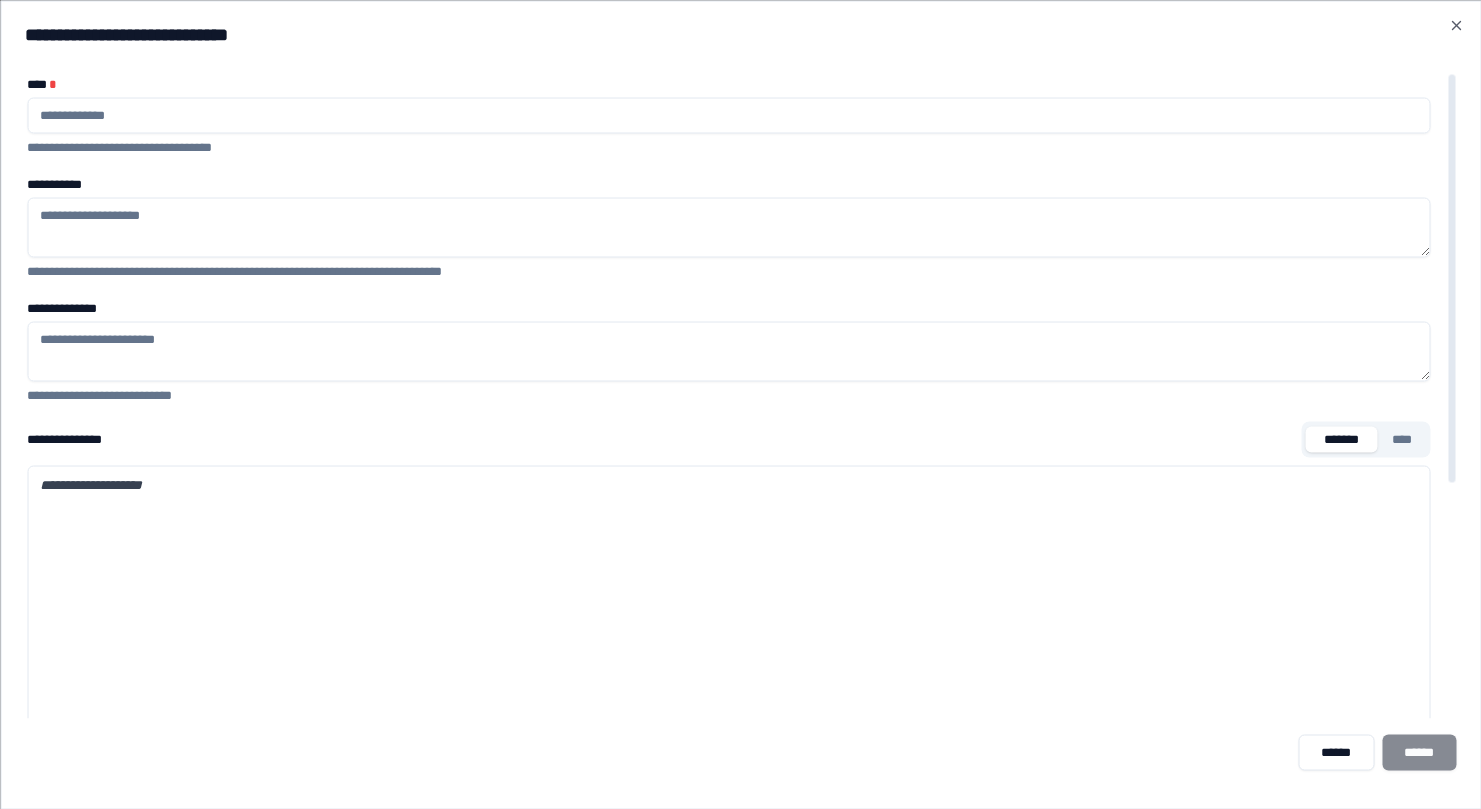 type on "**********" 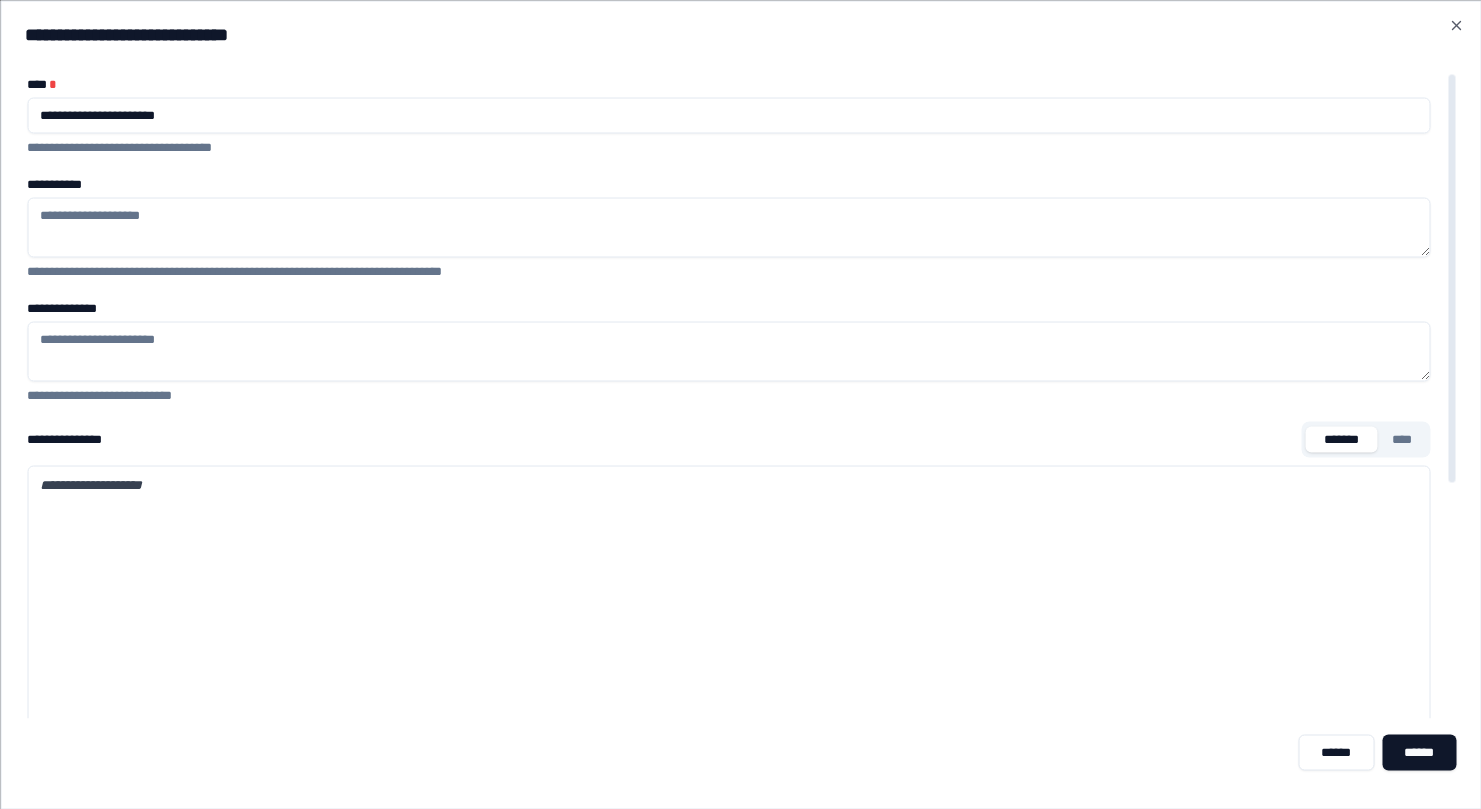 click on "**********" at bounding box center [728, 227] 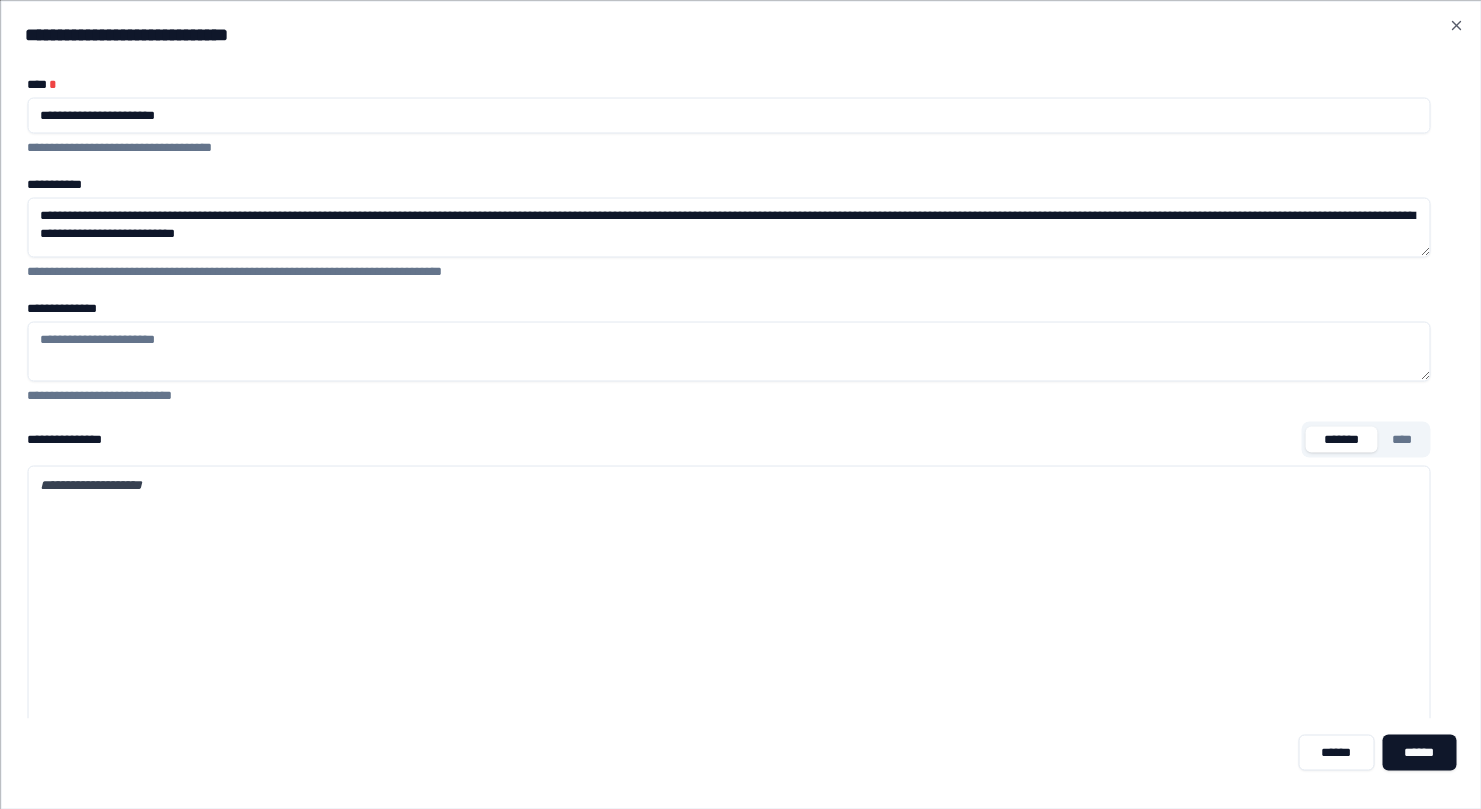 type on "**********" 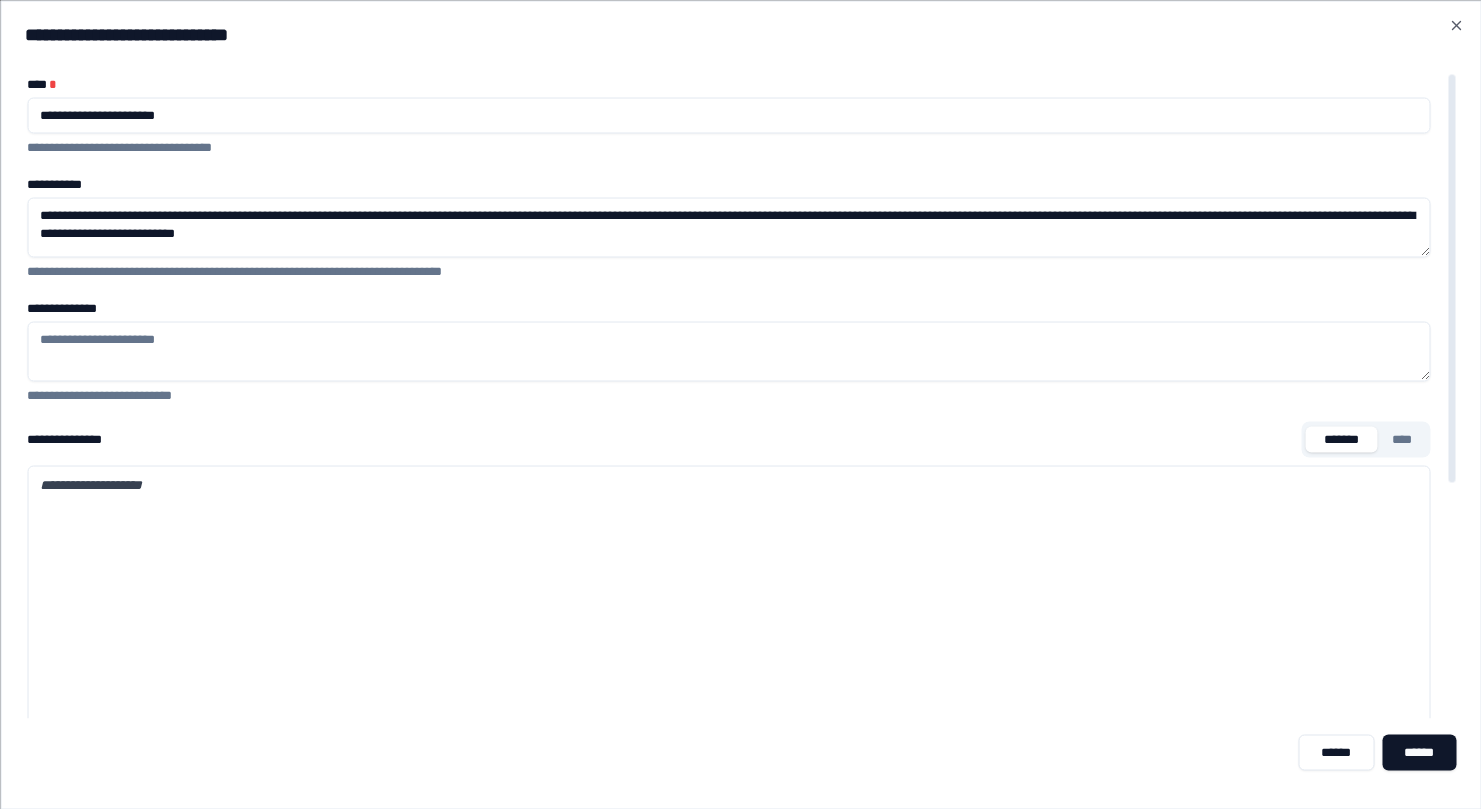 paste on "**********" 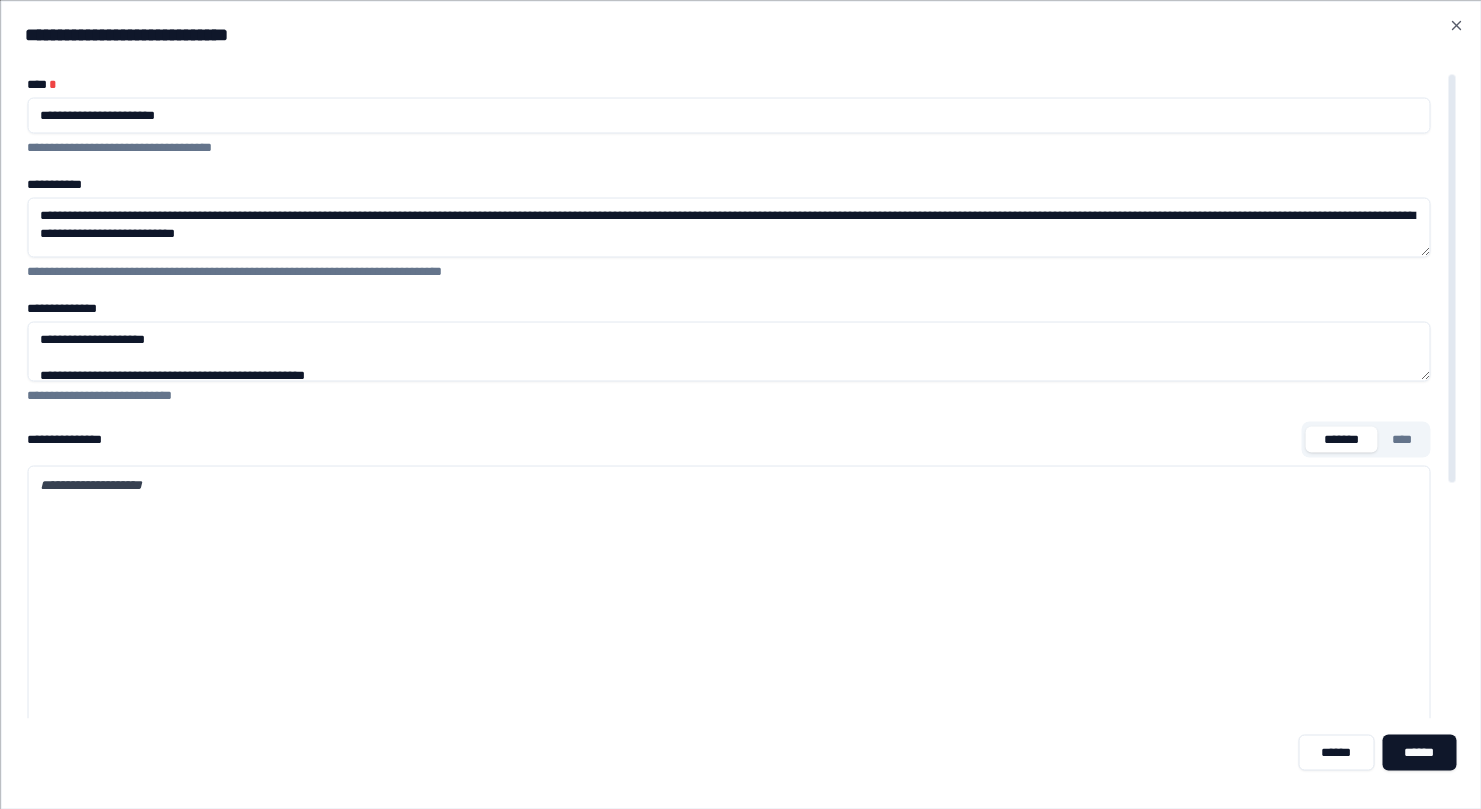 scroll, scrollTop: 92, scrollLeft: 0, axis: vertical 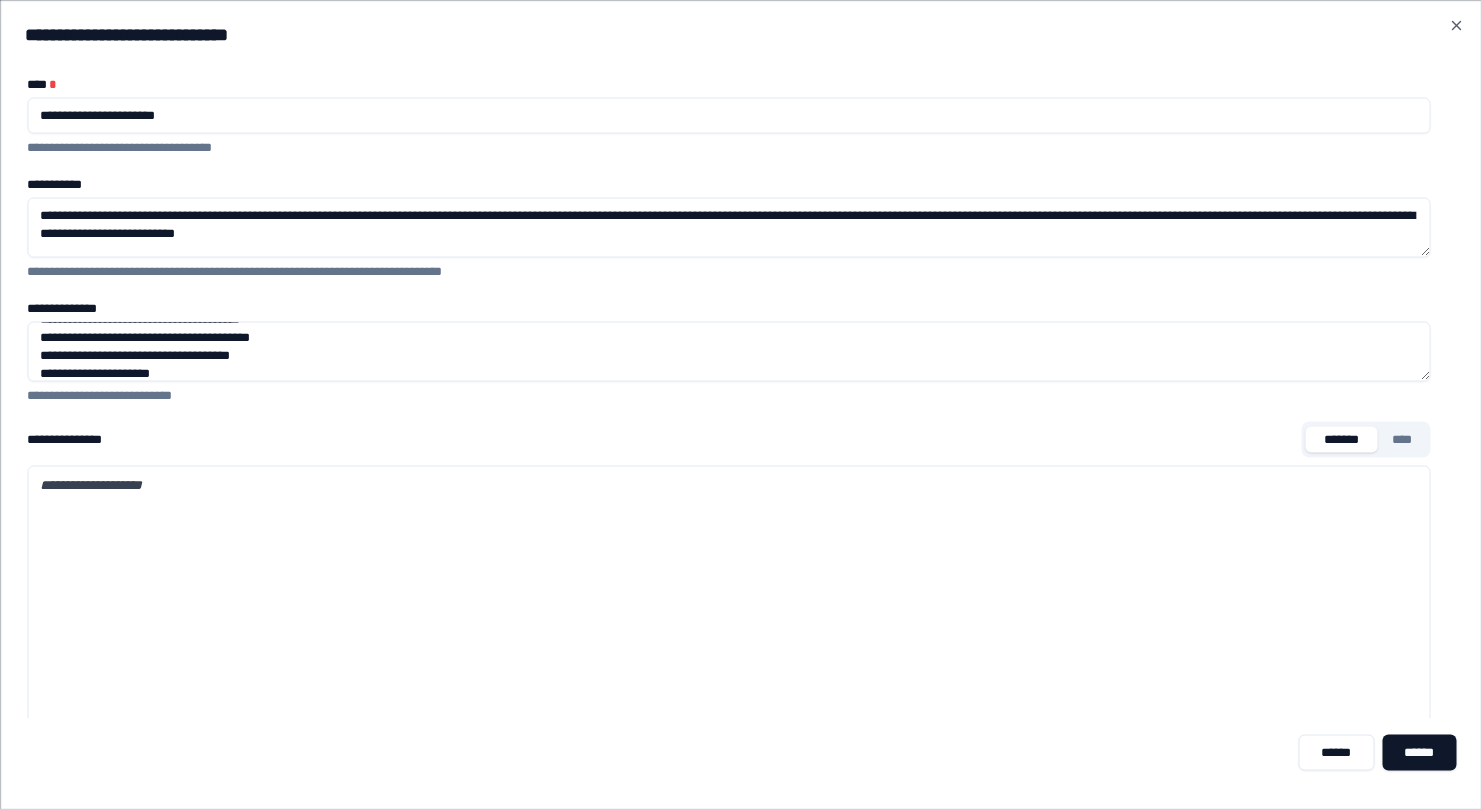 type on "**********" 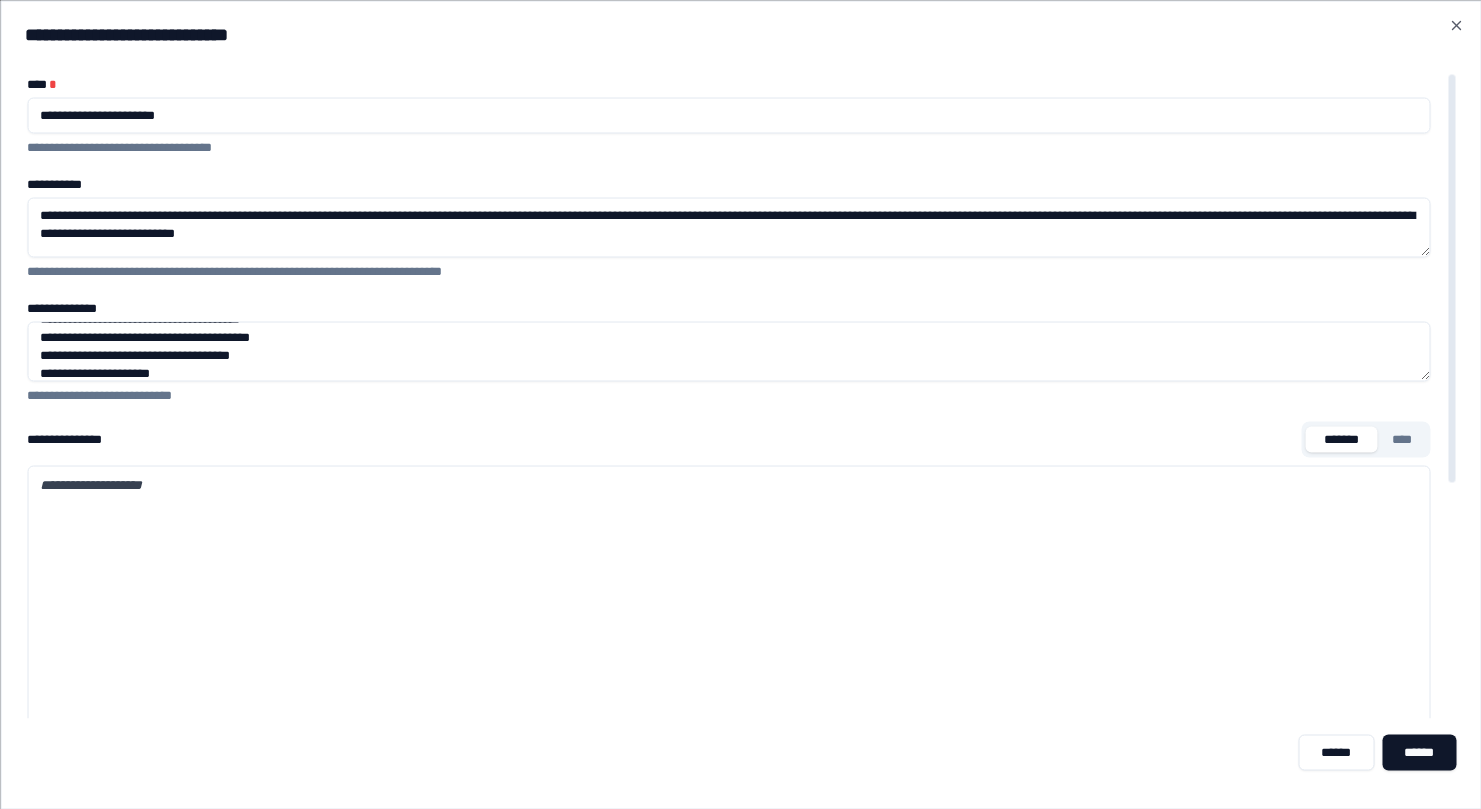 click on "****" at bounding box center (1402, 439) 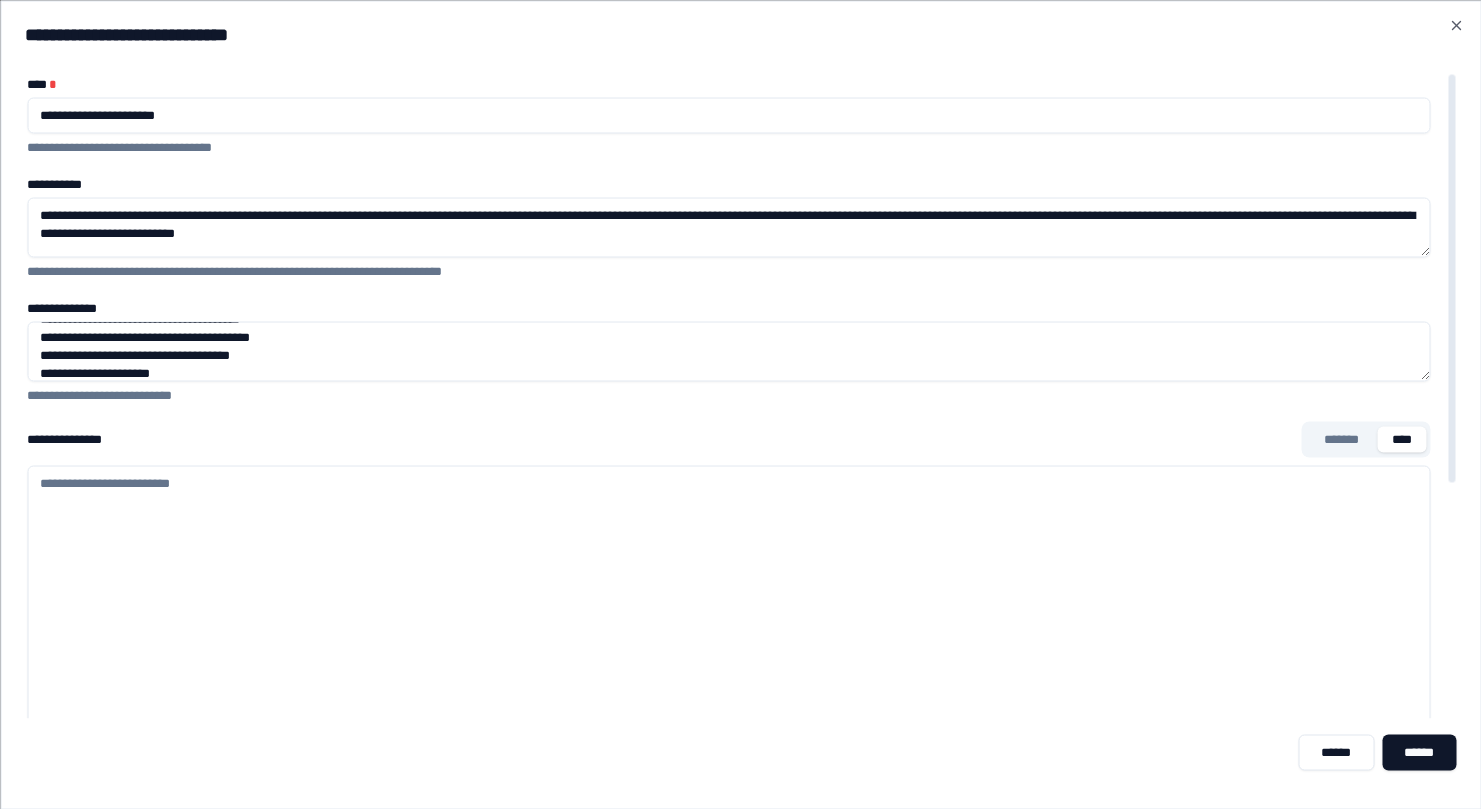 click on "**********" at bounding box center [728, 765] 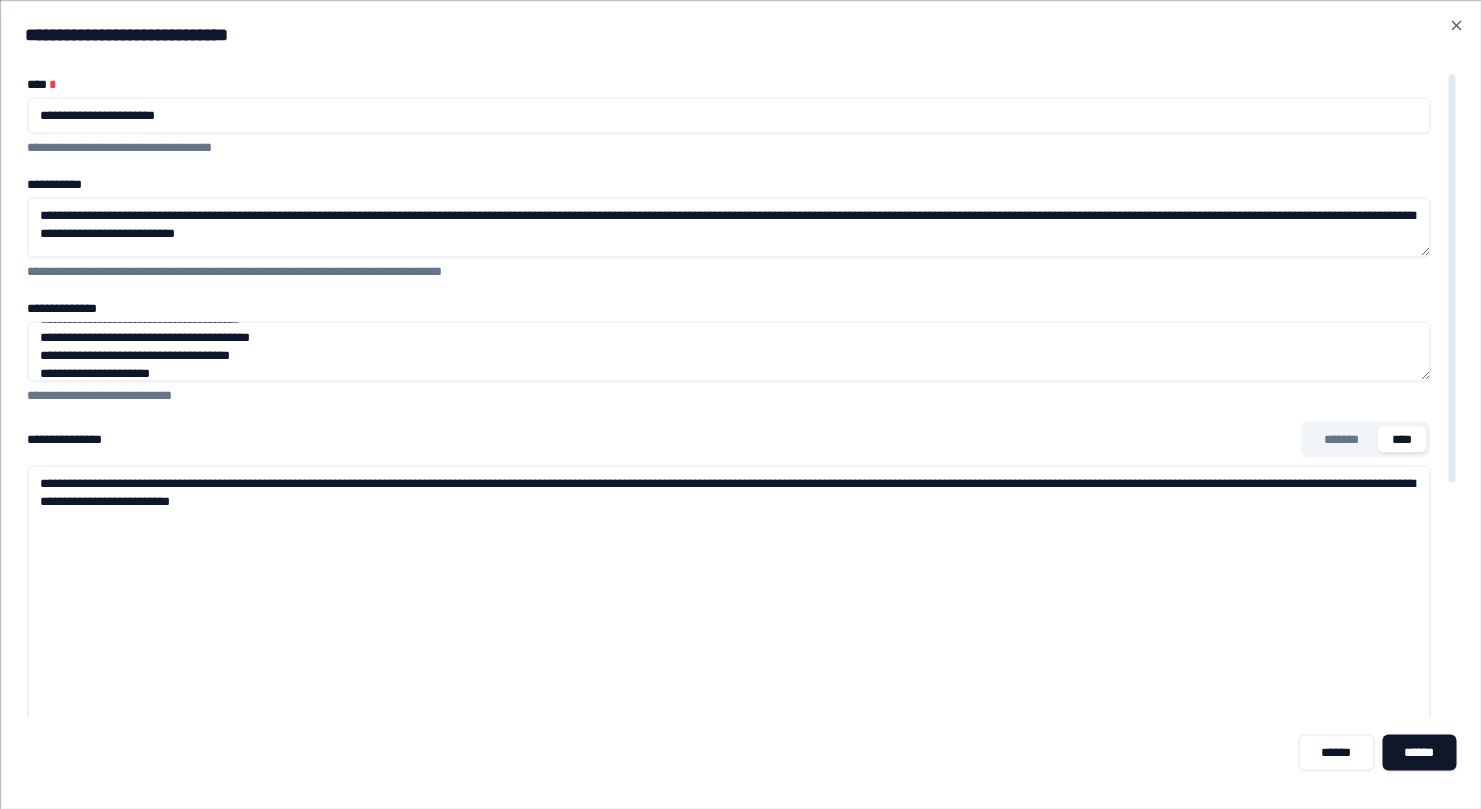 type on "**********" 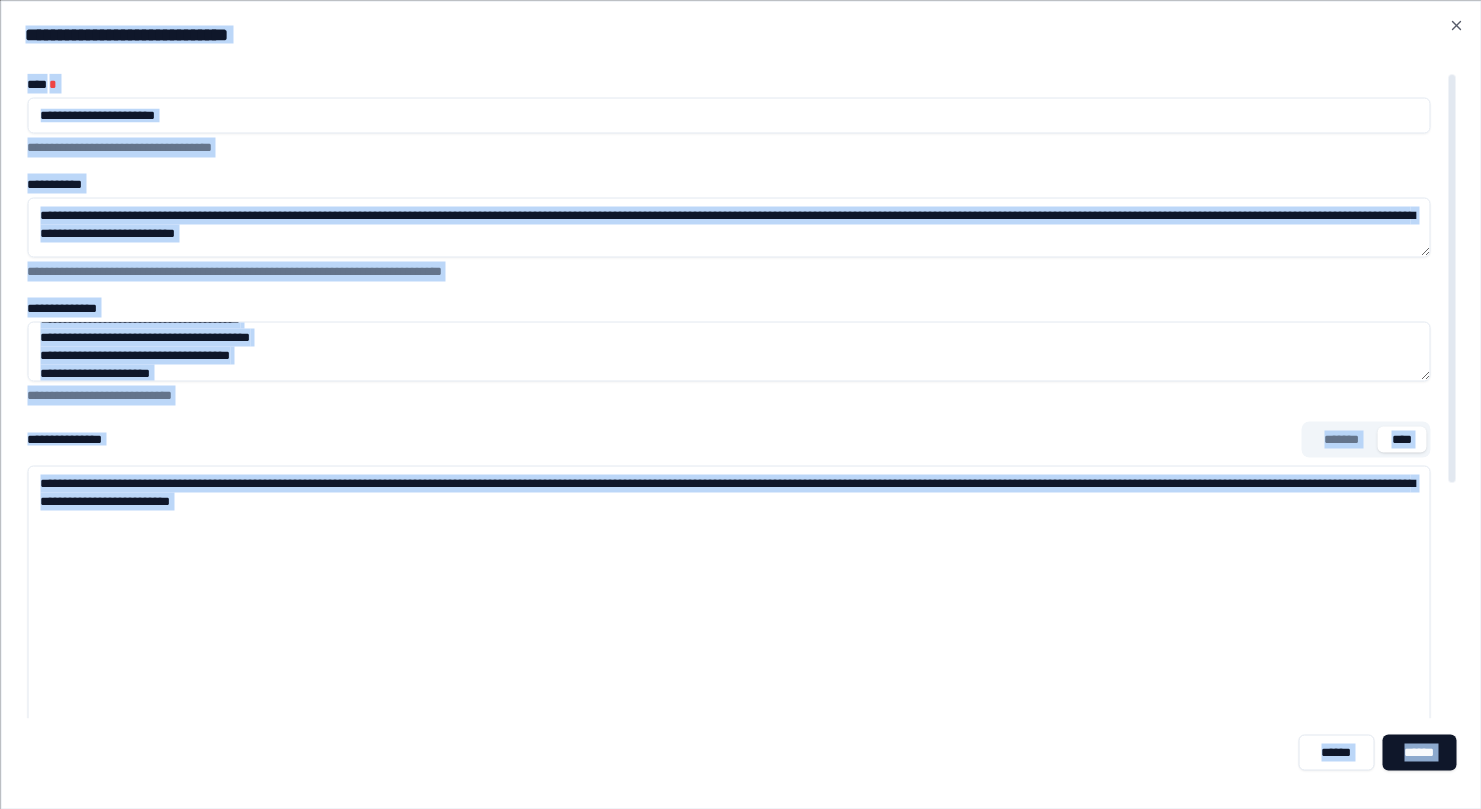 click on "**********" at bounding box center (728, 227) 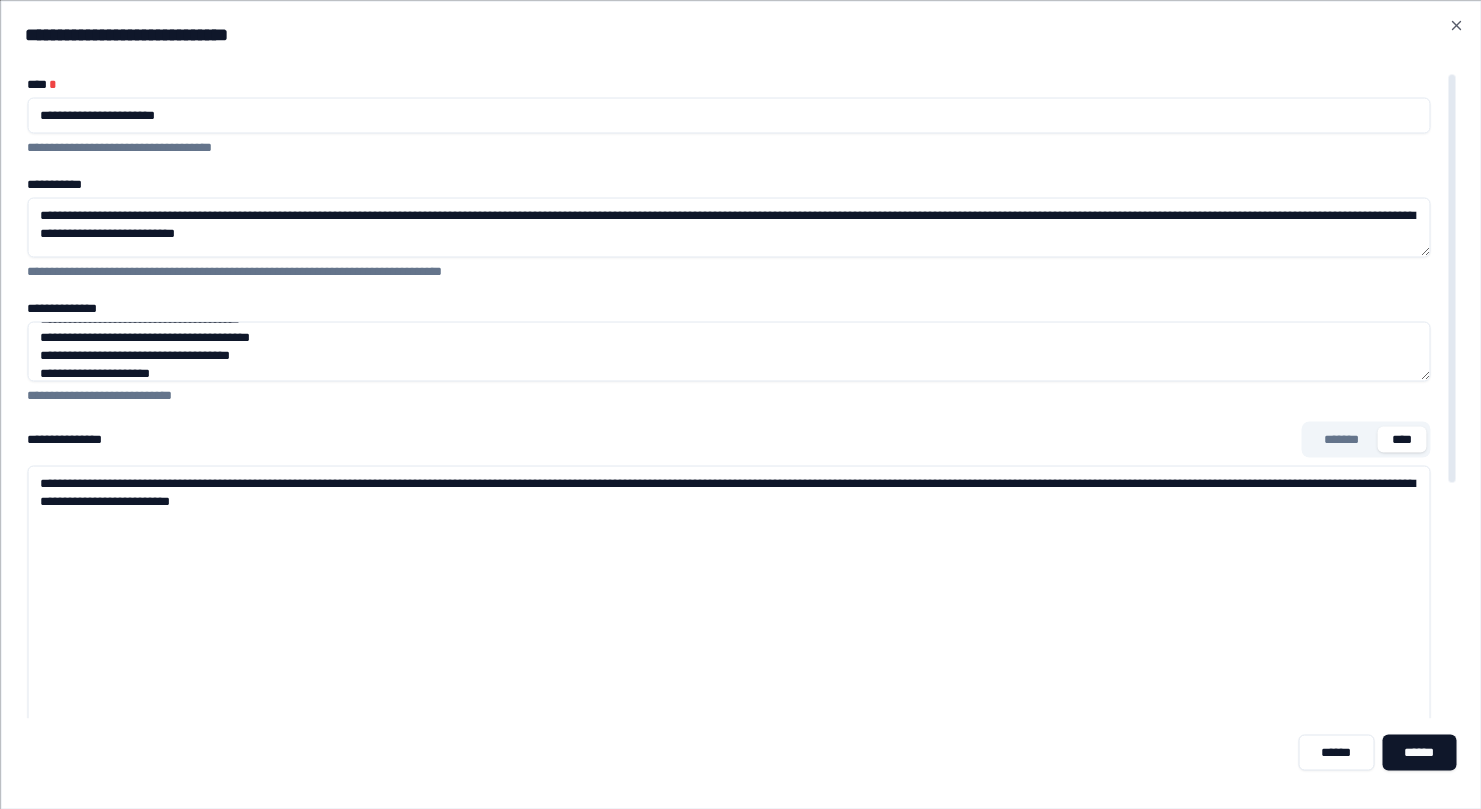 click on "**********" at bounding box center [728, 227] 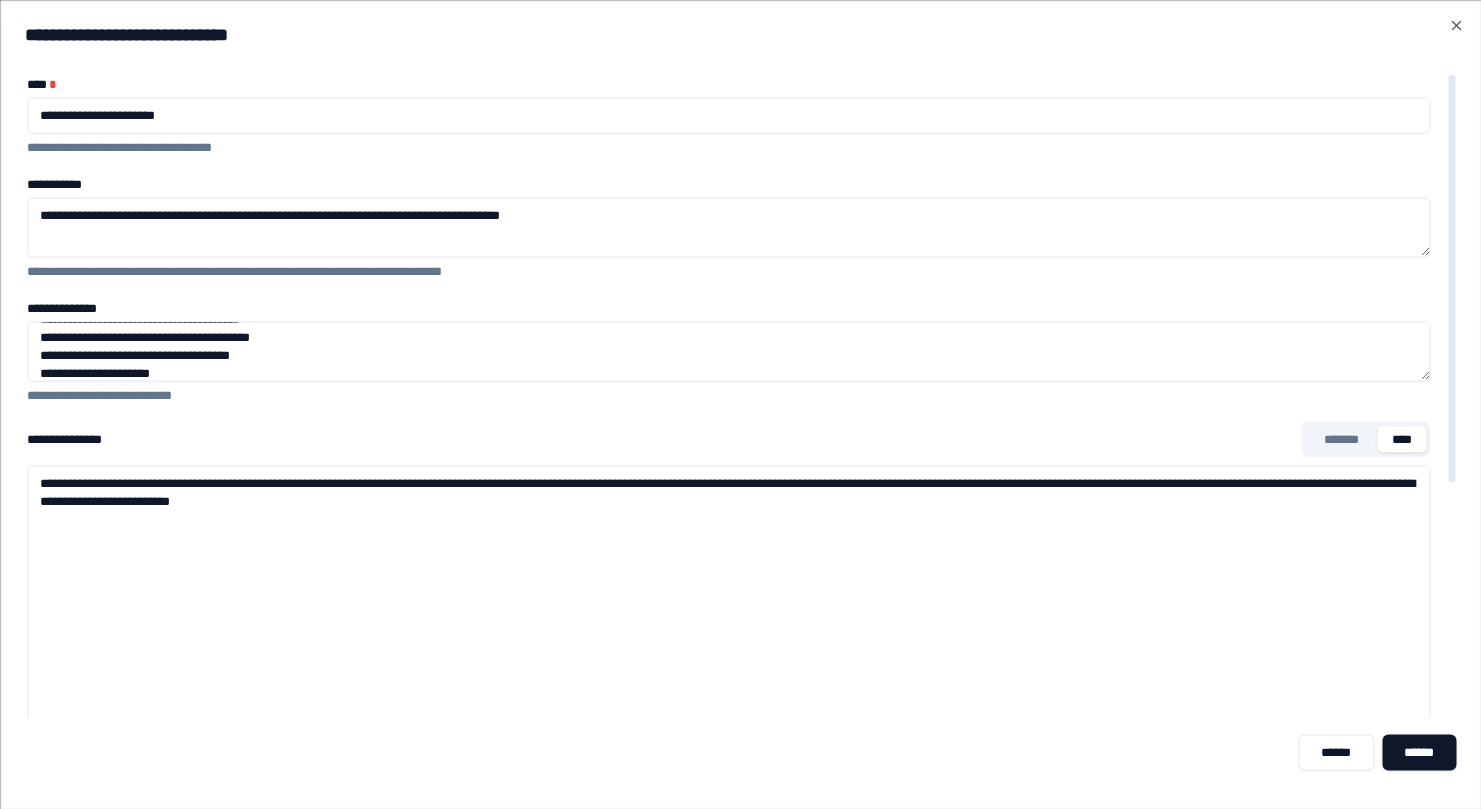 drag, startPoint x: 449, startPoint y: 216, endPoint x: 390, endPoint y: 223, distance: 59.413803 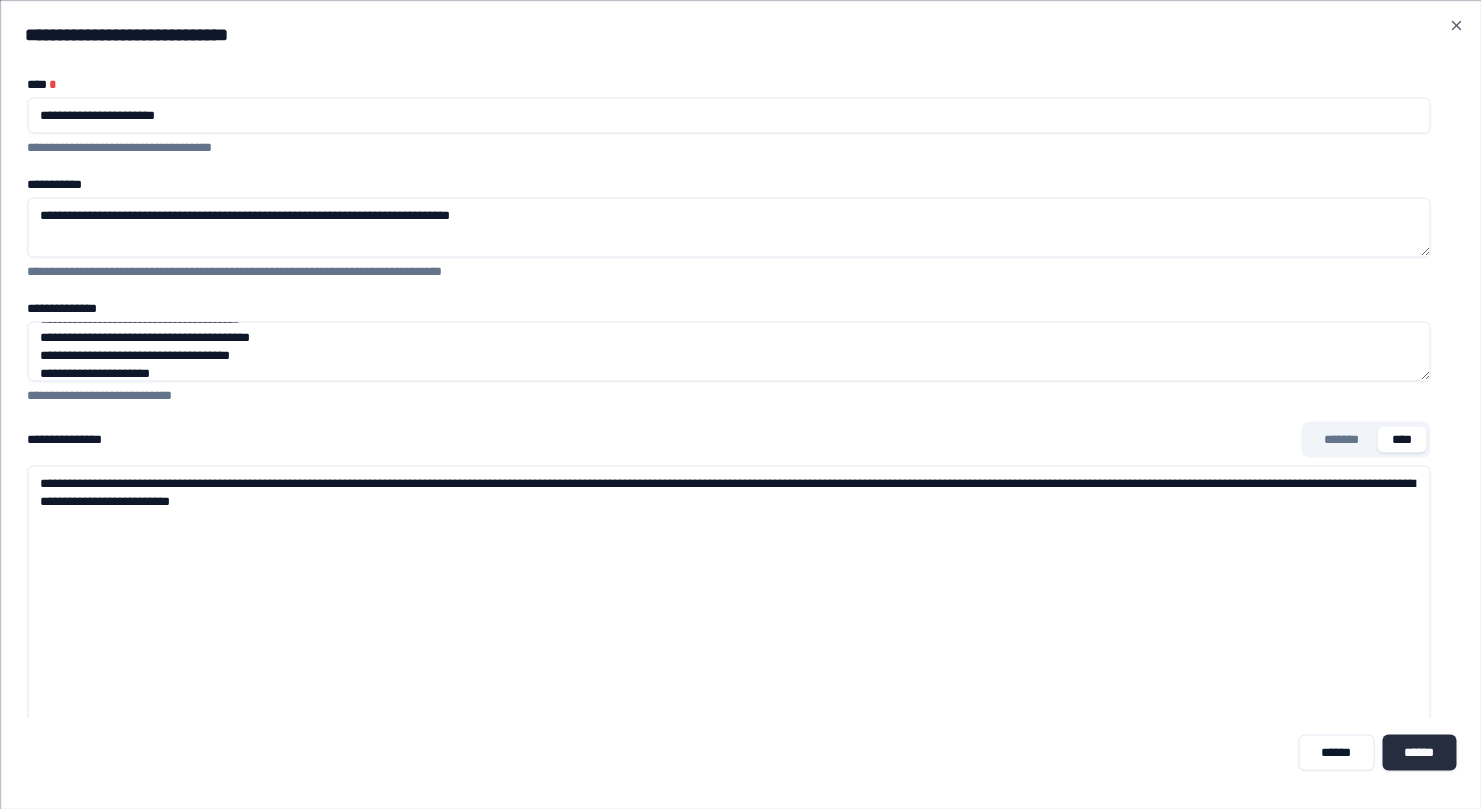 type on "**********" 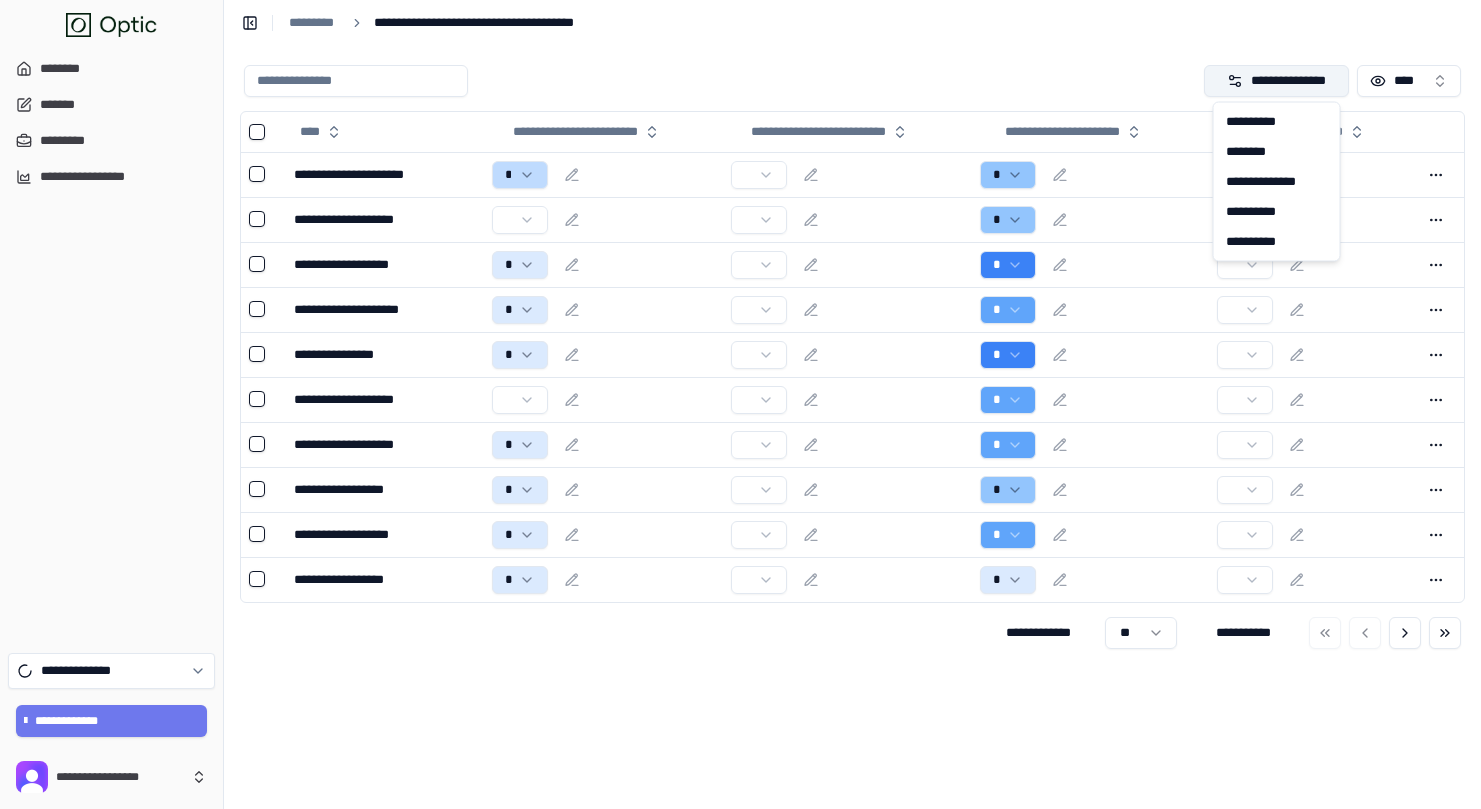 click on "**********" at bounding box center (1277, 81) 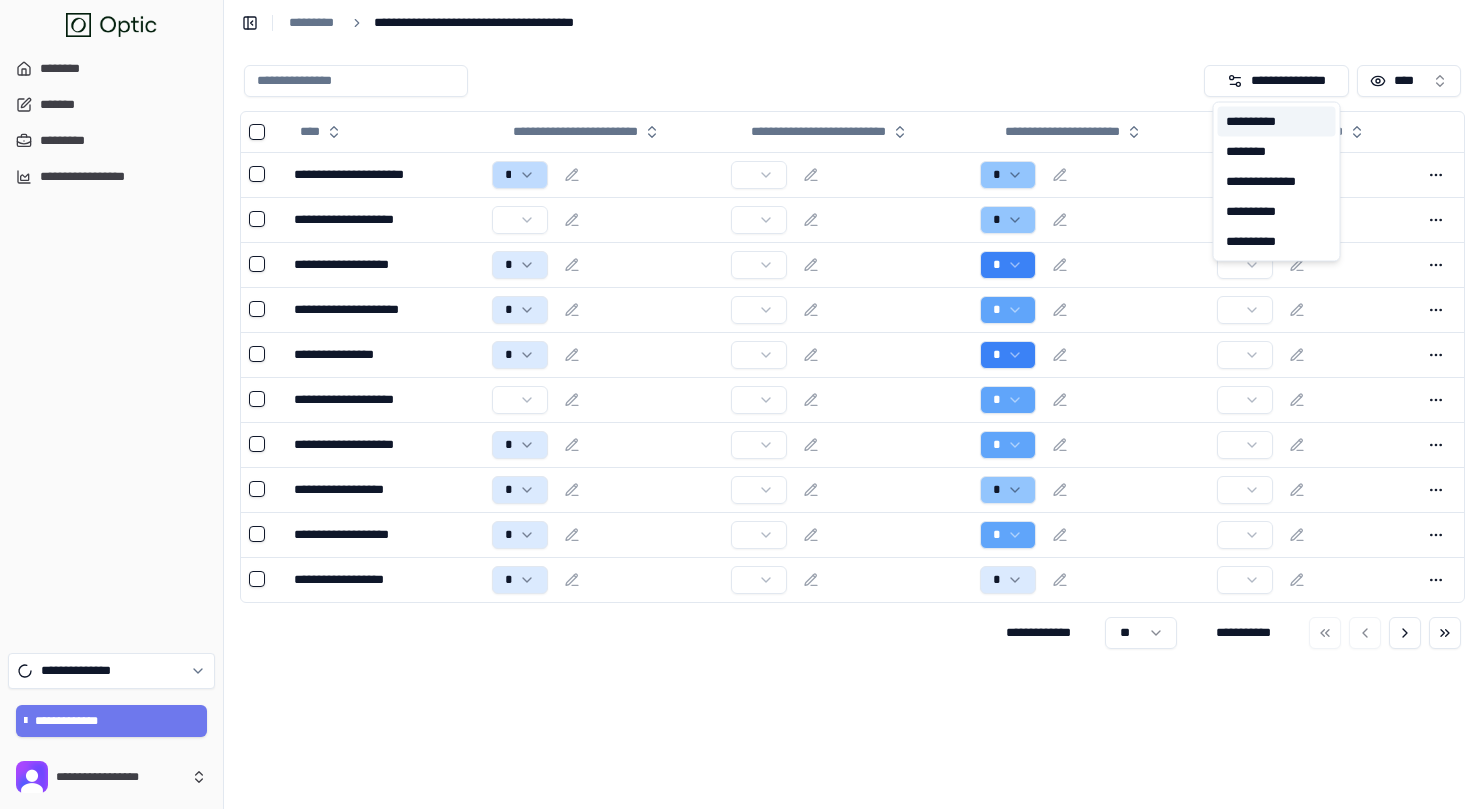 click on "**********" at bounding box center (1277, 122) 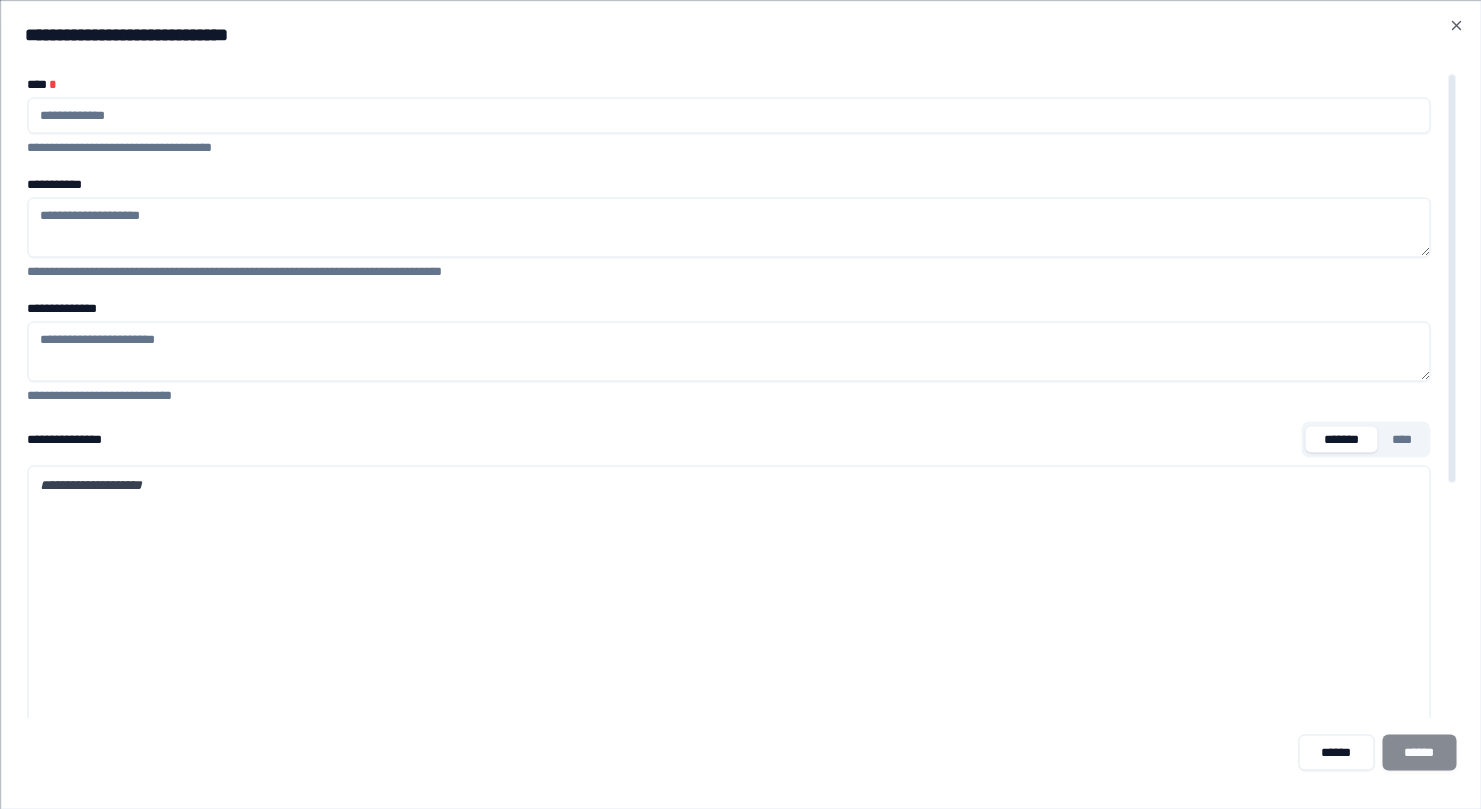 type on "**********" 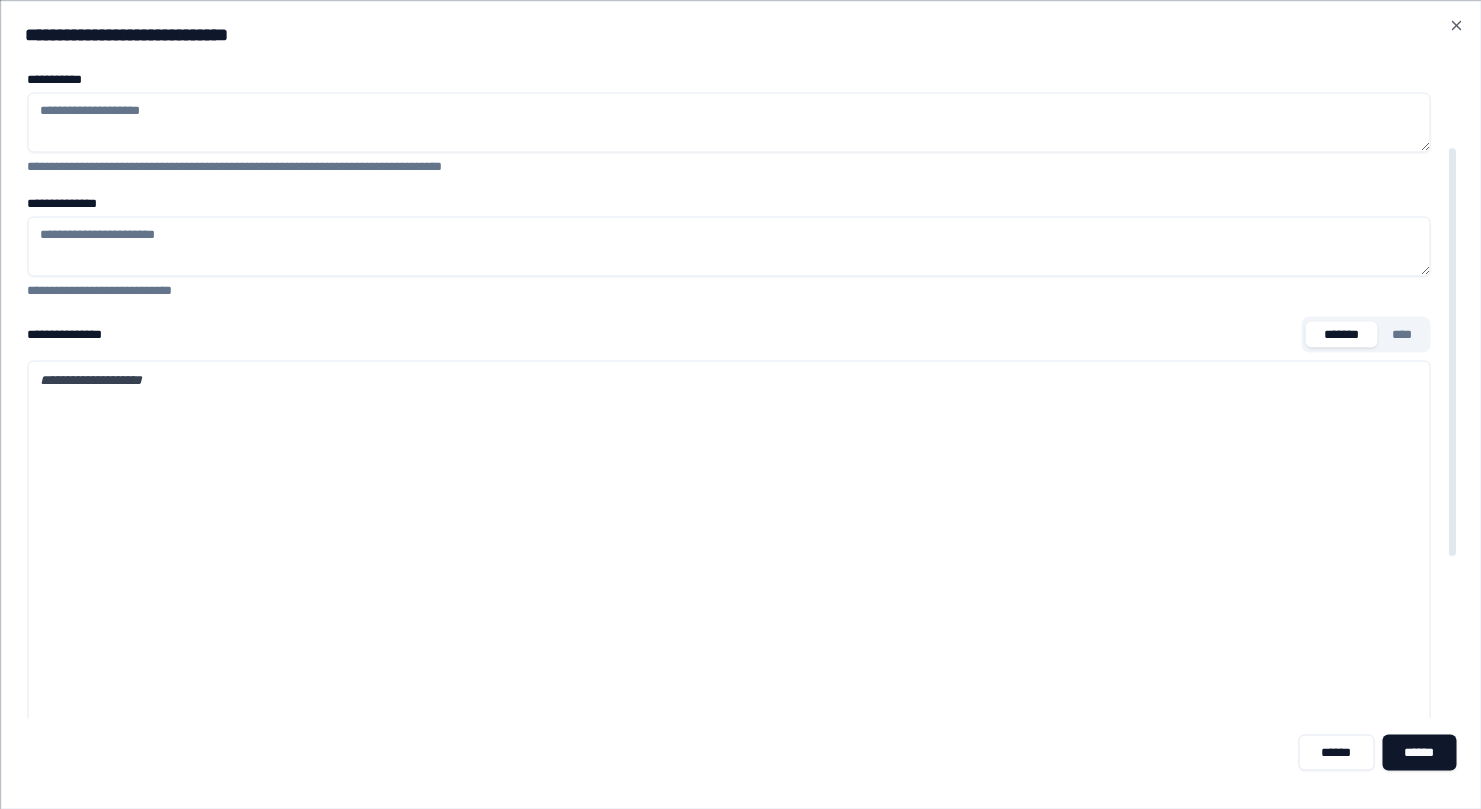 scroll, scrollTop: 141, scrollLeft: 0, axis: vertical 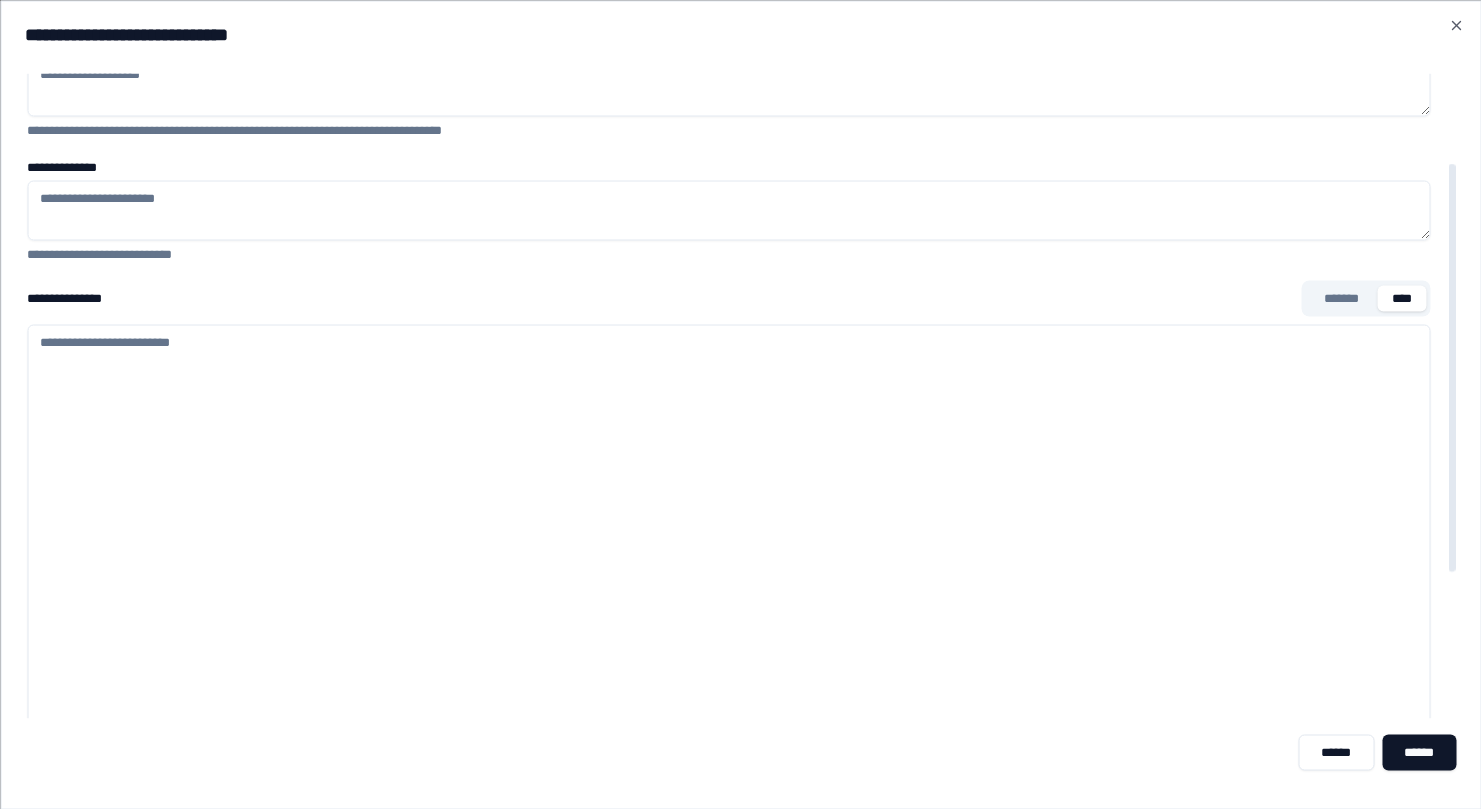 click on "****" at bounding box center (1402, 298) 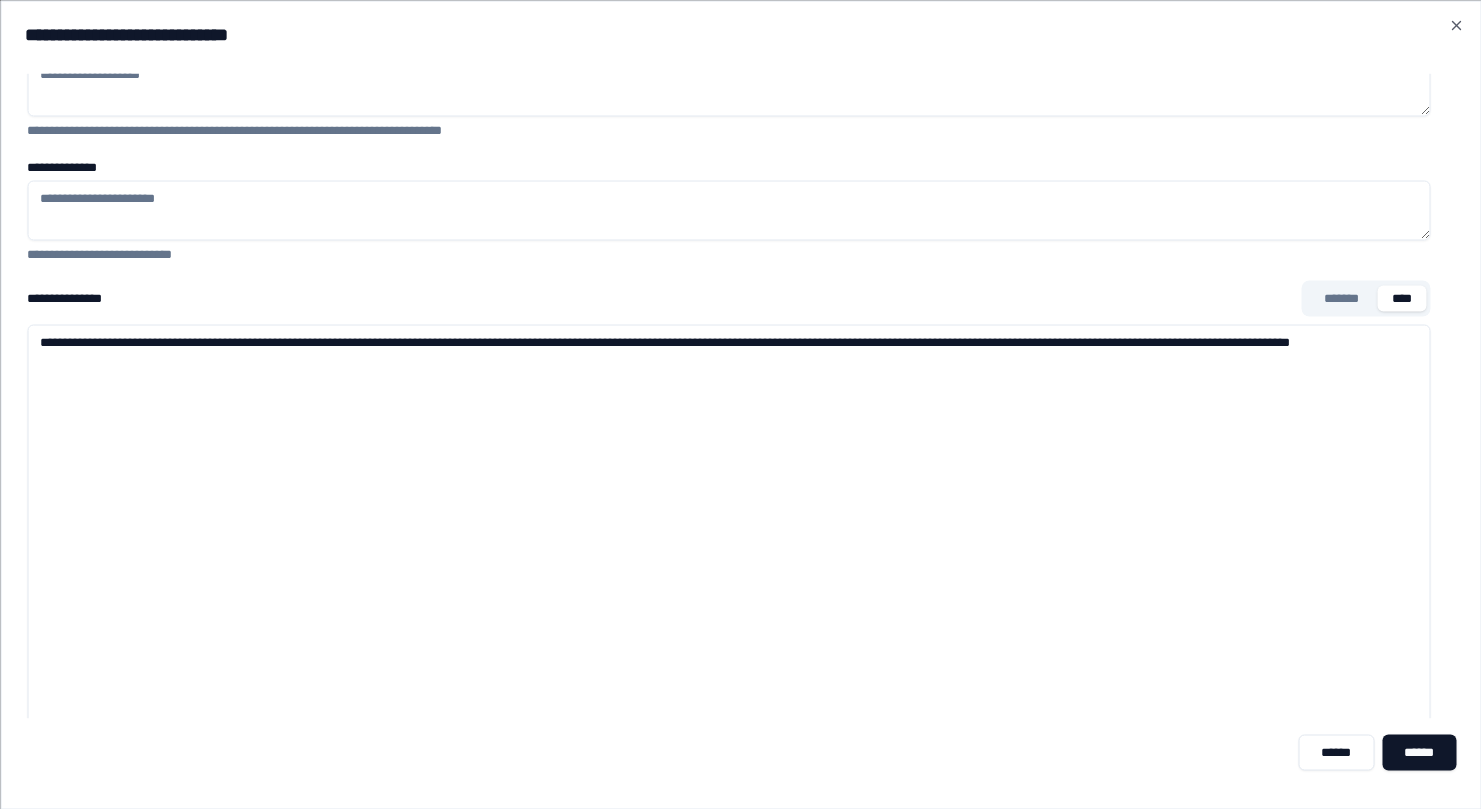 type on "**********" 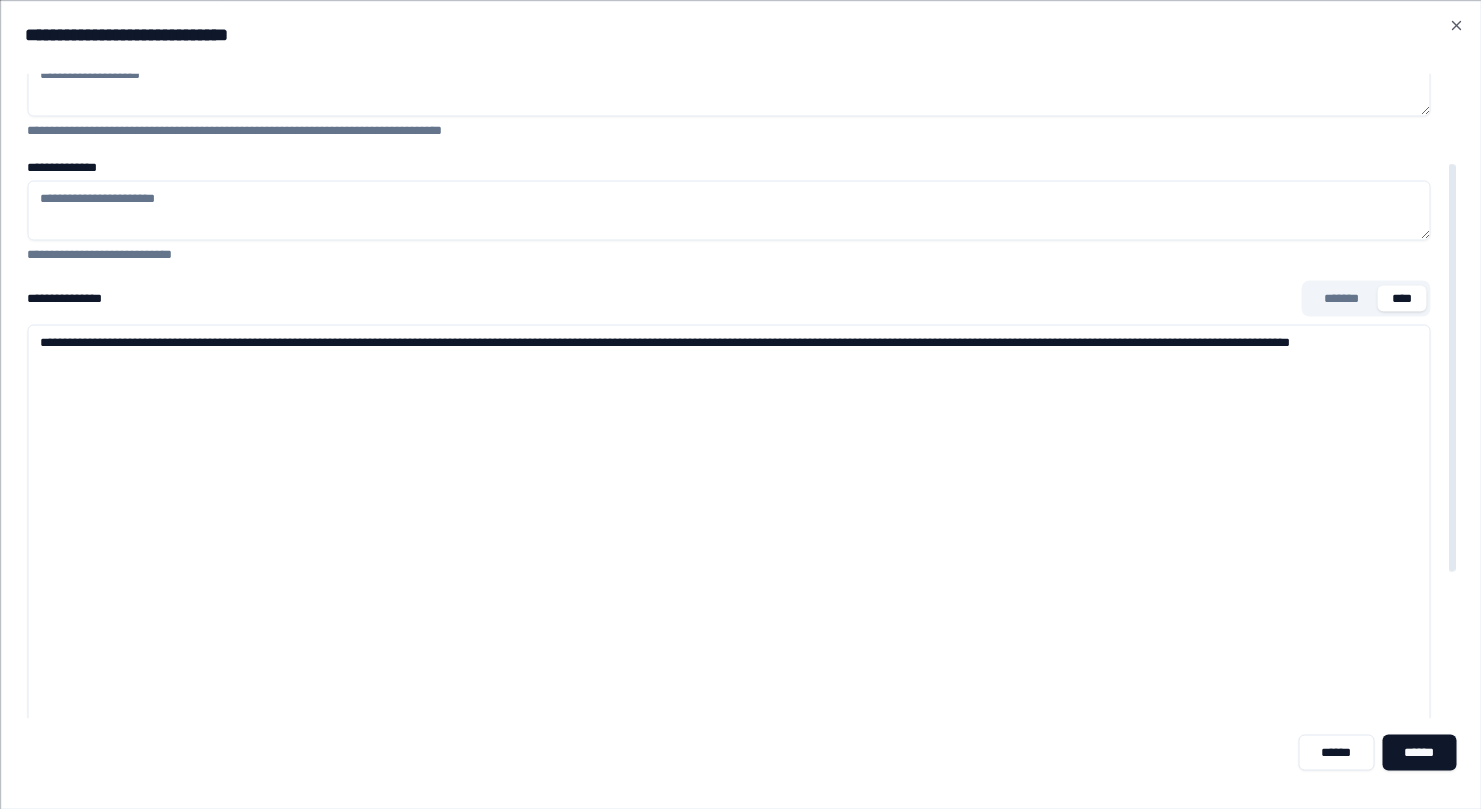 click on "**********" at bounding box center [728, 210] 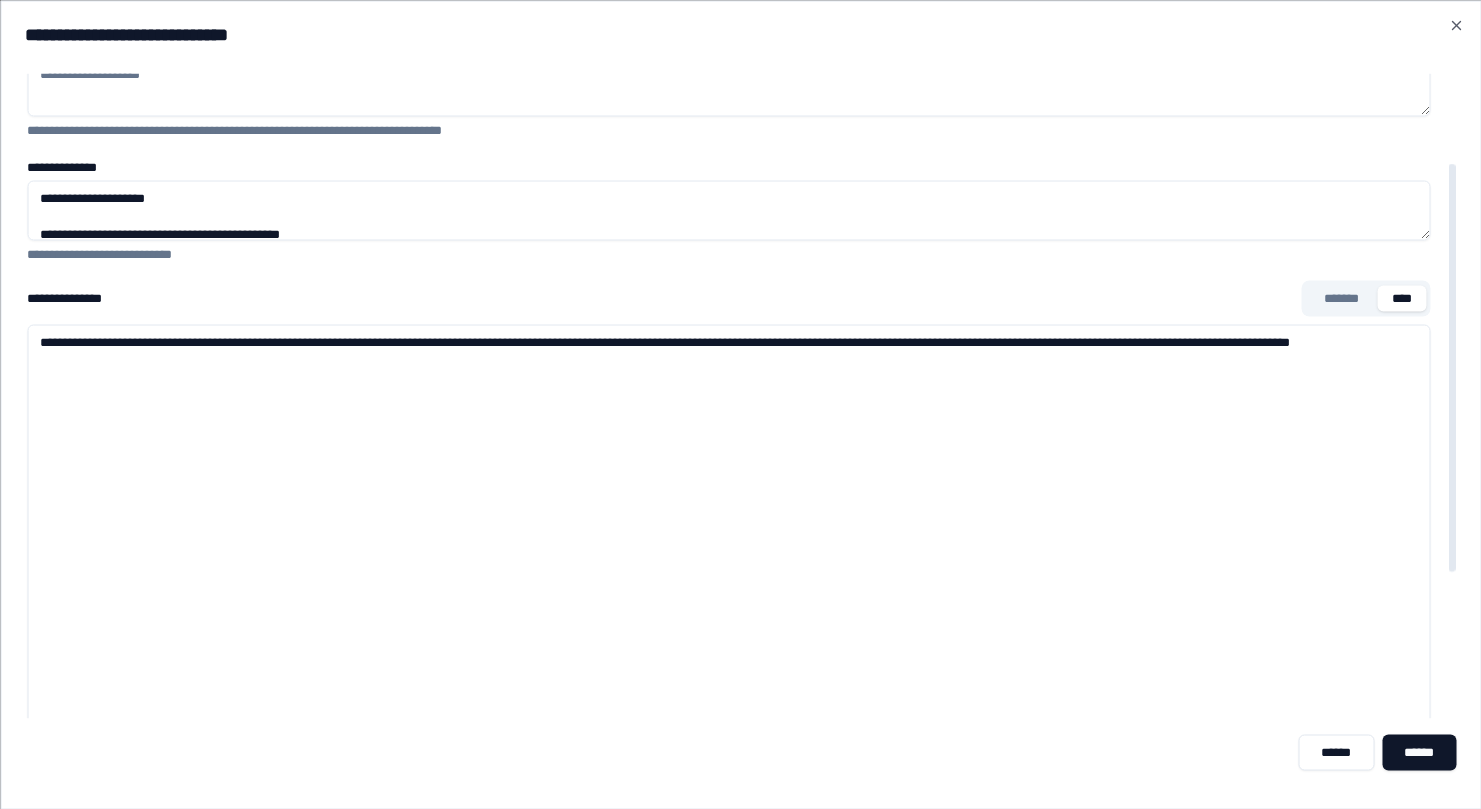 scroll, scrollTop: 92, scrollLeft: 0, axis: vertical 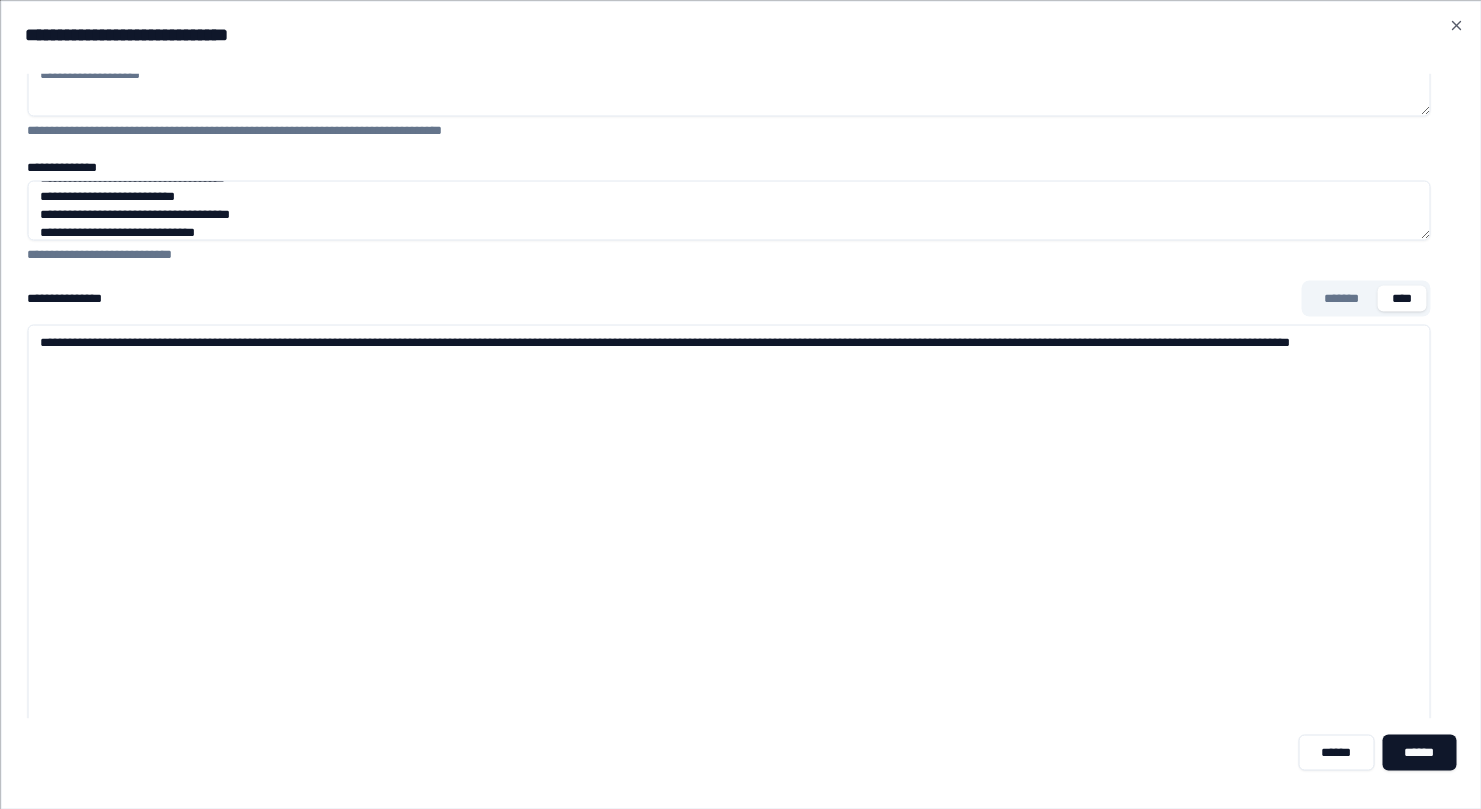 type on "**********" 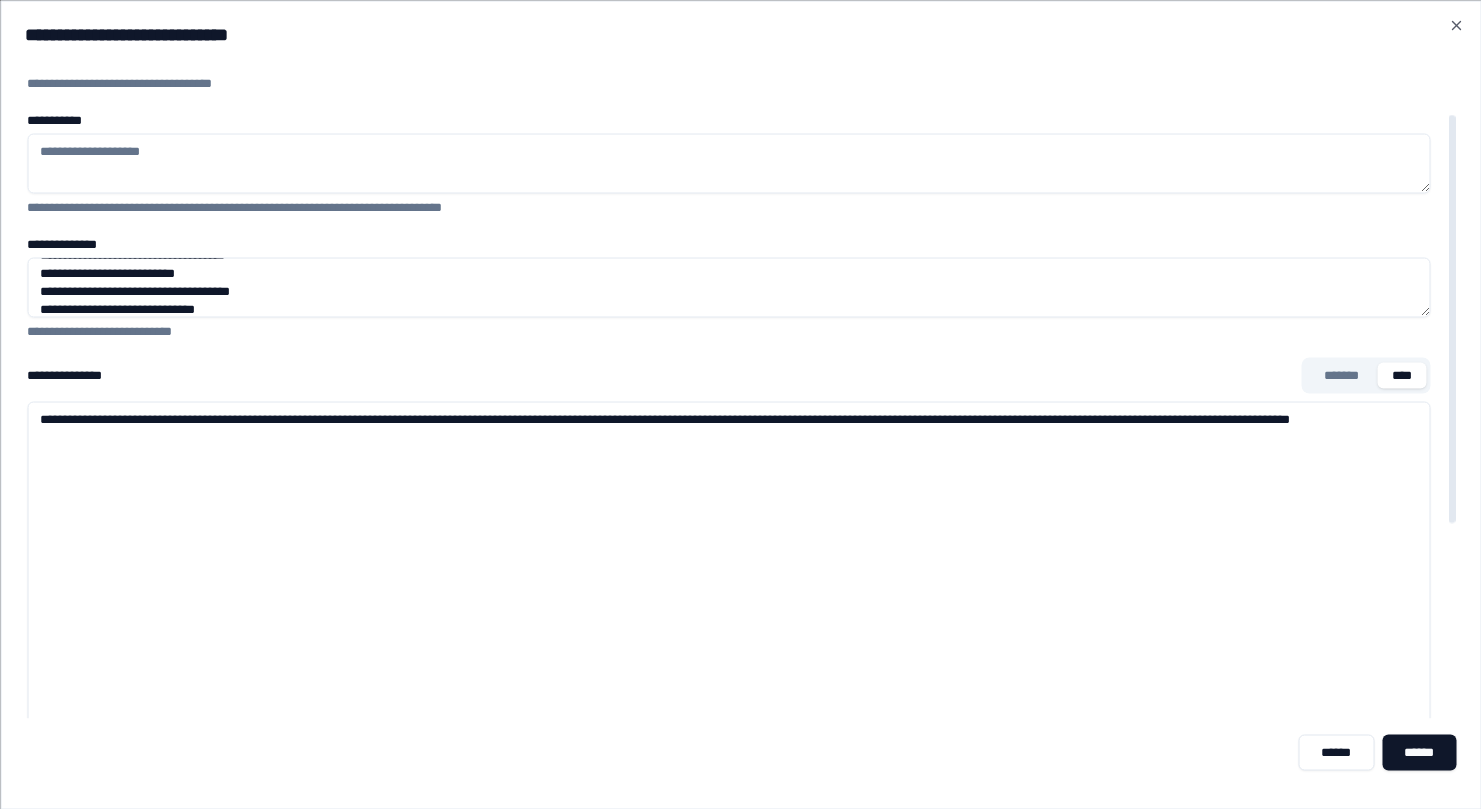 scroll, scrollTop: 63, scrollLeft: 0, axis: vertical 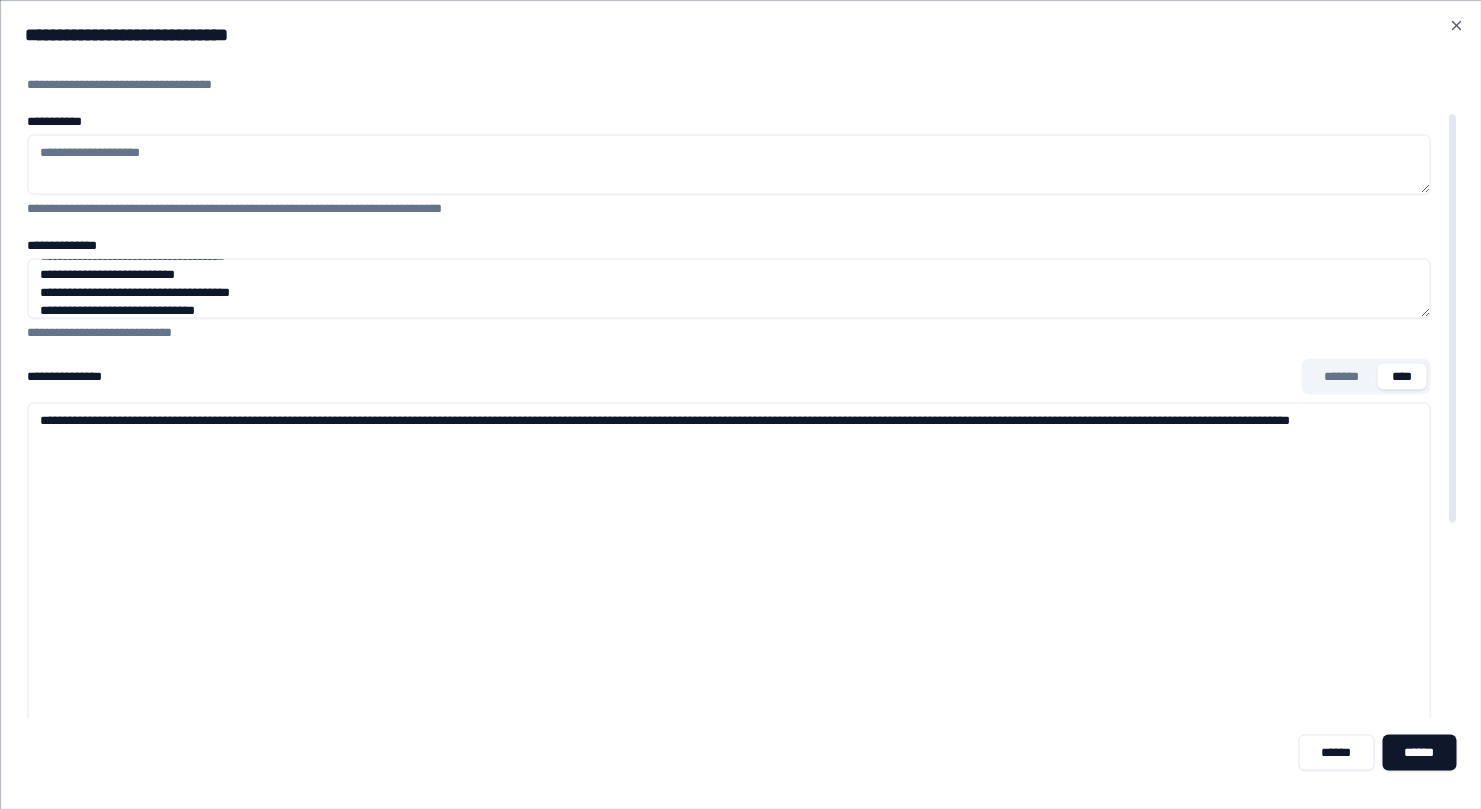 drag, startPoint x: 40, startPoint y: 419, endPoint x: 472, endPoint y: 421, distance: 432.00464 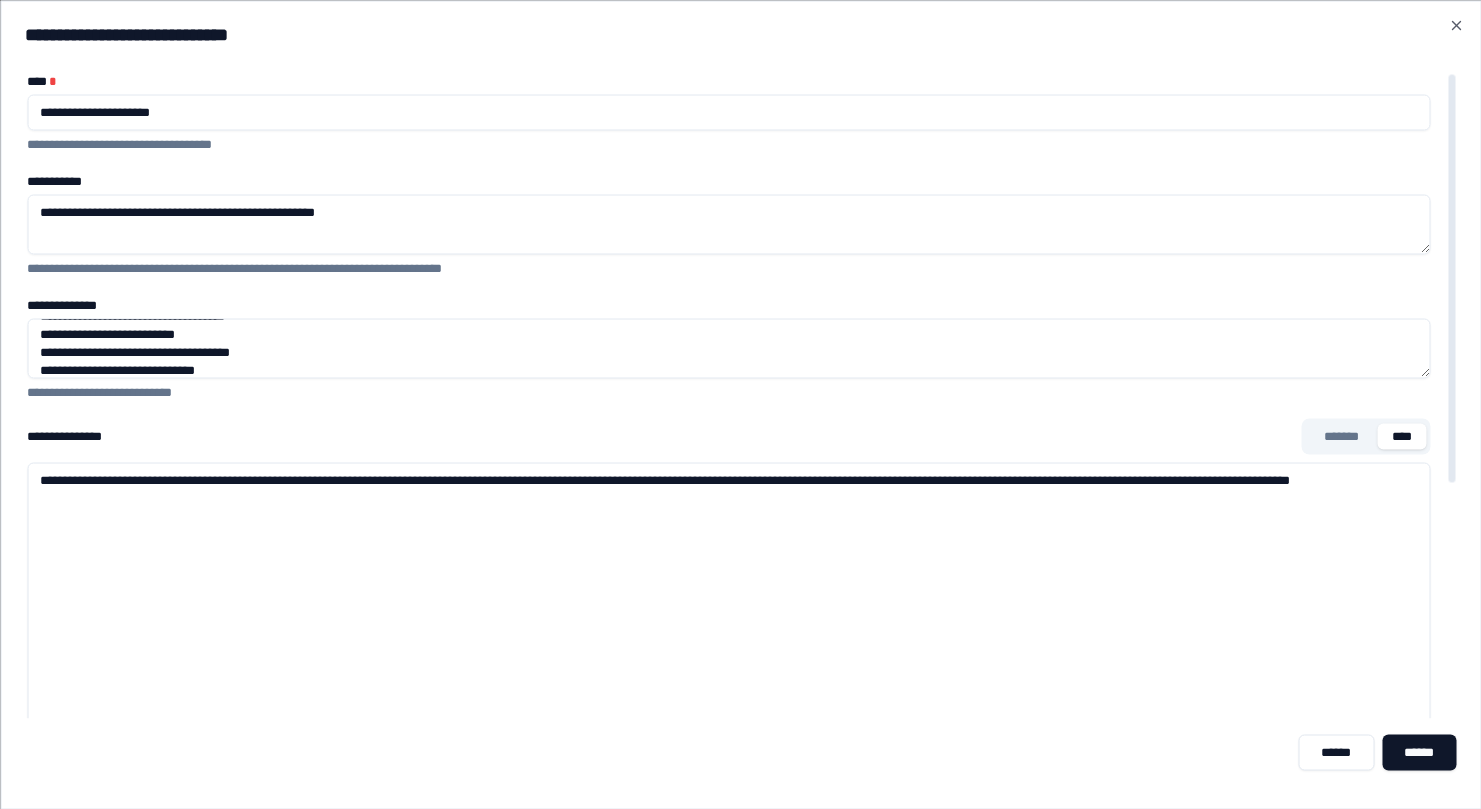 scroll, scrollTop: 0, scrollLeft: 0, axis: both 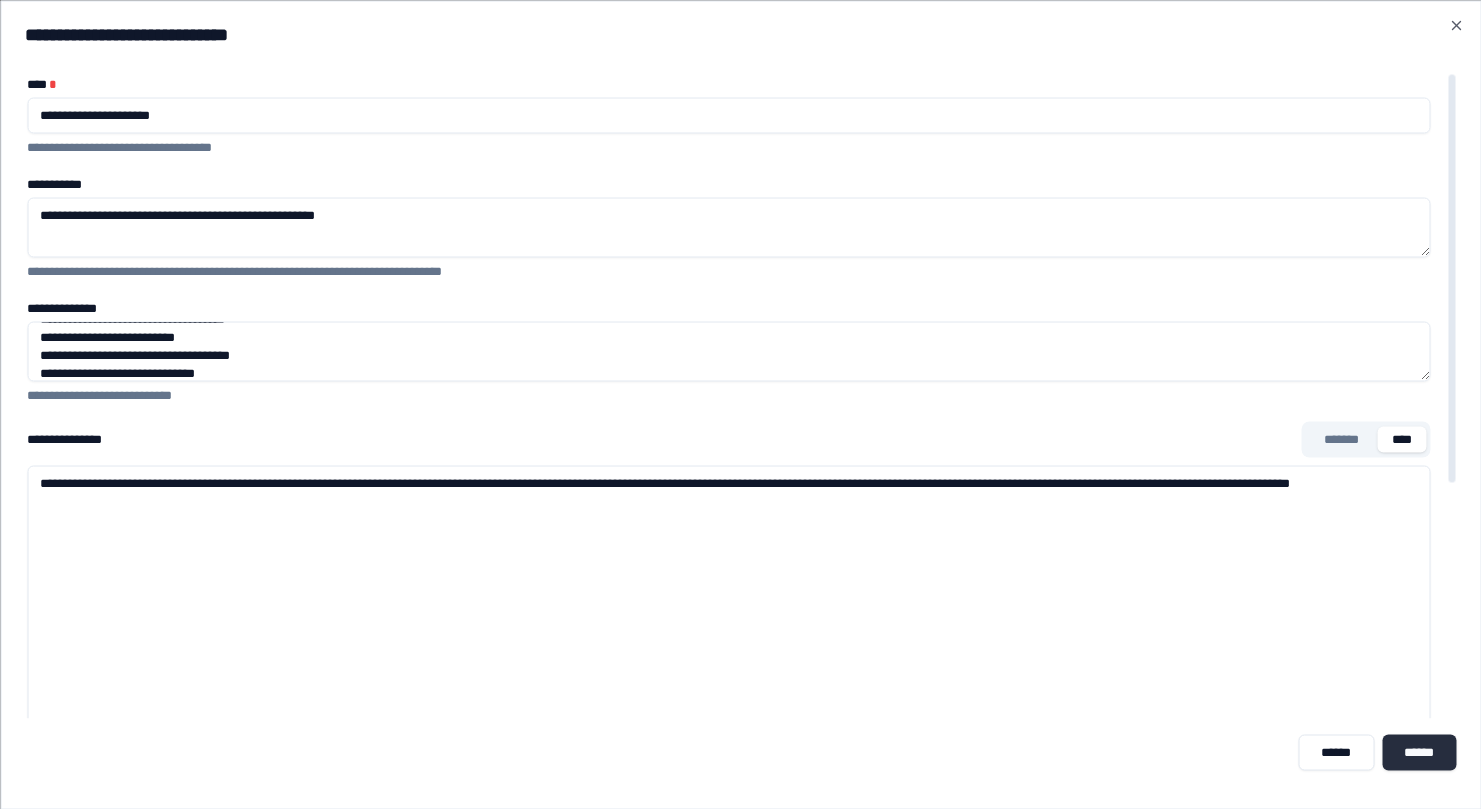 type on "**********" 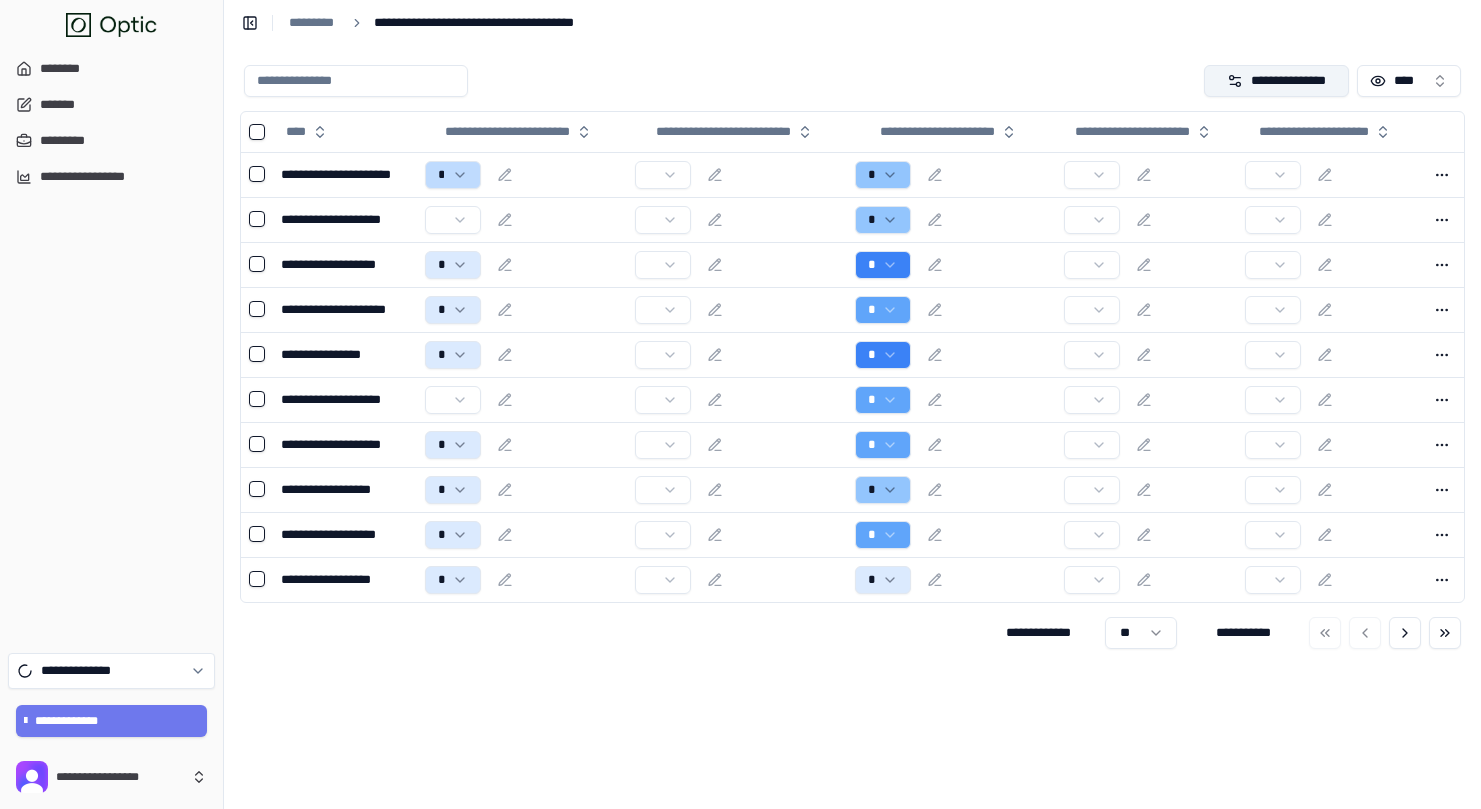click on "**********" at bounding box center [1277, 81] 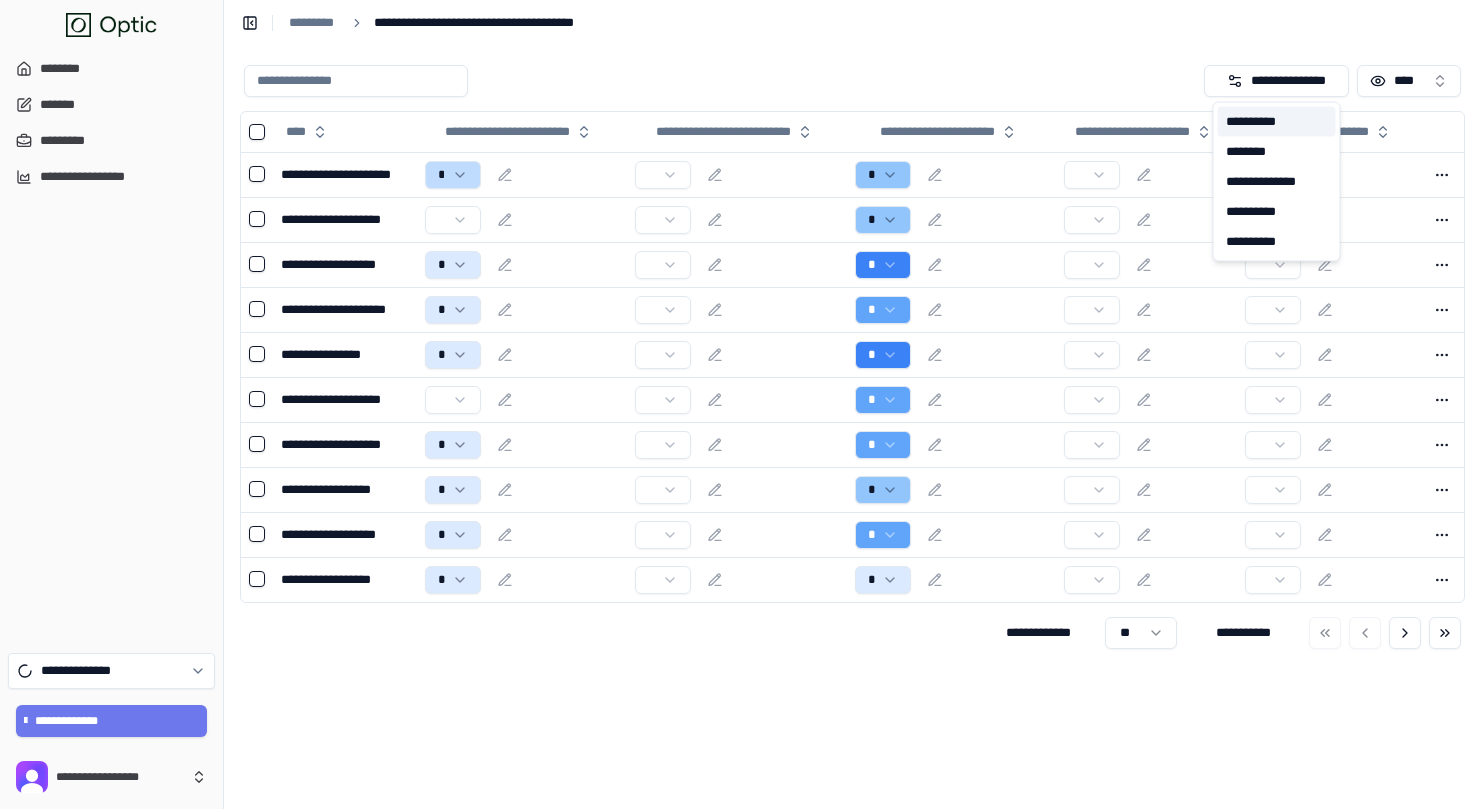 click on "**********" at bounding box center [1277, 122] 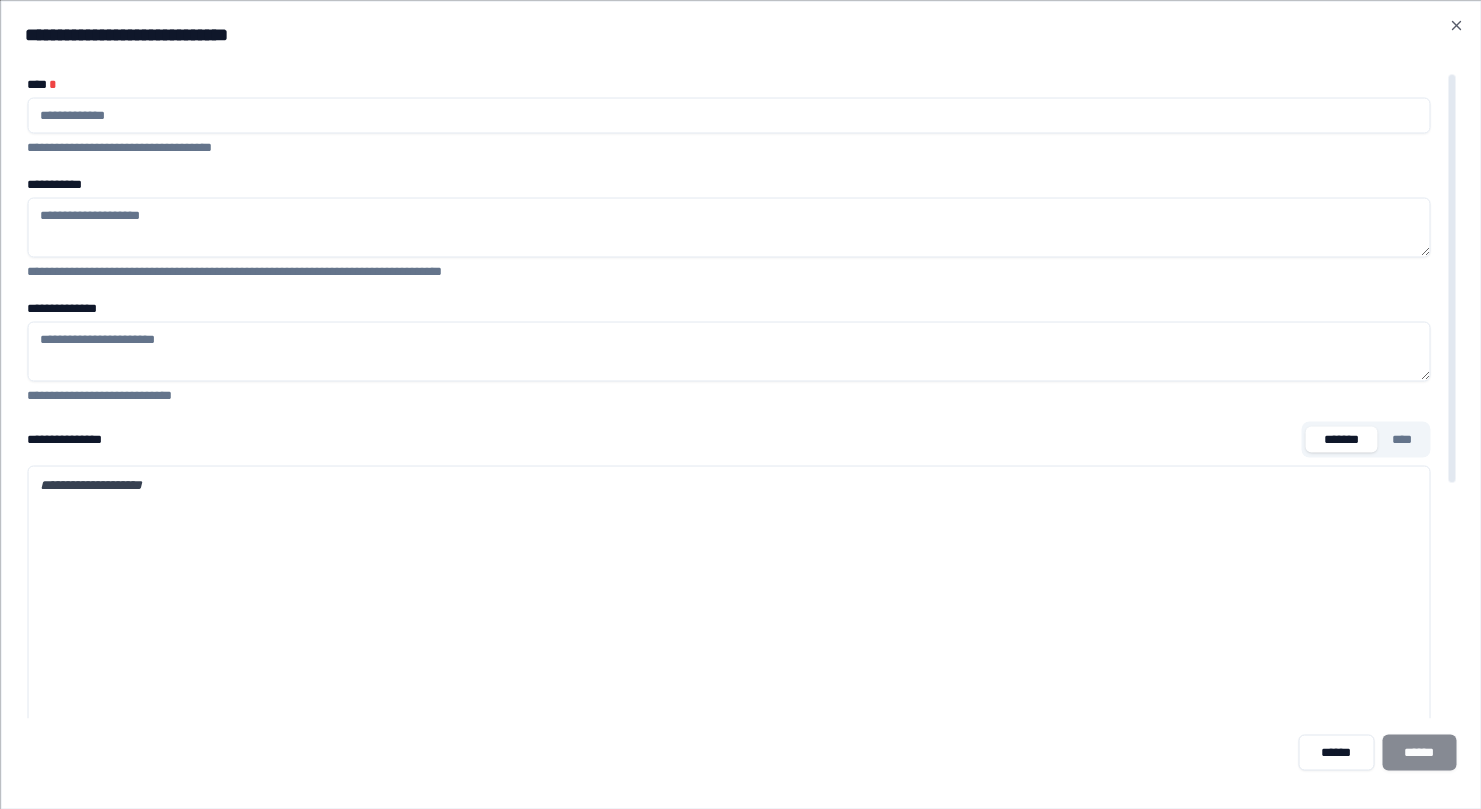 type on "**********" 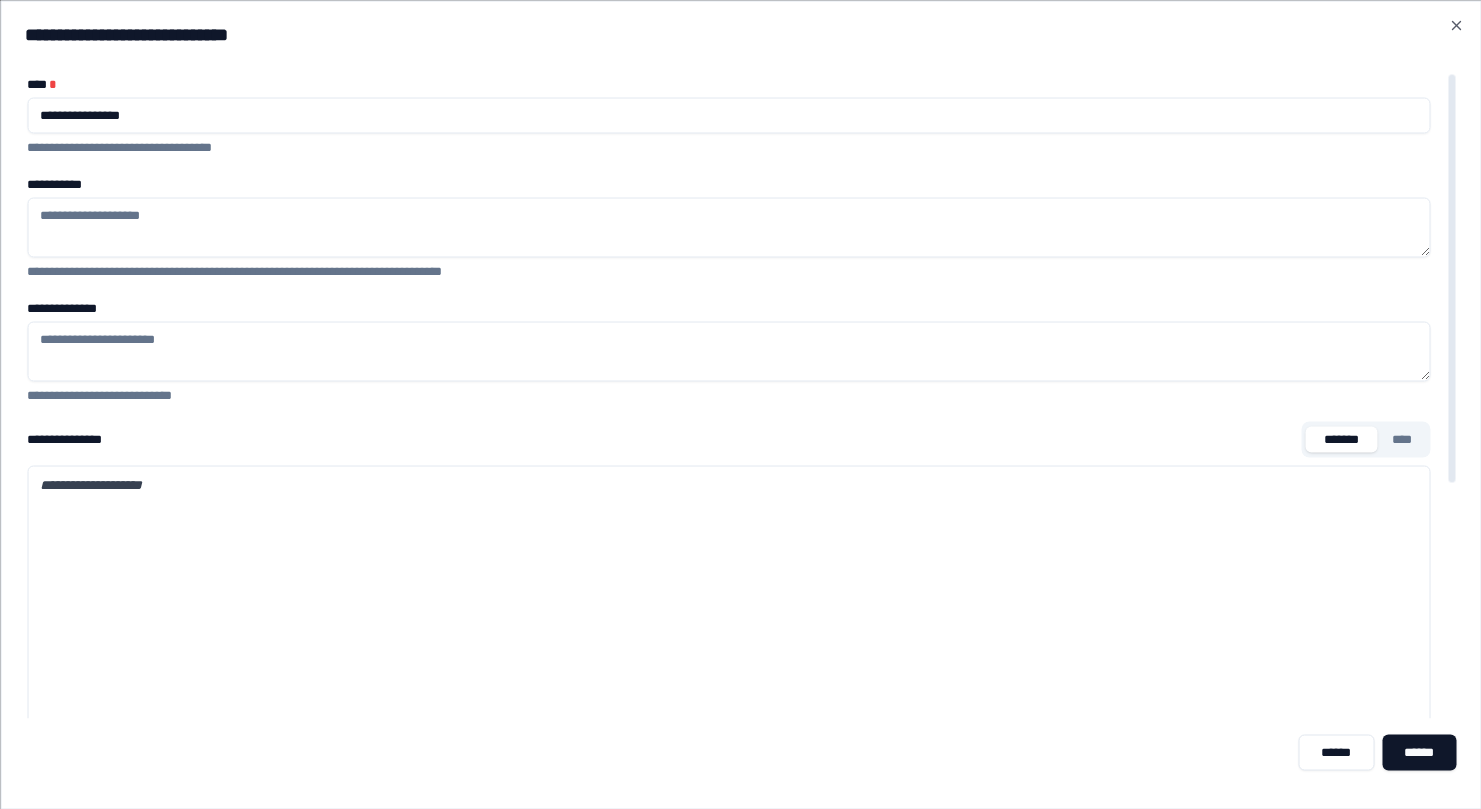 click on "**********" at bounding box center [728, 227] 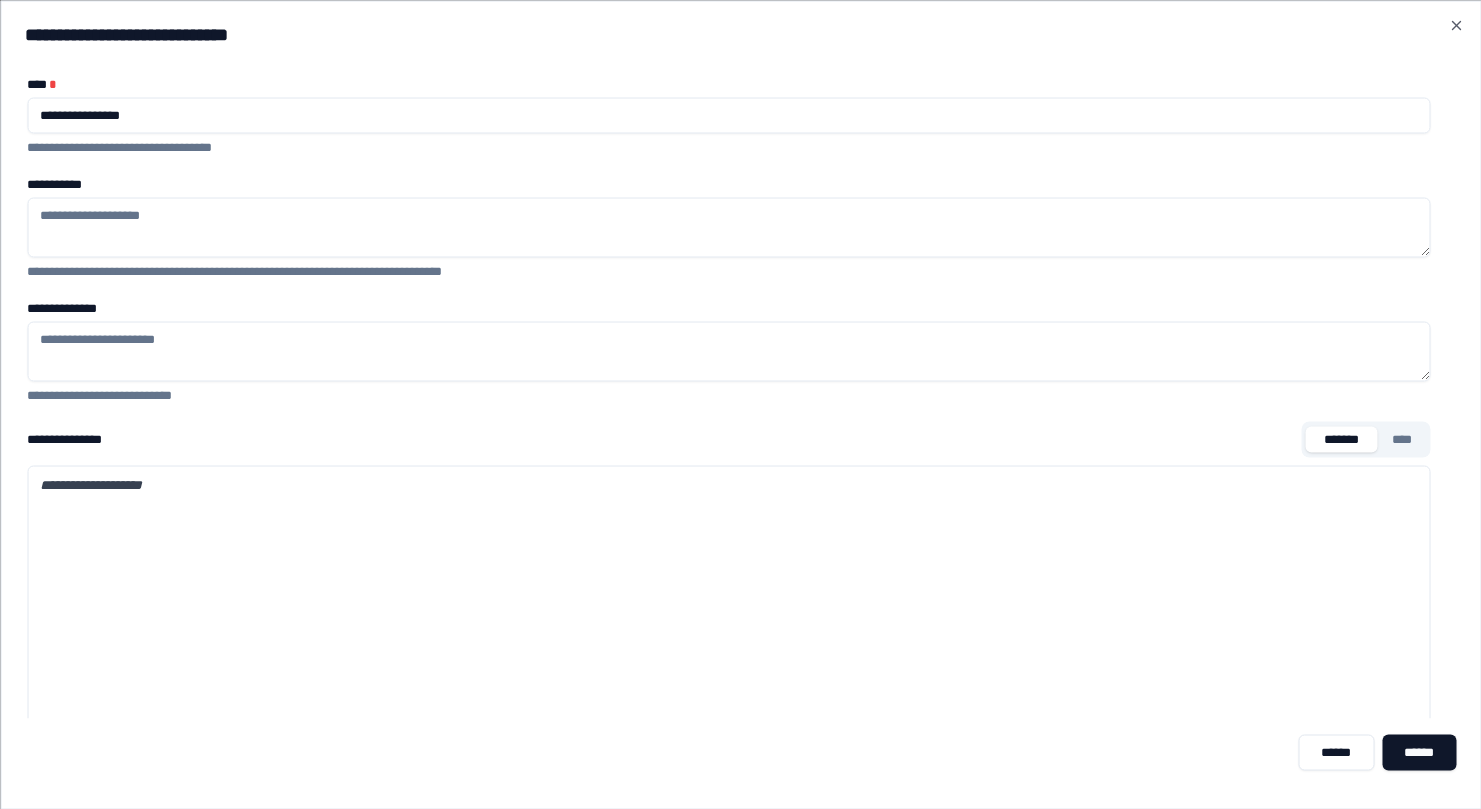 paste on "**********" 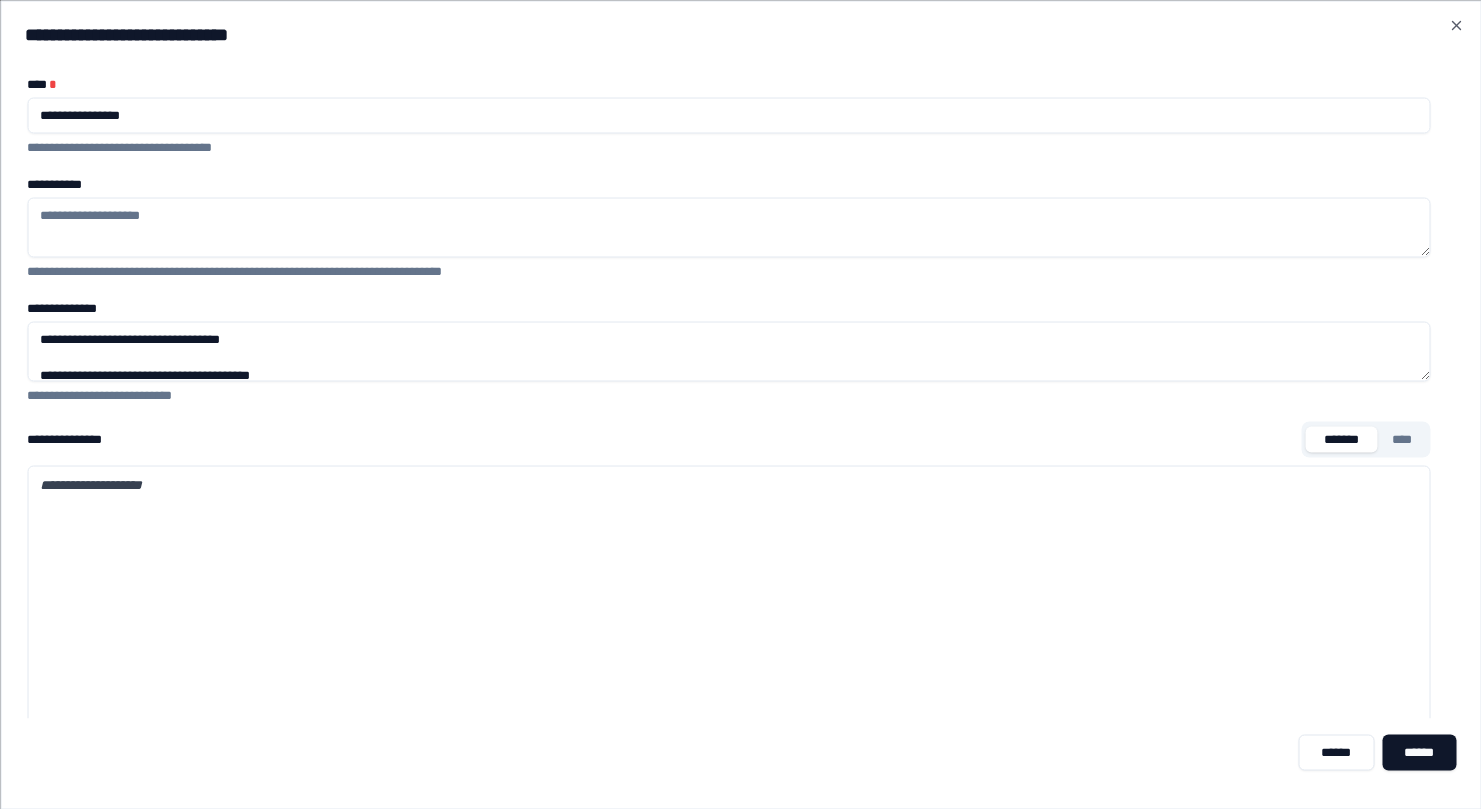 scroll, scrollTop: 92, scrollLeft: 0, axis: vertical 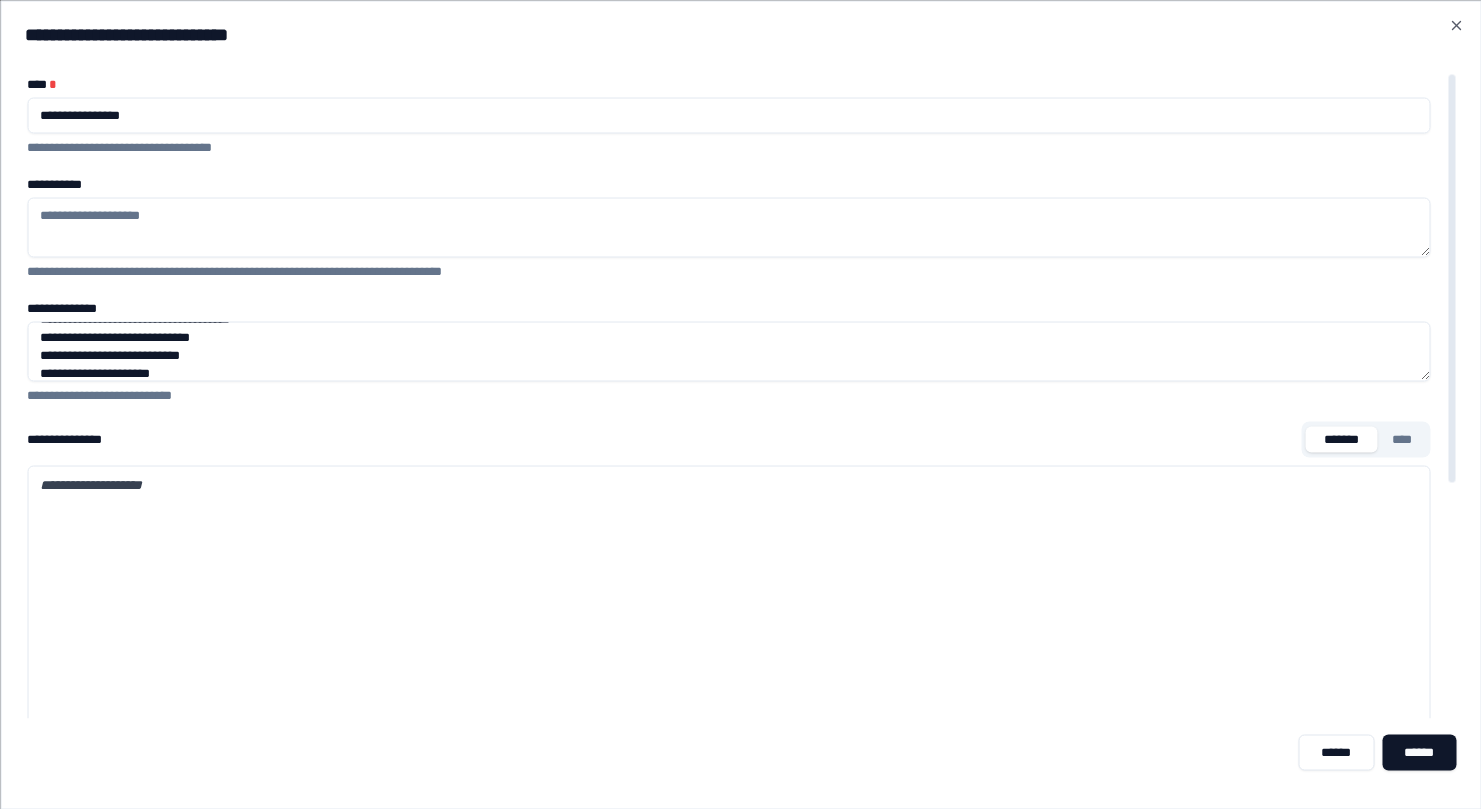 type on "**********" 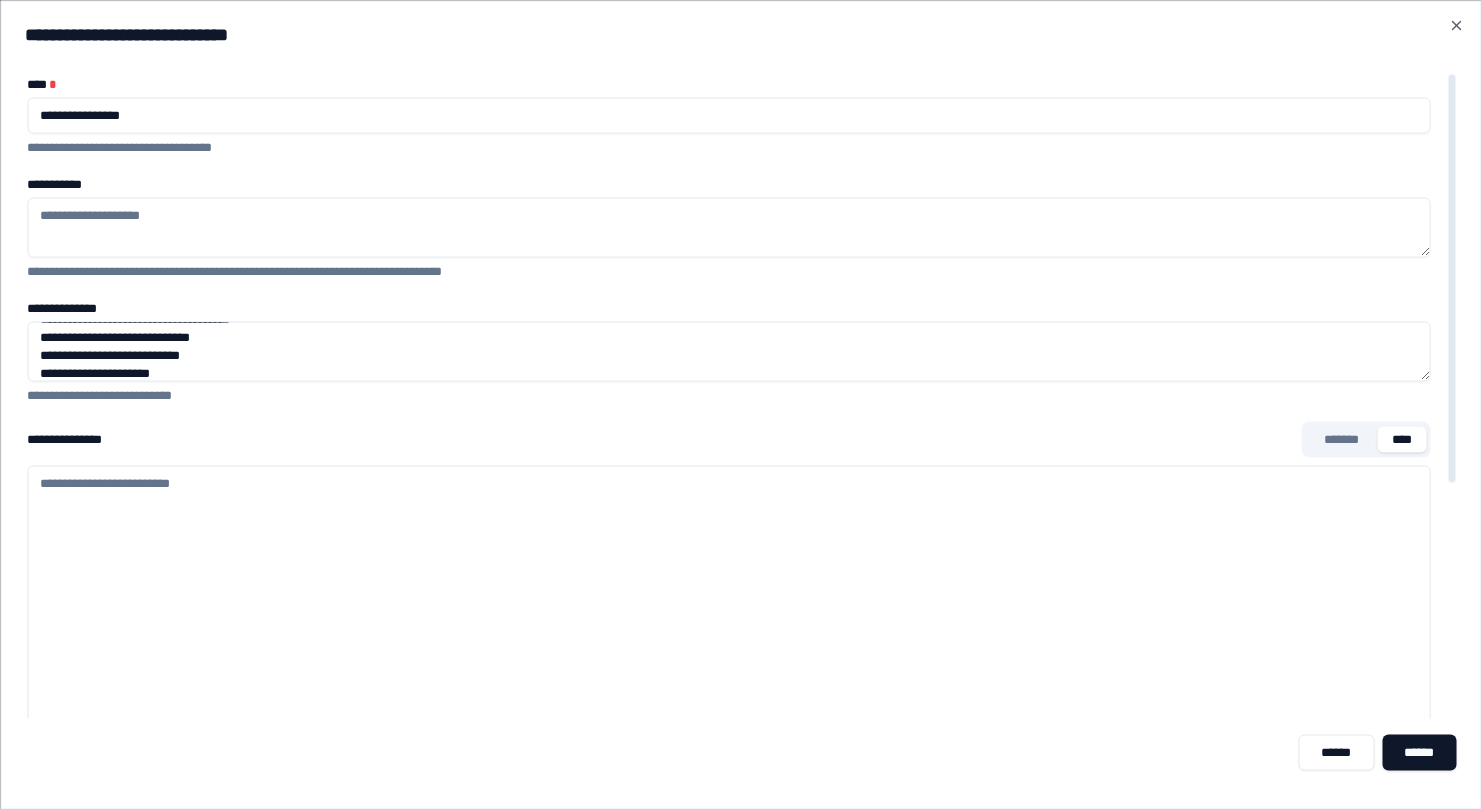 click on "****" at bounding box center (1402, 439) 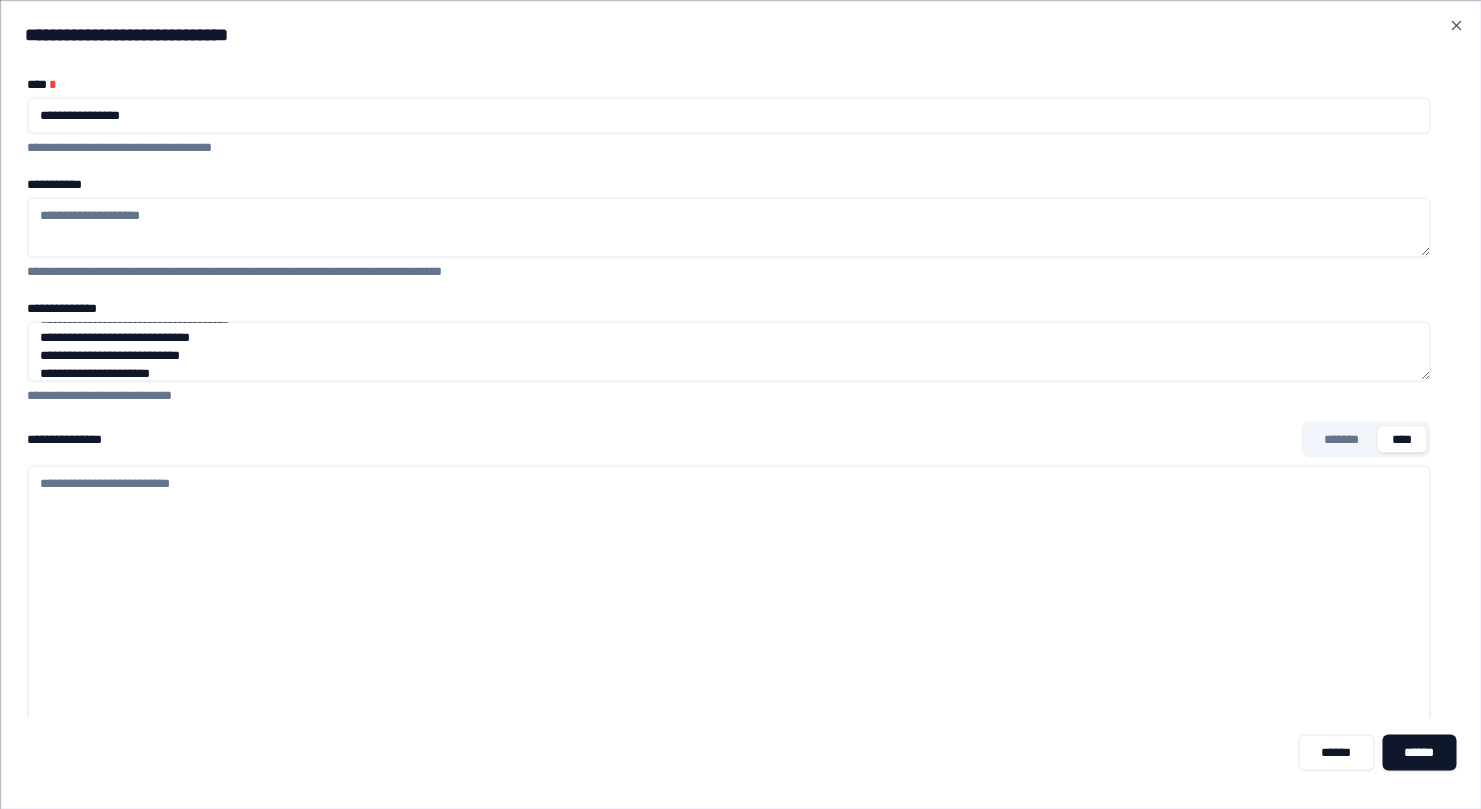 paste on "**********" 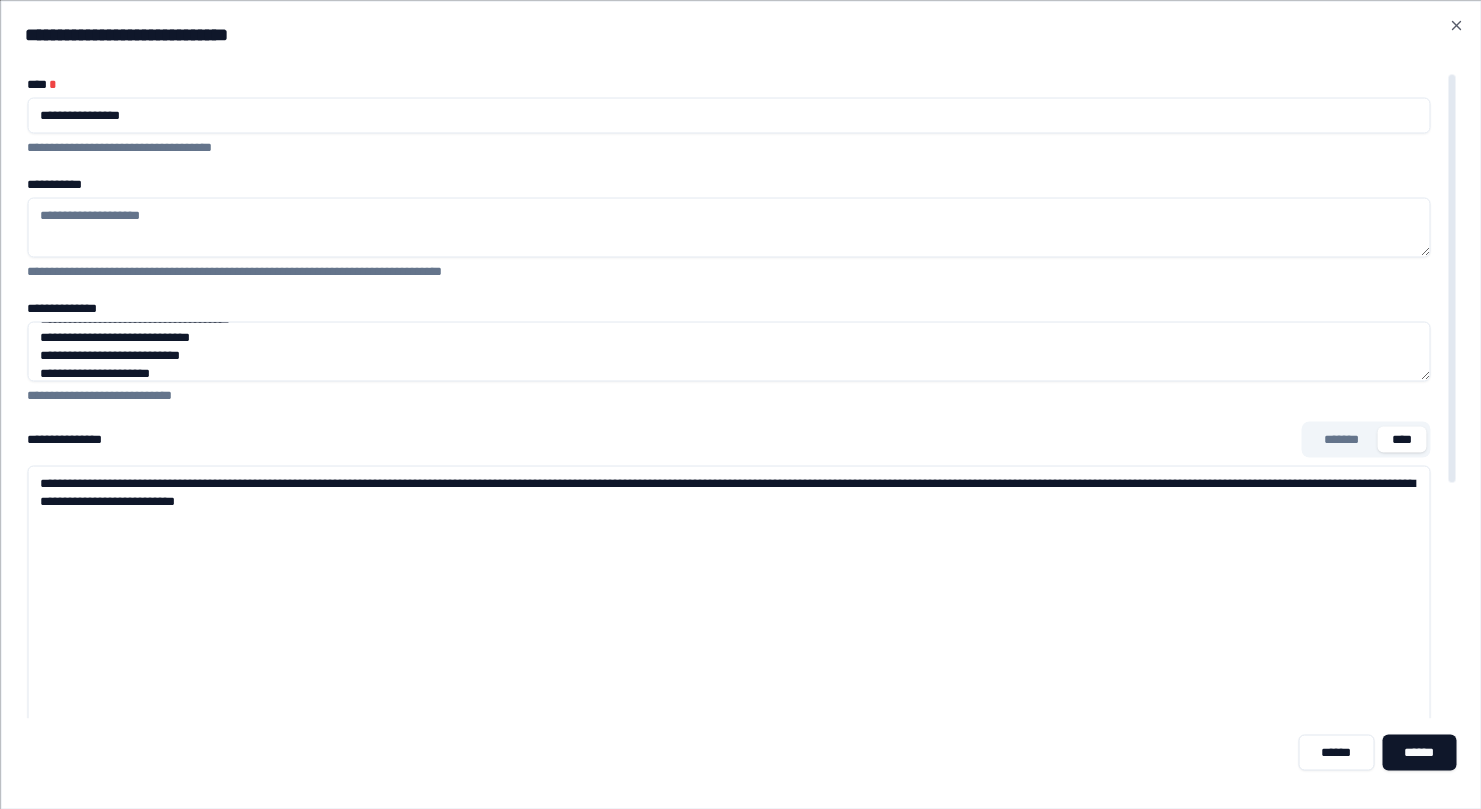 drag, startPoint x: 43, startPoint y: 483, endPoint x: 348, endPoint y: 483, distance: 305 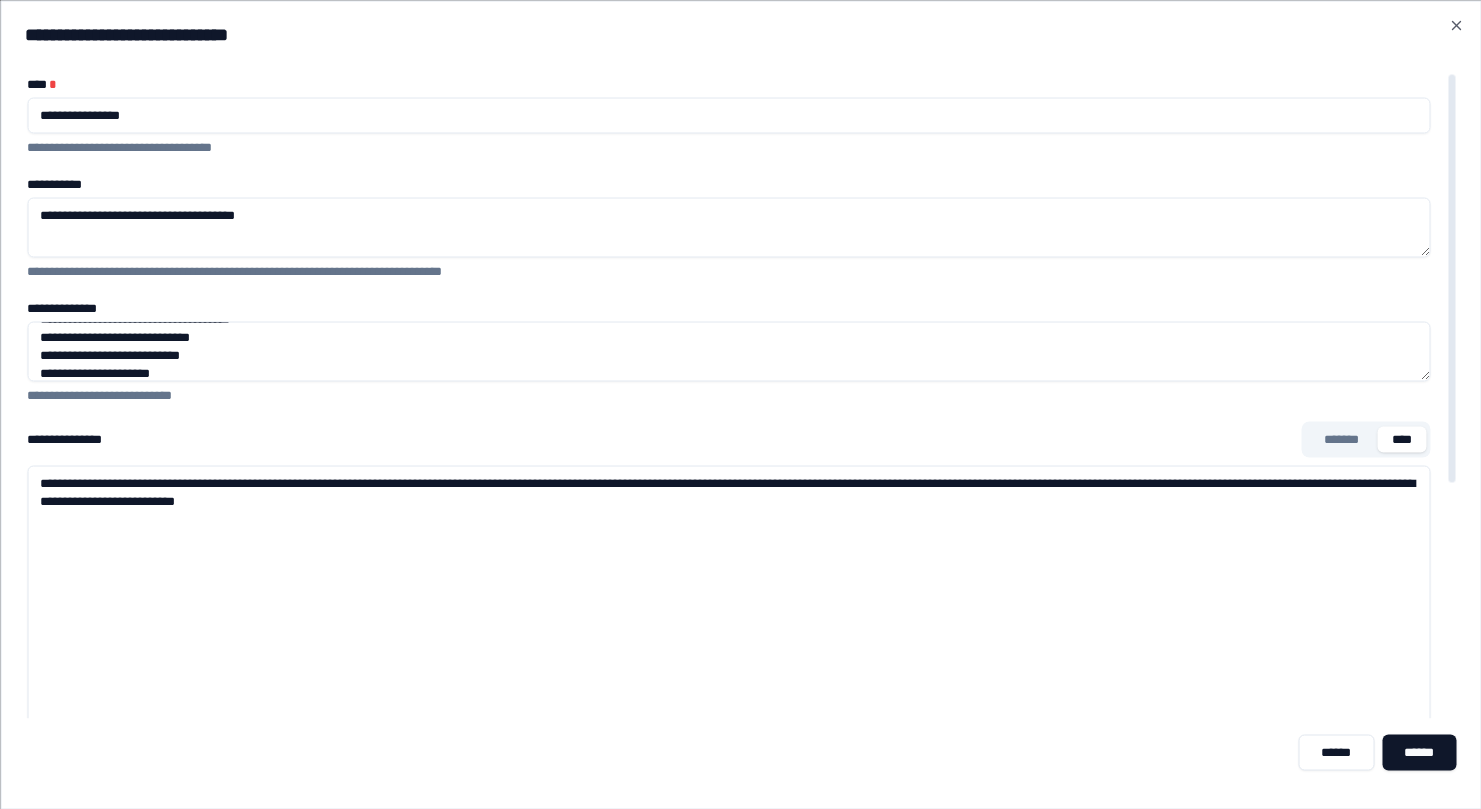 click on "**********" at bounding box center (728, 227) 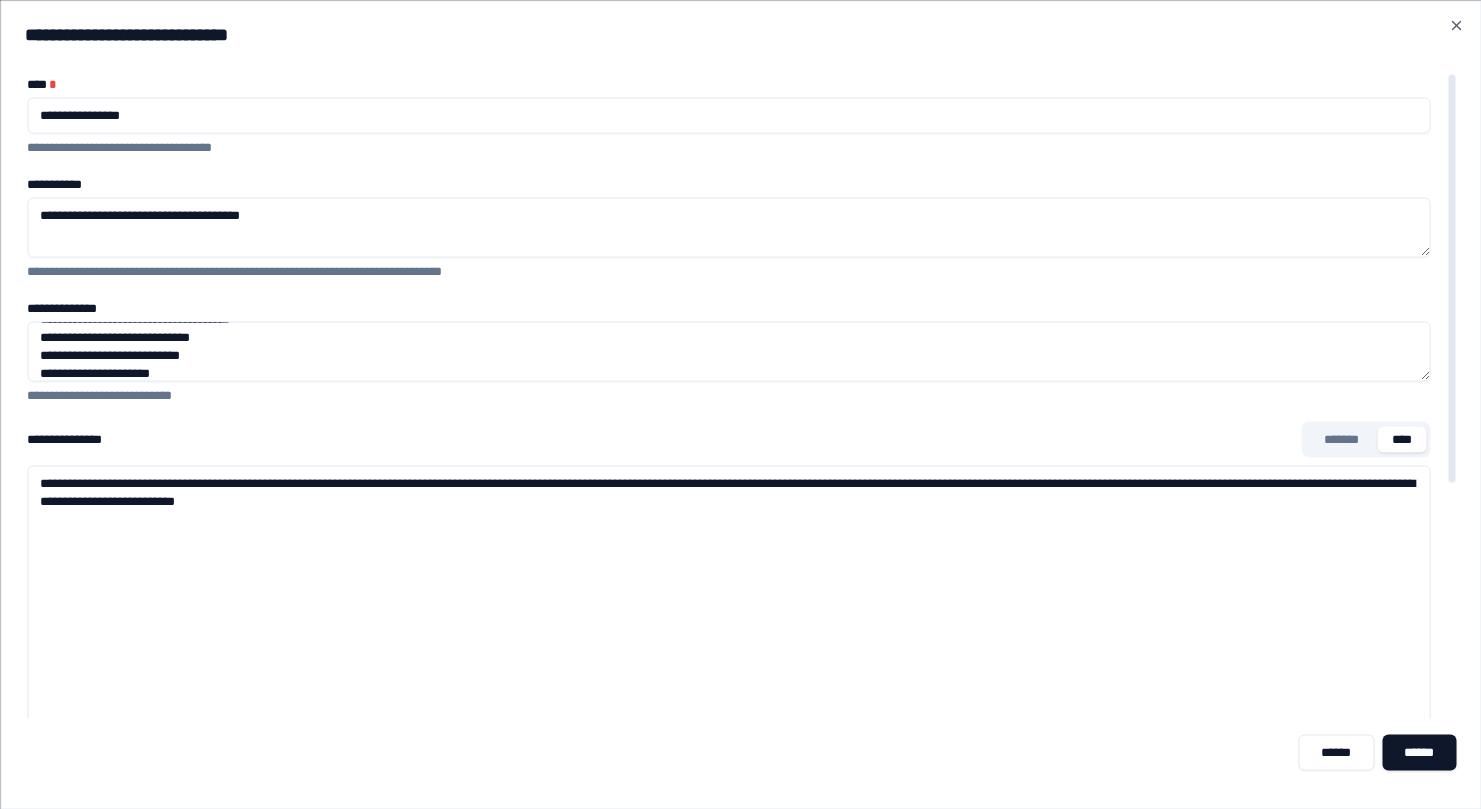 click on "**********" at bounding box center [728, 227] 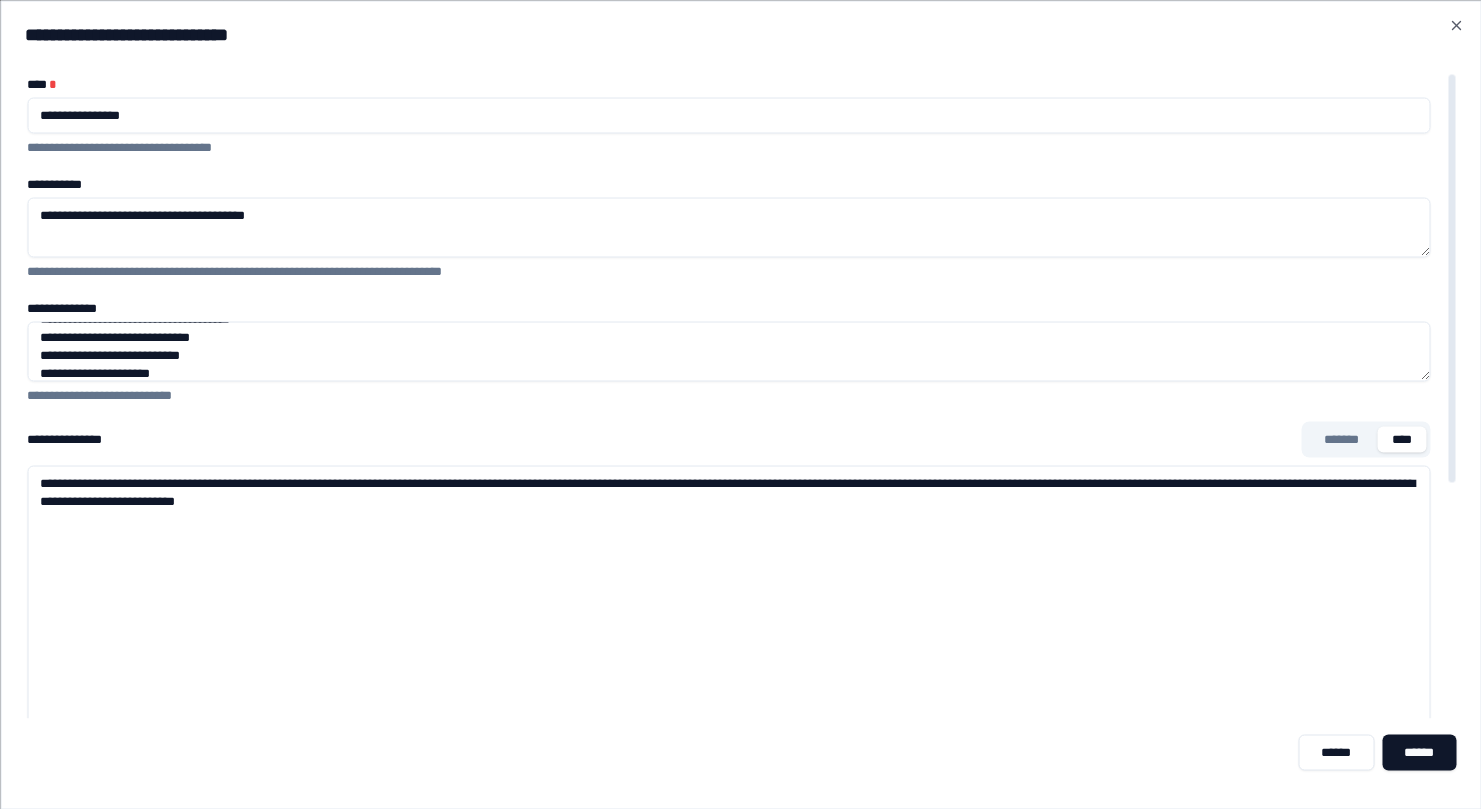 drag, startPoint x: 355, startPoint y: 483, endPoint x: 421, endPoint y: 487, distance: 66.1211 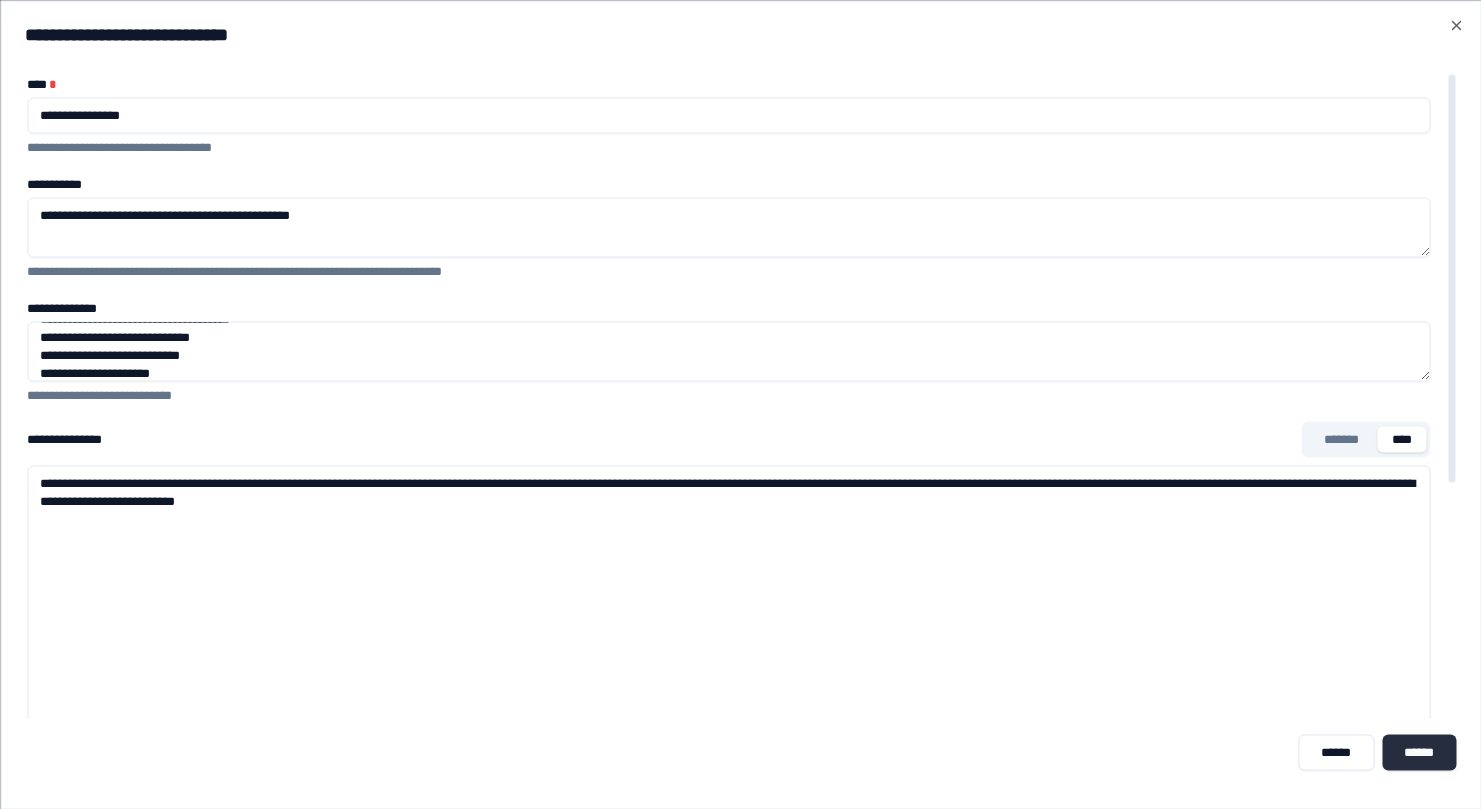 type on "**********" 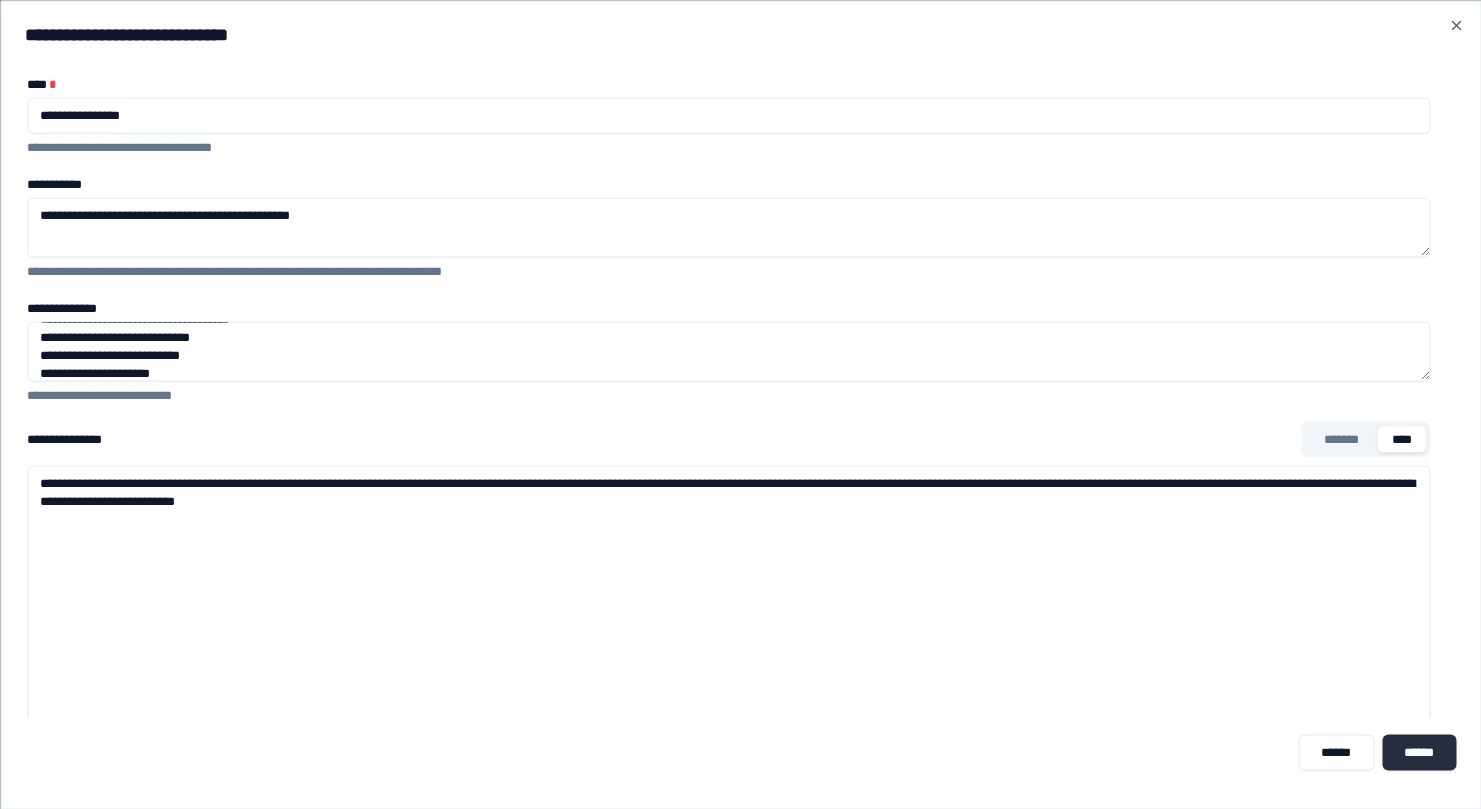 click on "******" at bounding box center (1419, 752) 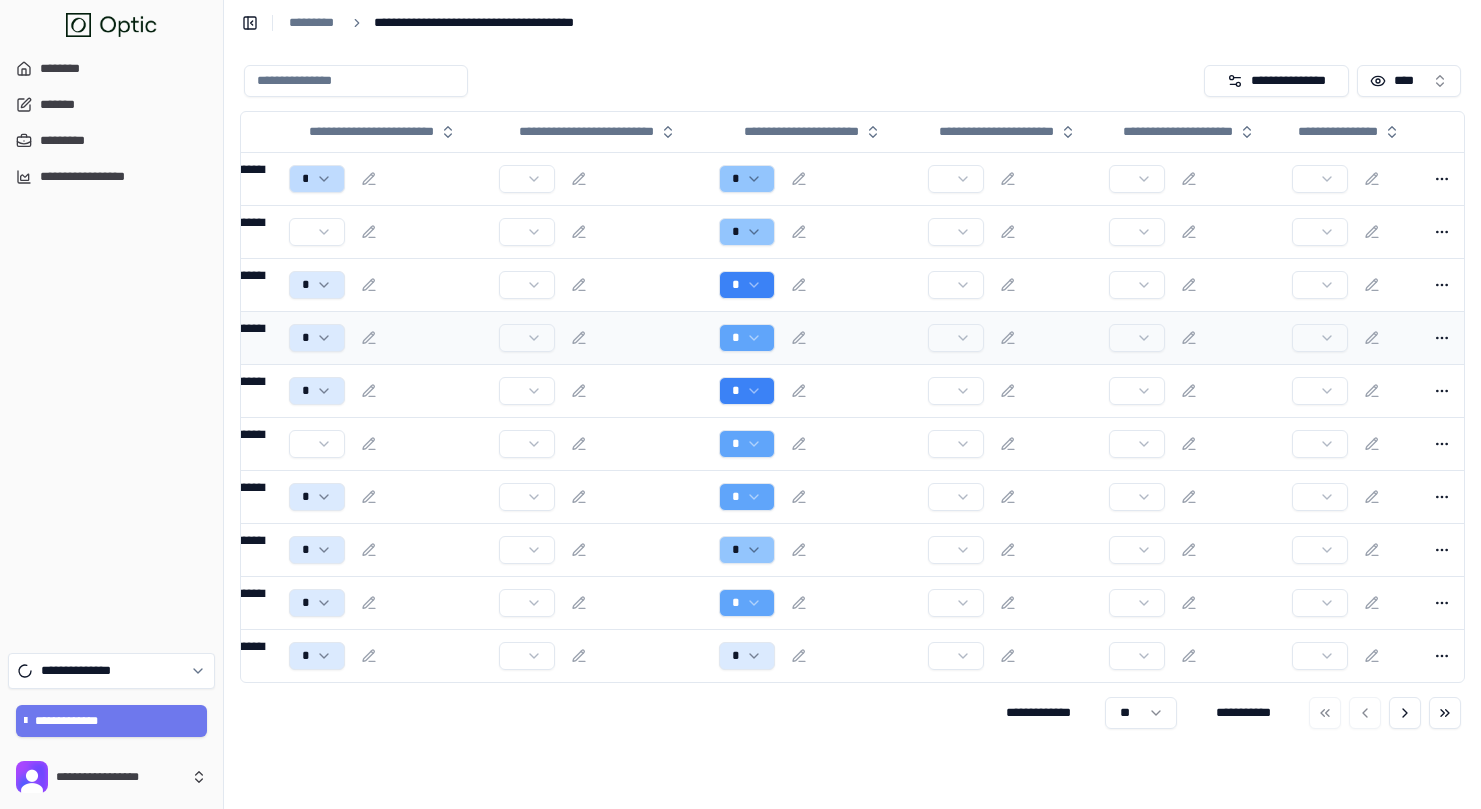 scroll, scrollTop: 0, scrollLeft: 0, axis: both 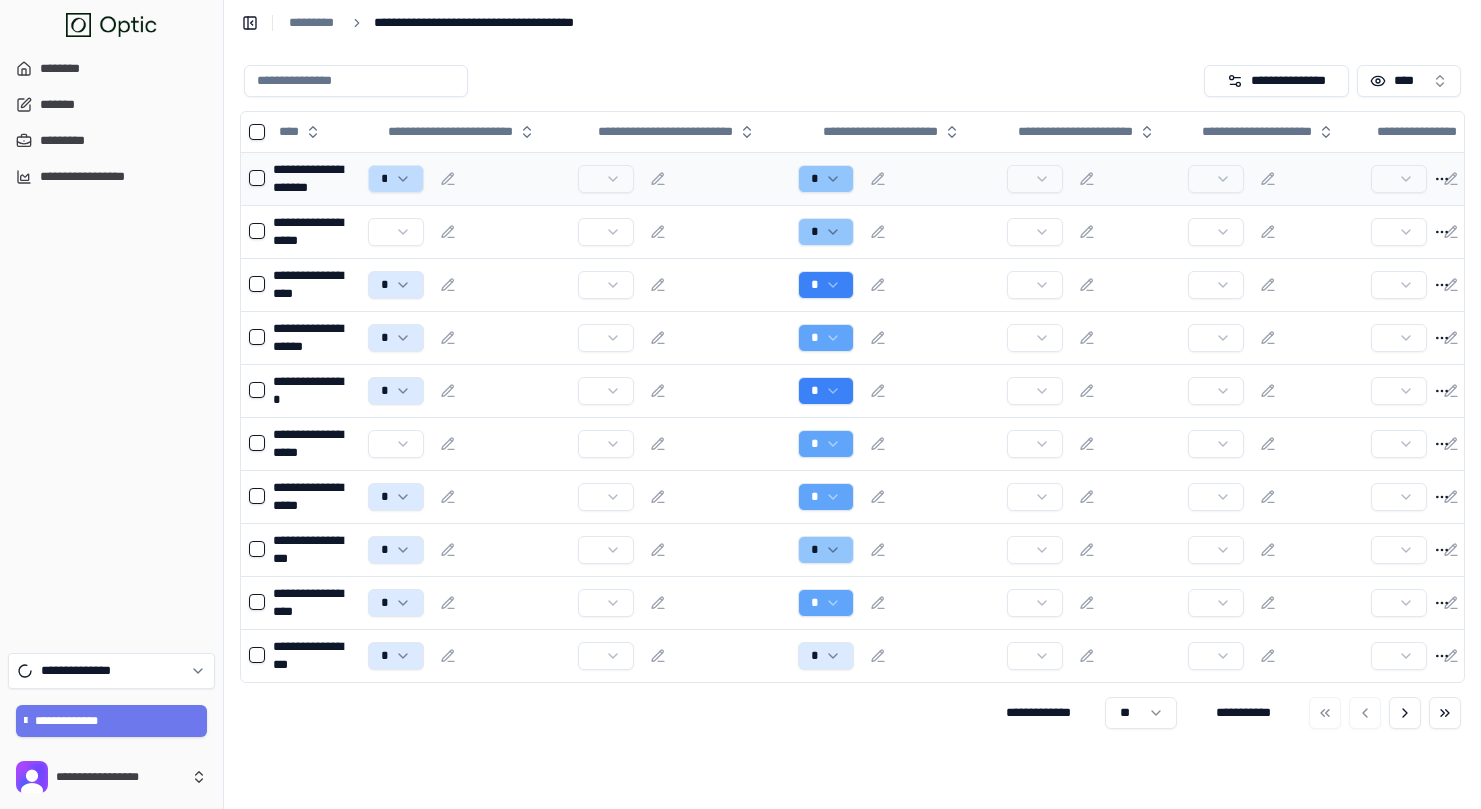 click on "*" at bounding box center (465, 178) 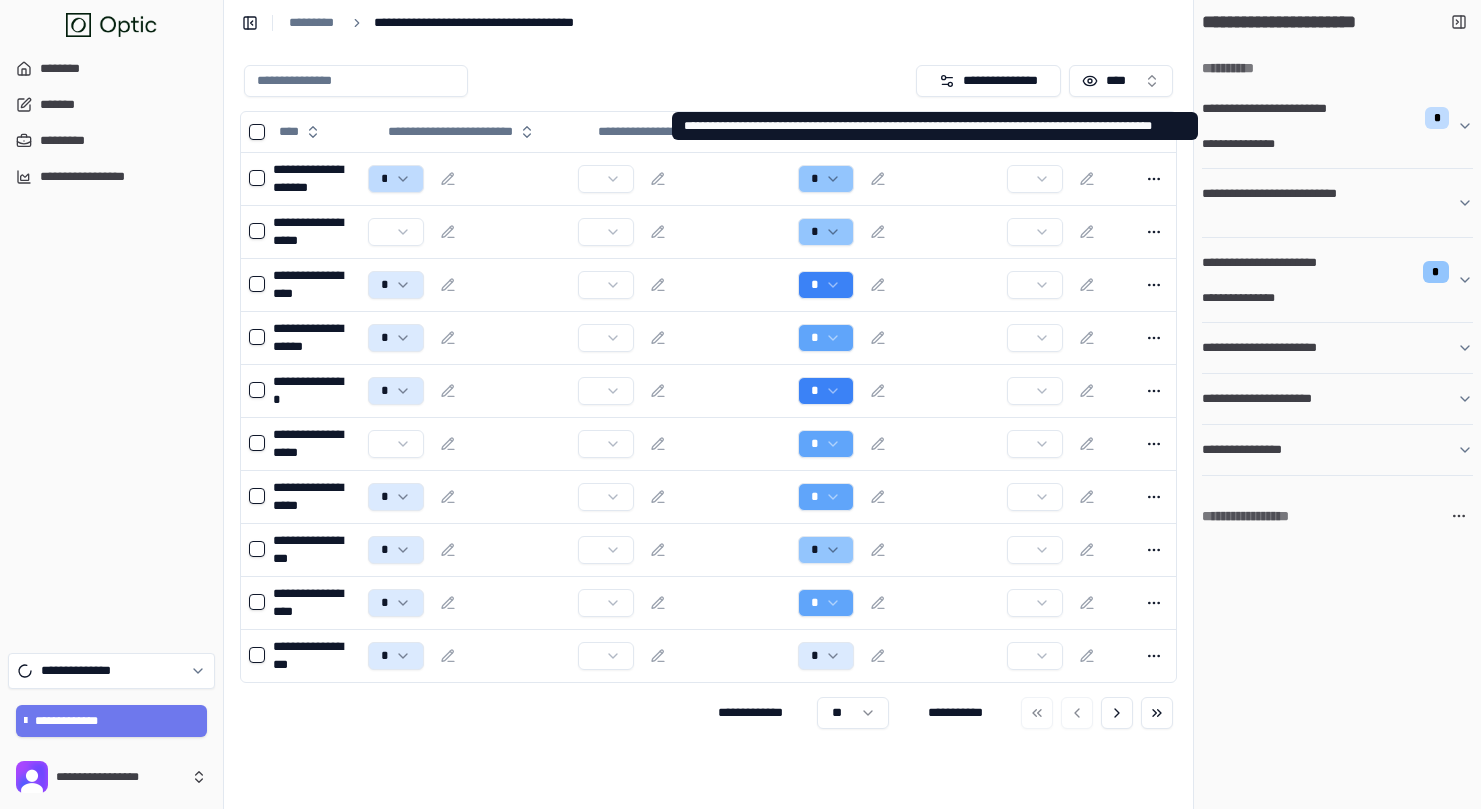 click on "**********" at bounding box center (1329, 118) 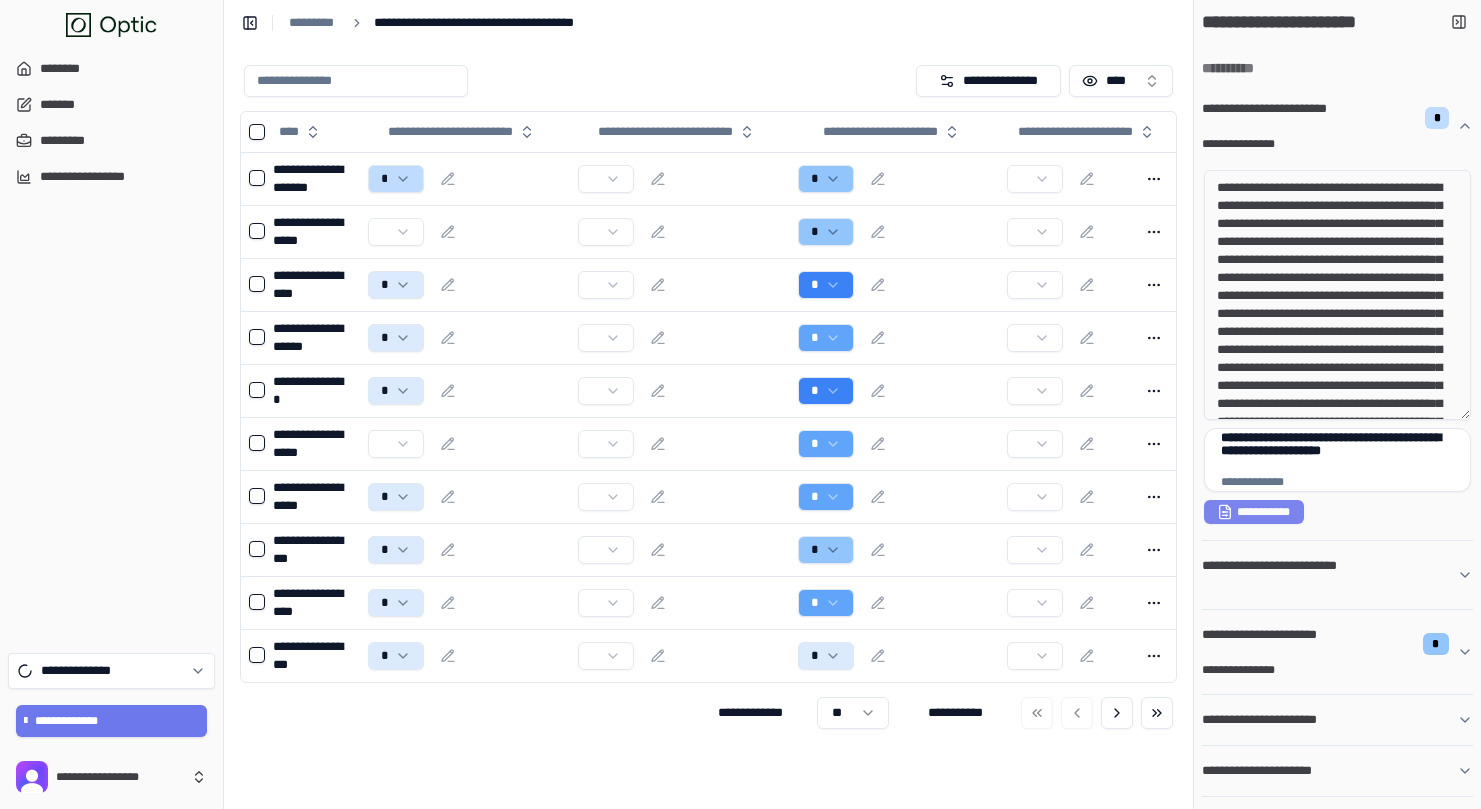 click on "**********" at bounding box center [1254, 512] 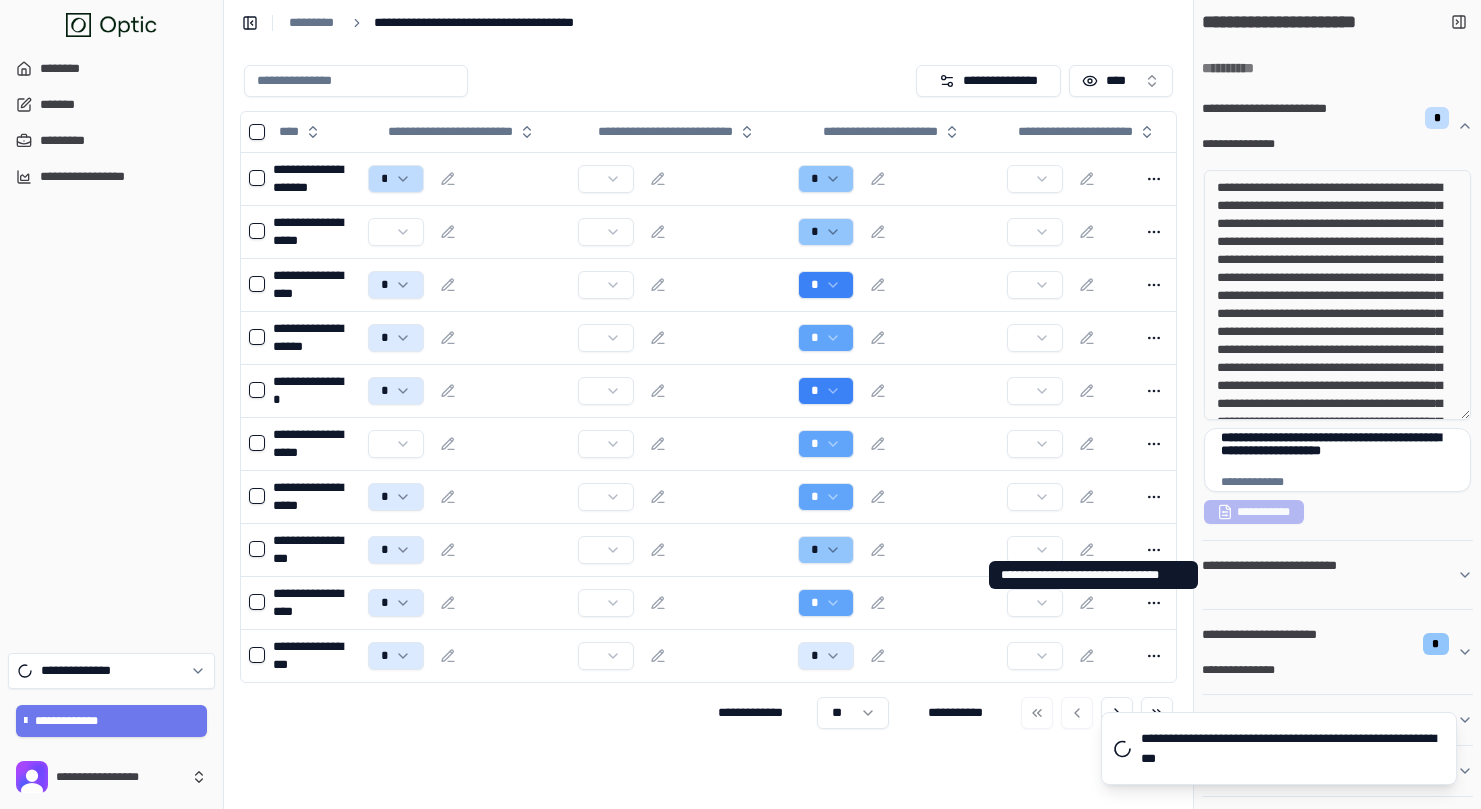 click on "**********" at bounding box center (1274, 575) 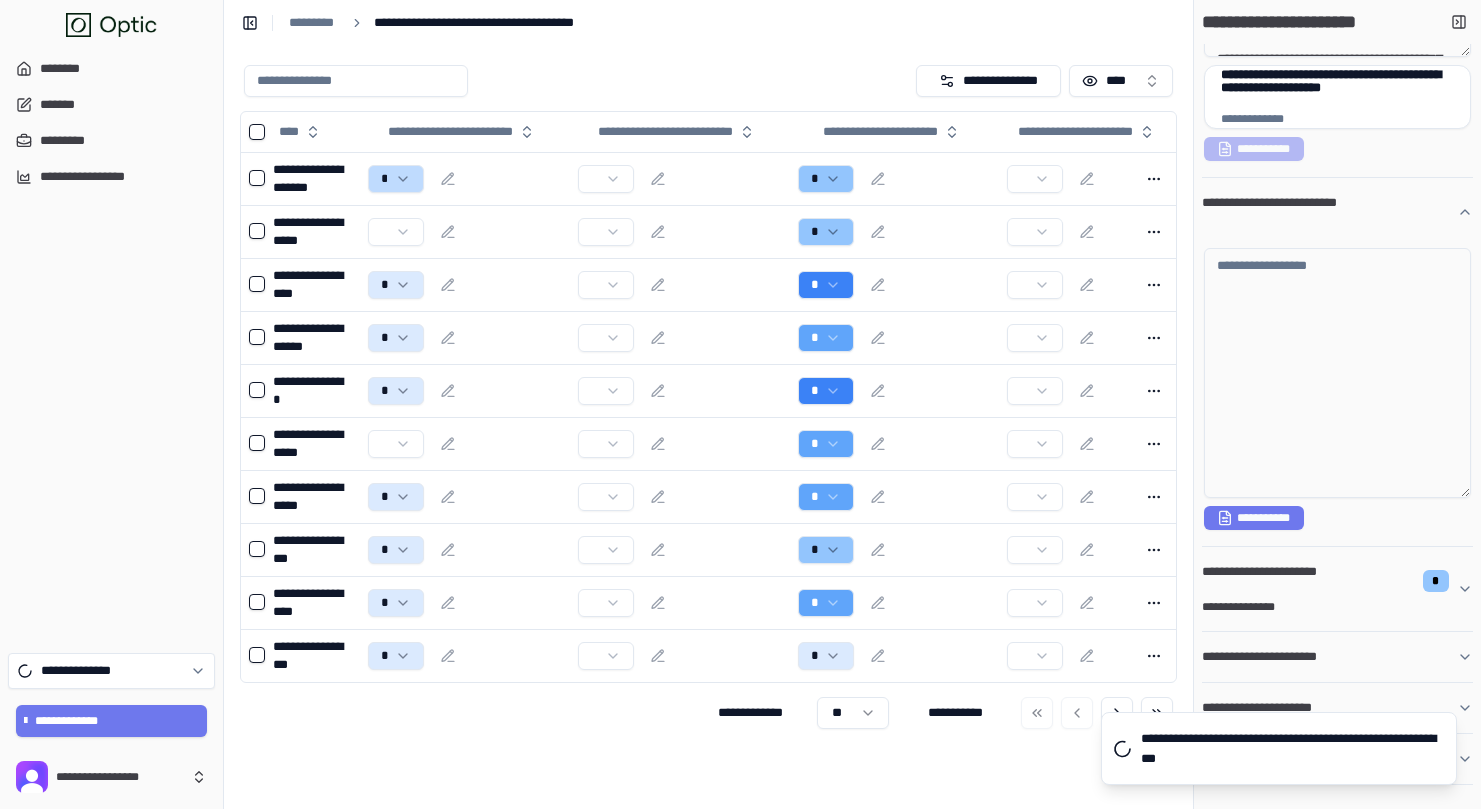 scroll, scrollTop: 392, scrollLeft: 0, axis: vertical 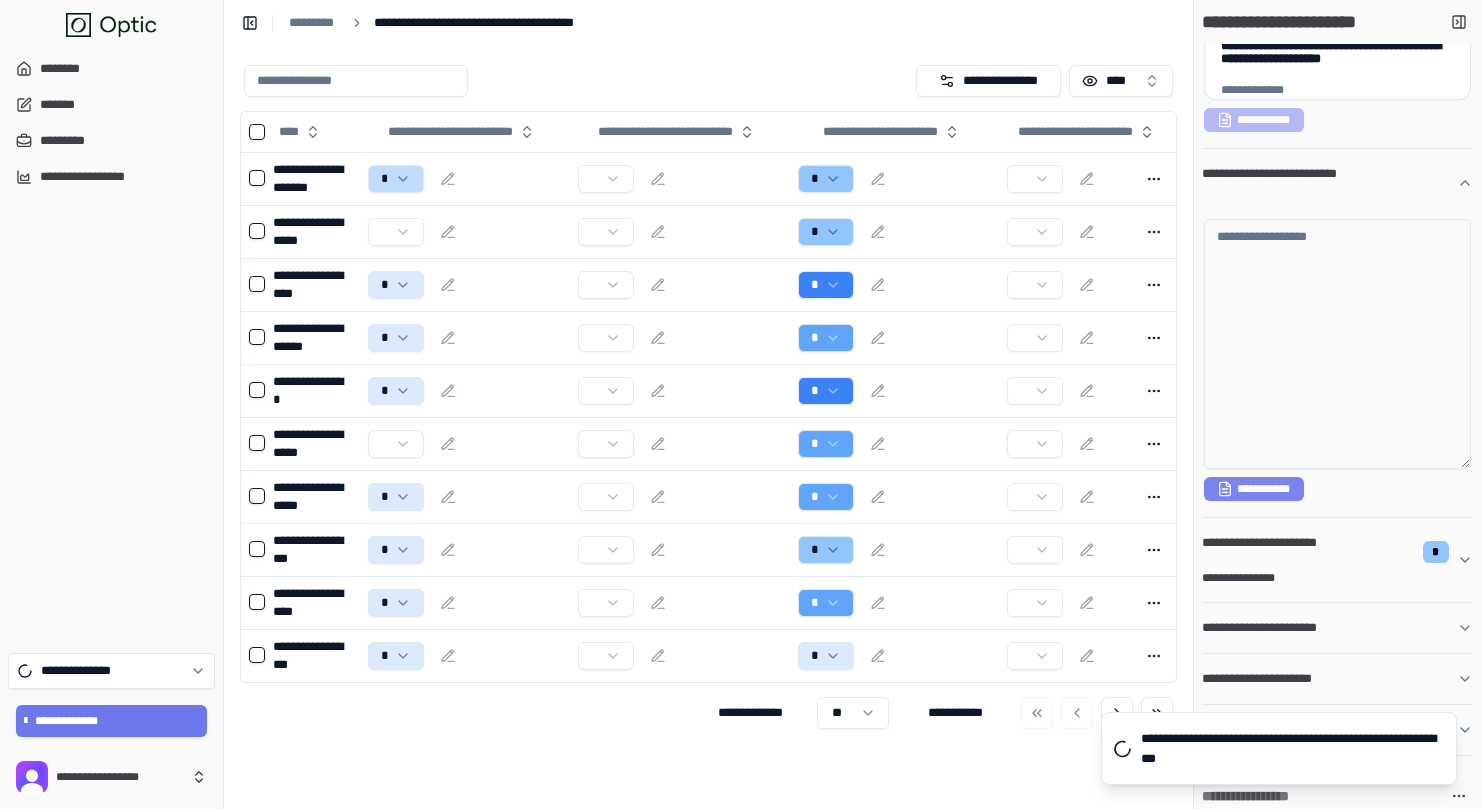 click on "**********" at bounding box center (1254, 489) 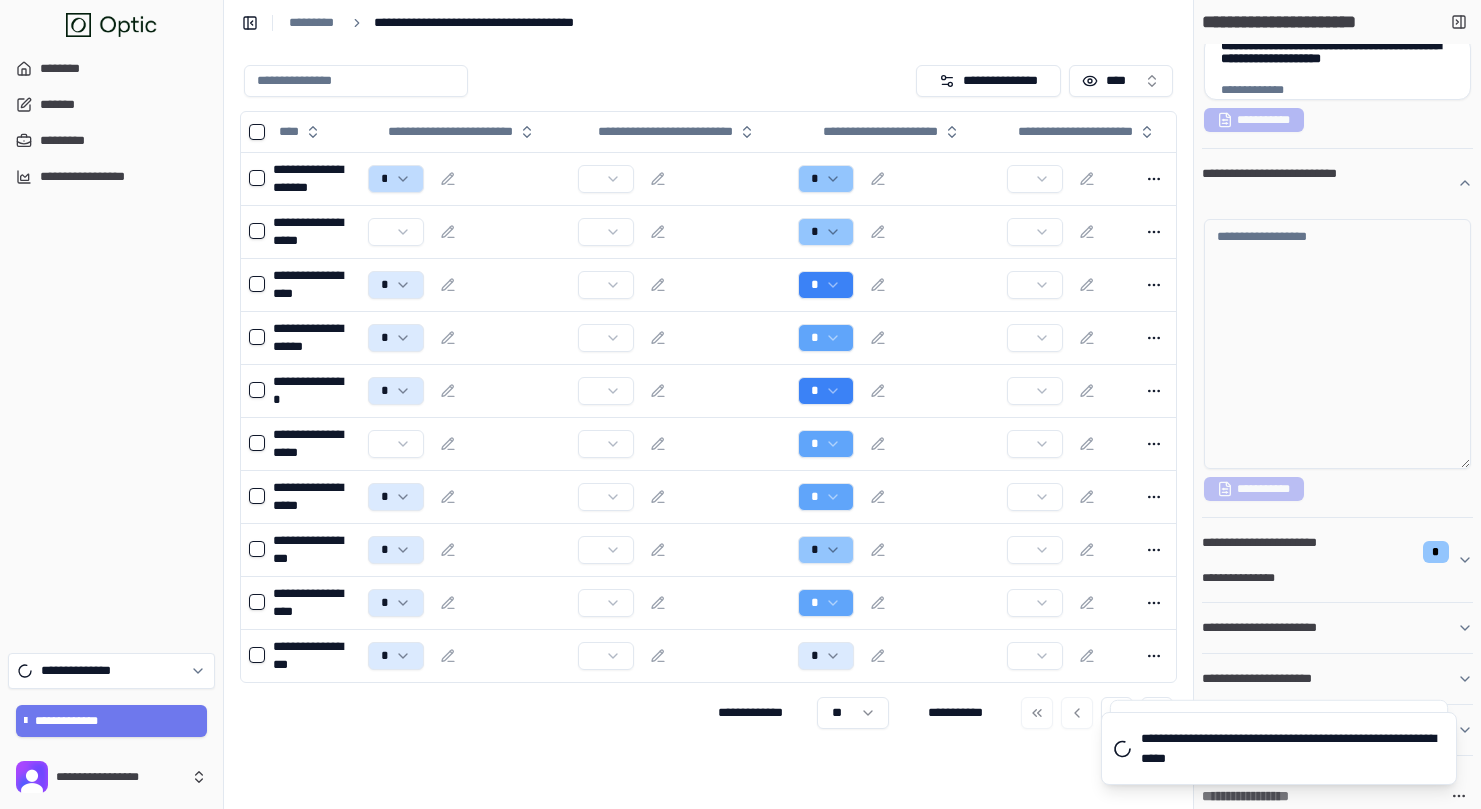 scroll, scrollTop: 403, scrollLeft: 0, axis: vertical 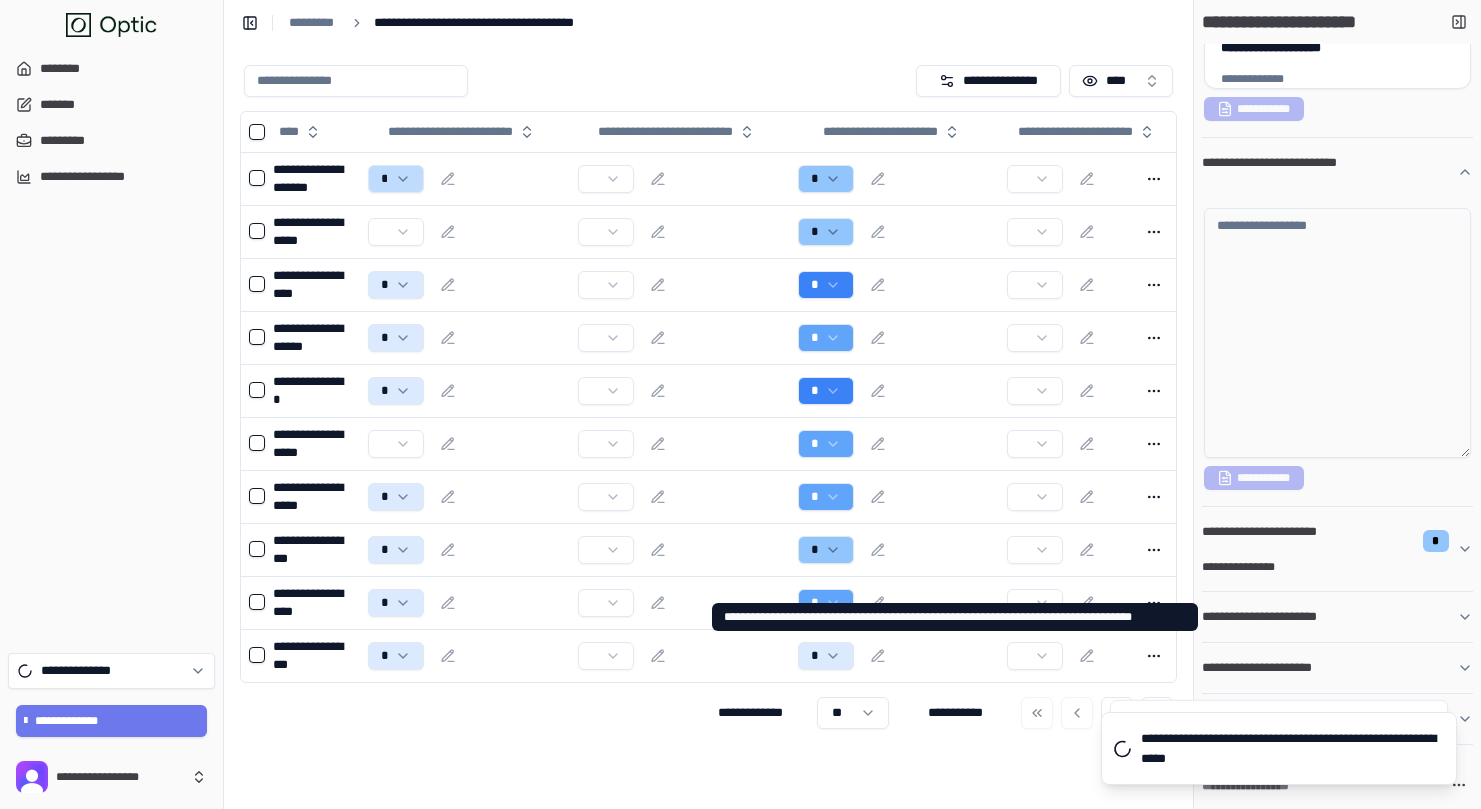 click on "**********" at bounding box center (1268, 617) 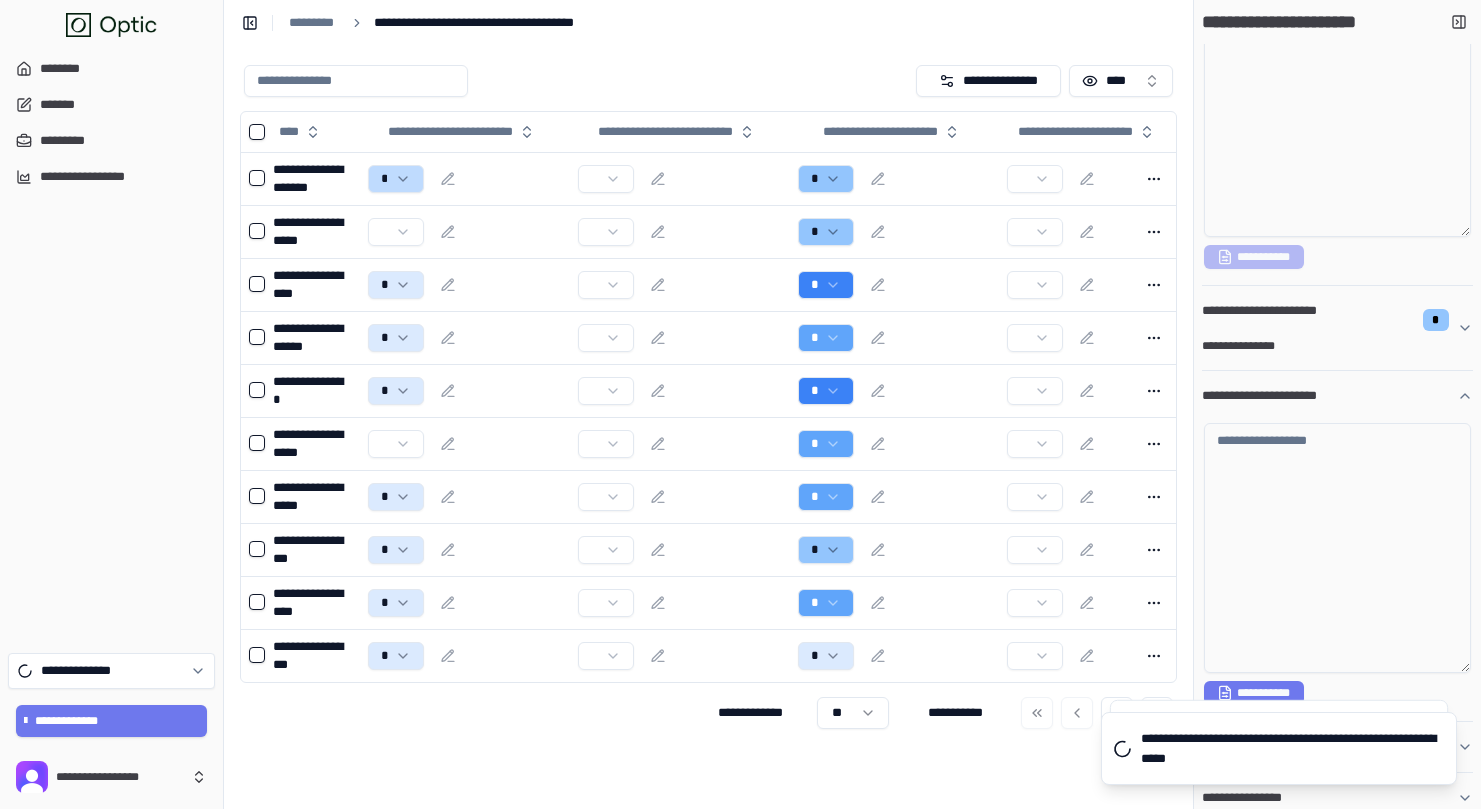 scroll, scrollTop: 703, scrollLeft: 0, axis: vertical 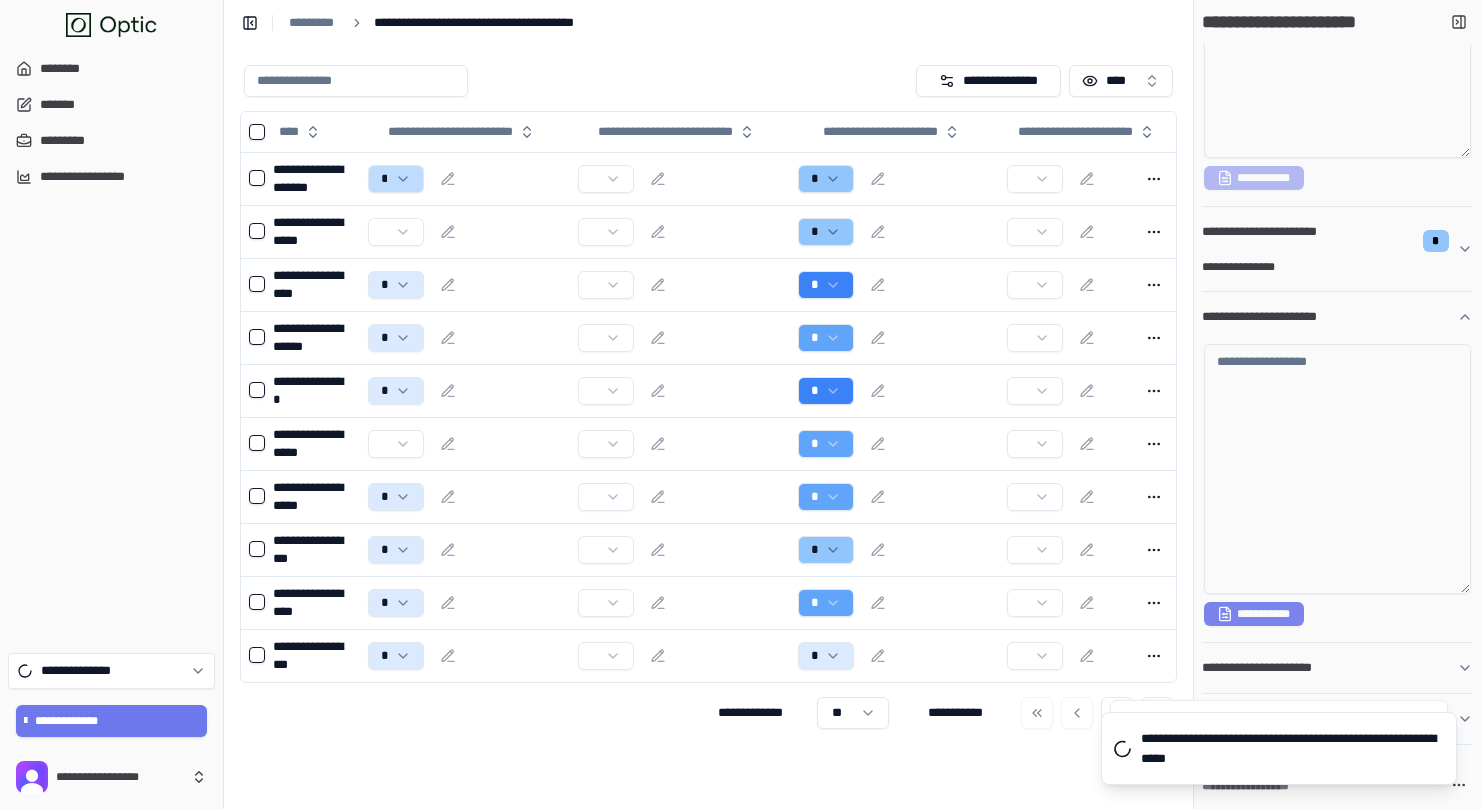 click on "**********" at bounding box center [1254, 614] 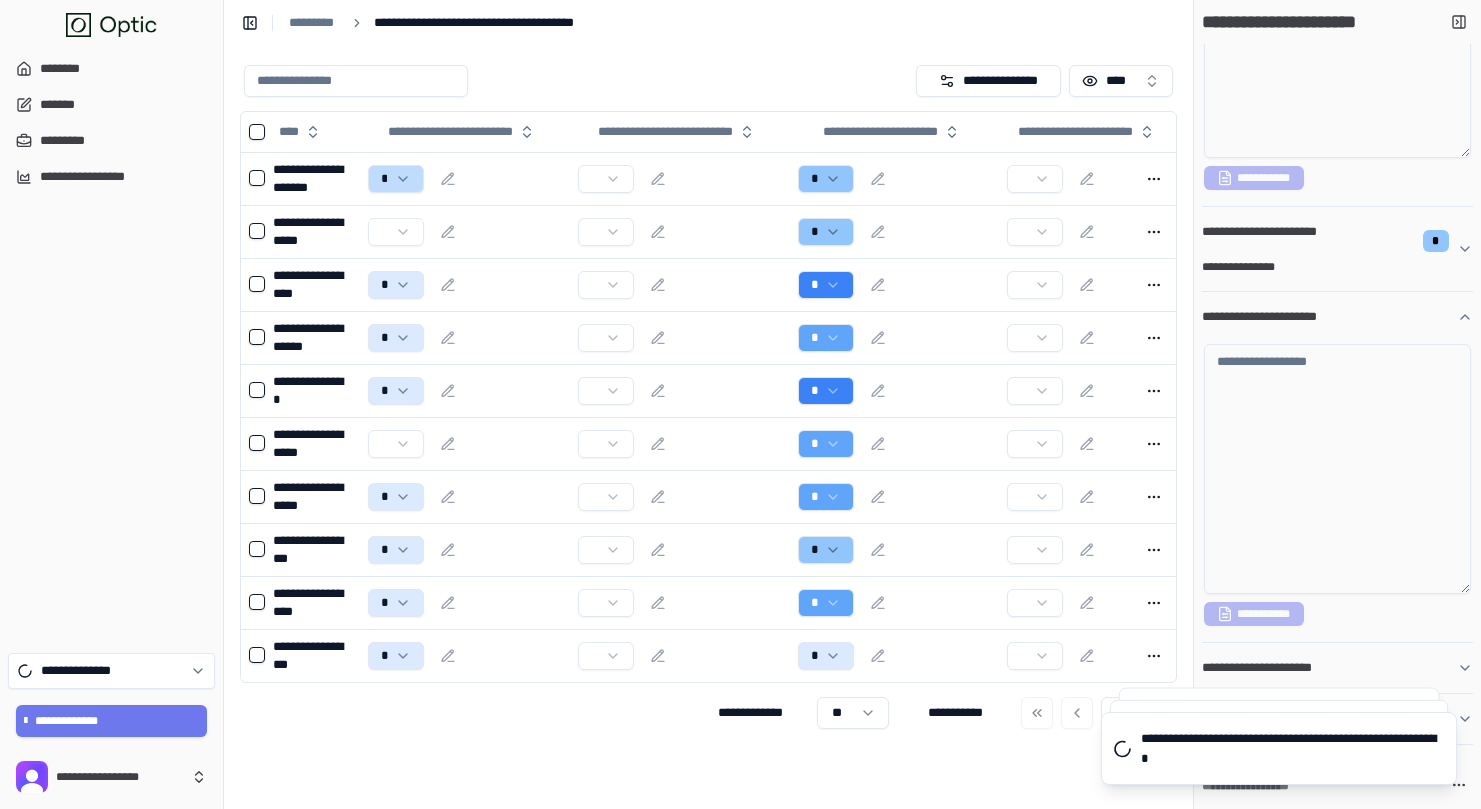 click on "**********" at bounding box center (1337, 668) 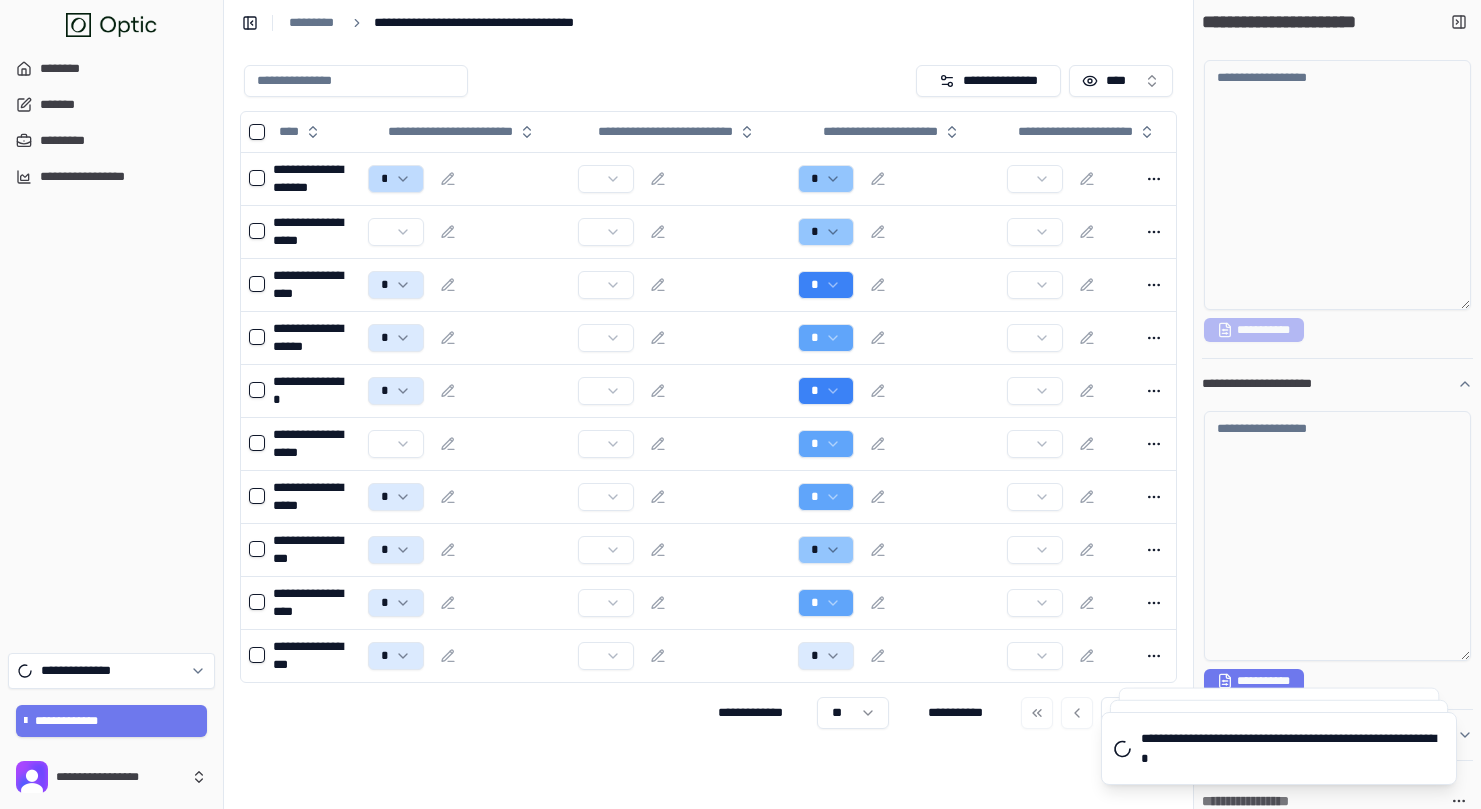 scroll, scrollTop: 1003, scrollLeft: 0, axis: vertical 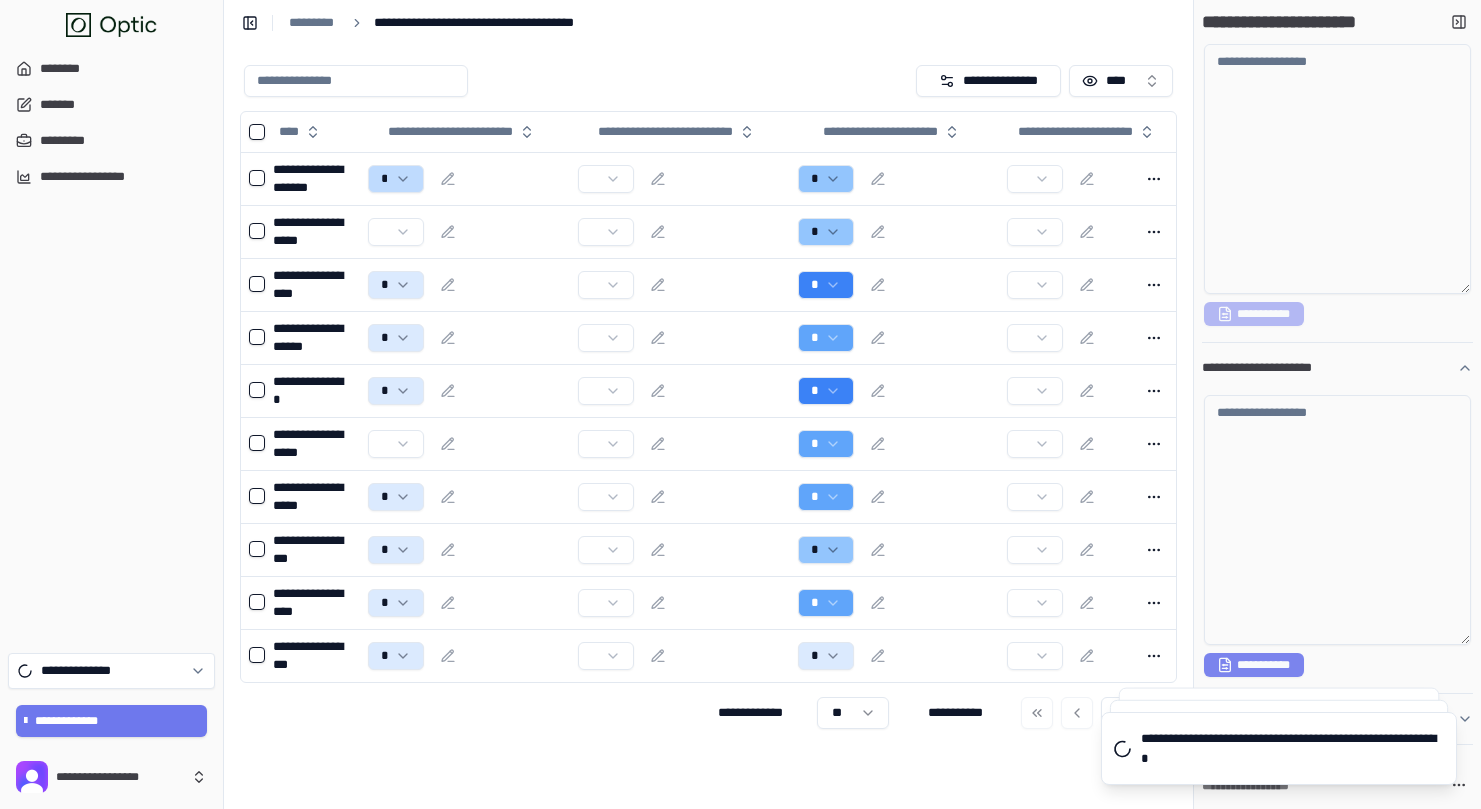 click on "**********" at bounding box center (1254, 665) 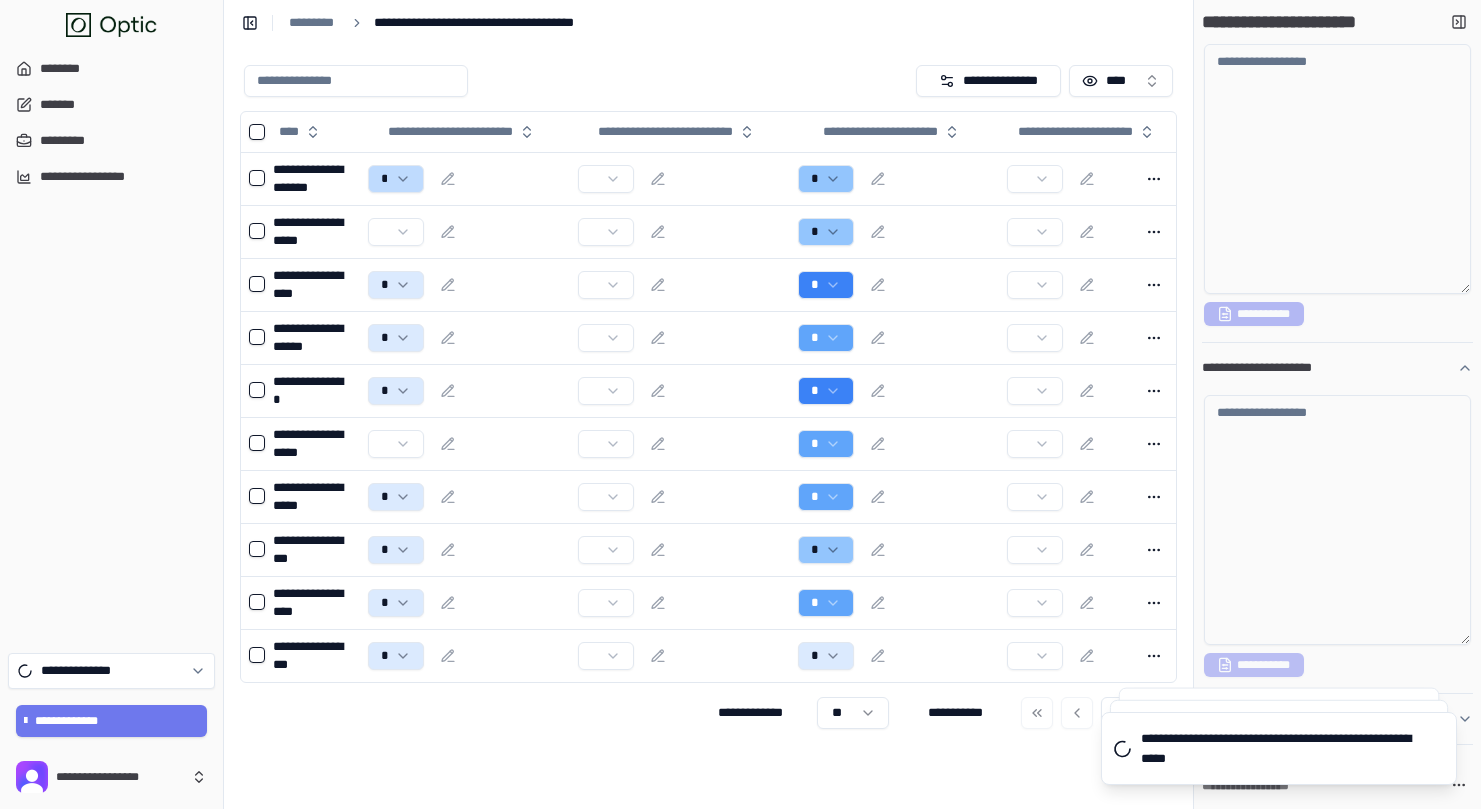 type on "**********" 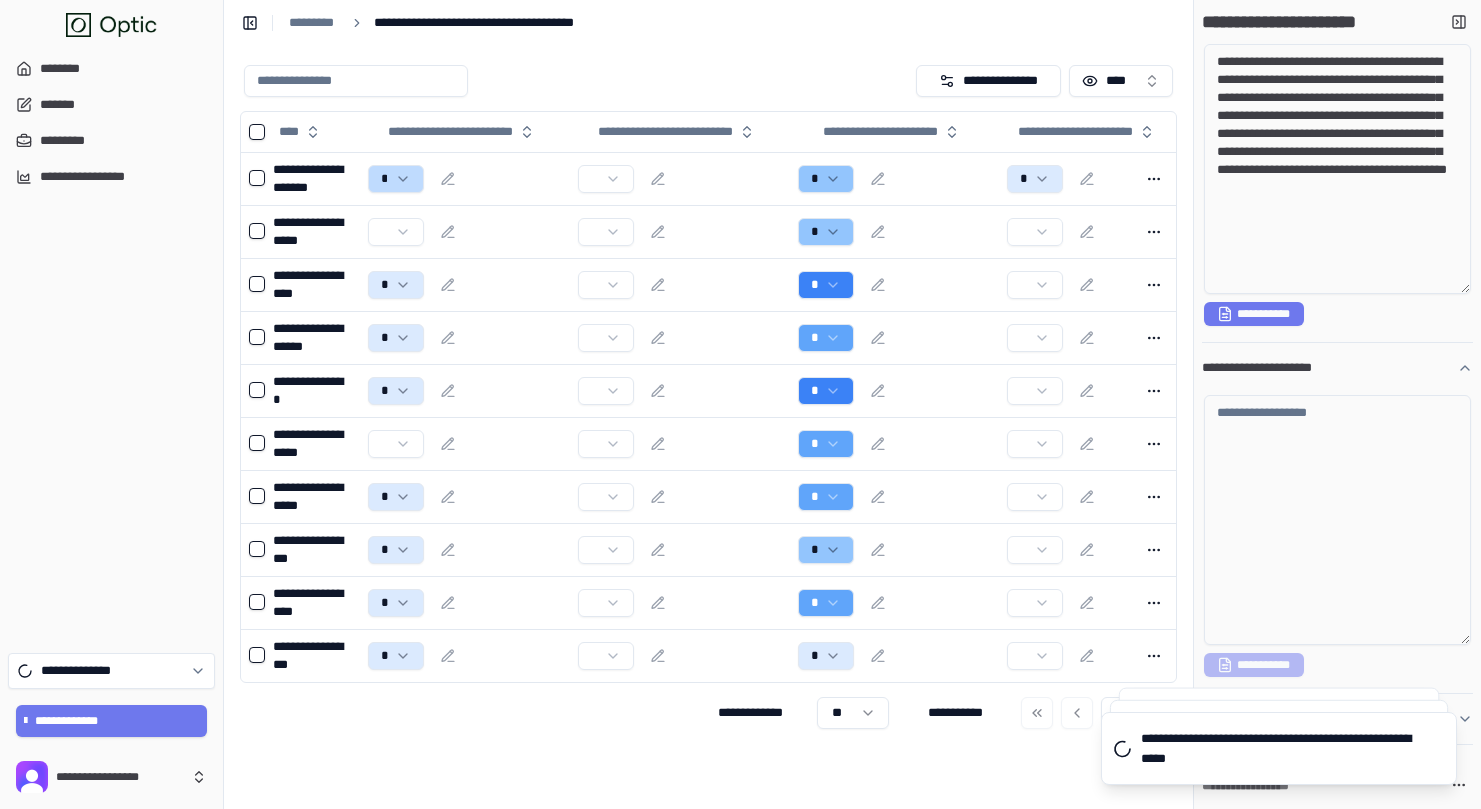 type on "**********" 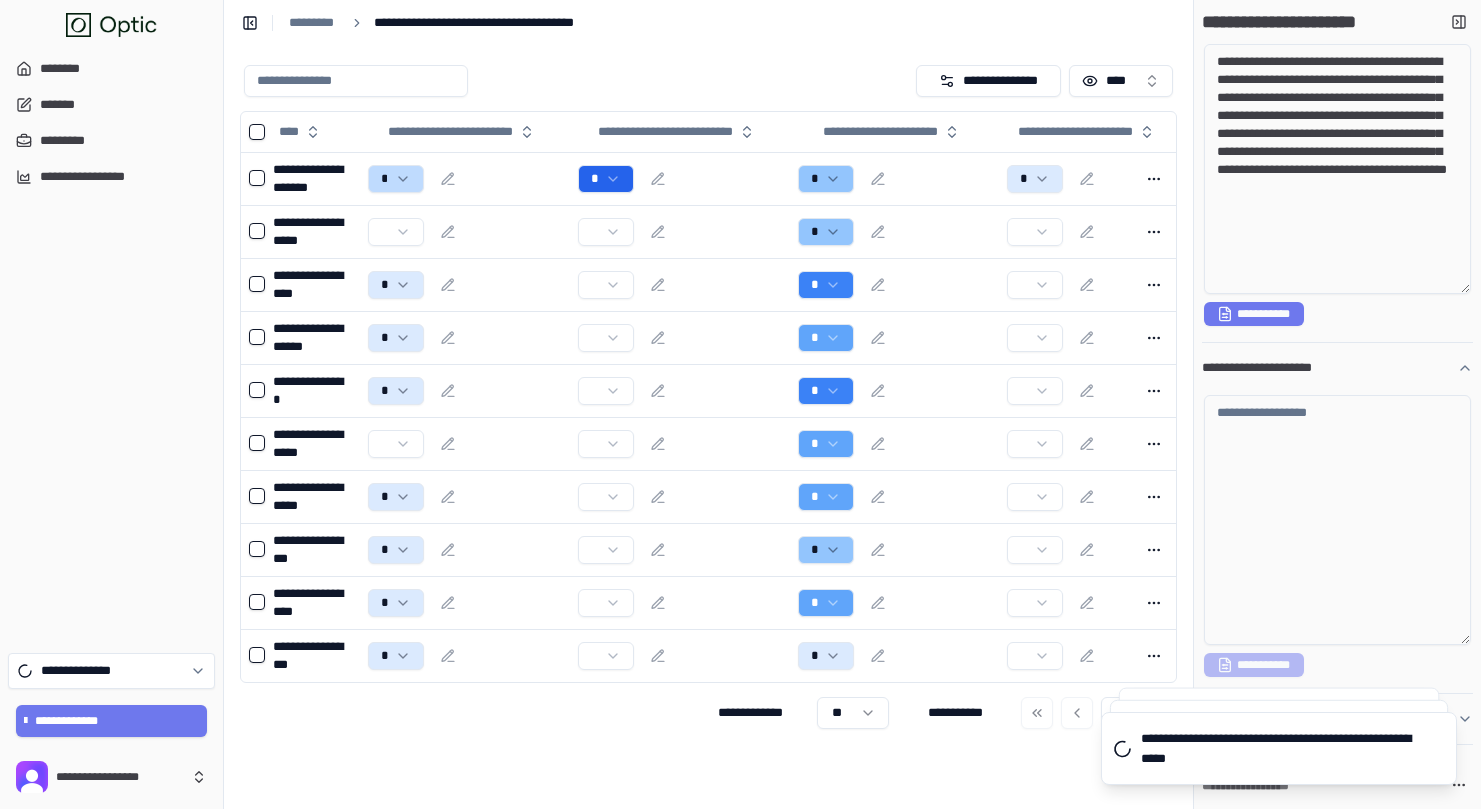 click 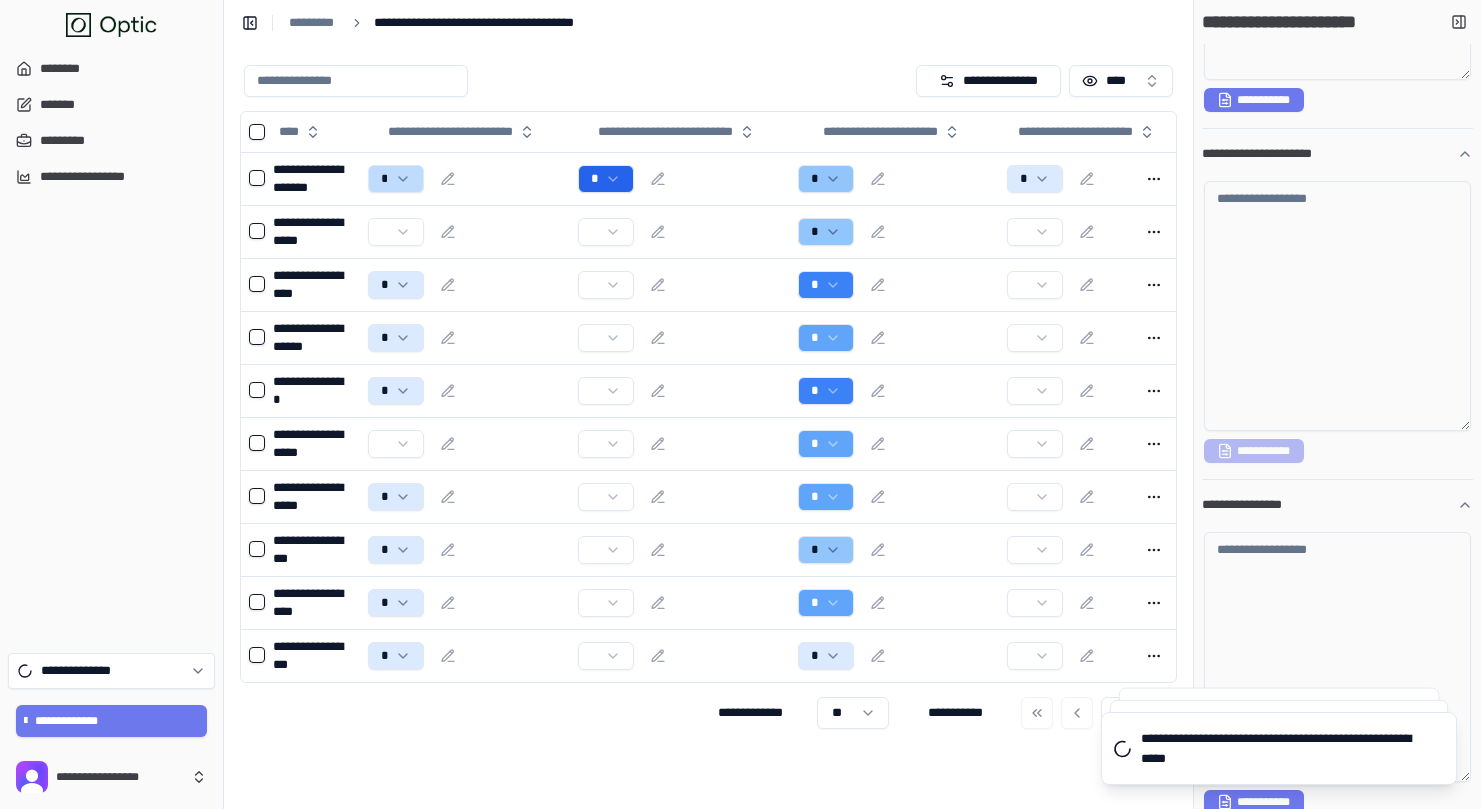 scroll, scrollTop: 1323, scrollLeft: 0, axis: vertical 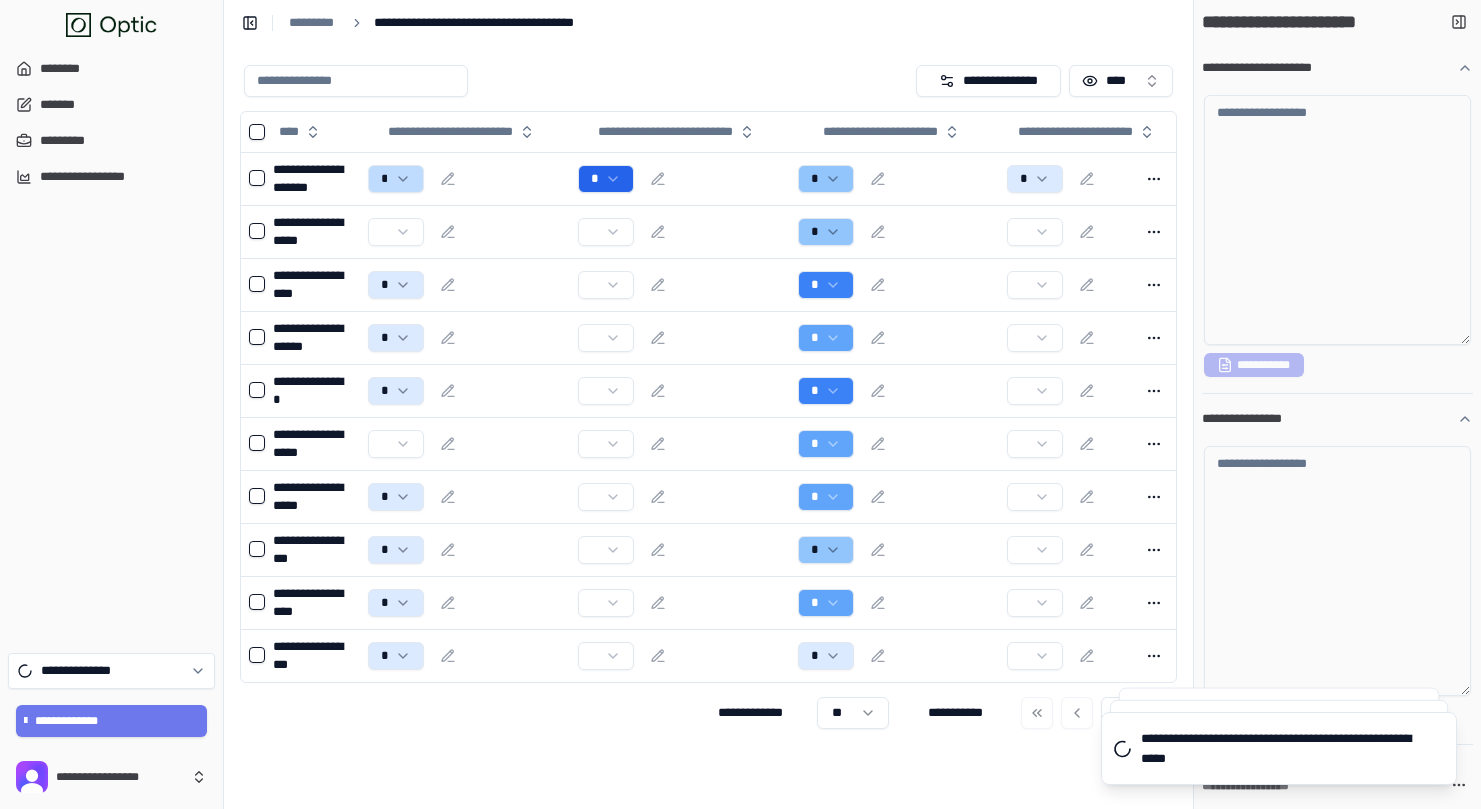 type on "**********" 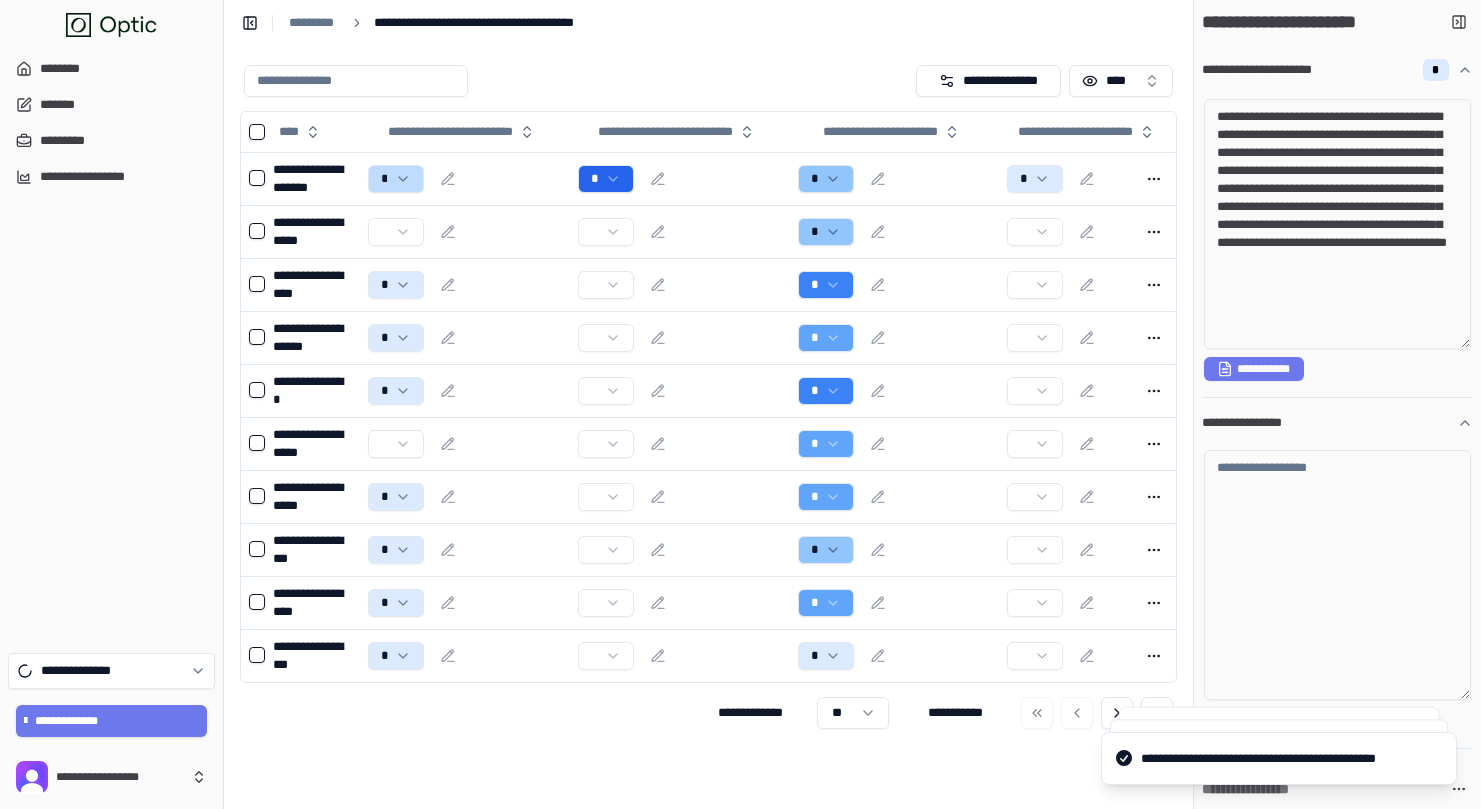 scroll, scrollTop: 1327, scrollLeft: 0, axis: vertical 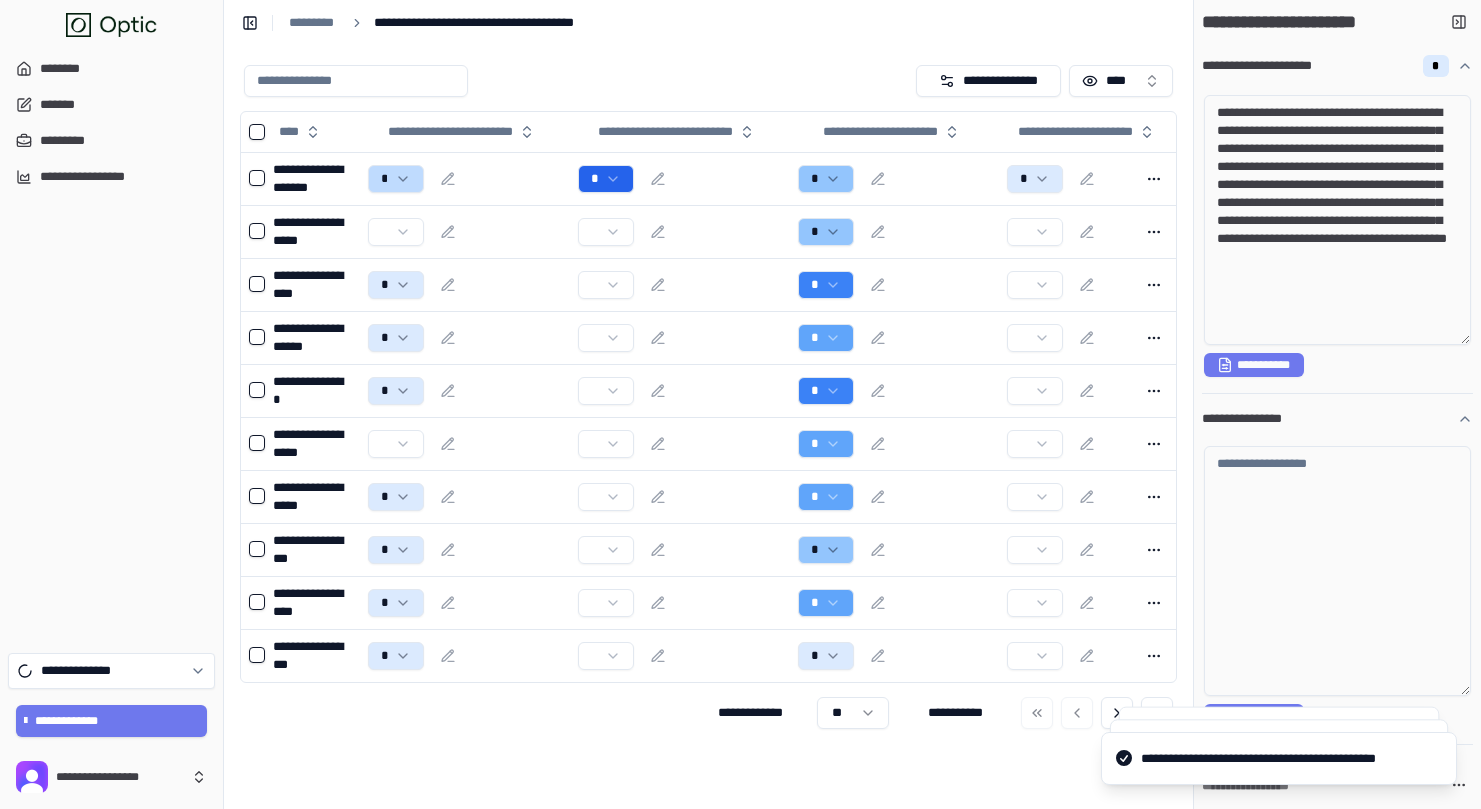 type on "**********" 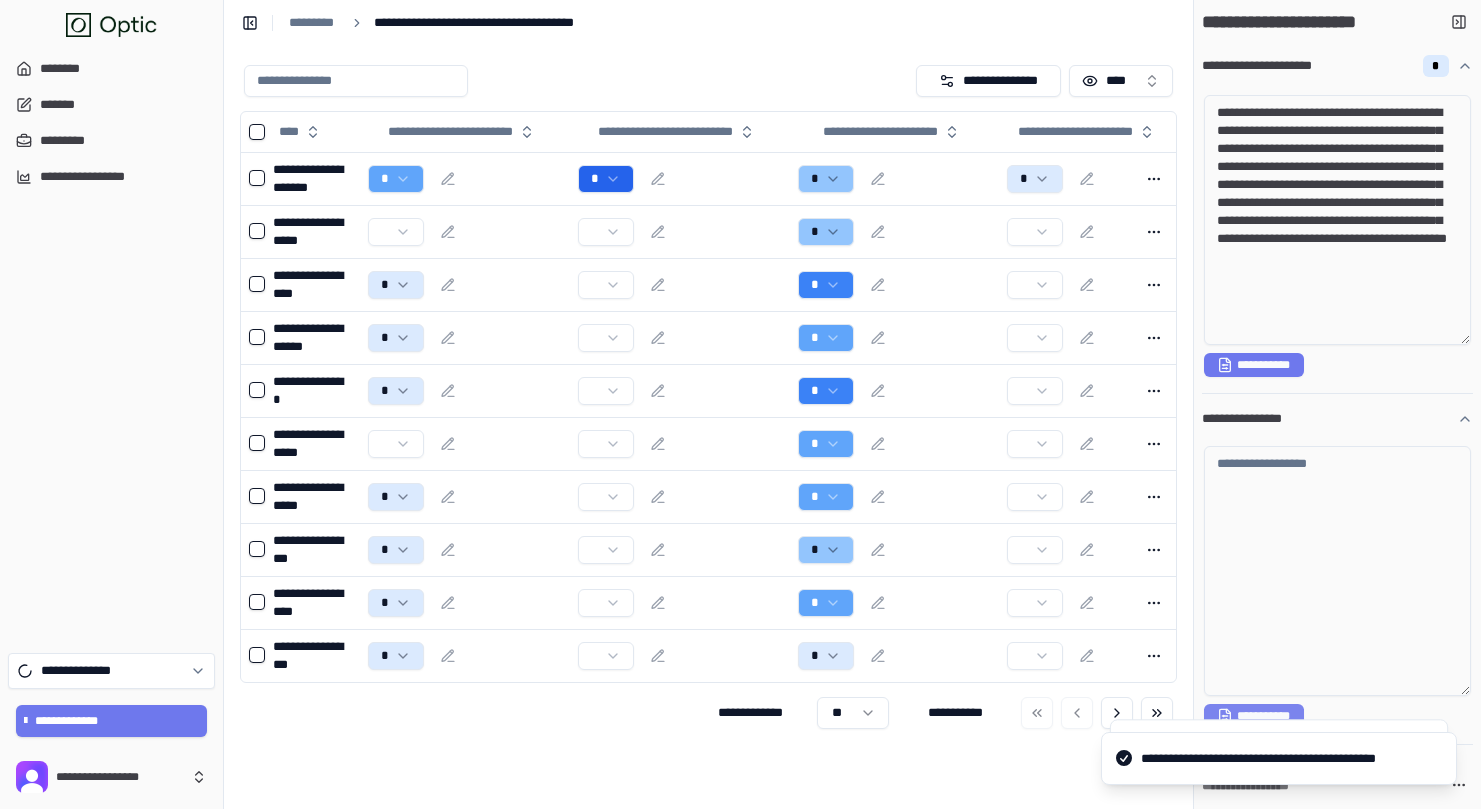 click on "**********" at bounding box center (1254, 716) 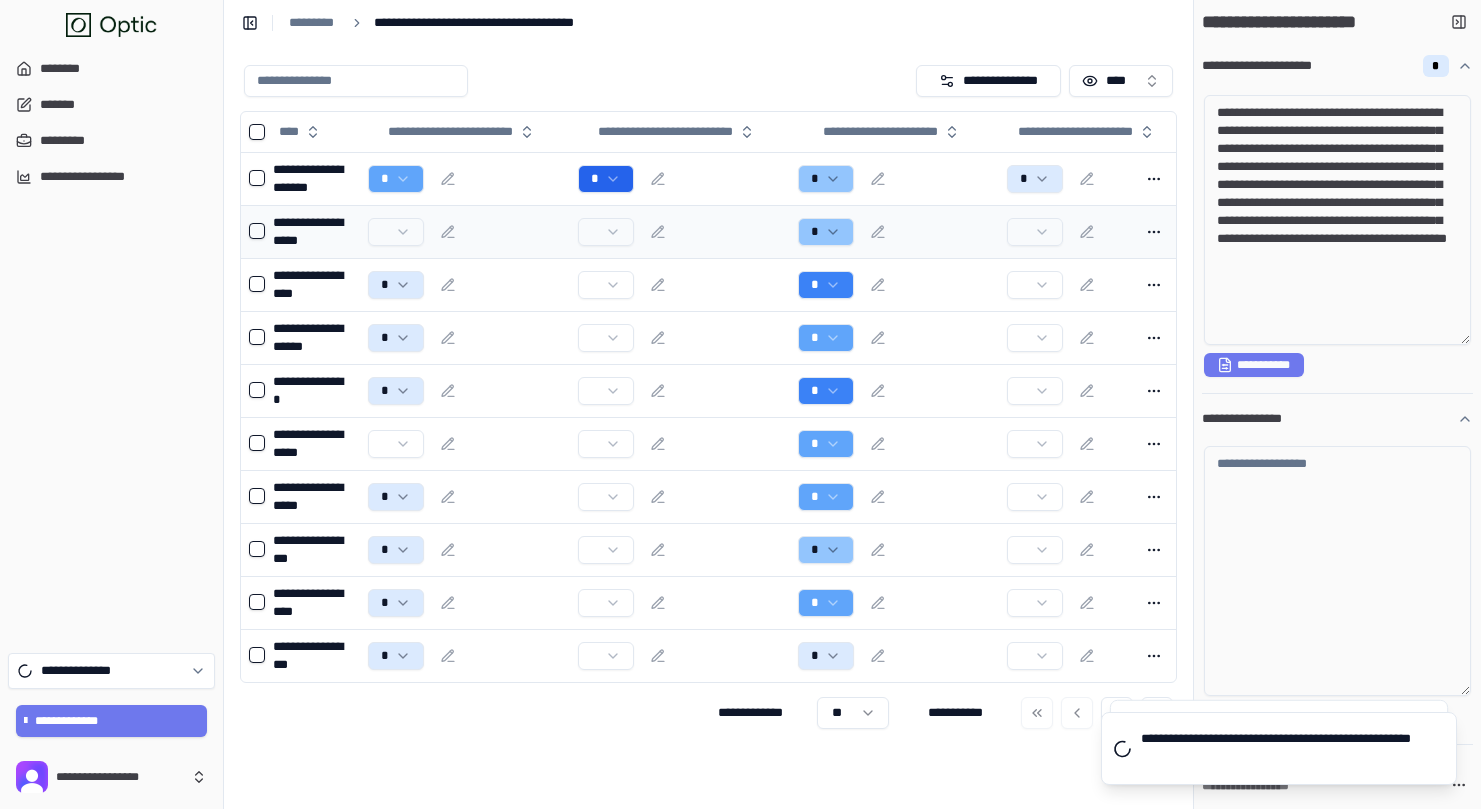click at bounding box center (465, 232) 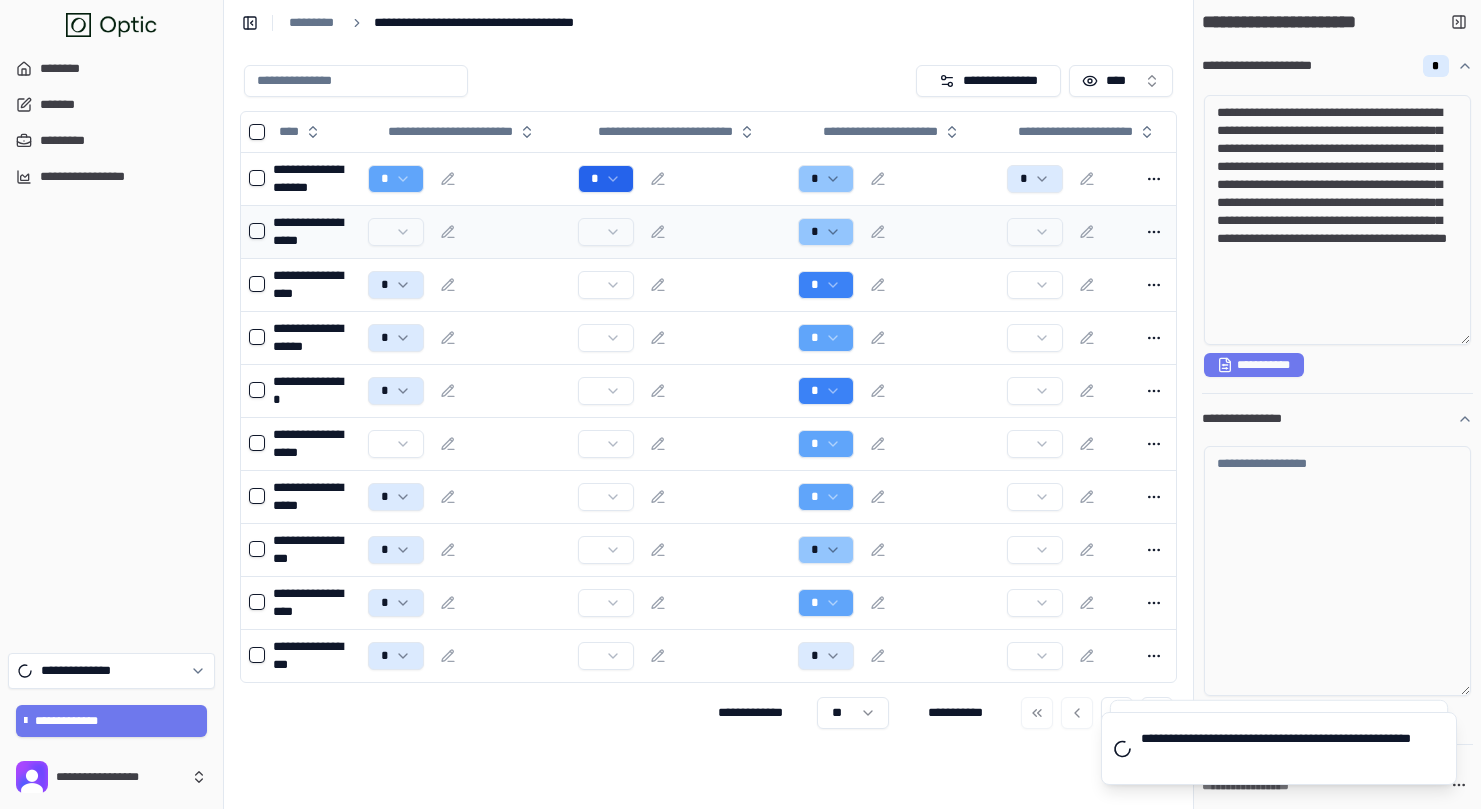 scroll, scrollTop: 1215, scrollLeft: 0, axis: vertical 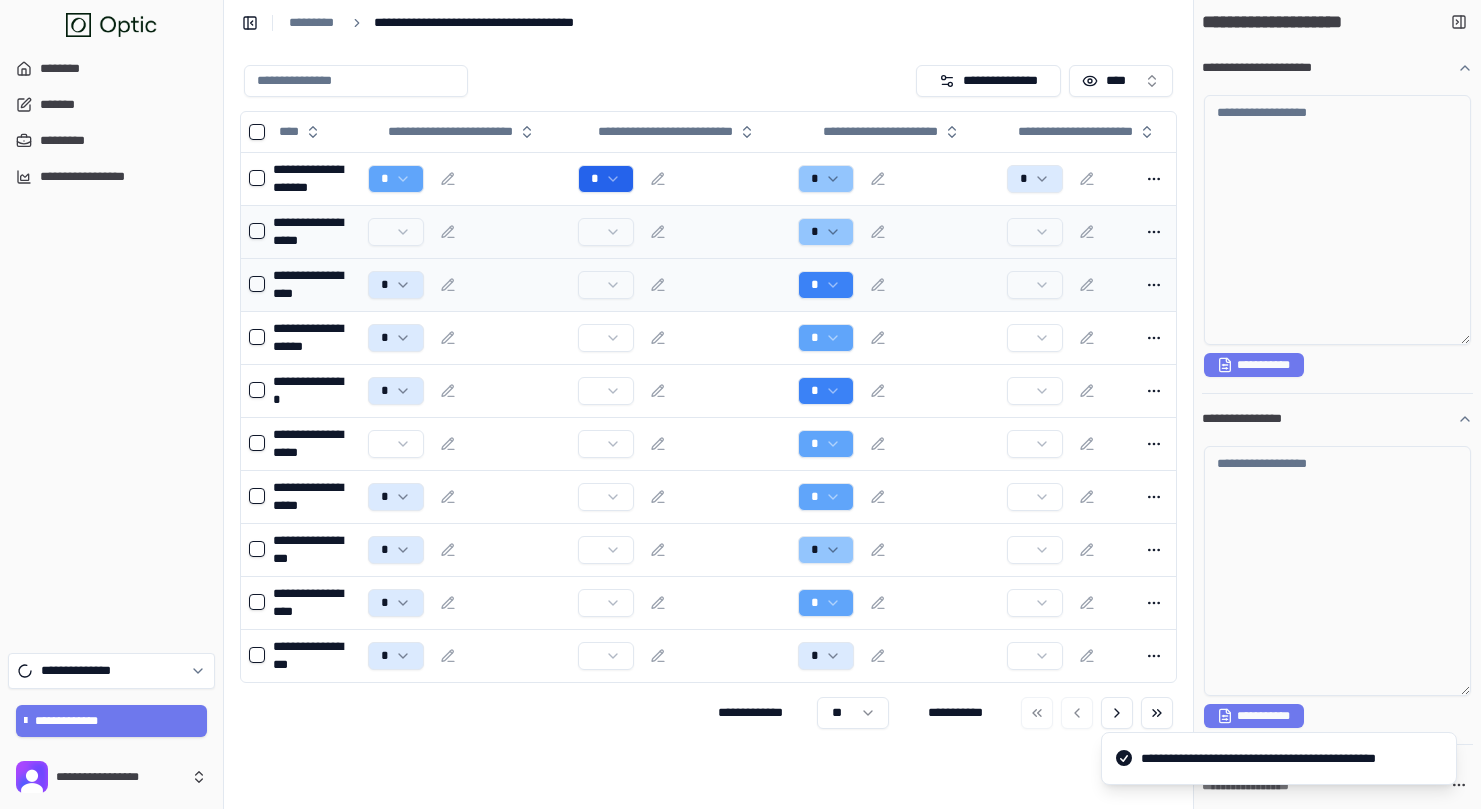 click on "*" at bounding box center (465, 284) 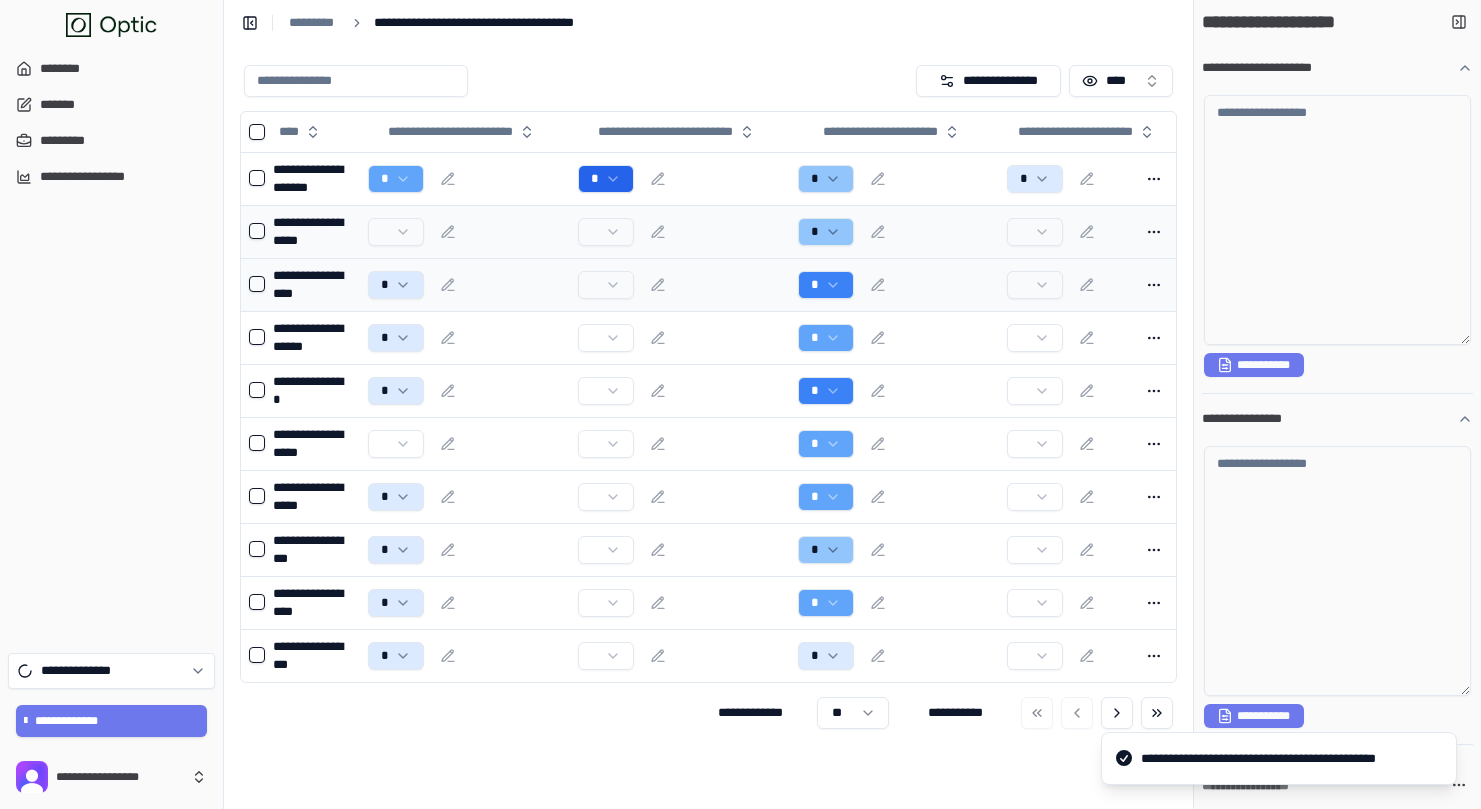 click on "*" at bounding box center (465, 285) 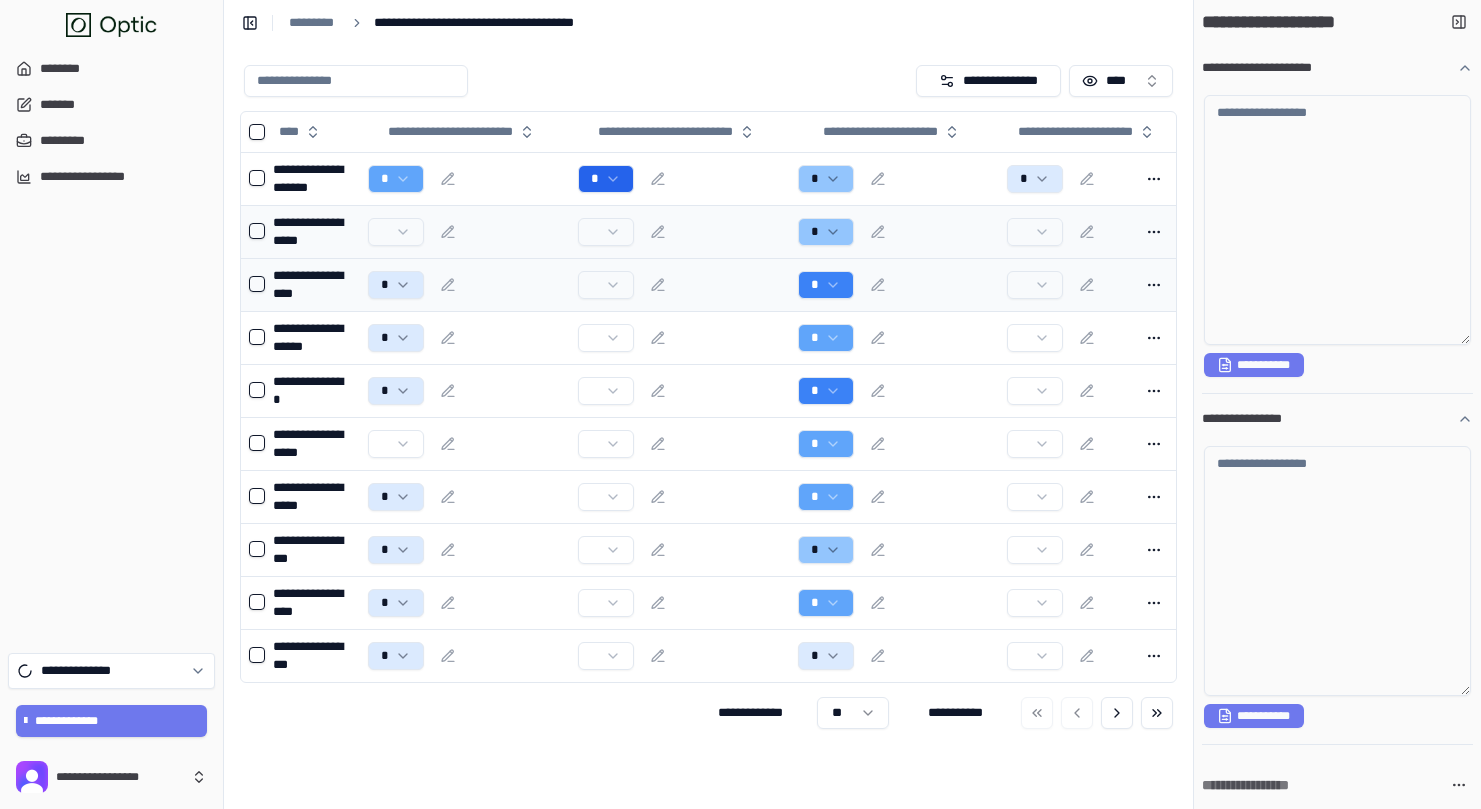 click at bounding box center [257, 284] 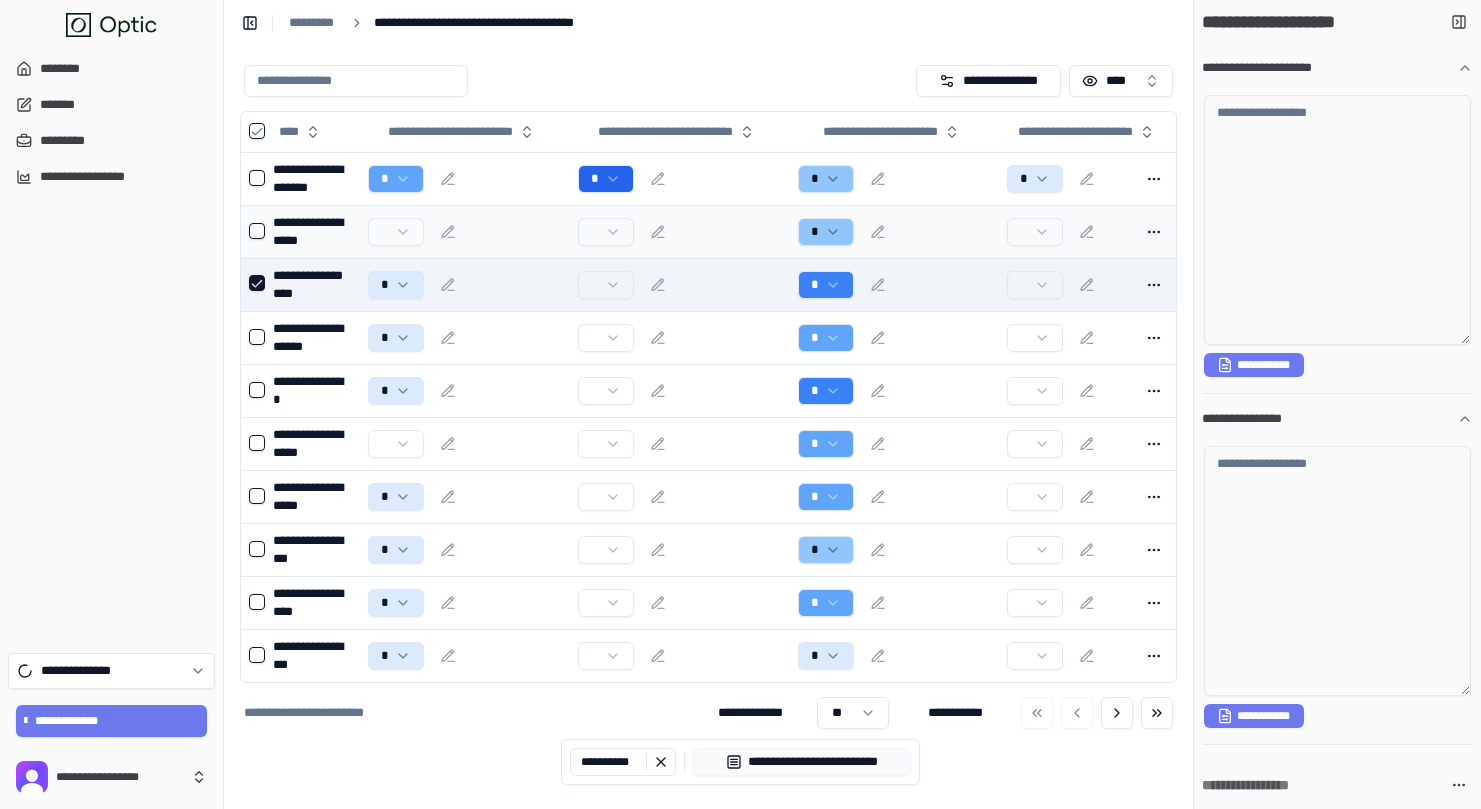 click at bounding box center [257, 283] 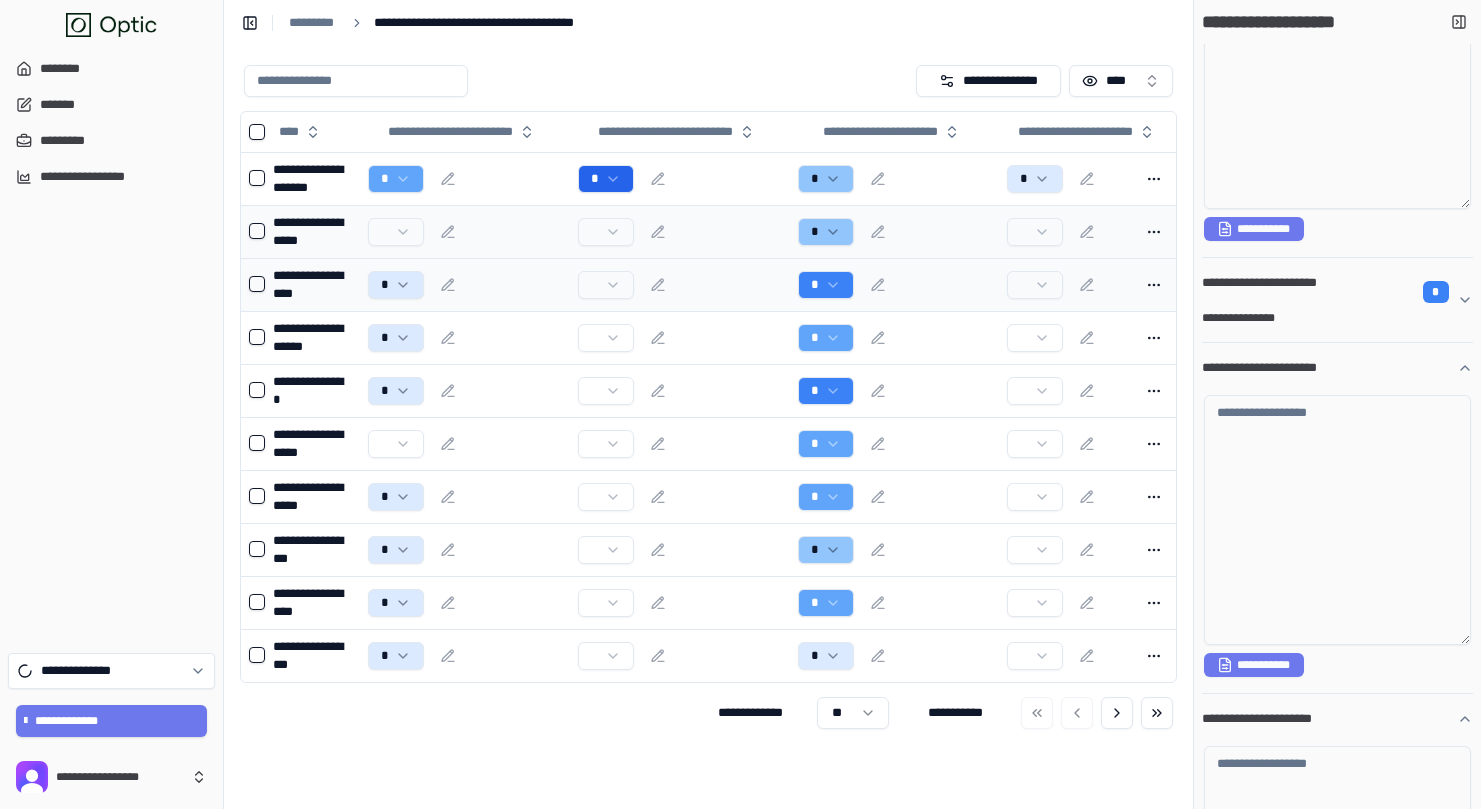 scroll, scrollTop: 0, scrollLeft: 0, axis: both 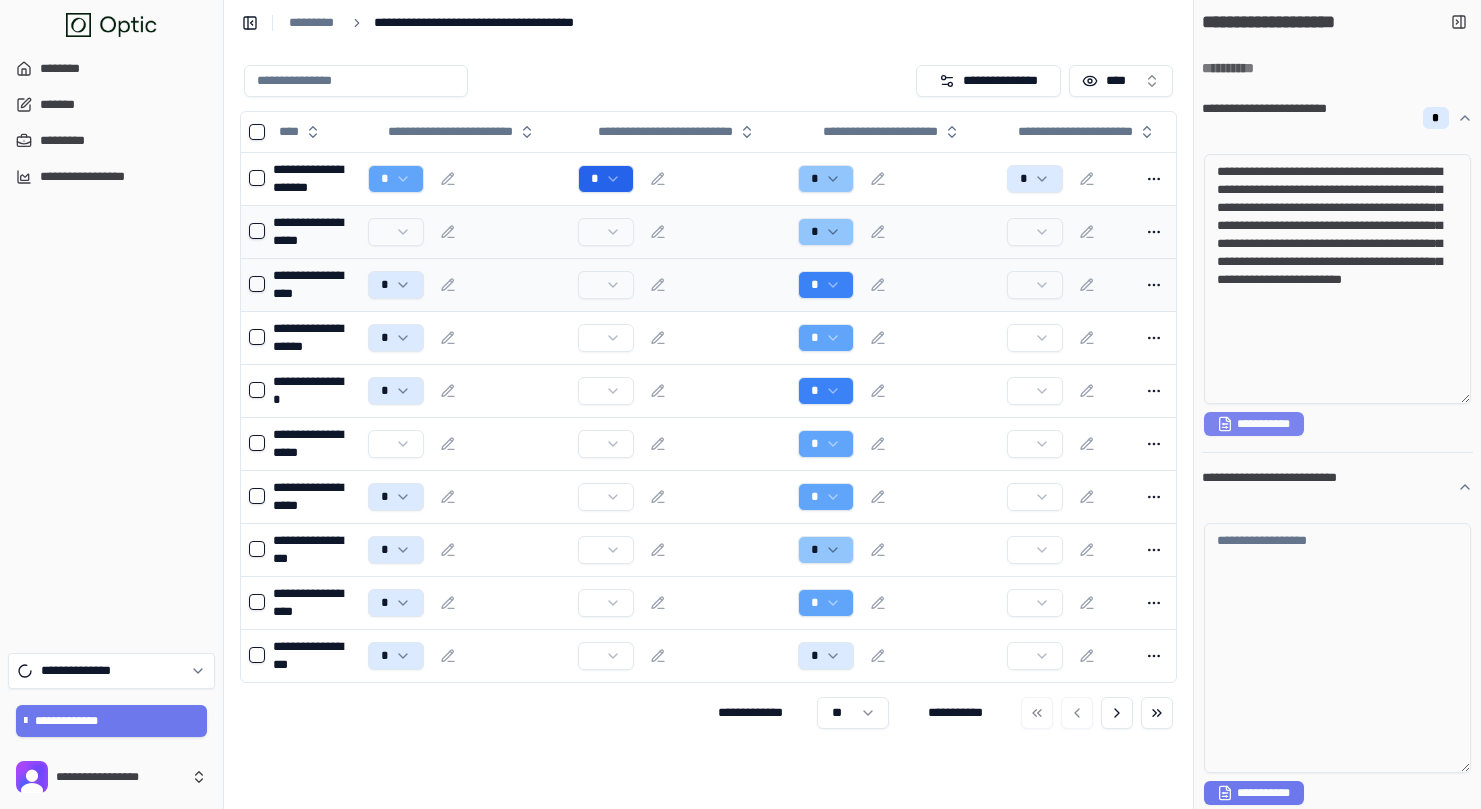 click on "**********" at bounding box center [1254, 424] 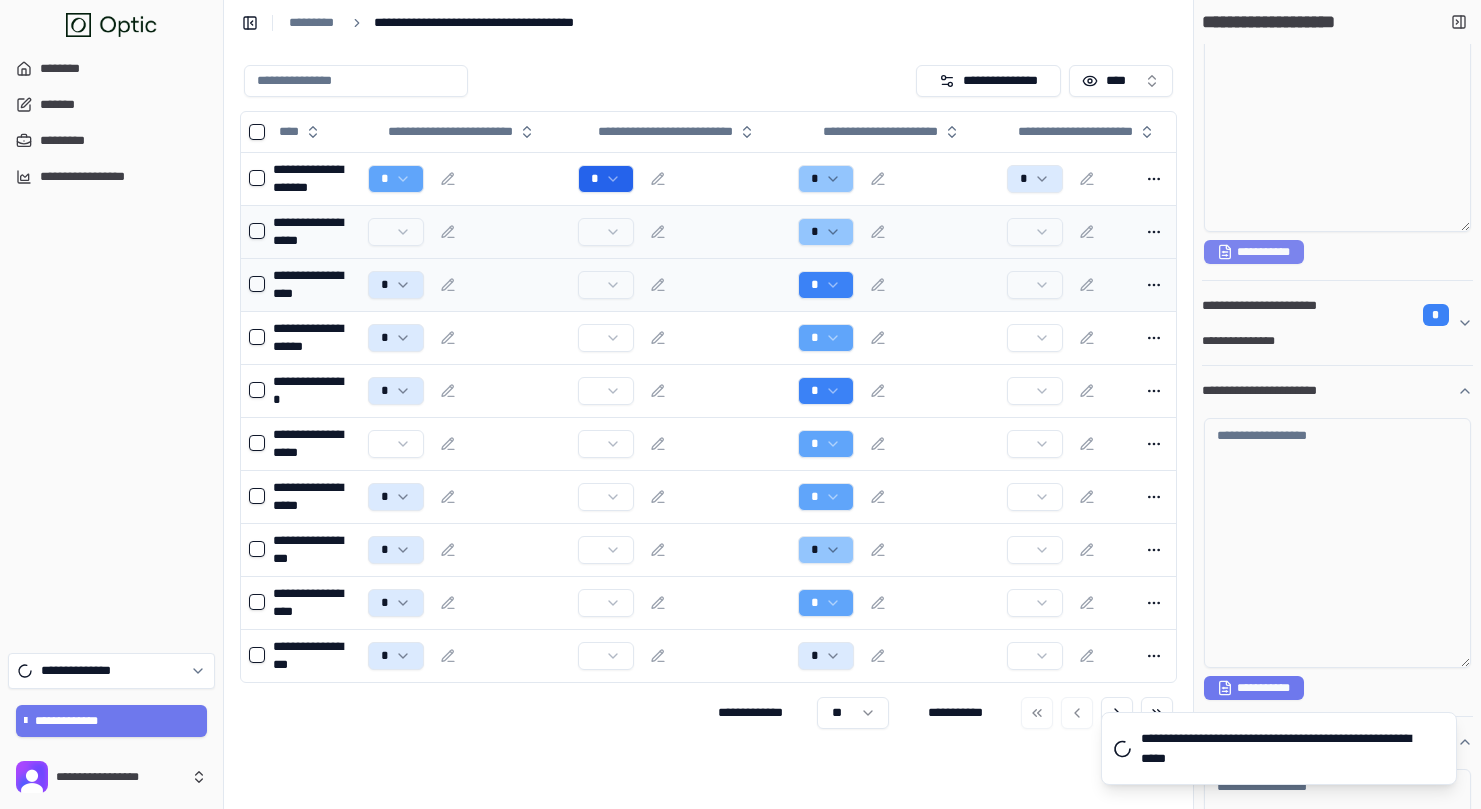 scroll, scrollTop: 547, scrollLeft: 0, axis: vertical 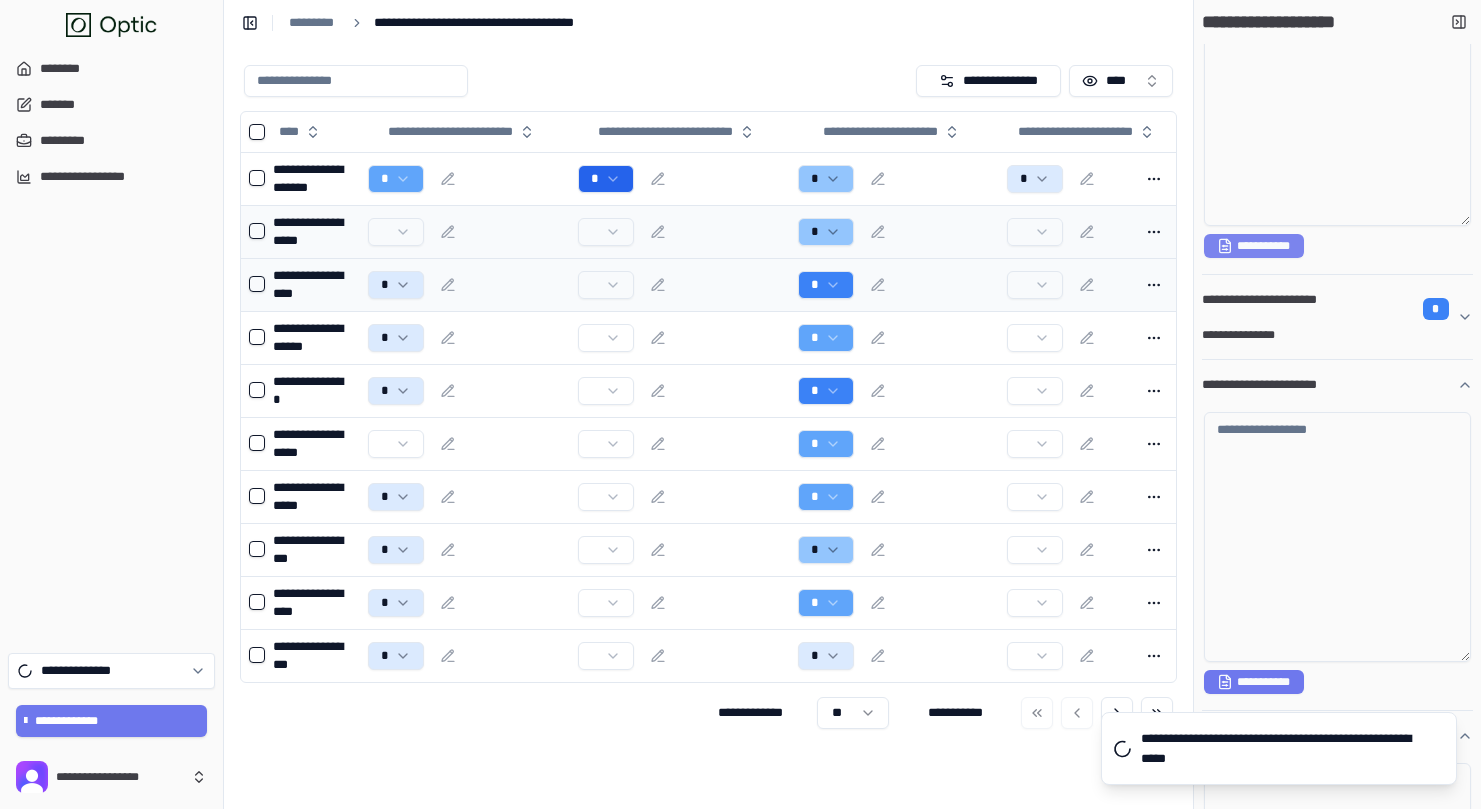 click on "**********" at bounding box center (1254, 246) 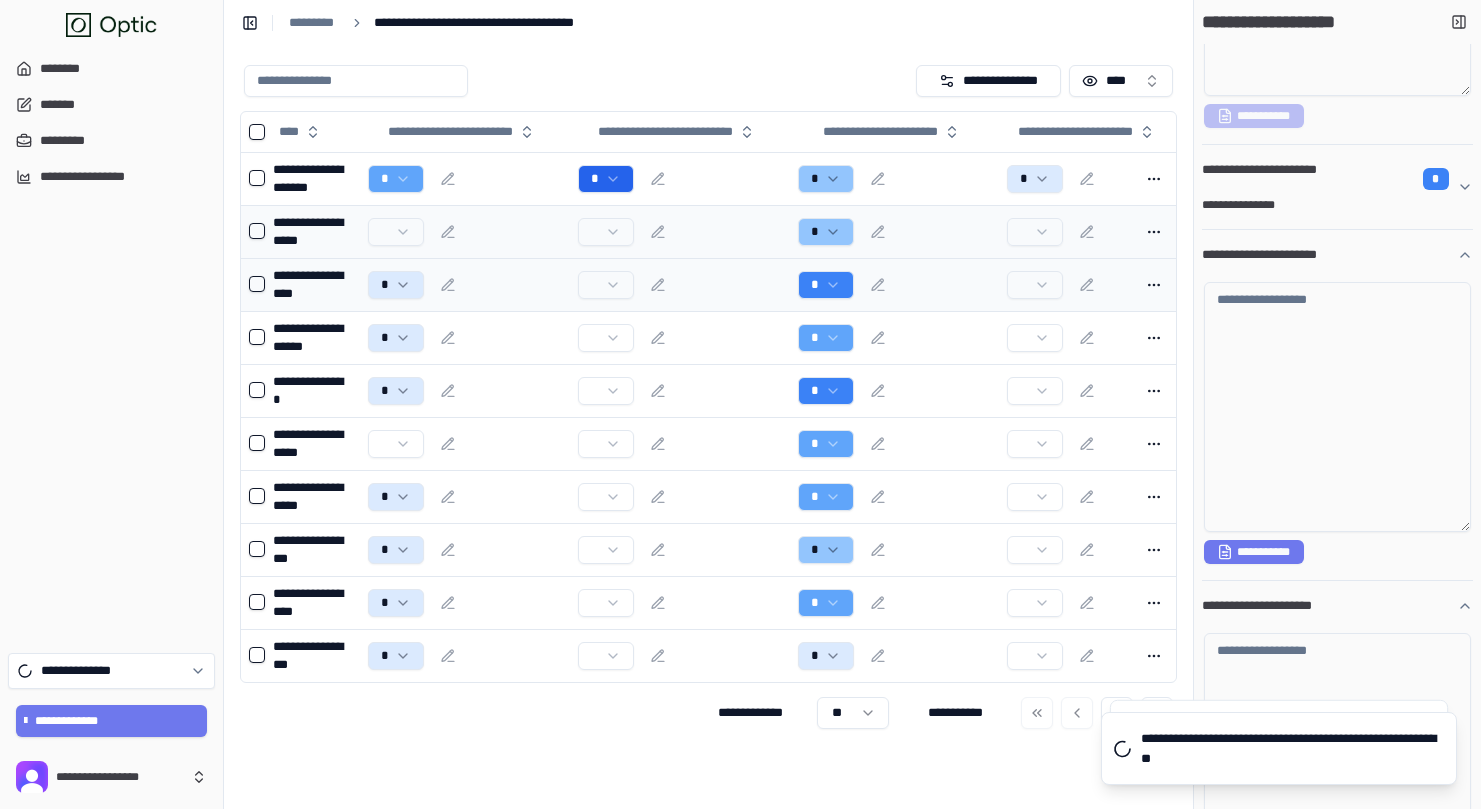 scroll, scrollTop: 769, scrollLeft: 0, axis: vertical 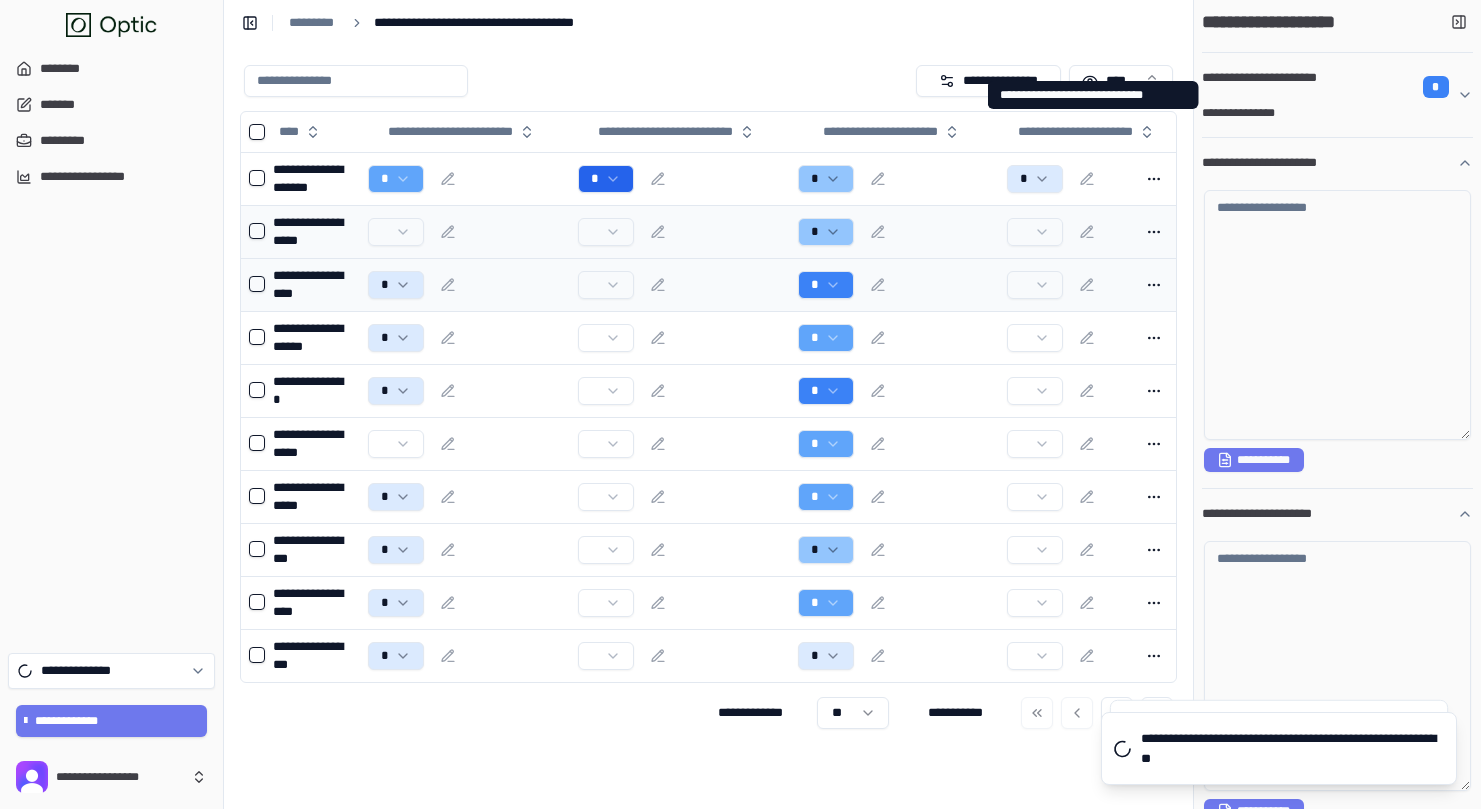 click on "**********" at bounding box center (1329, 113) 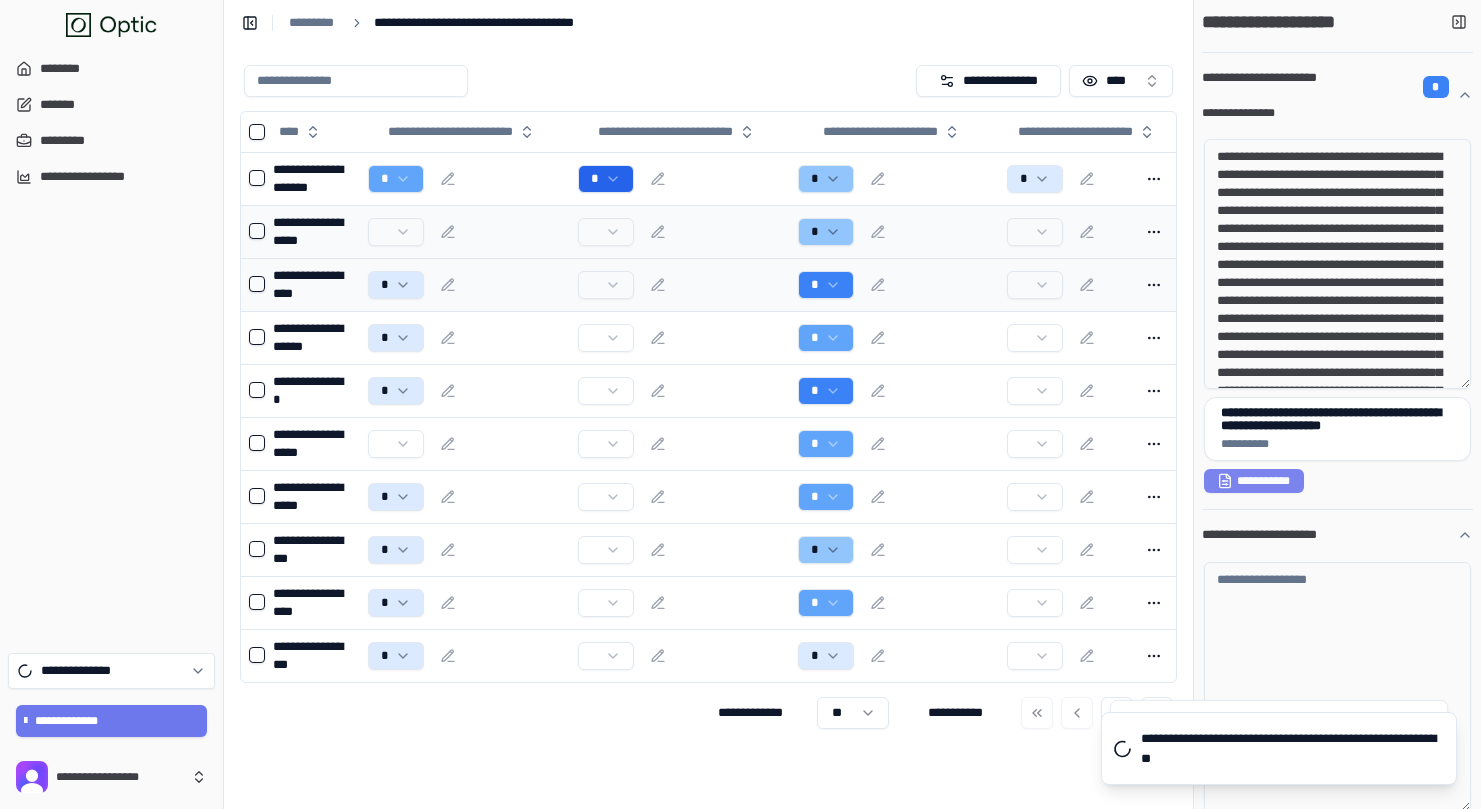 click on "**********" at bounding box center (1254, 481) 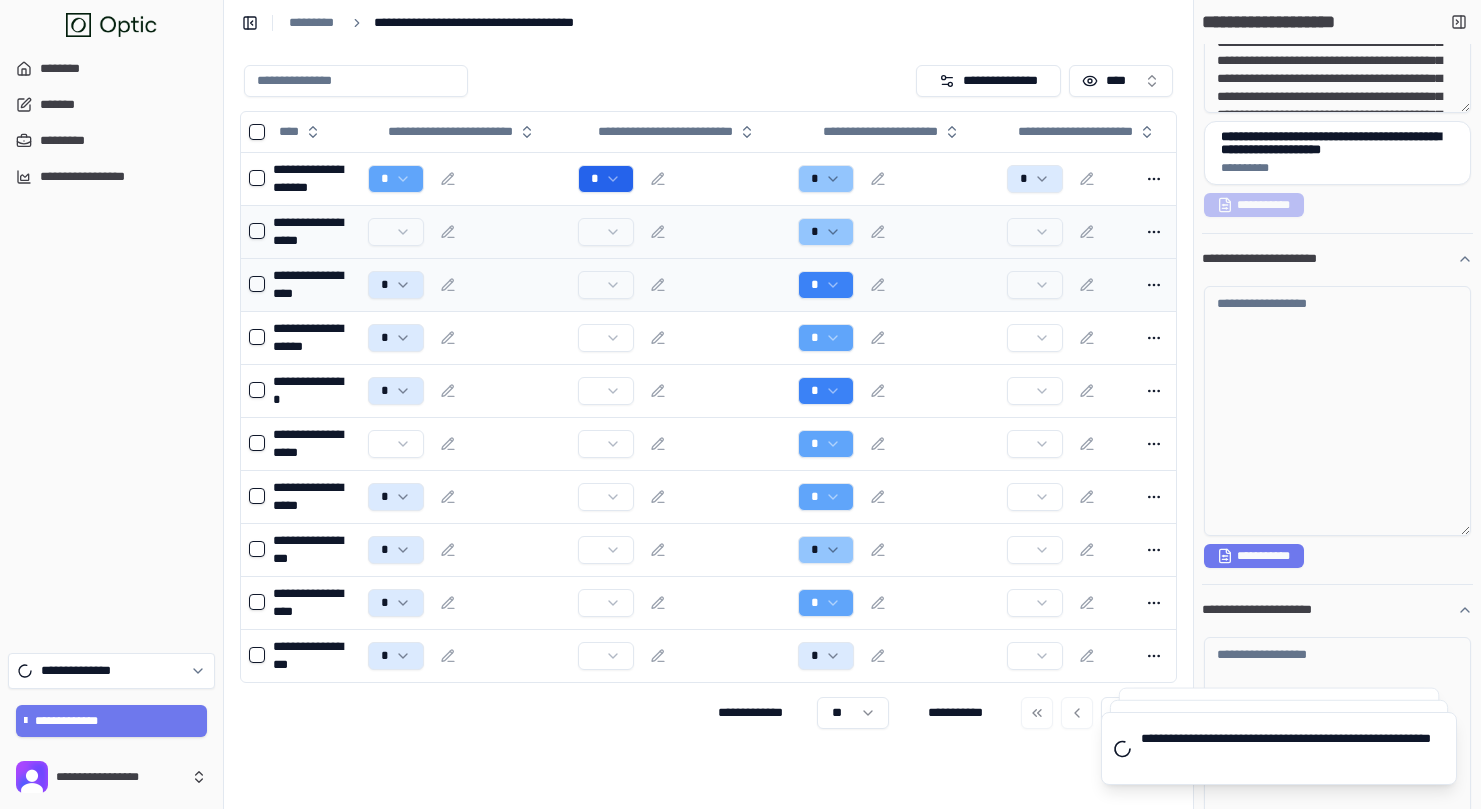 scroll, scrollTop: 1080, scrollLeft: 0, axis: vertical 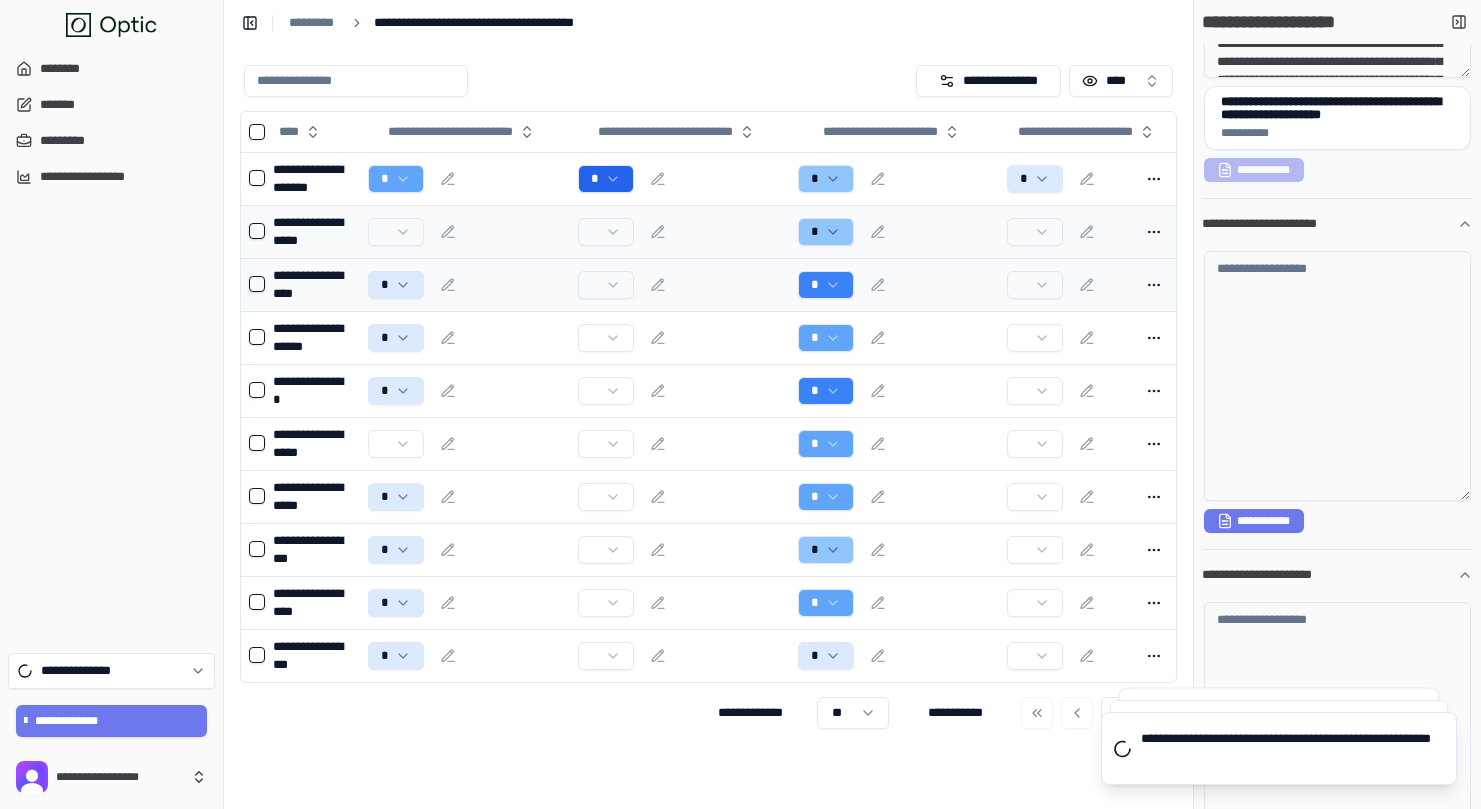 type on "**********" 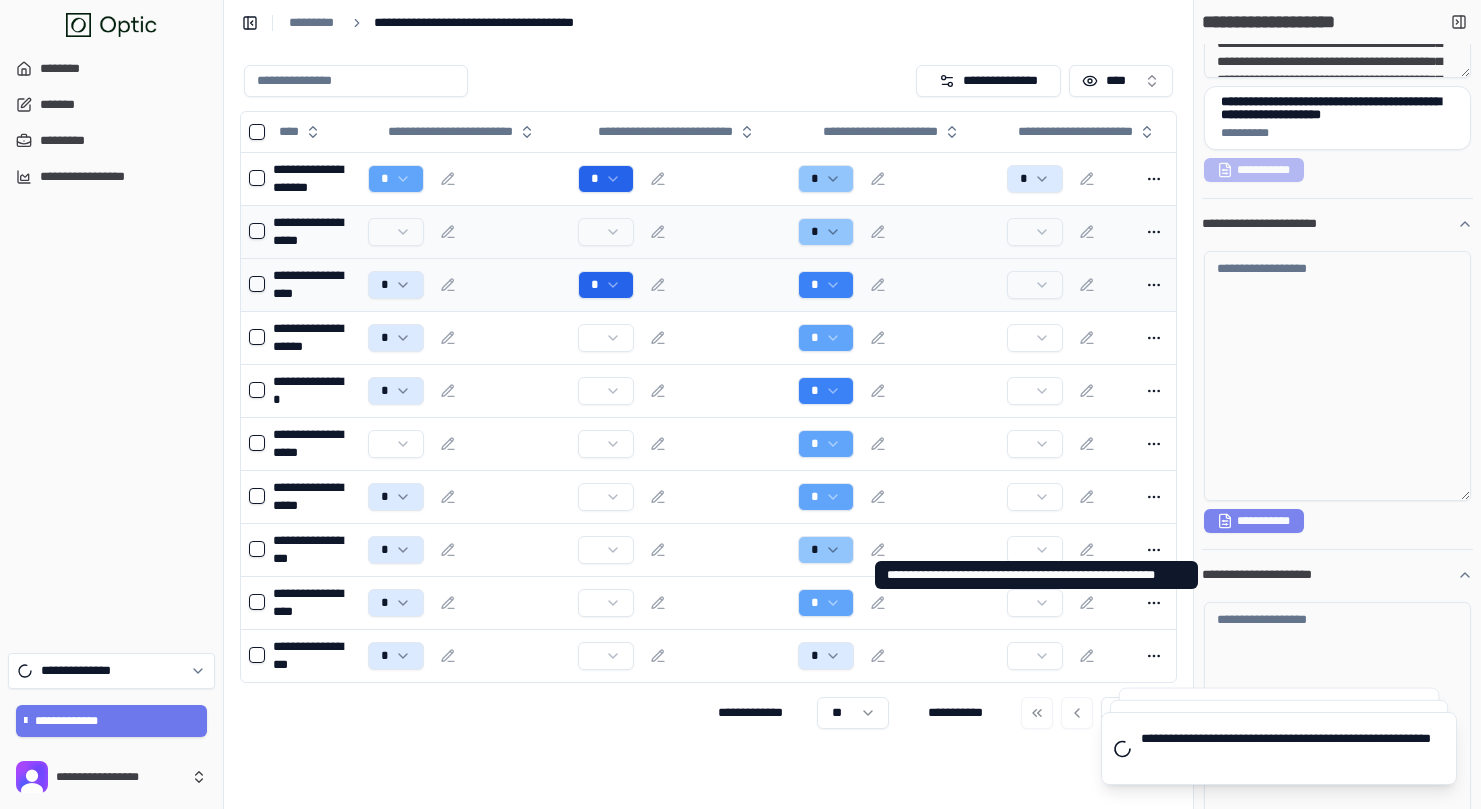 click on "**********" at bounding box center [1254, 521] 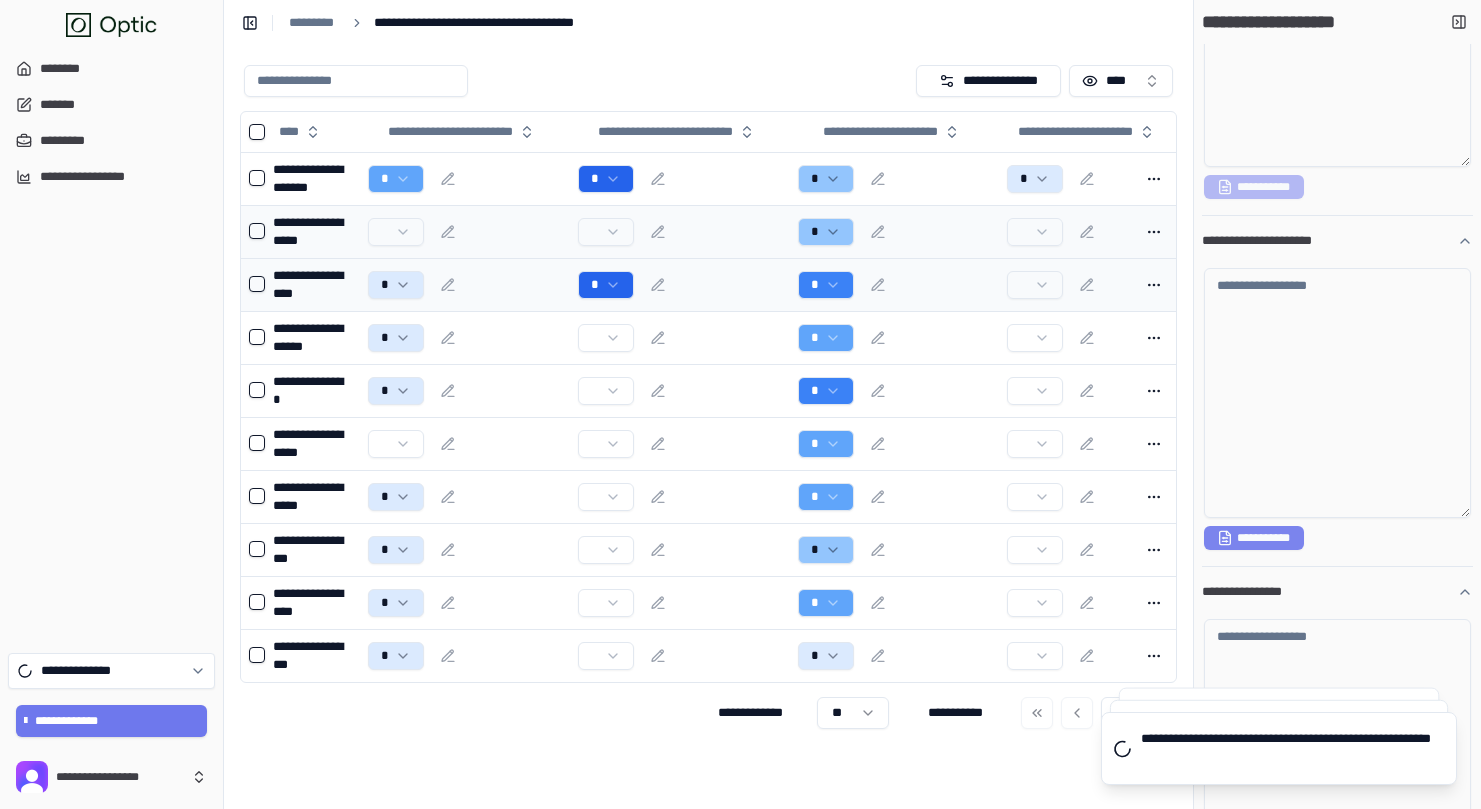 click on "**********" at bounding box center [1254, 538] 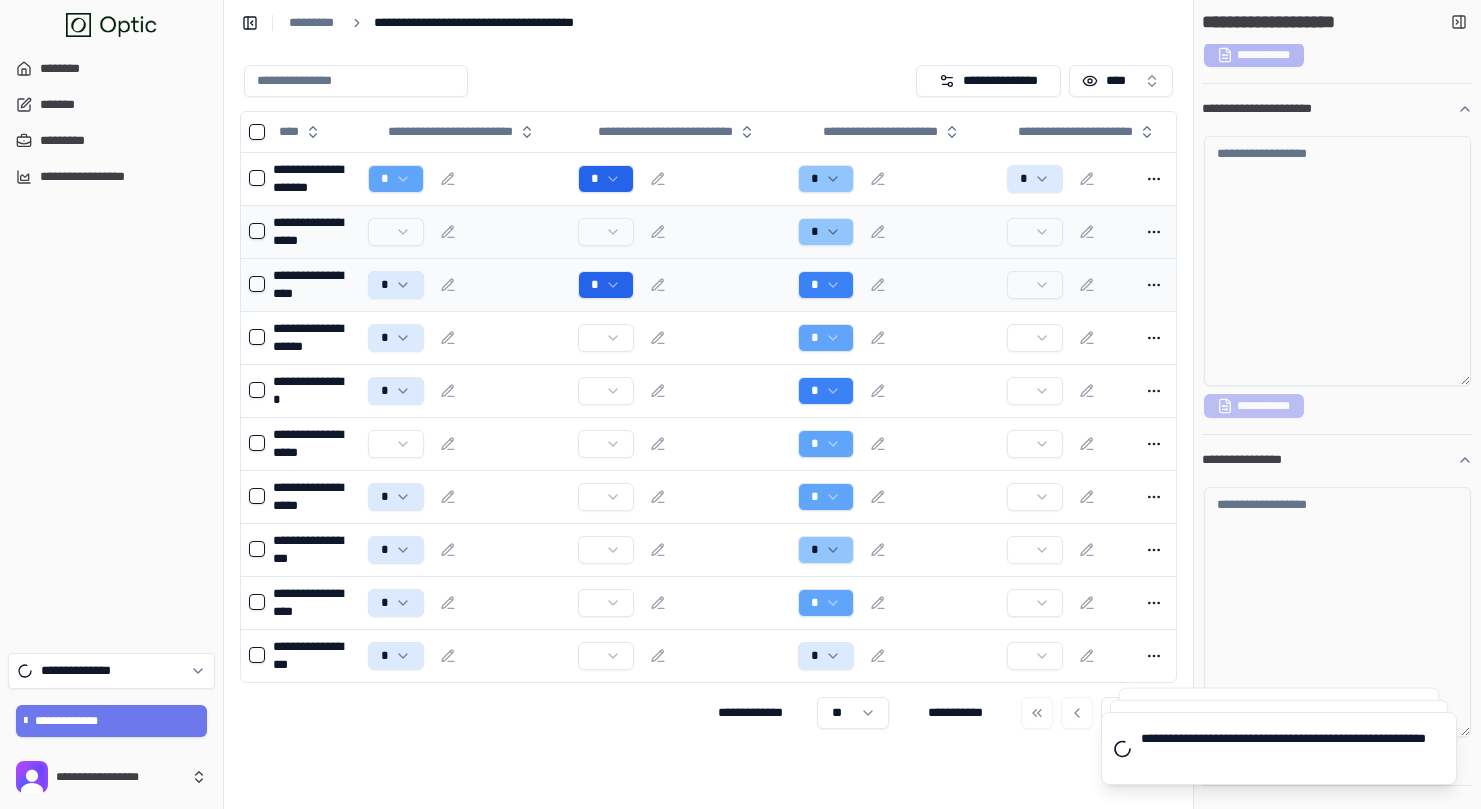 scroll, scrollTop: 1587, scrollLeft: 0, axis: vertical 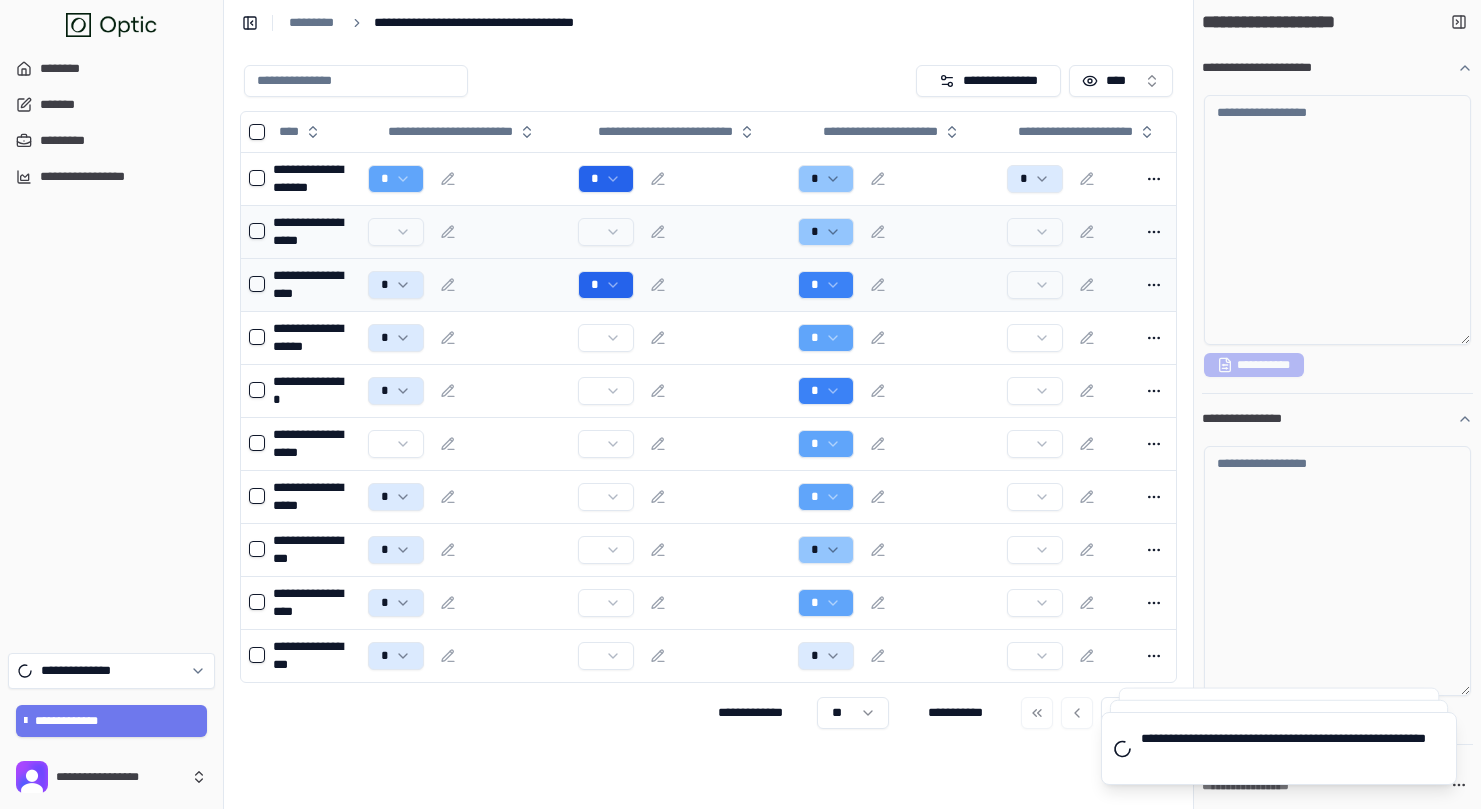 type on "**********" 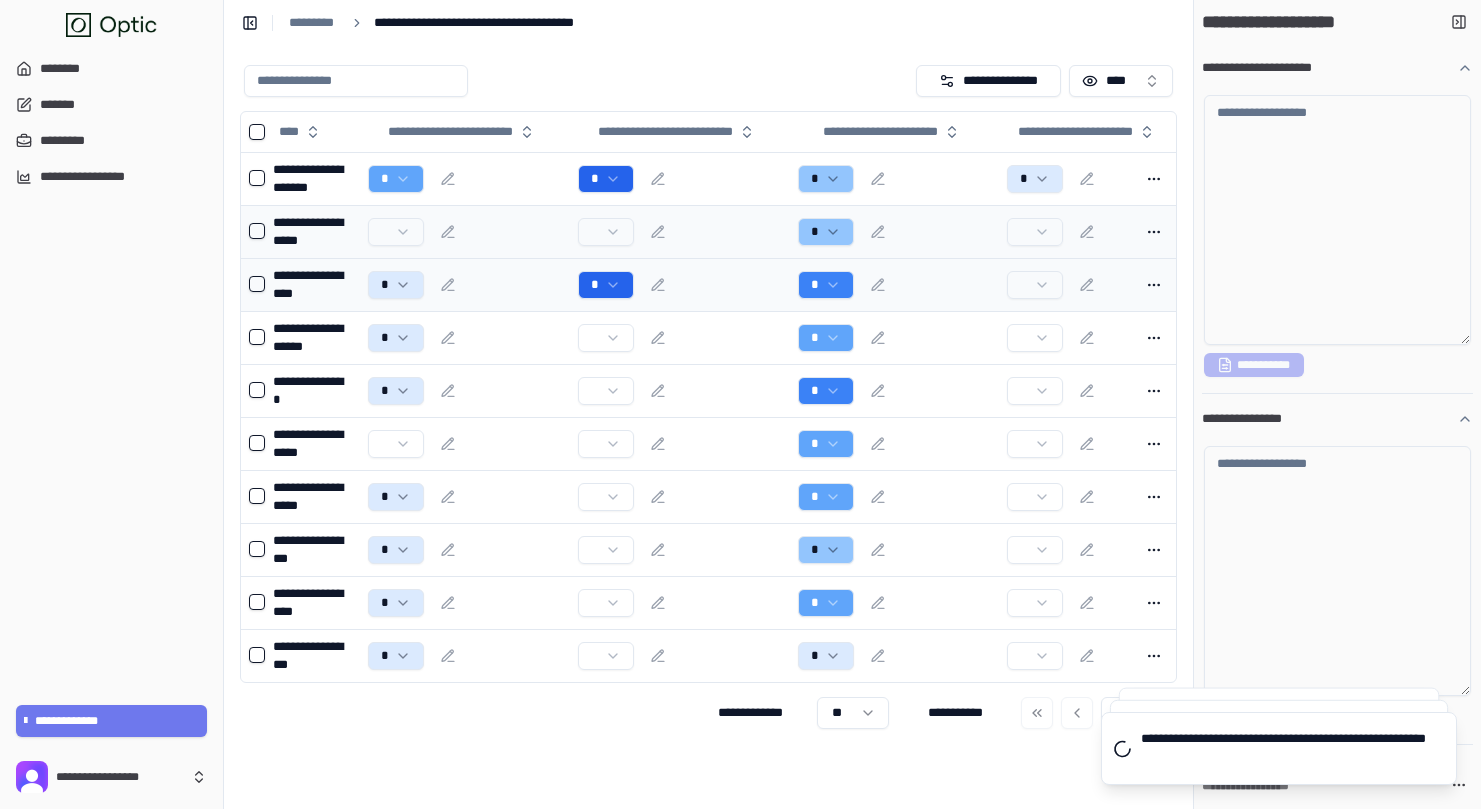 type on "**********" 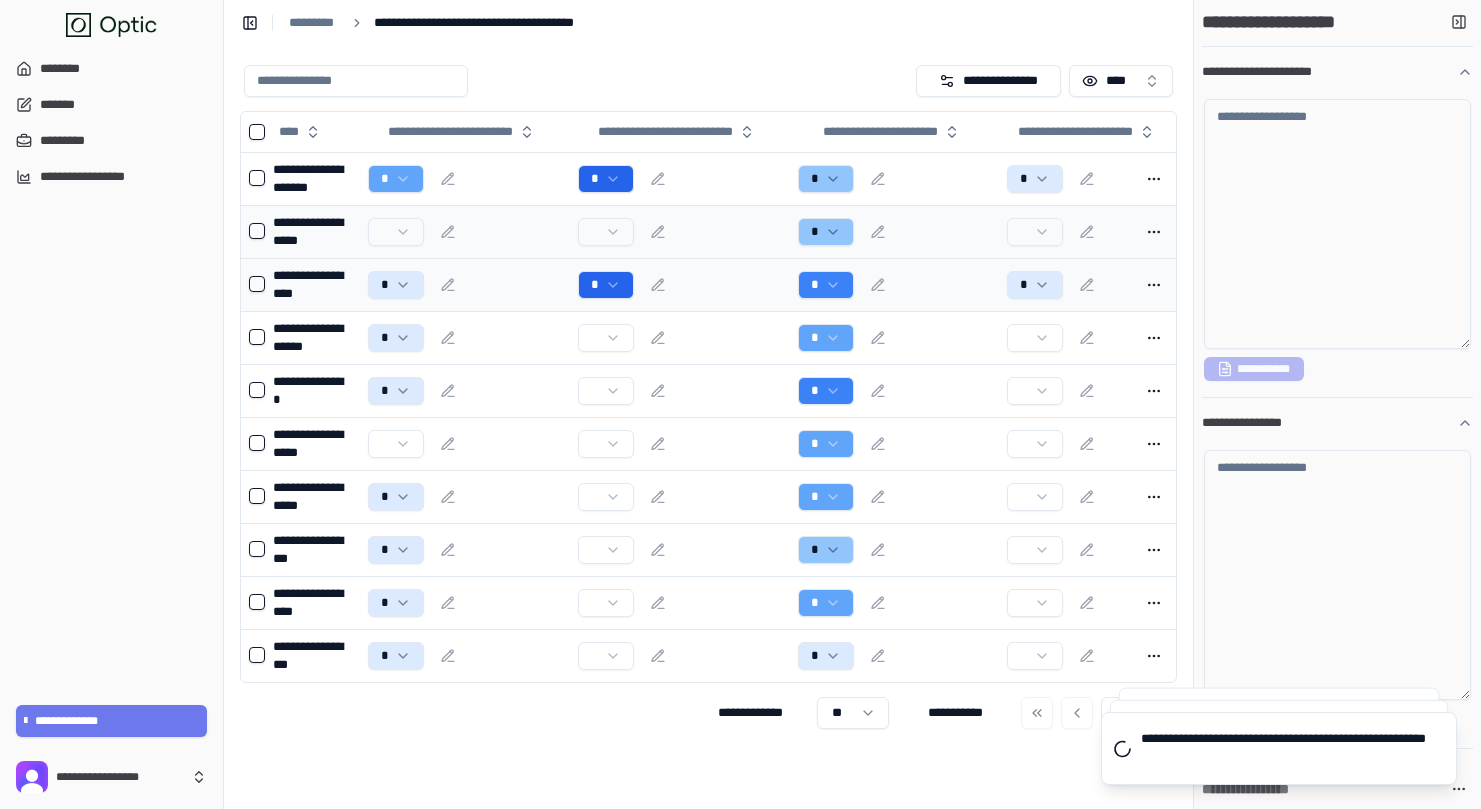 scroll, scrollTop: 1591, scrollLeft: 0, axis: vertical 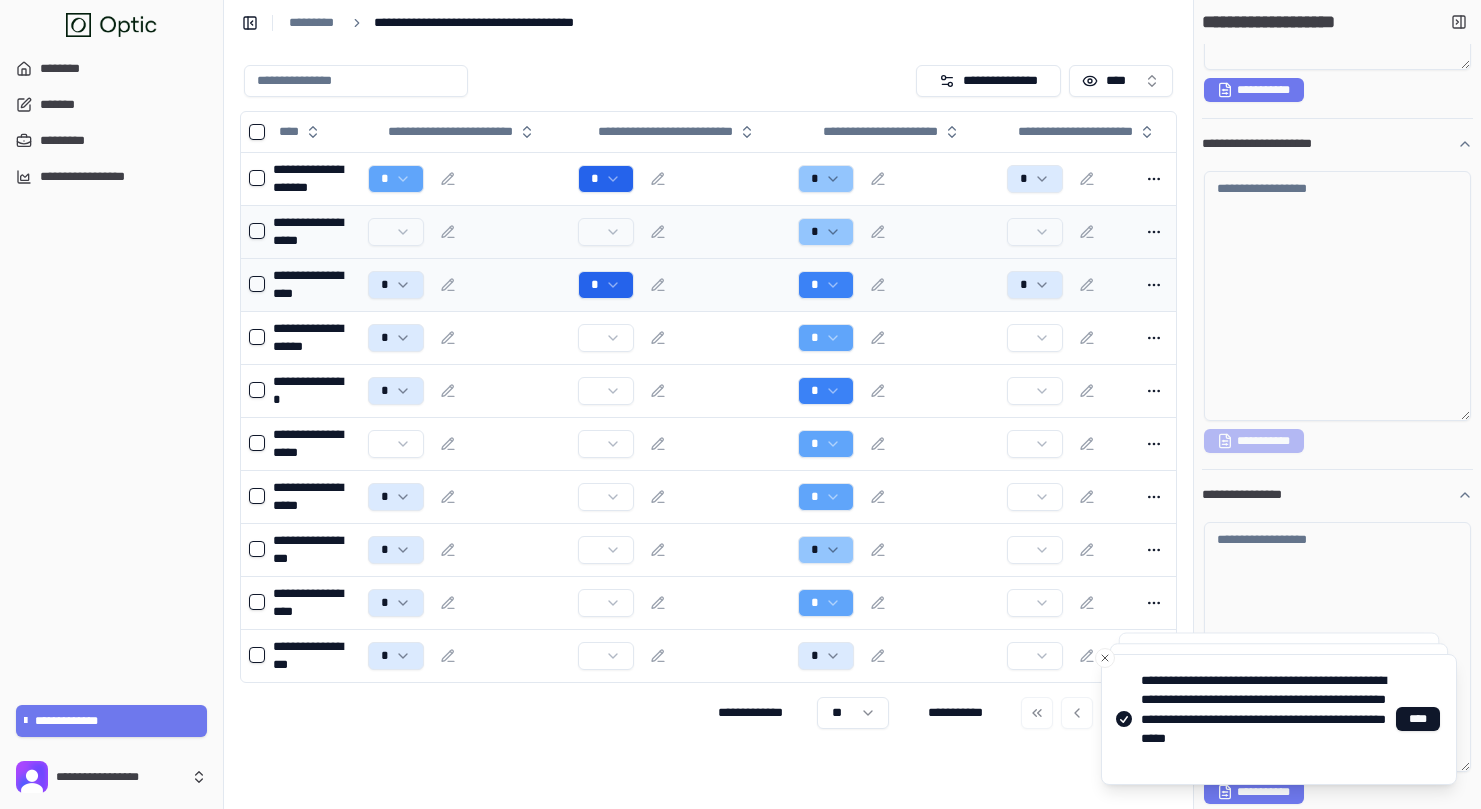 type on "**********" 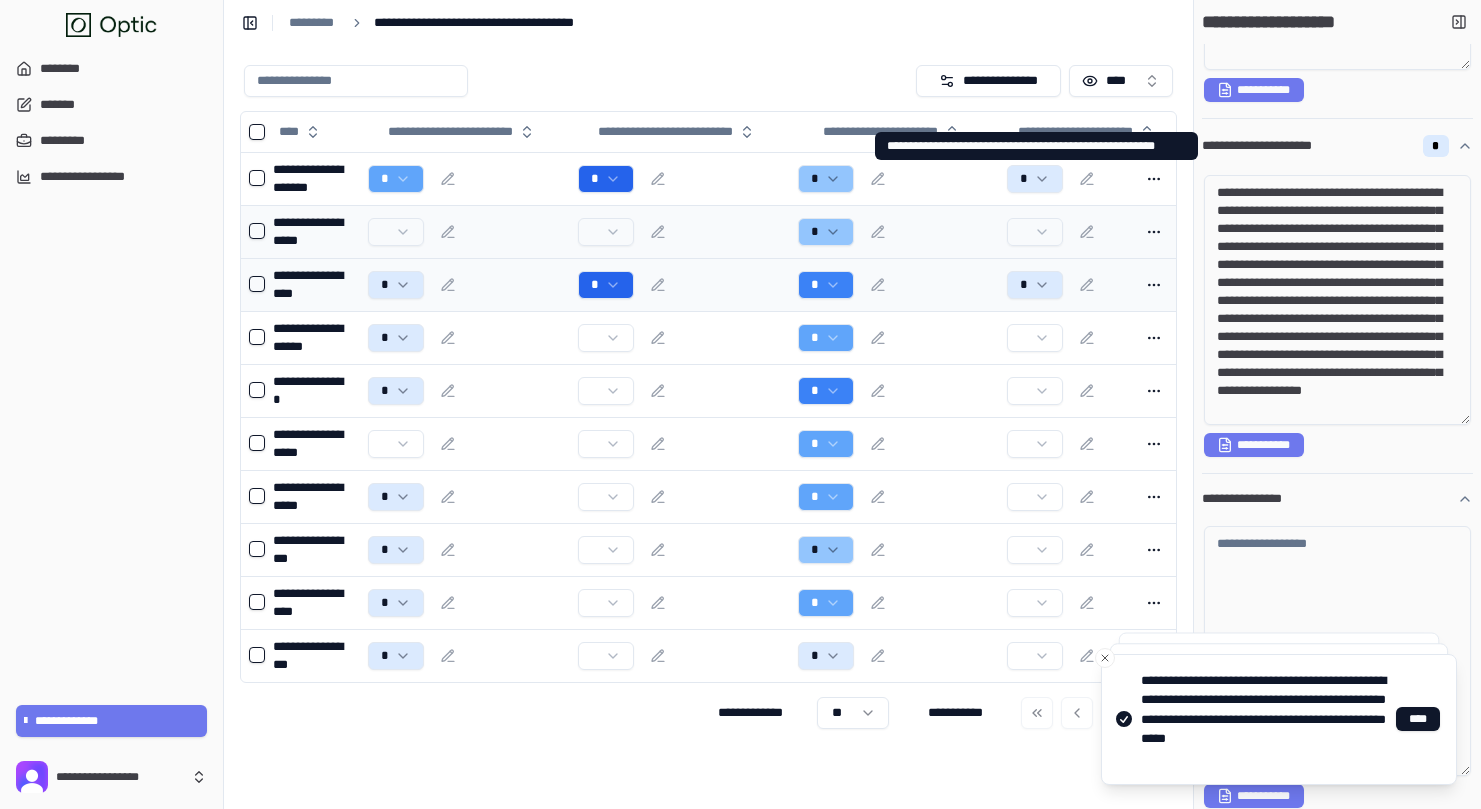 click on "**********" at bounding box center [1269, 146] 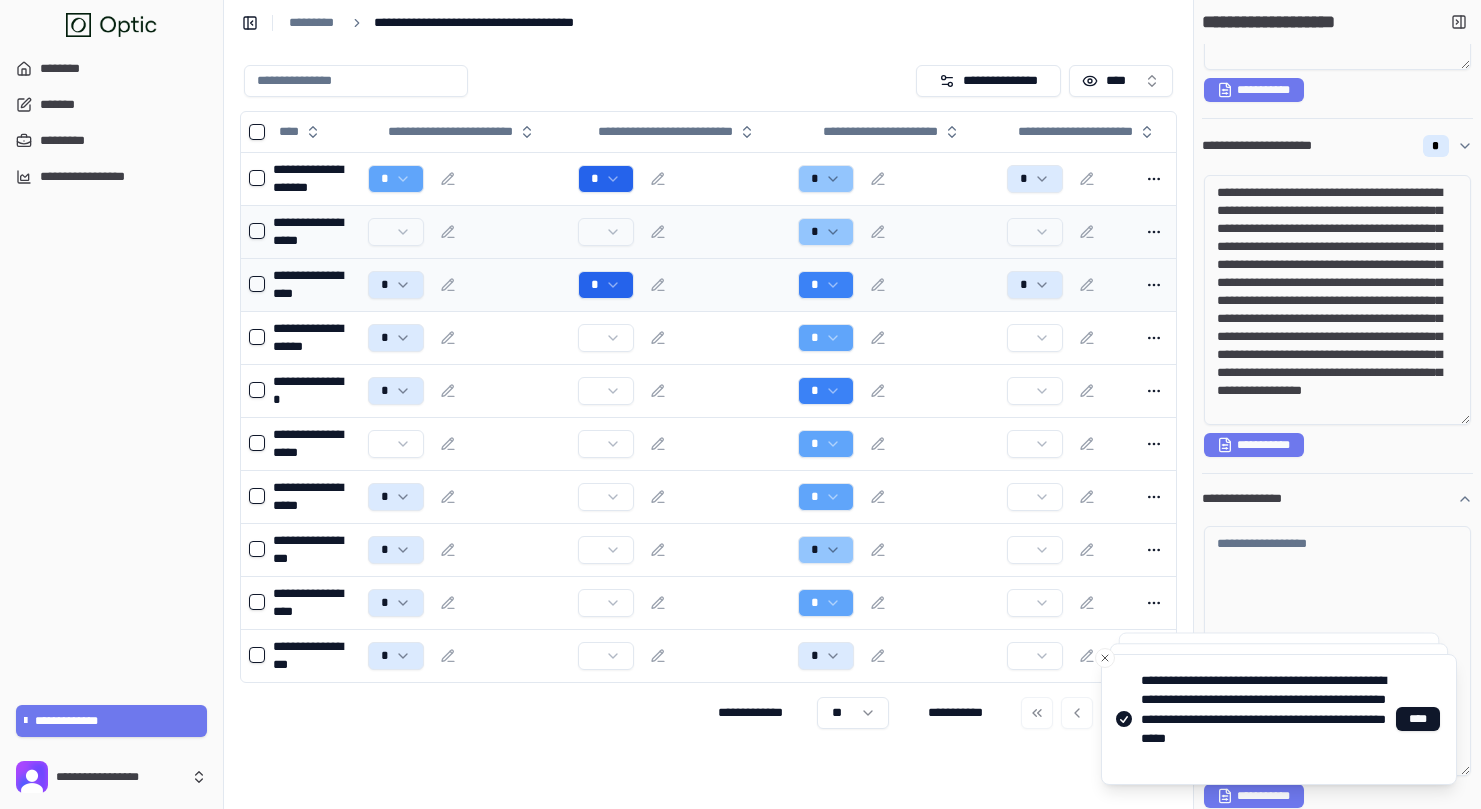 scroll, scrollTop: 1295, scrollLeft: 0, axis: vertical 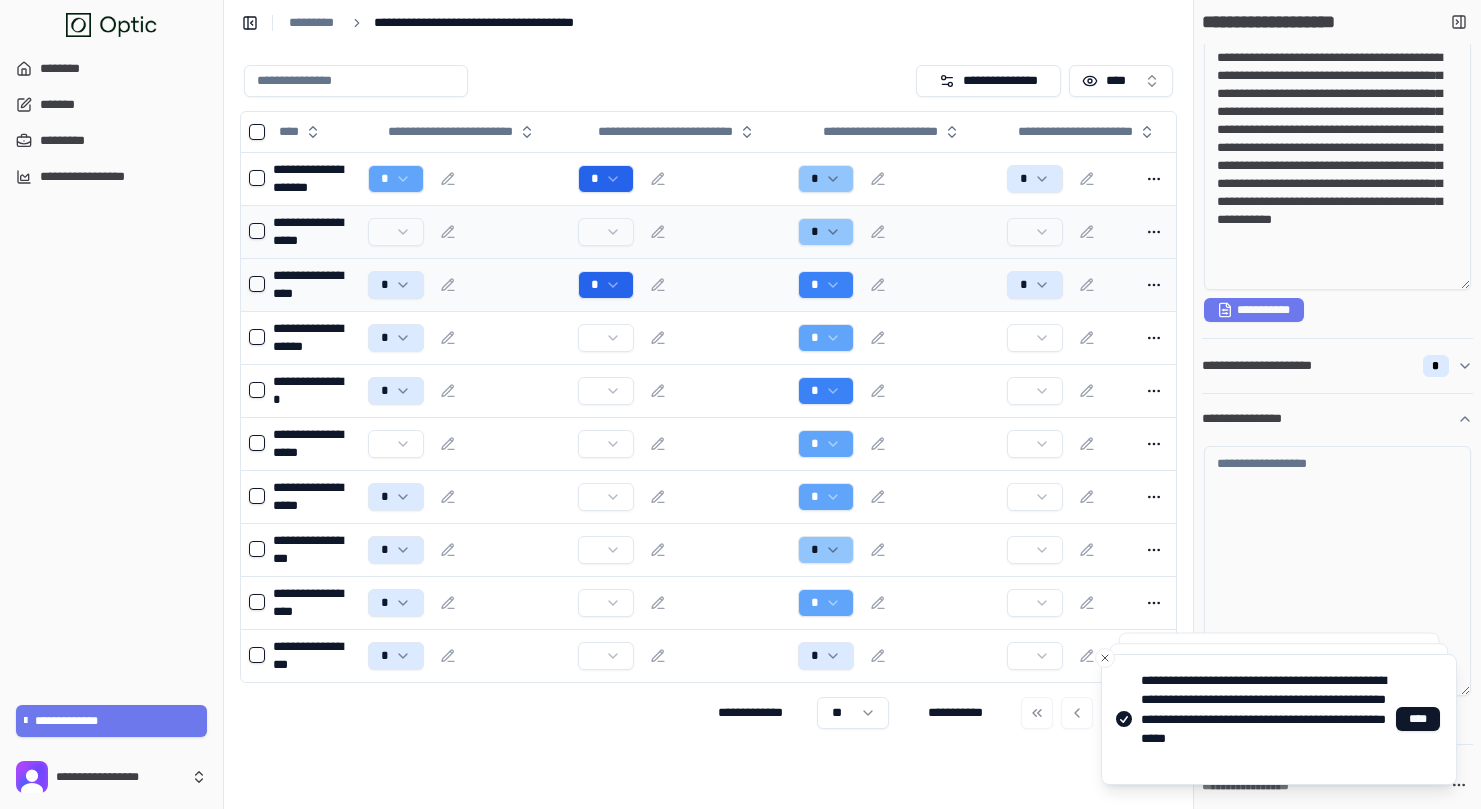 type on "**********" 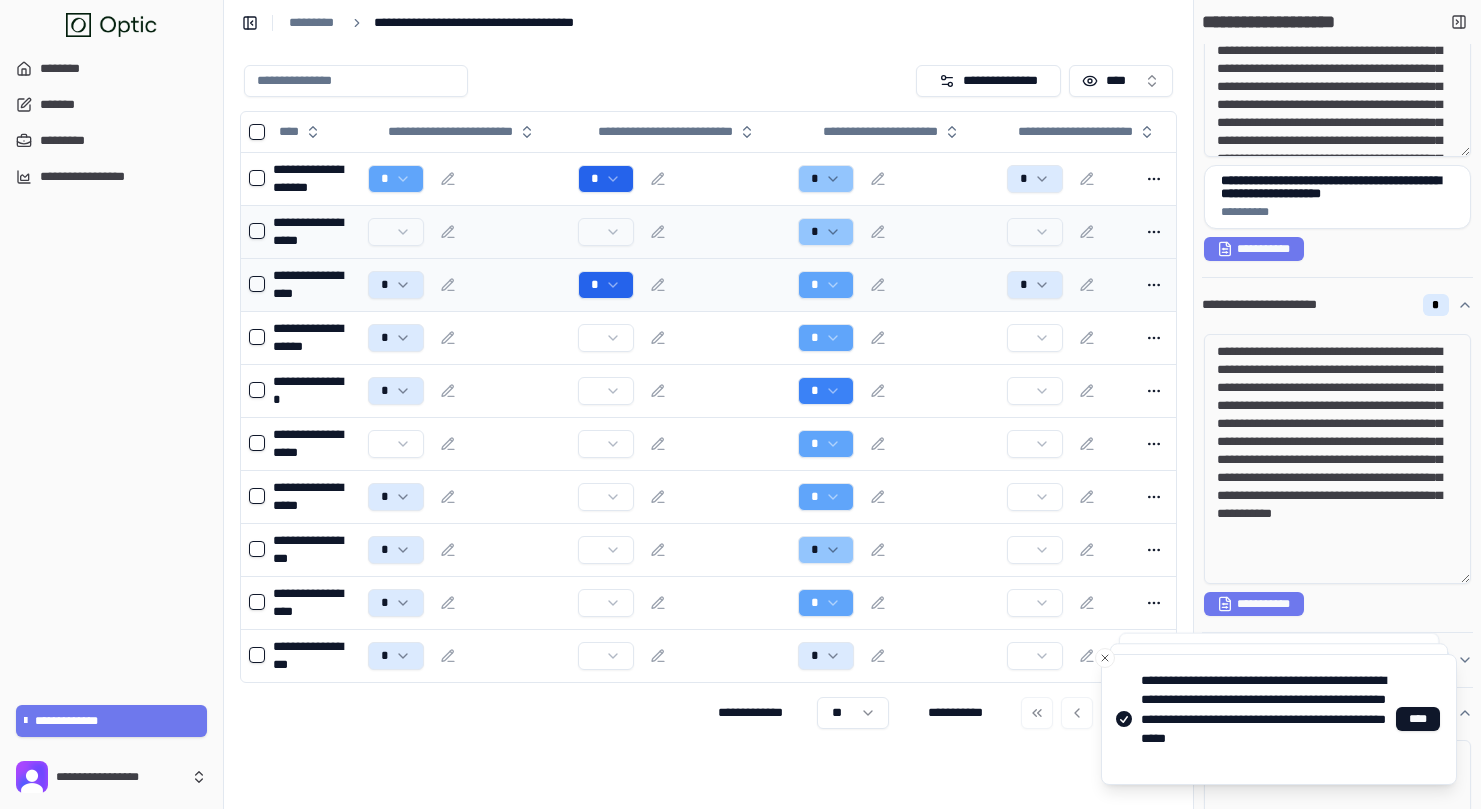 scroll, scrollTop: 1000, scrollLeft: 0, axis: vertical 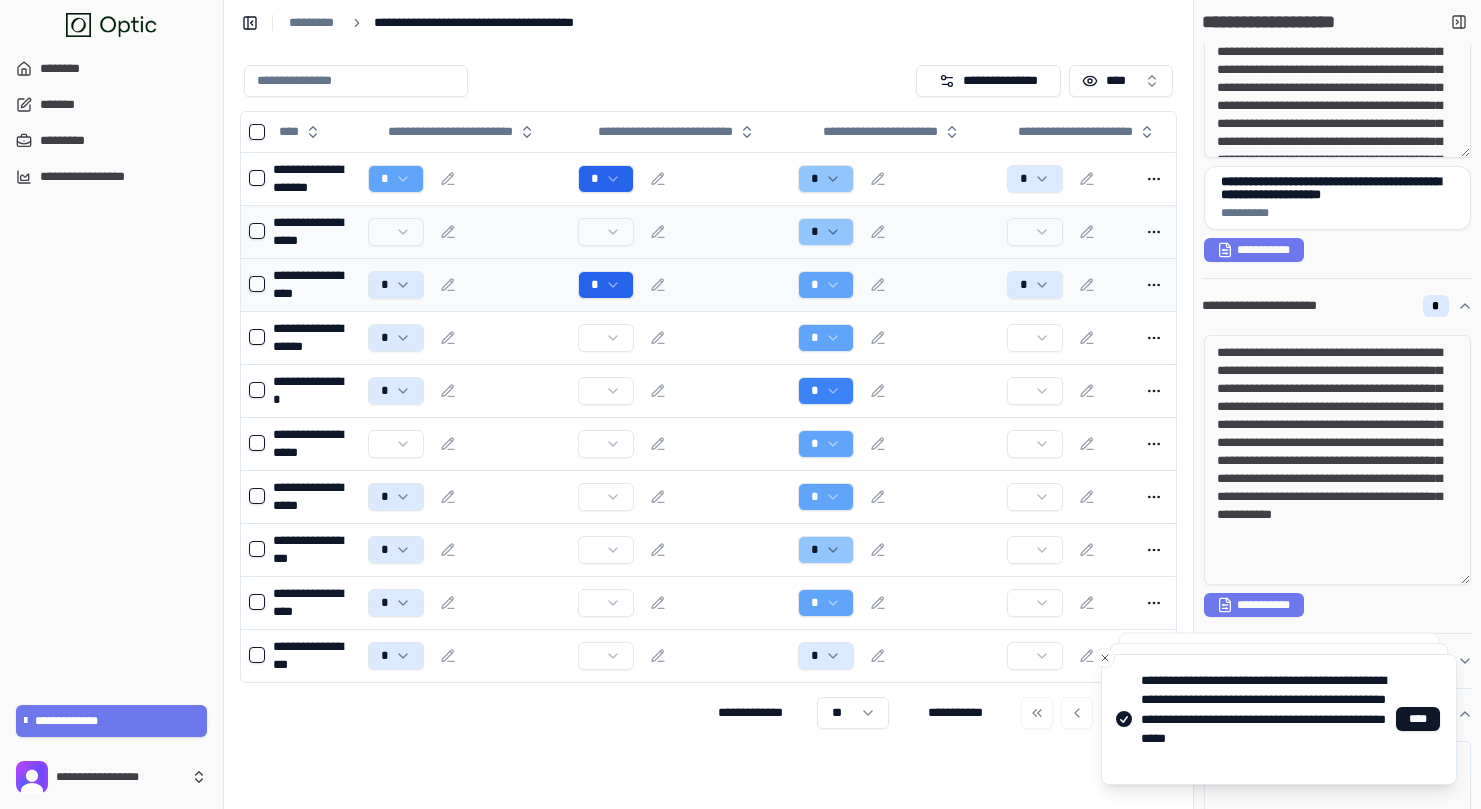 click on "**********" at bounding box center (1337, 92) 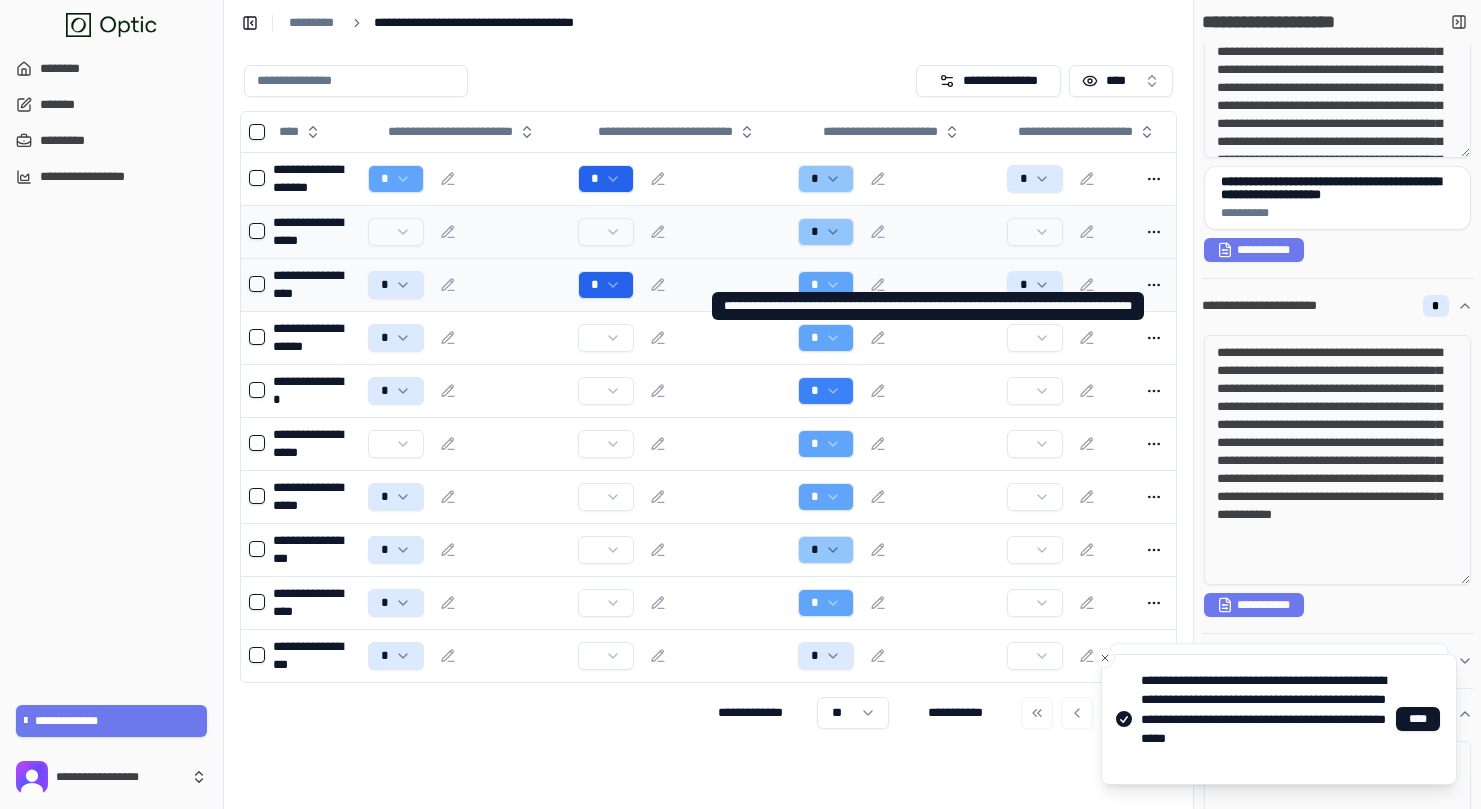 click on "**********" at bounding box center (1329, 306) 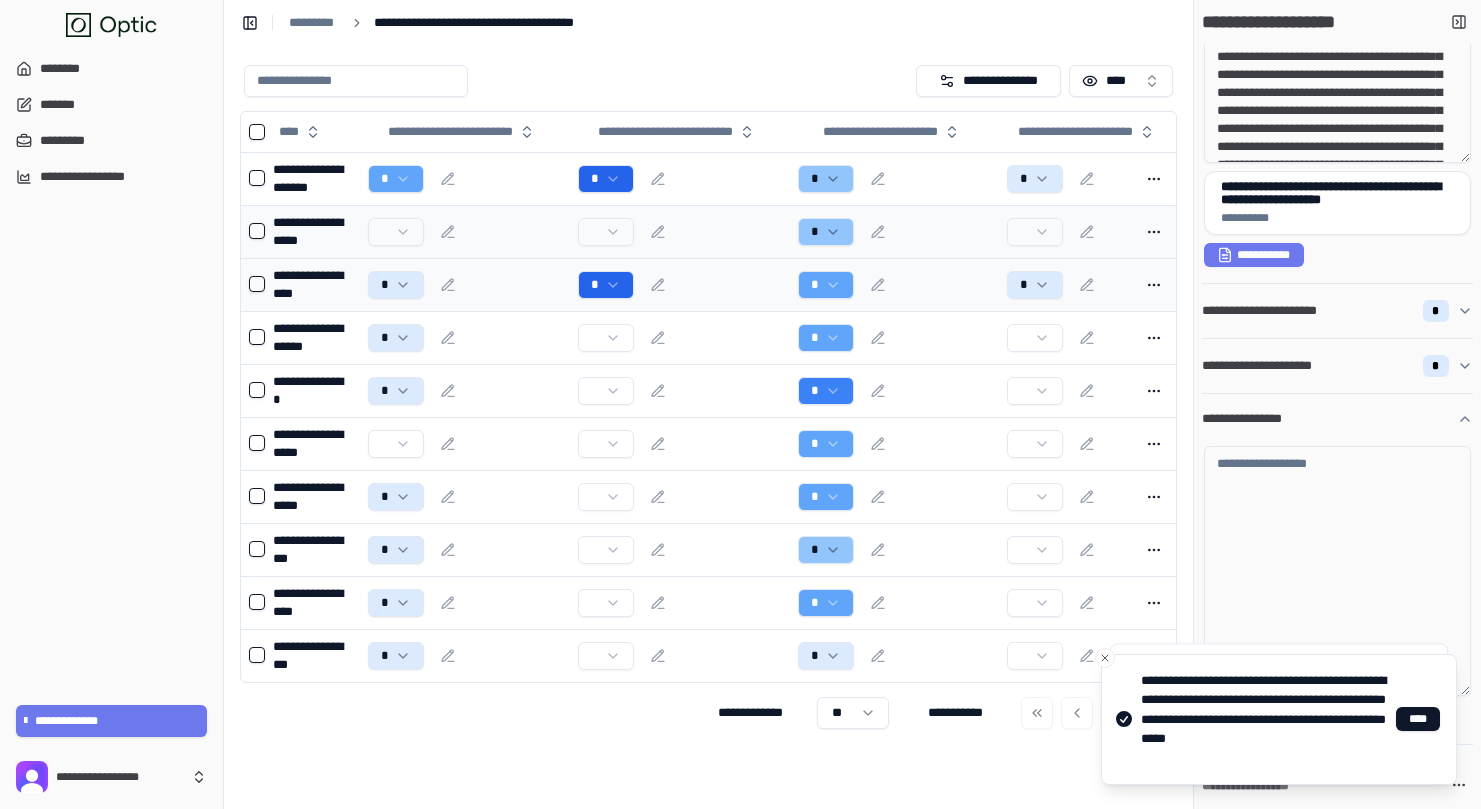 scroll, scrollTop: 995, scrollLeft: 0, axis: vertical 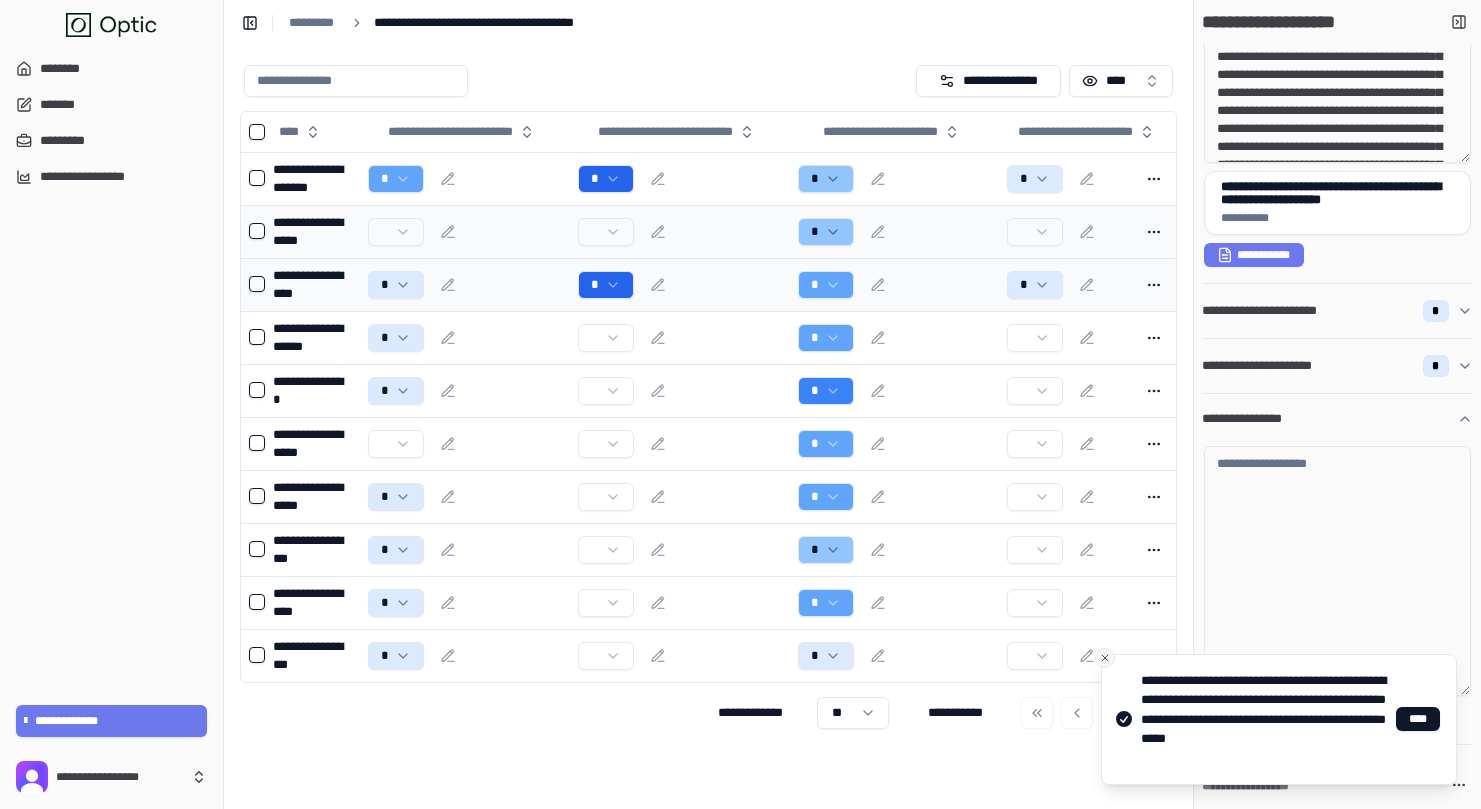 click 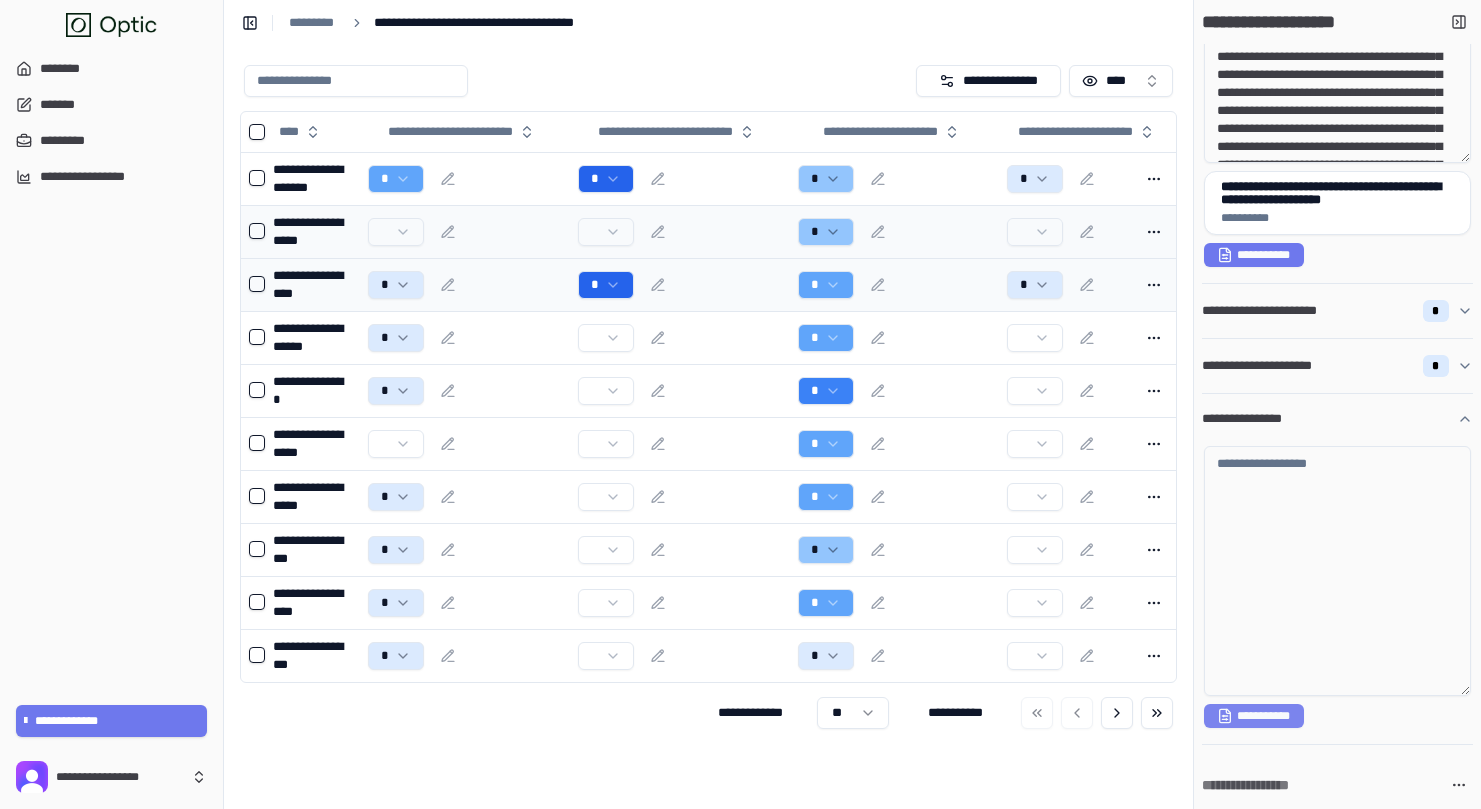 click on "**********" at bounding box center [1254, 716] 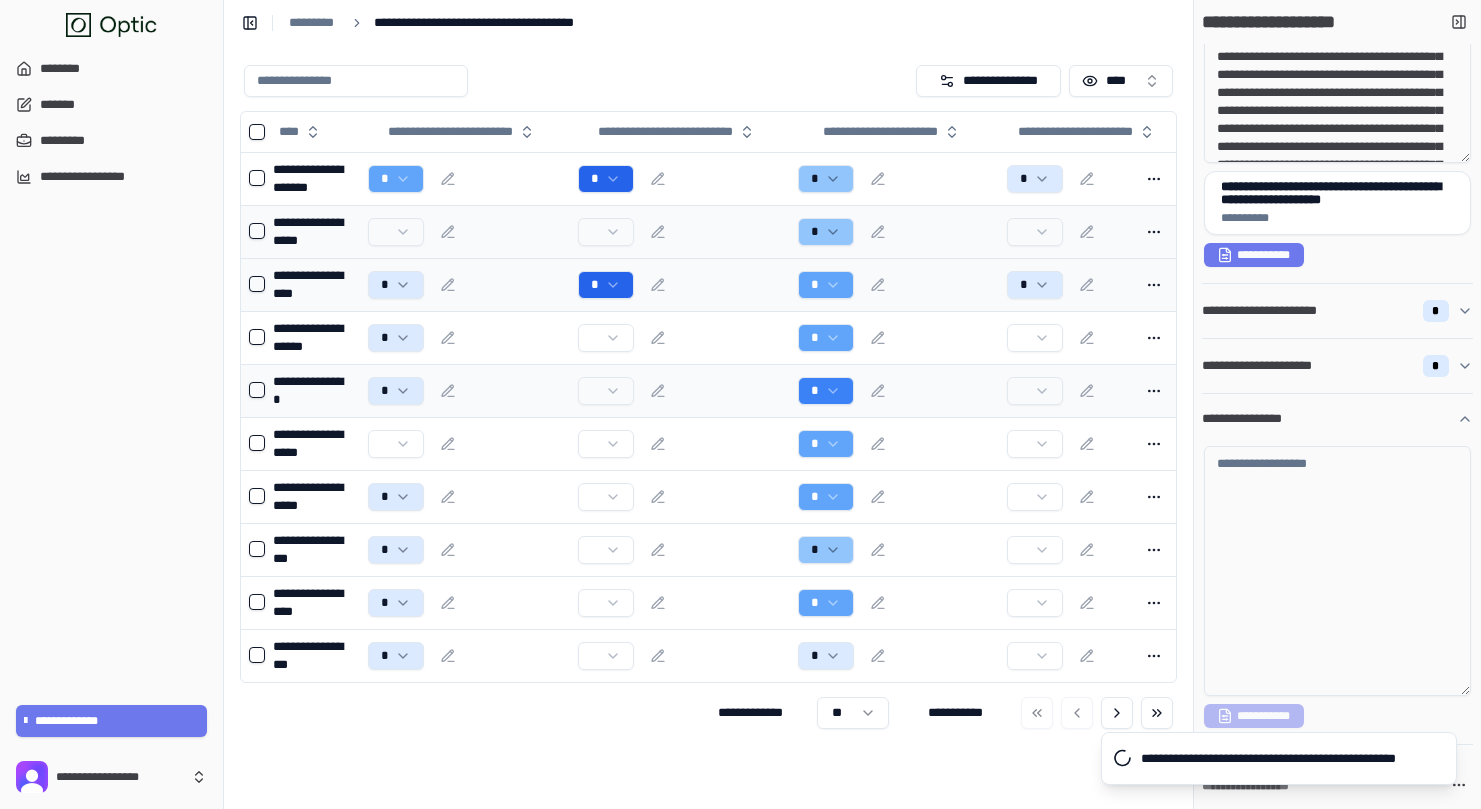 click on "*" at bounding box center (465, 391) 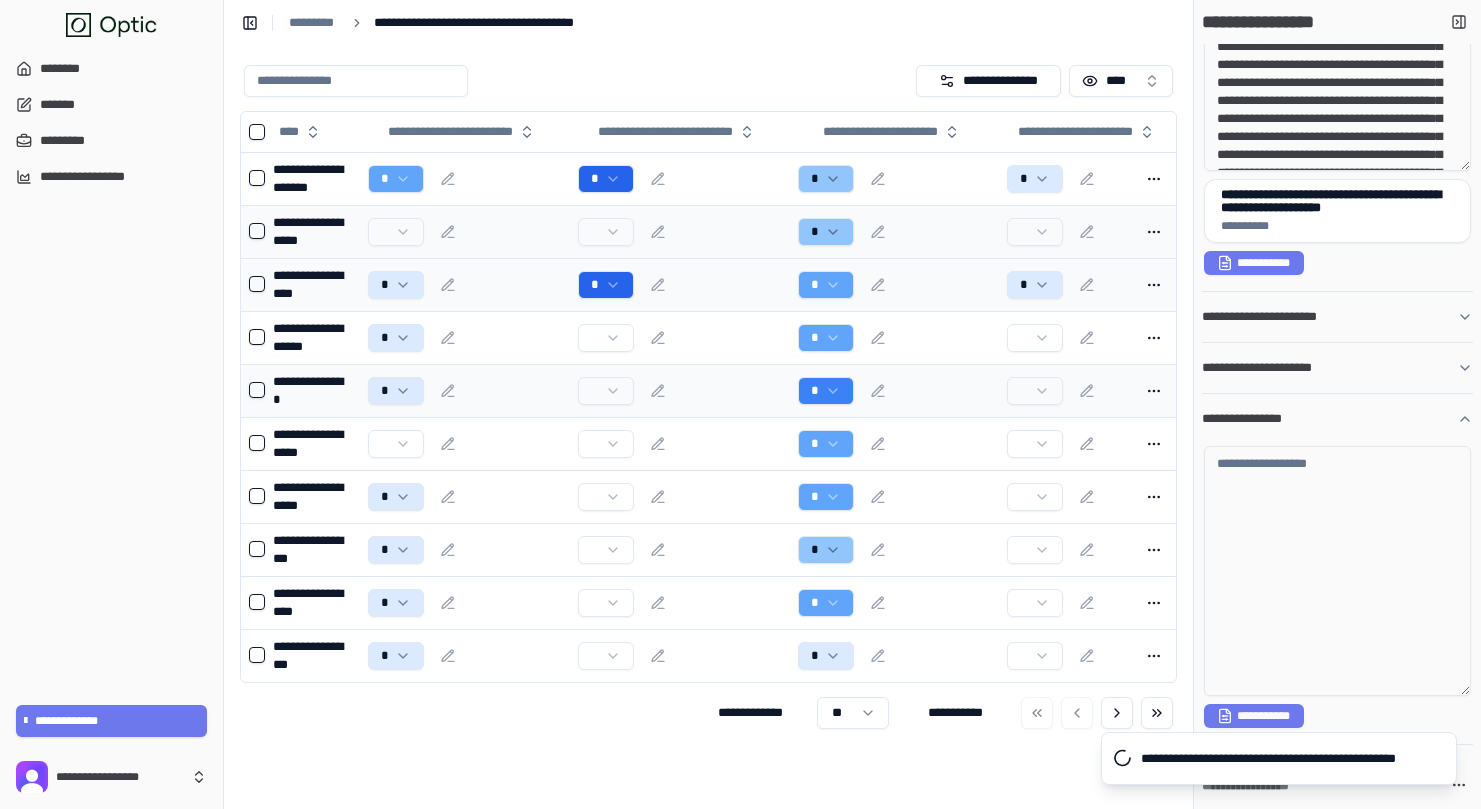 scroll, scrollTop: 987, scrollLeft: 0, axis: vertical 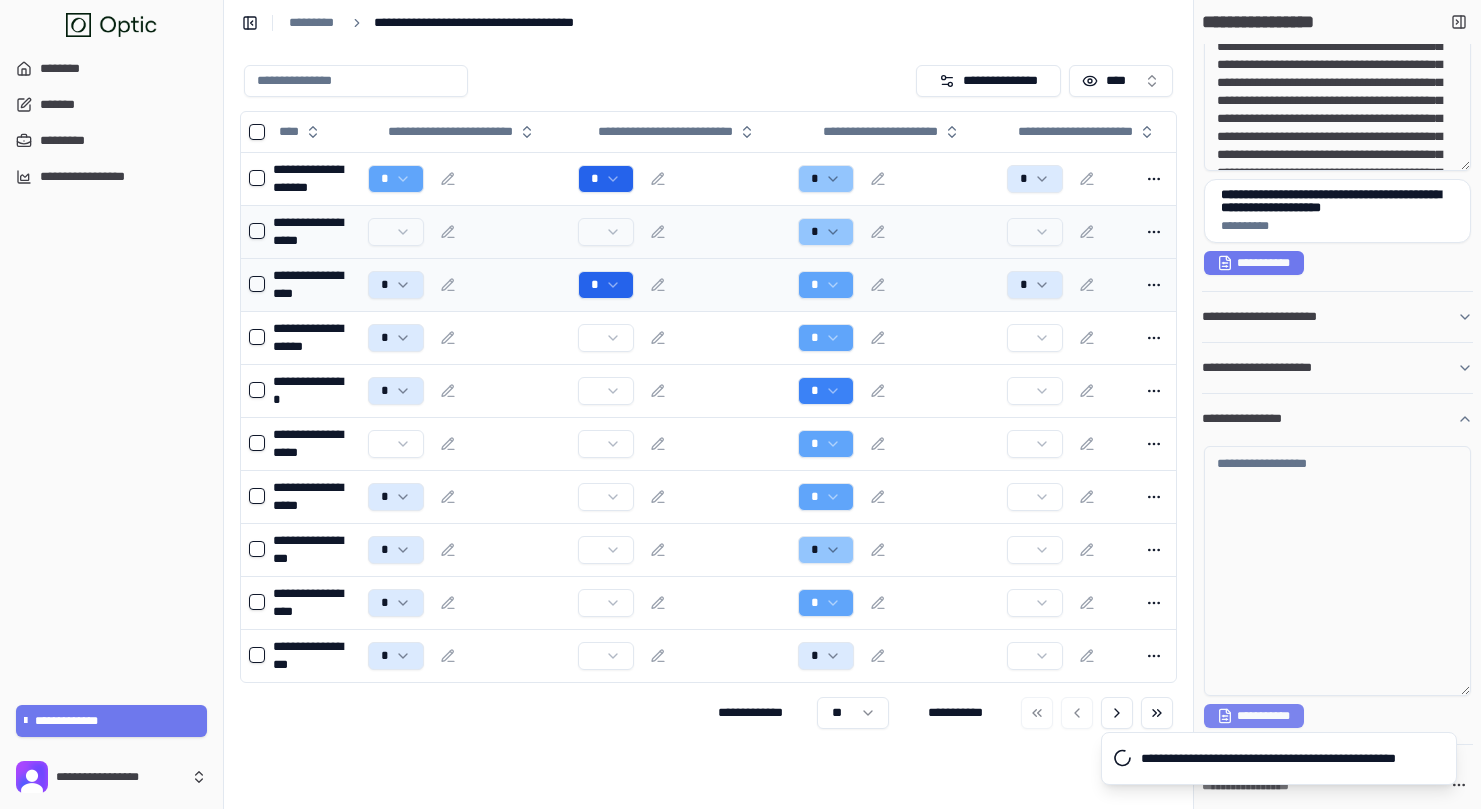 click on "**********" at bounding box center [1254, 716] 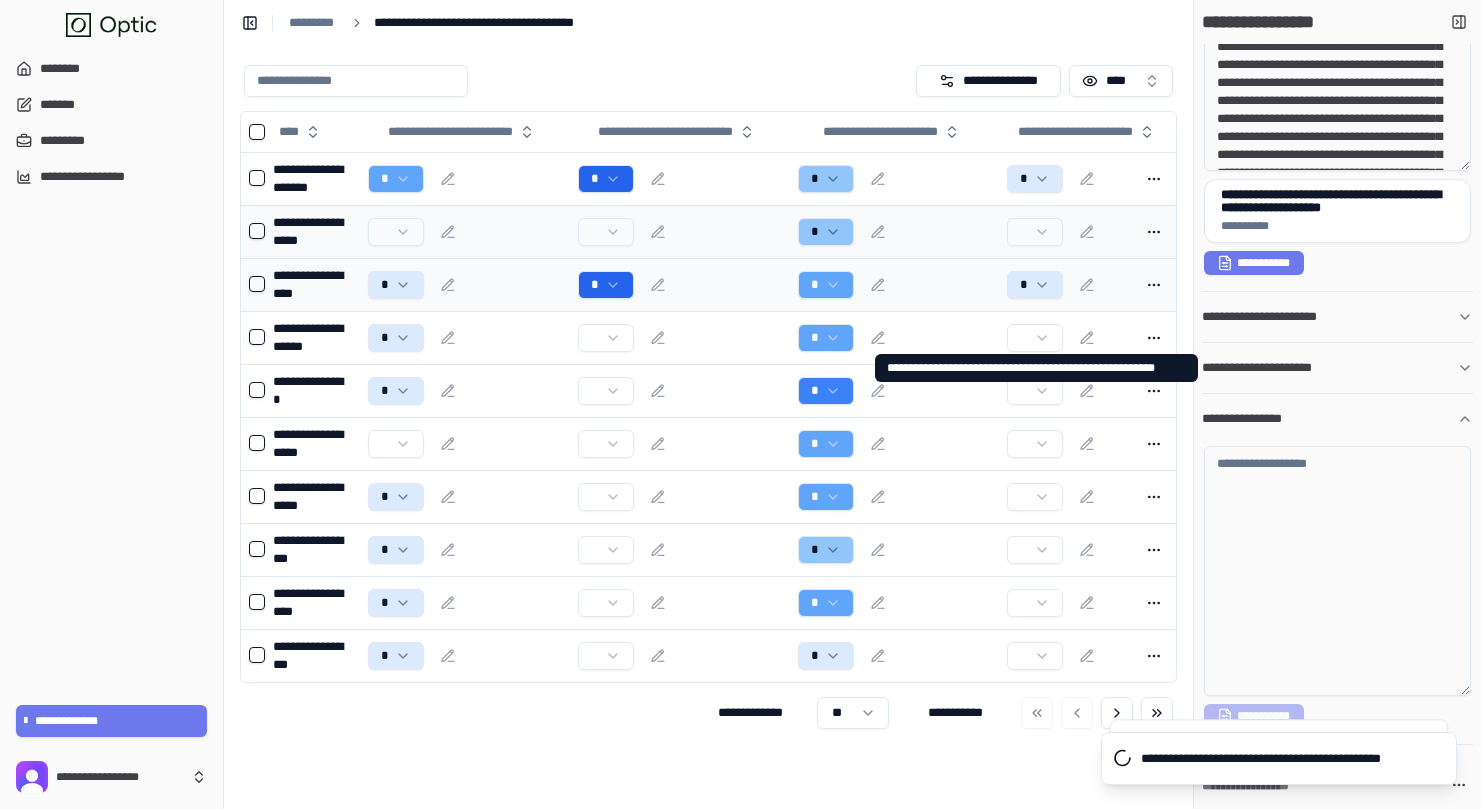 click on "**********" at bounding box center [1269, 368] 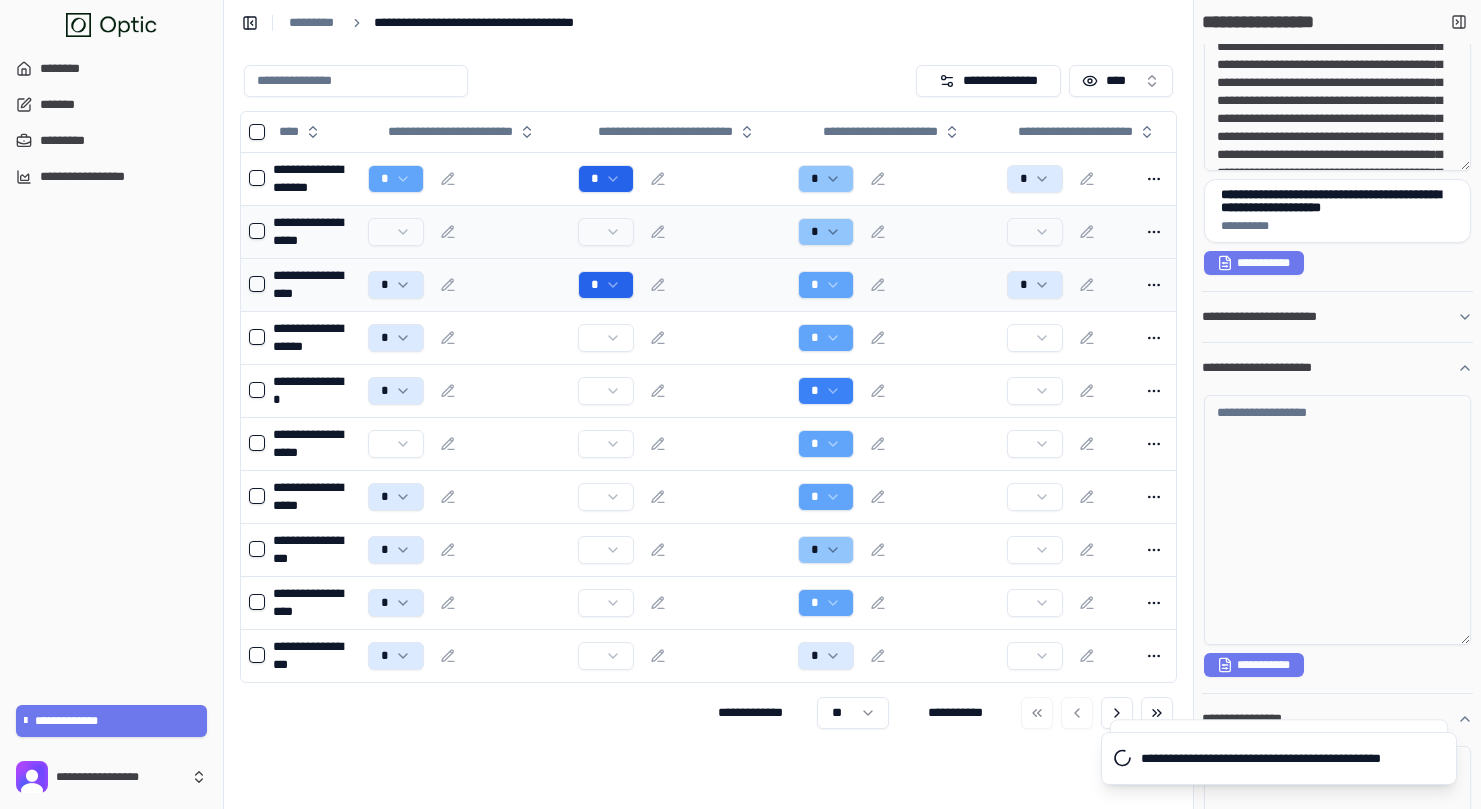 click on "**********" at bounding box center [1337, 543] 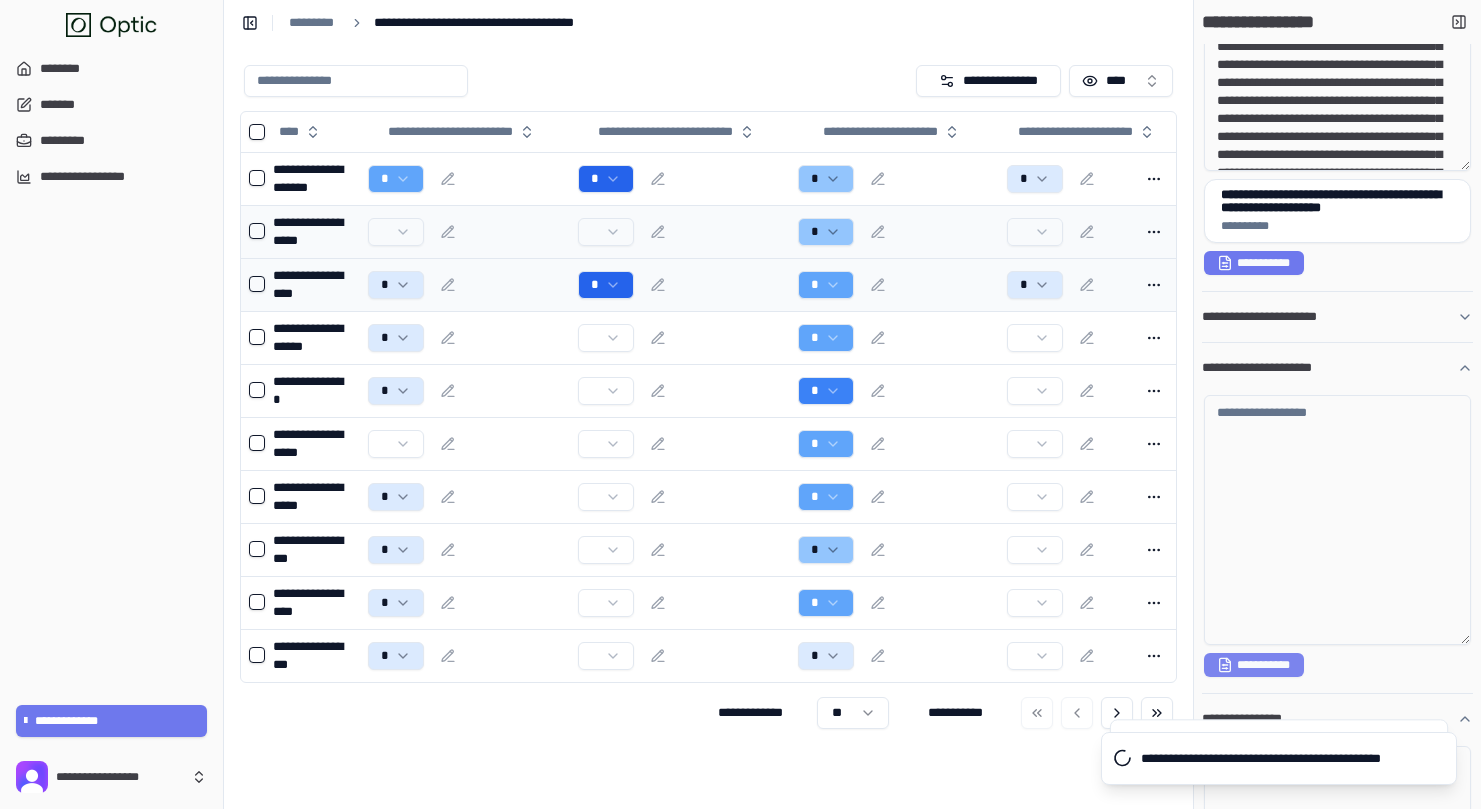 click on "**********" at bounding box center (1254, 665) 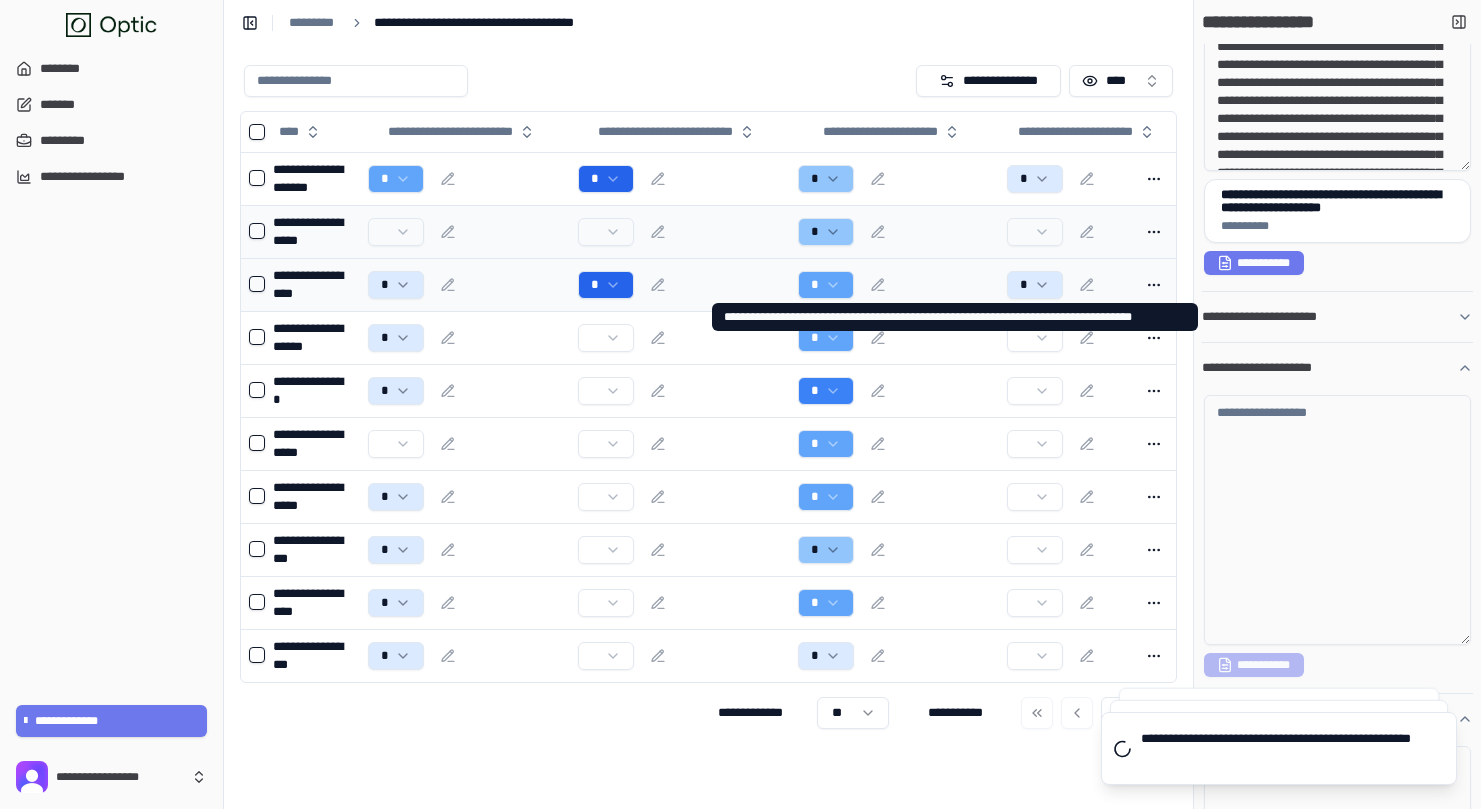 click on "**********" at bounding box center [1268, 317] 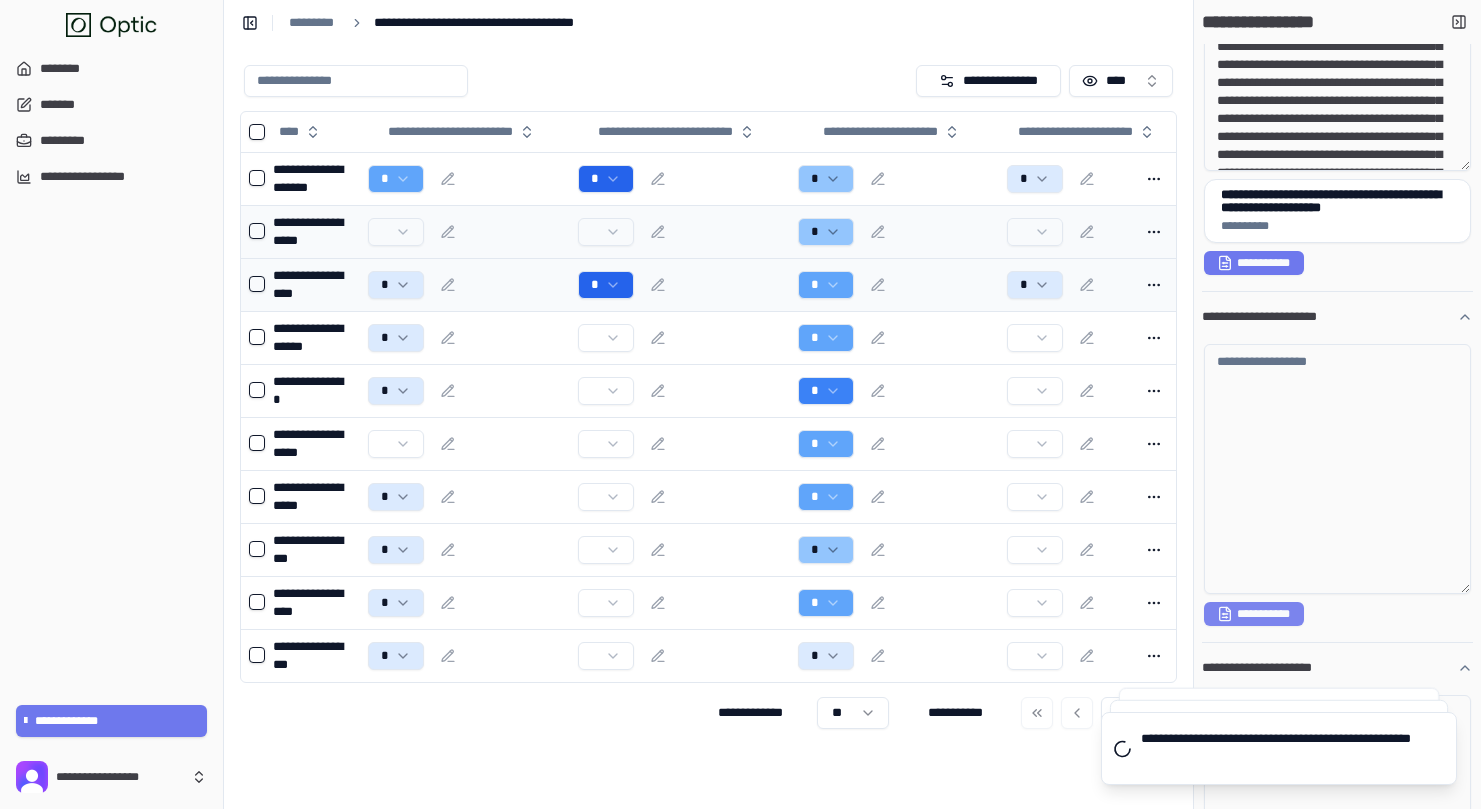 type on "**********" 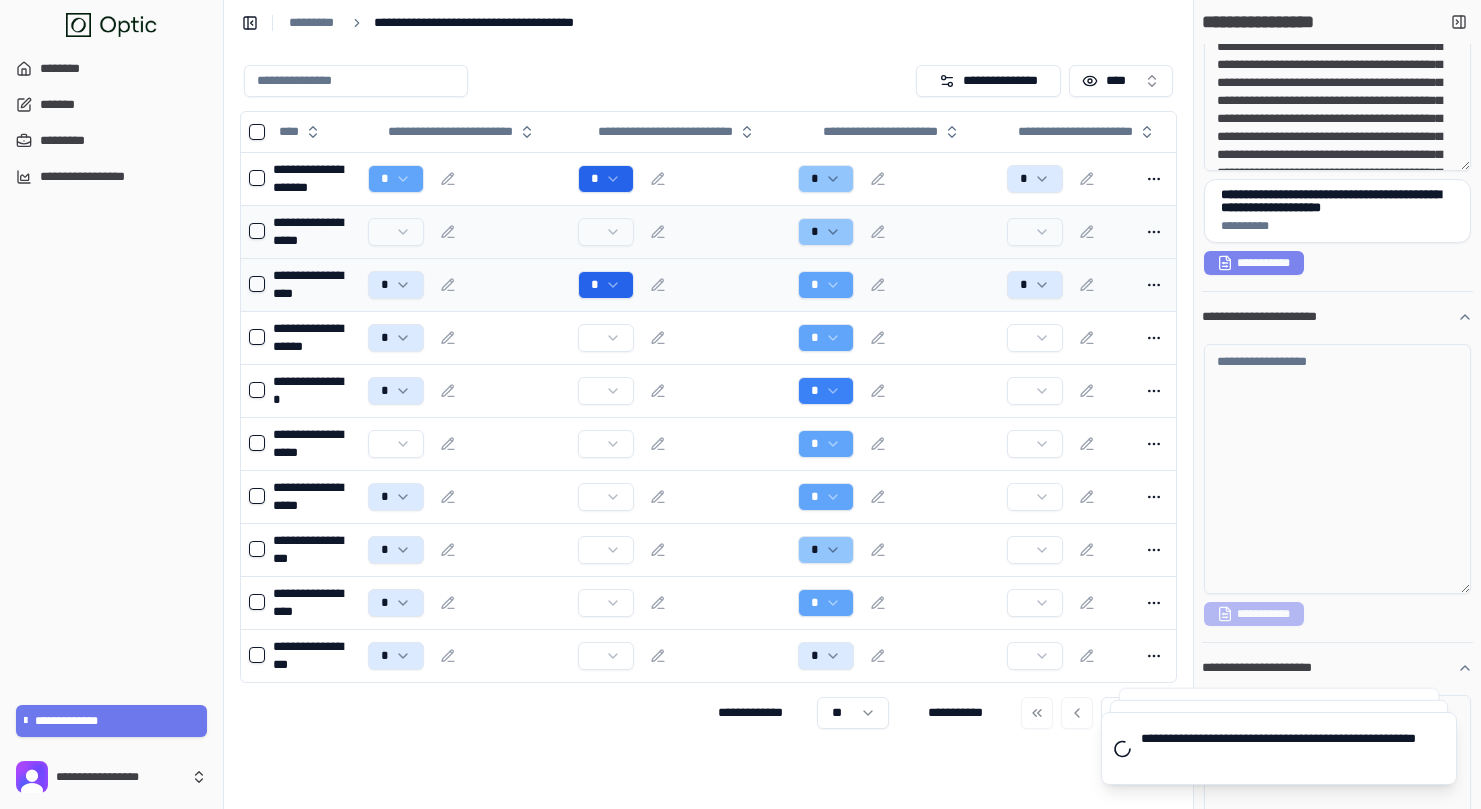 click on "**********" at bounding box center [1254, 263] 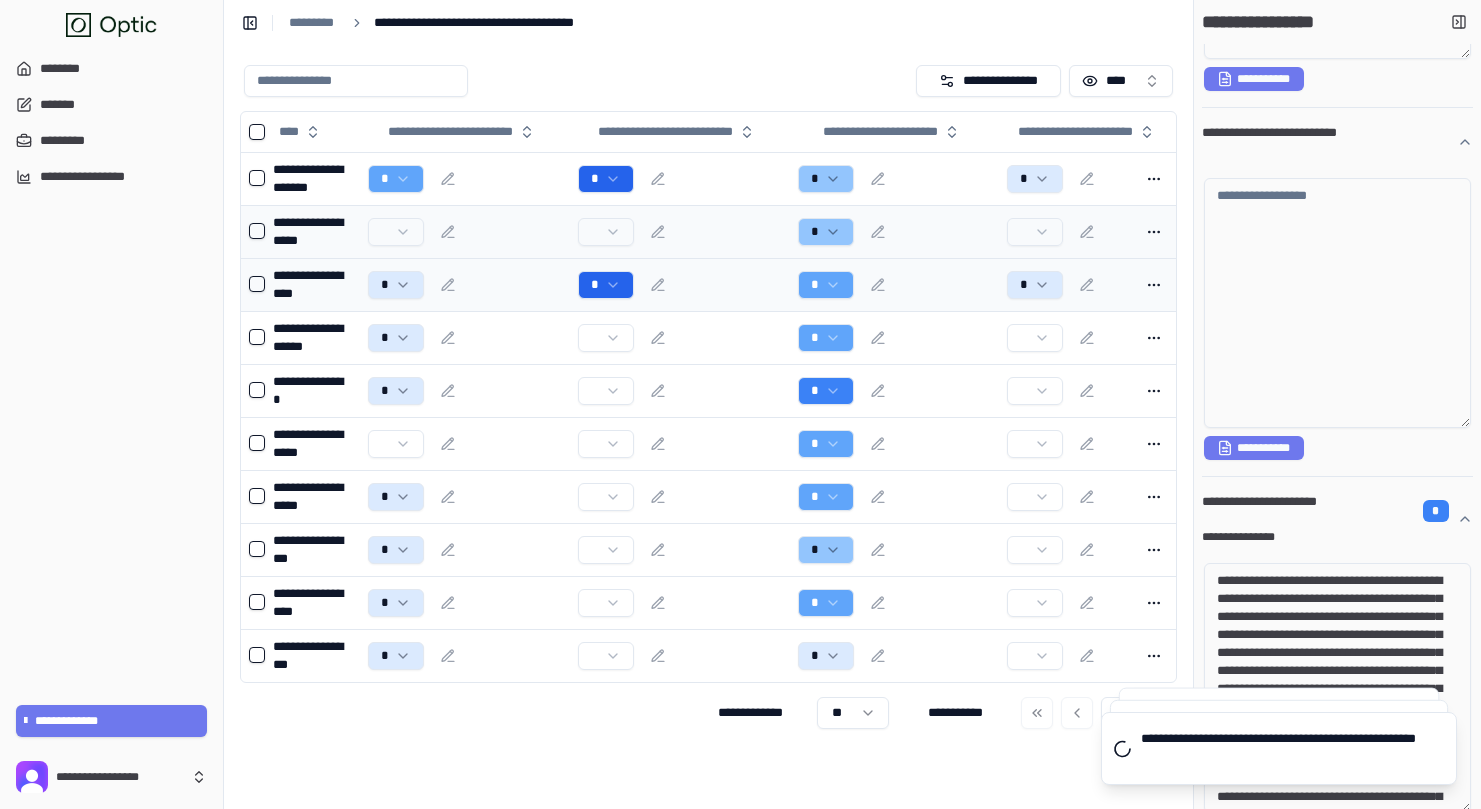 type on "**********" 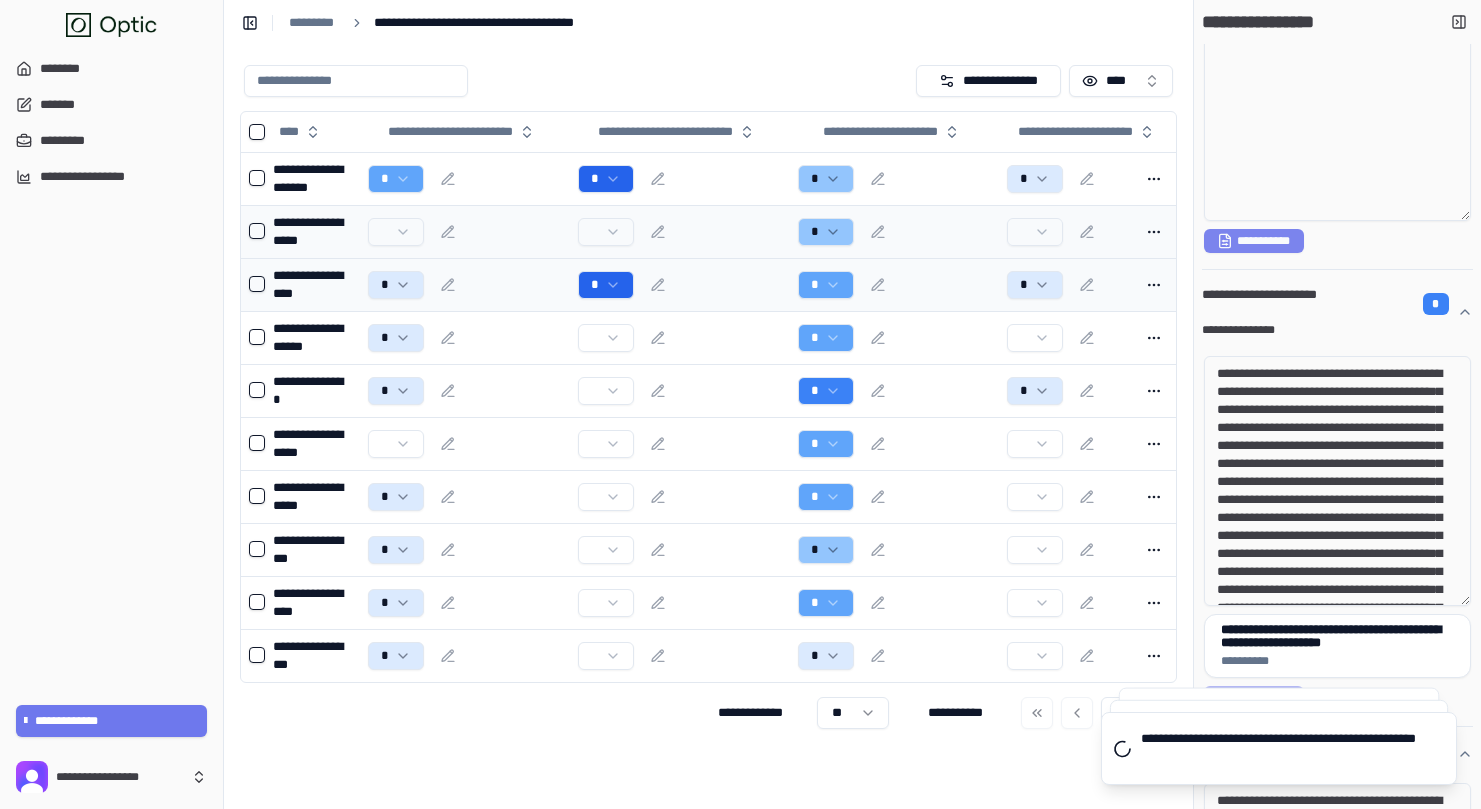 click on "**********" at bounding box center [1254, 241] 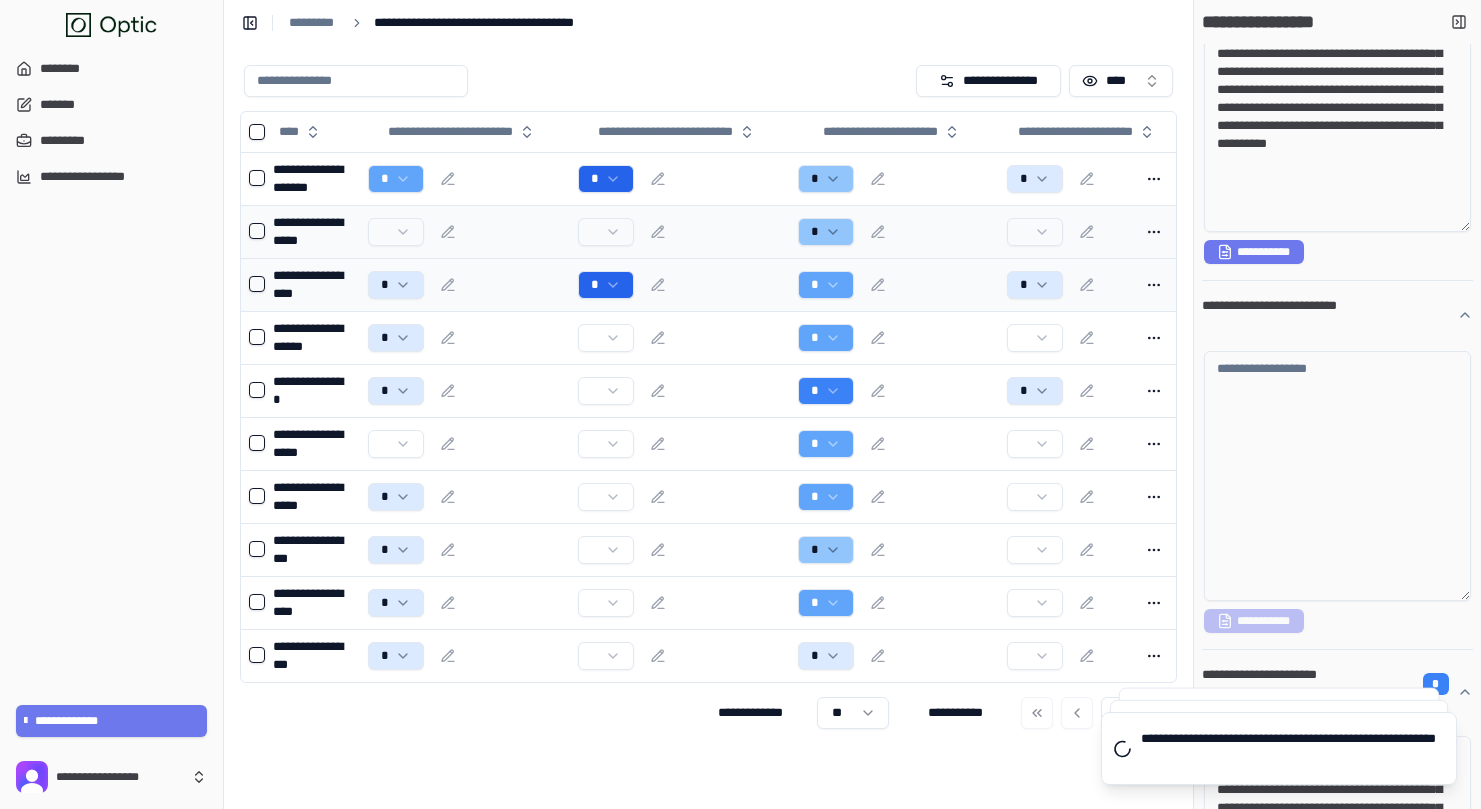 scroll, scrollTop: 157, scrollLeft: 0, axis: vertical 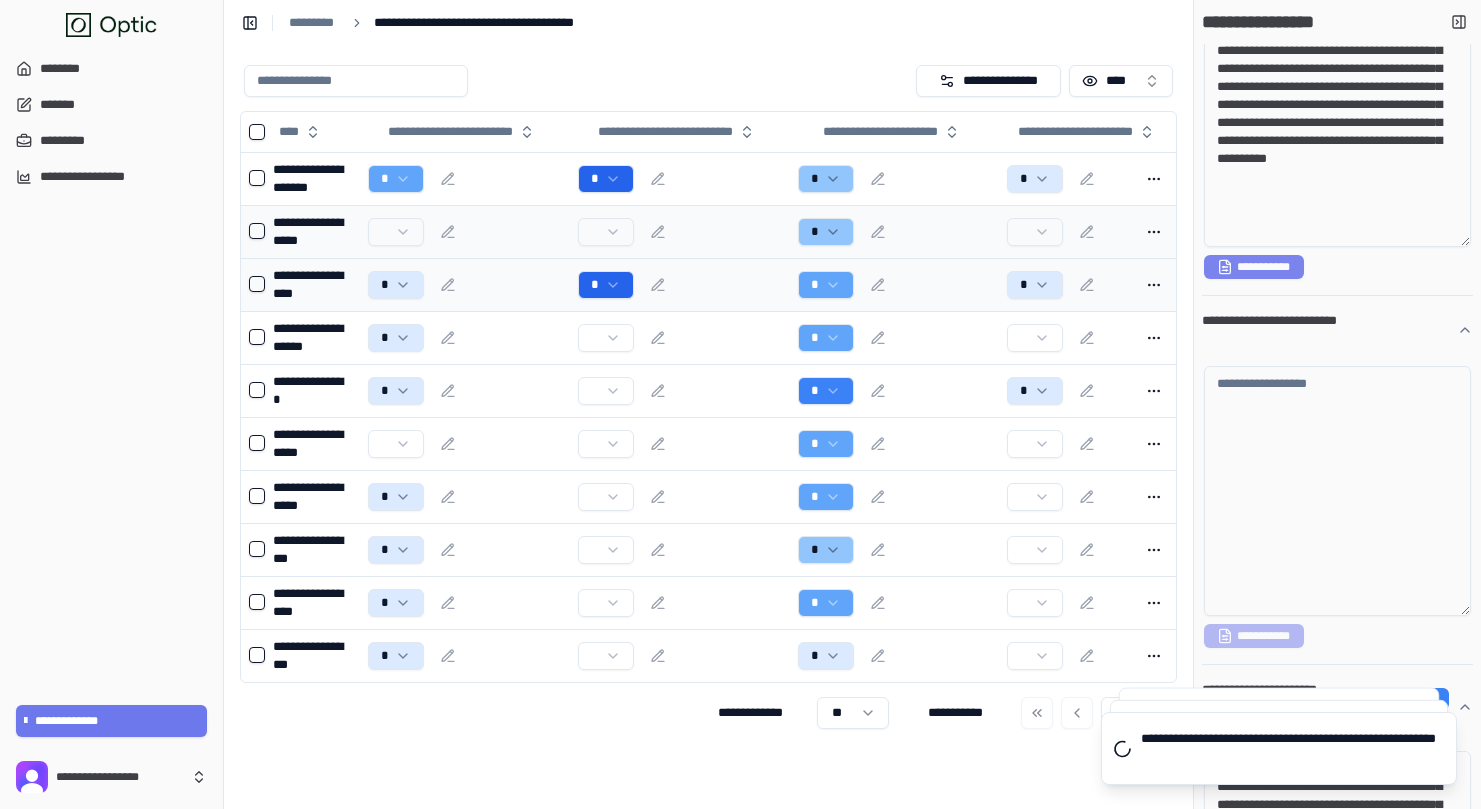 click on "**********" at bounding box center [1254, 267] 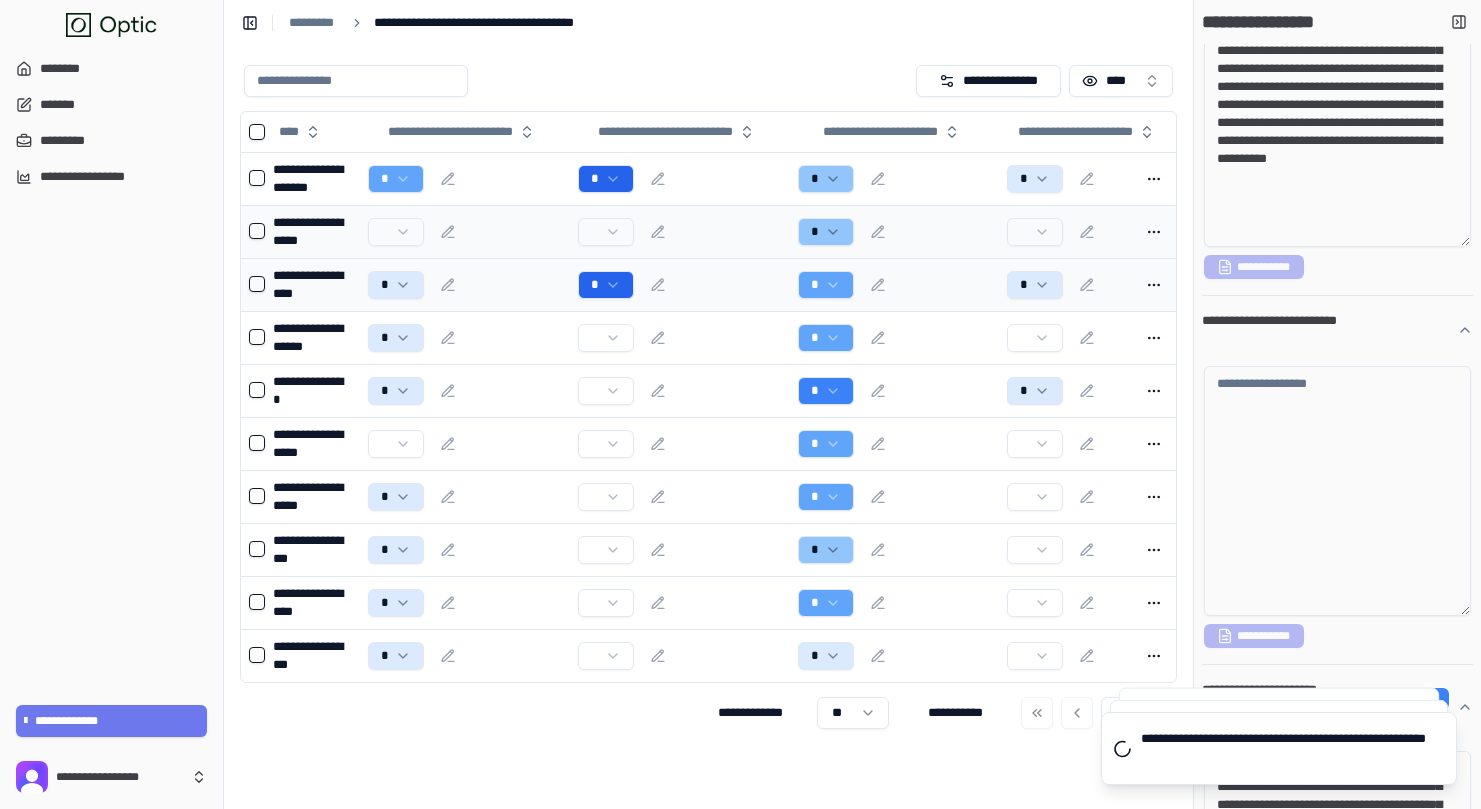 scroll, scrollTop: 0, scrollLeft: 0, axis: both 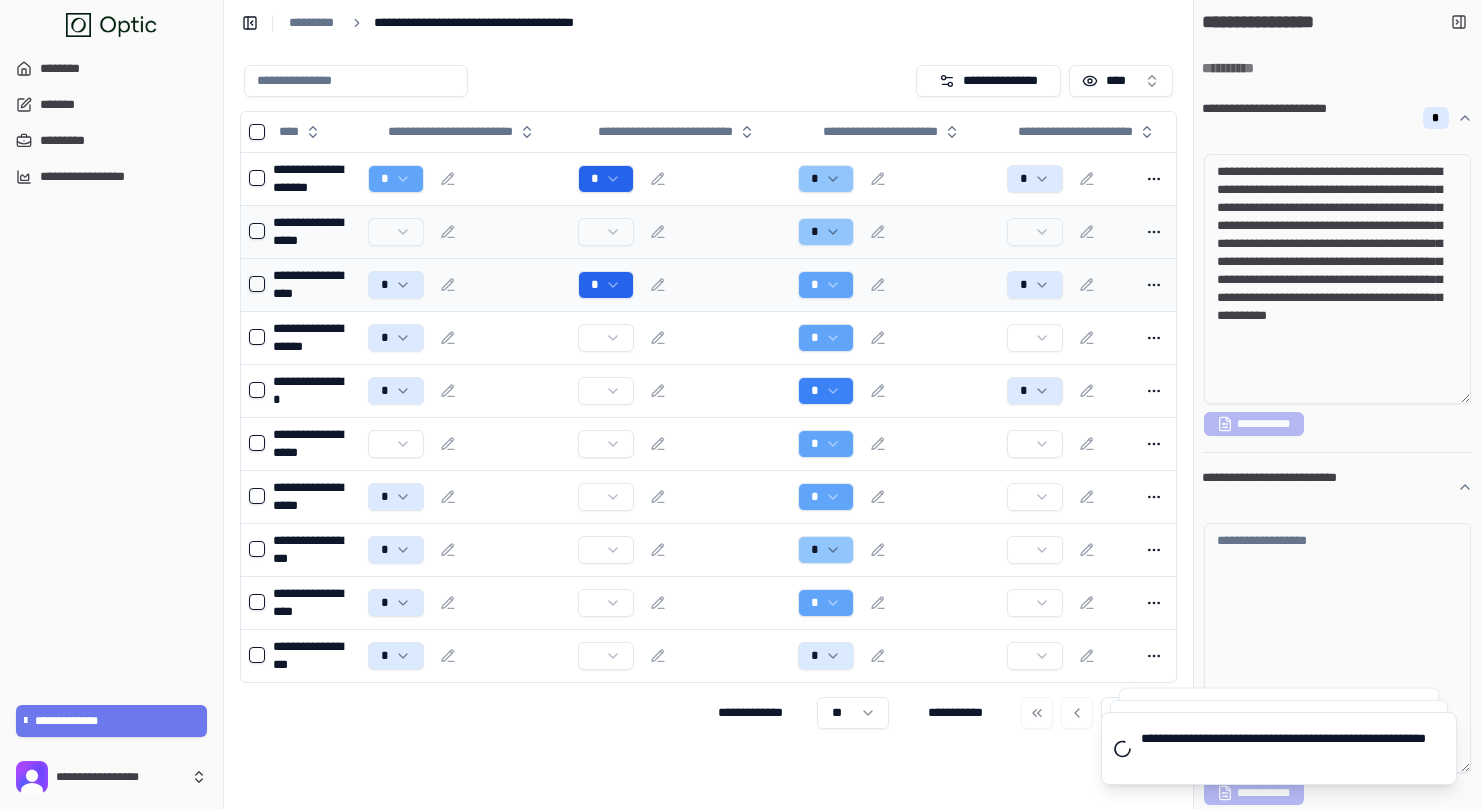 type on "**********" 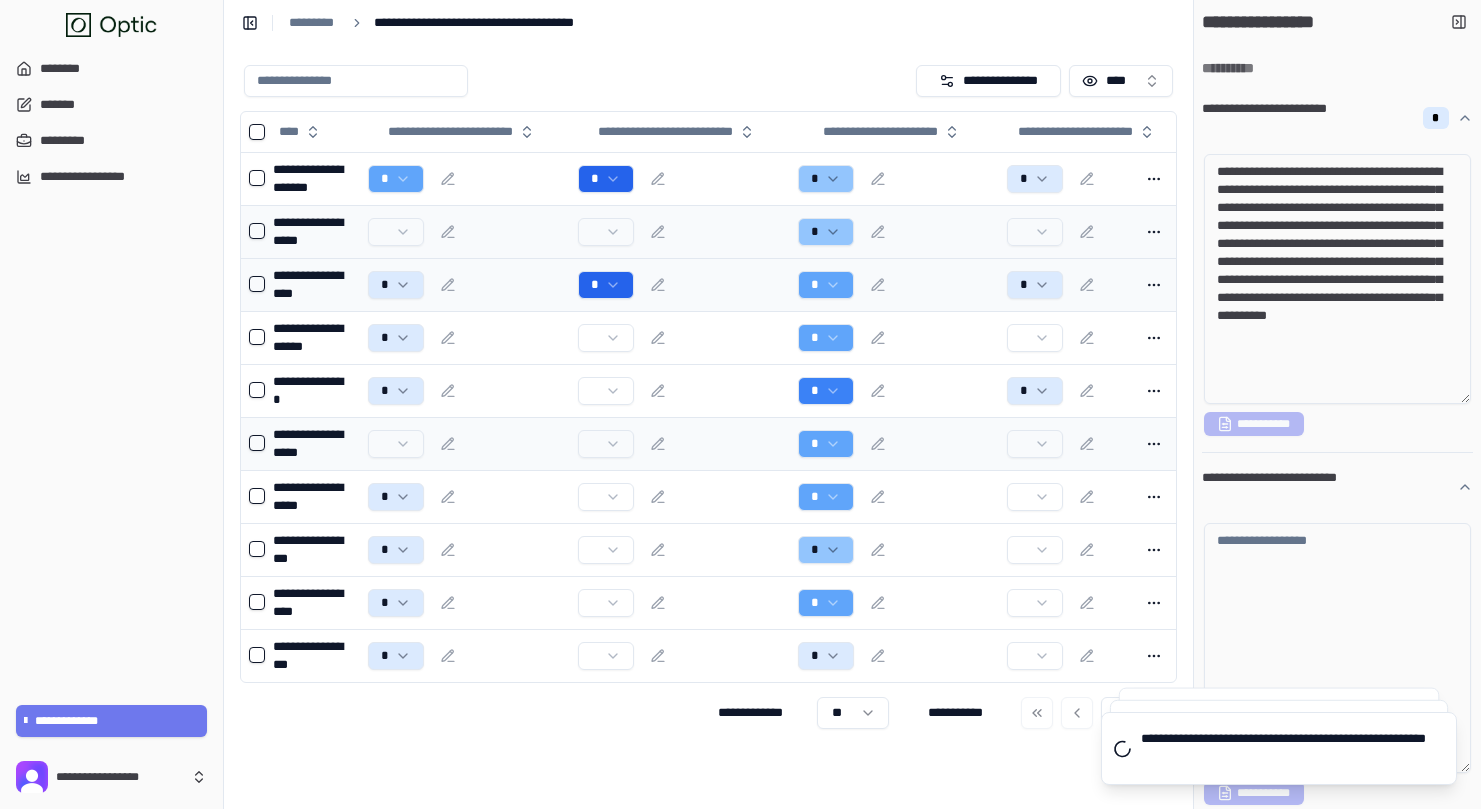 type on "**********" 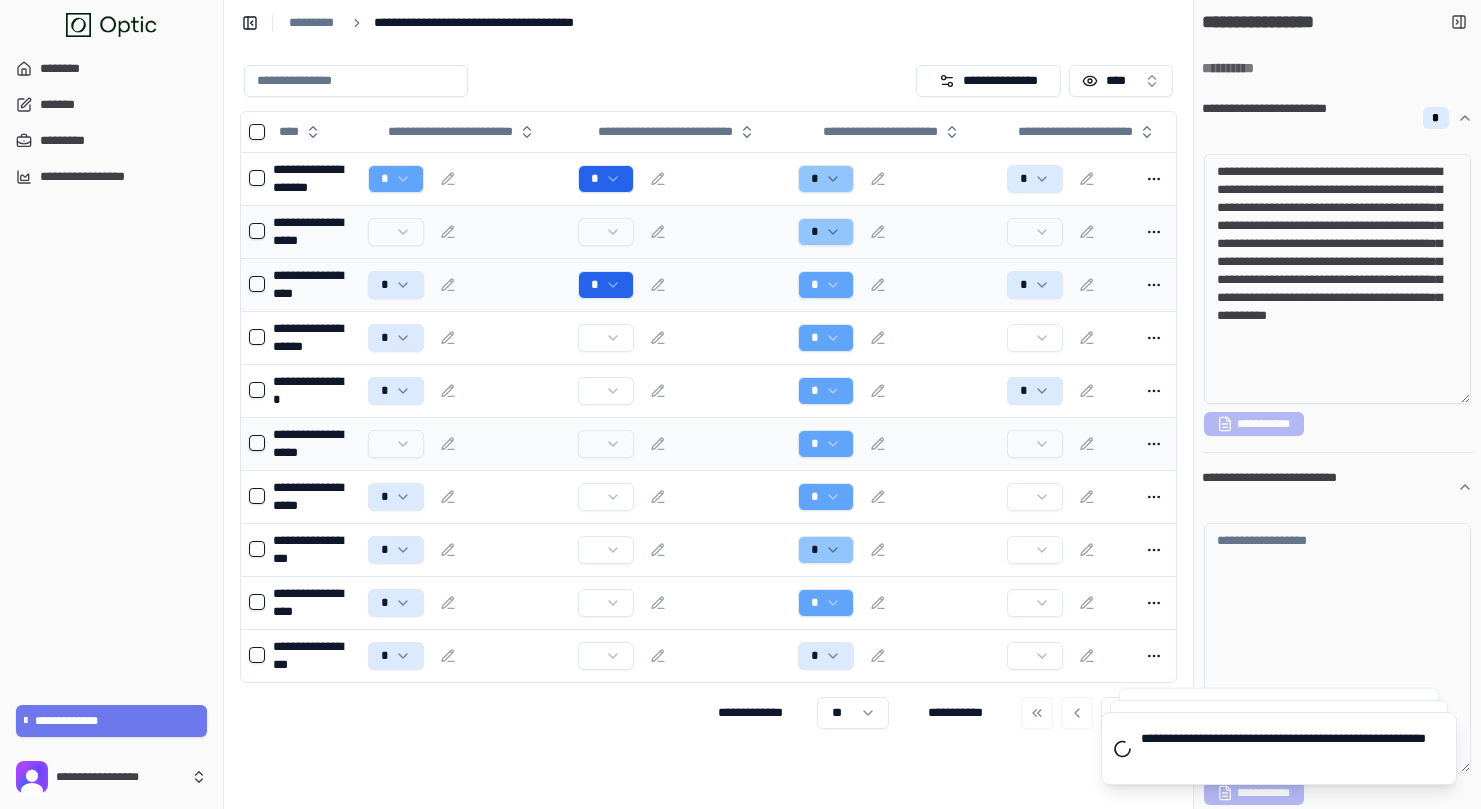 type on "**********" 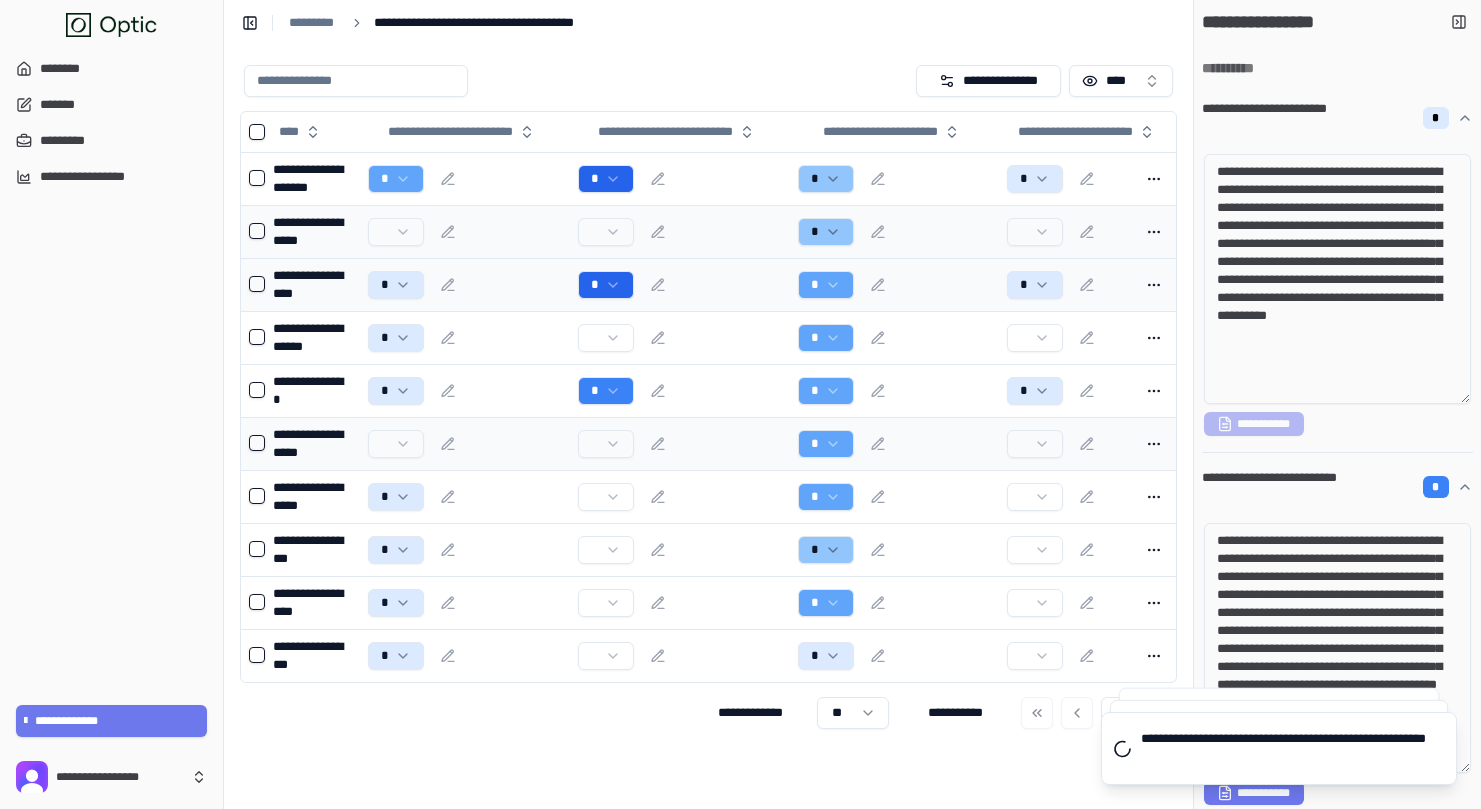 click at bounding box center [257, 443] 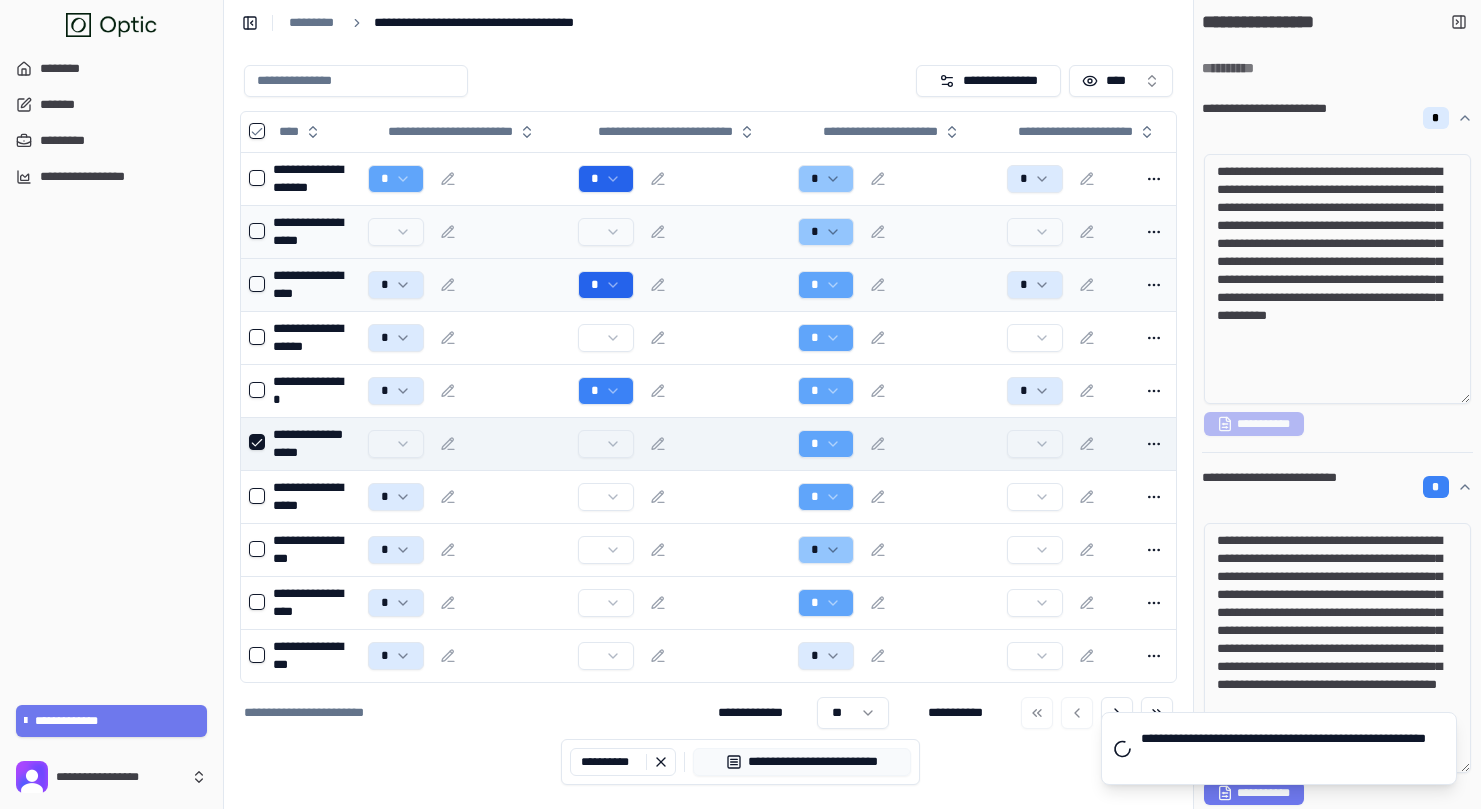 click at bounding box center [1154, 444] 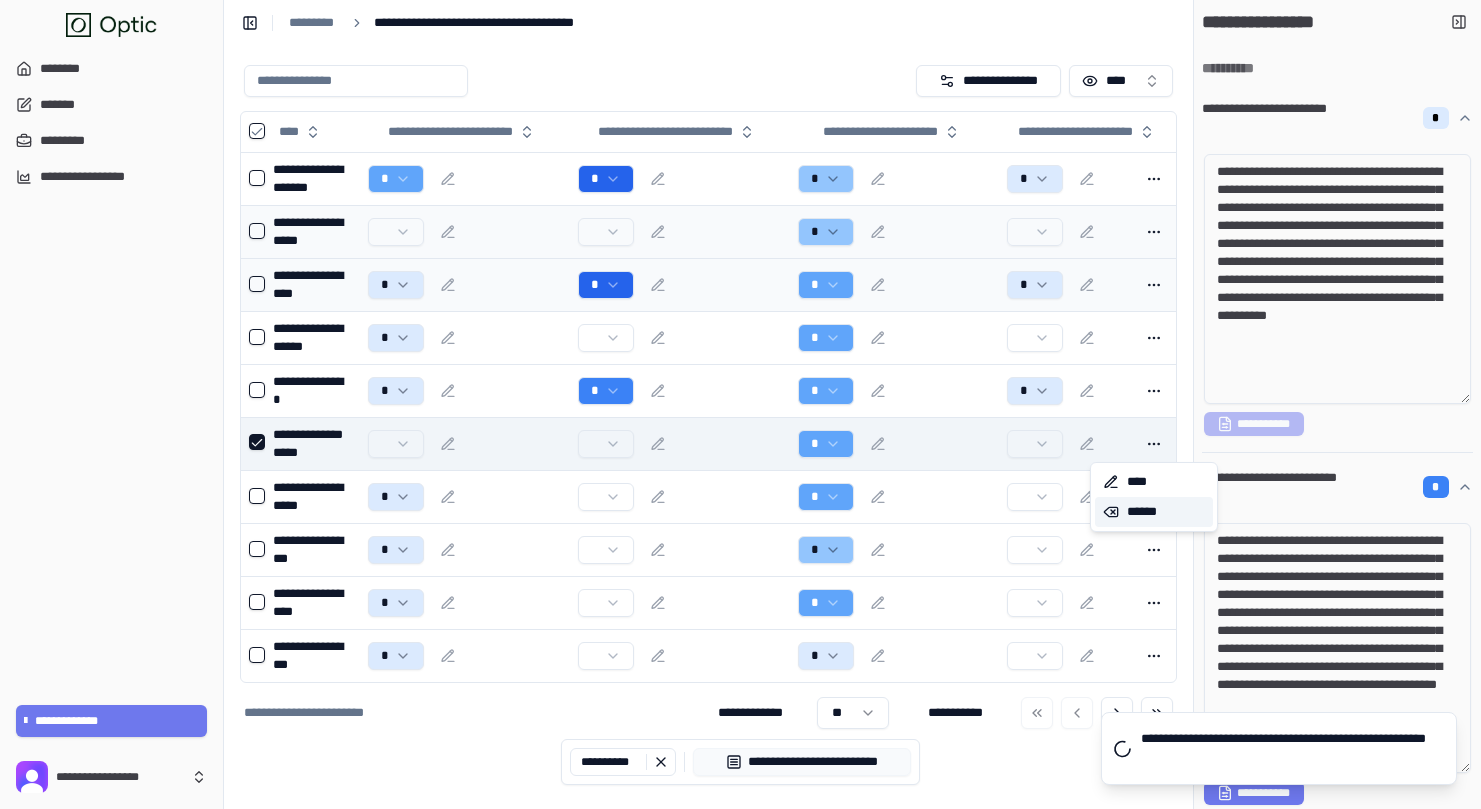 click on "******" at bounding box center [1154, 512] 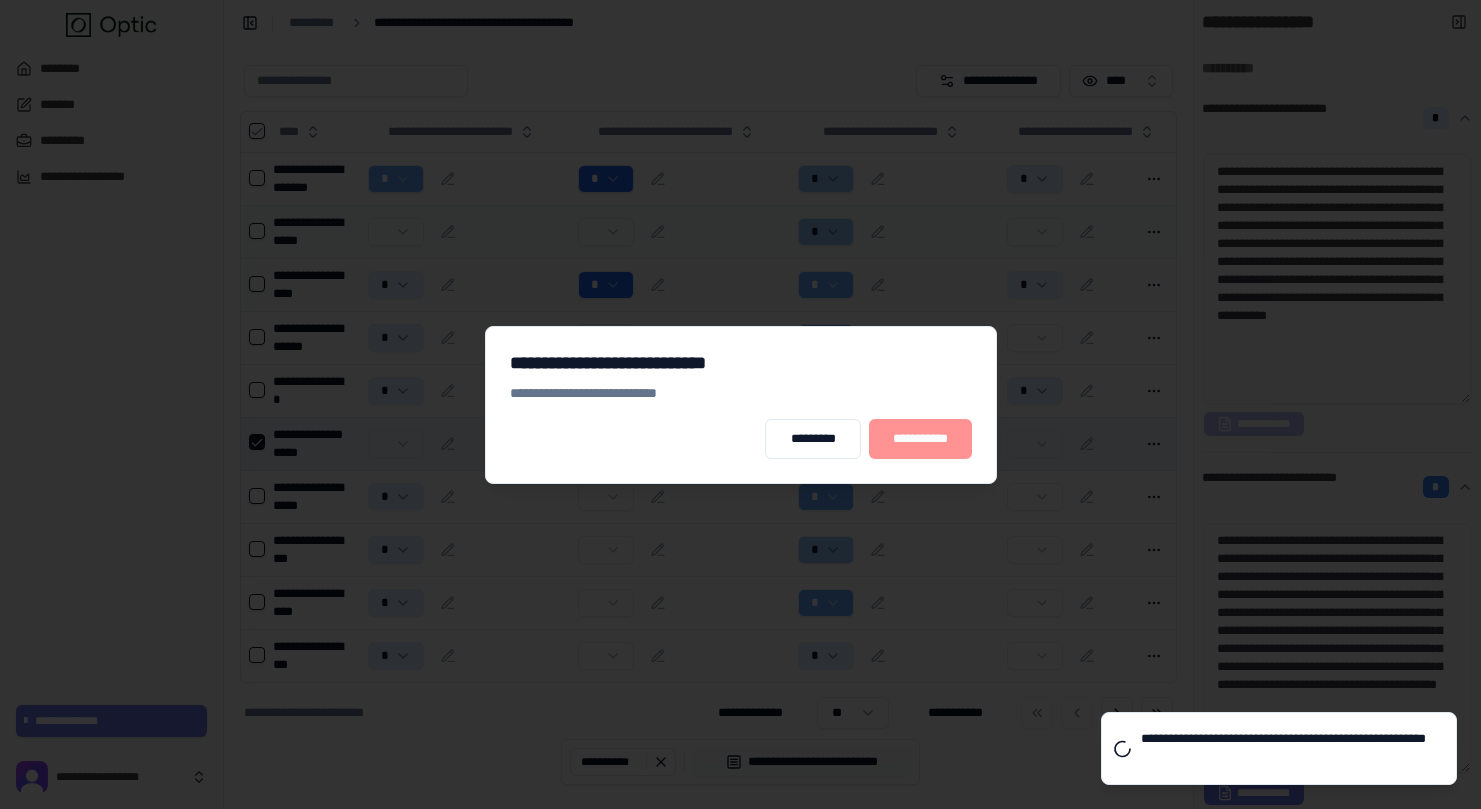 click on "**********" at bounding box center [920, 439] 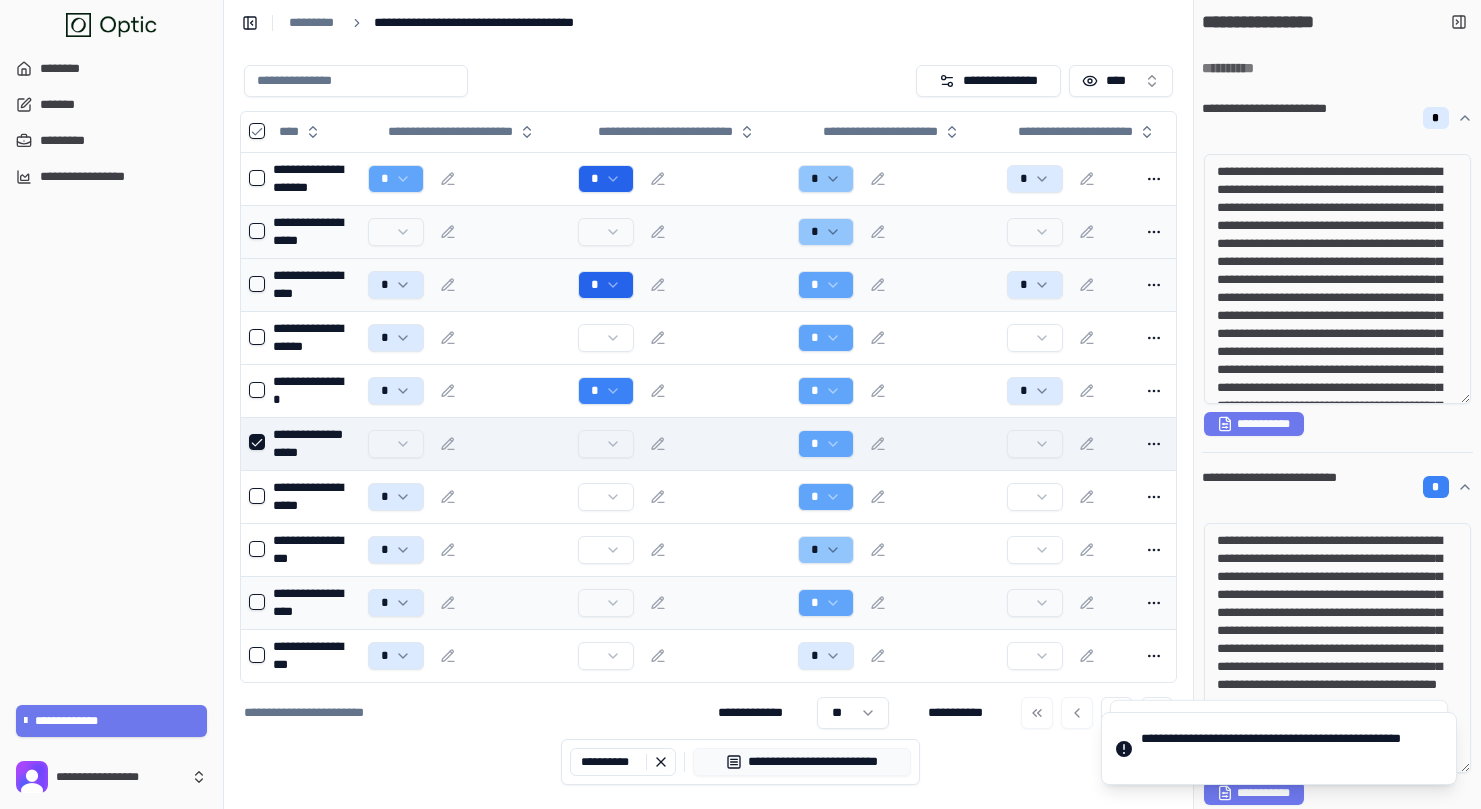 click at bounding box center (257, 602) 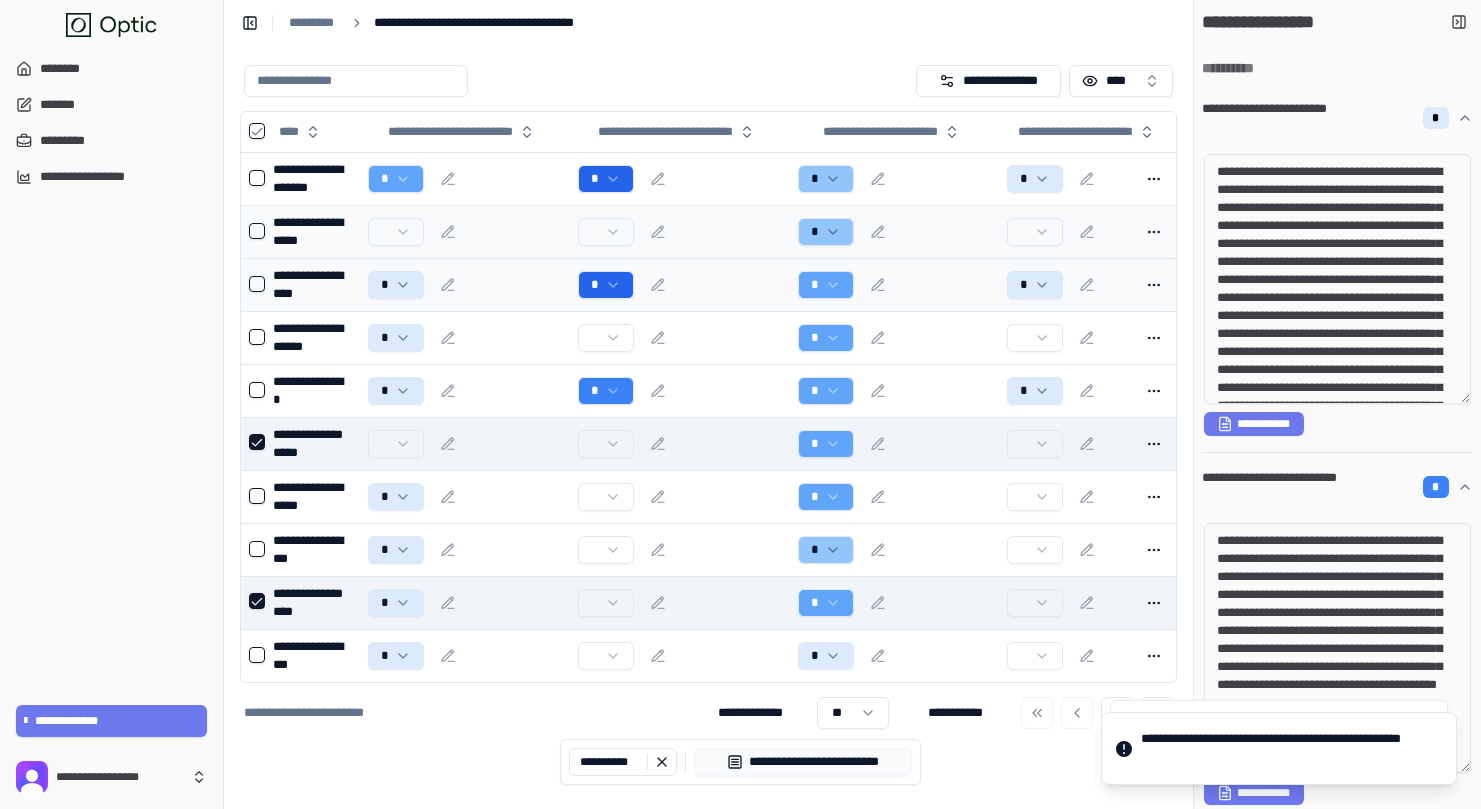 click at bounding box center [257, 442] 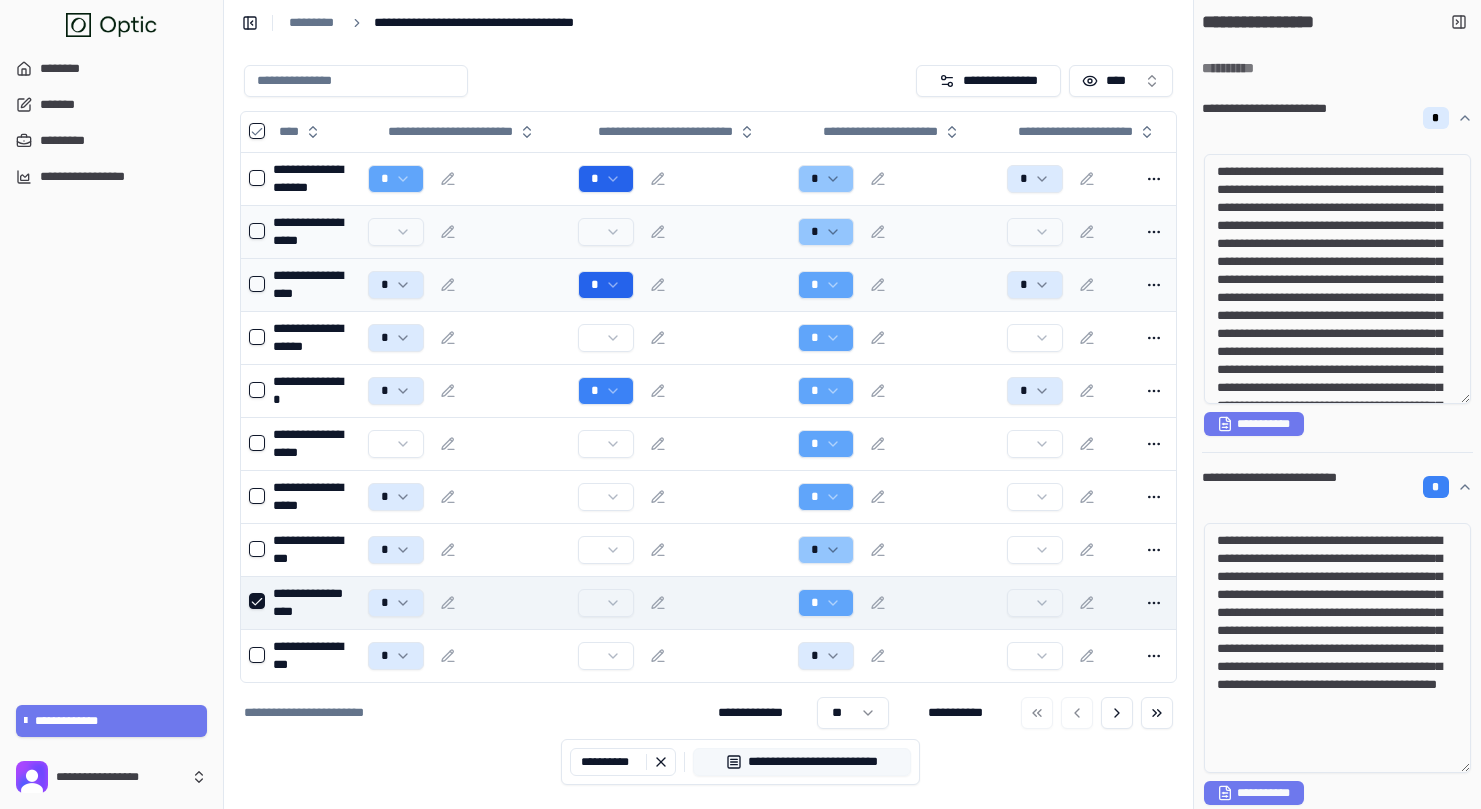 click on "**********" at bounding box center [802, 762] 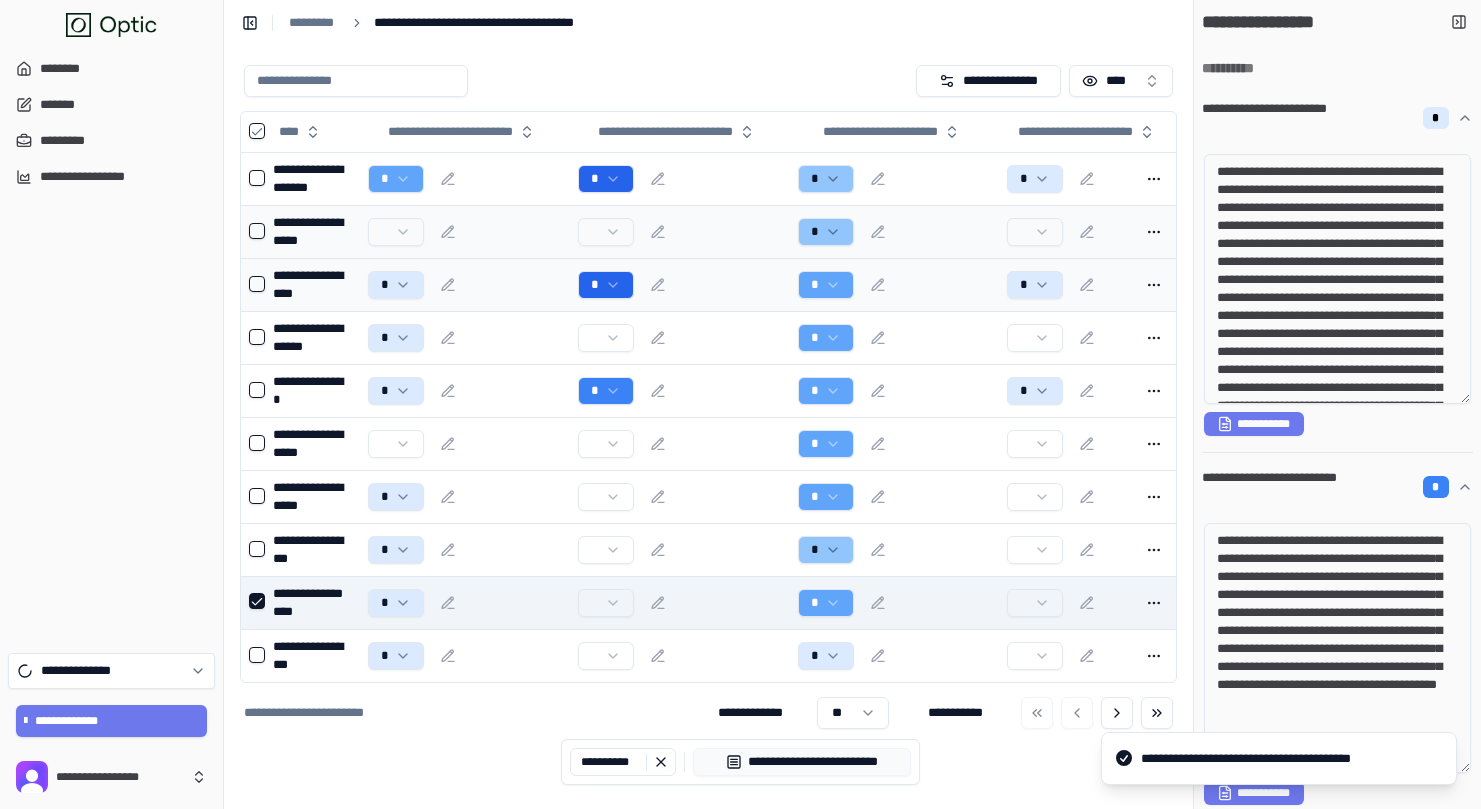 click at bounding box center (253, 602) 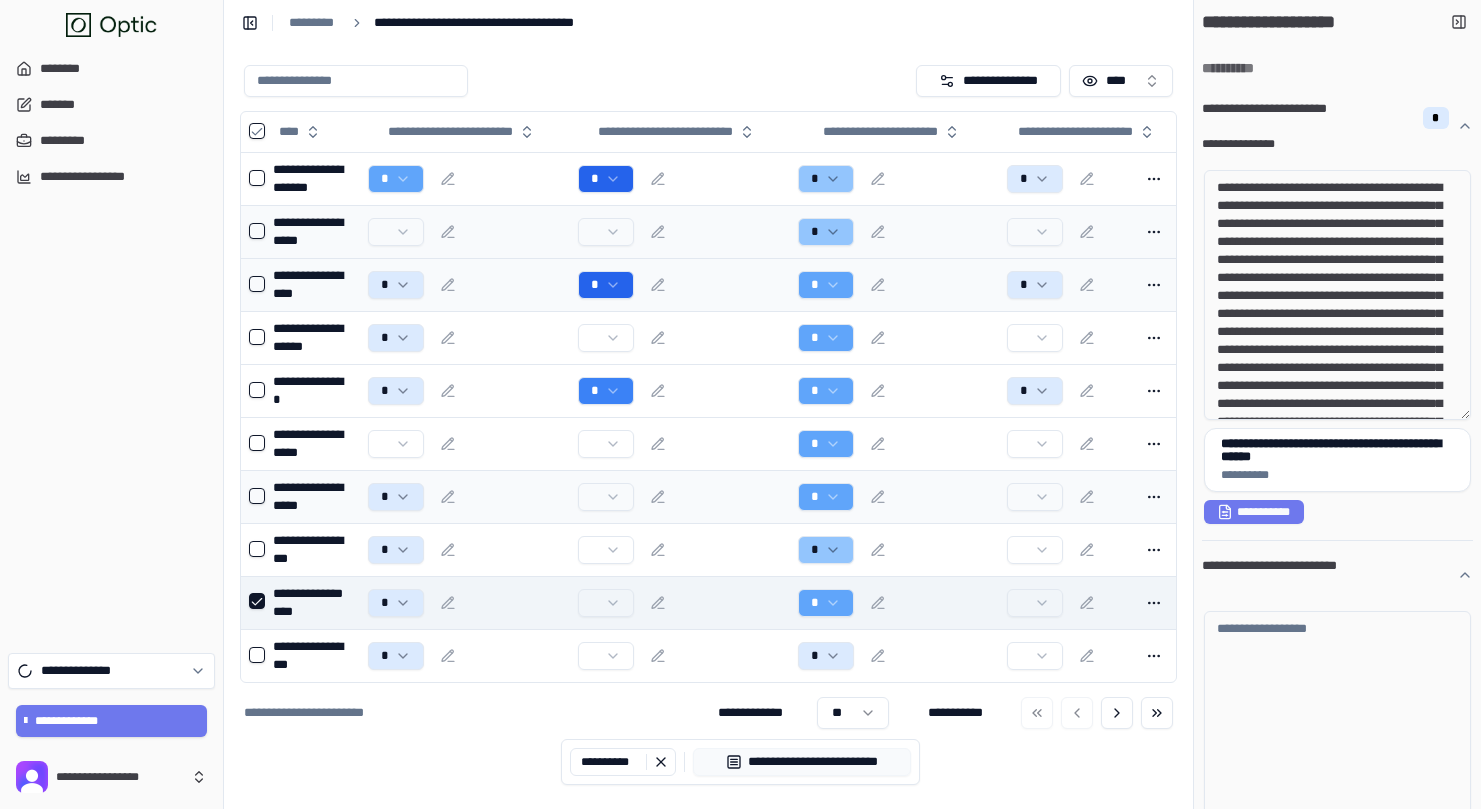 click on "**********" at bounding box center [740, 404] 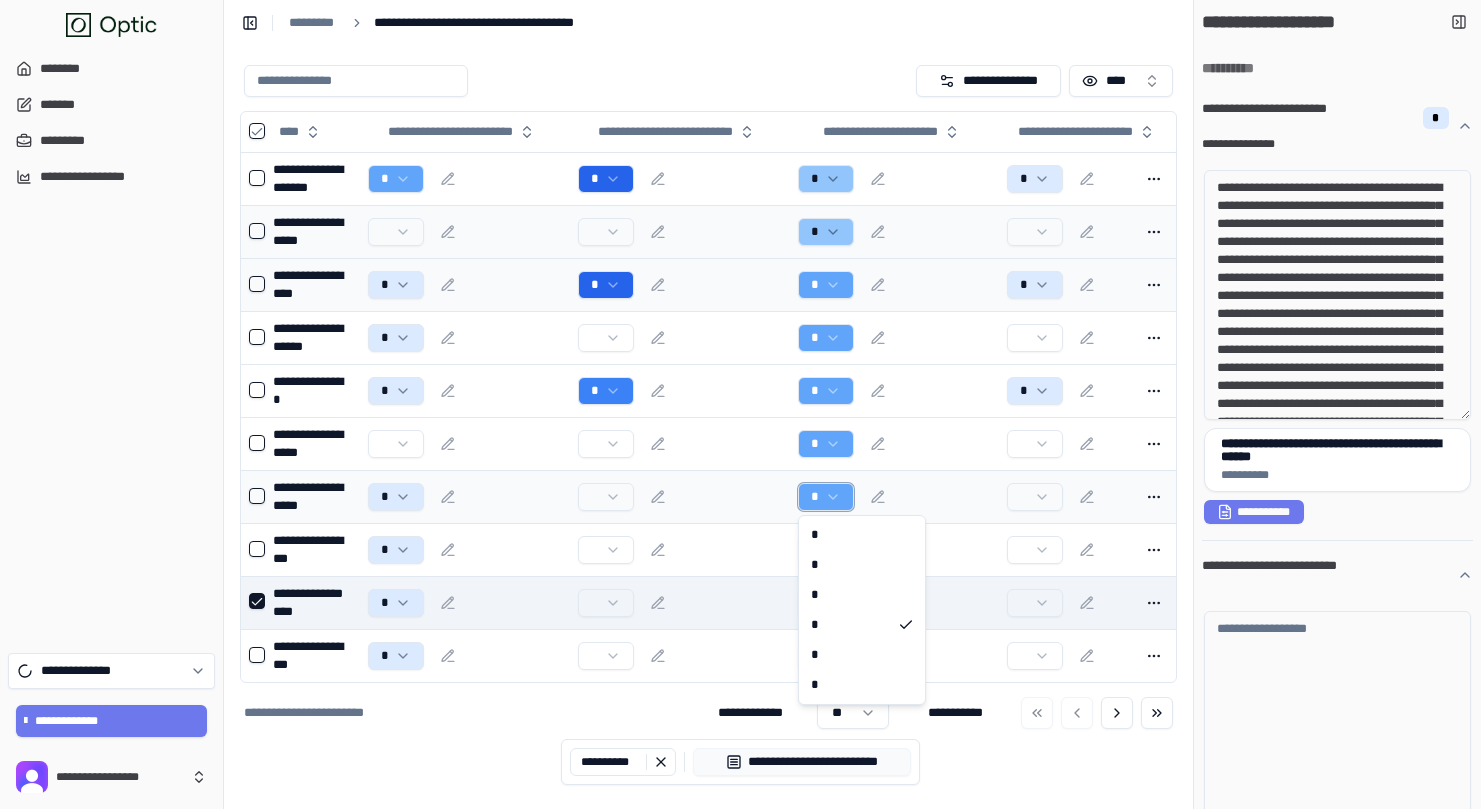 click on "**********" at bounding box center [740, 404] 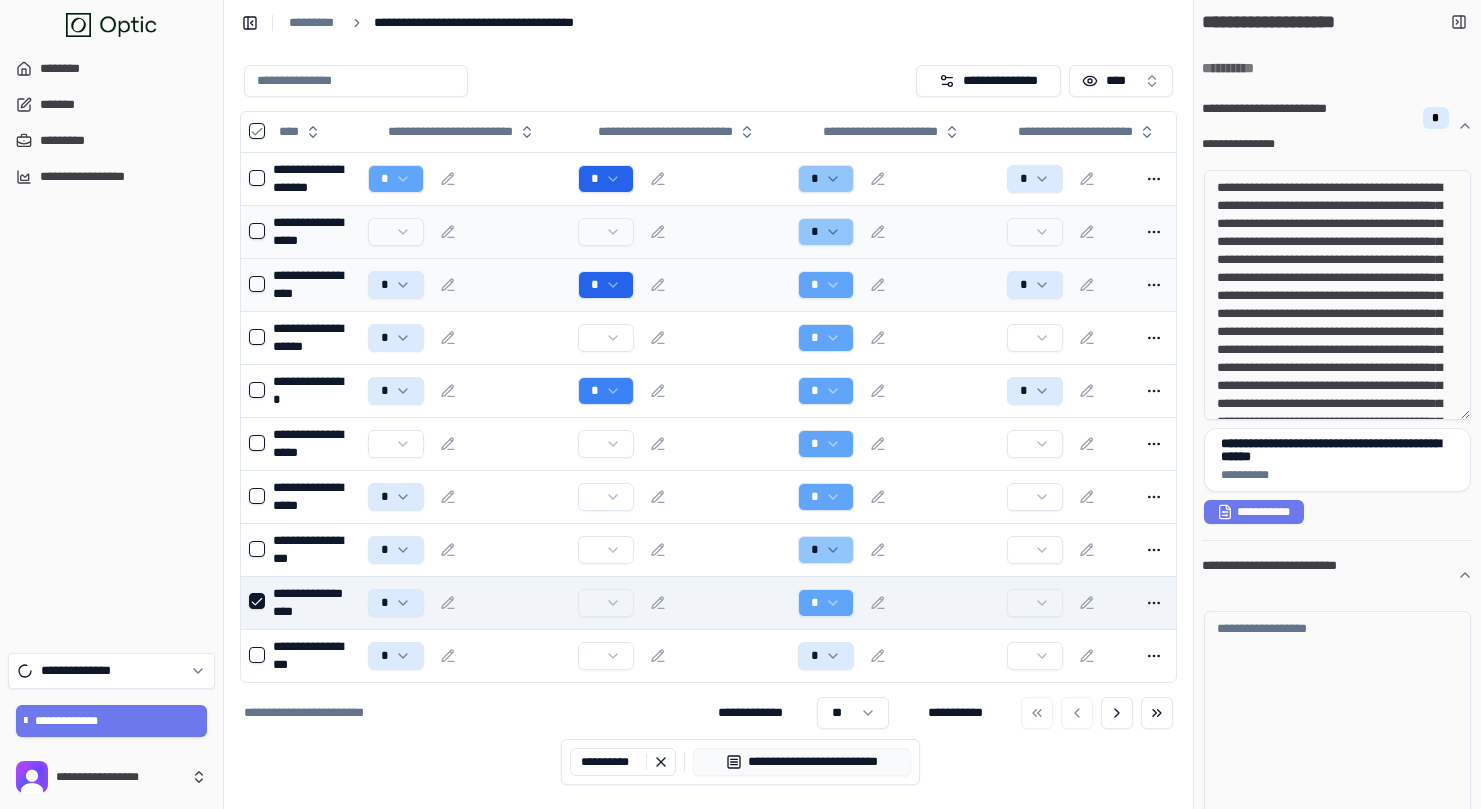 click at bounding box center (257, 601) 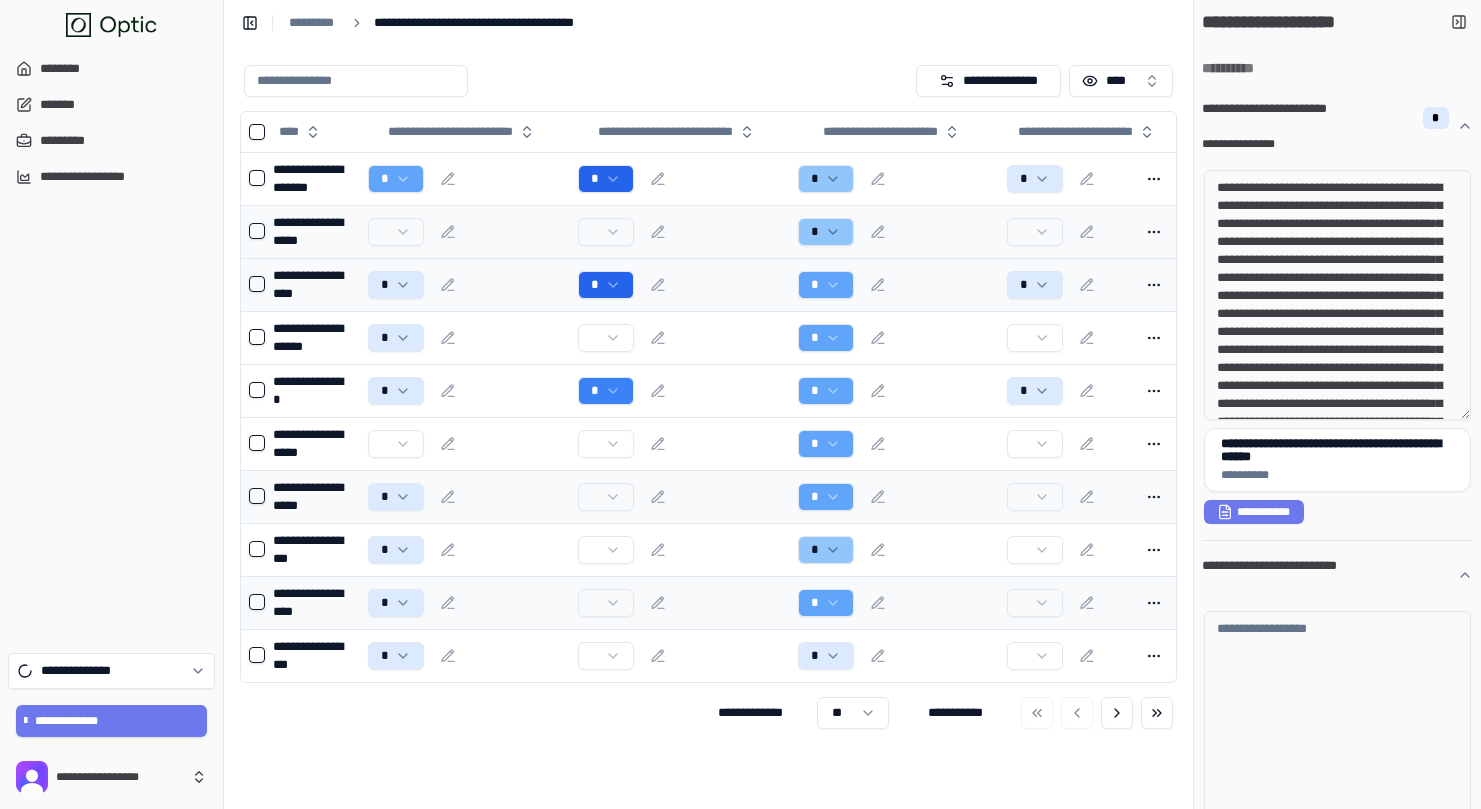 click at bounding box center [257, 496] 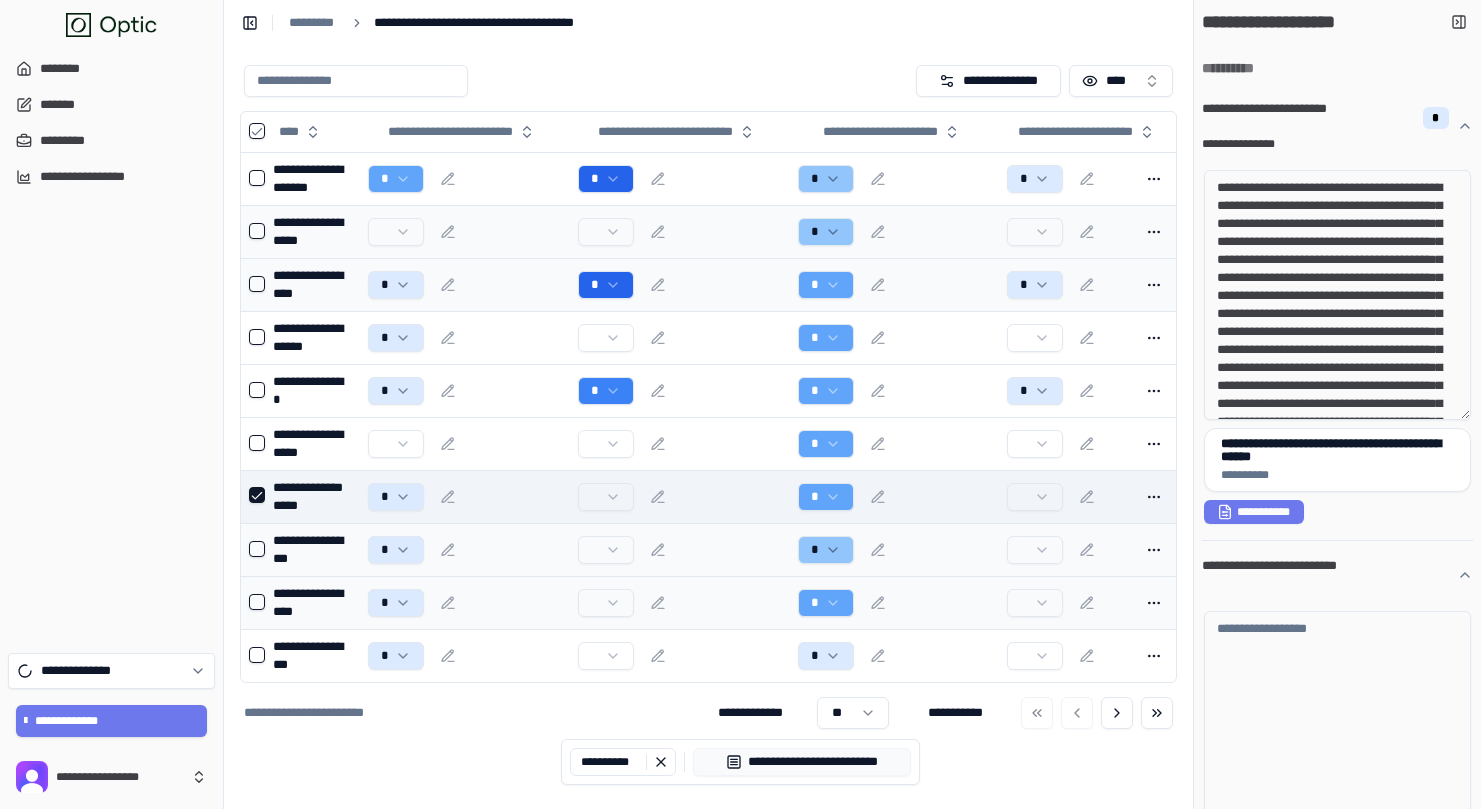 click at bounding box center [257, 549] 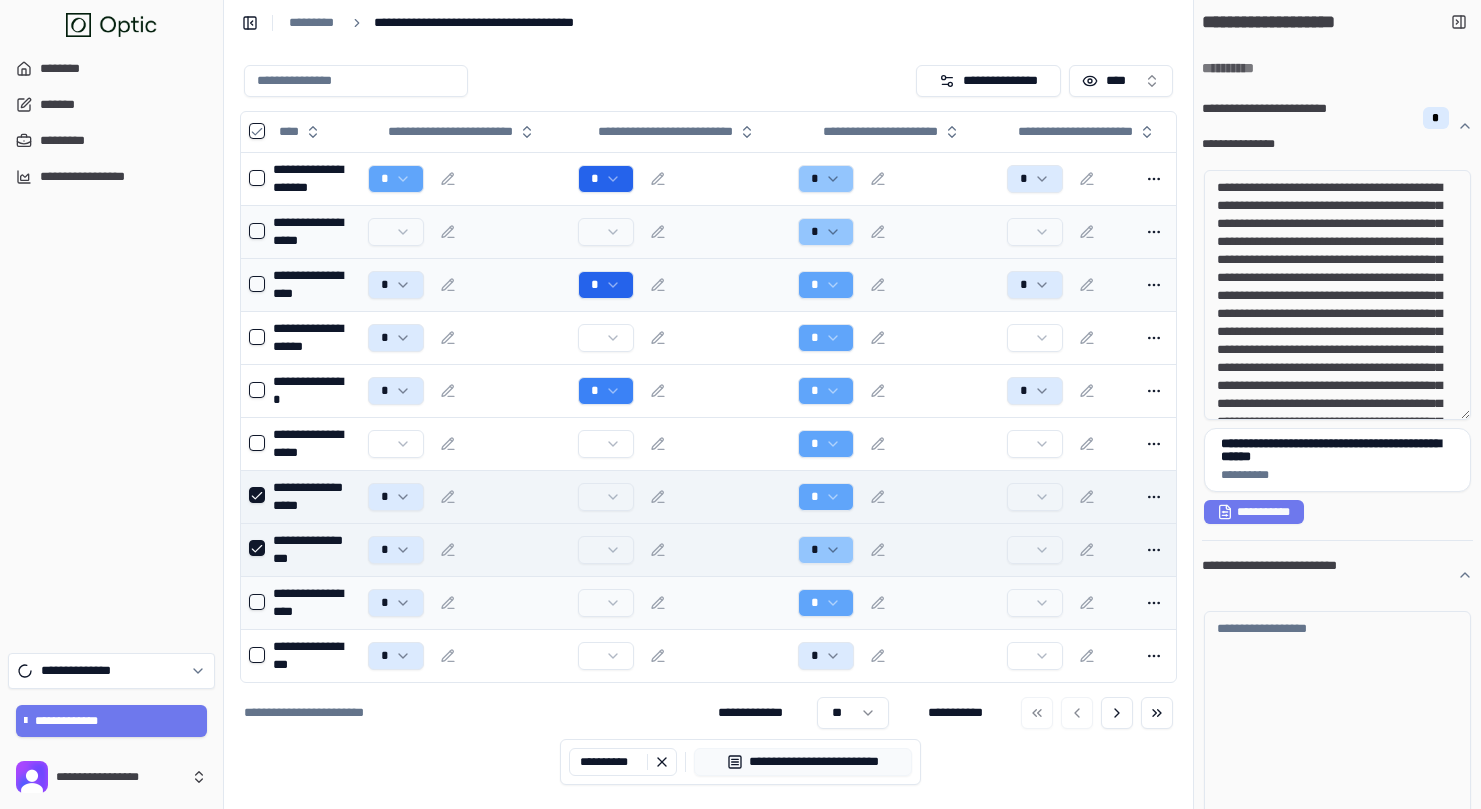 click at bounding box center (257, 602) 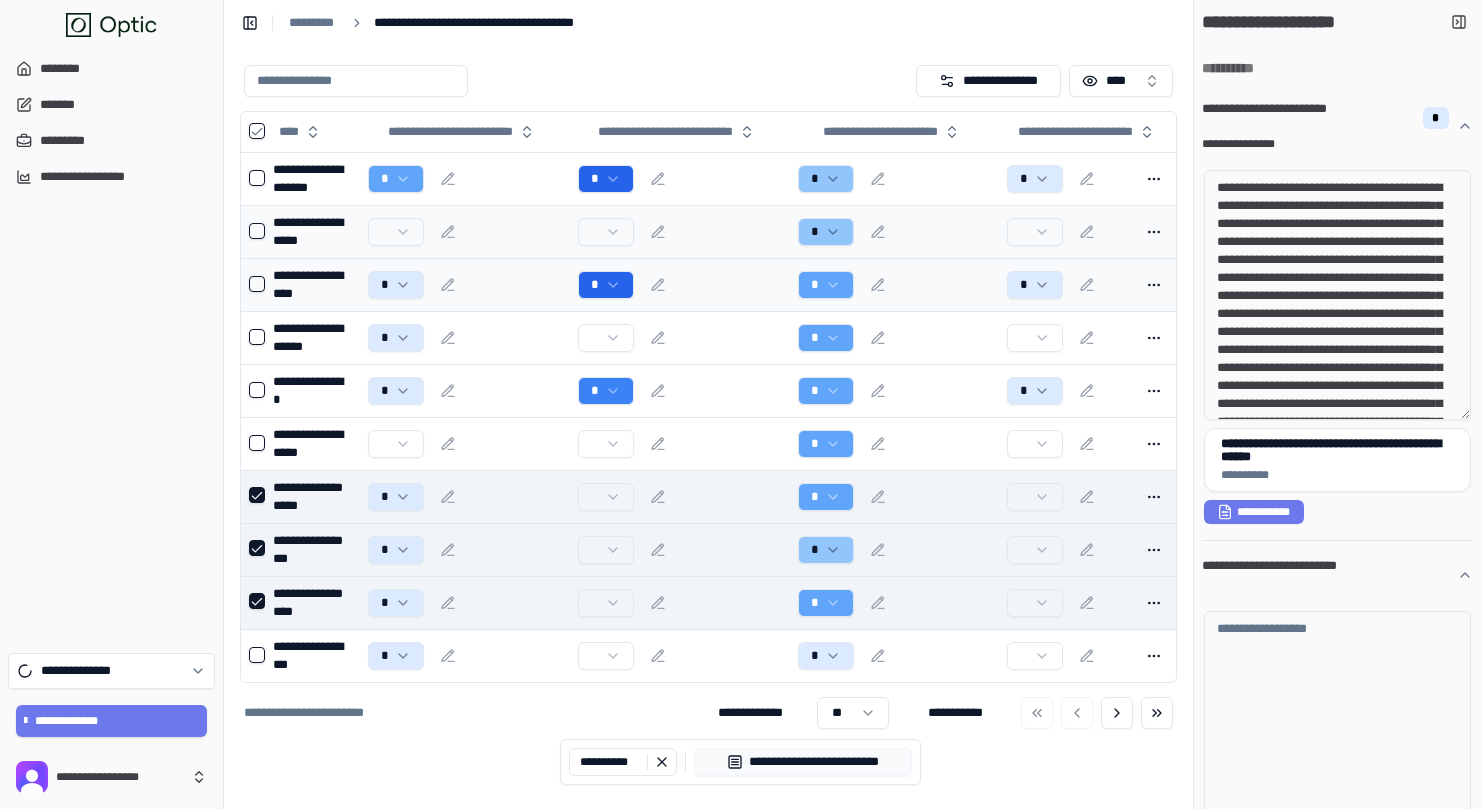 click at bounding box center (253, 602) 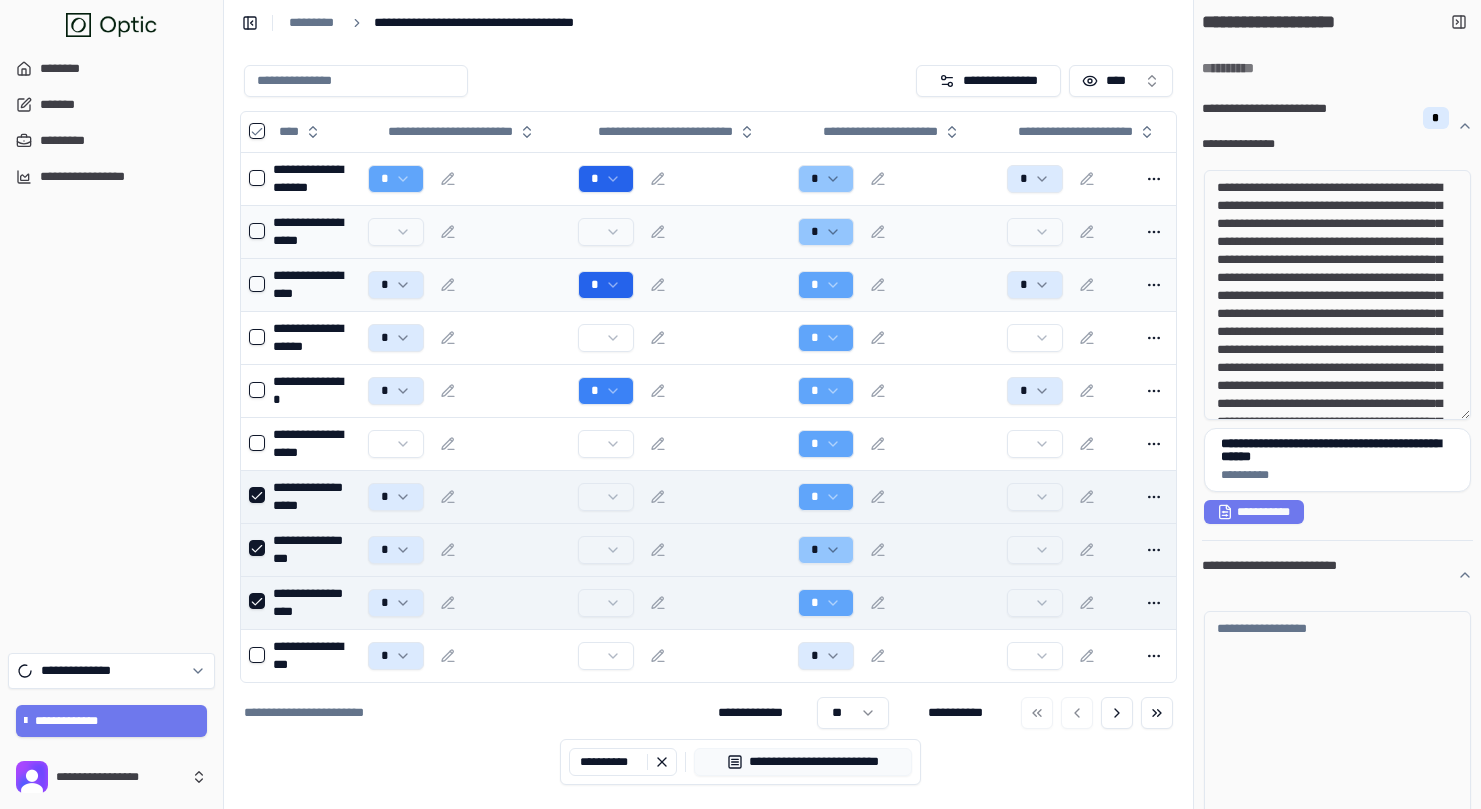 click at bounding box center (257, 548) 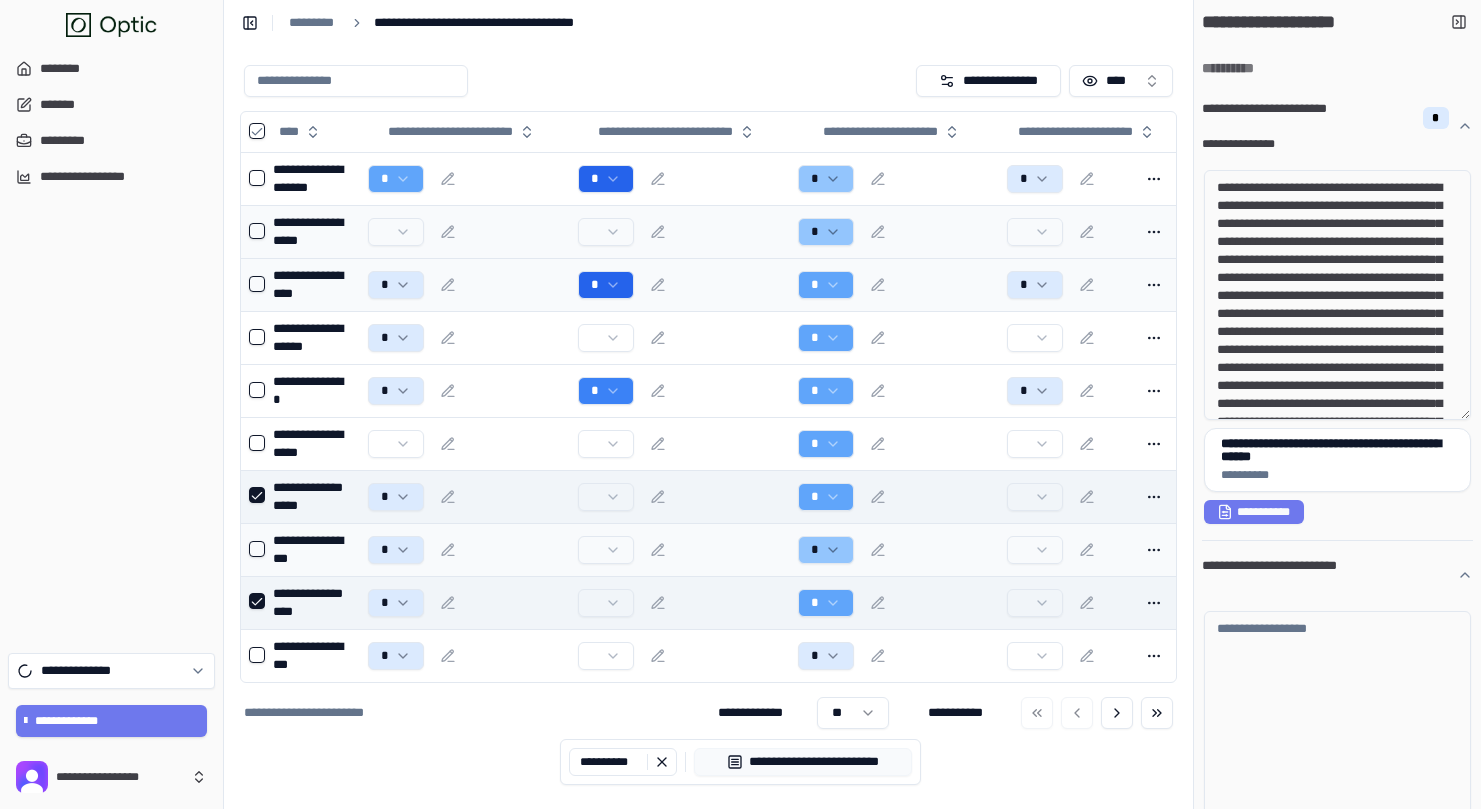 click at bounding box center [253, 602] 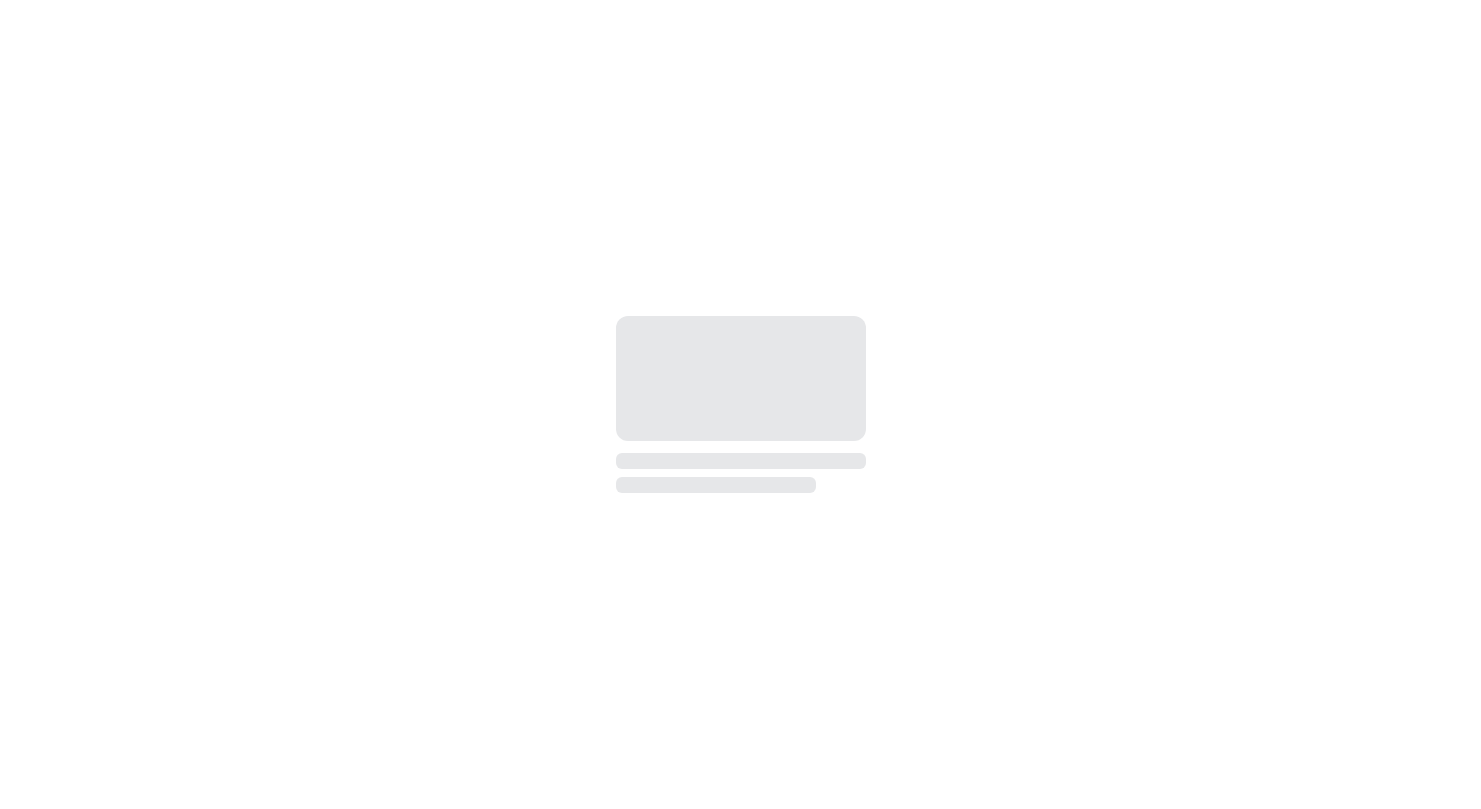 scroll, scrollTop: 0, scrollLeft: 0, axis: both 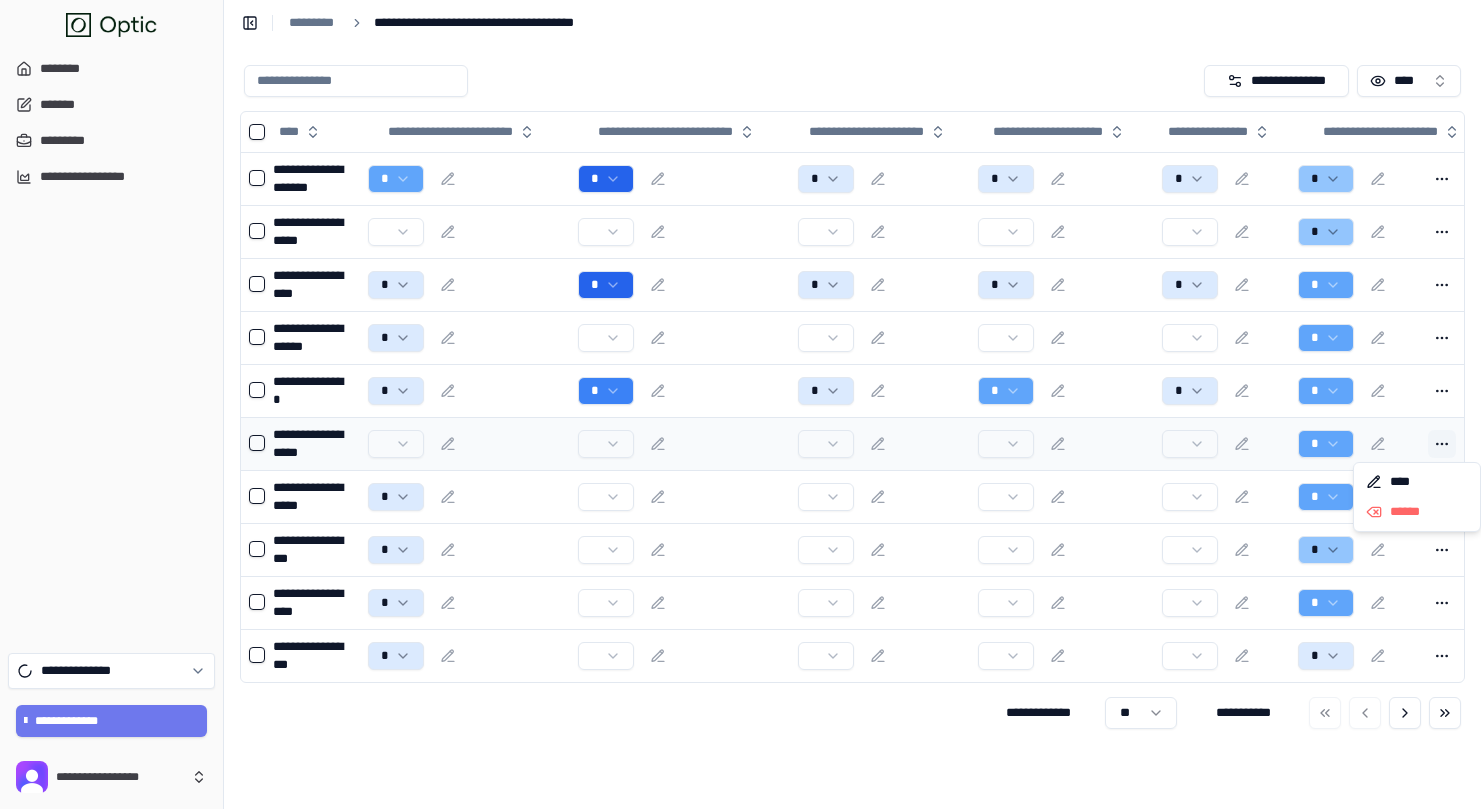 click at bounding box center [1442, 444] 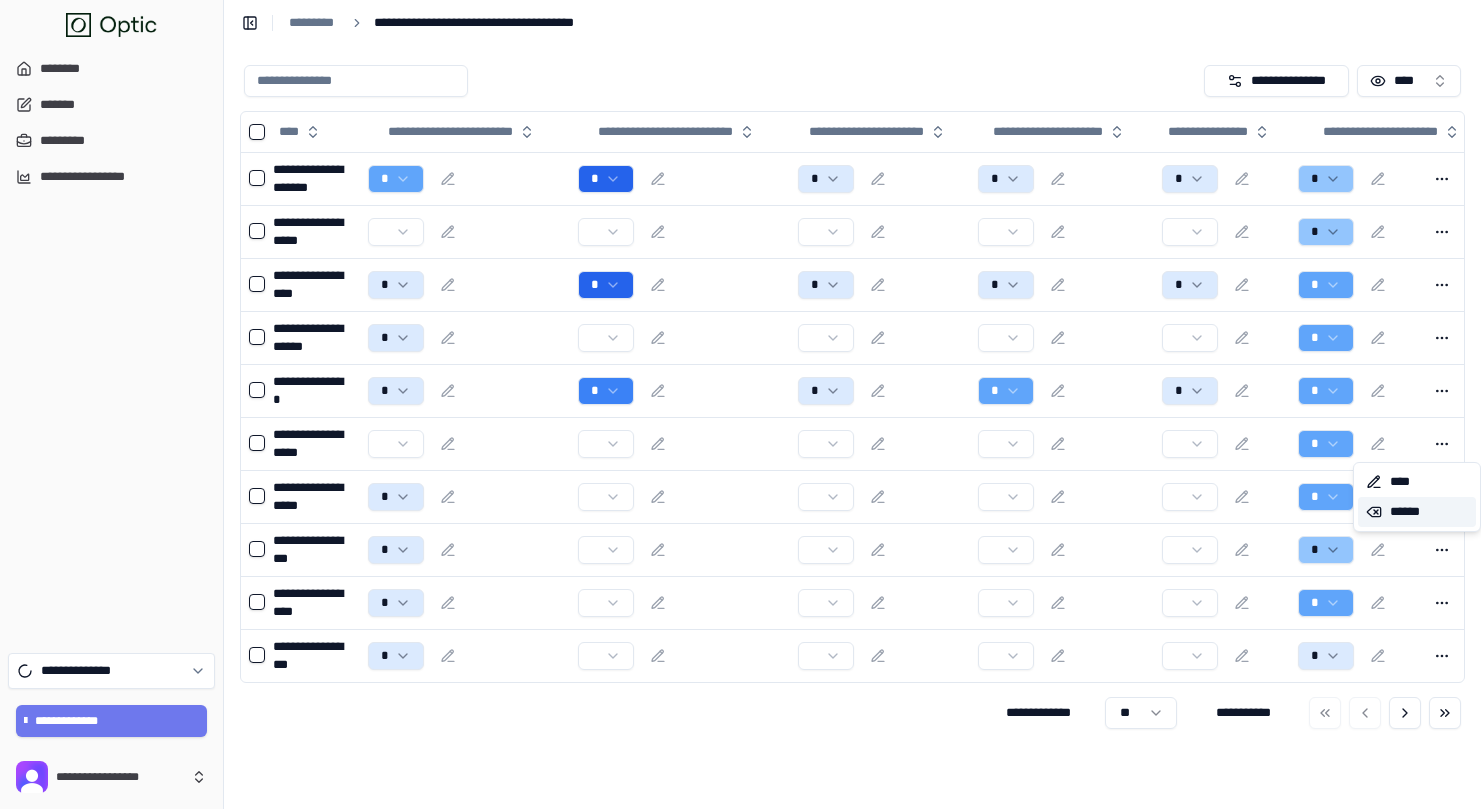 click on "******" at bounding box center (1417, 512) 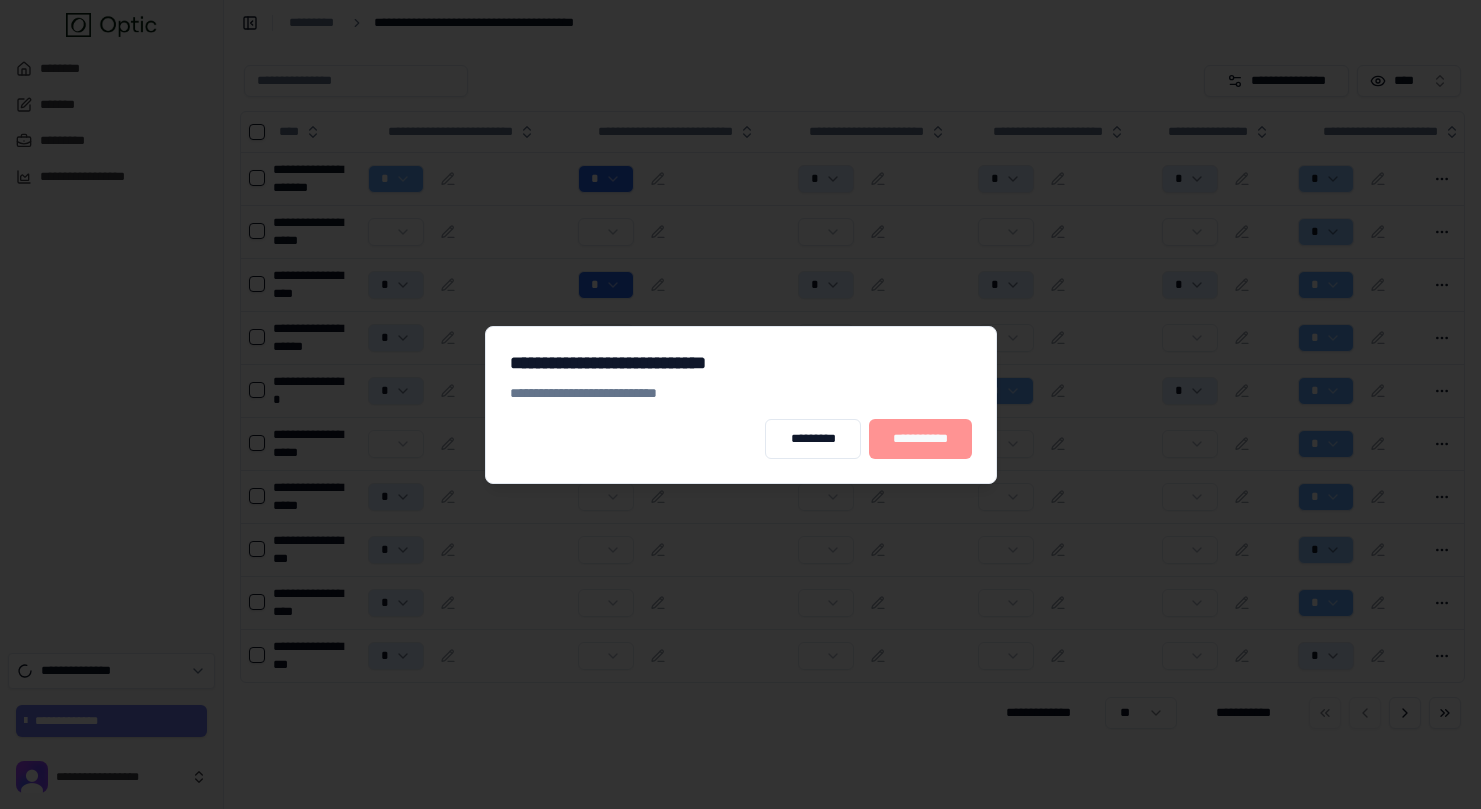 click on "**********" at bounding box center [920, 439] 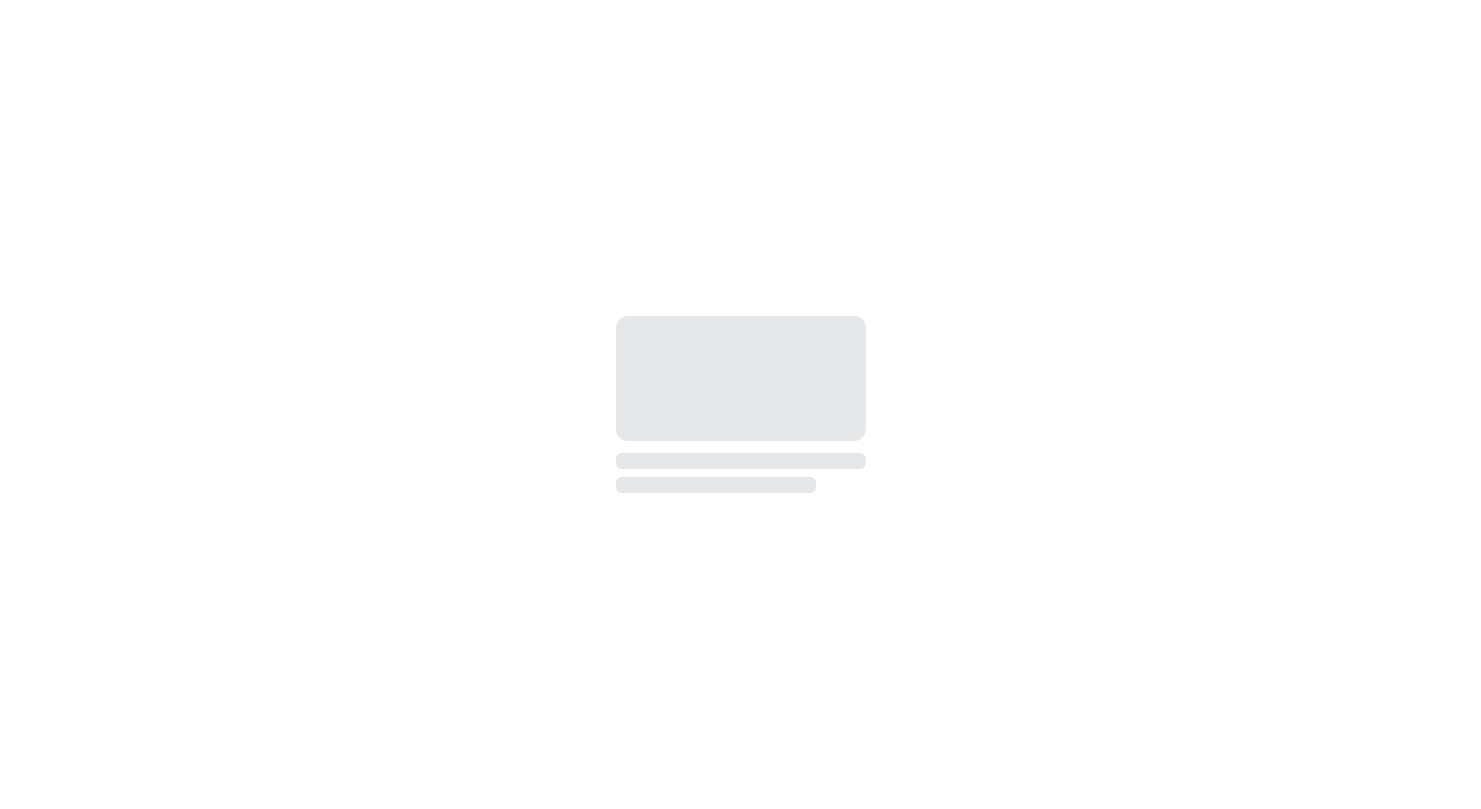 scroll, scrollTop: 0, scrollLeft: 0, axis: both 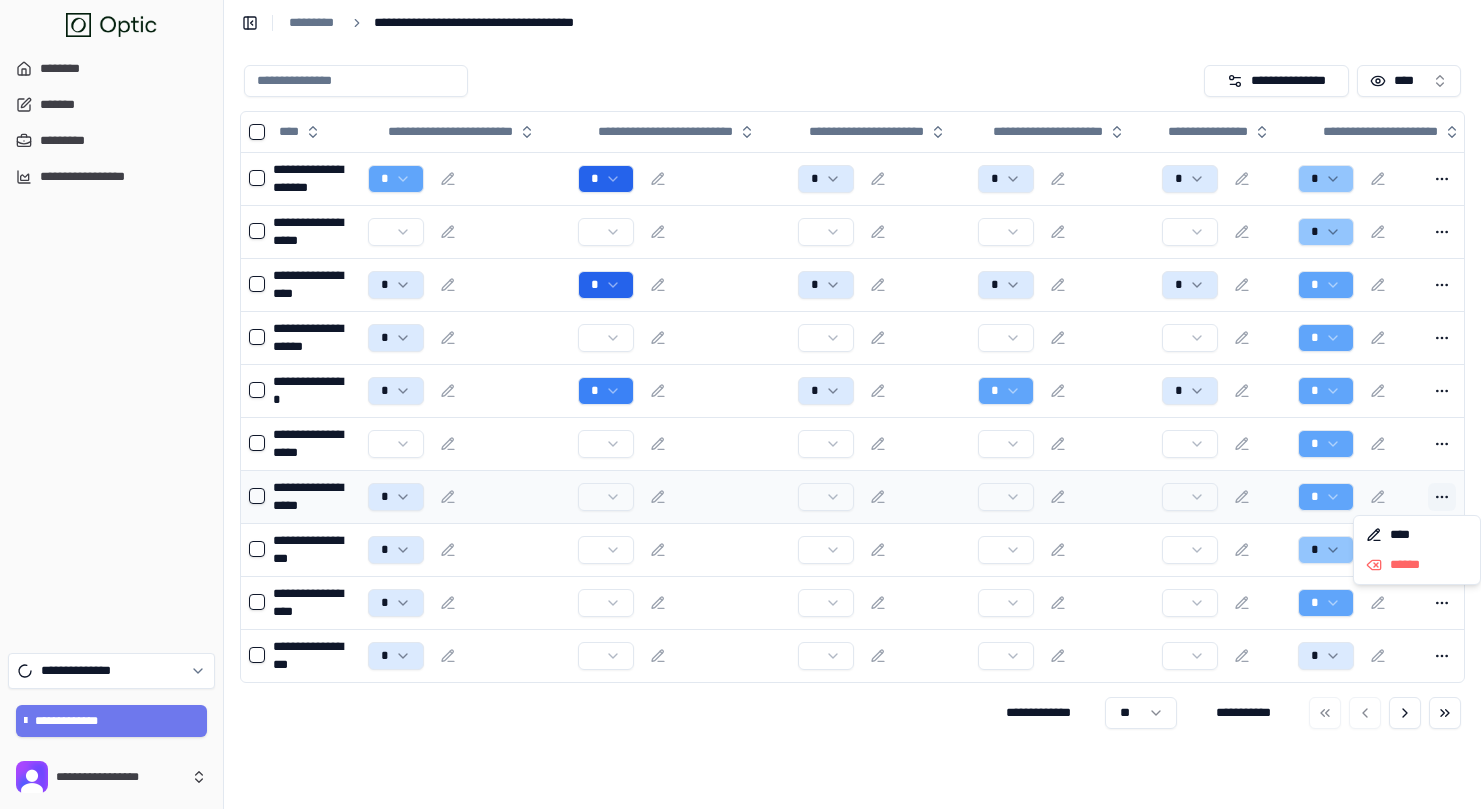 click at bounding box center (1442, 497) 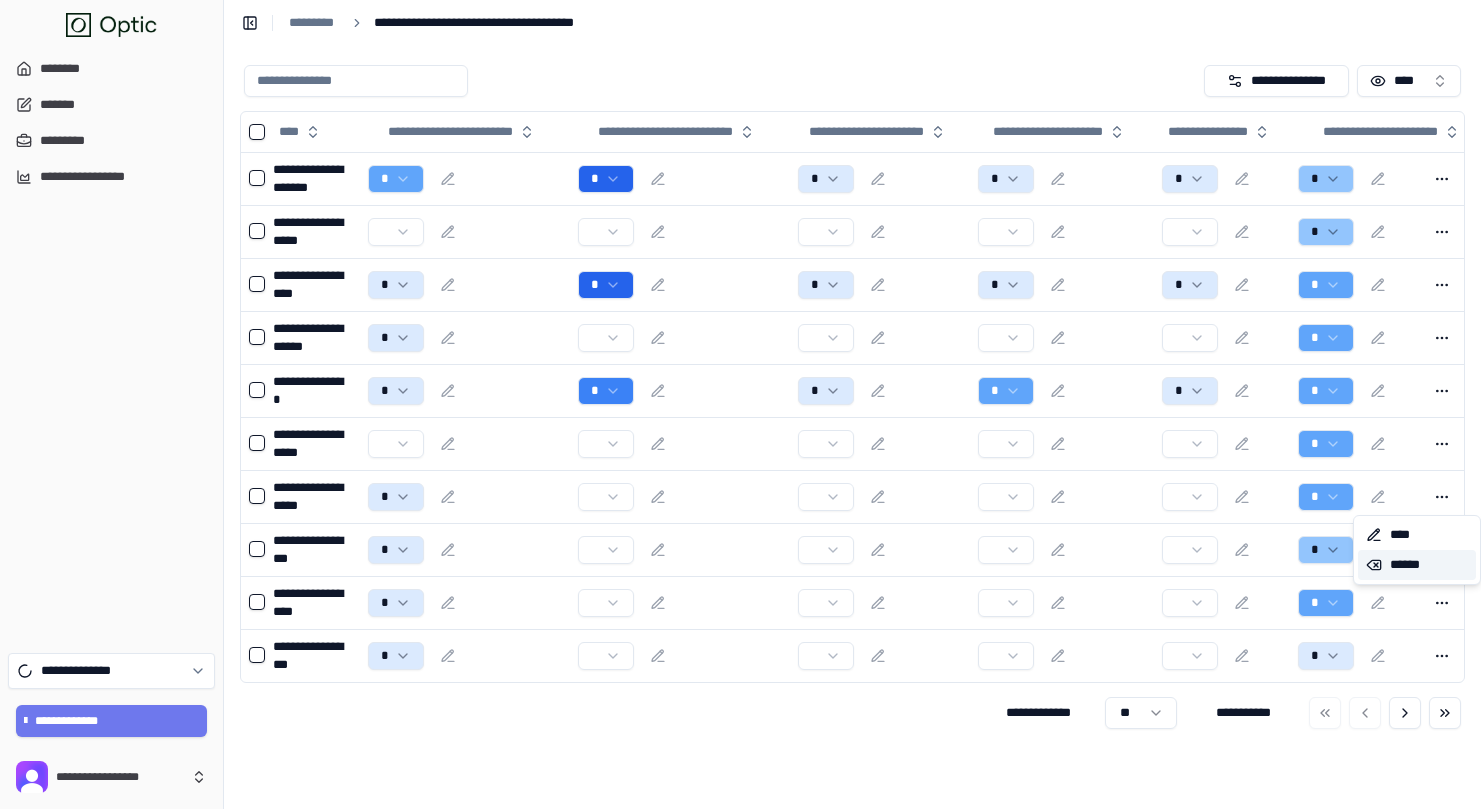 click on "******" at bounding box center [1417, 565] 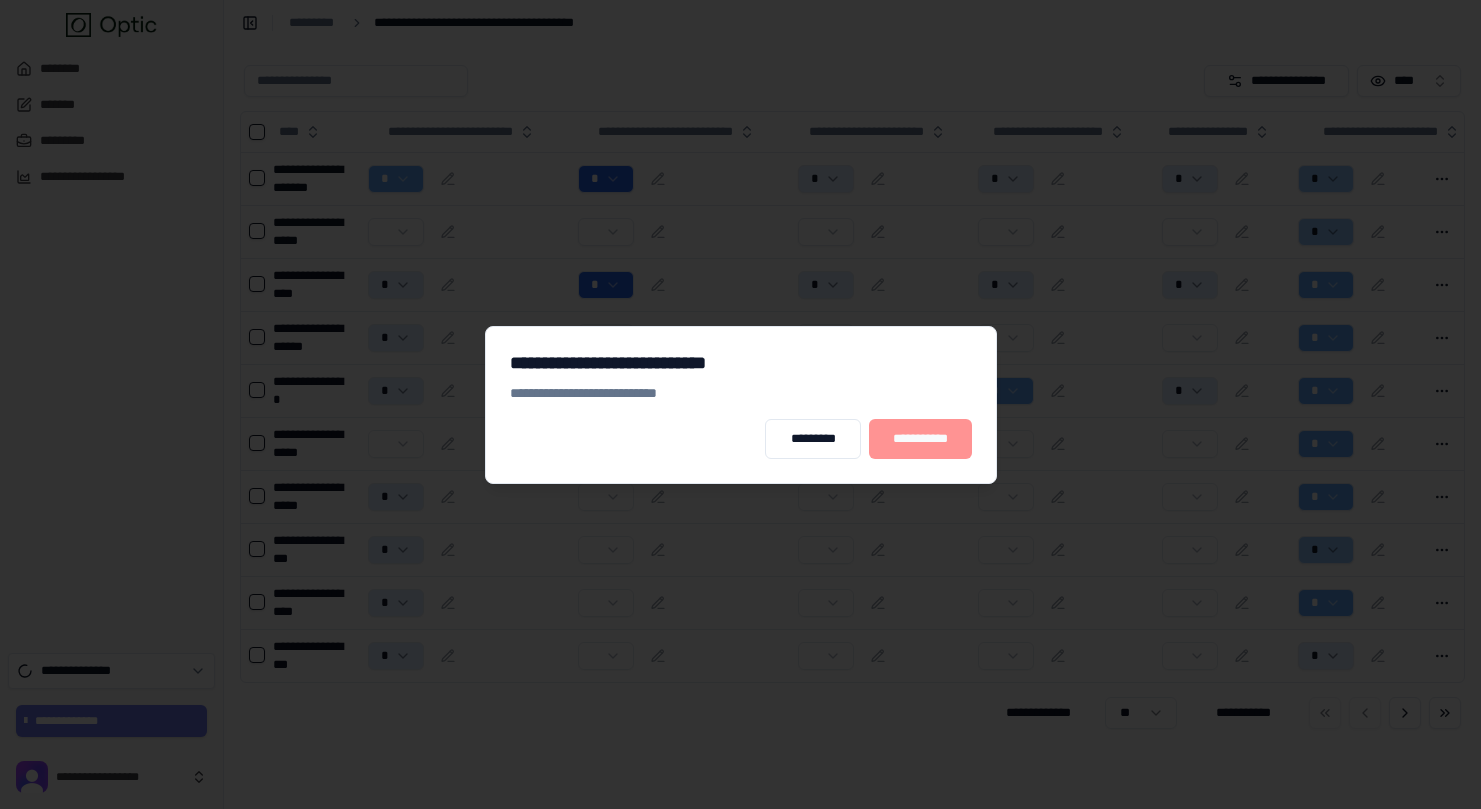click on "**********" at bounding box center [920, 439] 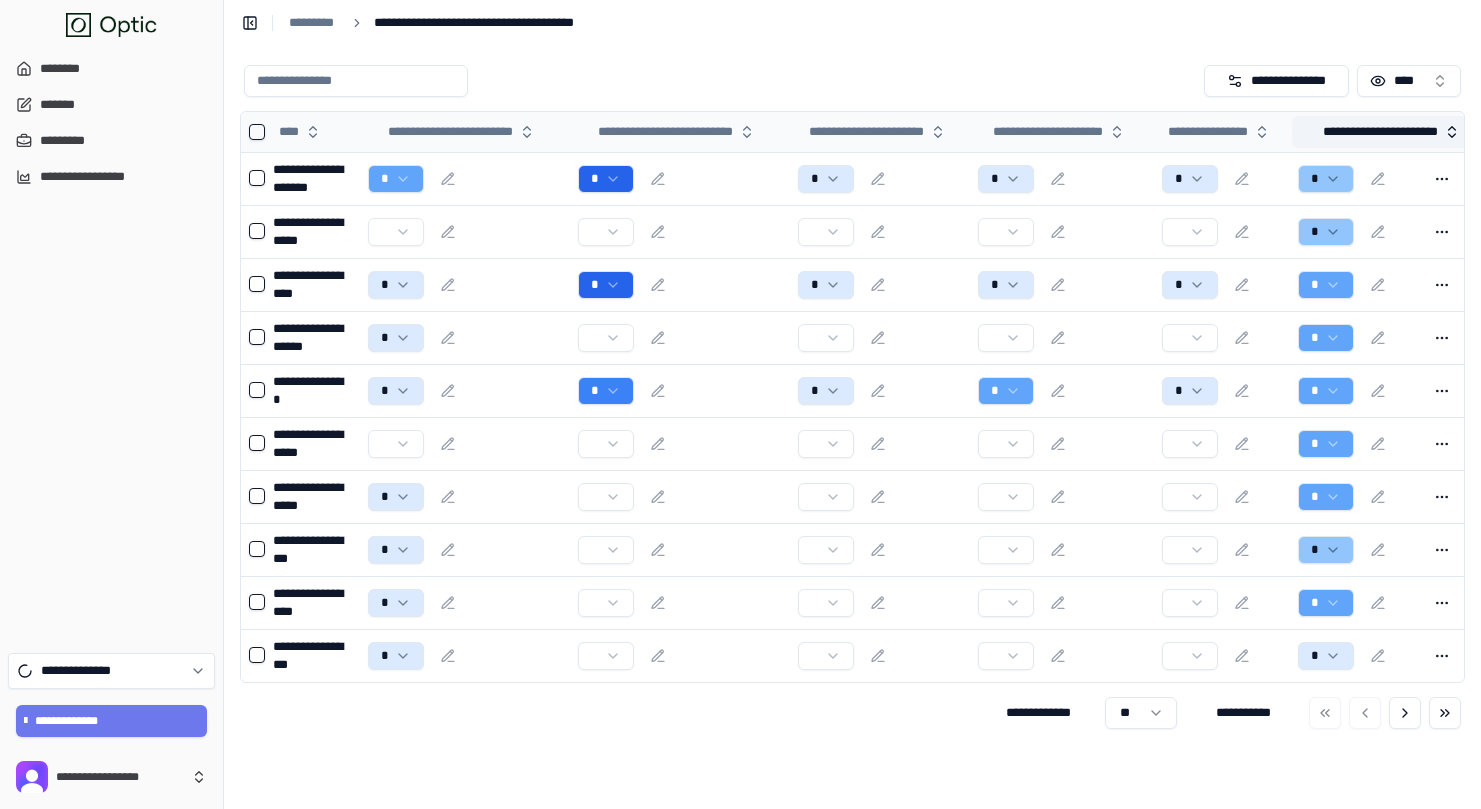 click on "**********" at bounding box center [1391, 132] 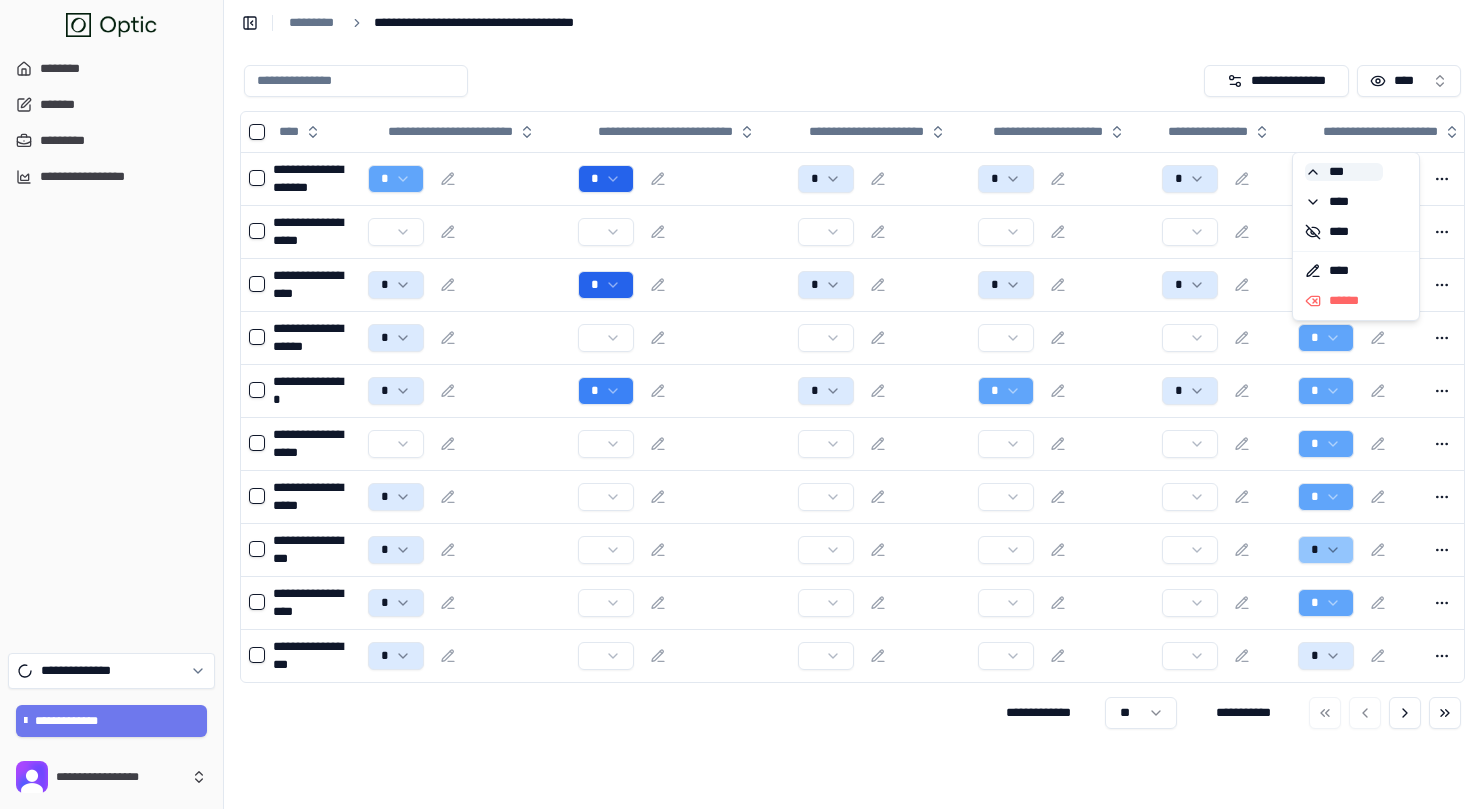 click on "***" at bounding box center [1344, 172] 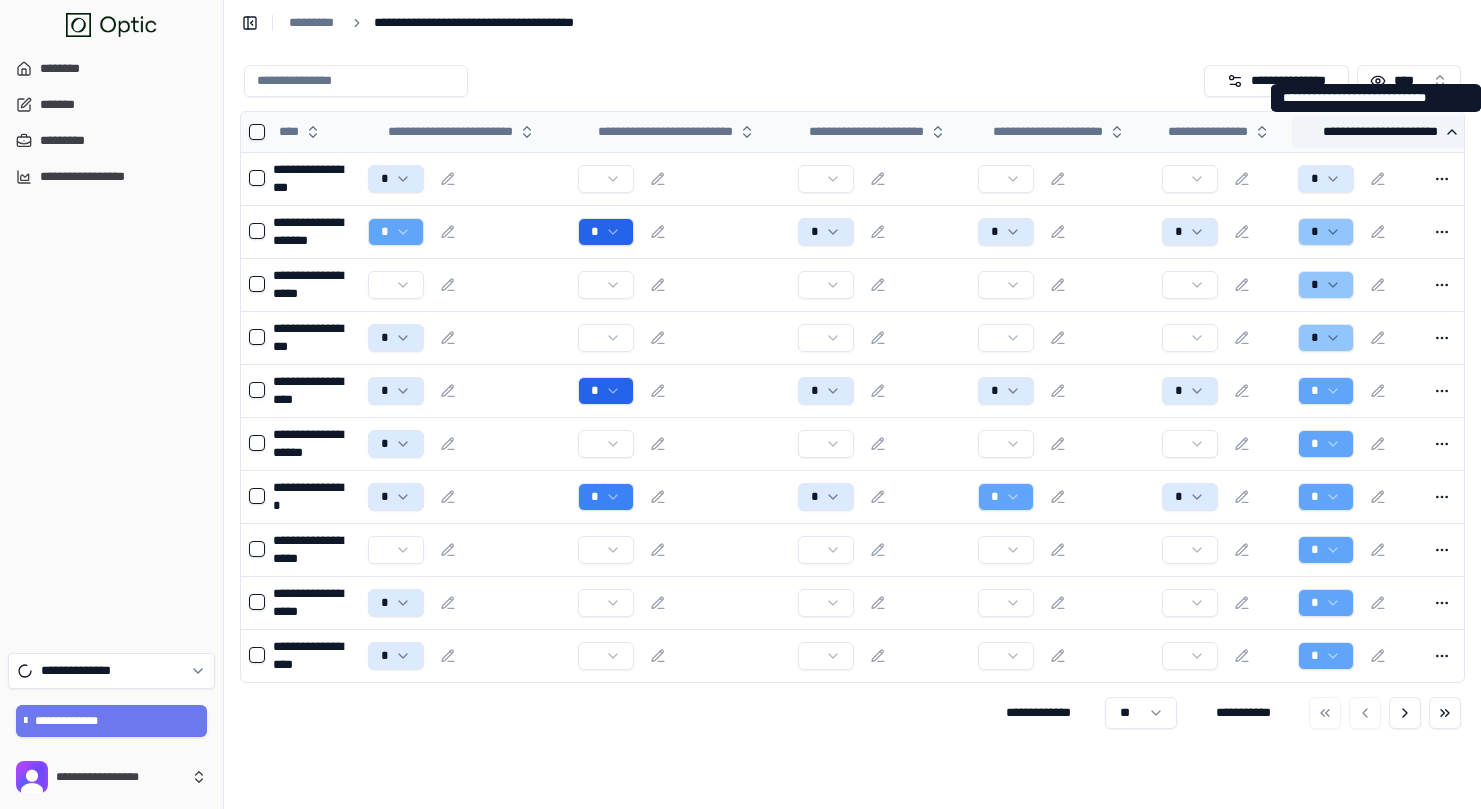 click on "**********" at bounding box center [1391, 132] 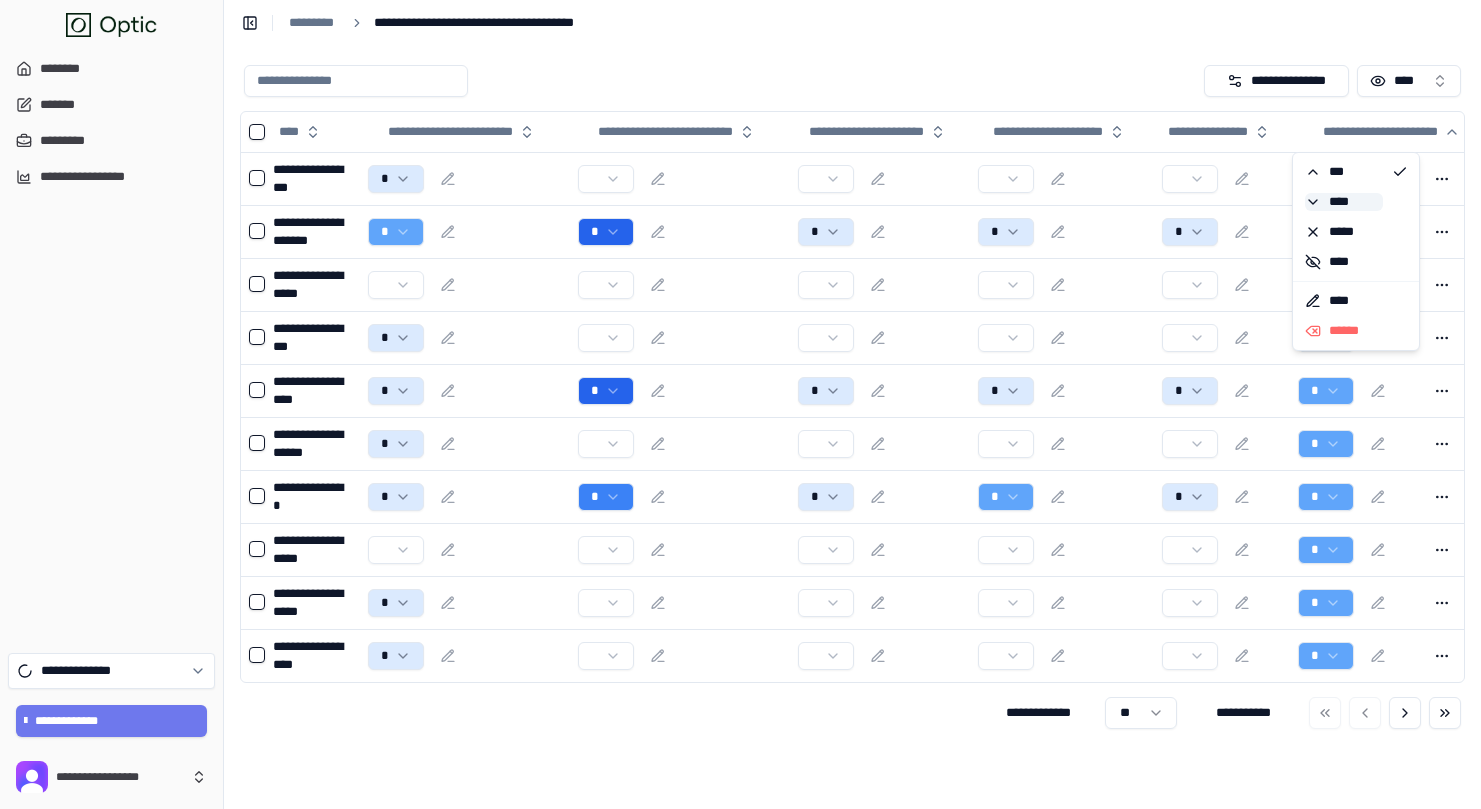 click on "****" at bounding box center [1344, 202] 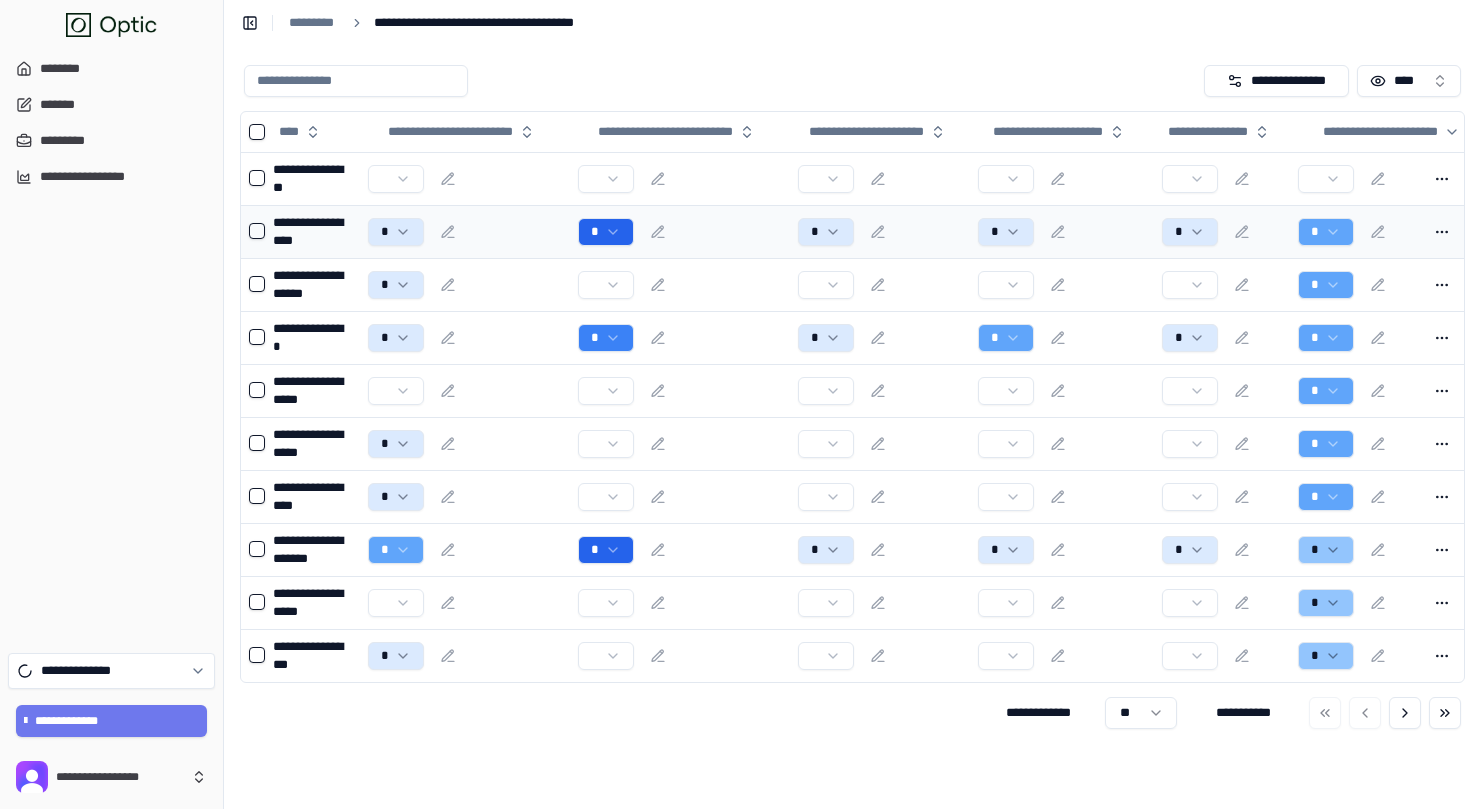 click on "*" at bounding box center [1222, 231] 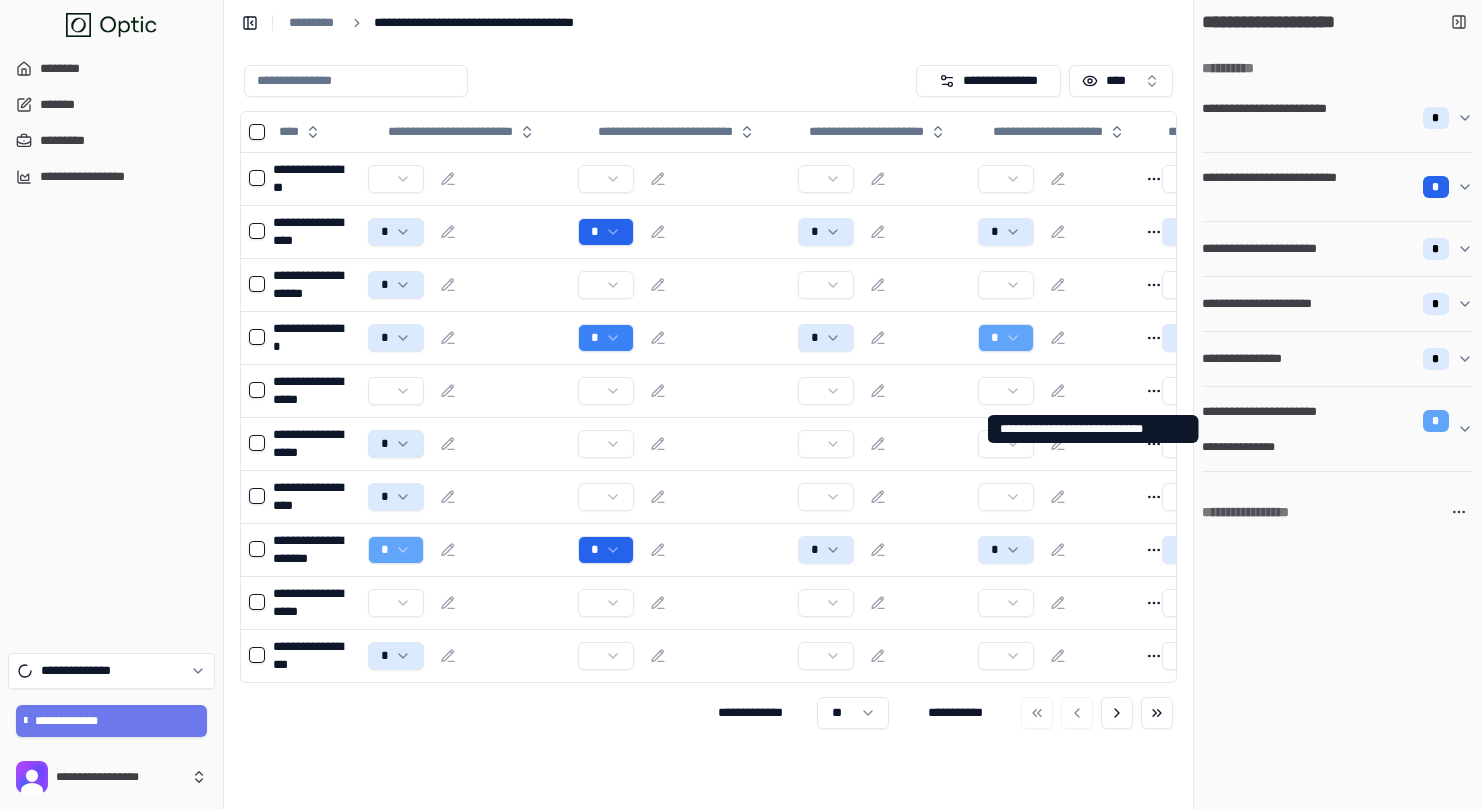 click on "**********" at bounding box center [1274, 421] 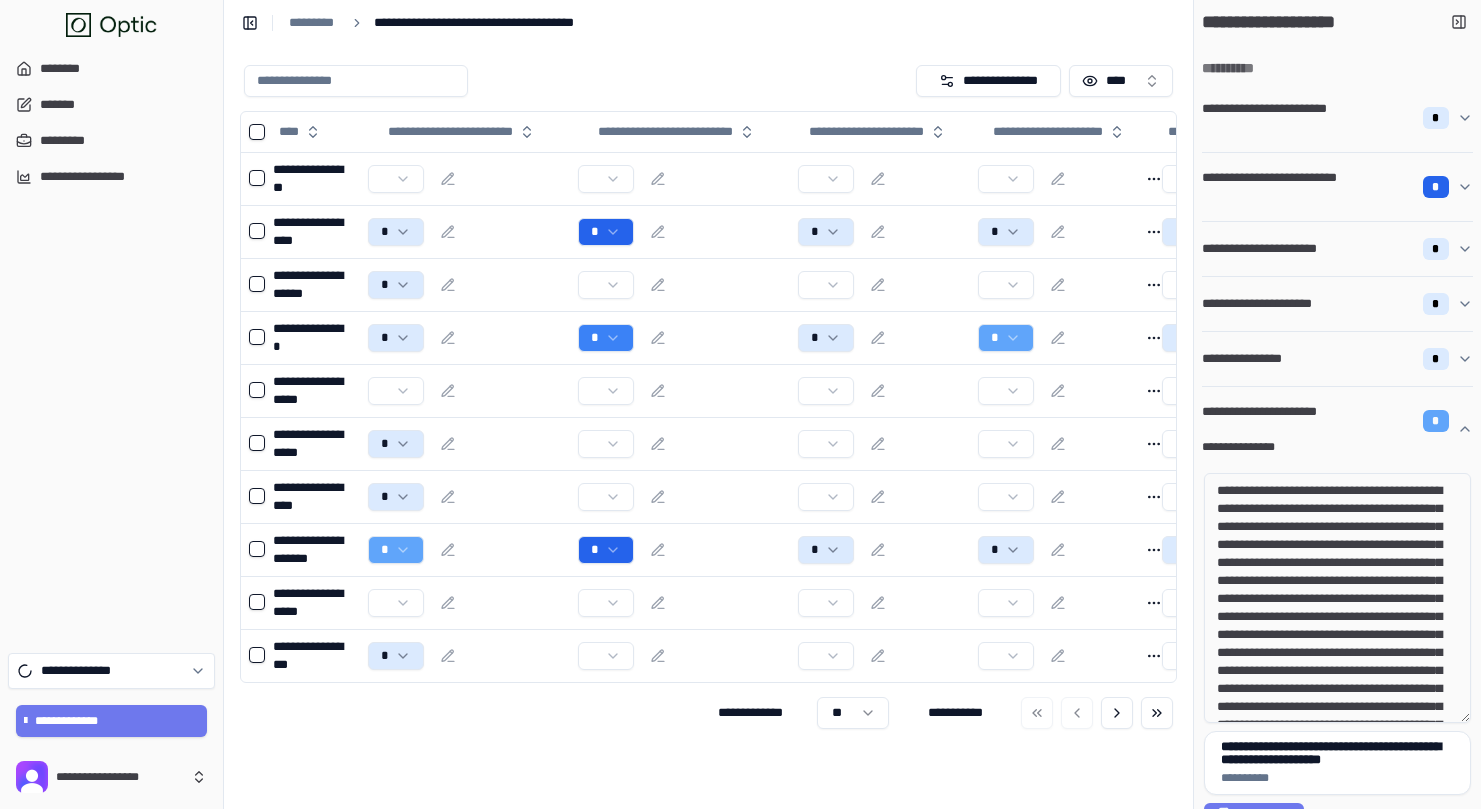 scroll, scrollTop: 110, scrollLeft: 0, axis: vertical 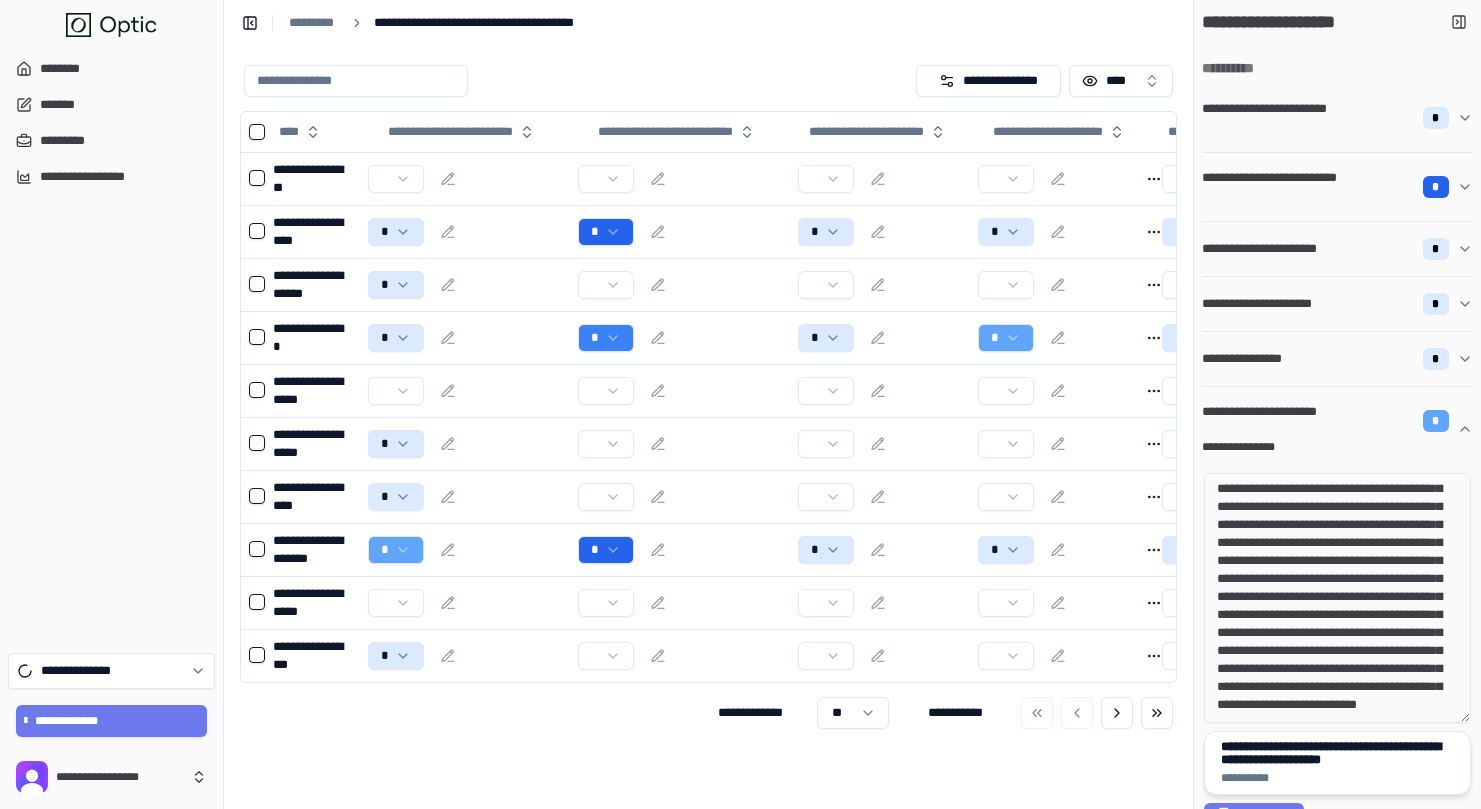 click on "**********" at bounding box center (1337, 753) 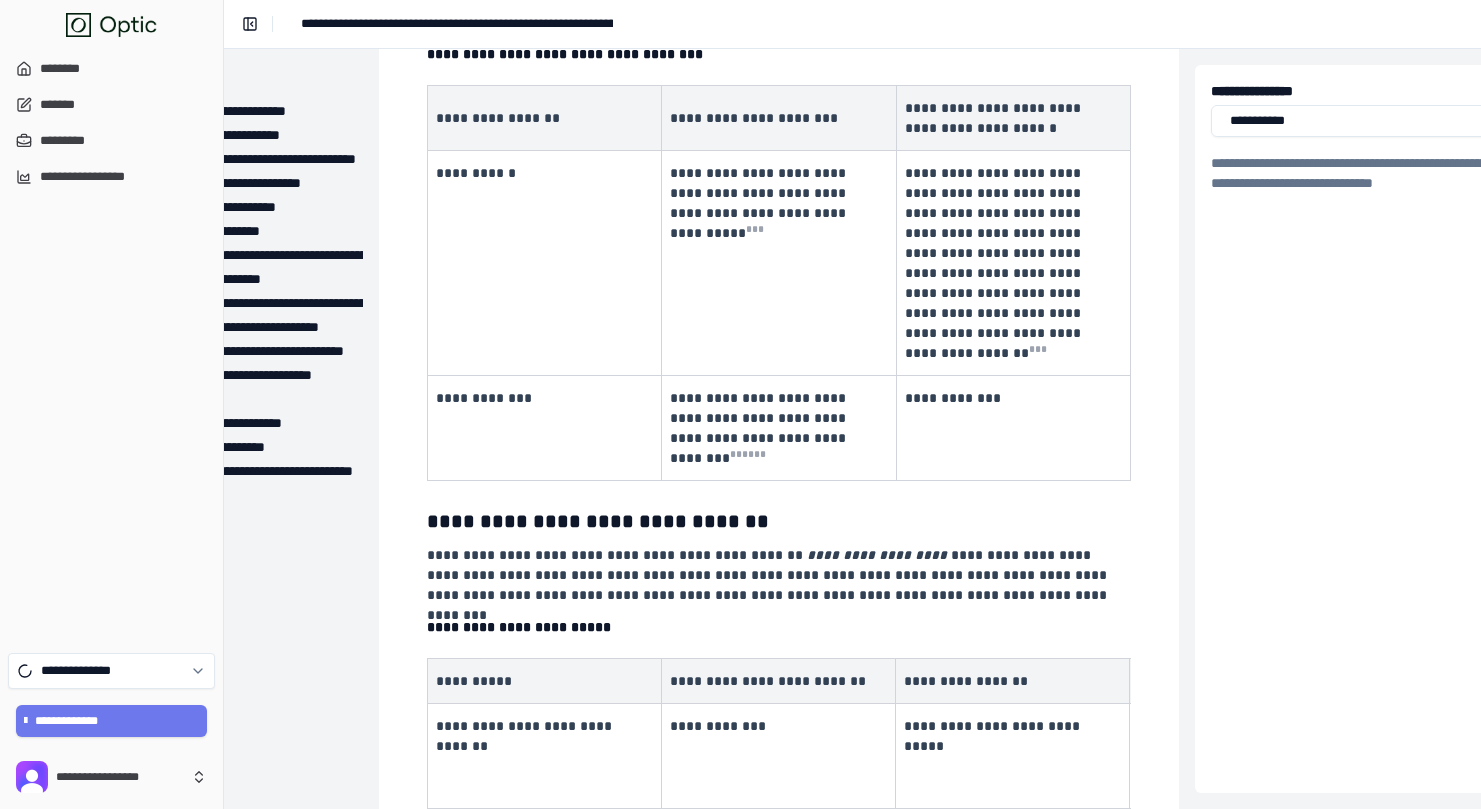 scroll, scrollTop: 1055, scrollLeft: 219, axis: both 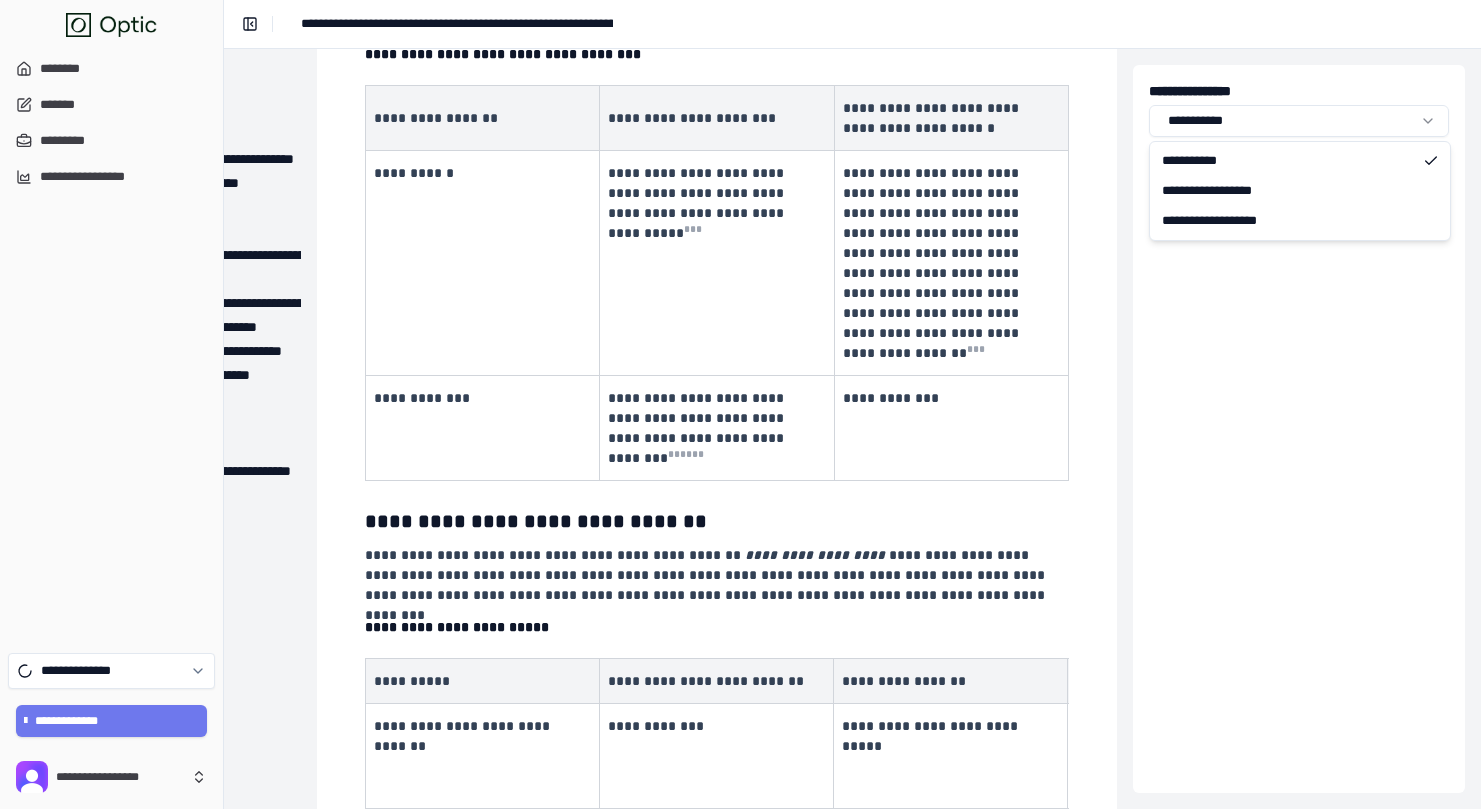 click on "**********" at bounding box center [740, 404] 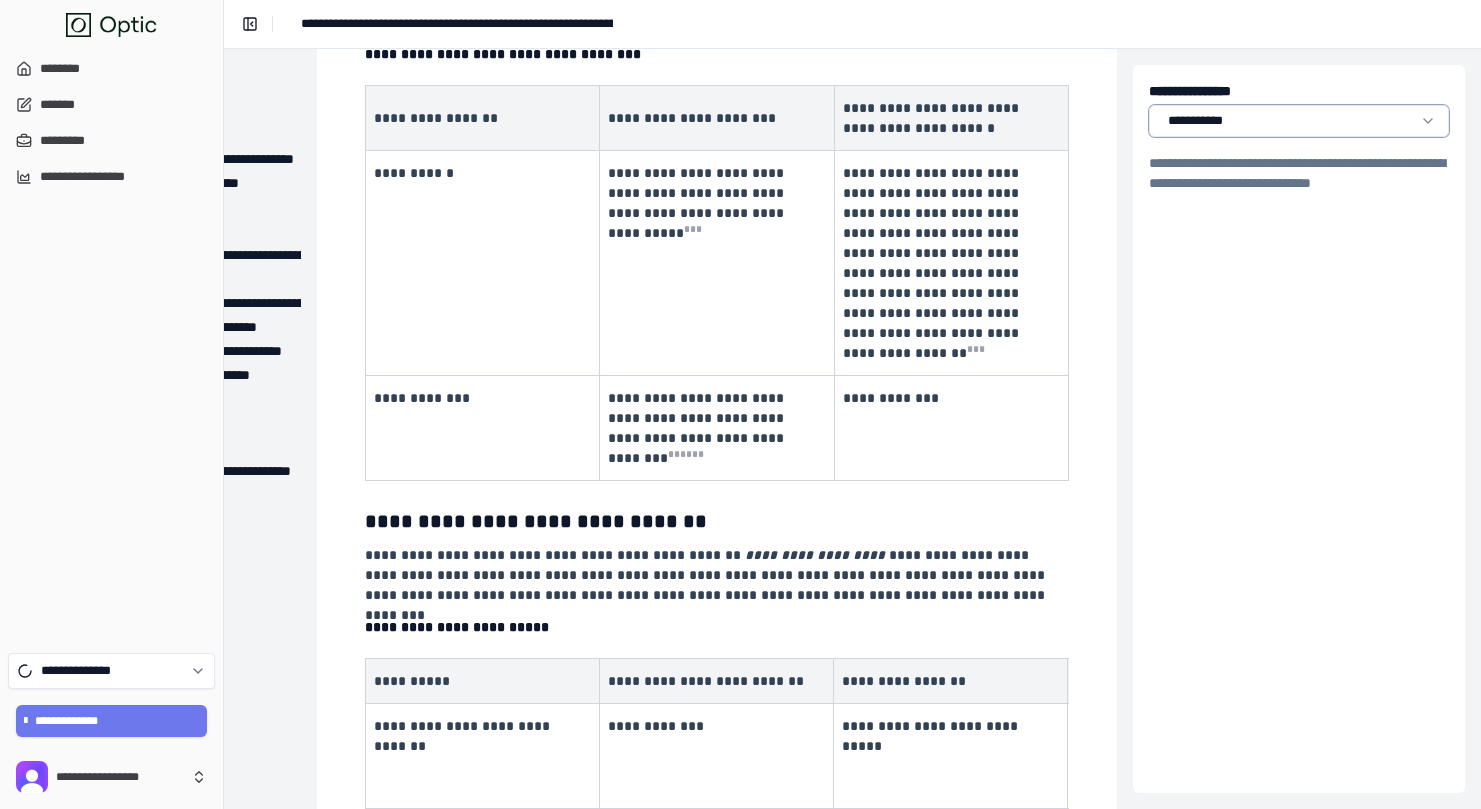 click on "**********" at bounding box center (740, 404) 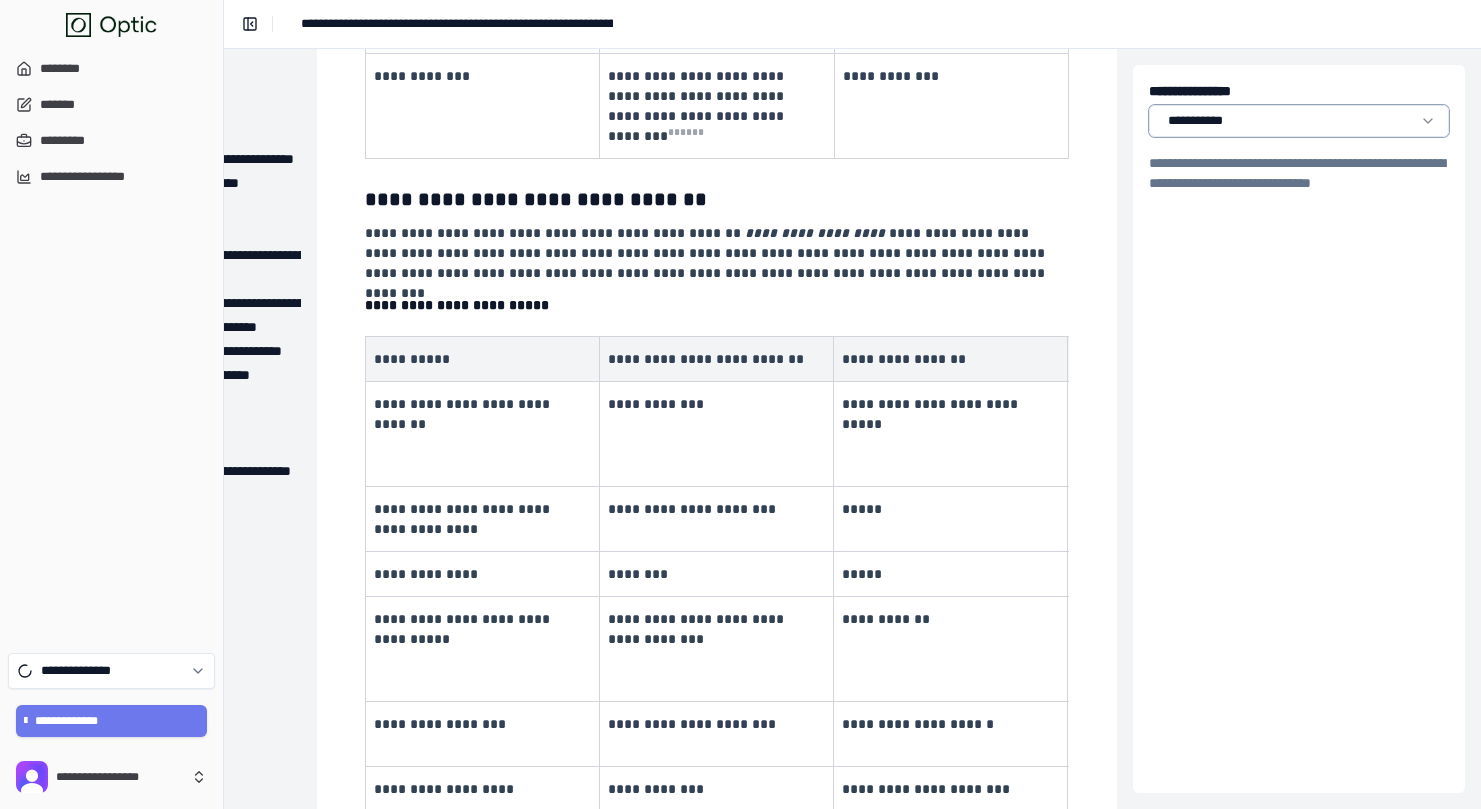 scroll, scrollTop: 1376, scrollLeft: 219, axis: both 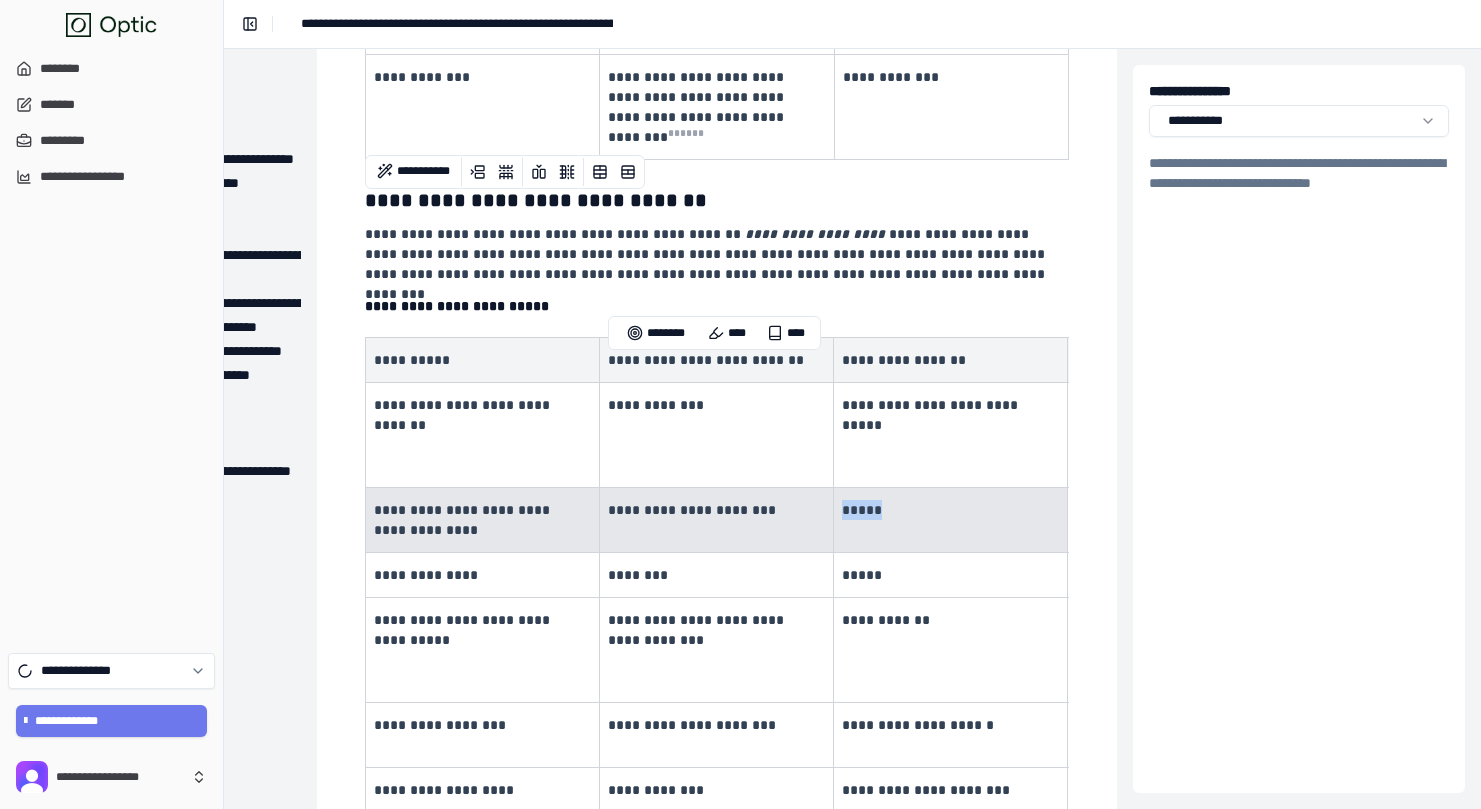 drag, startPoint x: 373, startPoint y: 373, endPoint x: 1036, endPoint y: 405, distance: 663.7718 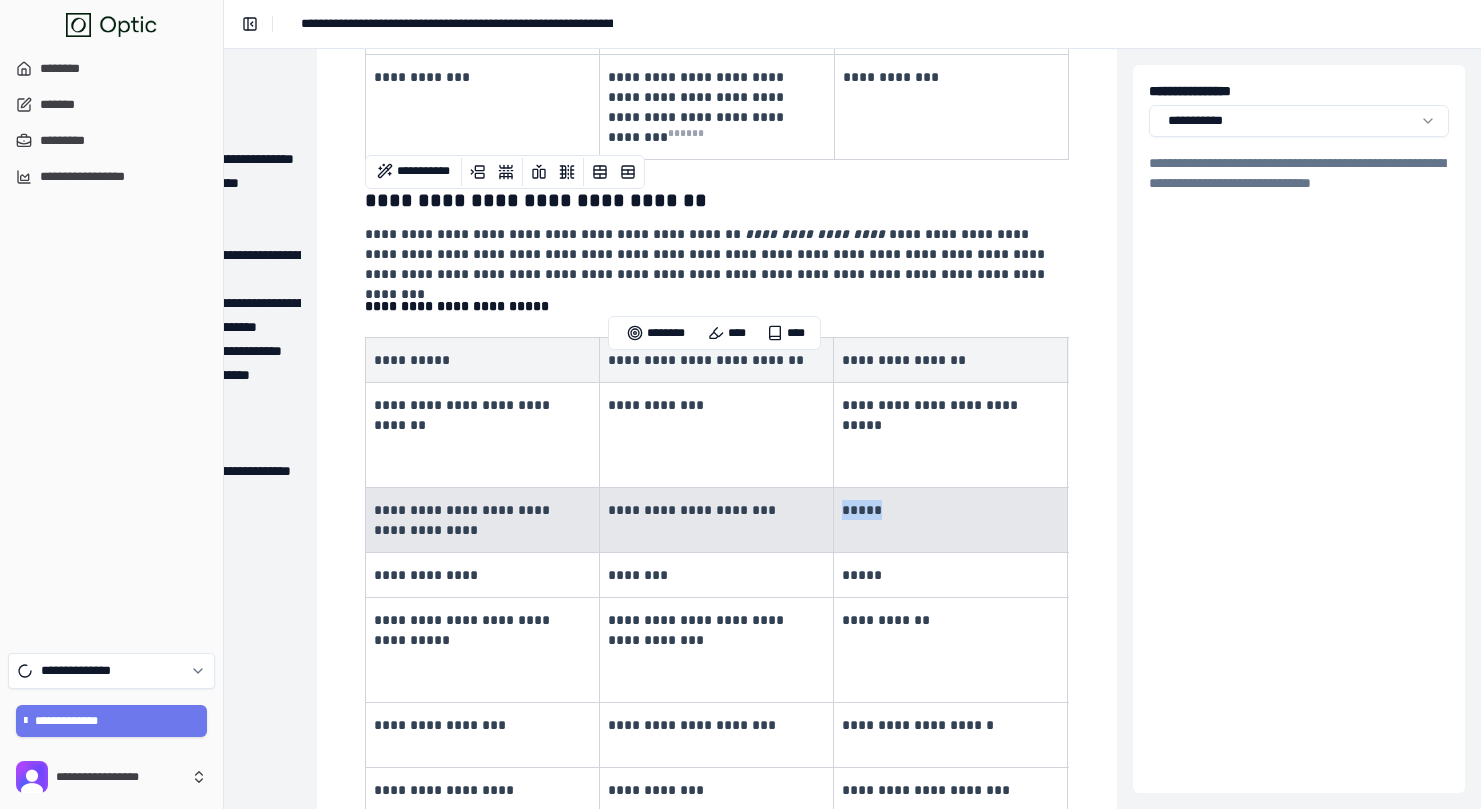 click on "**********" at bounding box center [951, 520] 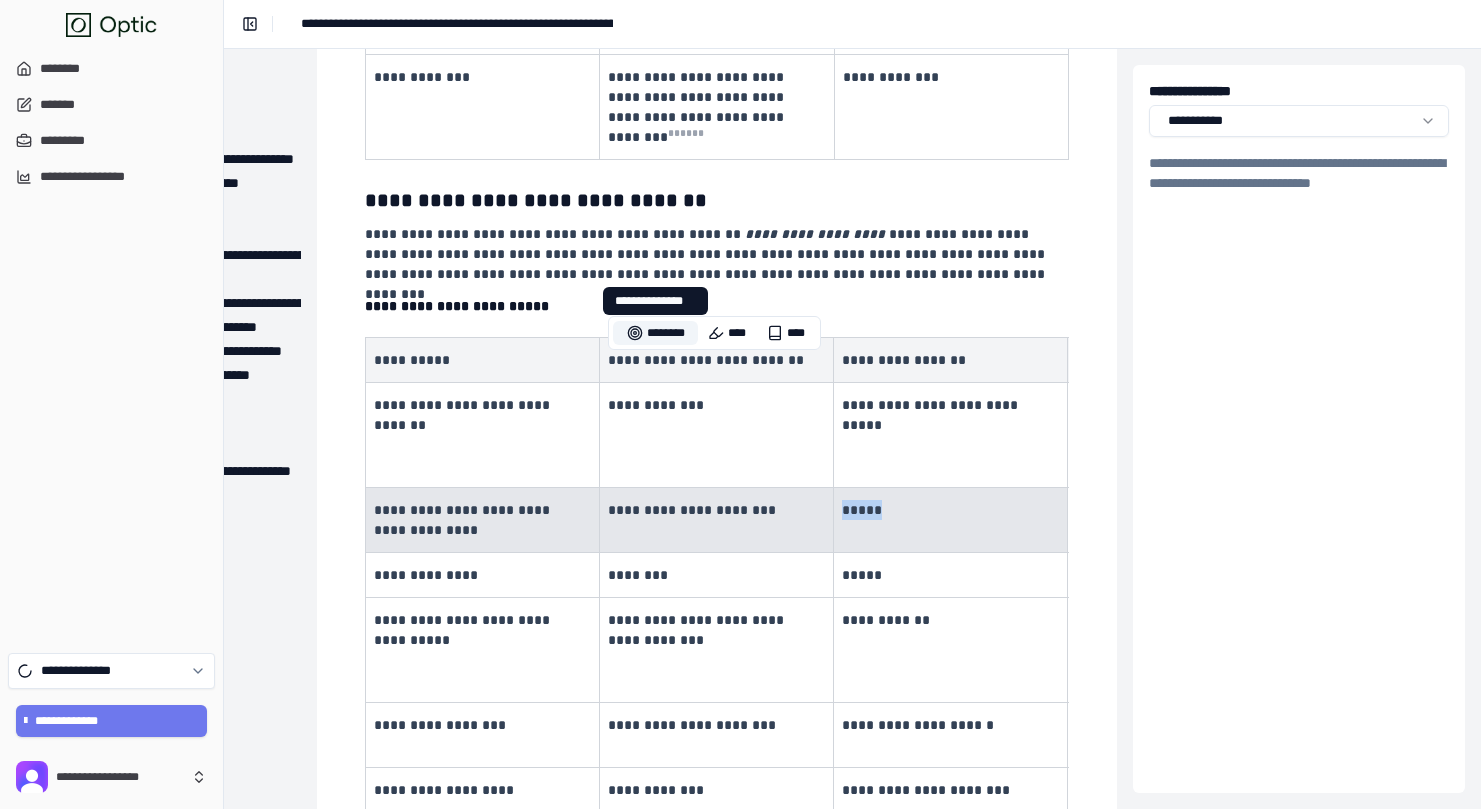 click on "********" at bounding box center [655, 333] 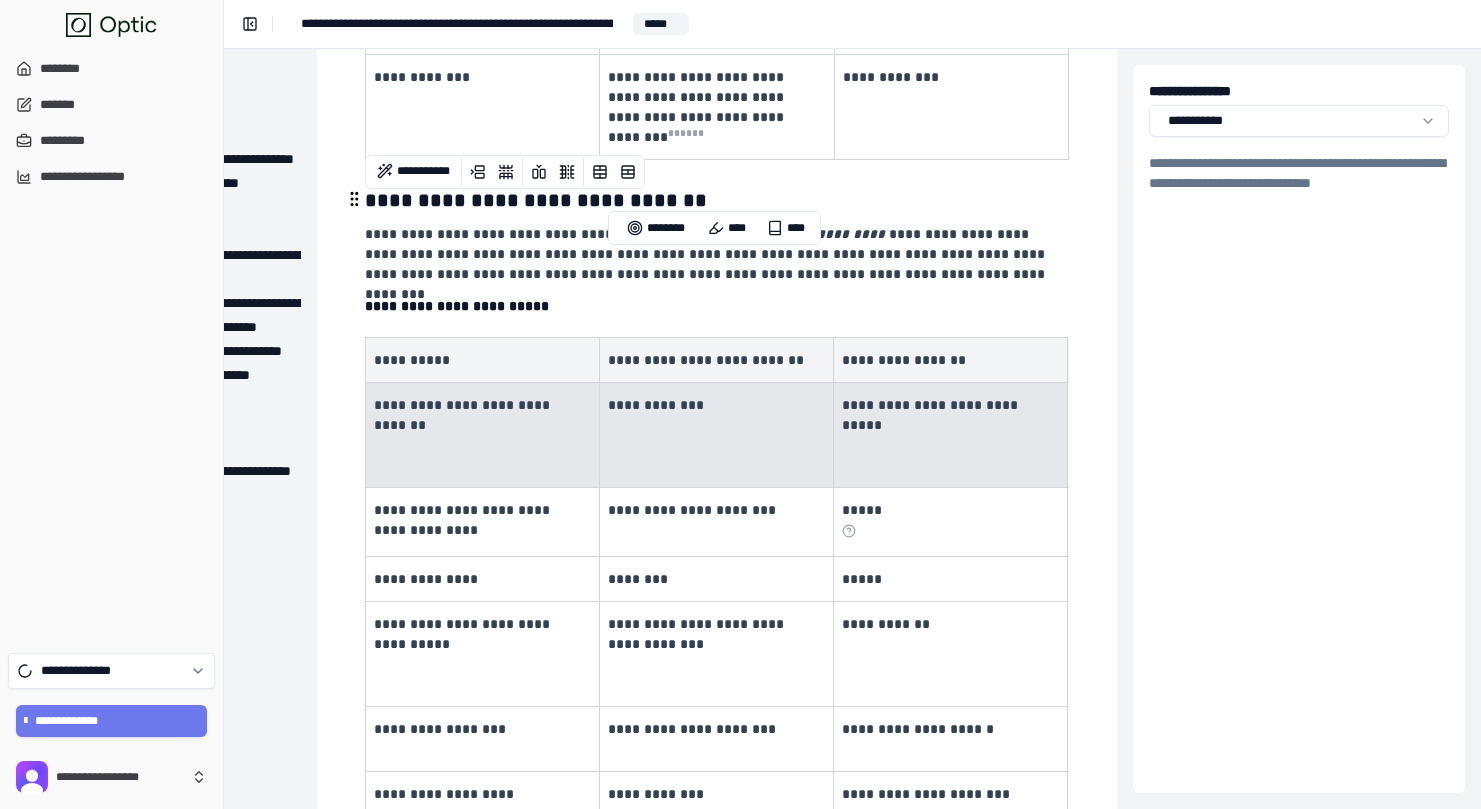 drag, startPoint x: 378, startPoint y: 264, endPoint x: 972, endPoint y: 281, distance: 594.2432 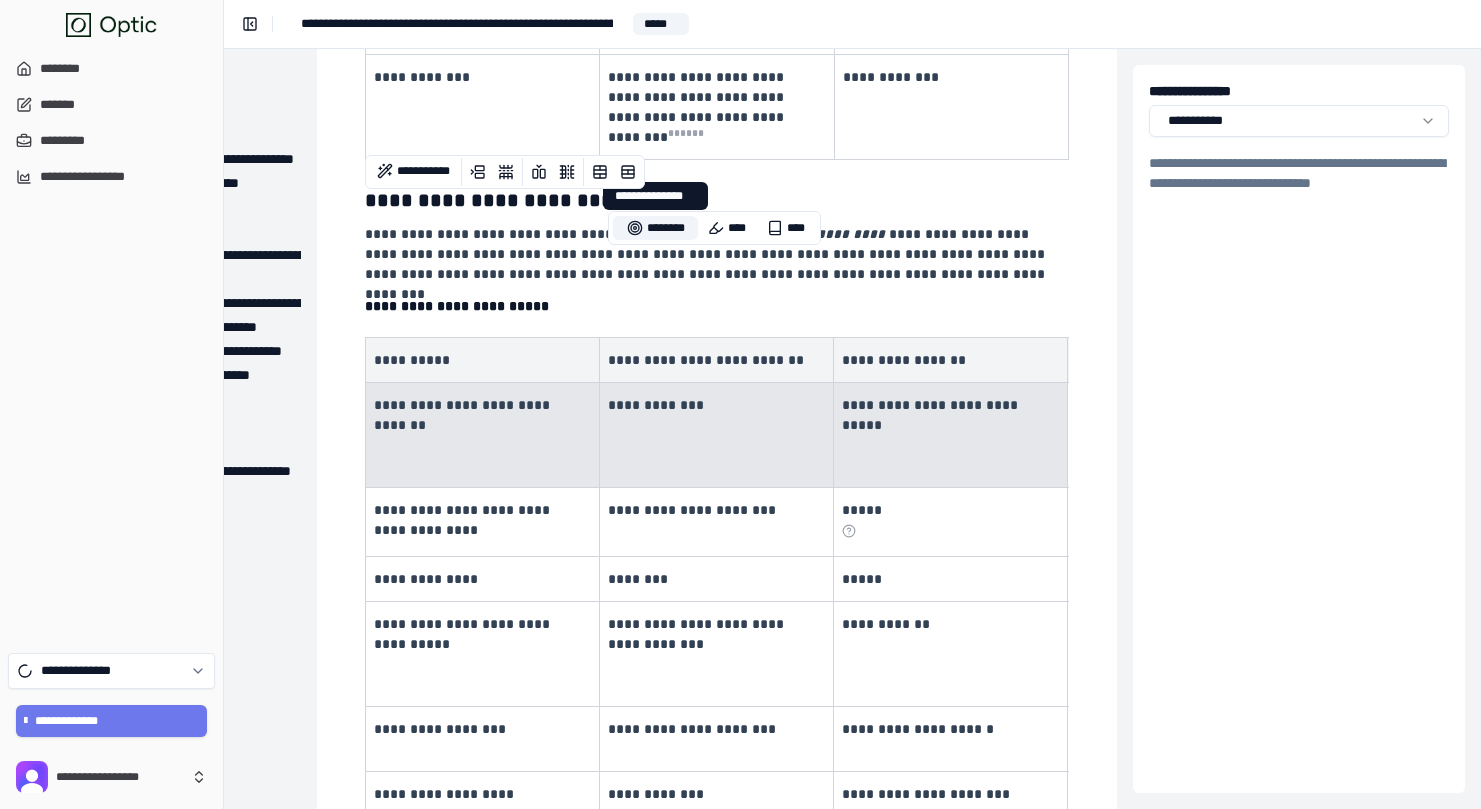 click on "********" at bounding box center [655, 228] 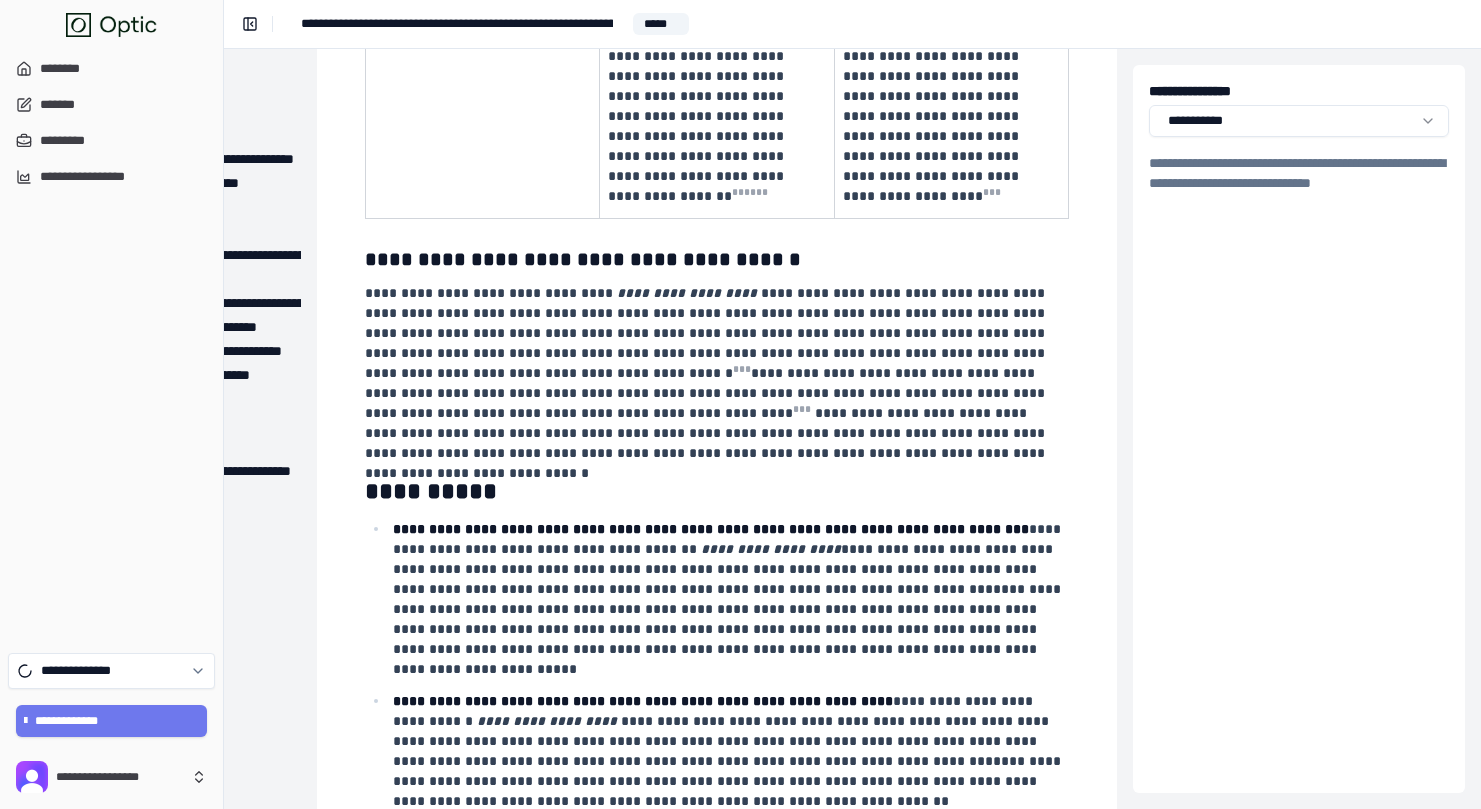 scroll, scrollTop: 6522, scrollLeft: 219, axis: both 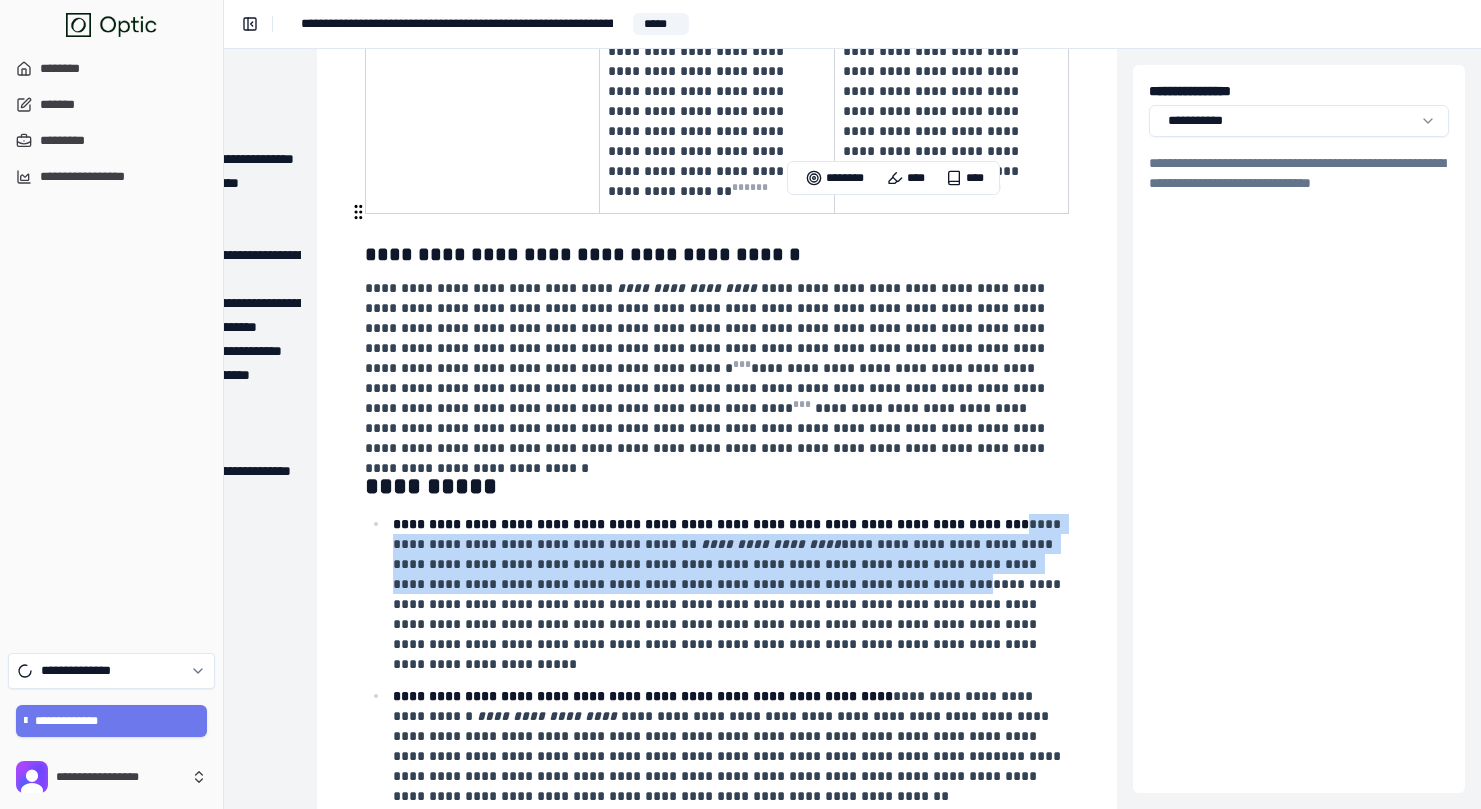 drag, startPoint x: 1001, startPoint y: 212, endPoint x: 789, endPoint y: 275, distance: 221.16284 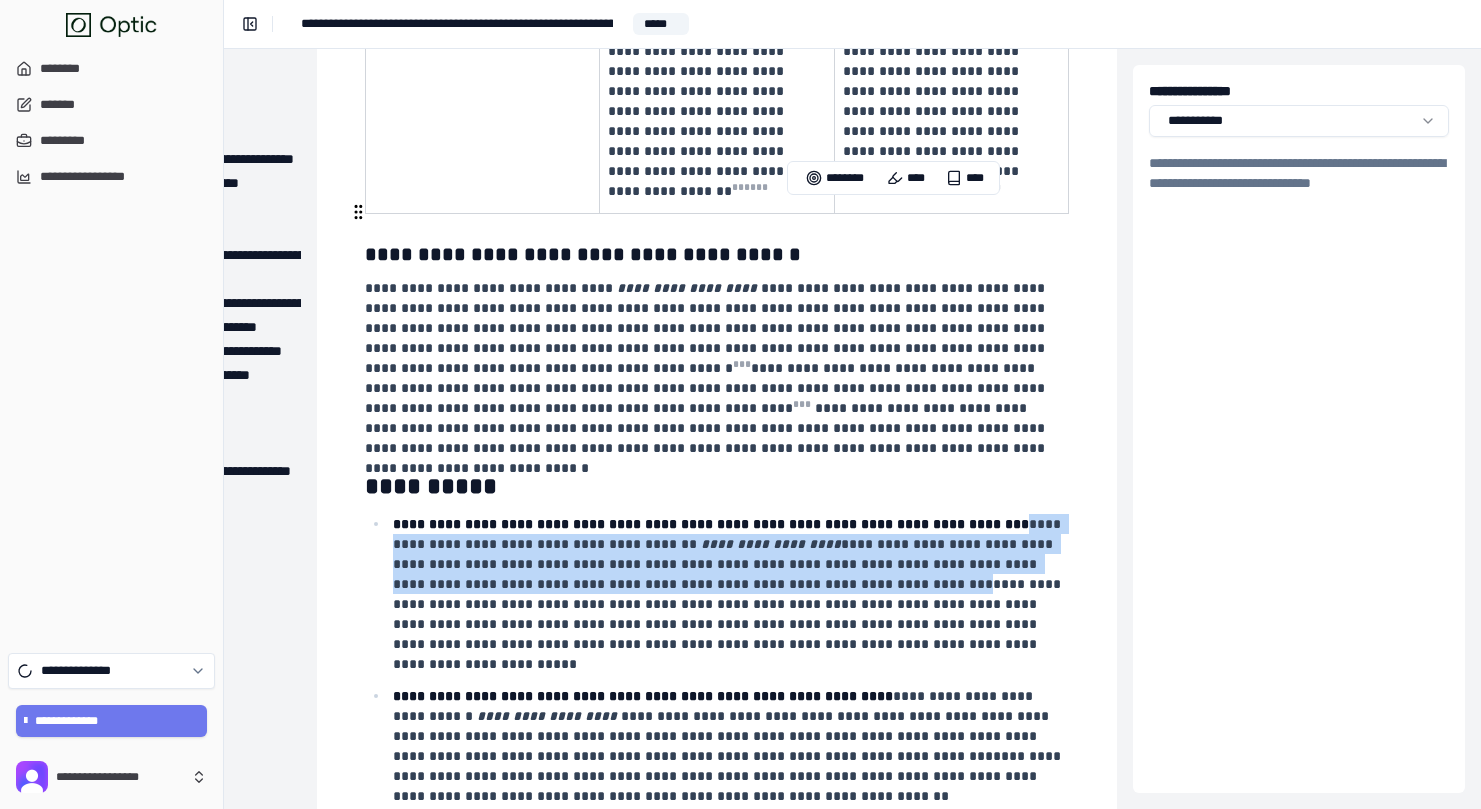 click on "**********" at bounding box center (729, 594) 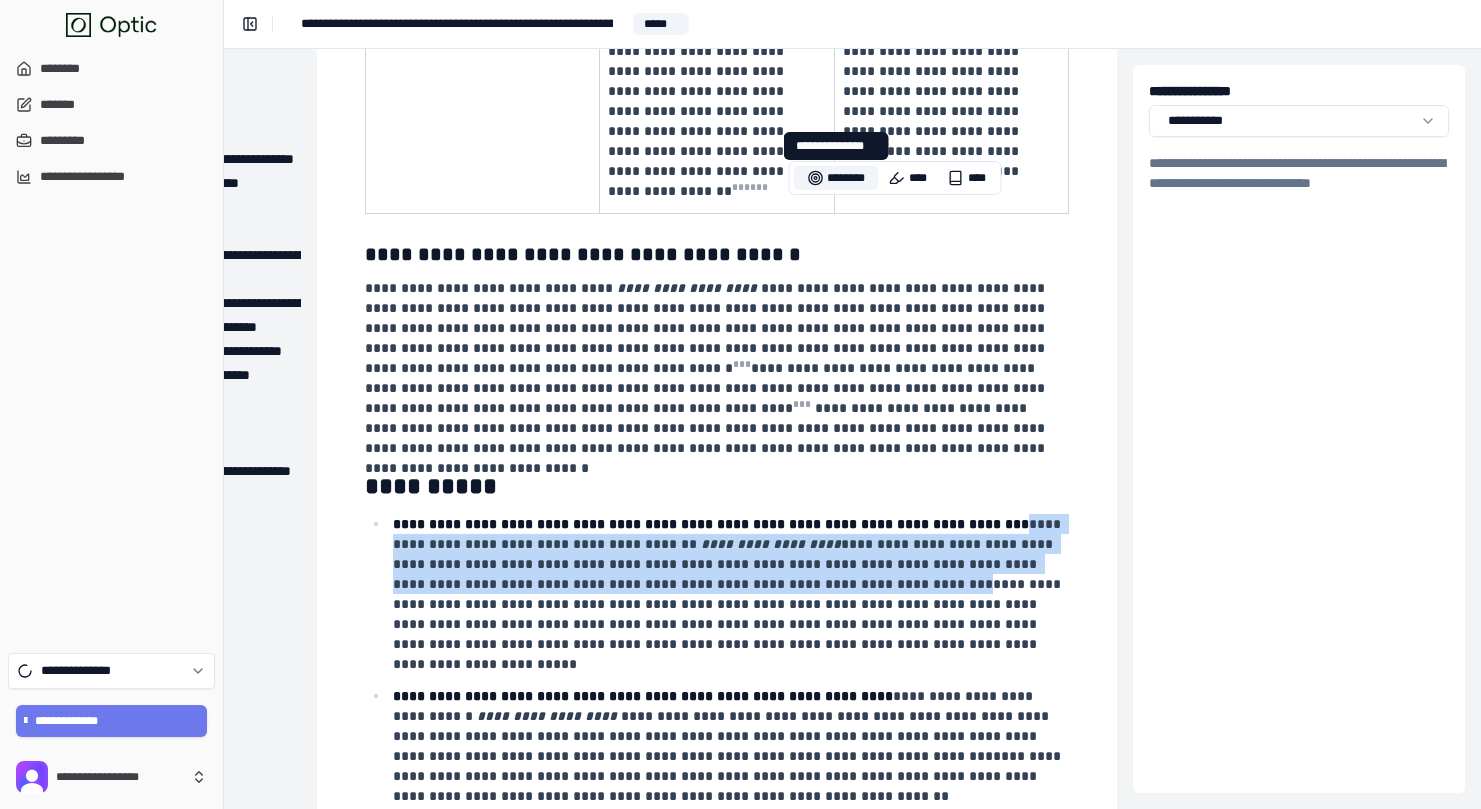 click on "********" at bounding box center (836, 178) 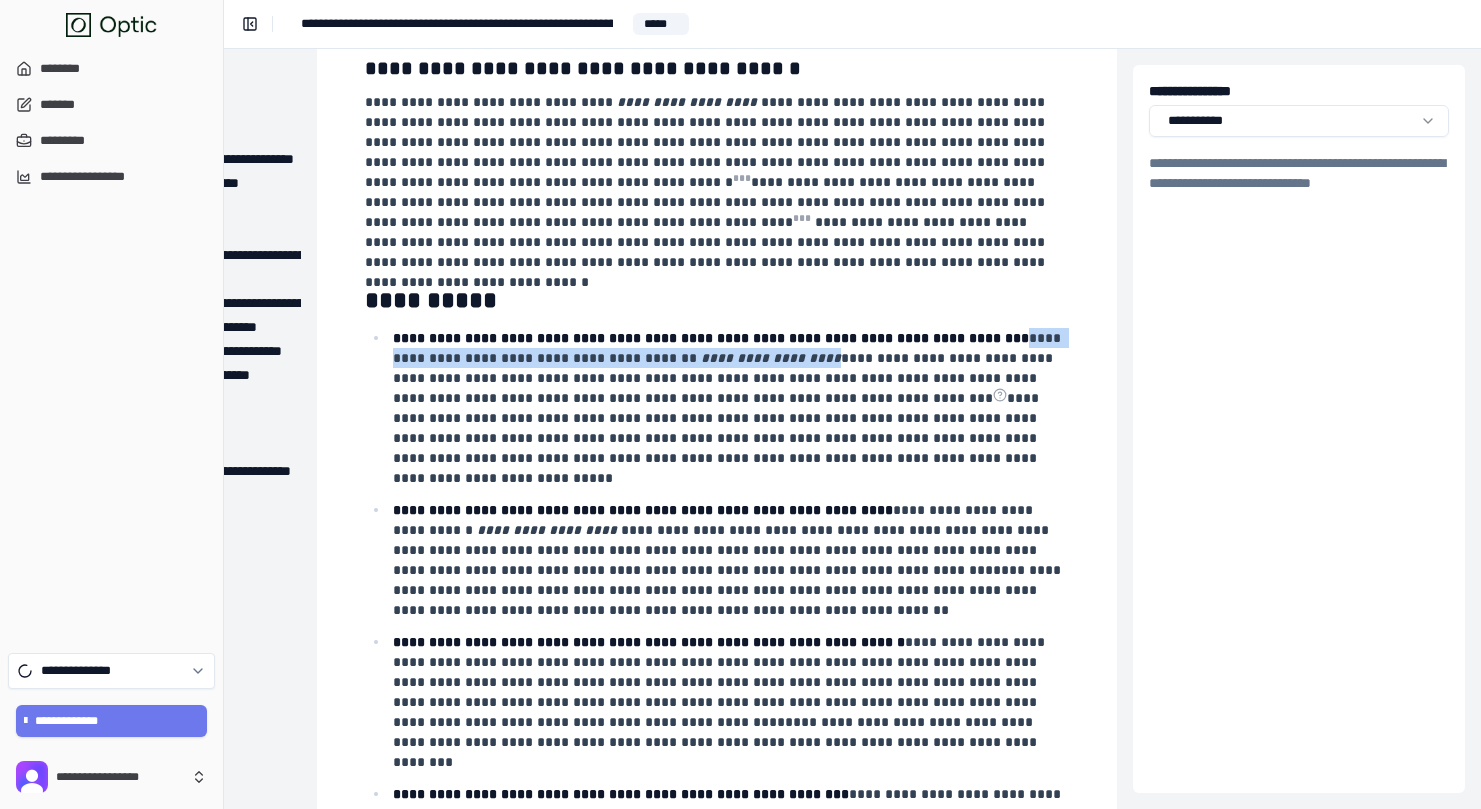 scroll, scrollTop: 6757, scrollLeft: 219, axis: both 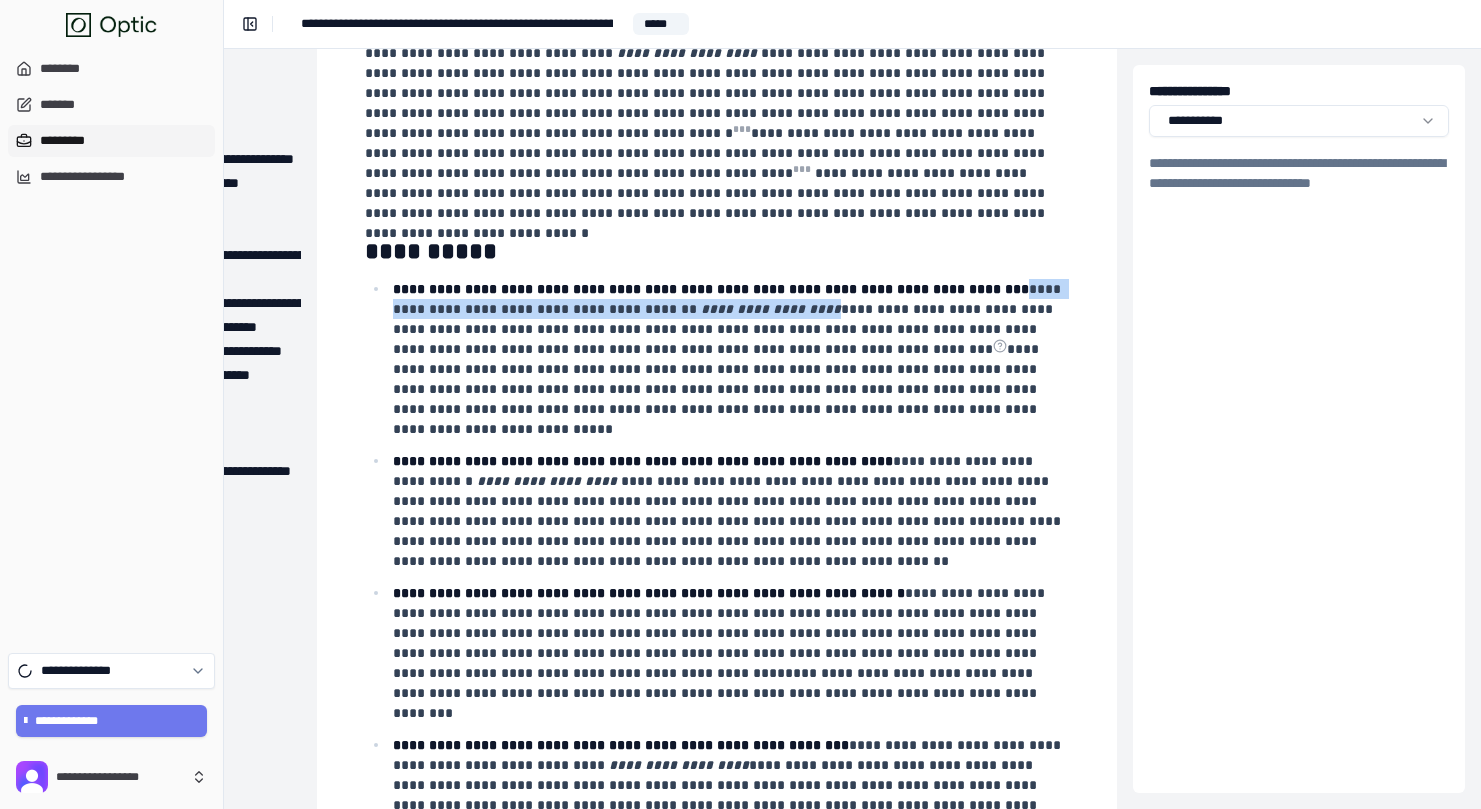 click on "*********" at bounding box center (111, 141) 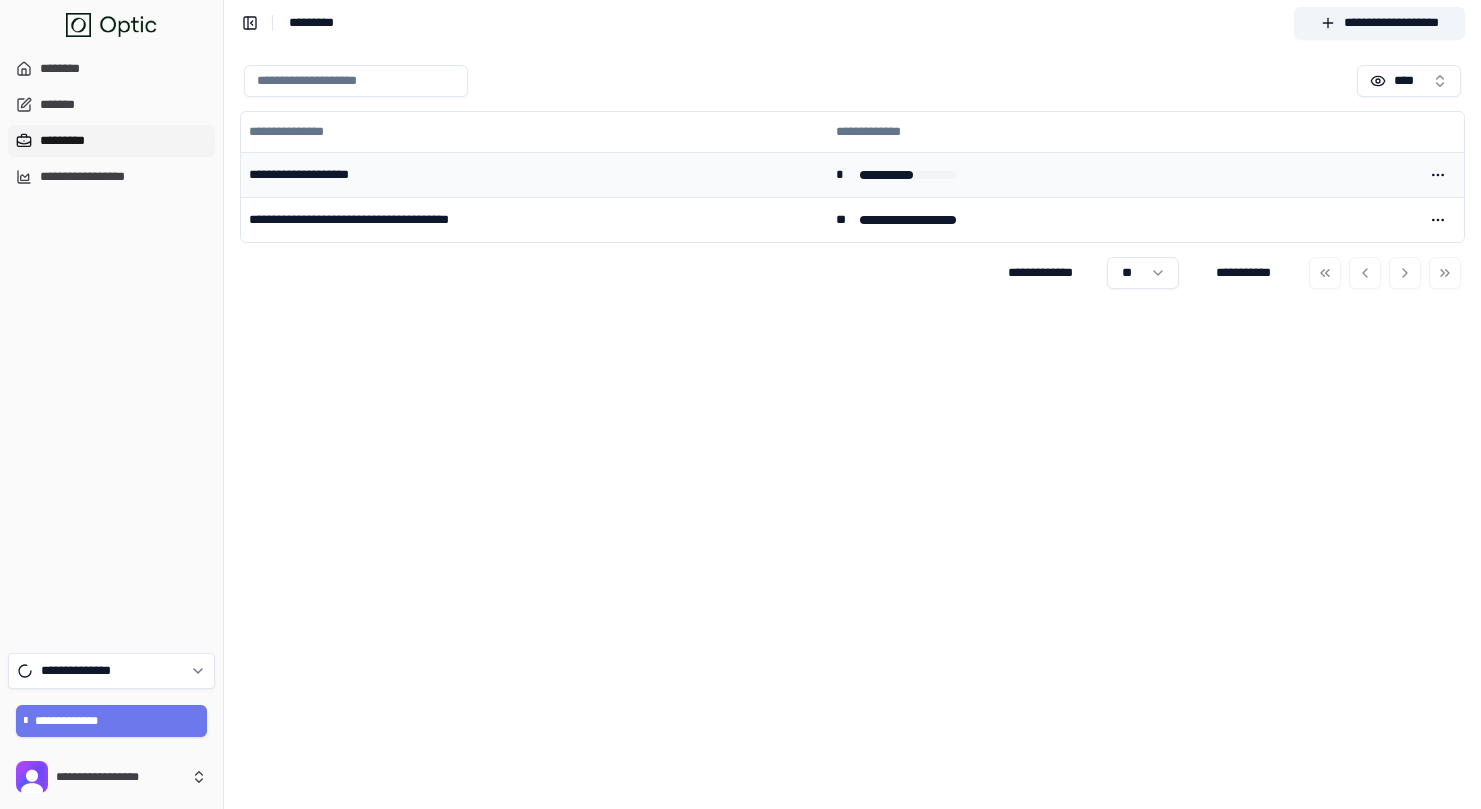 click on "**********" at bounding box center [534, 174] 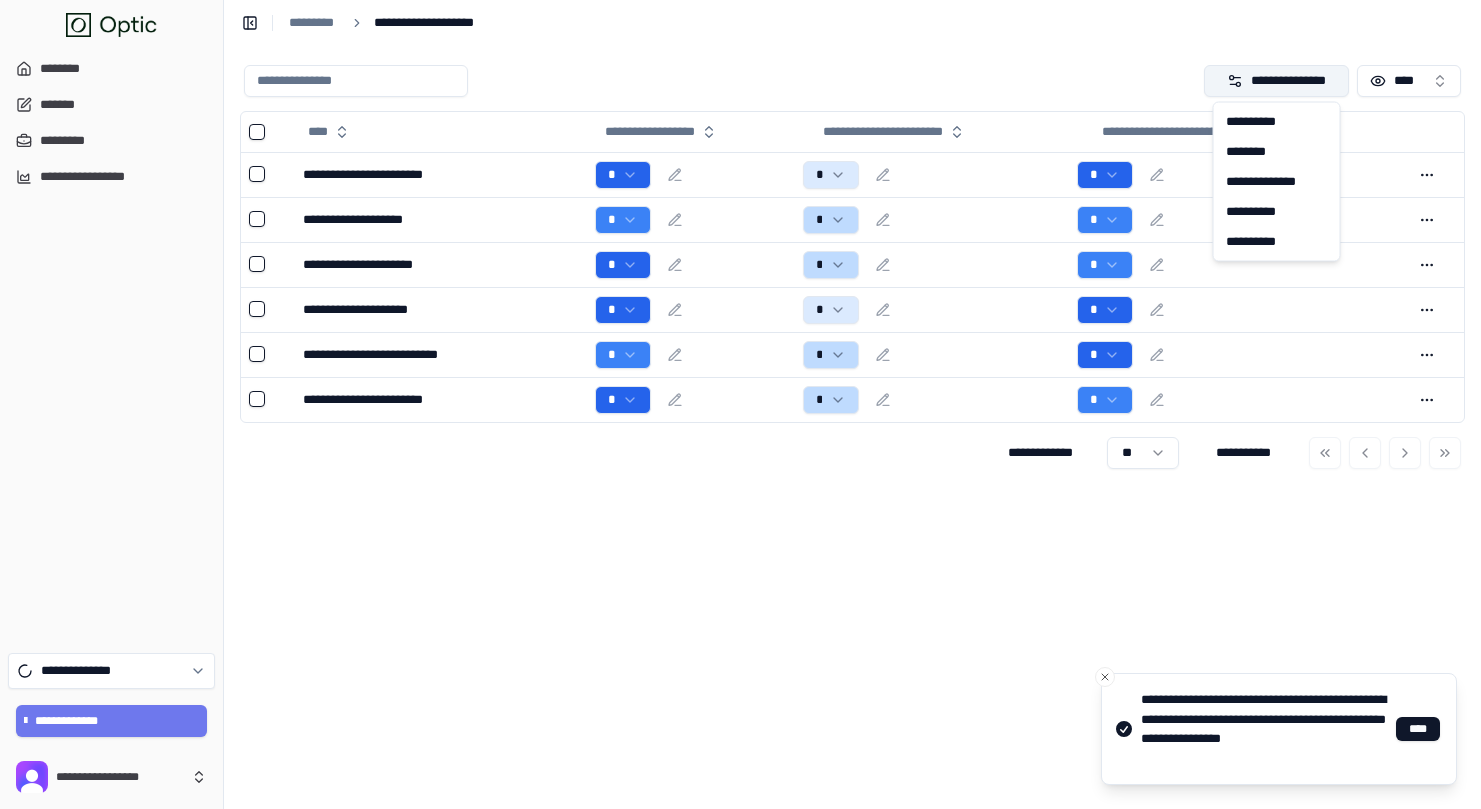 click on "**********" at bounding box center (1277, 81) 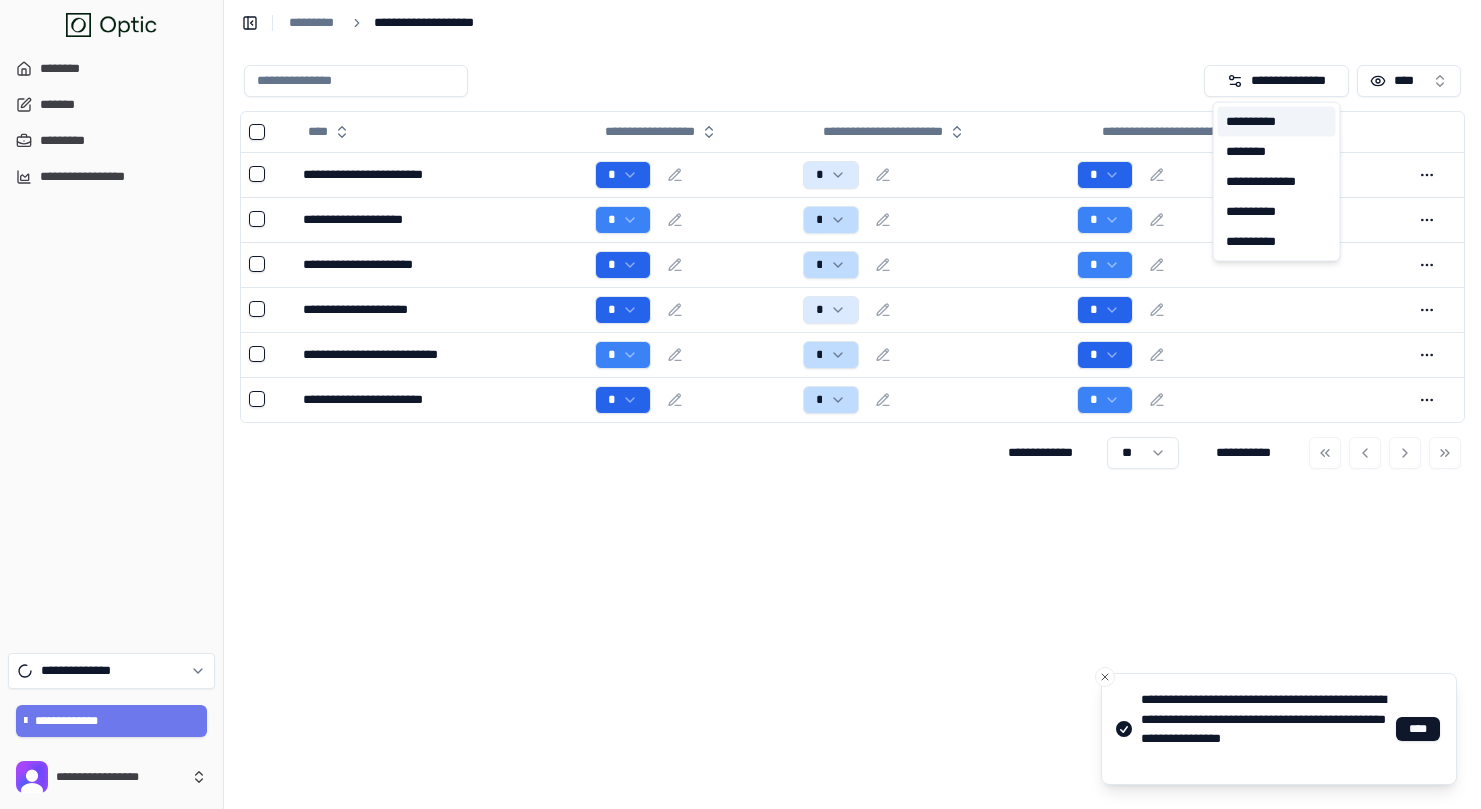 click on "**********" at bounding box center (1277, 122) 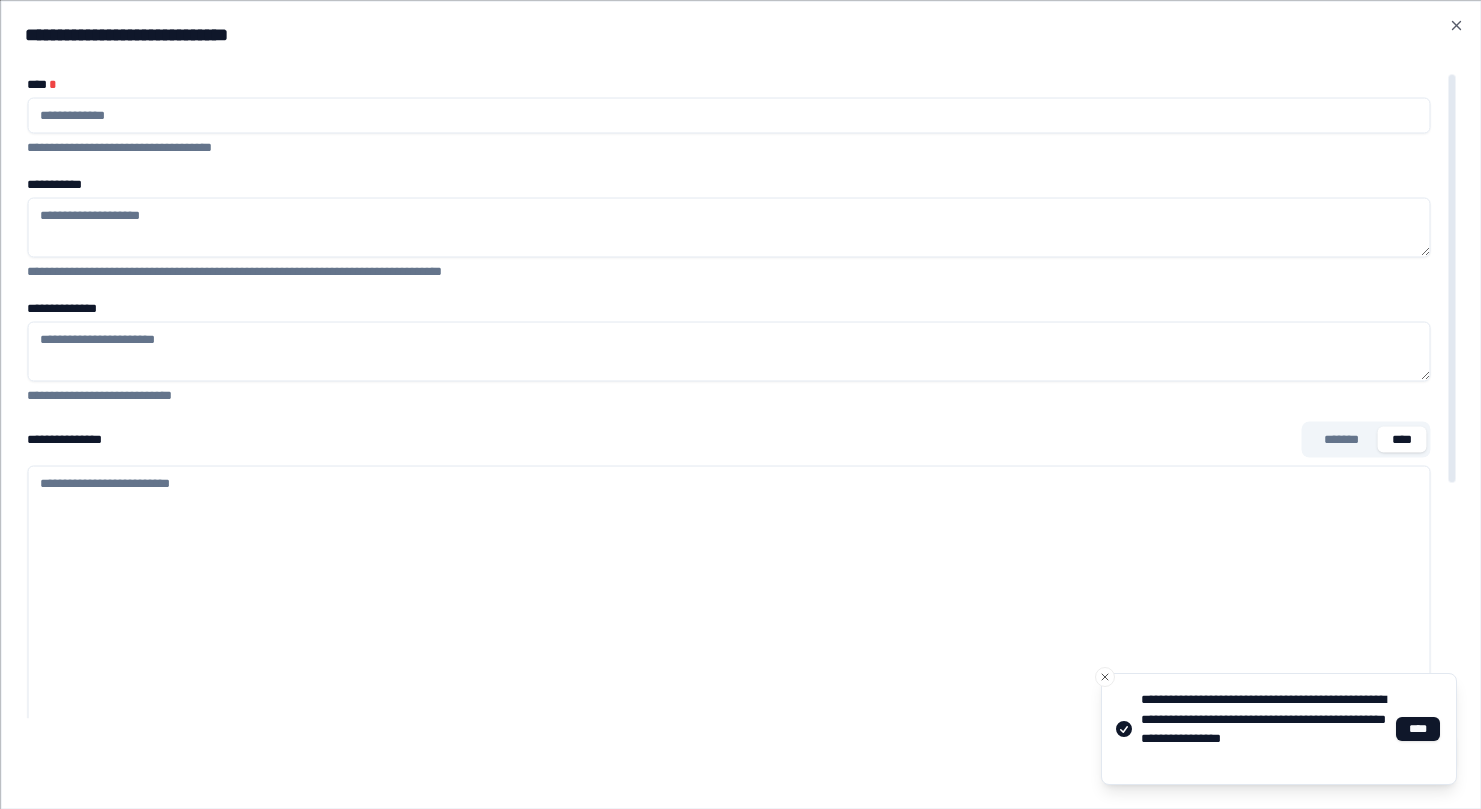 click on "****" at bounding box center (1402, 439) 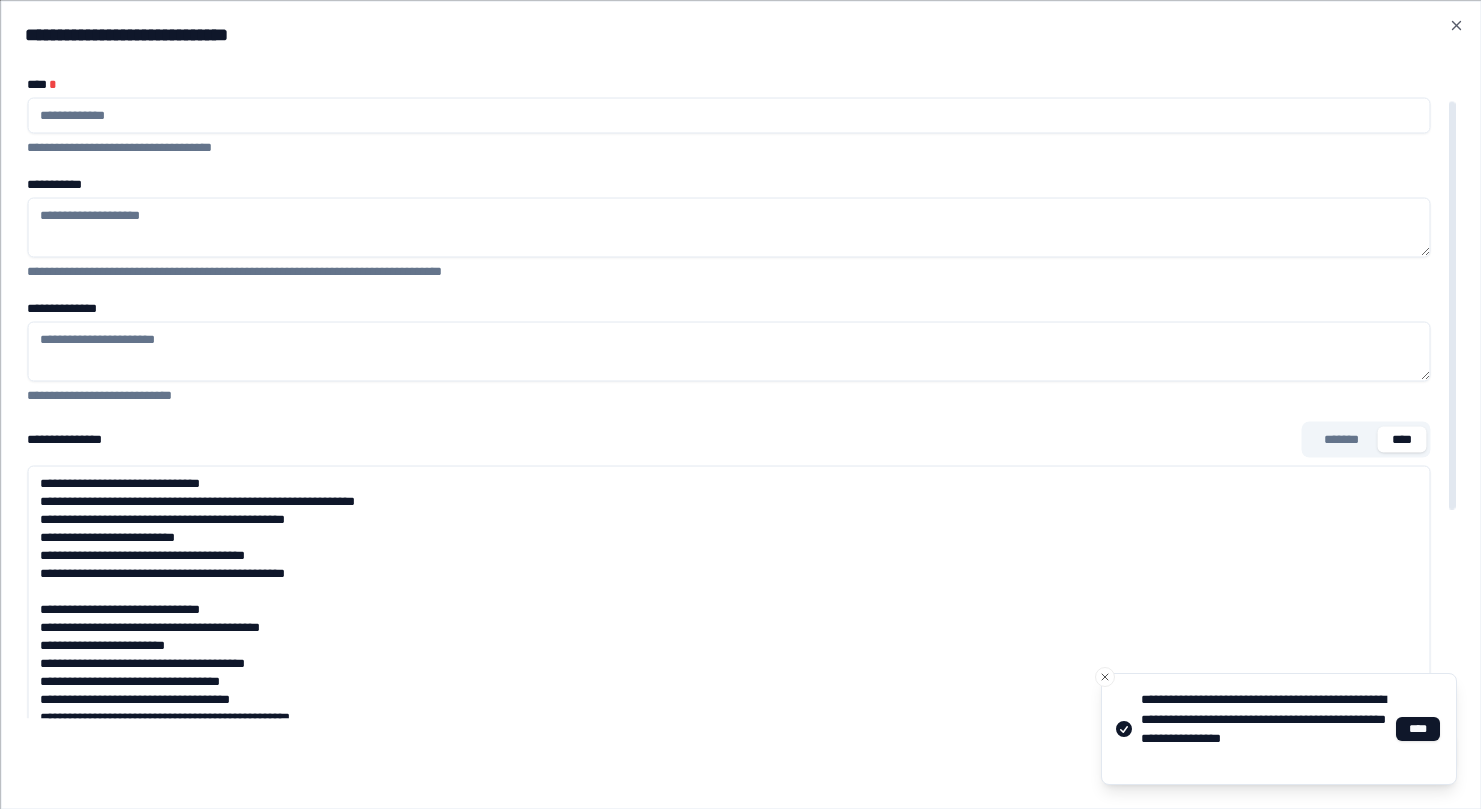 scroll, scrollTop: 42, scrollLeft: 0, axis: vertical 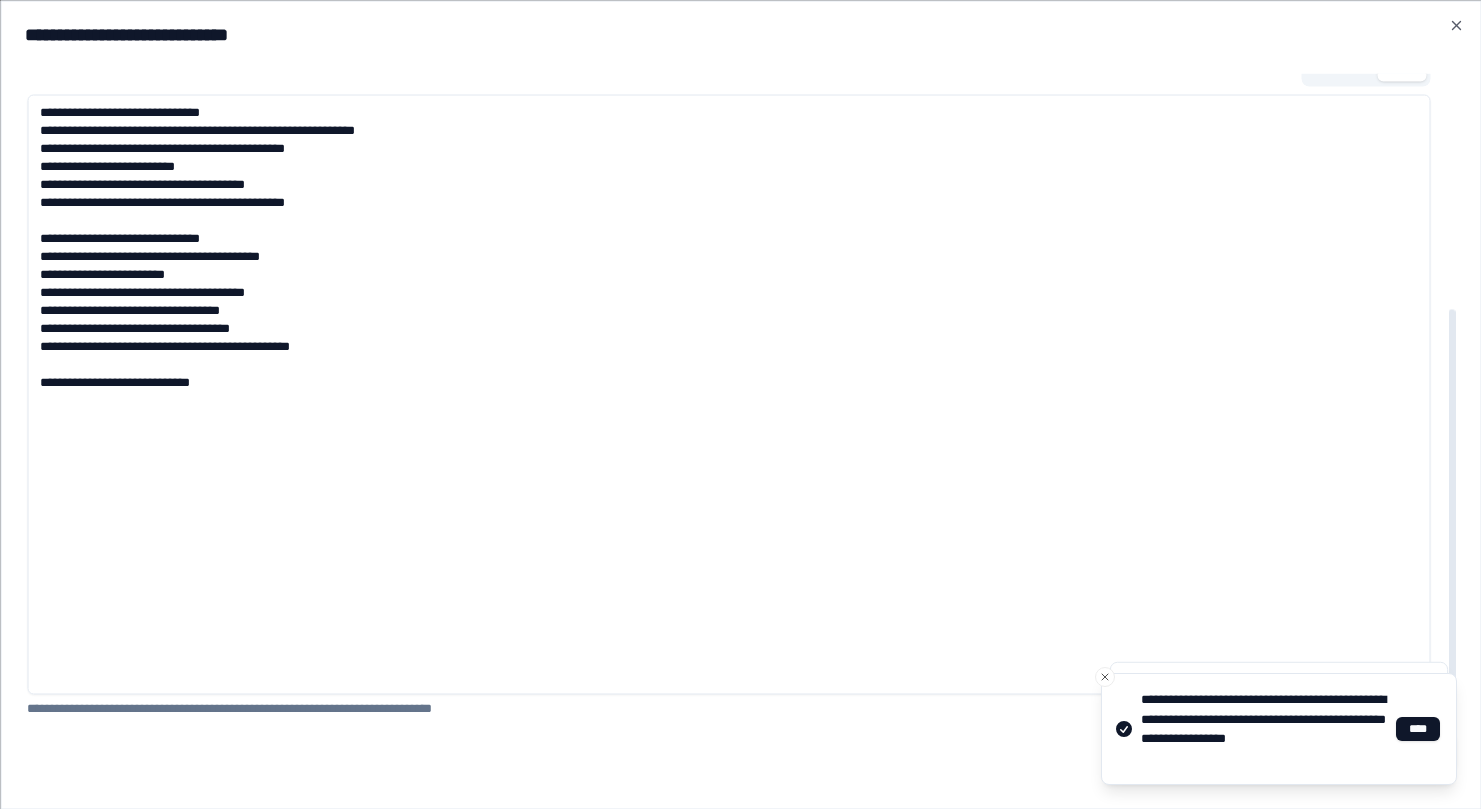 click on "**********" at bounding box center [728, 394] 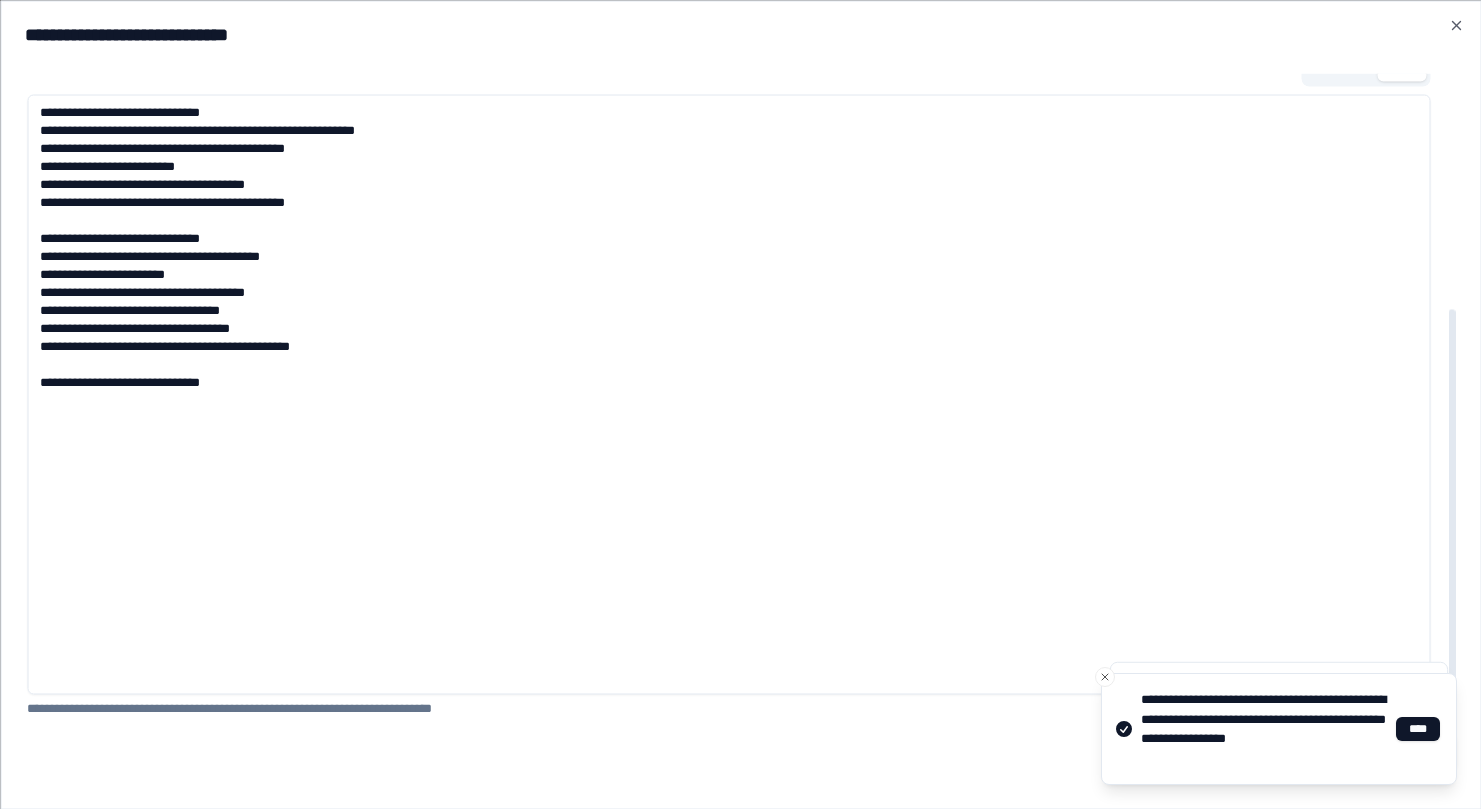 paste on "**********" 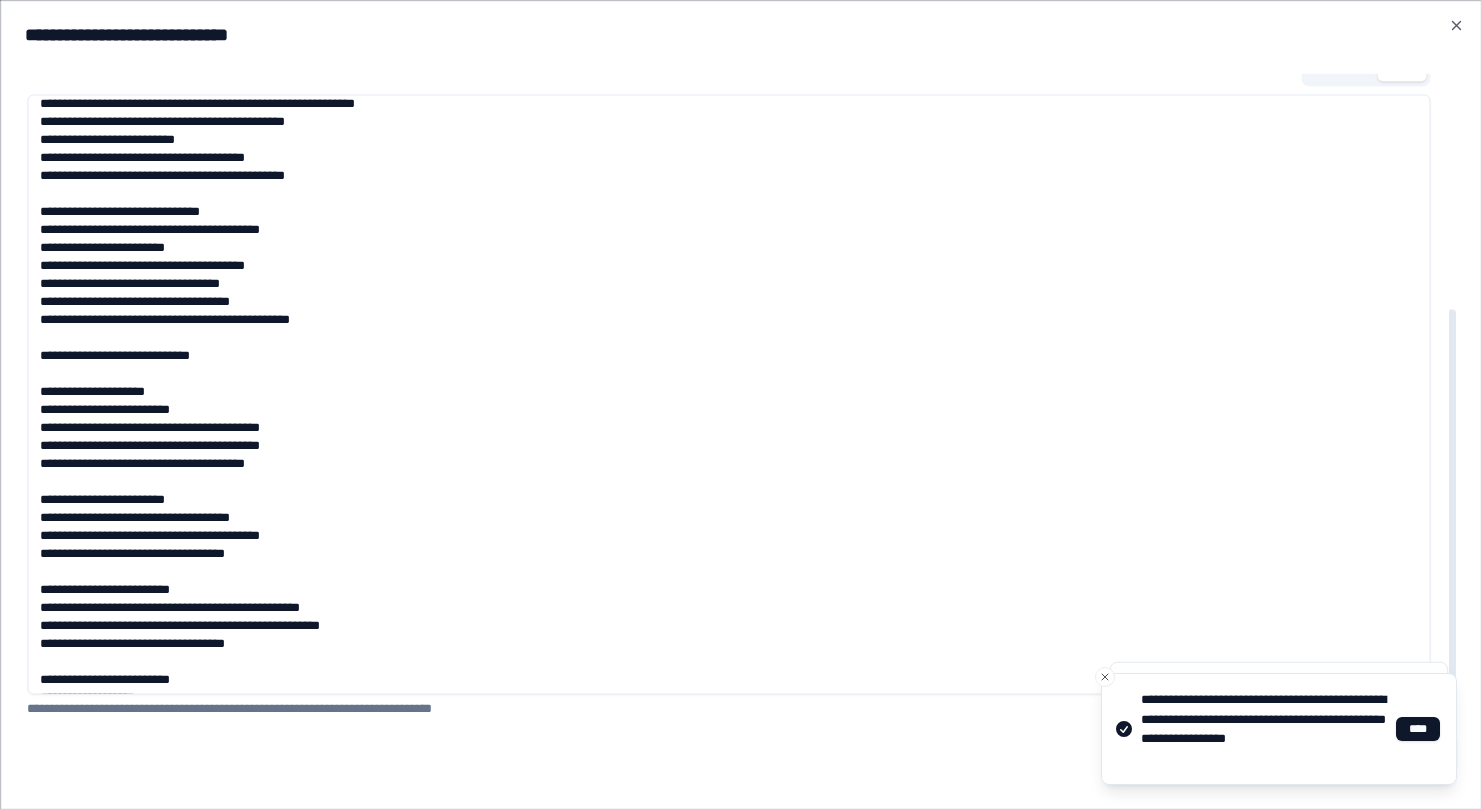 scroll, scrollTop: 25, scrollLeft: 0, axis: vertical 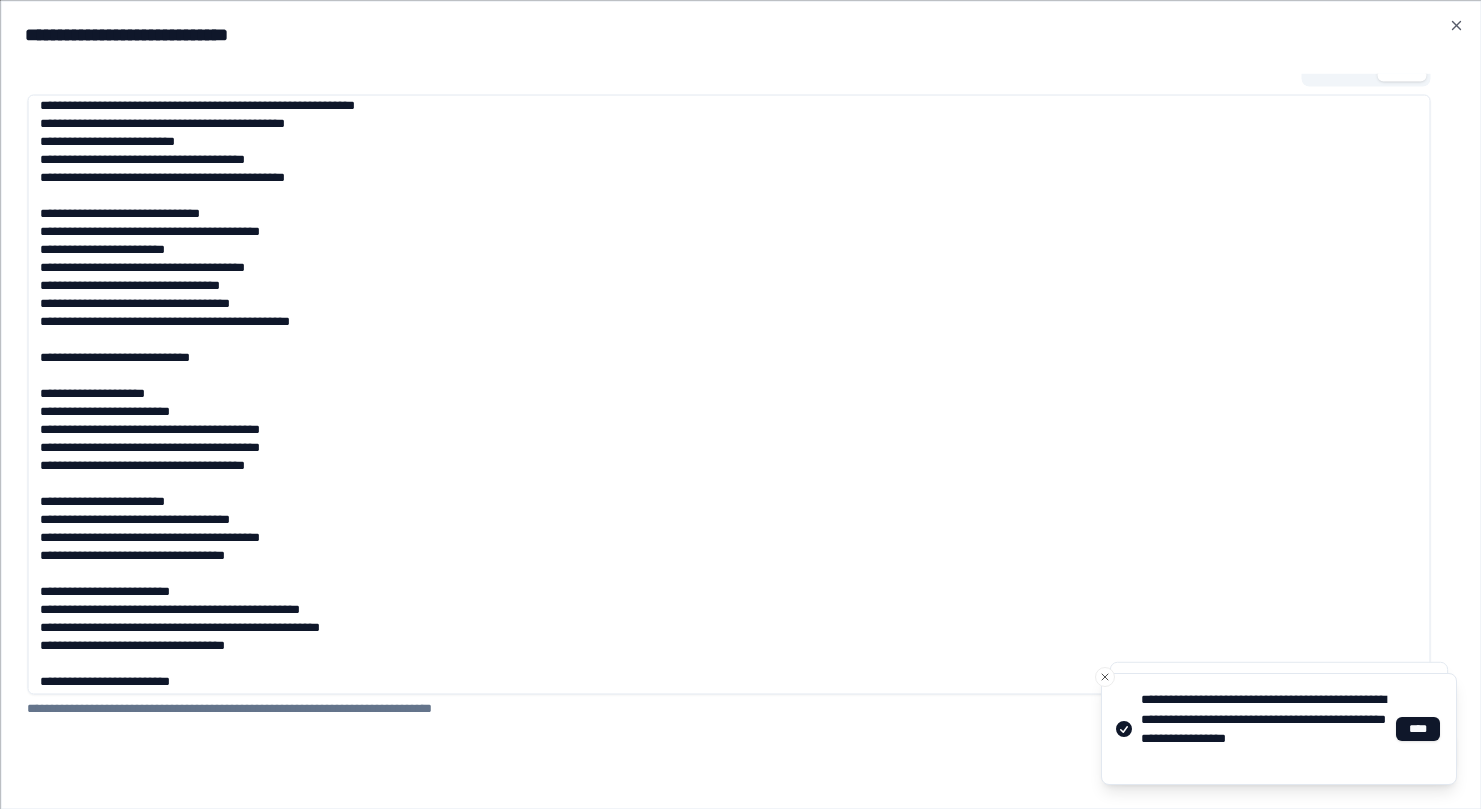 type on "**********" 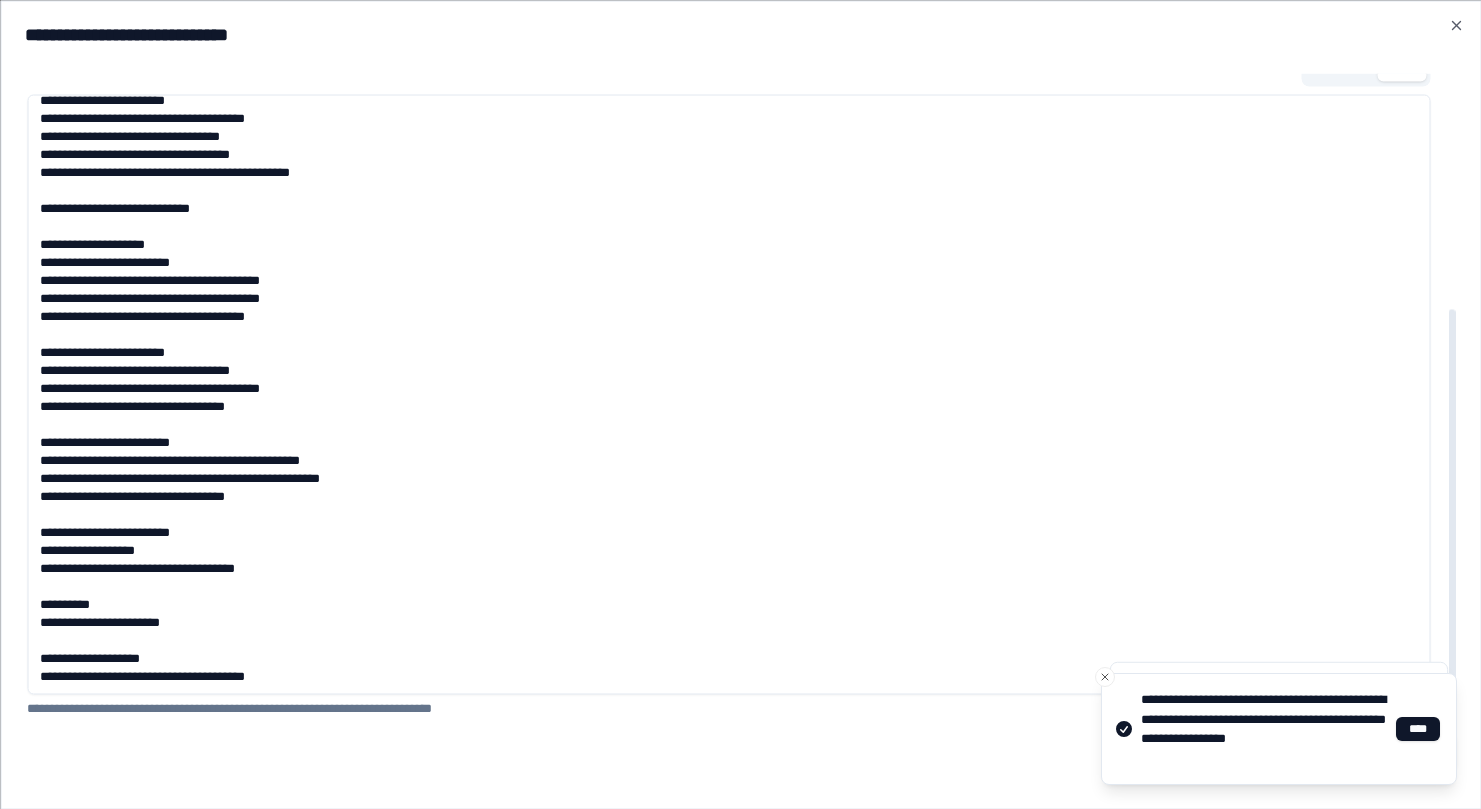 scroll, scrollTop: 113, scrollLeft: 0, axis: vertical 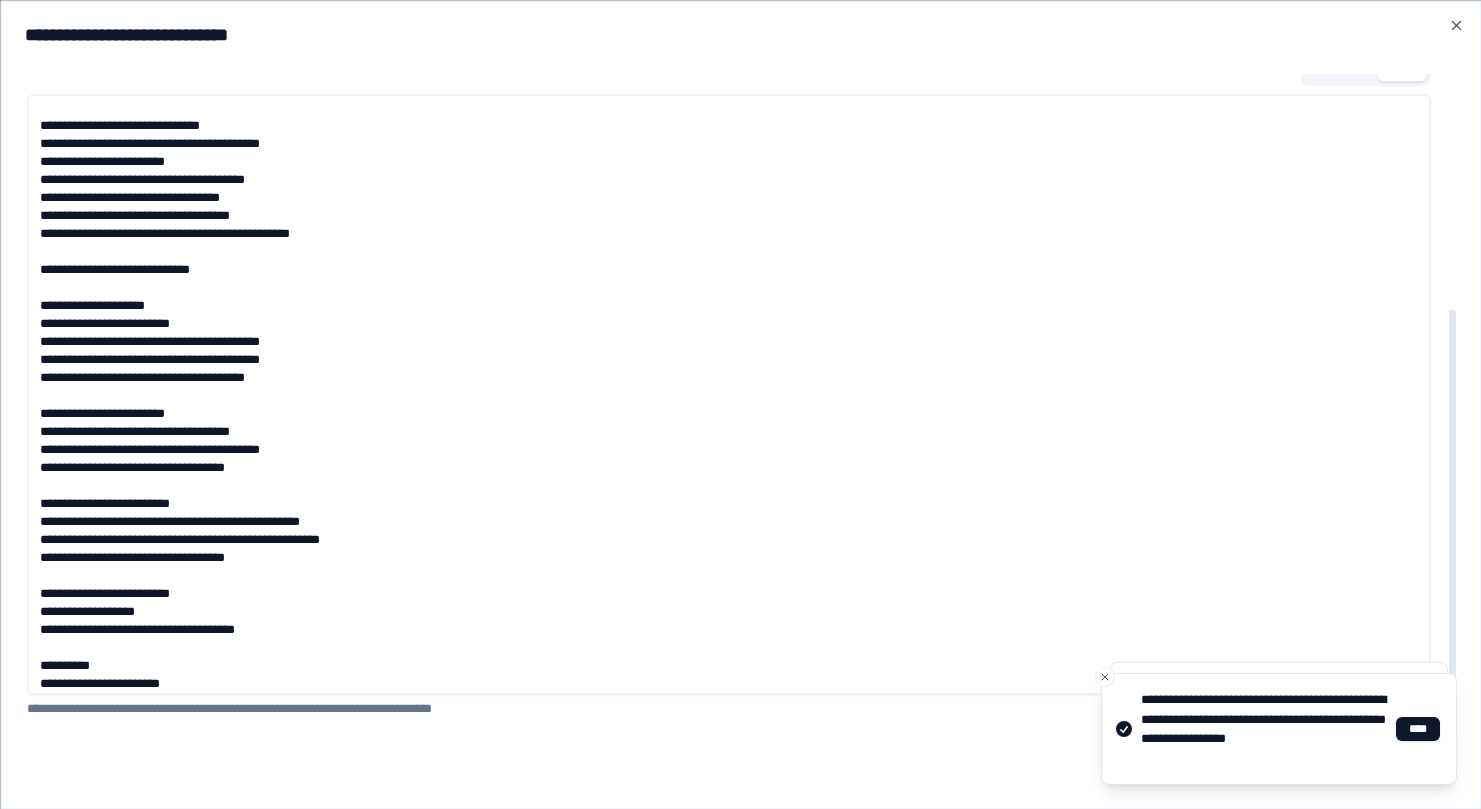 click on "**********" at bounding box center (728, 394) 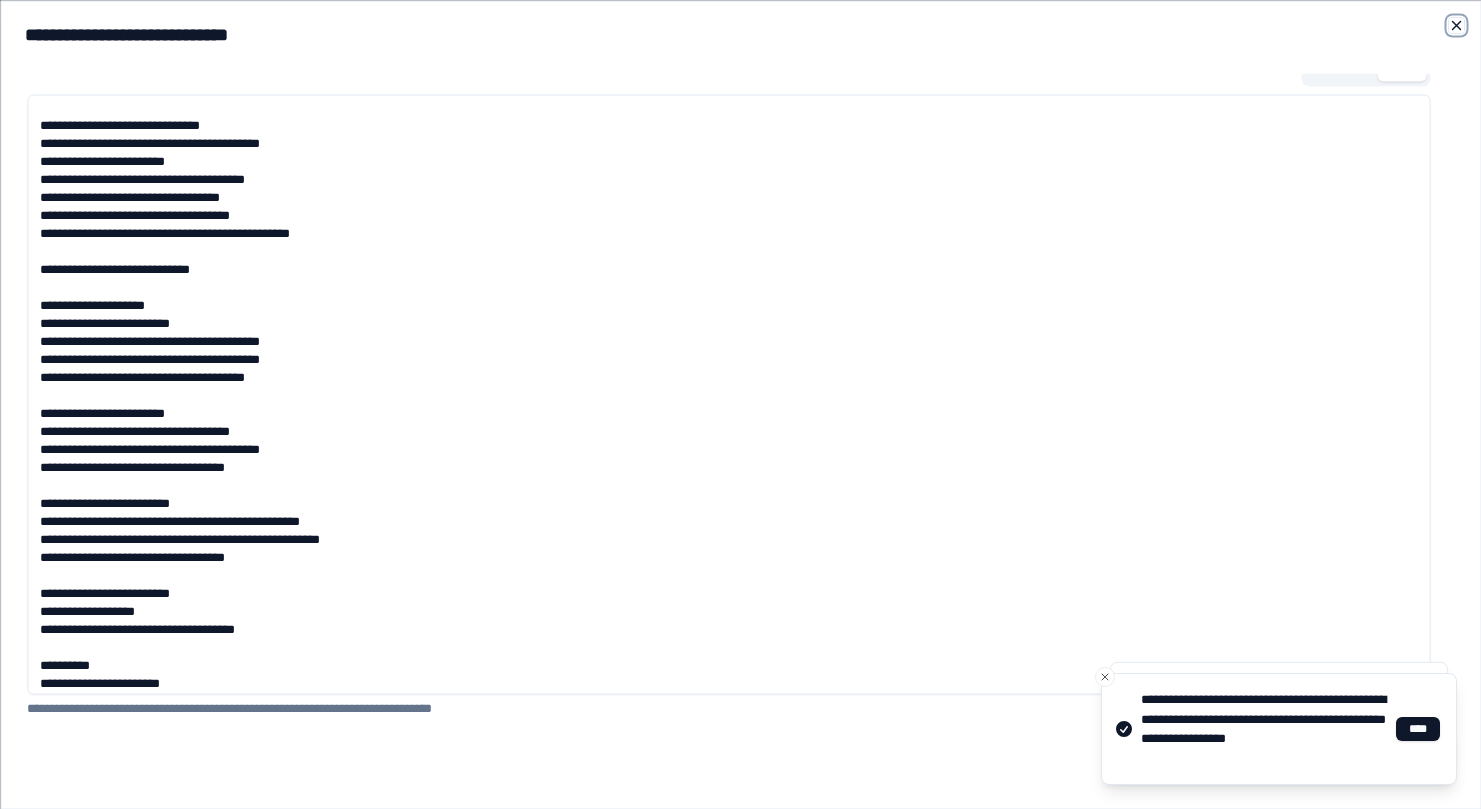 click 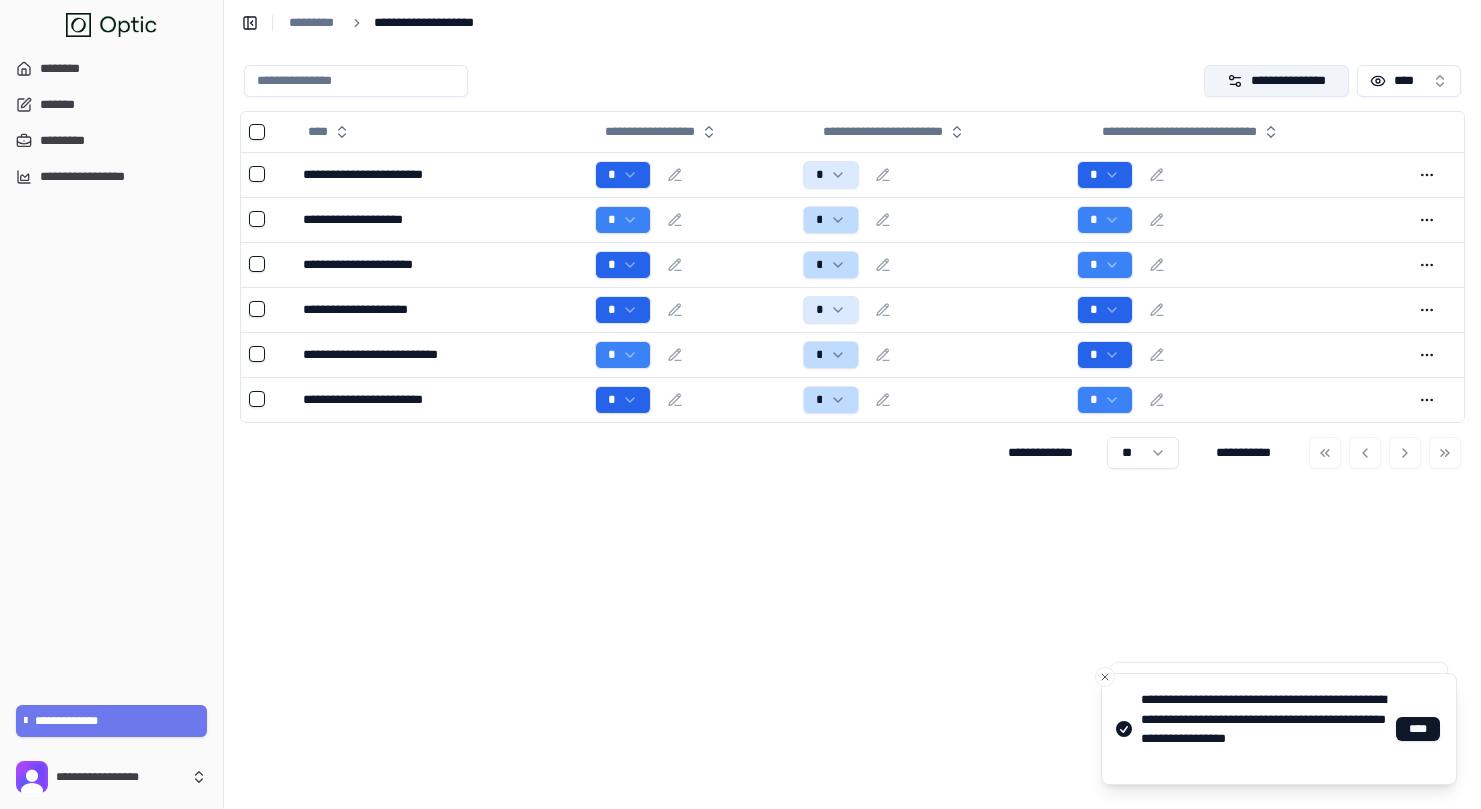 click on "**********" at bounding box center [1277, 81] 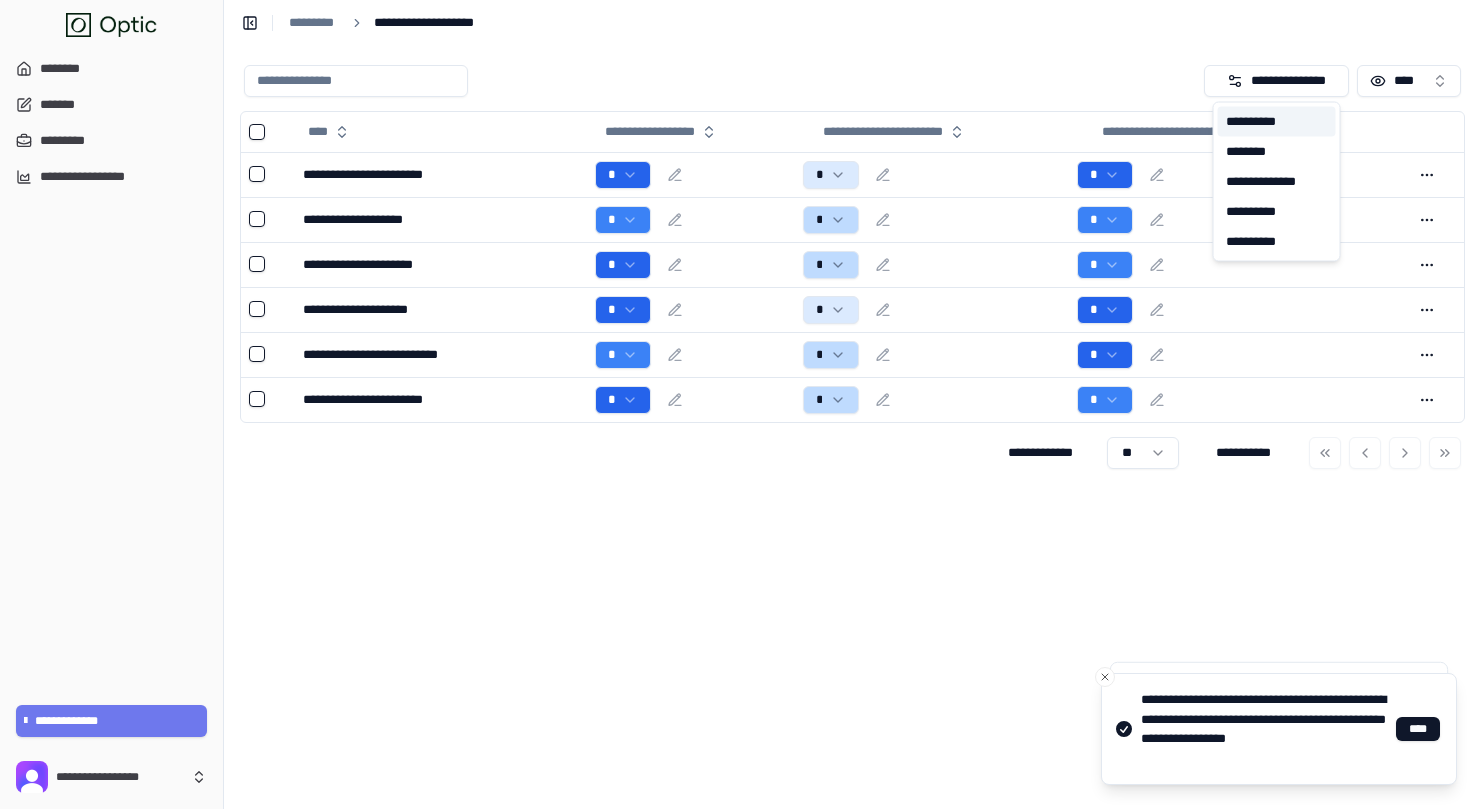 click on "**********" at bounding box center (1277, 122) 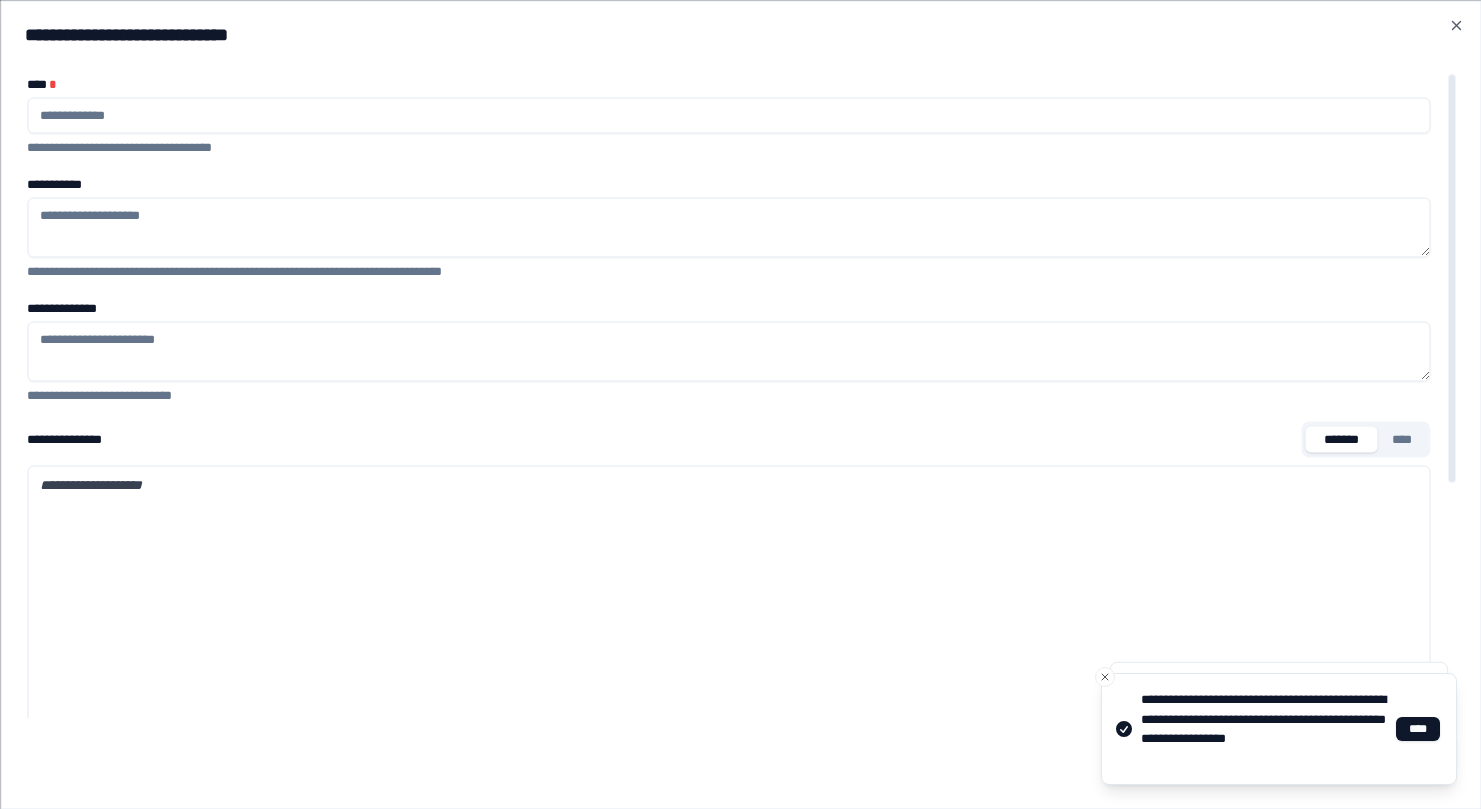 click on "**********" at bounding box center [728, 765] 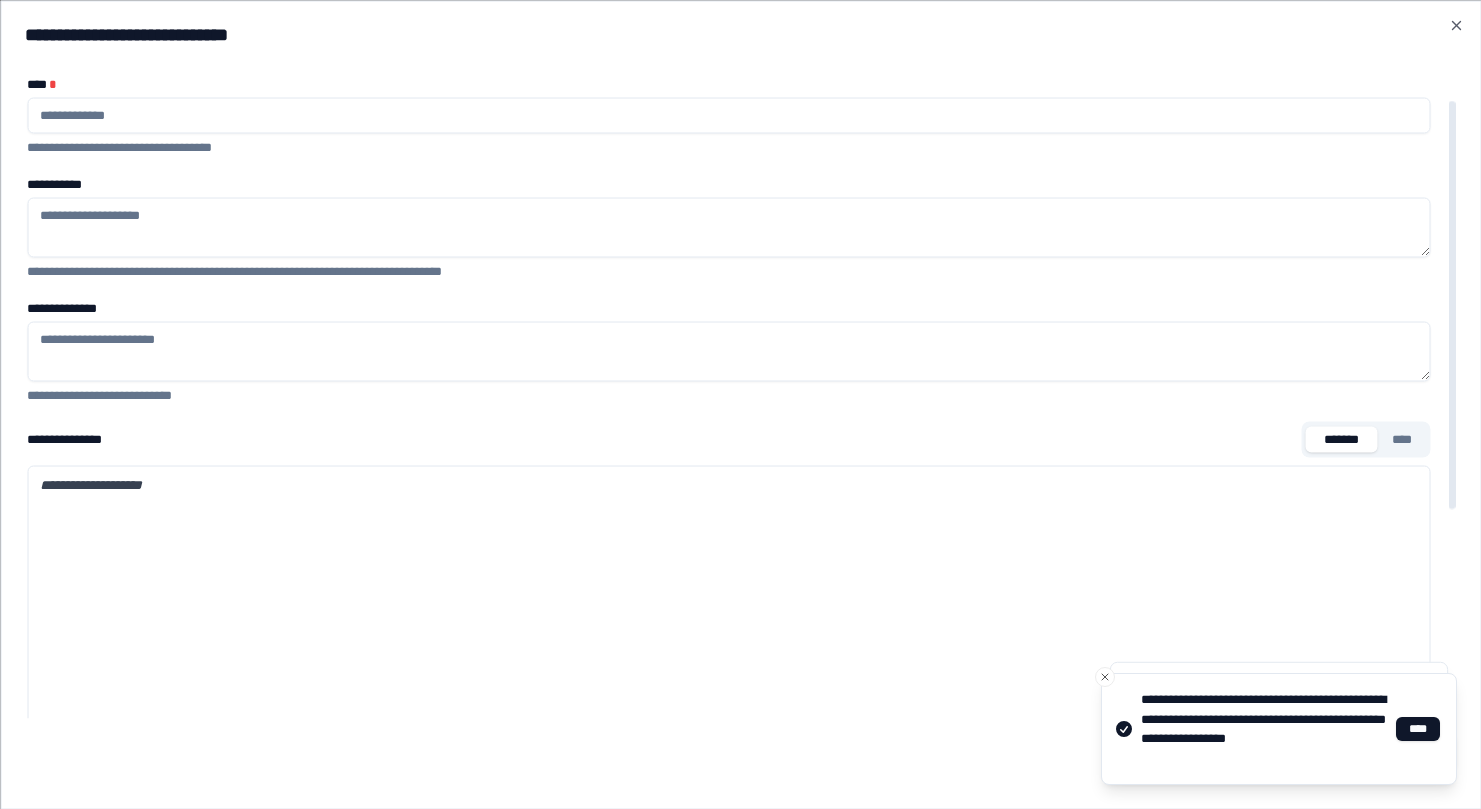 scroll, scrollTop: 371, scrollLeft: 0, axis: vertical 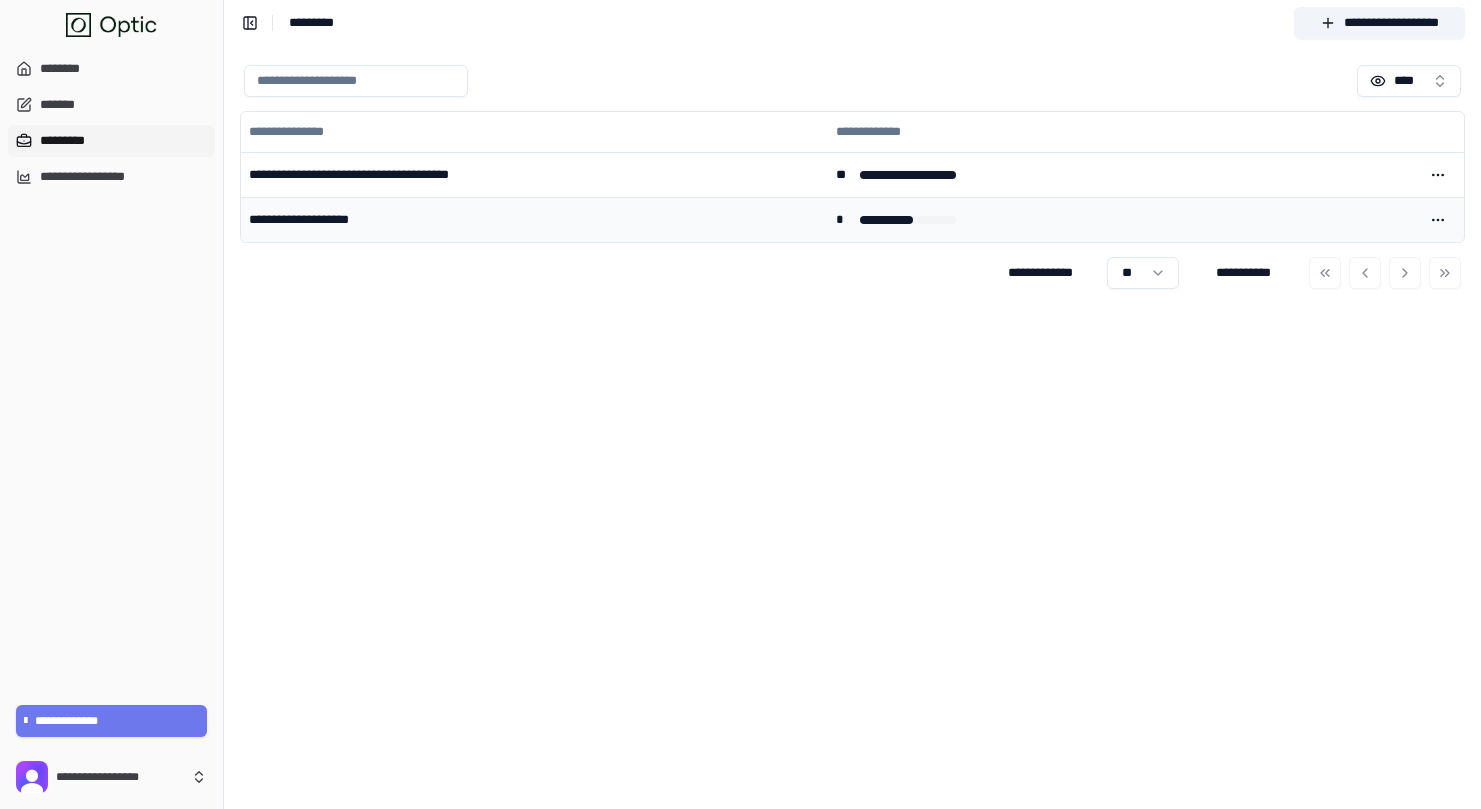 click on "*" at bounding box center [1121, 219] 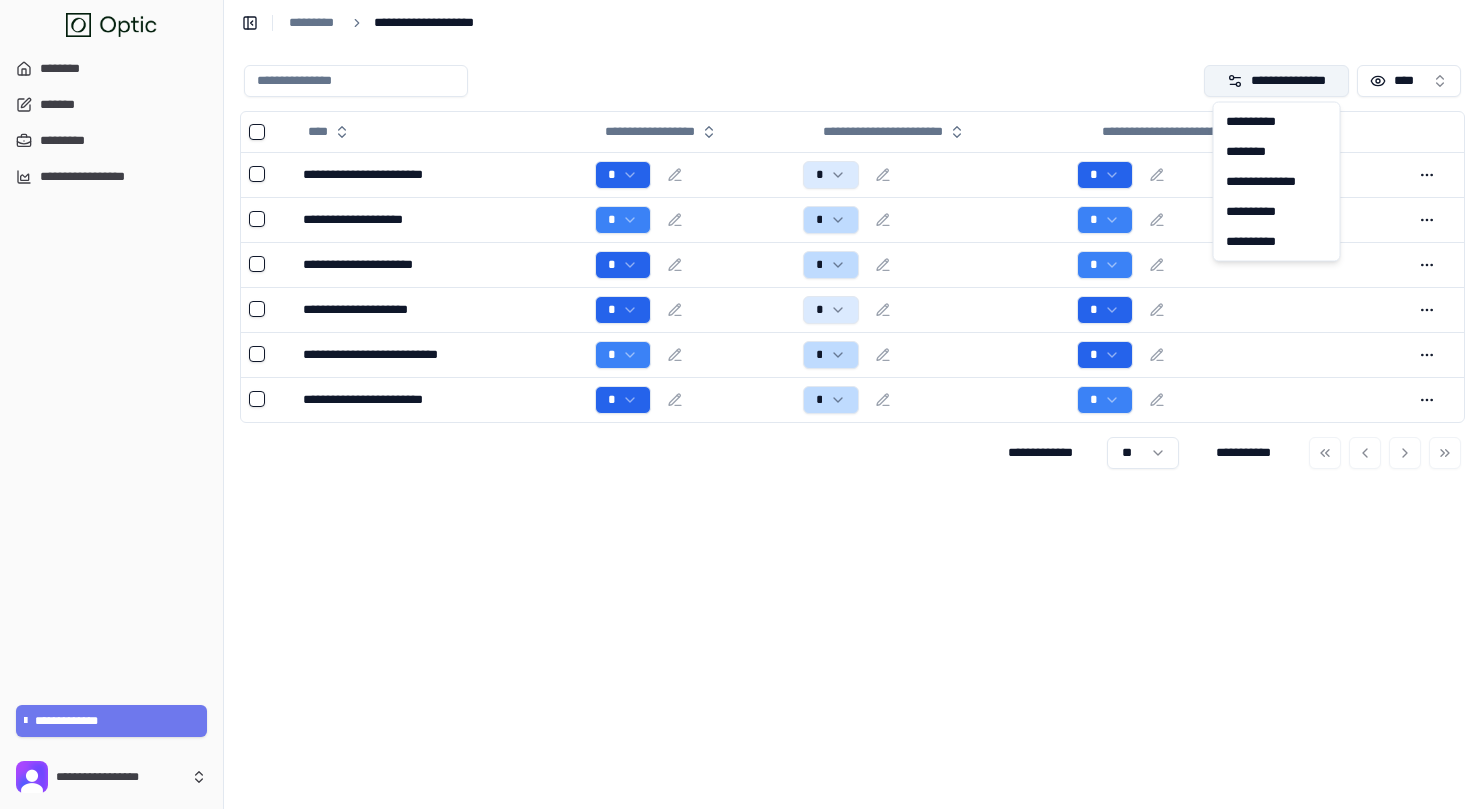 click on "**********" at bounding box center [1277, 81] 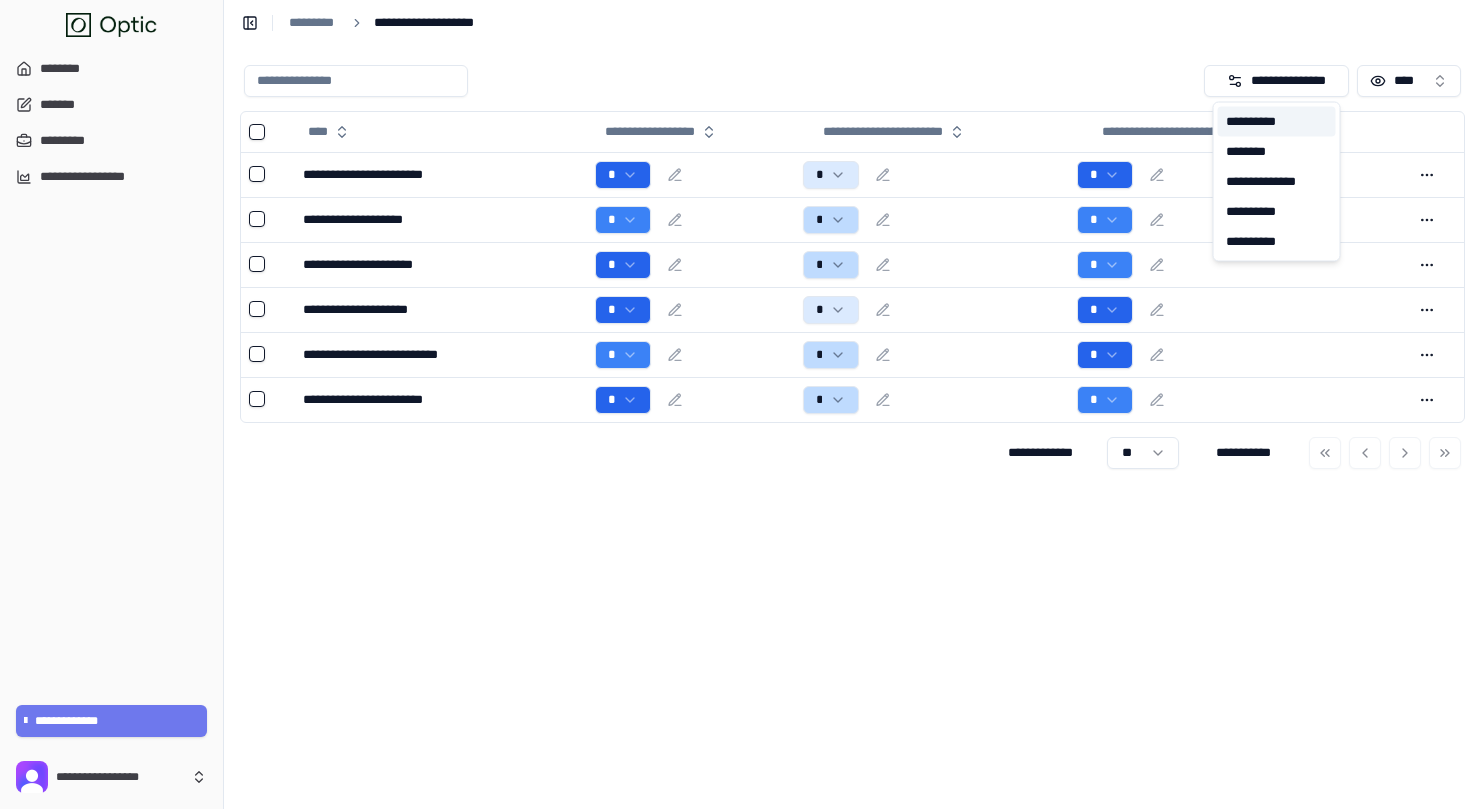 click on "**********" at bounding box center (1277, 122) 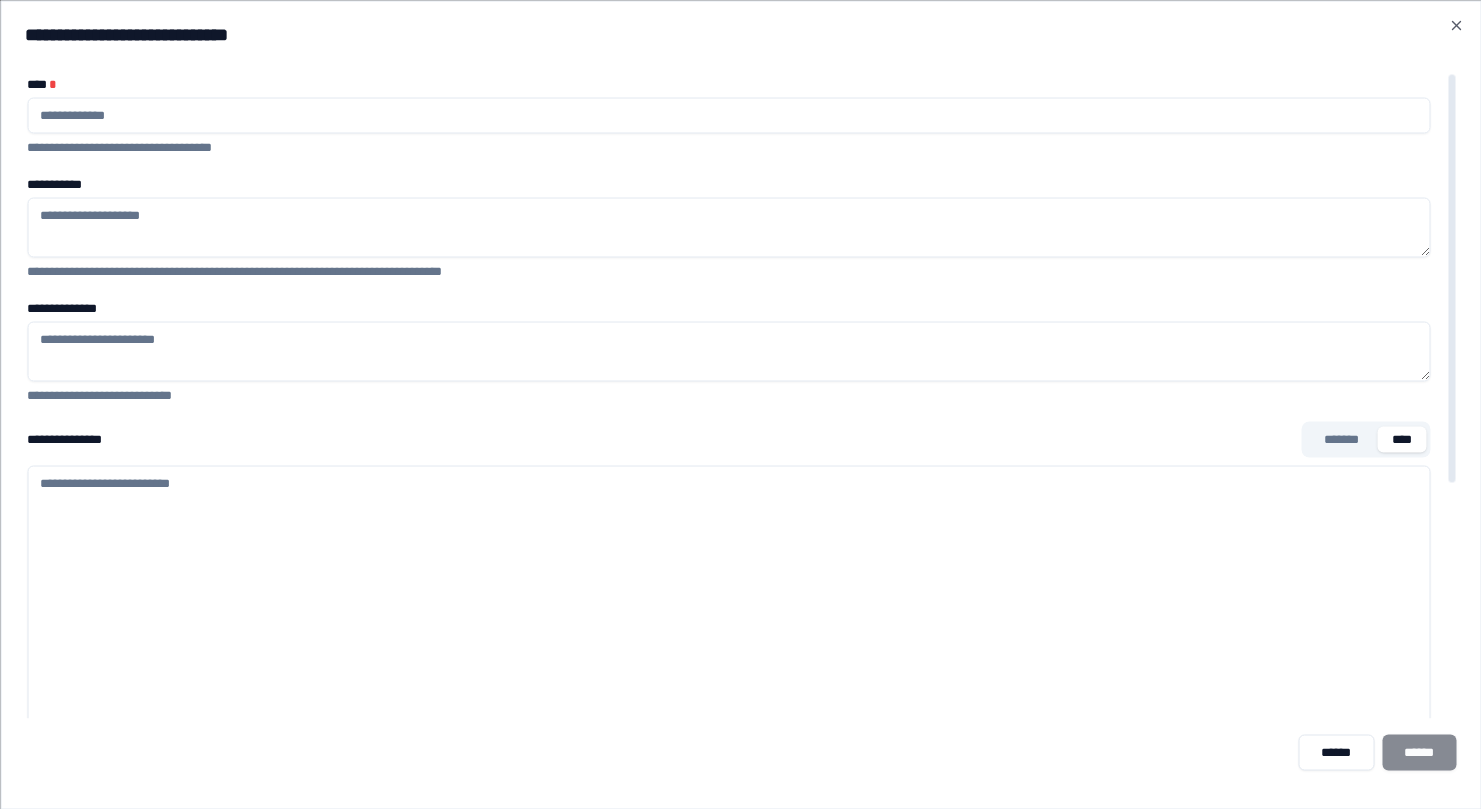 click on "****" at bounding box center [1402, 439] 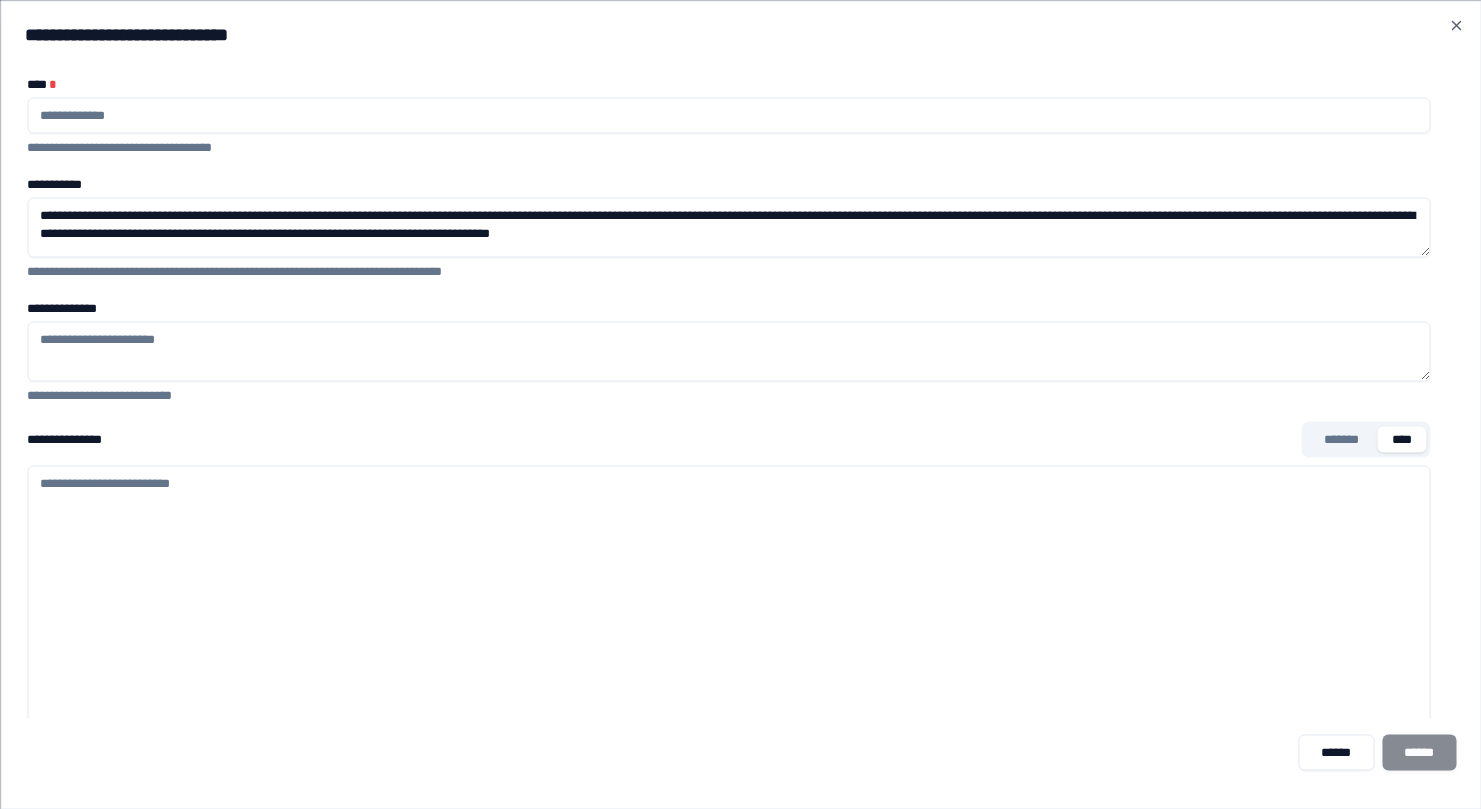 type on "**********" 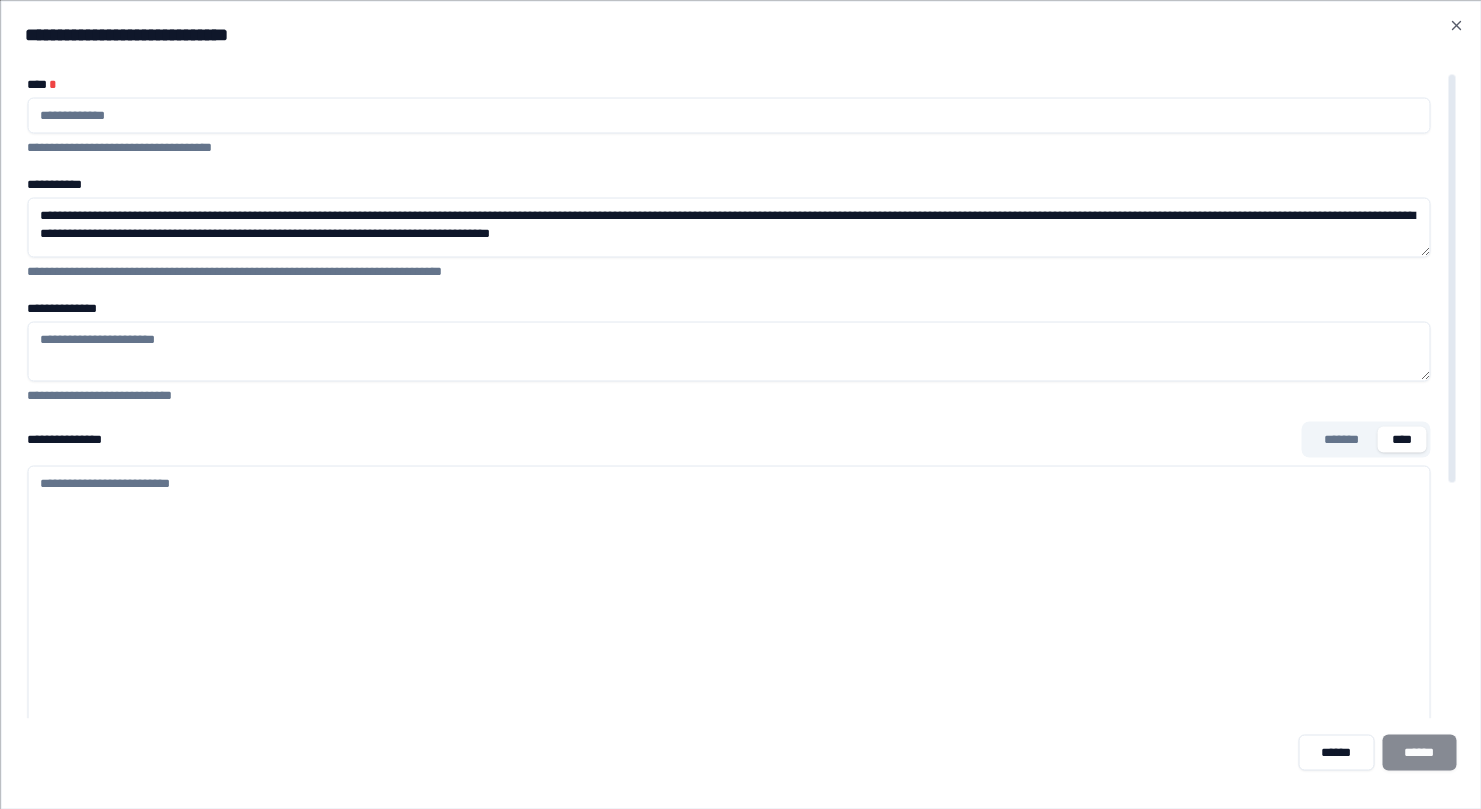 click at bounding box center (728, 115) 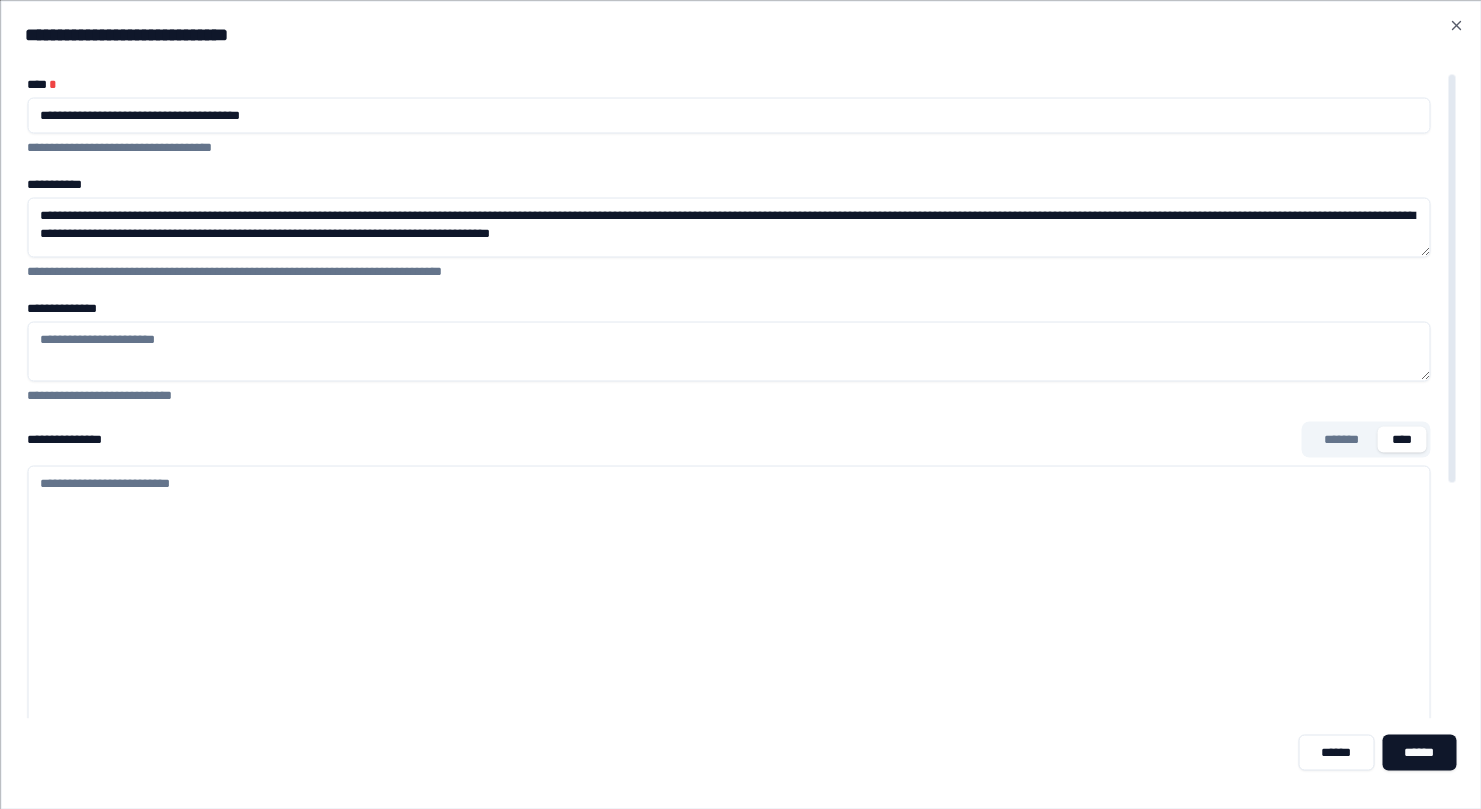 click on "**********" at bounding box center (728, 351) 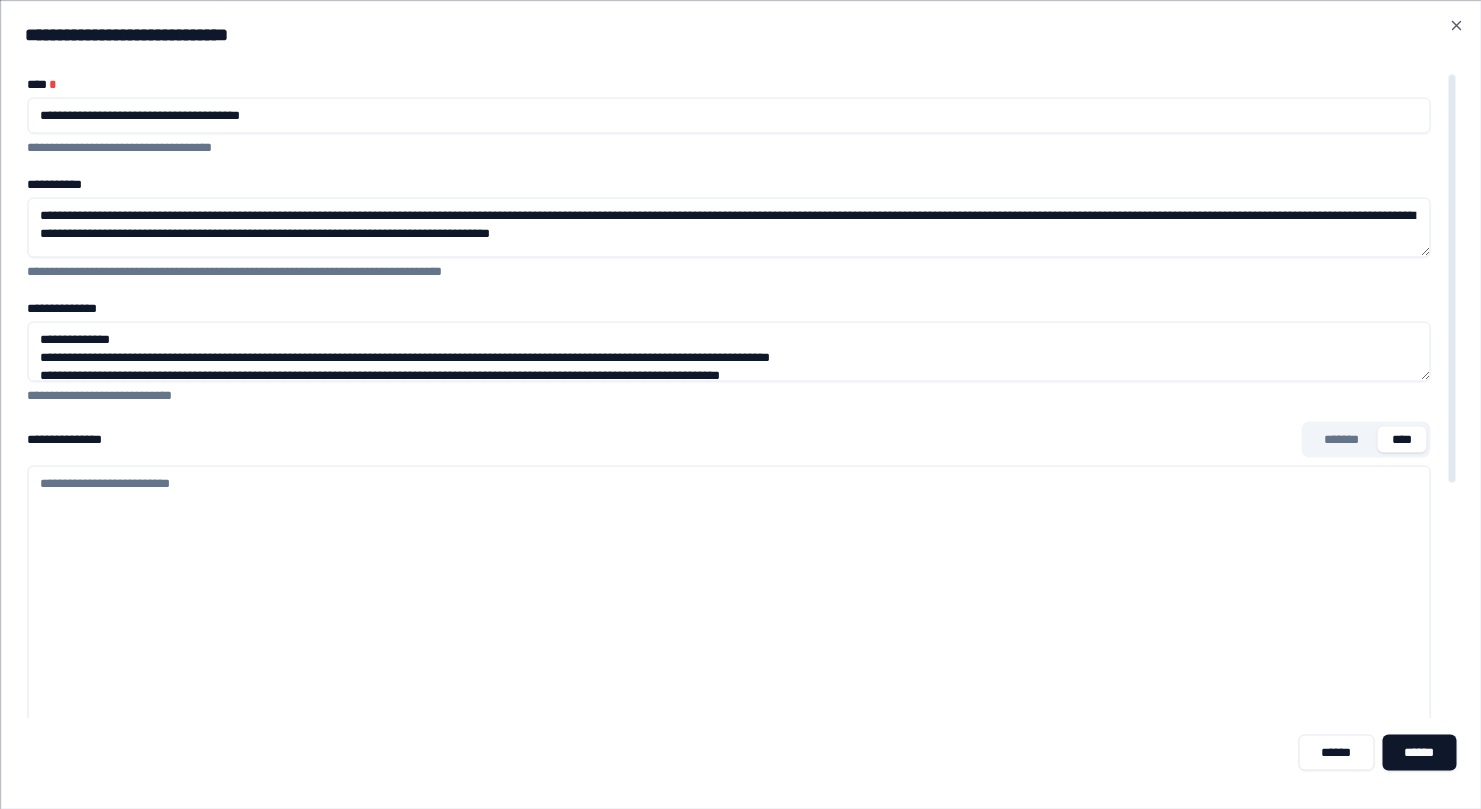 scroll, scrollTop: 74, scrollLeft: 0, axis: vertical 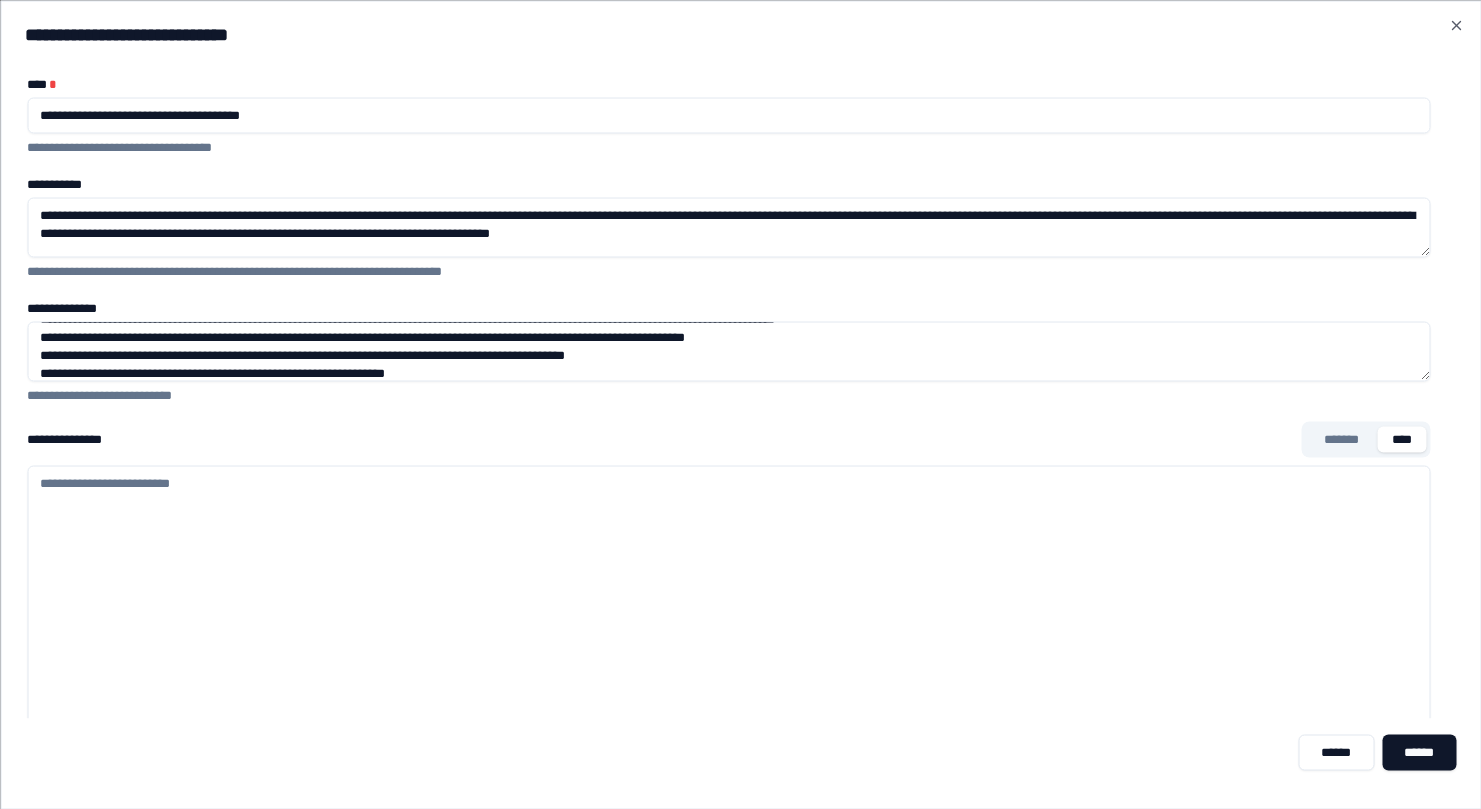 type on "**********" 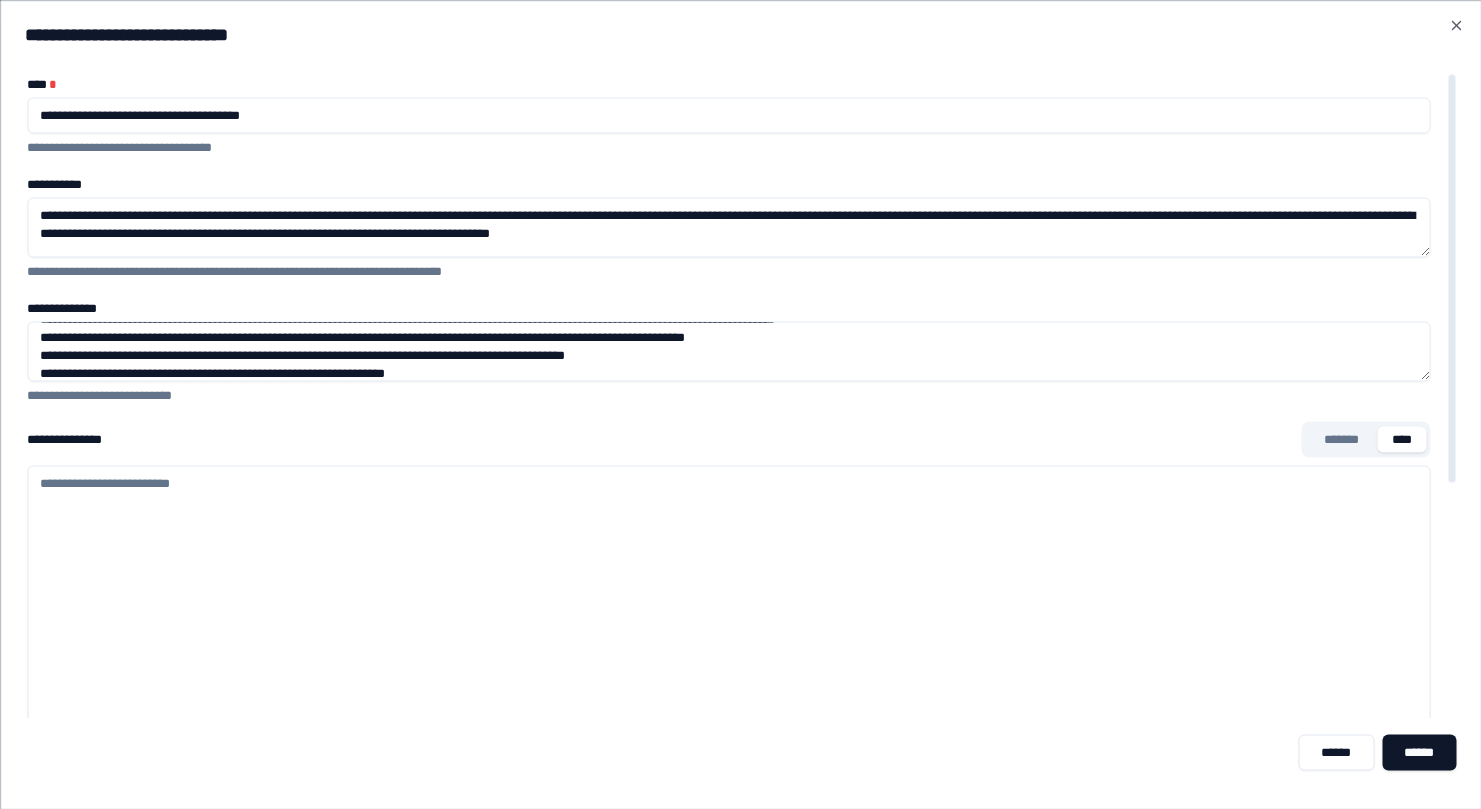click on "**********" at bounding box center [728, 765] 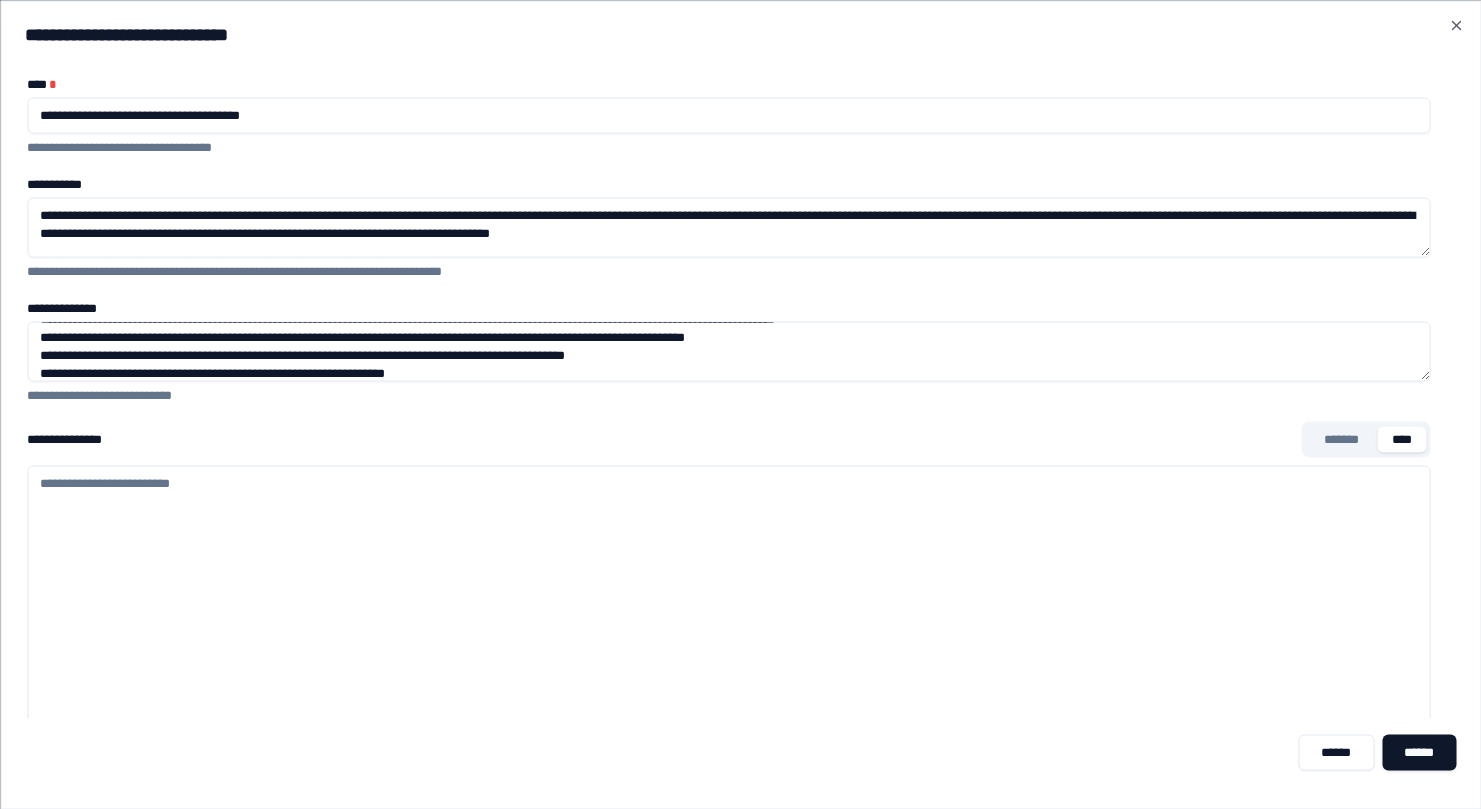 paste on "**********" 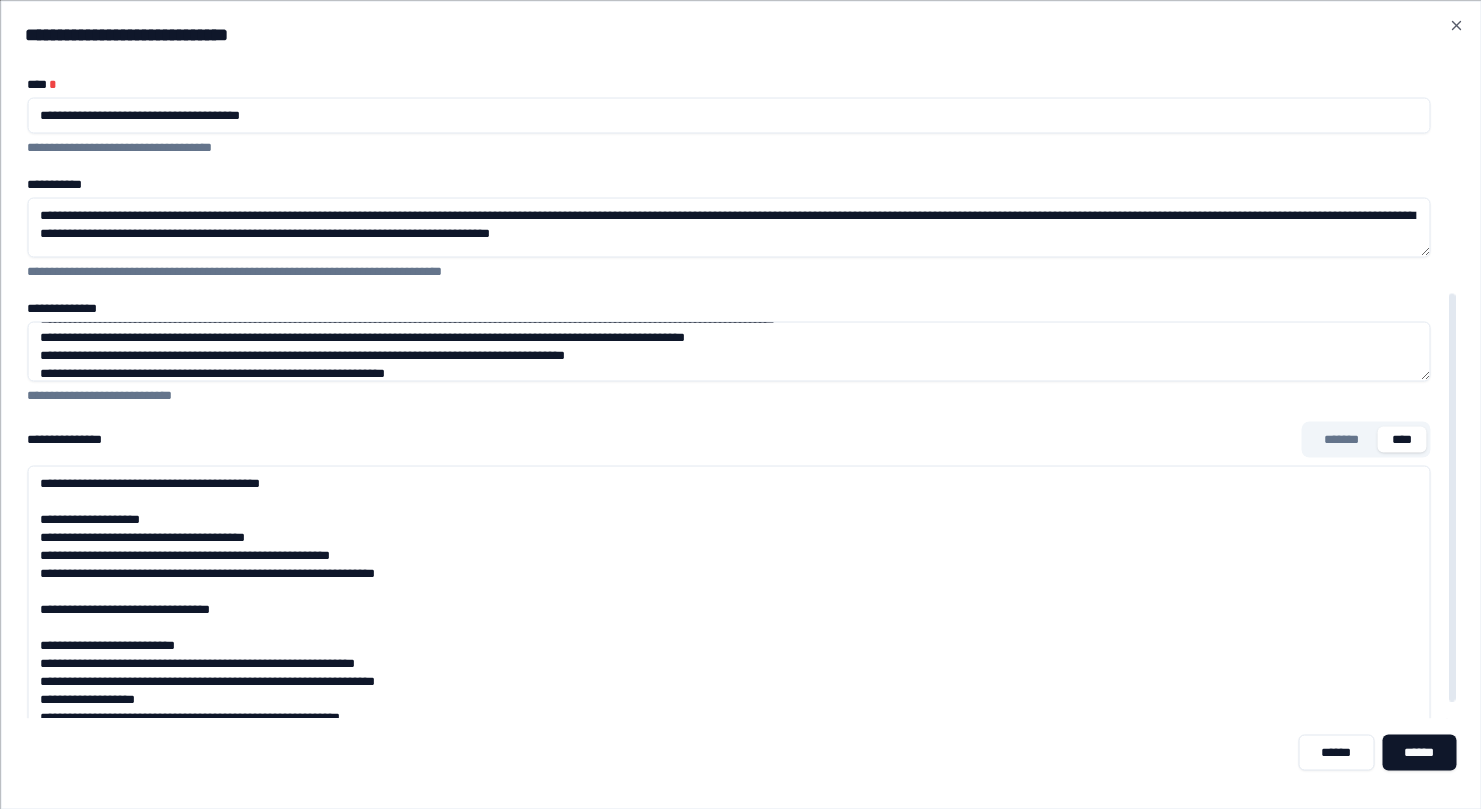 scroll, scrollTop: 254, scrollLeft: 0, axis: vertical 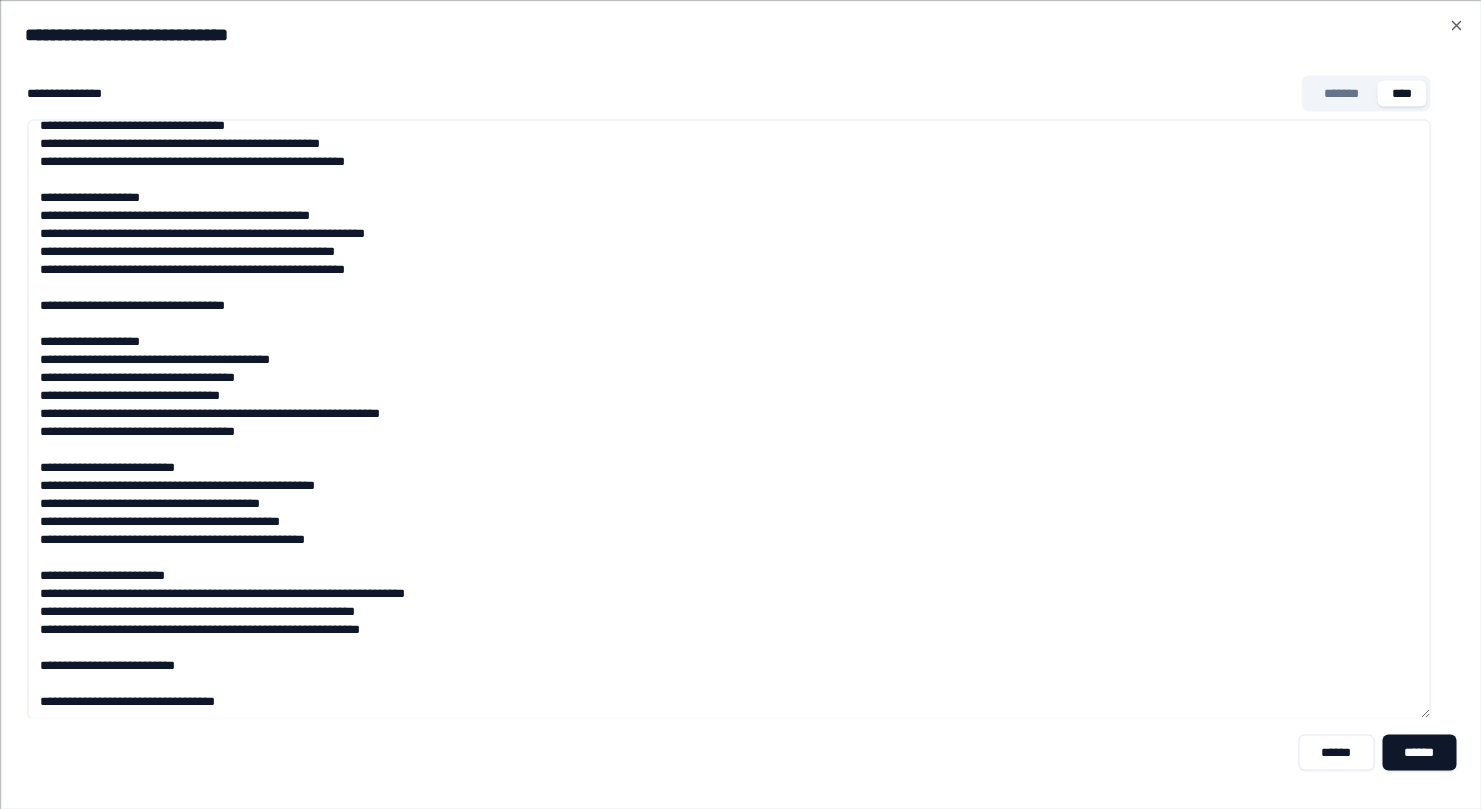 paste on "**********" 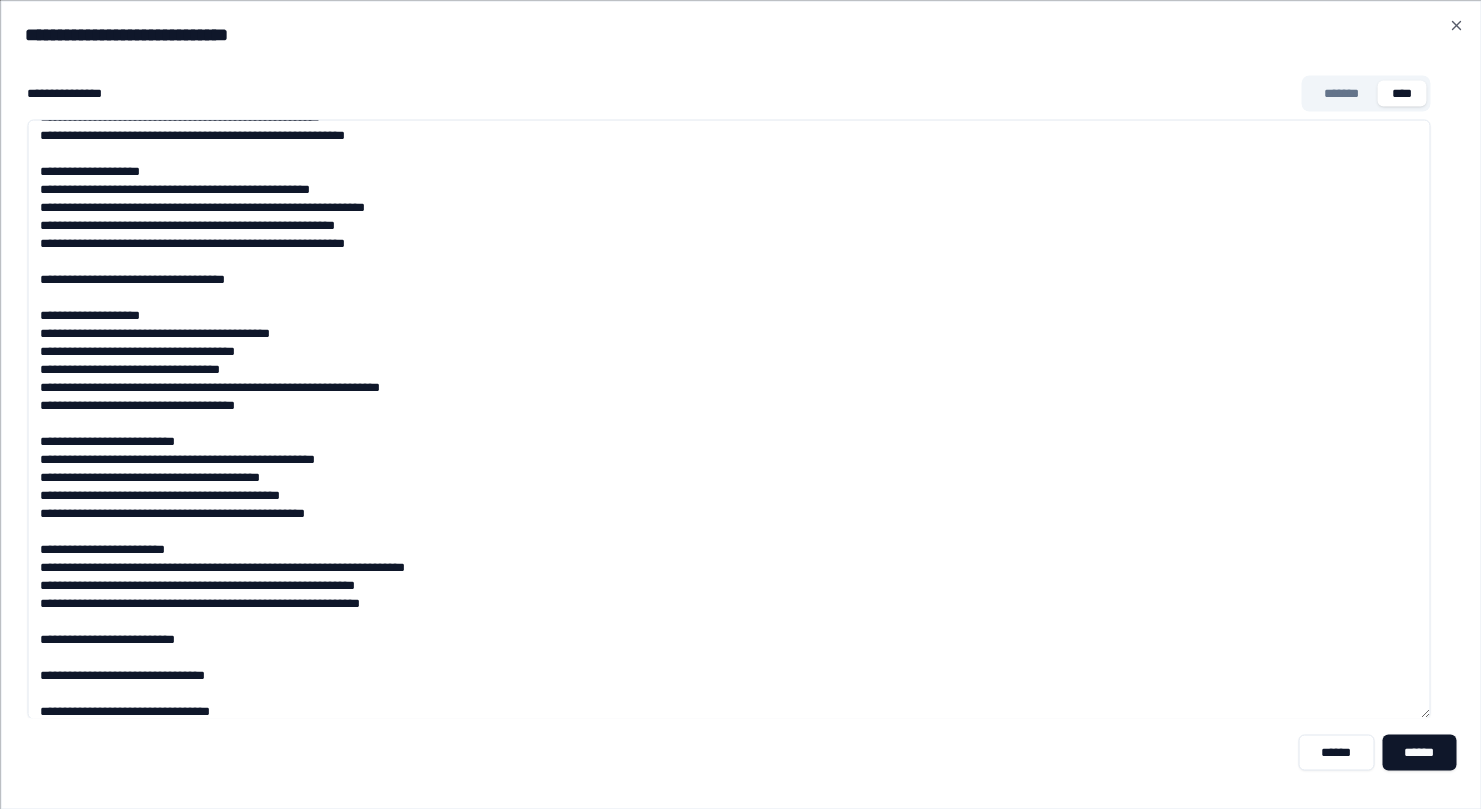 scroll, scrollTop: 1694, scrollLeft: 0, axis: vertical 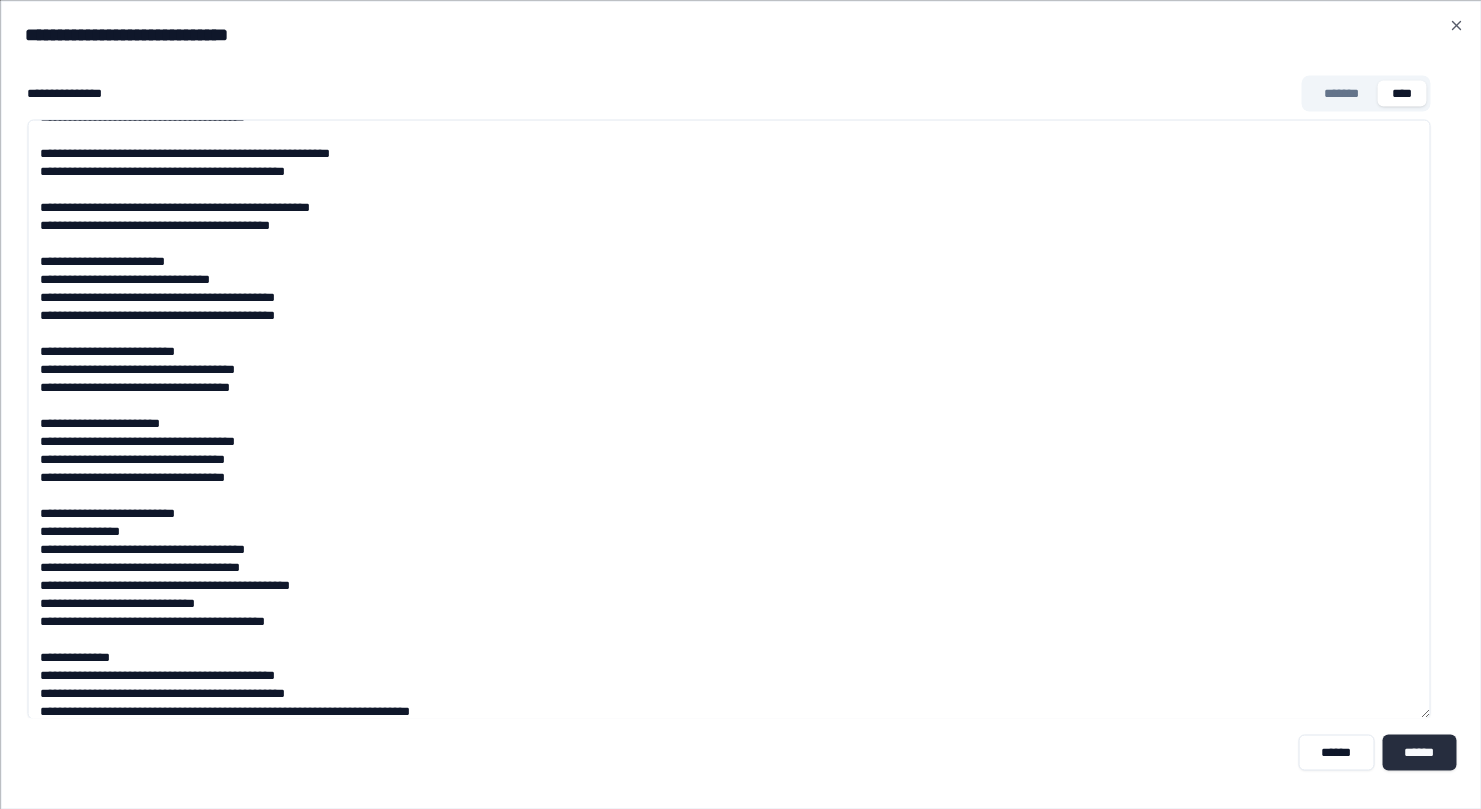type on "**********" 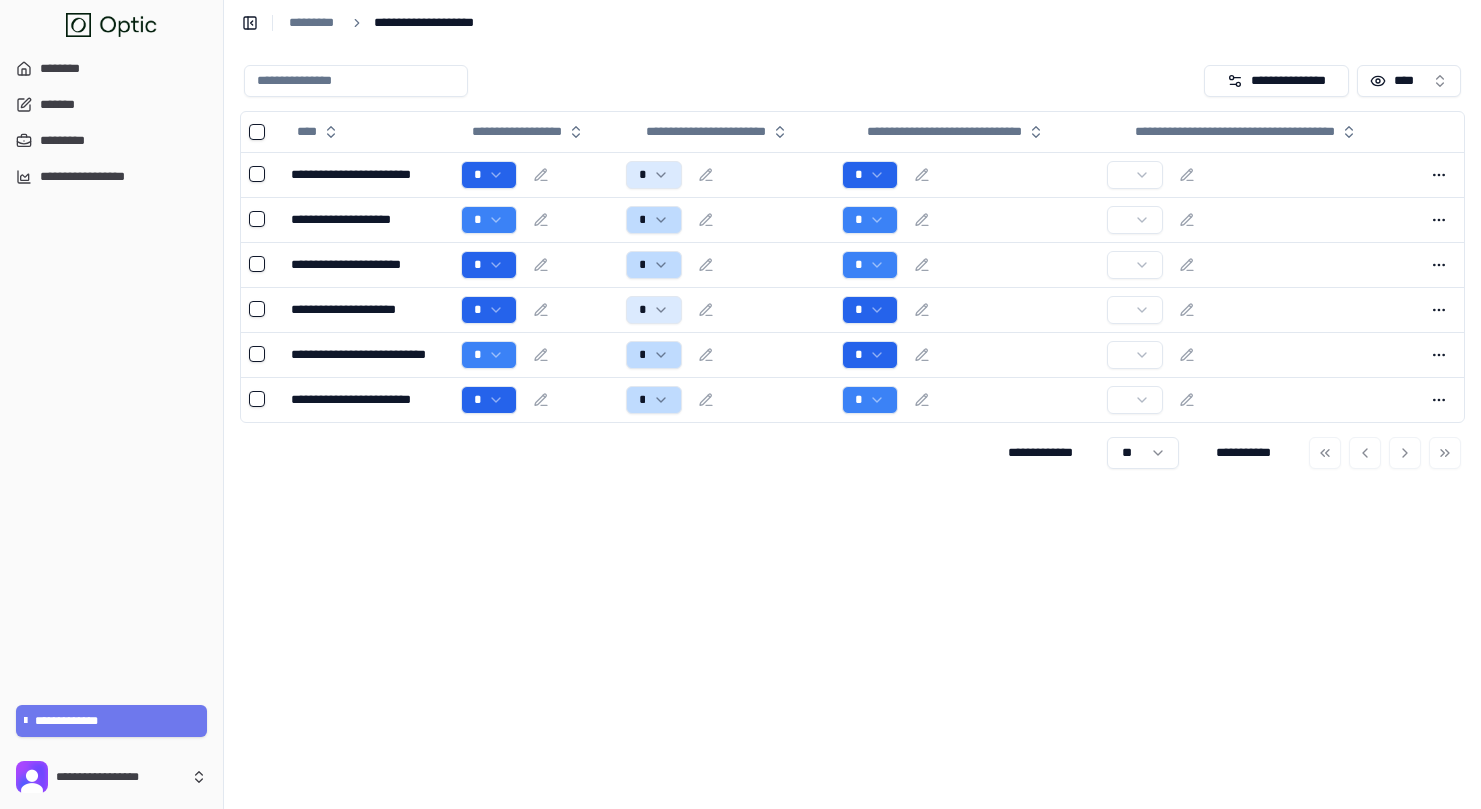 click on "**********" at bounding box center [852, 81] 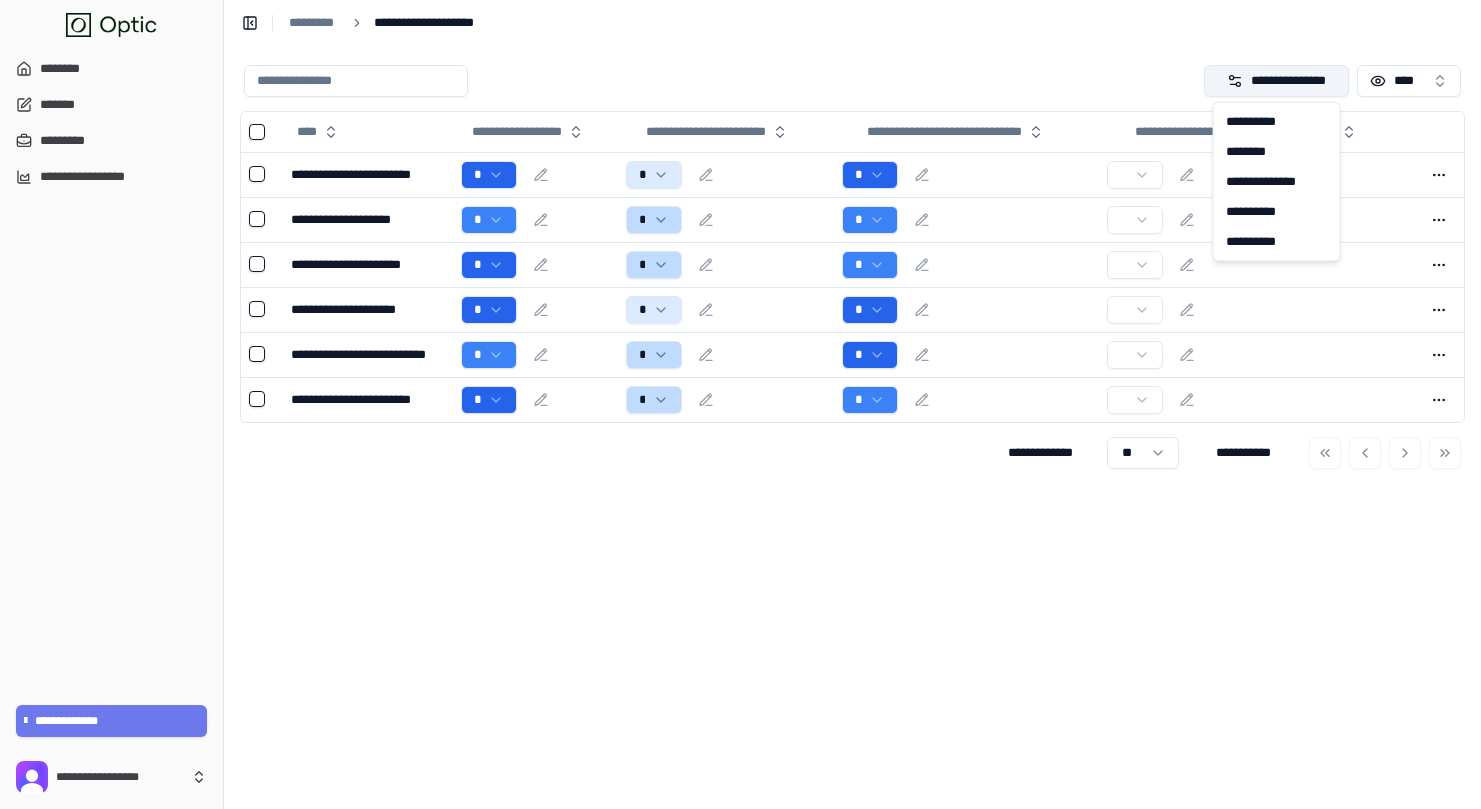 click on "**********" at bounding box center [1277, 81] 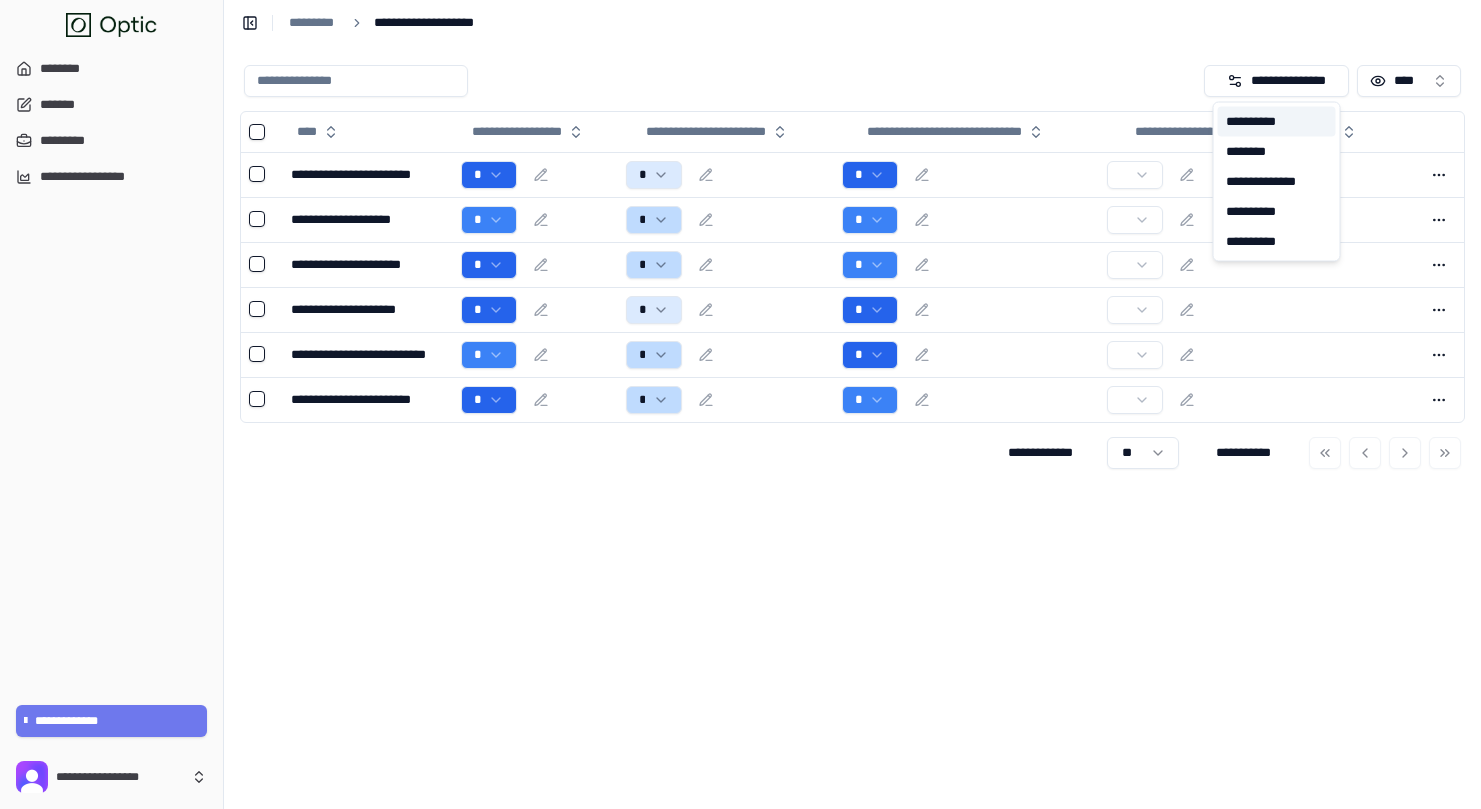 click on "**********" at bounding box center (1277, 122) 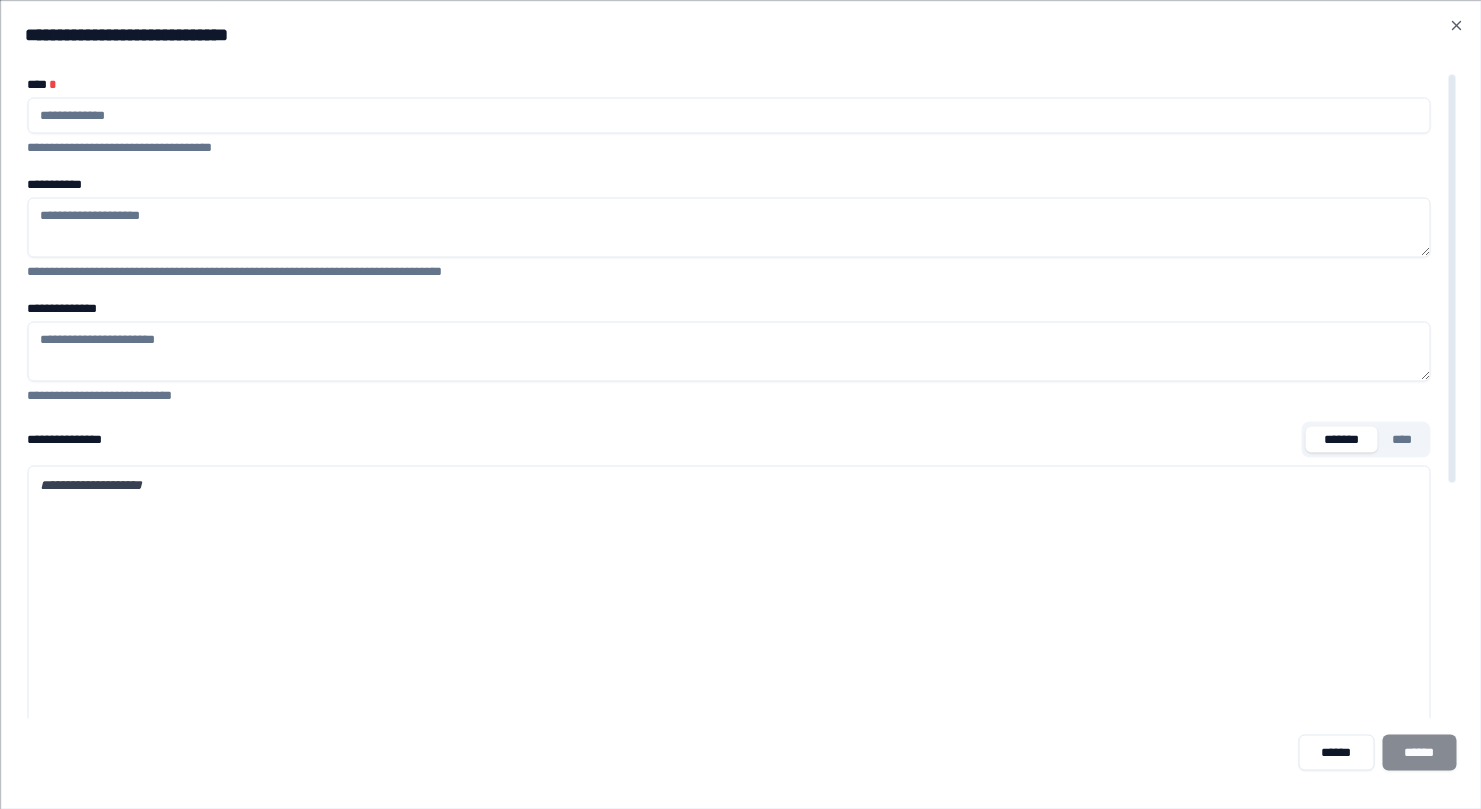 click on "**********" at bounding box center [728, 227] 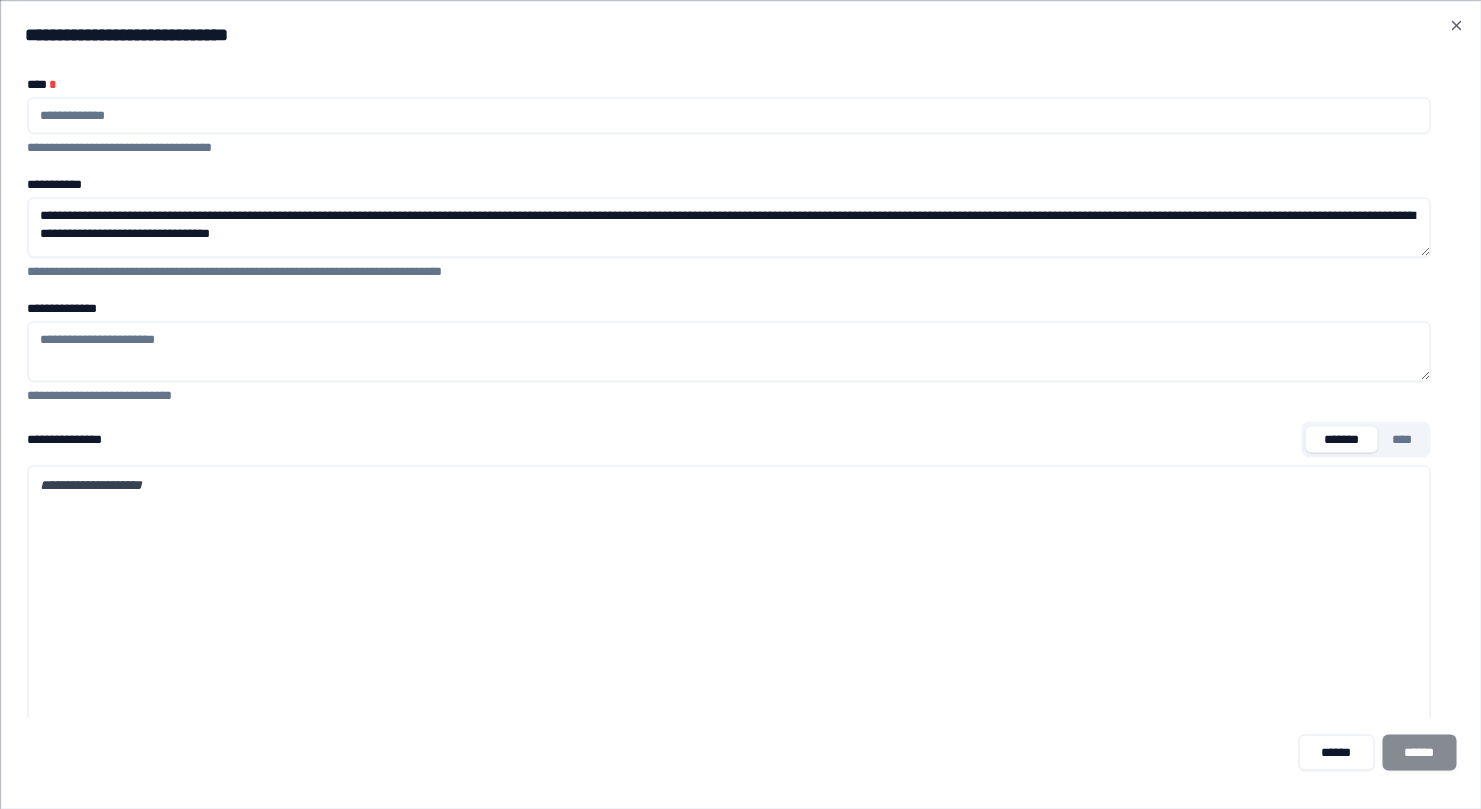 type on "**********" 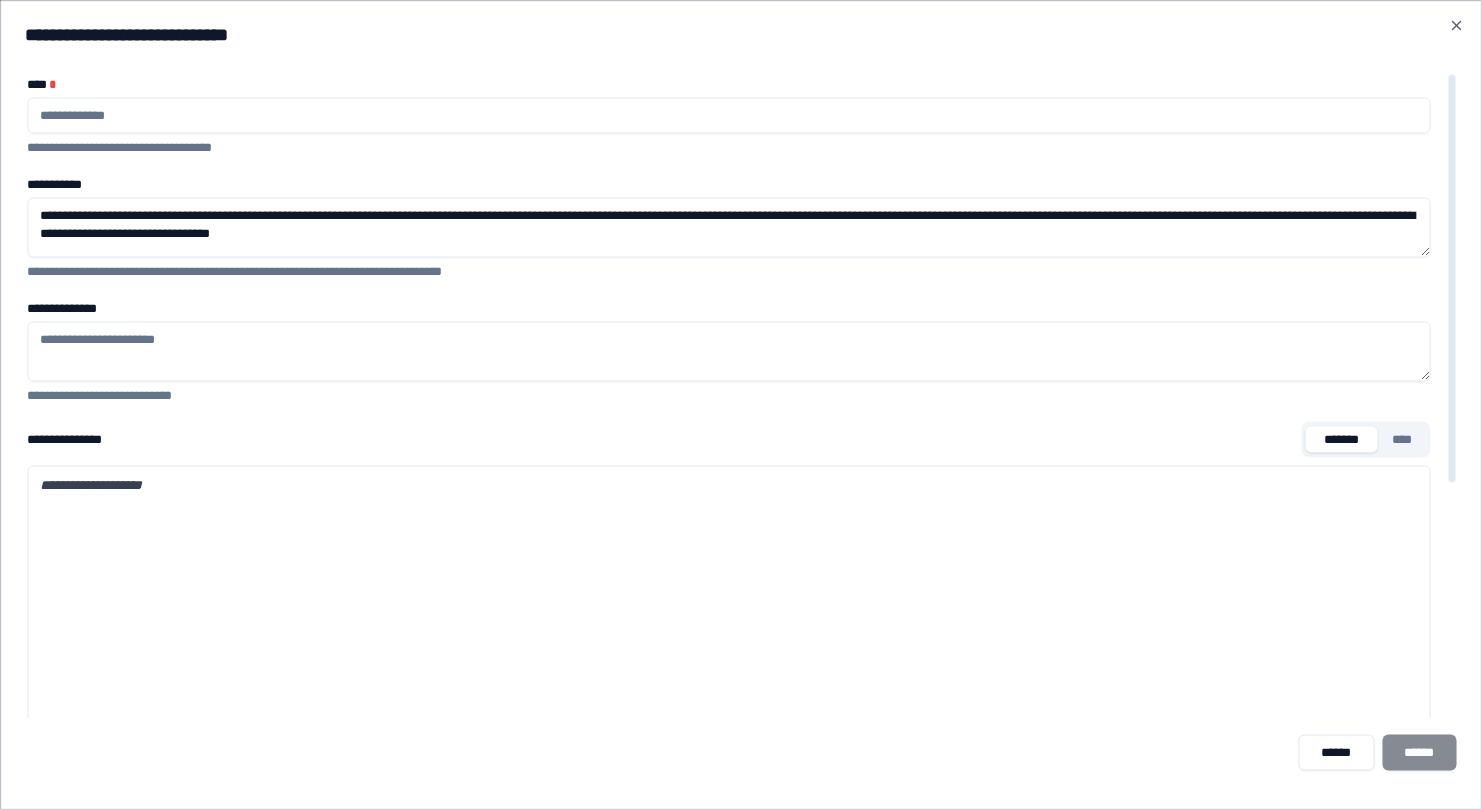 click on "**********" at bounding box center (728, 351) 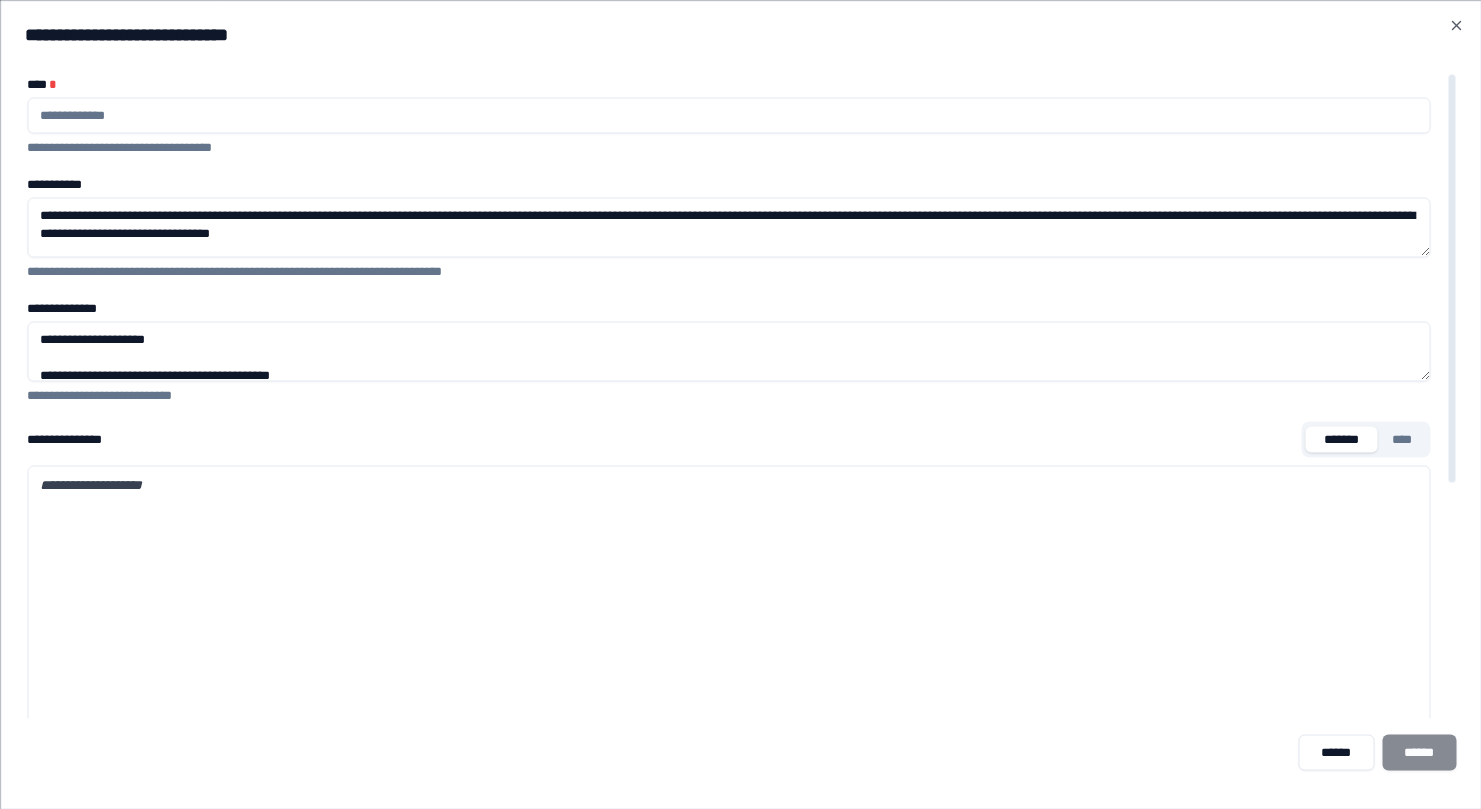 scroll, scrollTop: 92, scrollLeft: 0, axis: vertical 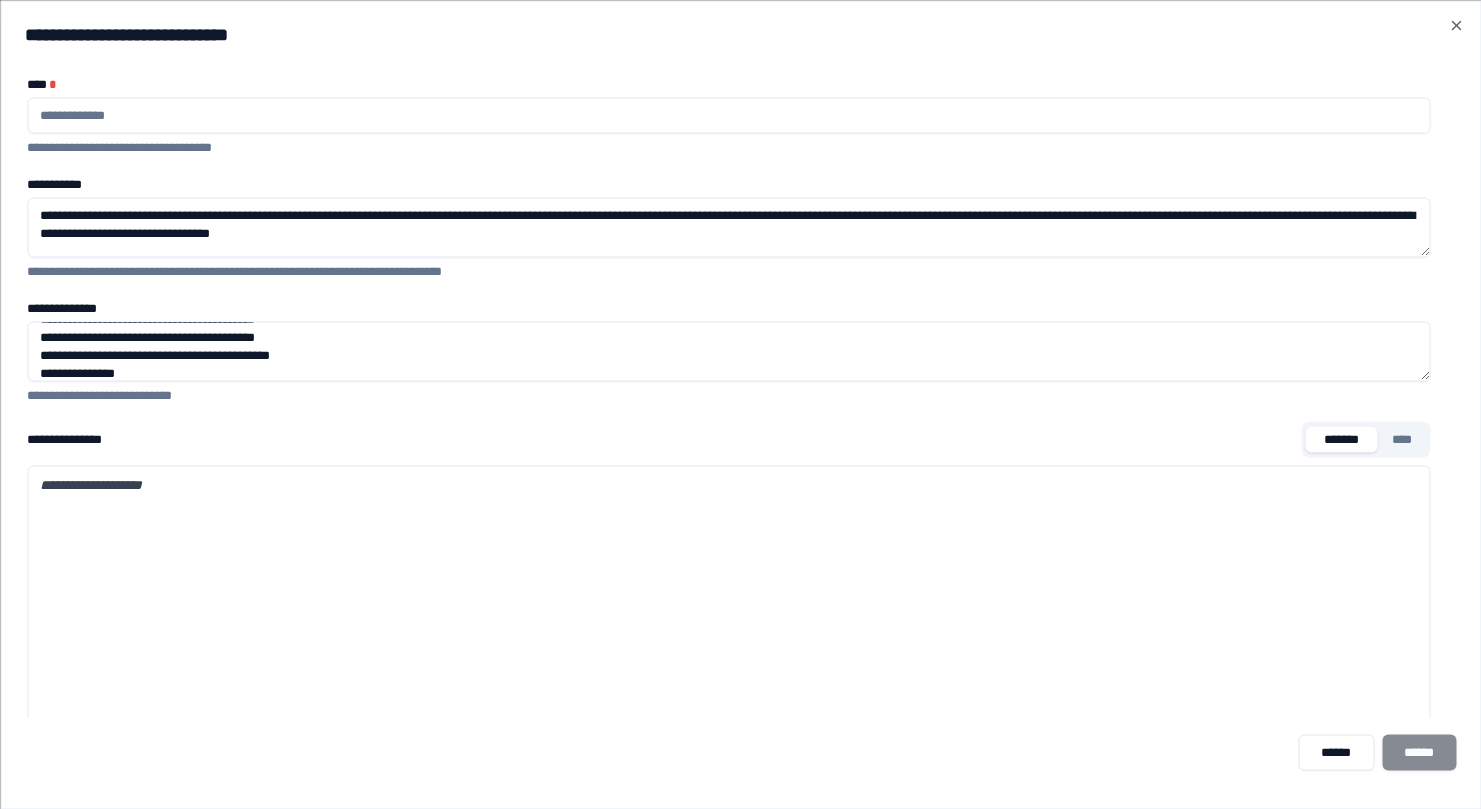 type on "**********" 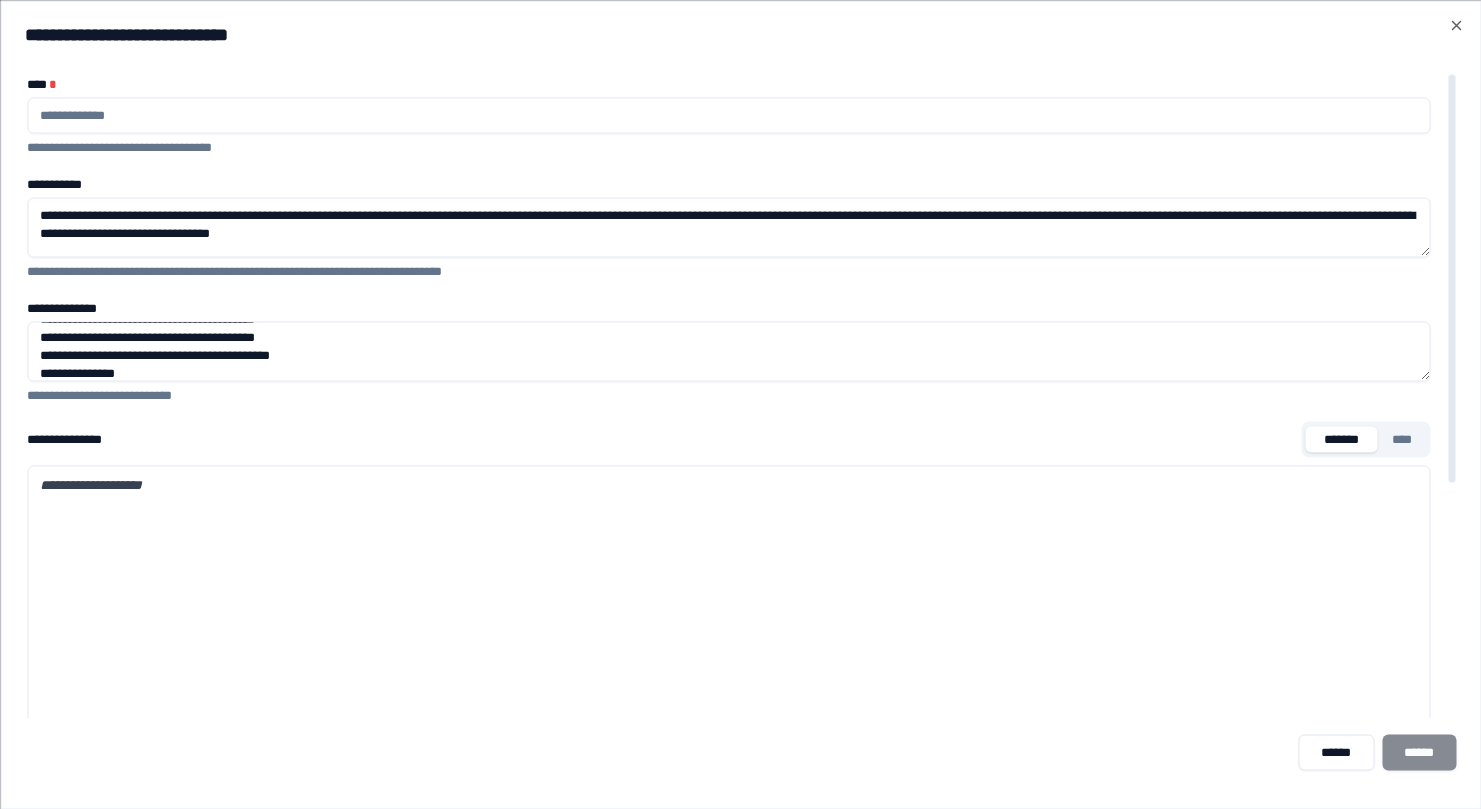 click on "**********" at bounding box center (728, 765) 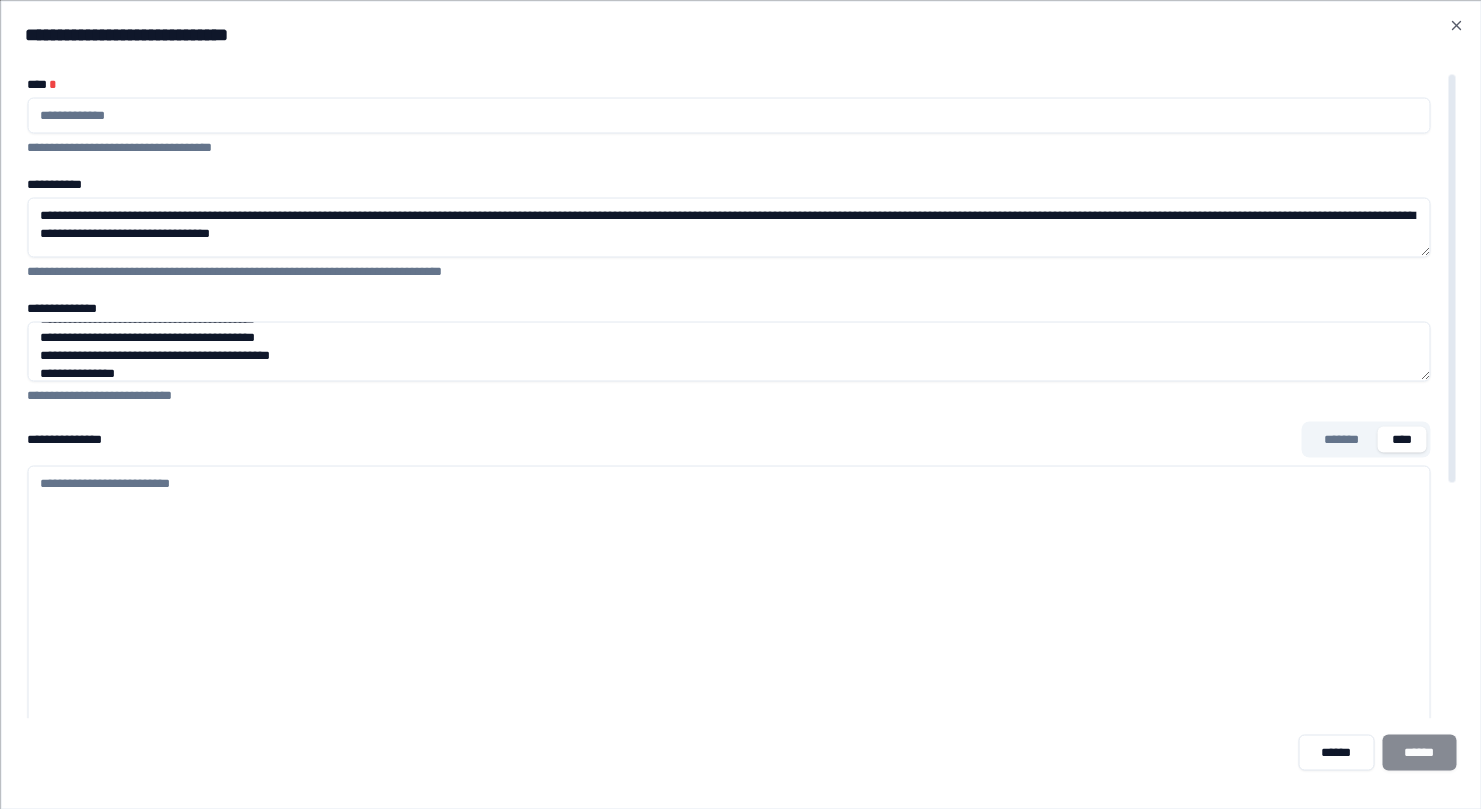 click on "**********" at bounding box center [728, 765] 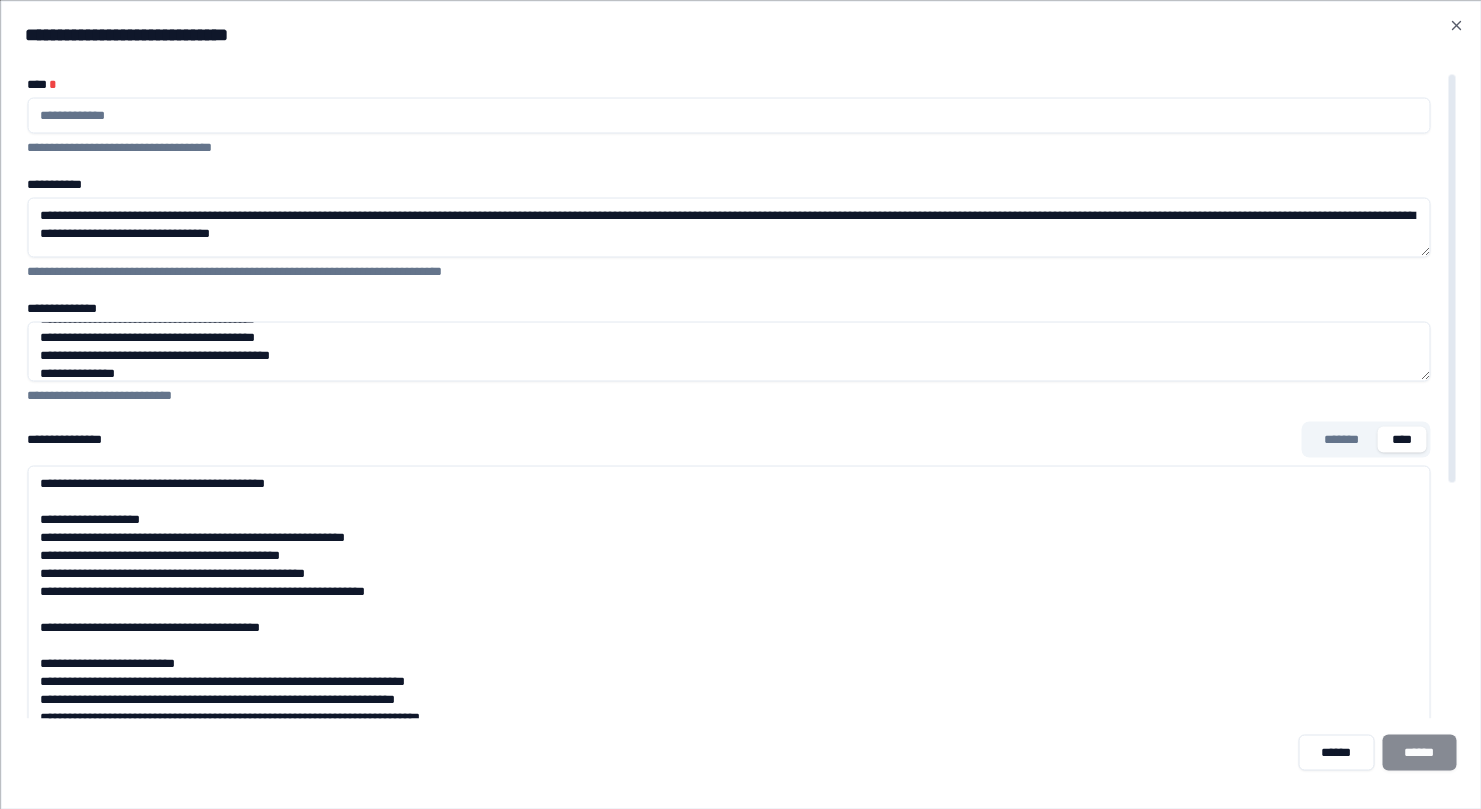 scroll, scrollTop: 276, scrollLeft: 0, axis: vertical 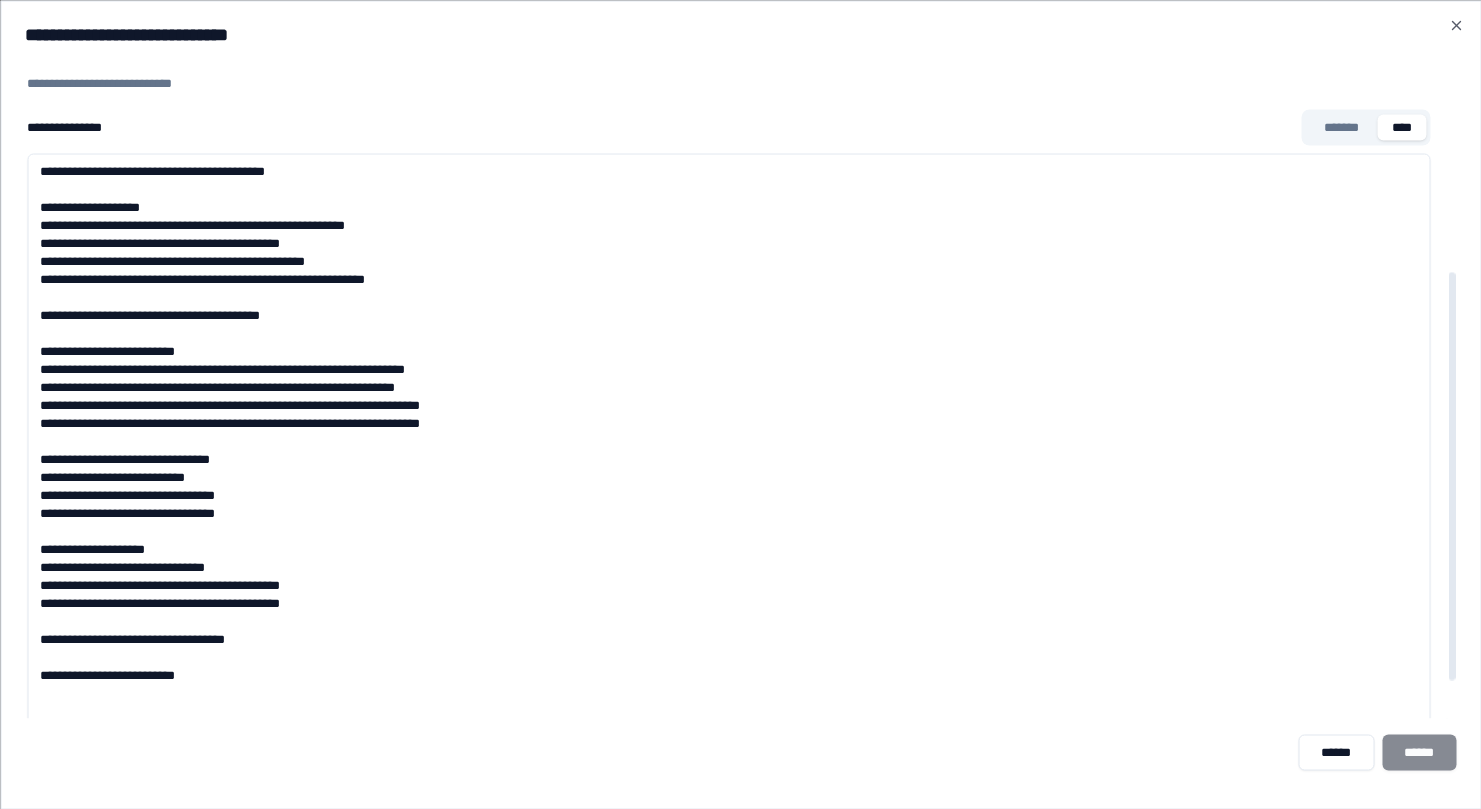 paste on "**********" 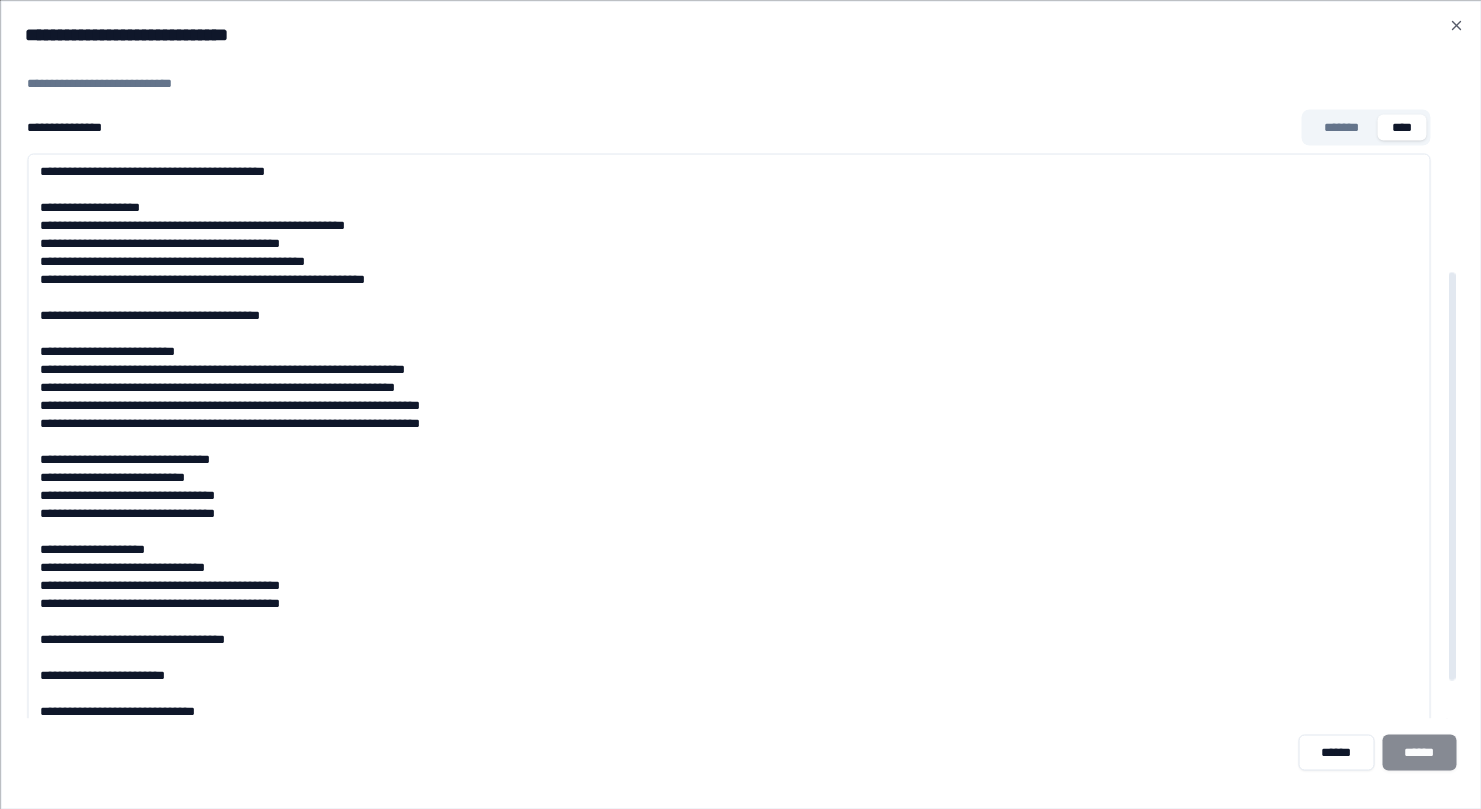 scroll, scrollTop: 722, scrollLeft: 0, axis: vertical 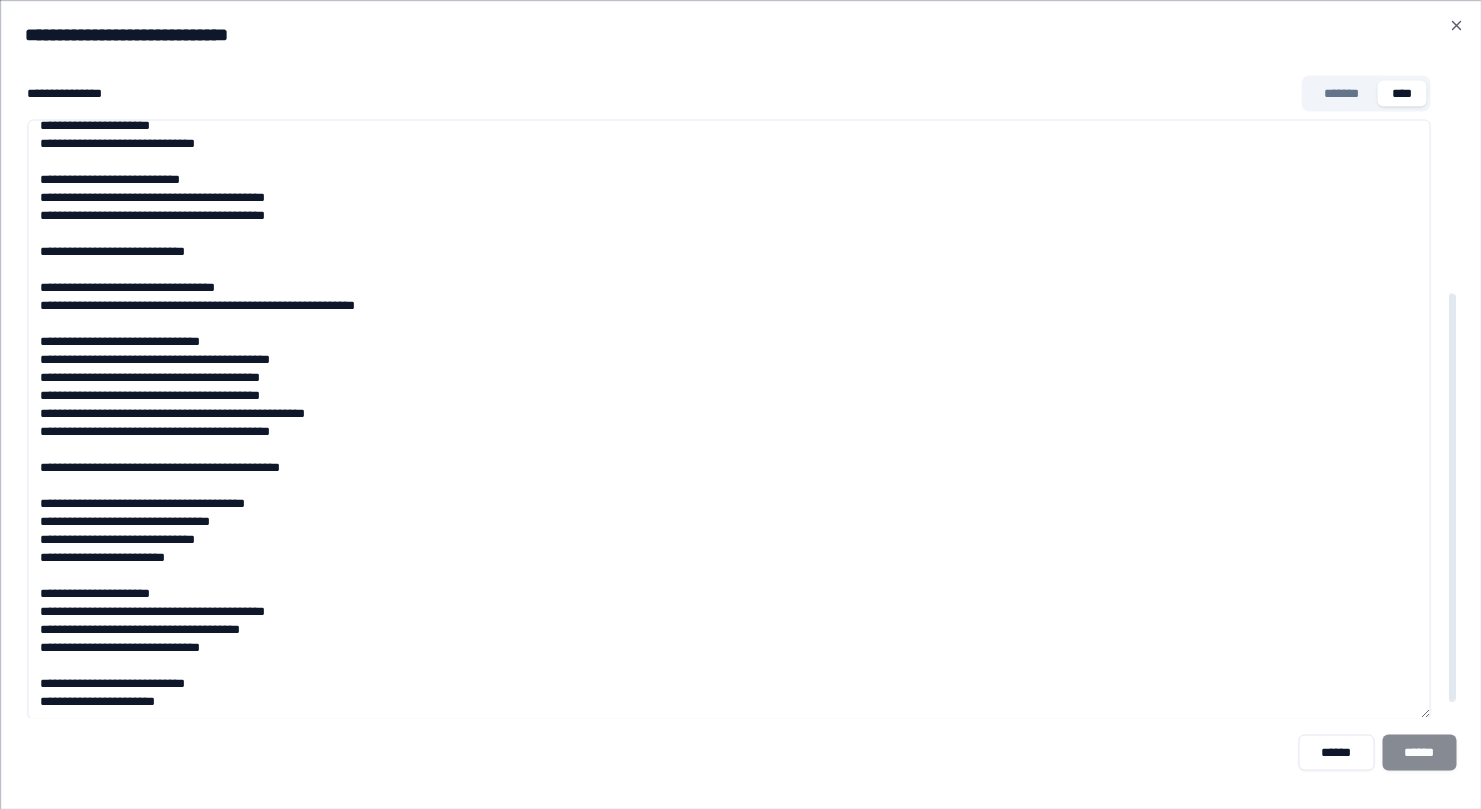 paste on "**********" 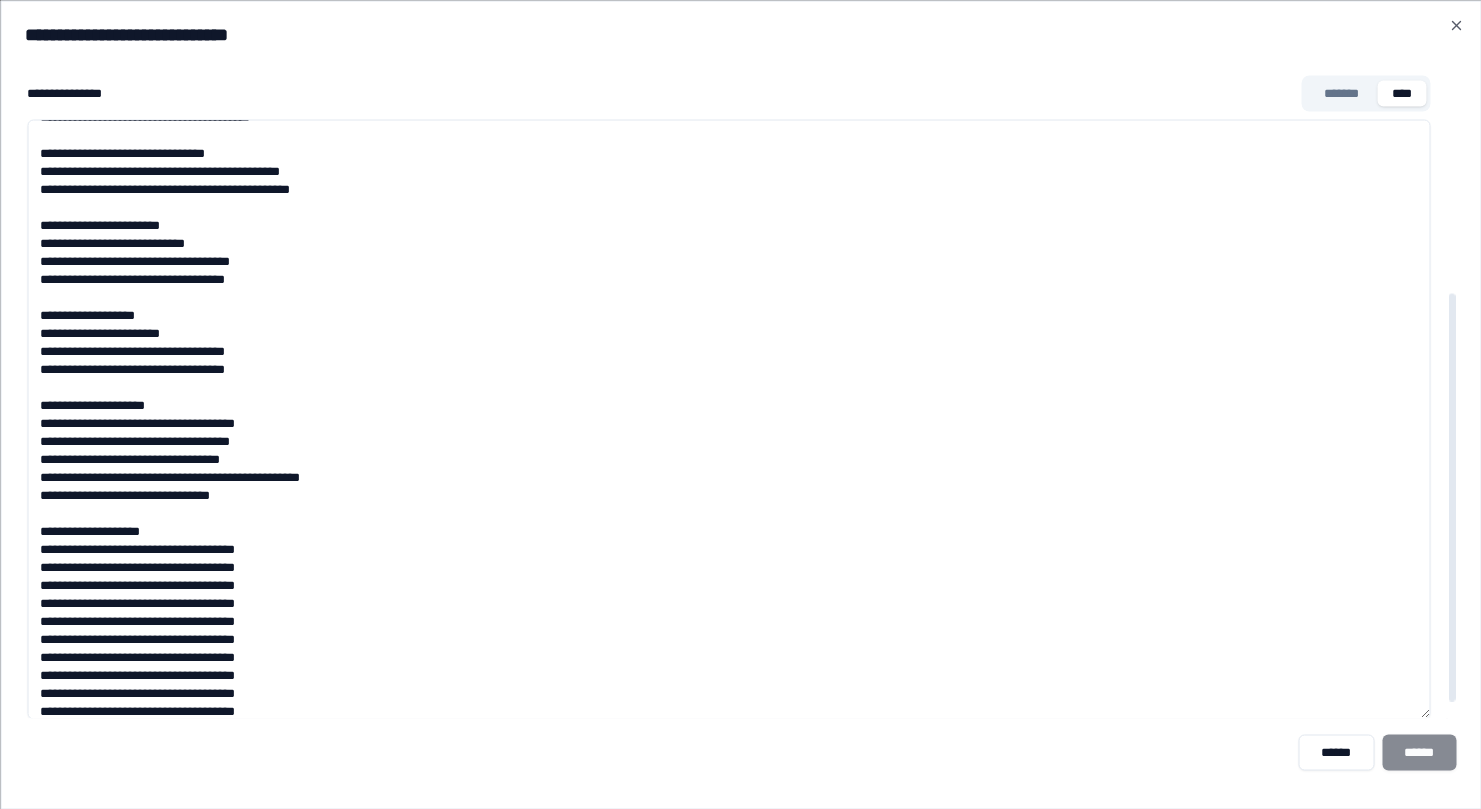 scroll, scrollTop: 3288, scrollLeft: 0, axis: vertical 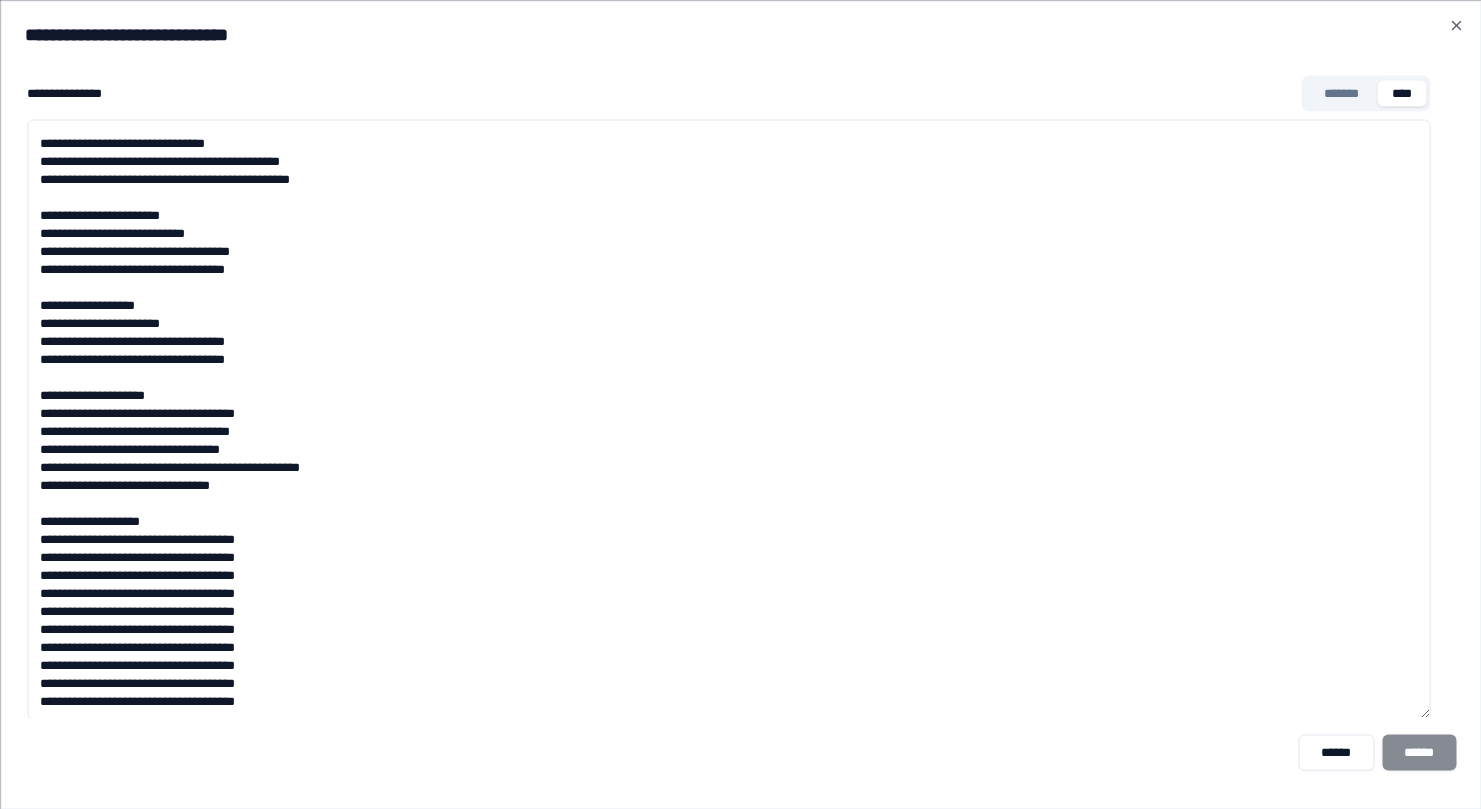 drag, startPoint x: 304, startPoint y: 488, endPoint x: 12, endPoint y: 386, distance: 309.30243 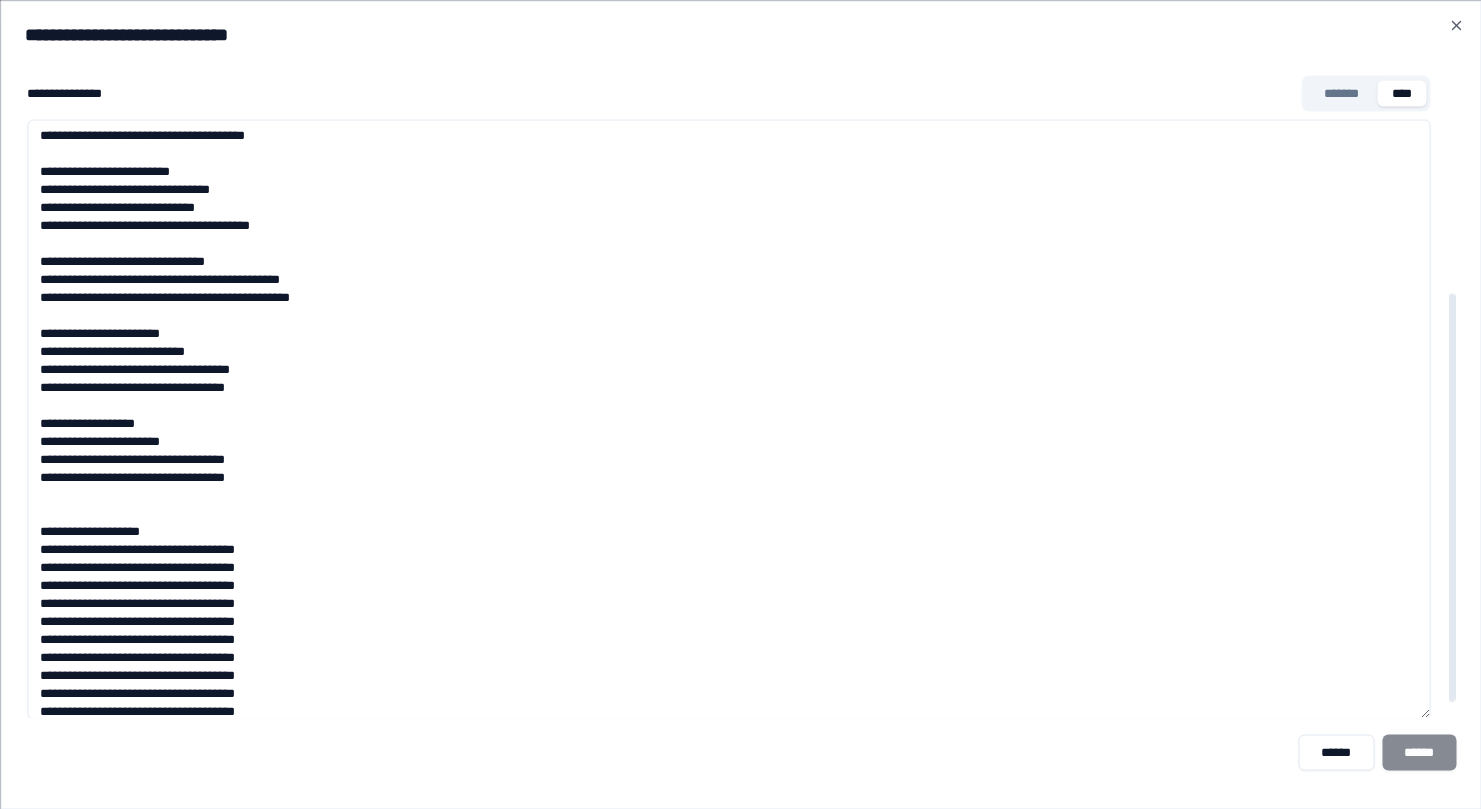 scroll, scrollTop: 3180, scrollLeft: 0, axis: vertical 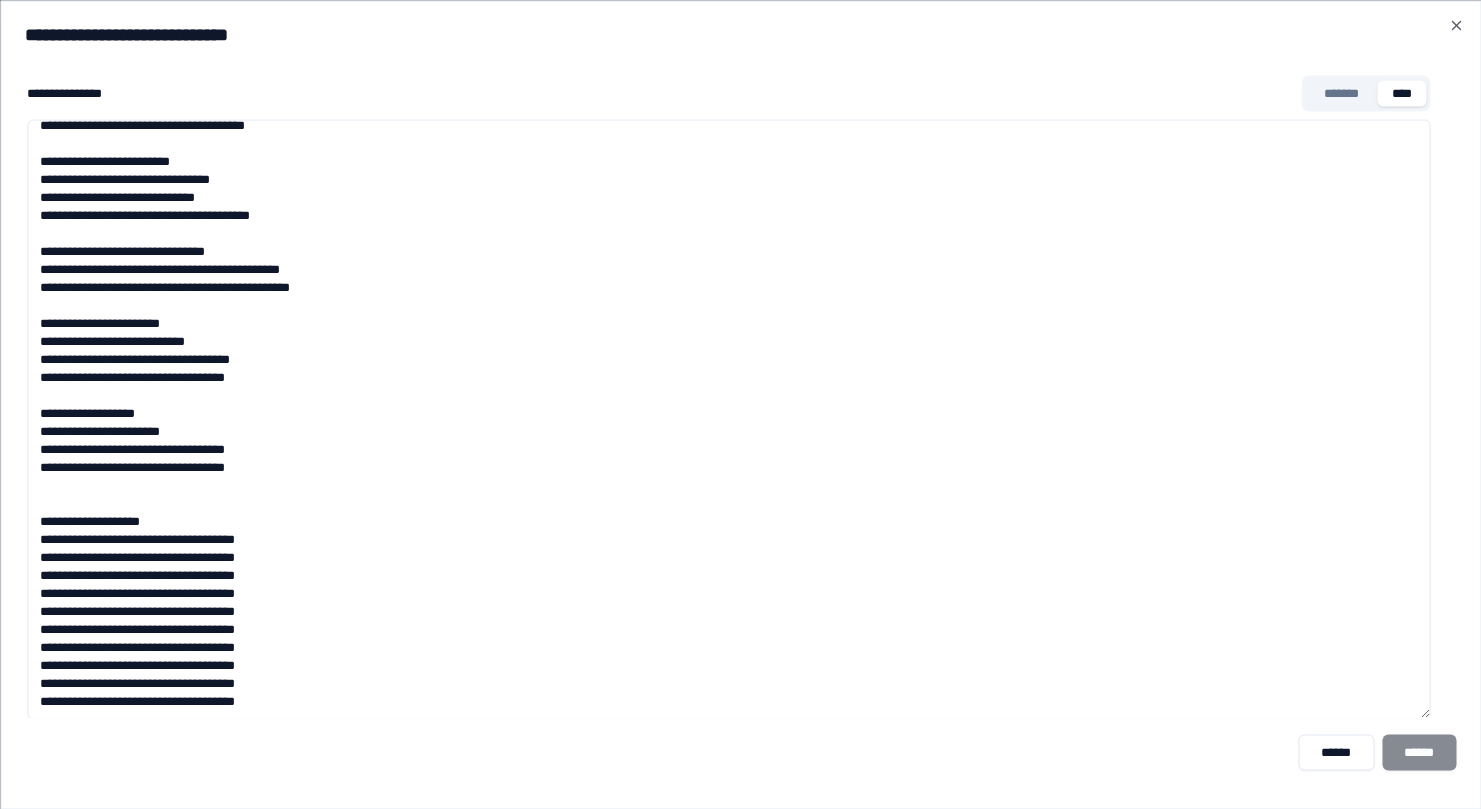click on "****** ******" at bounding box center (740, 752) 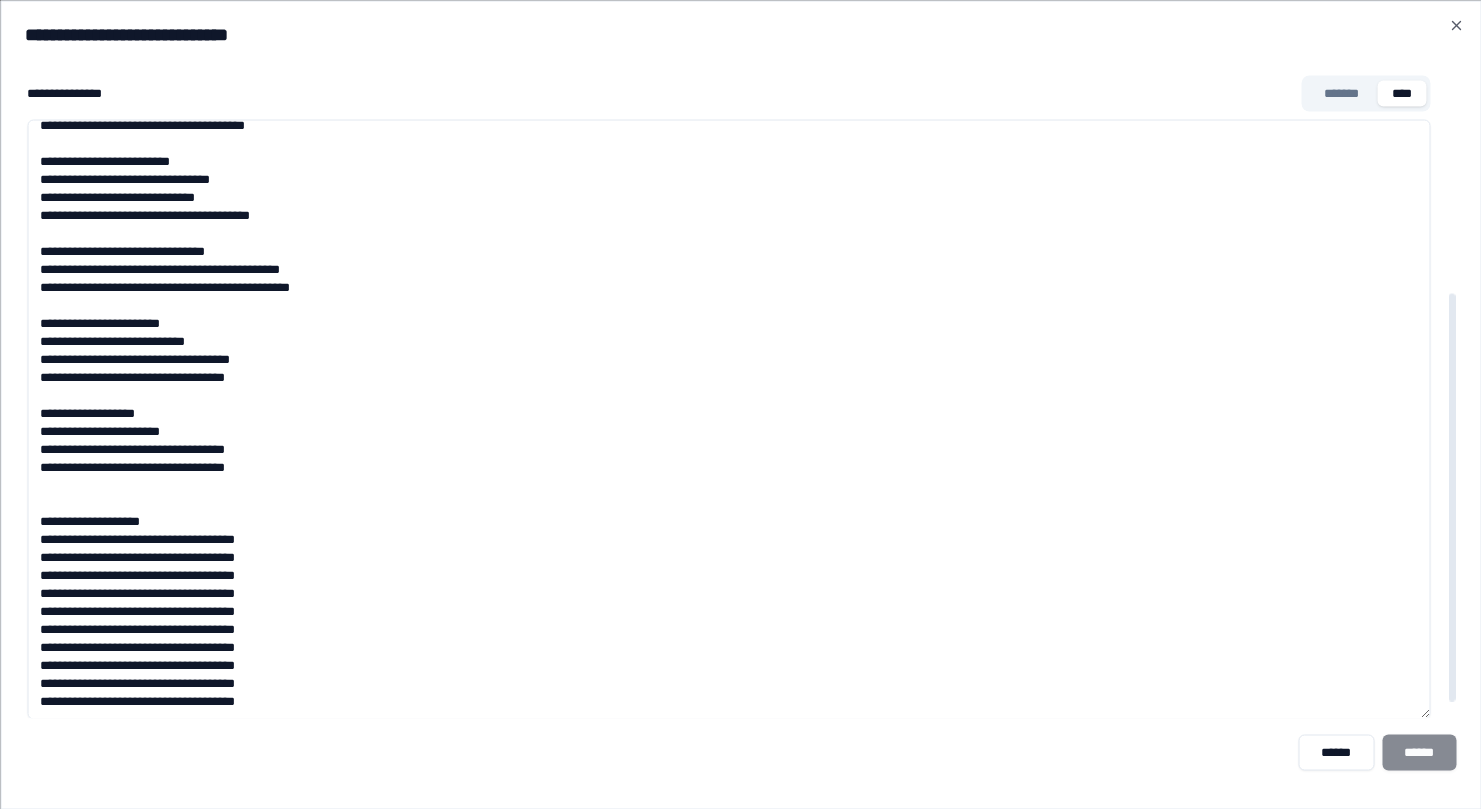 click on "**********" at bounding box center (728, 419) 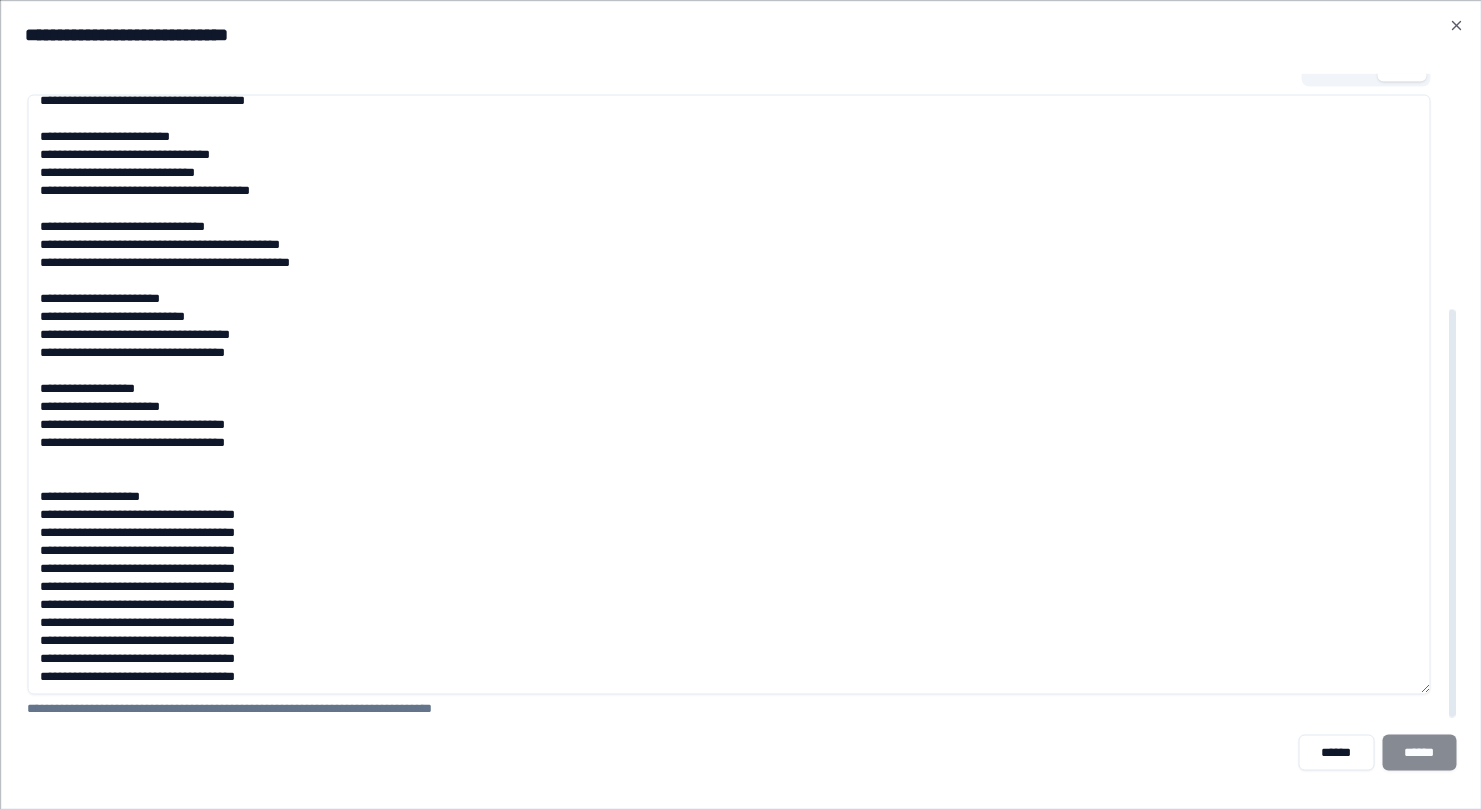 click on "**********" at bounding box center [728, 394] 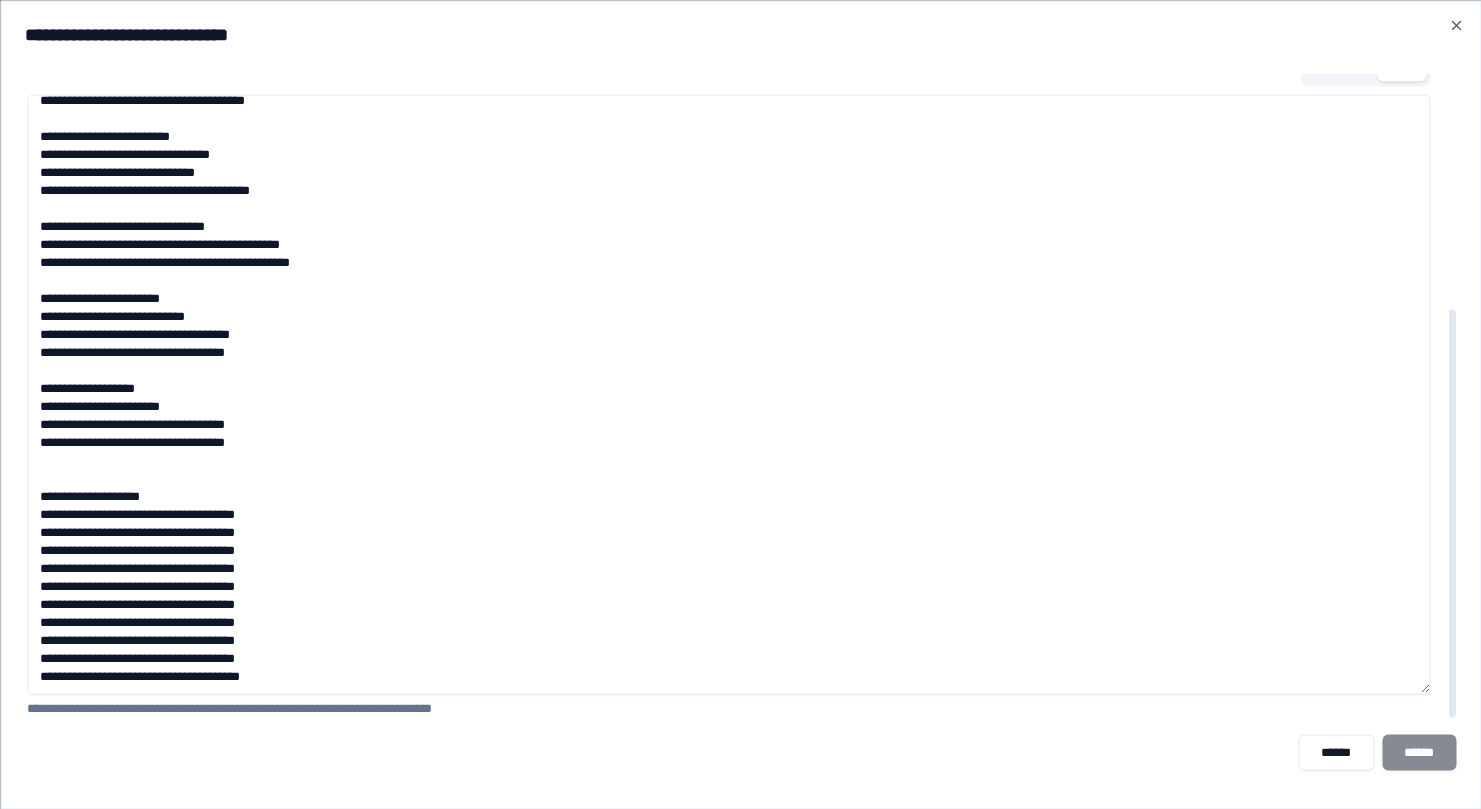scroll, scrollTop: 3079, scrollLeft: 0, axis: vertical 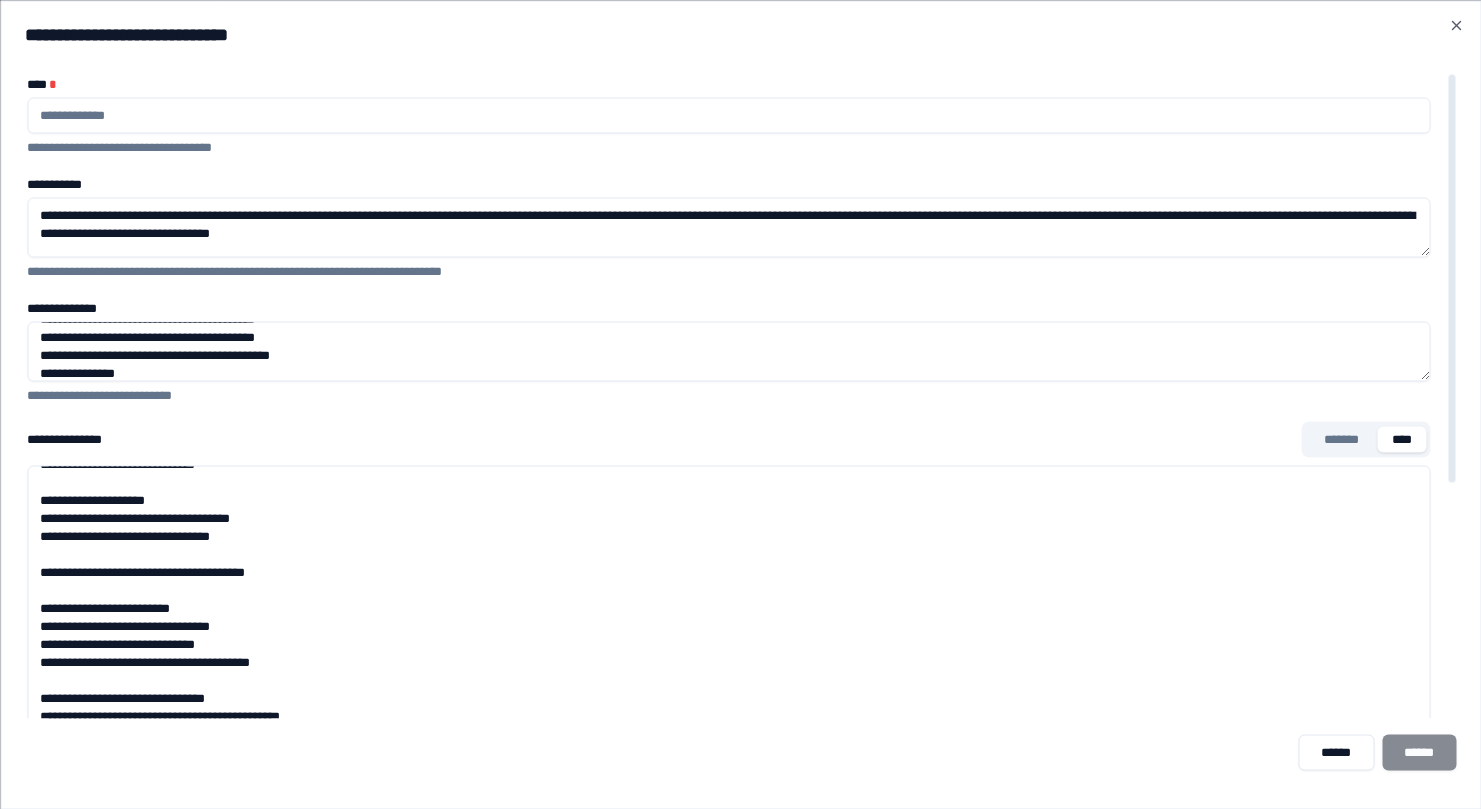 type on "**********" 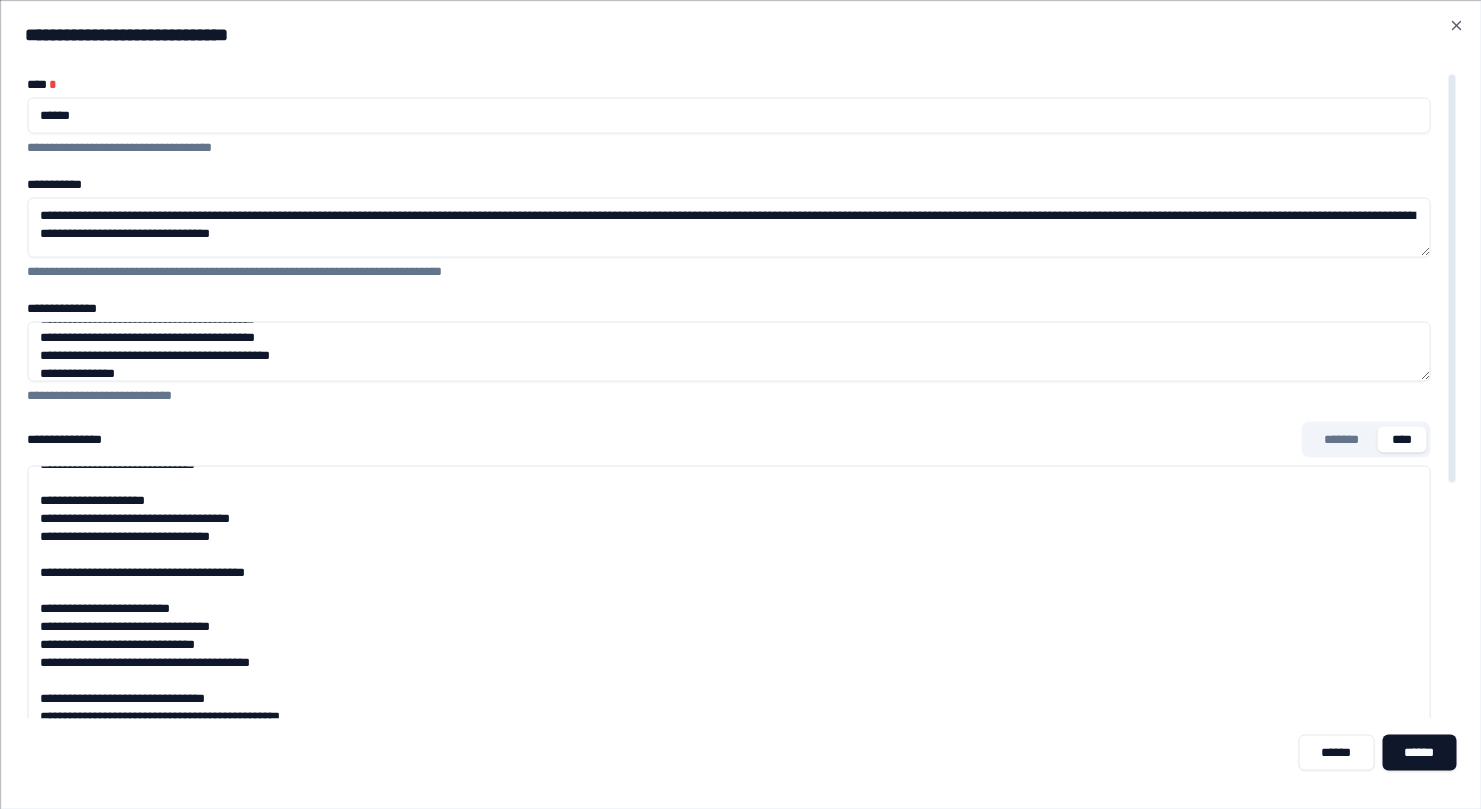 click on "******" at bounding box center [728, 115] 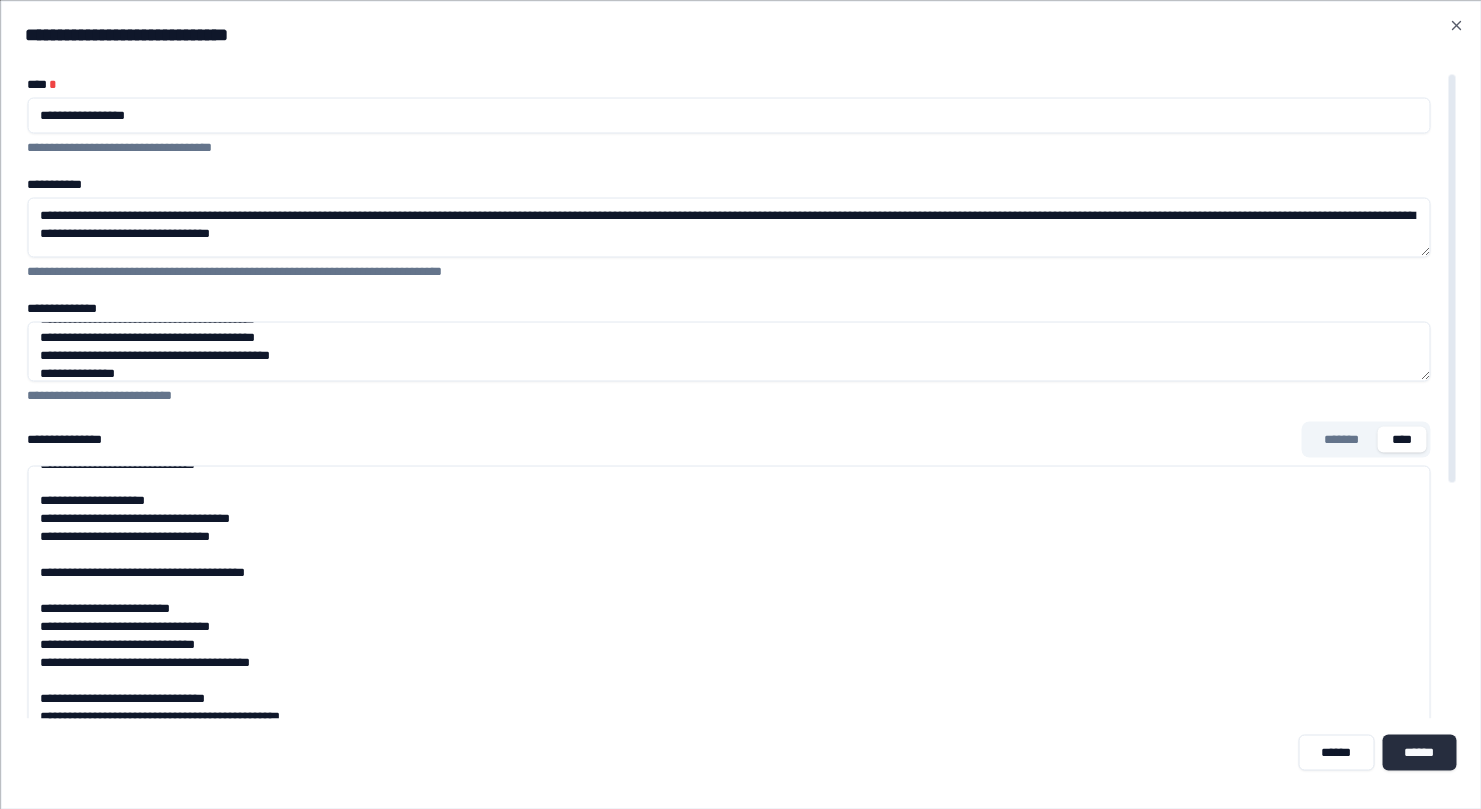 click on "******" at bounding box center [1419, 752] 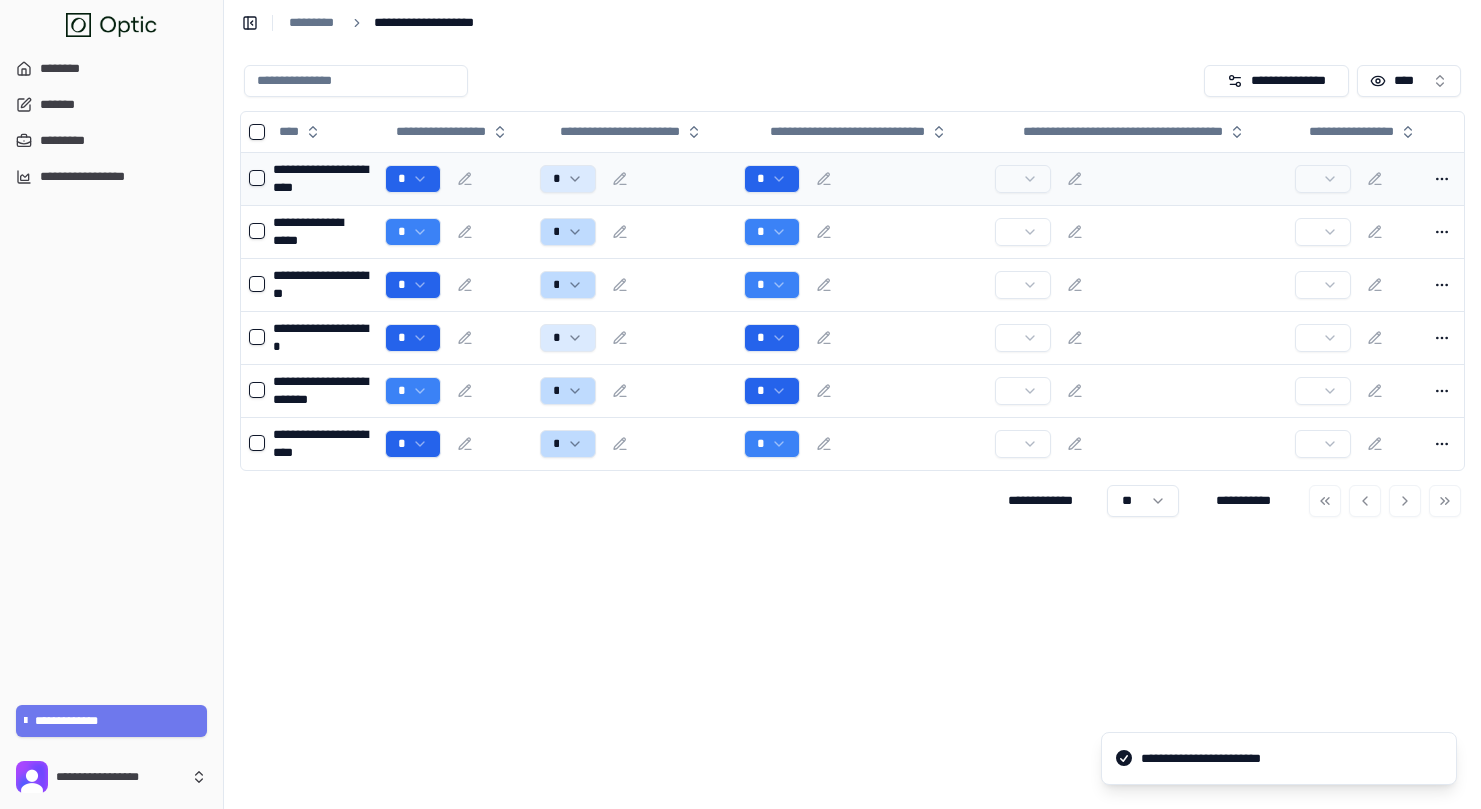 click at bounding box center [1366, 179] 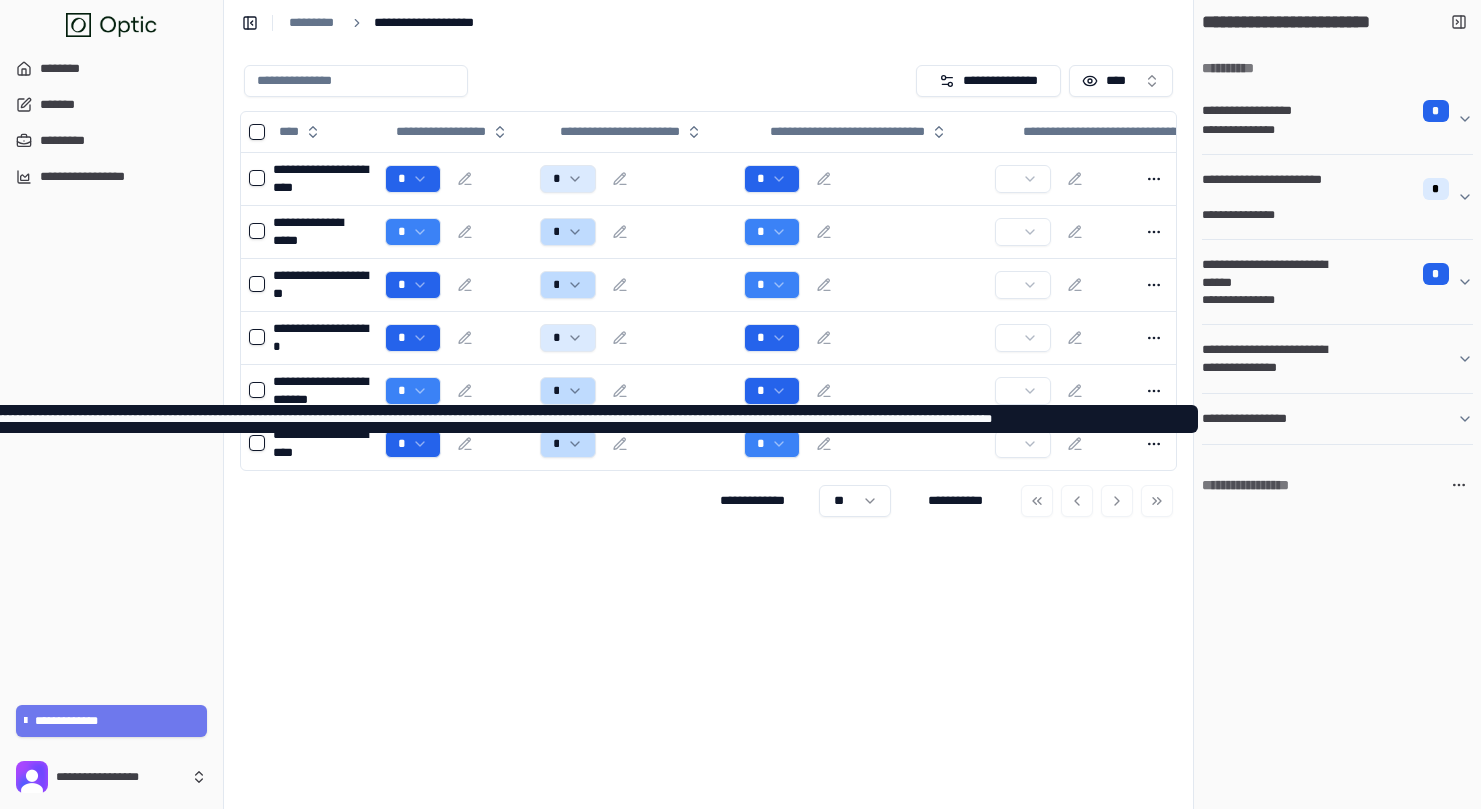 click on "**********" at bounding box center [1337, 419] 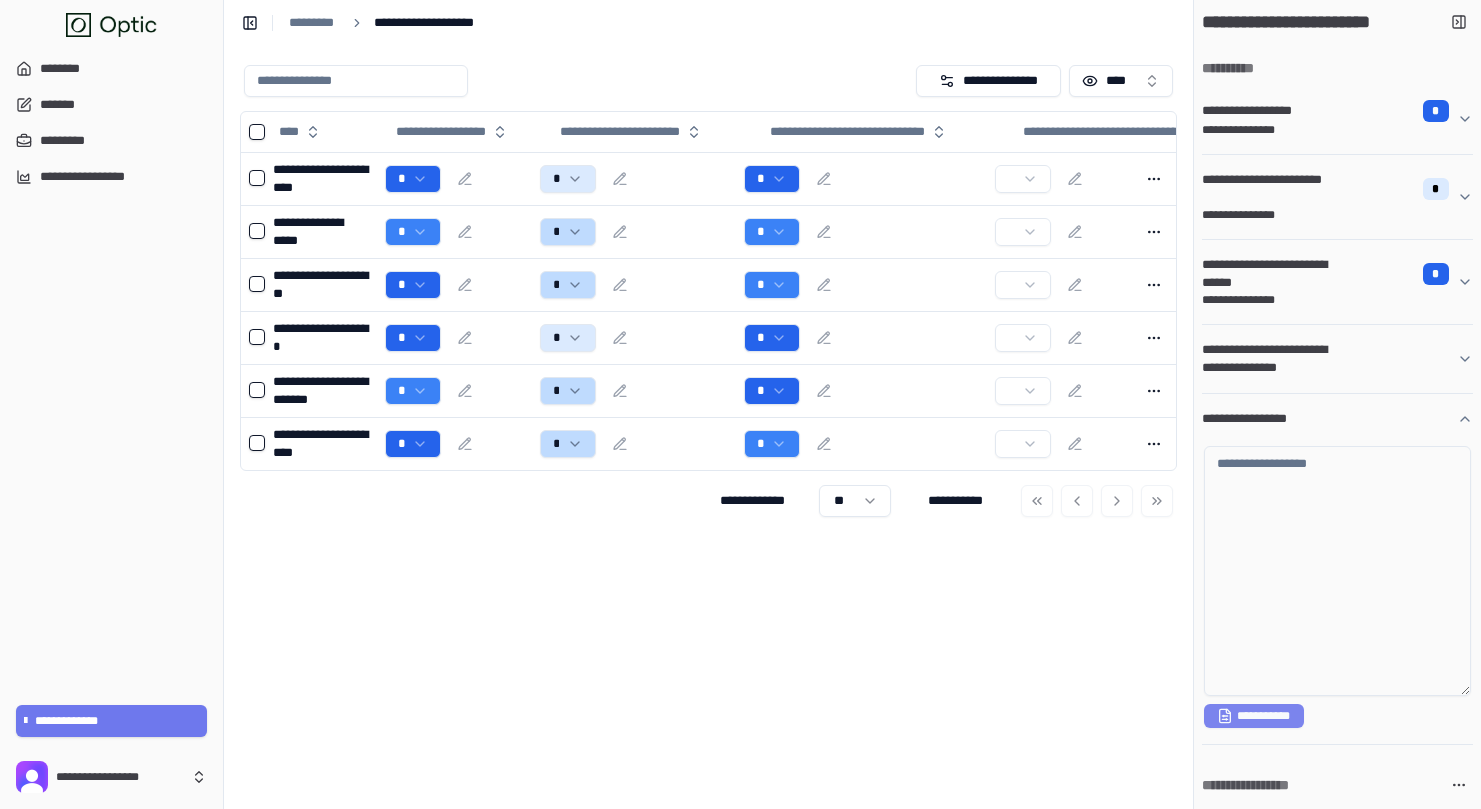 click on "**********" at bounding box center [1254, 716] 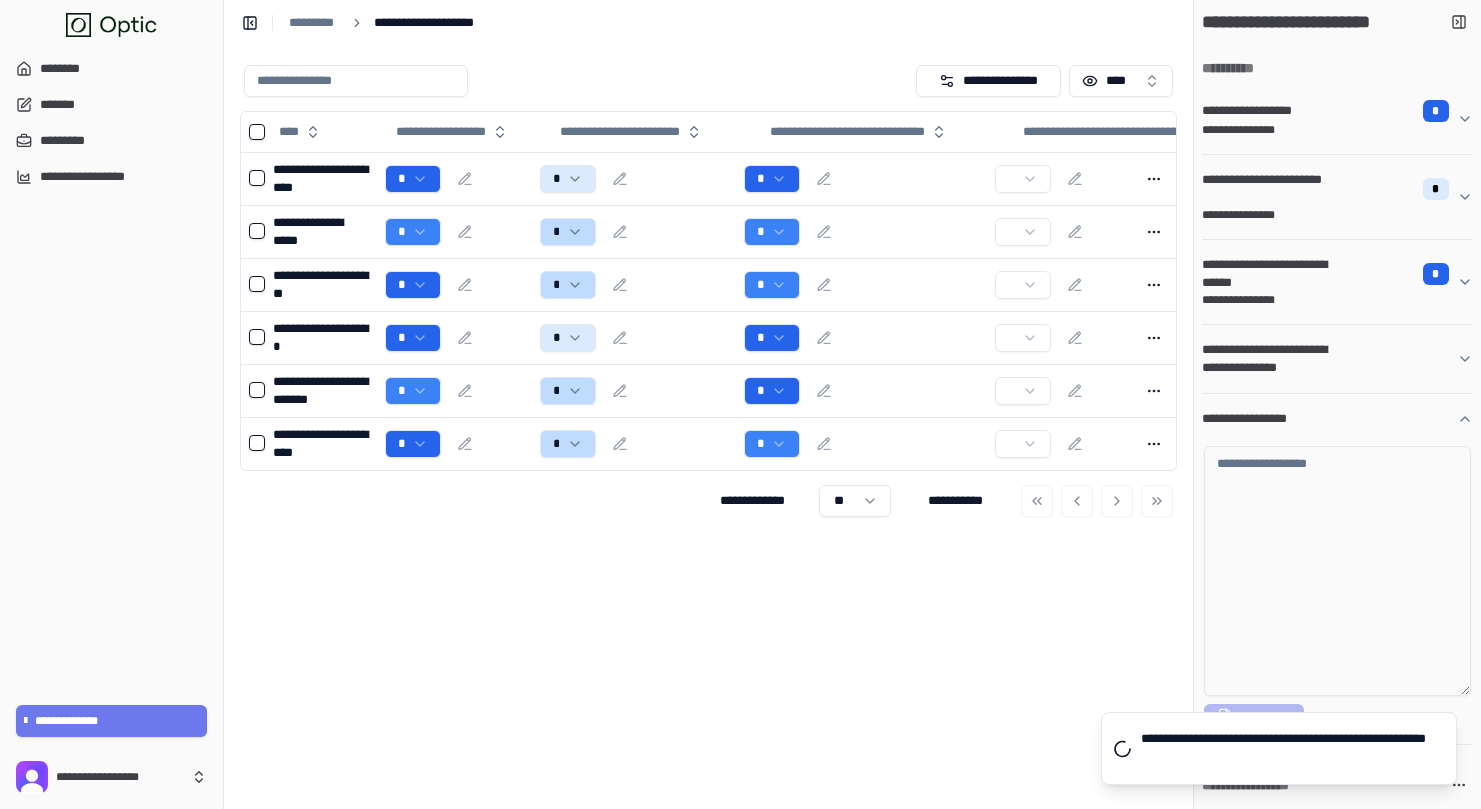 click on "**********" at bounding box center (1337, 419) 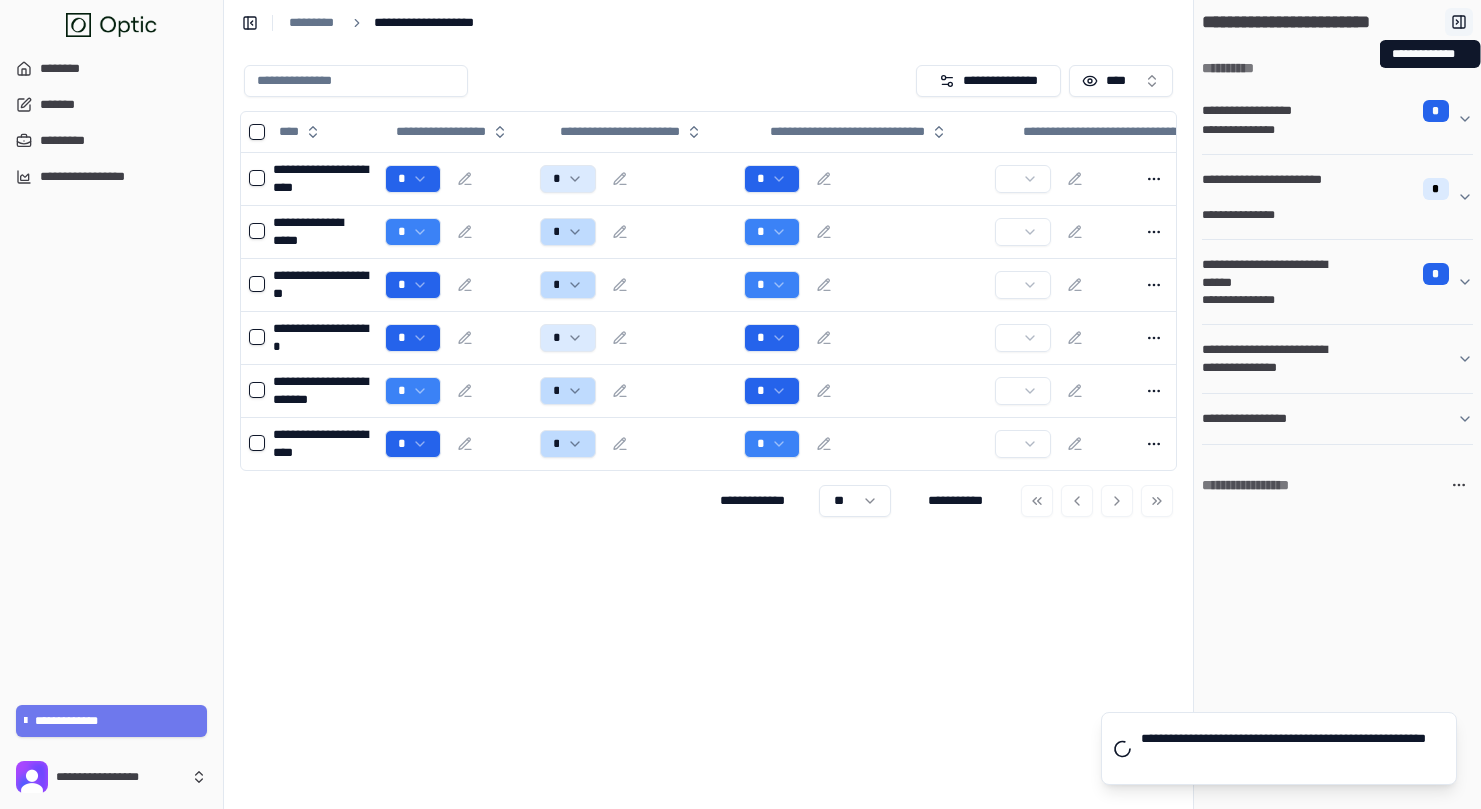 click at bounding box center [1459, 22] 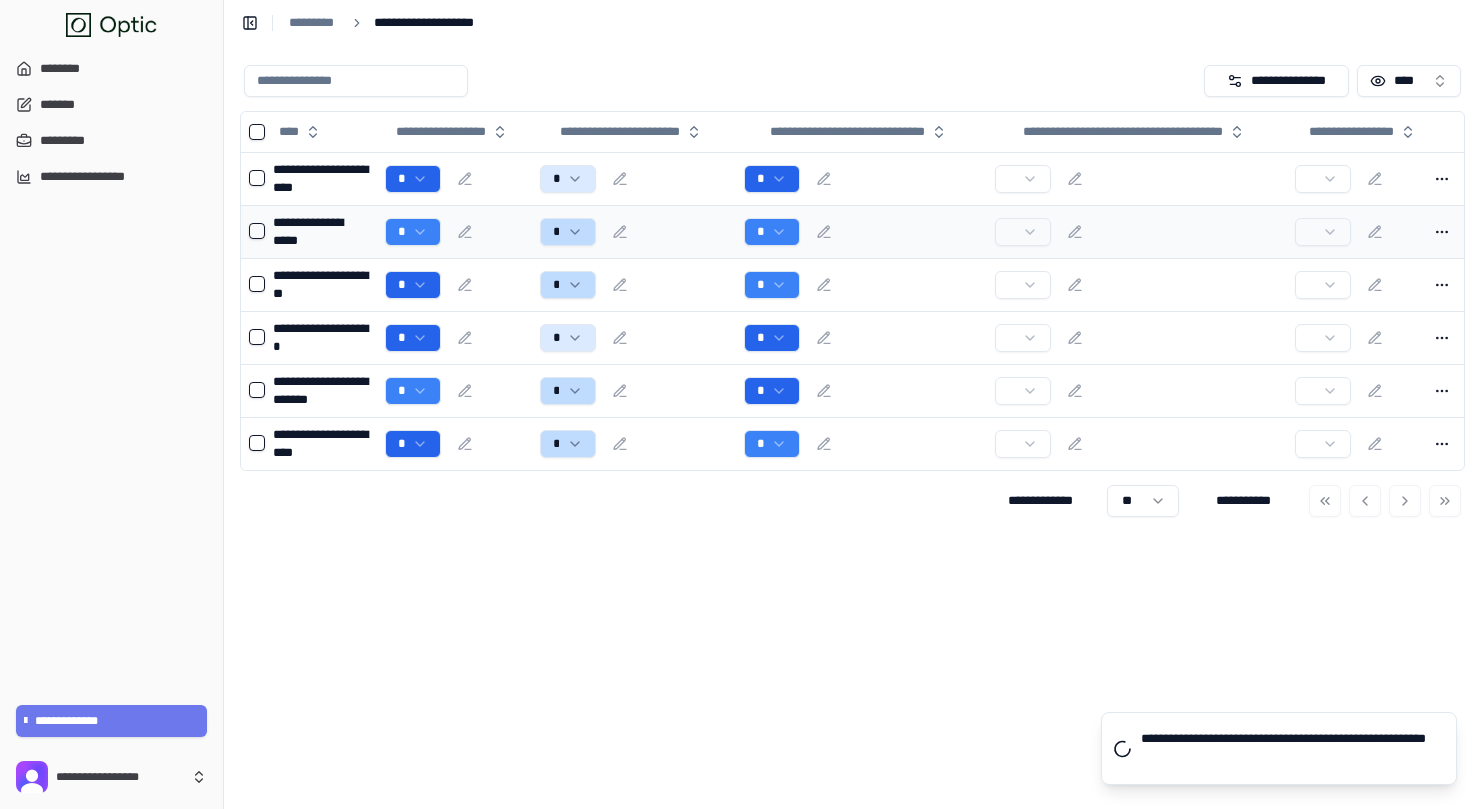 click at bounding box center [1366, 232] 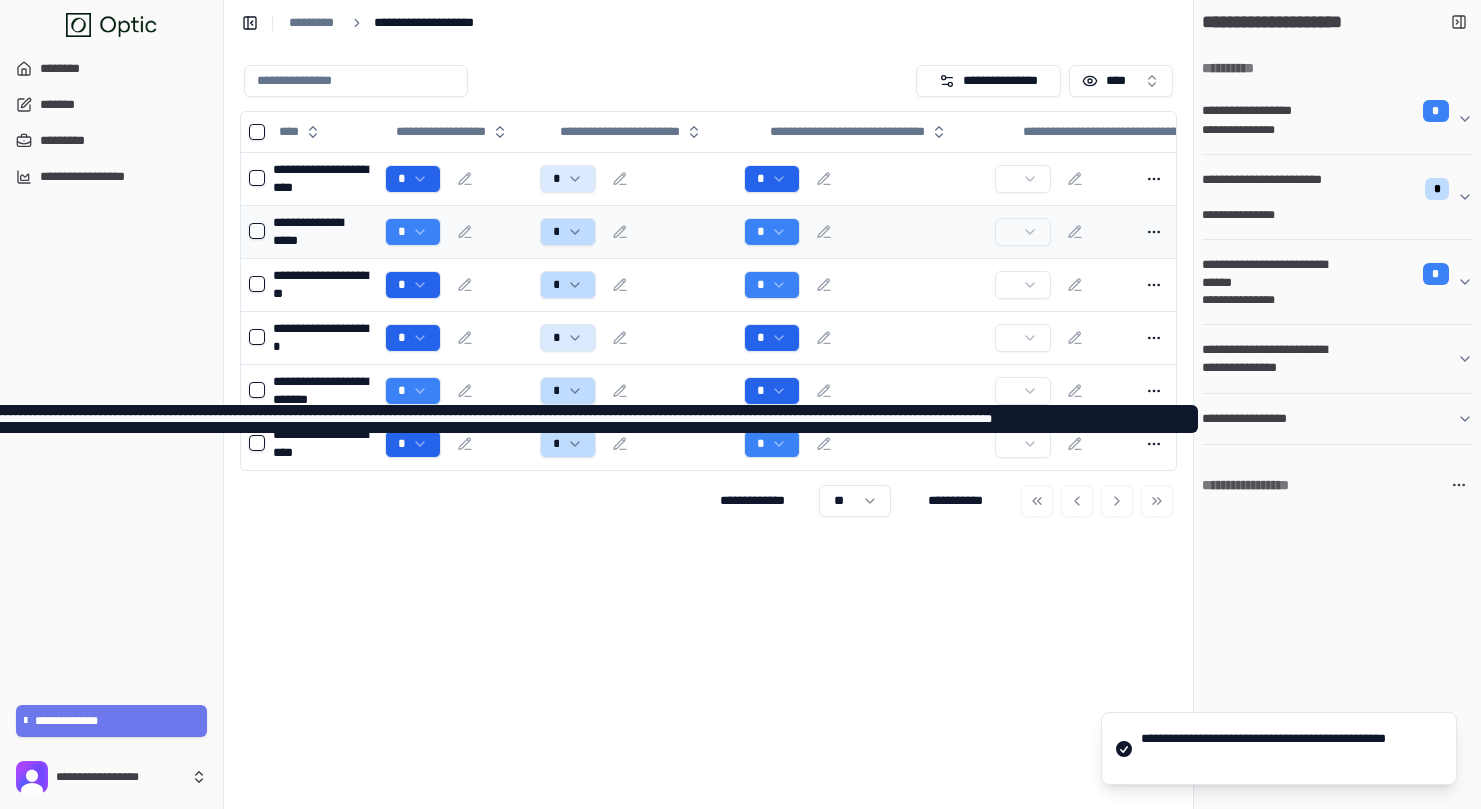 click on "**********" at bounding box center [1329, 419] 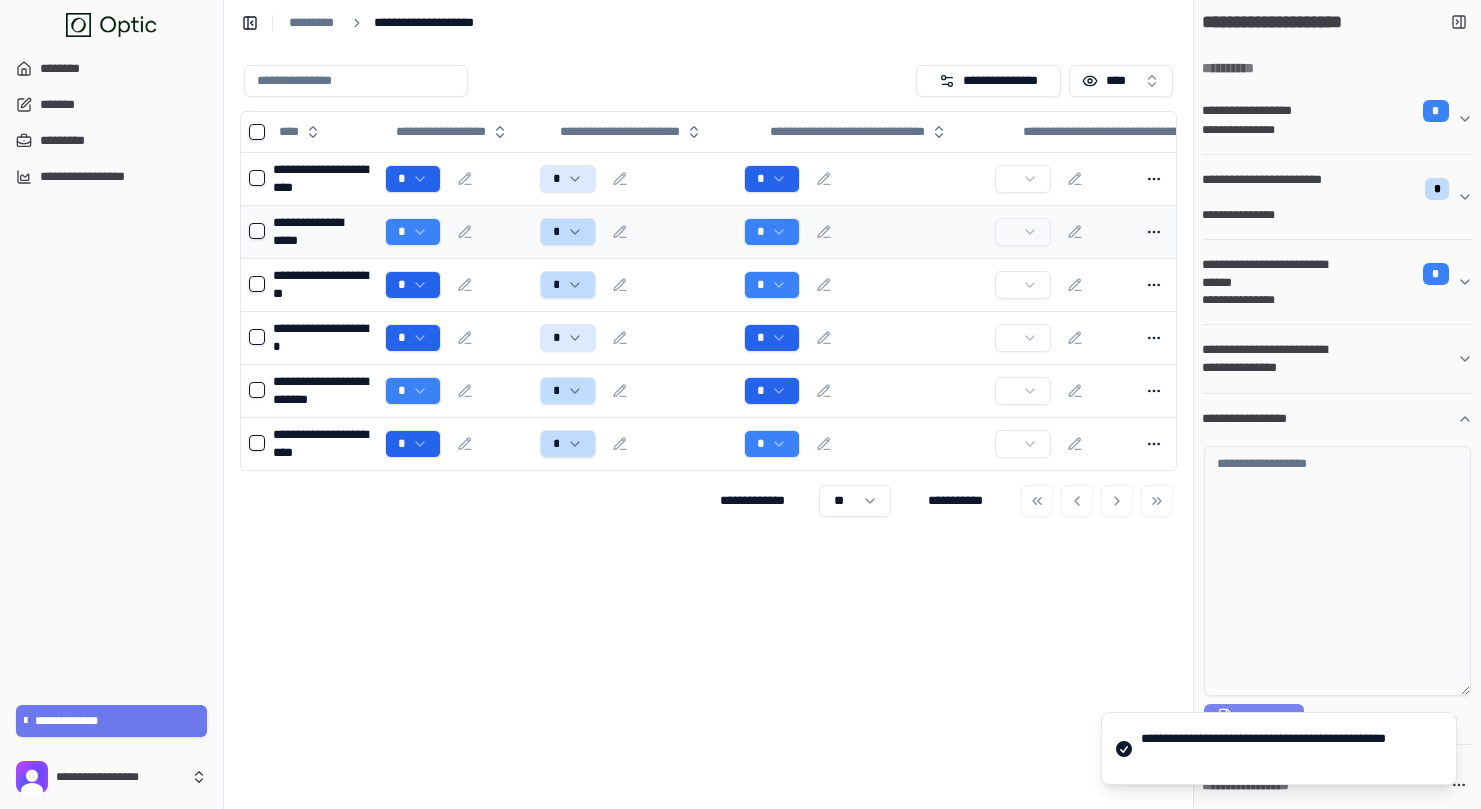 click on "**********" at bounding box center [1254, 716] 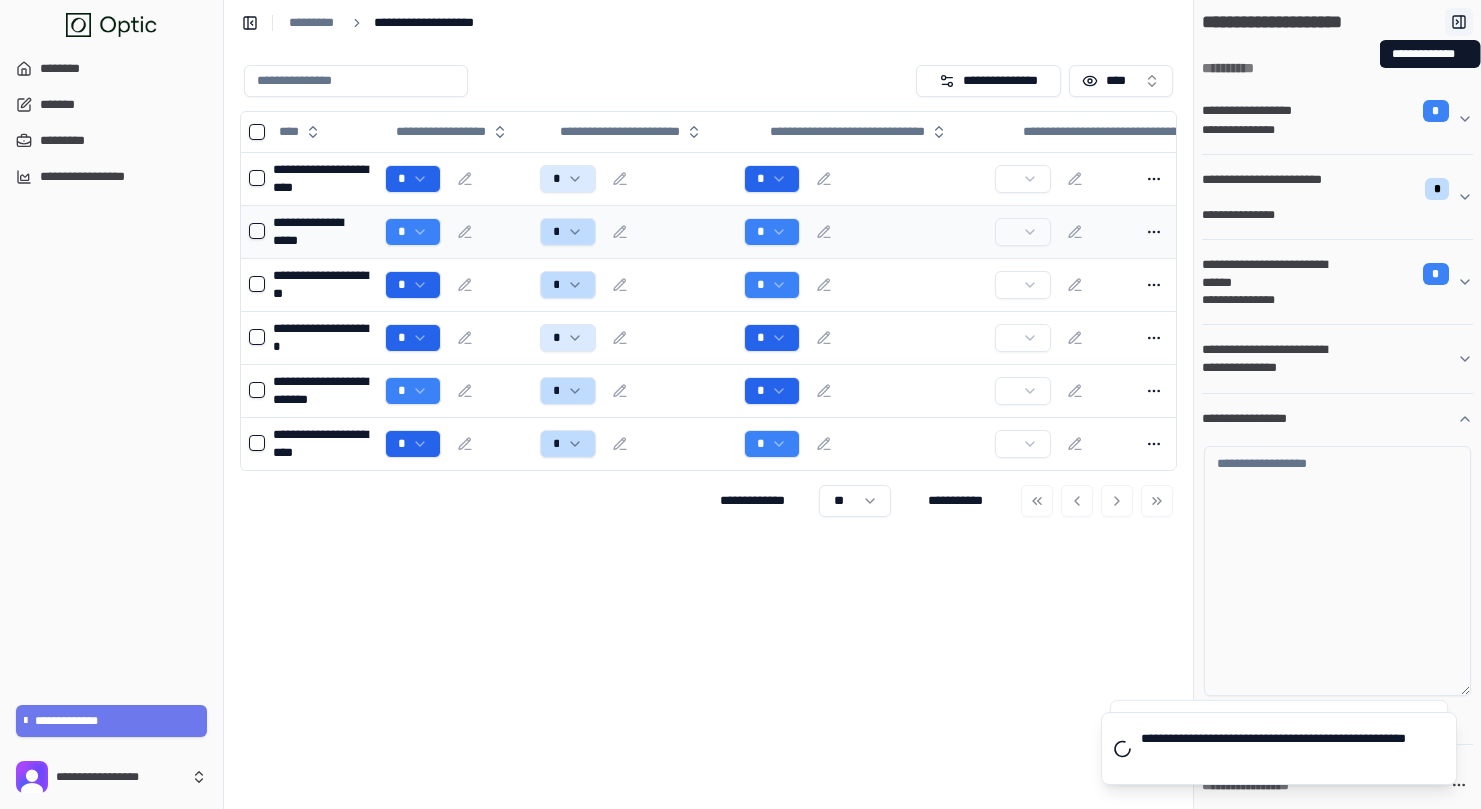 click at bounding box center (1459, 22) 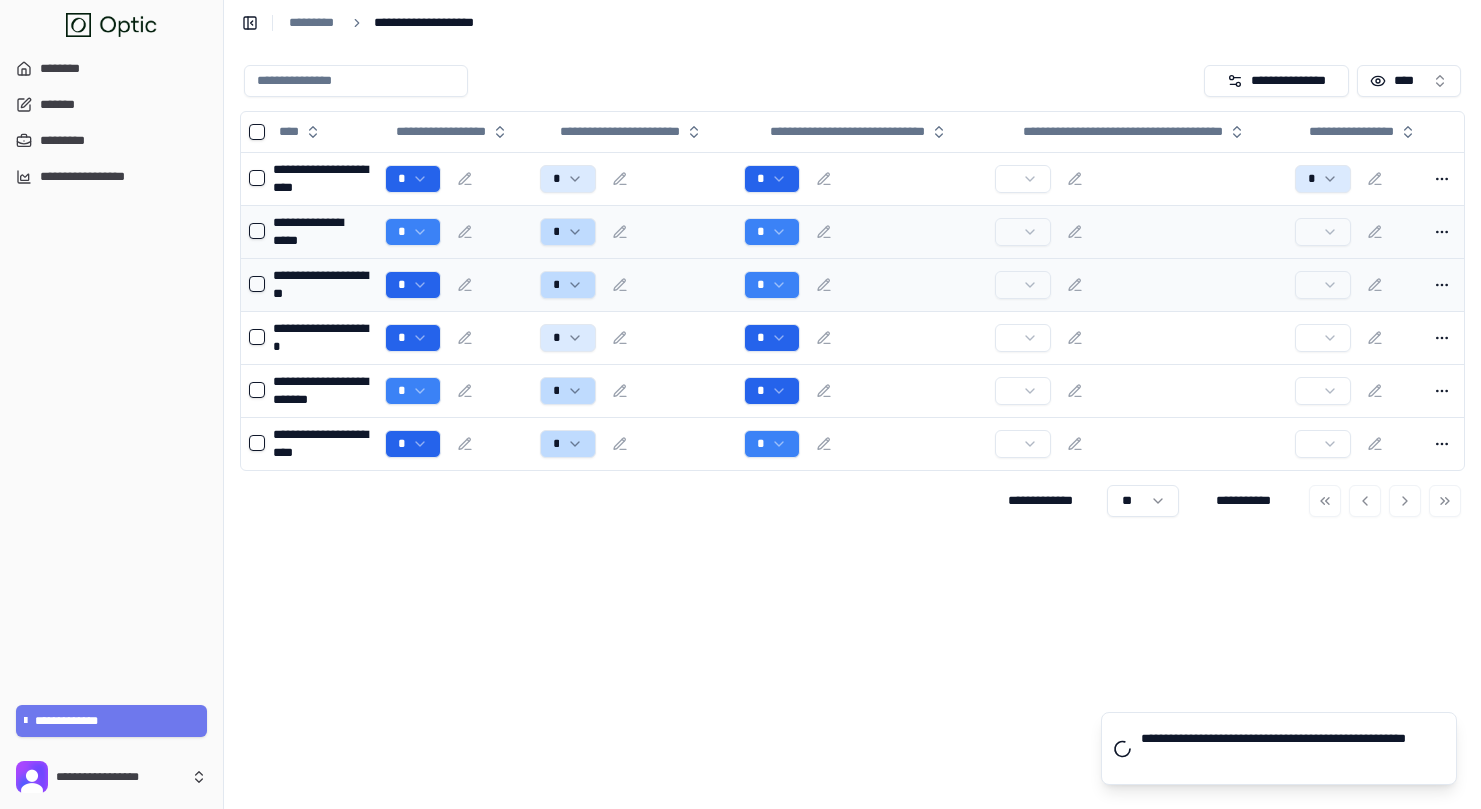 click at bounding box center [1366, 285] 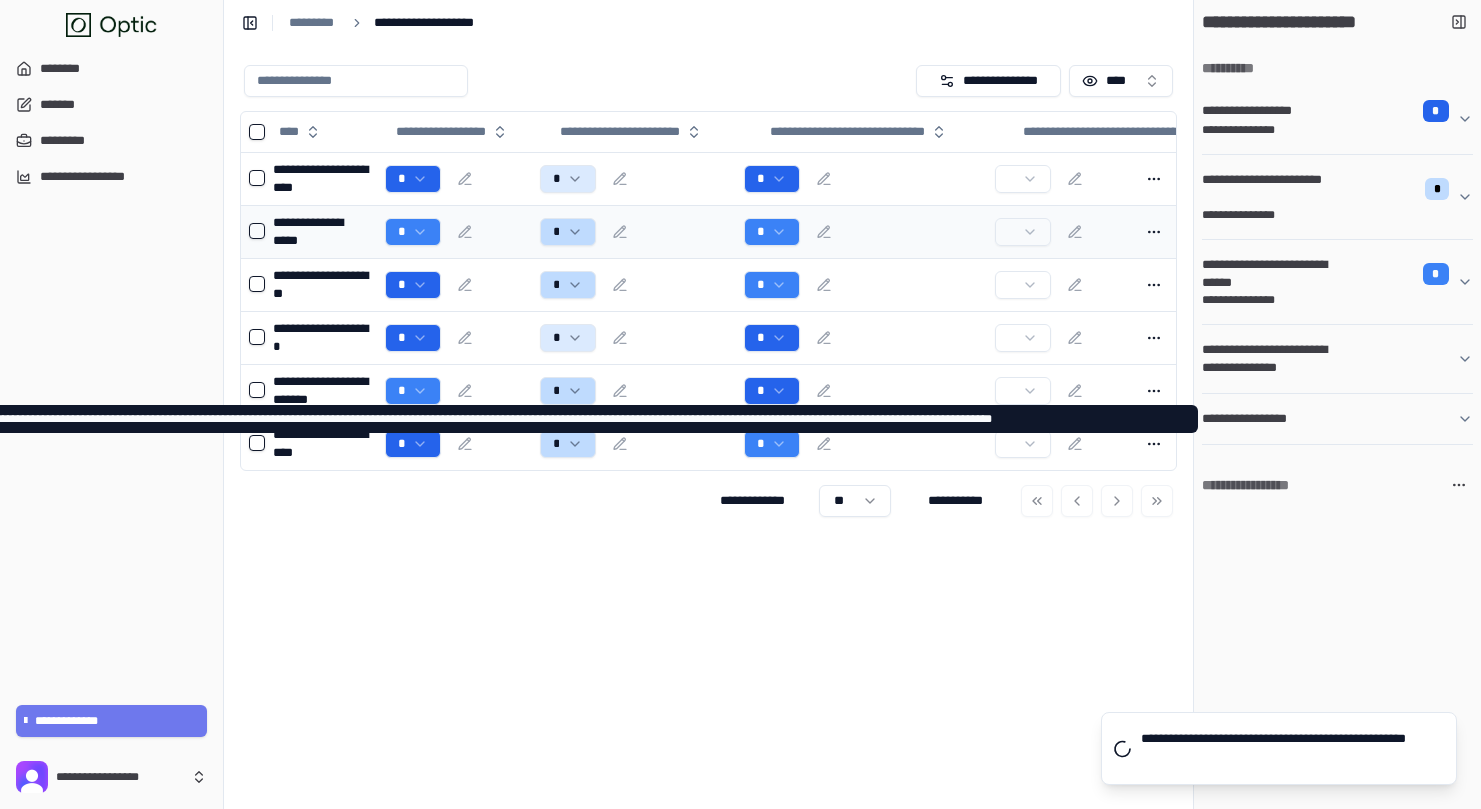 click on "**********" at bounding box center (1329, 419) 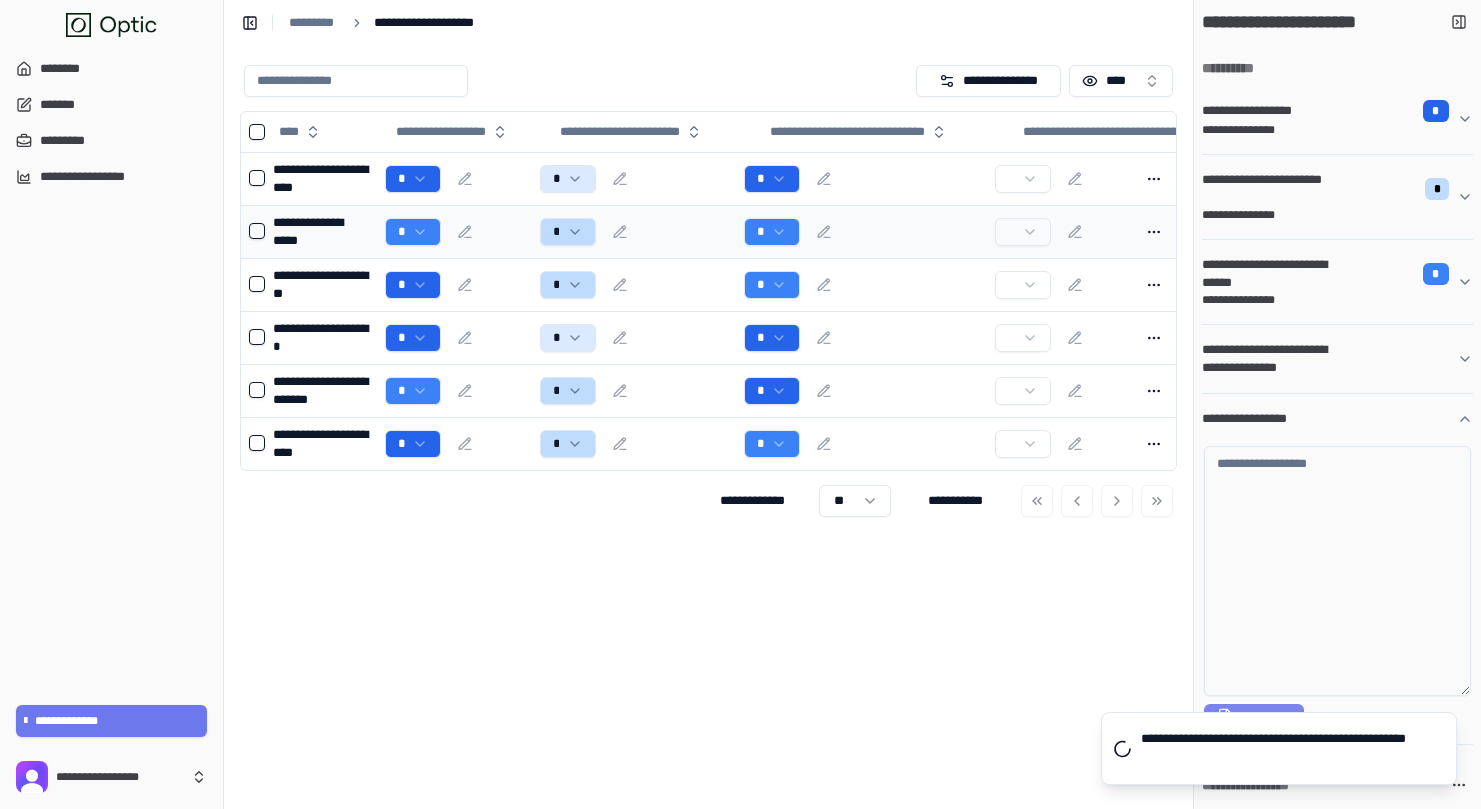 click on "**********" at bounding box center [1254, 716] 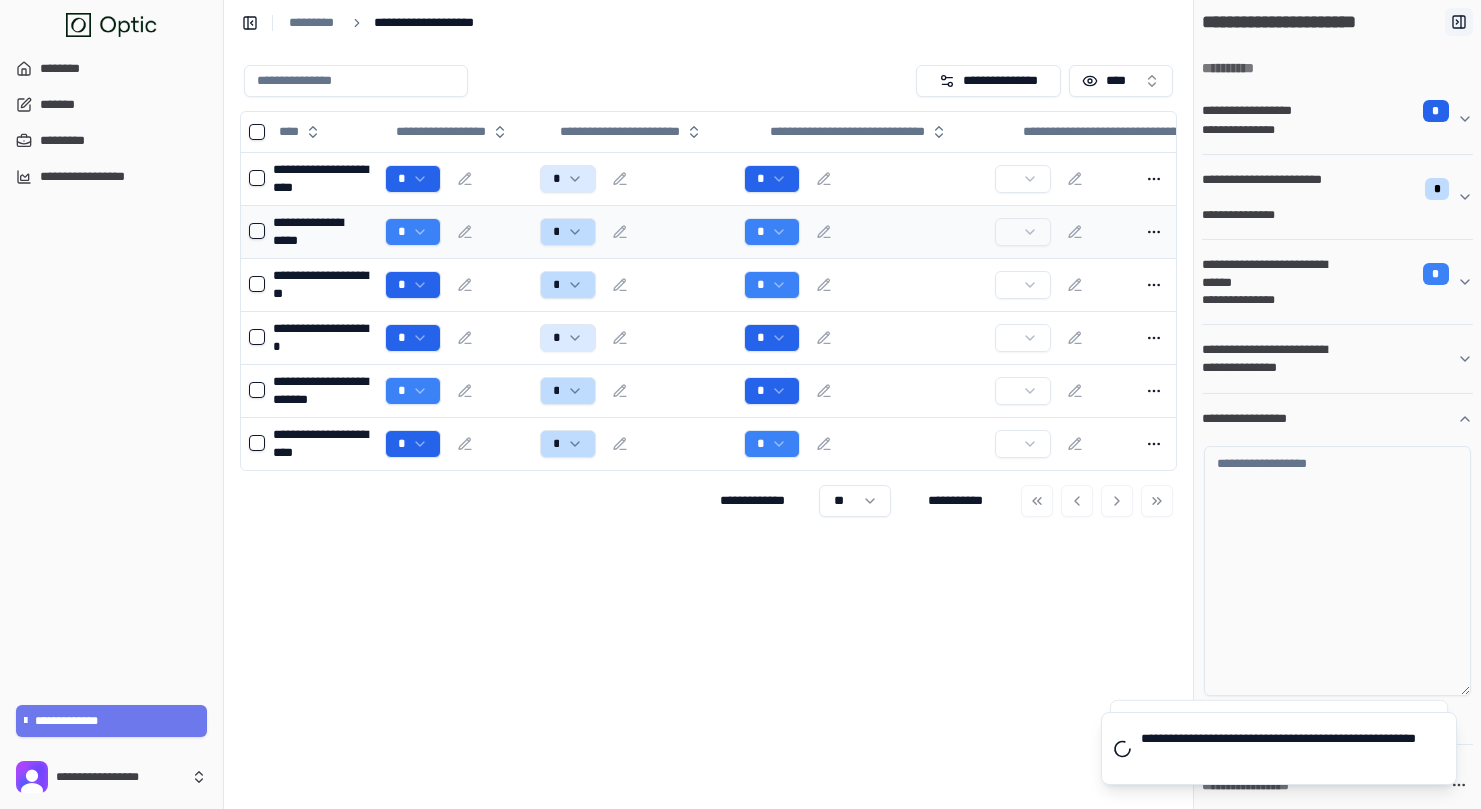 click at bounding box center [1459, 22] 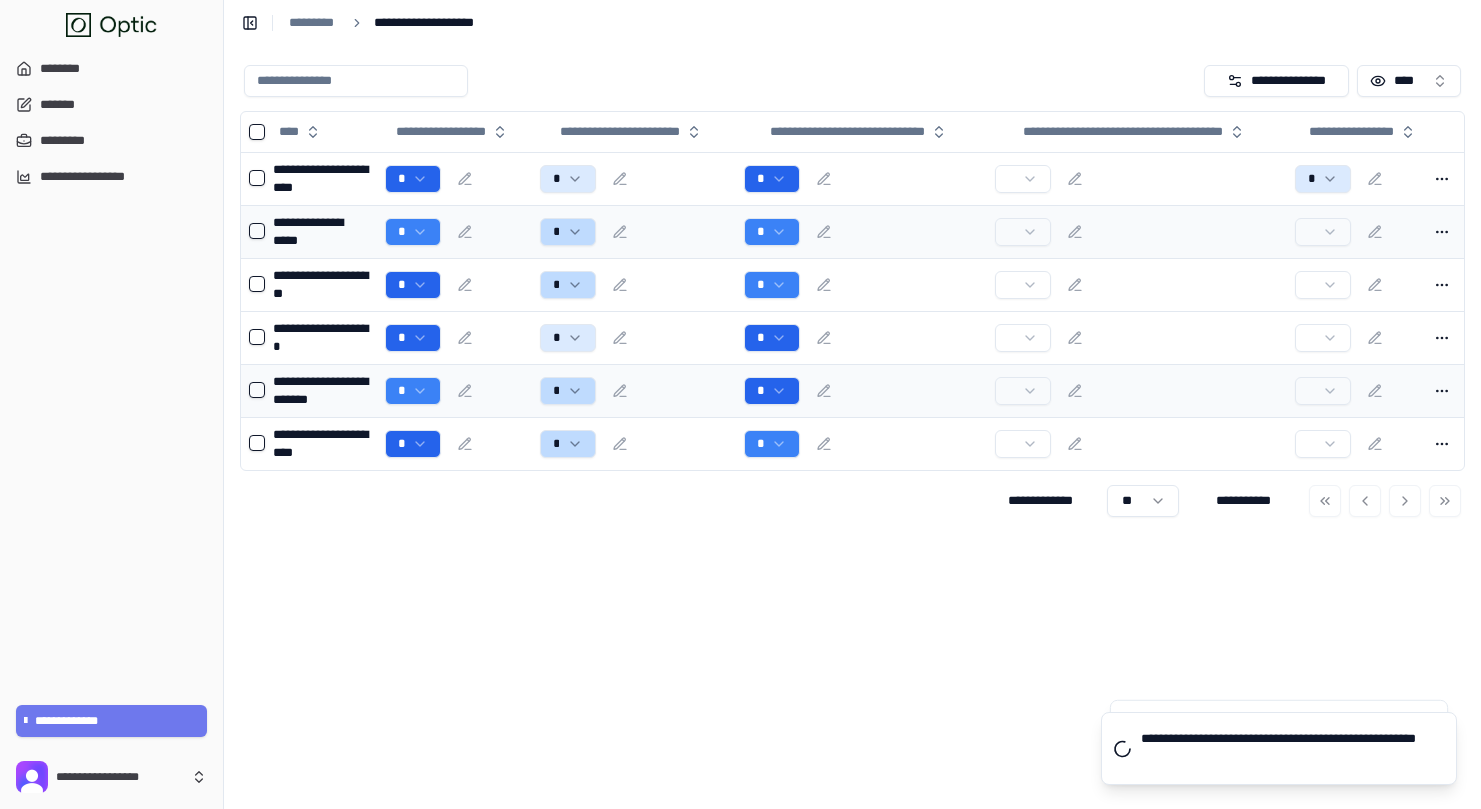 click at bounding box center (1366, 391) 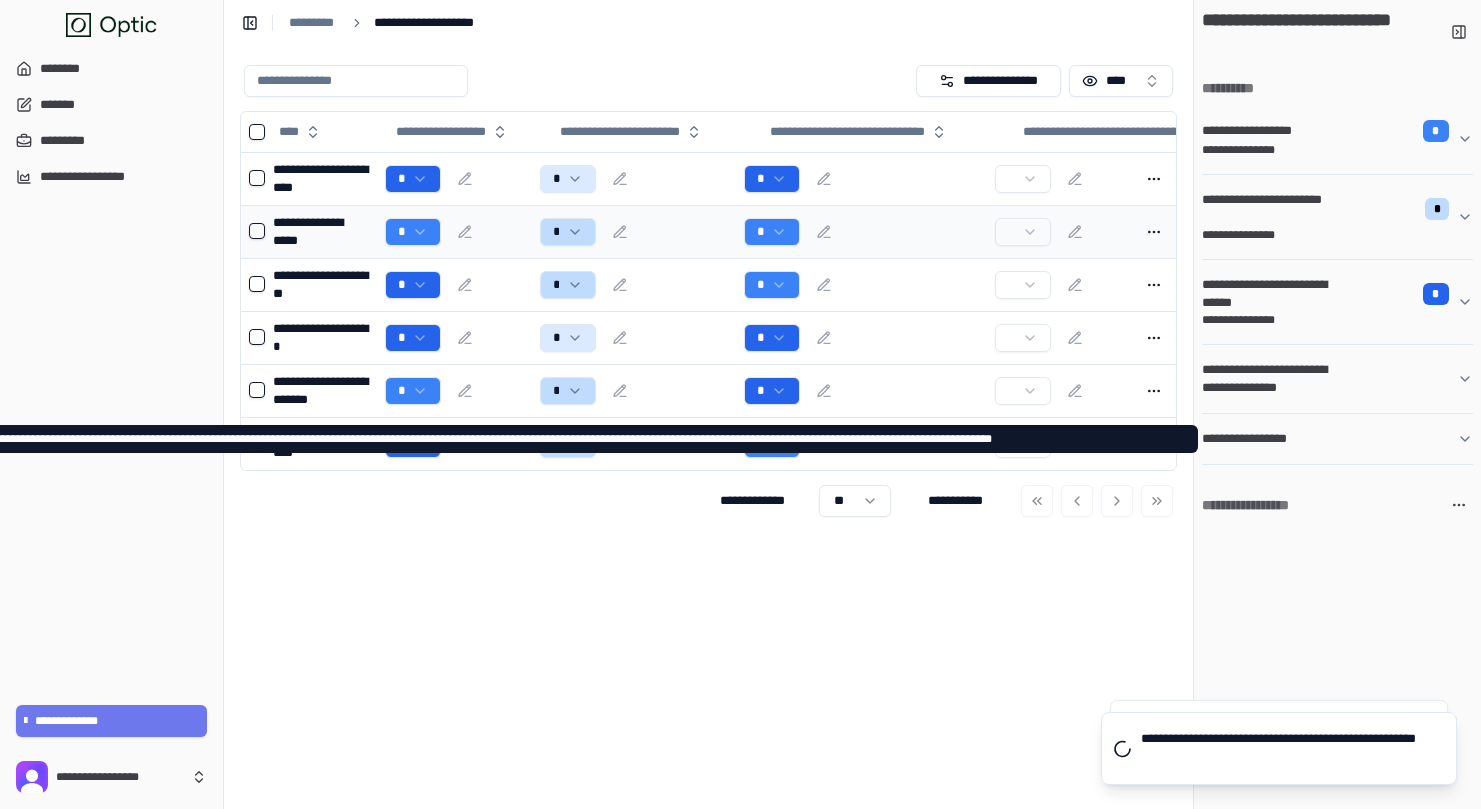click on "**********" at bounding box center [1337, 439] 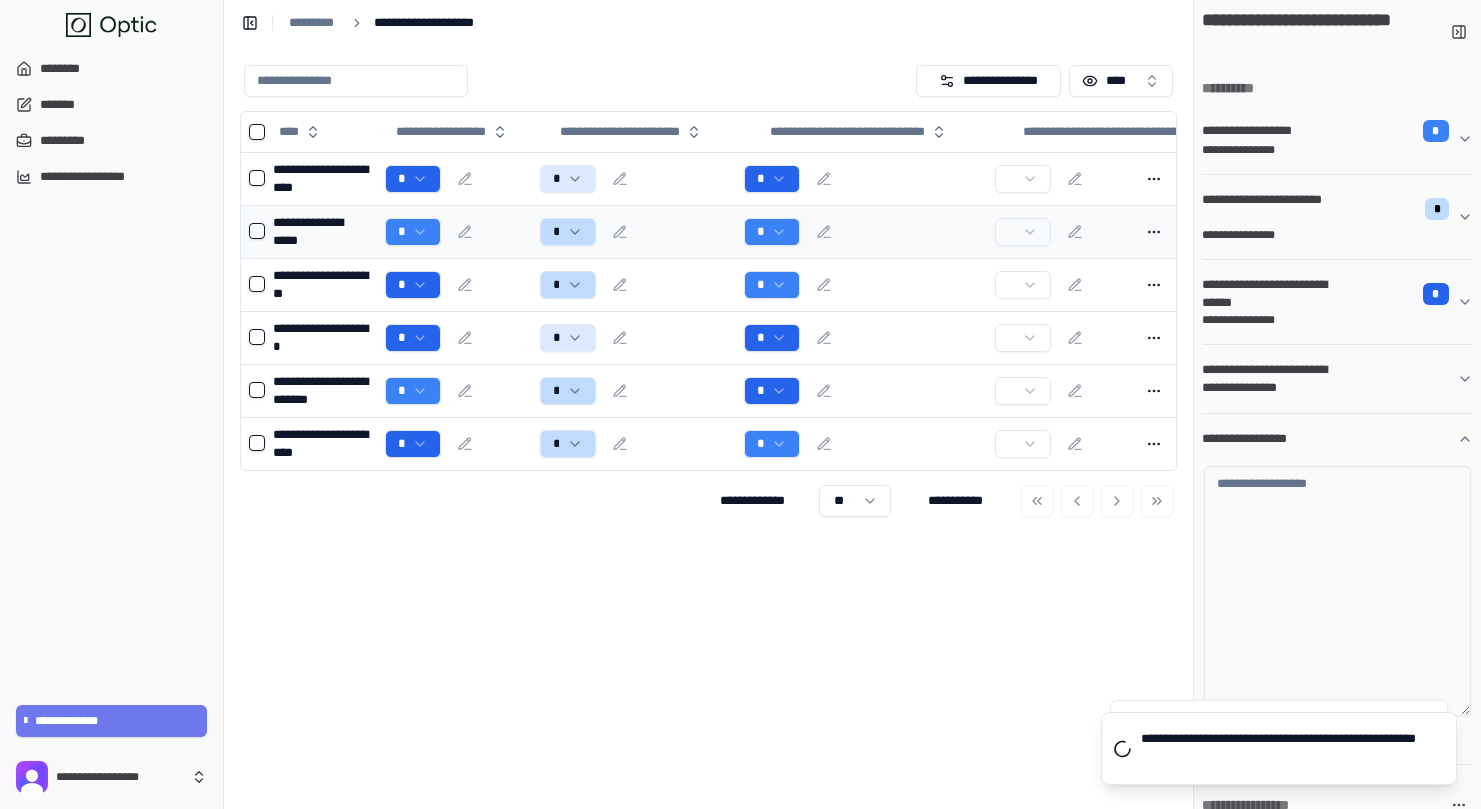 scroll, scrollTop: 20, scrollLeft: 0, axis: vertical 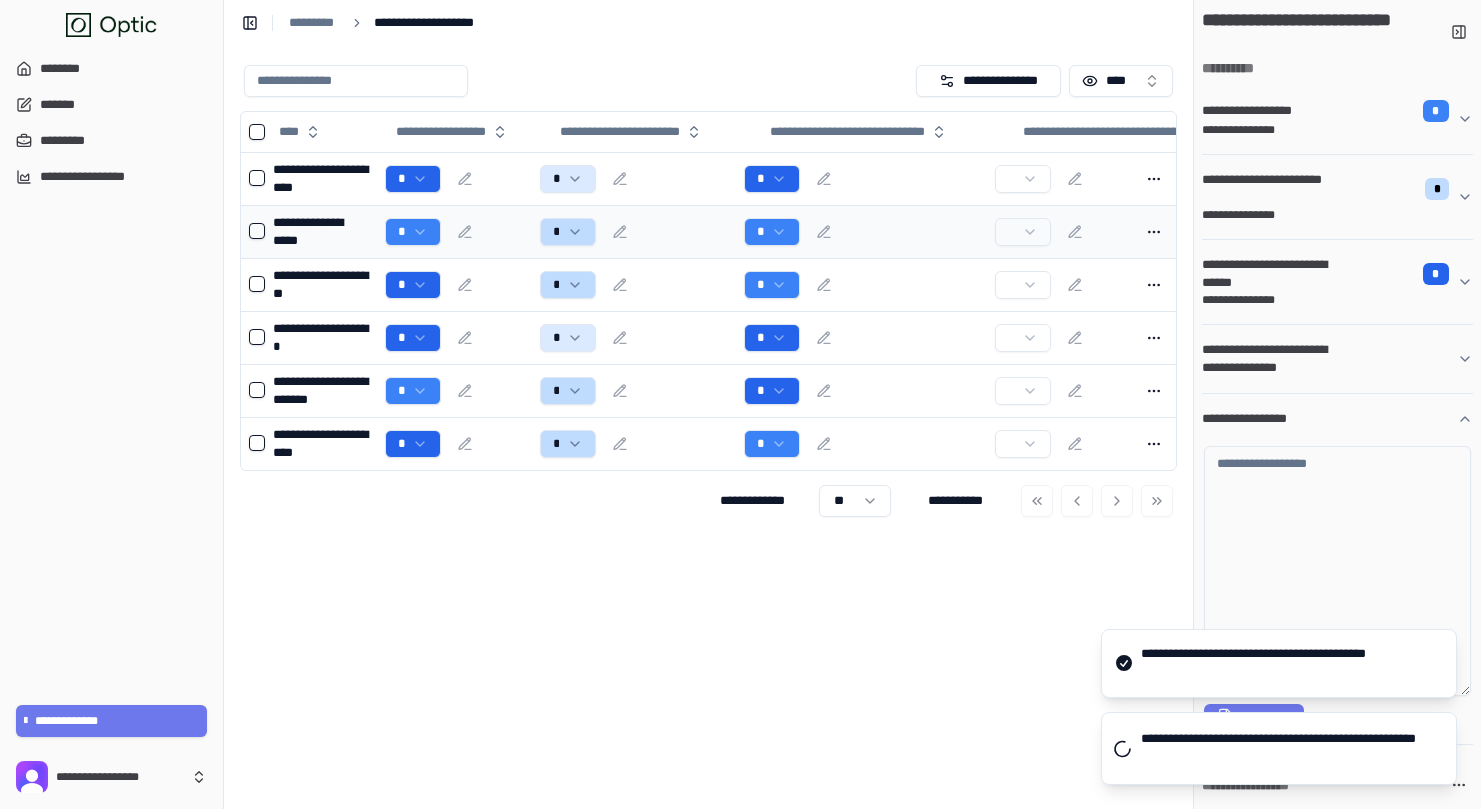 click on "**********" at bounding box center (1279, 748) 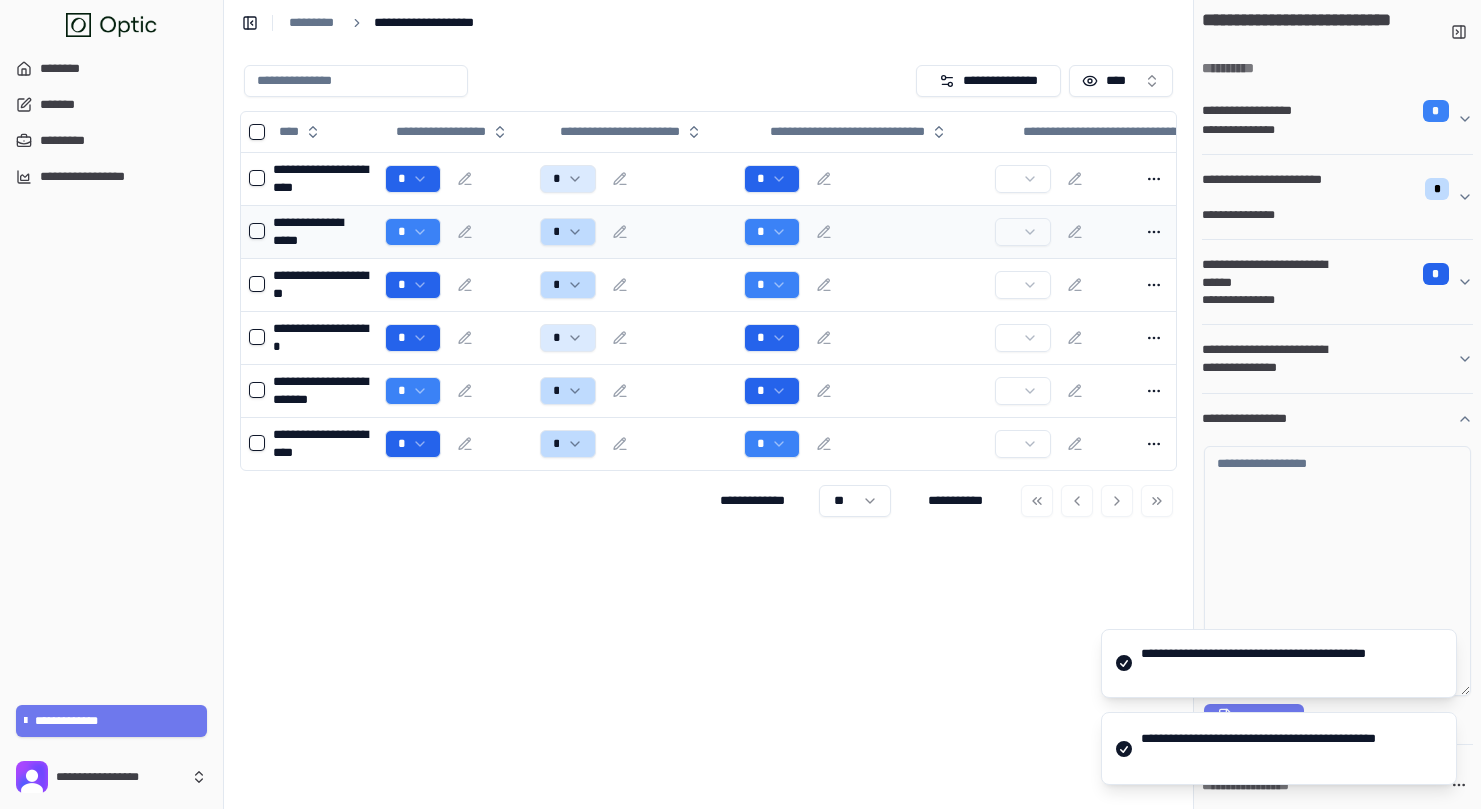 click on "**********" at bounding box center (1279, 748) 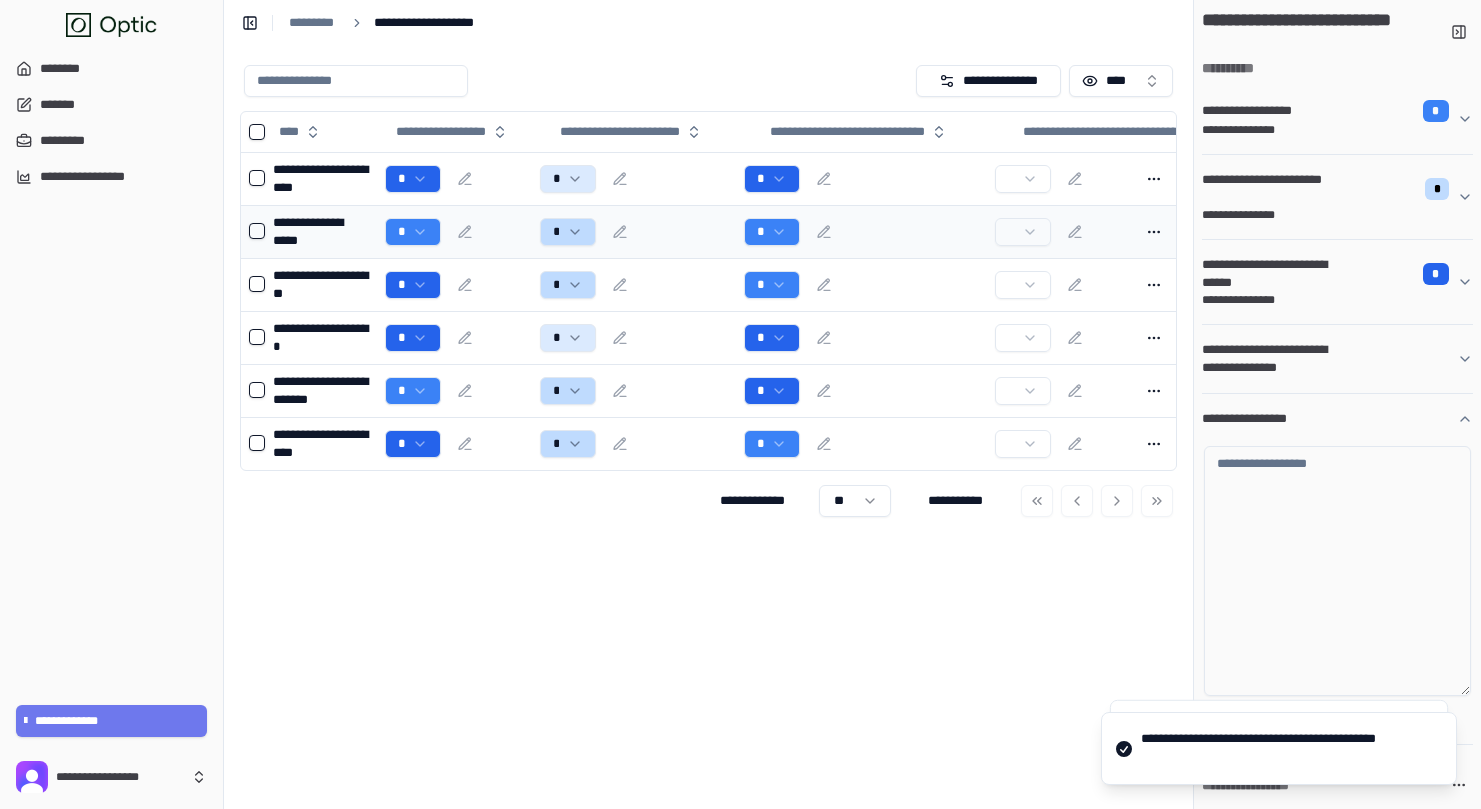 click at bounding box center (1337, 571) 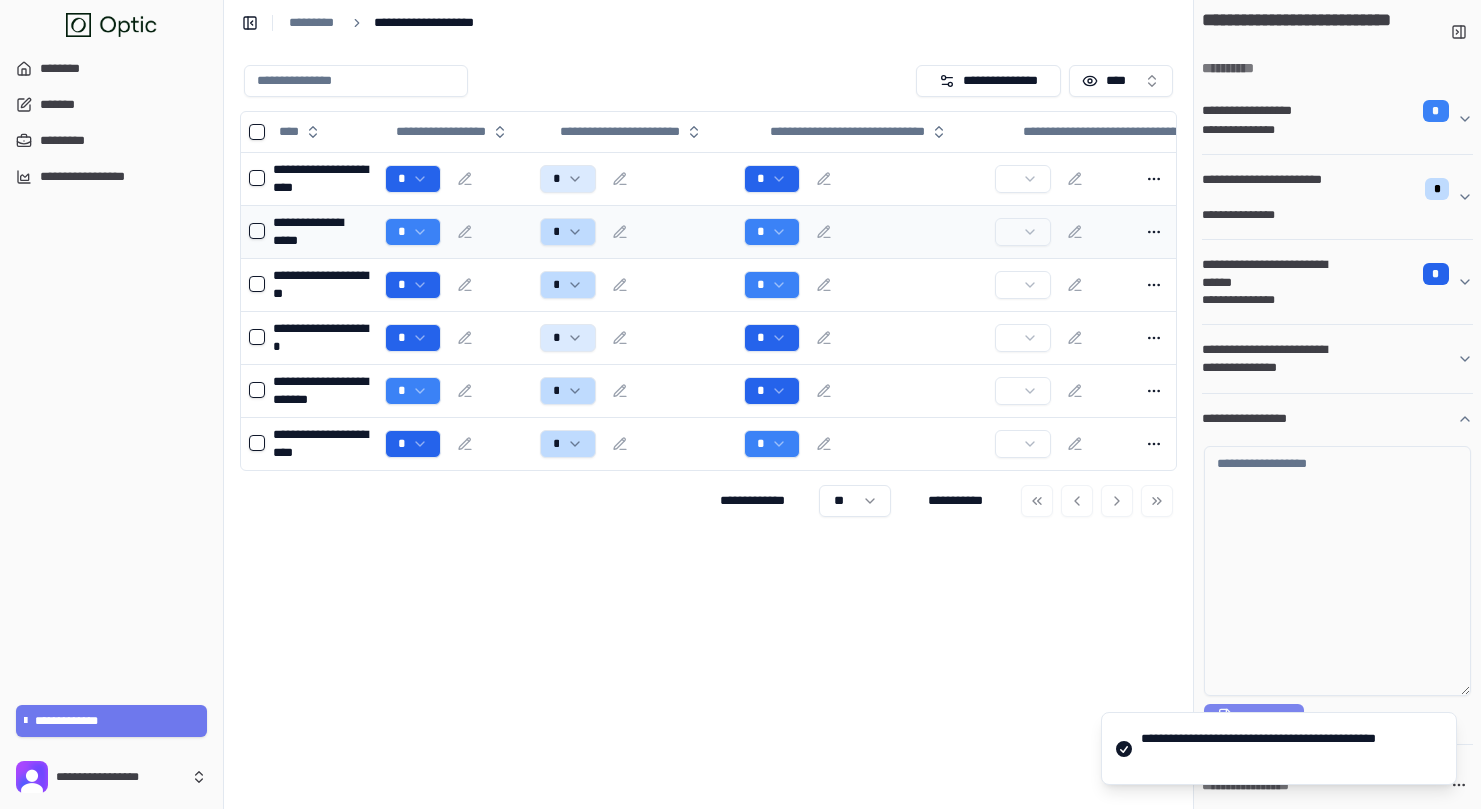 click on "**********" at bounding box center (1254, 716) 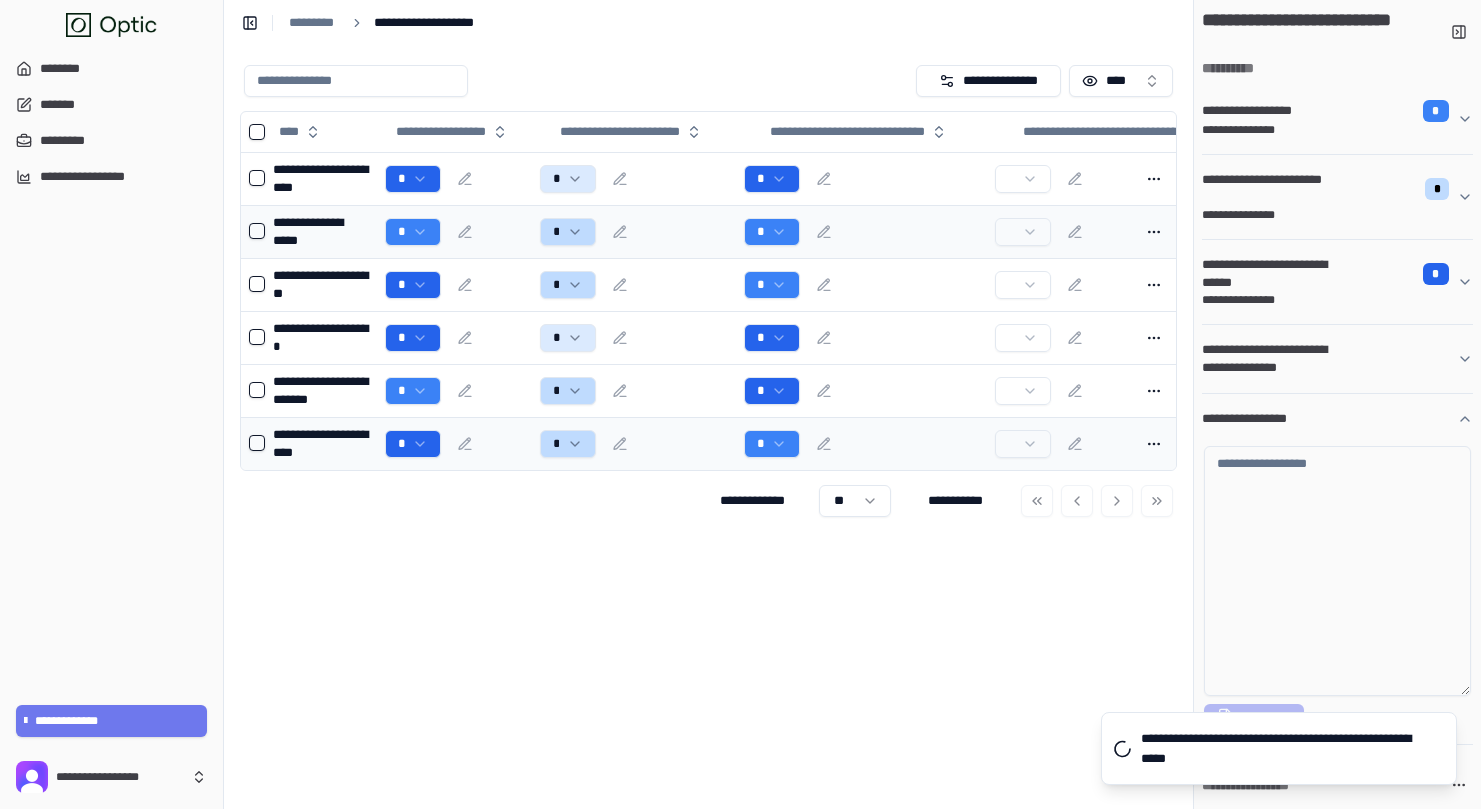 type on "**********" 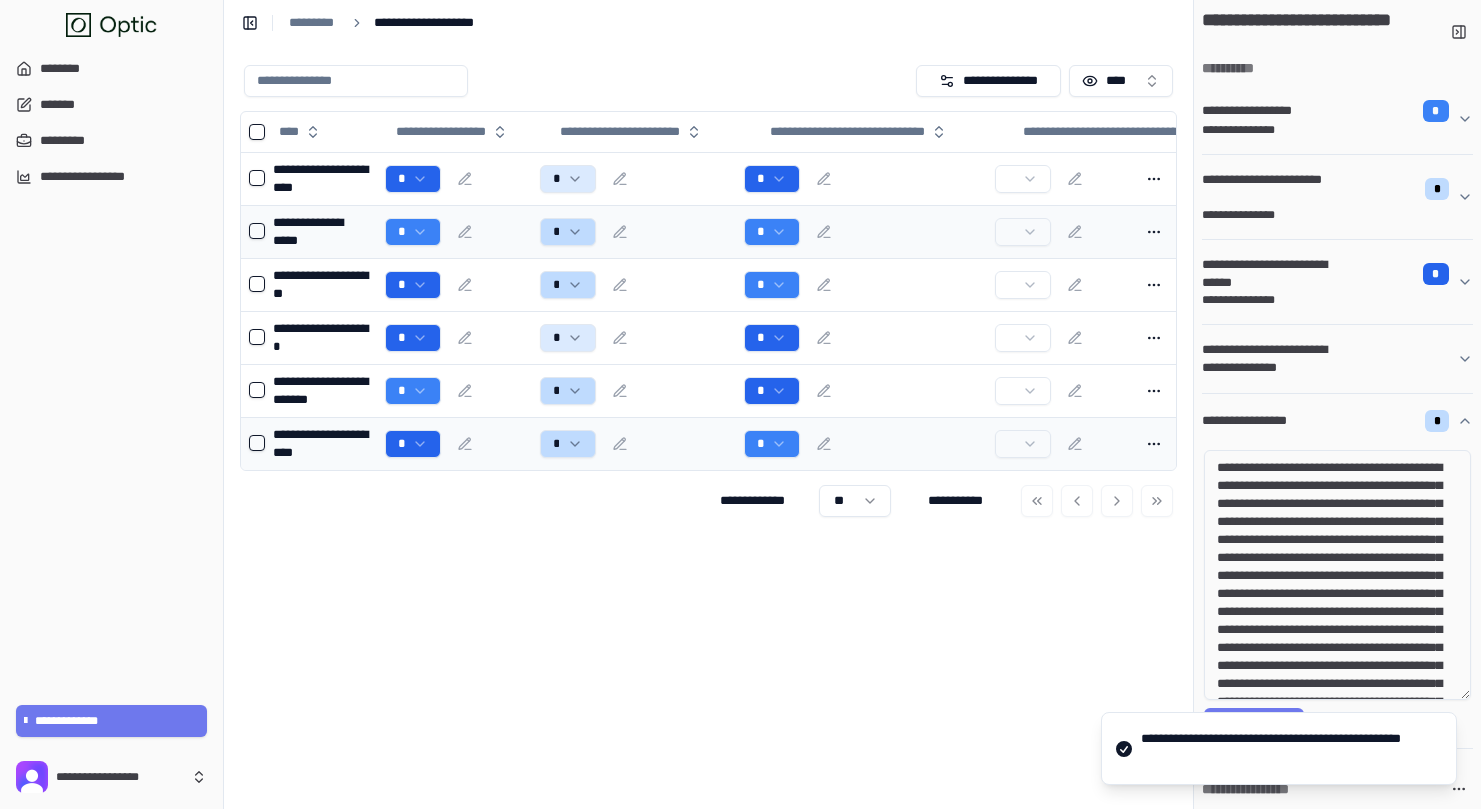 click at bounding box center [1137, 444] 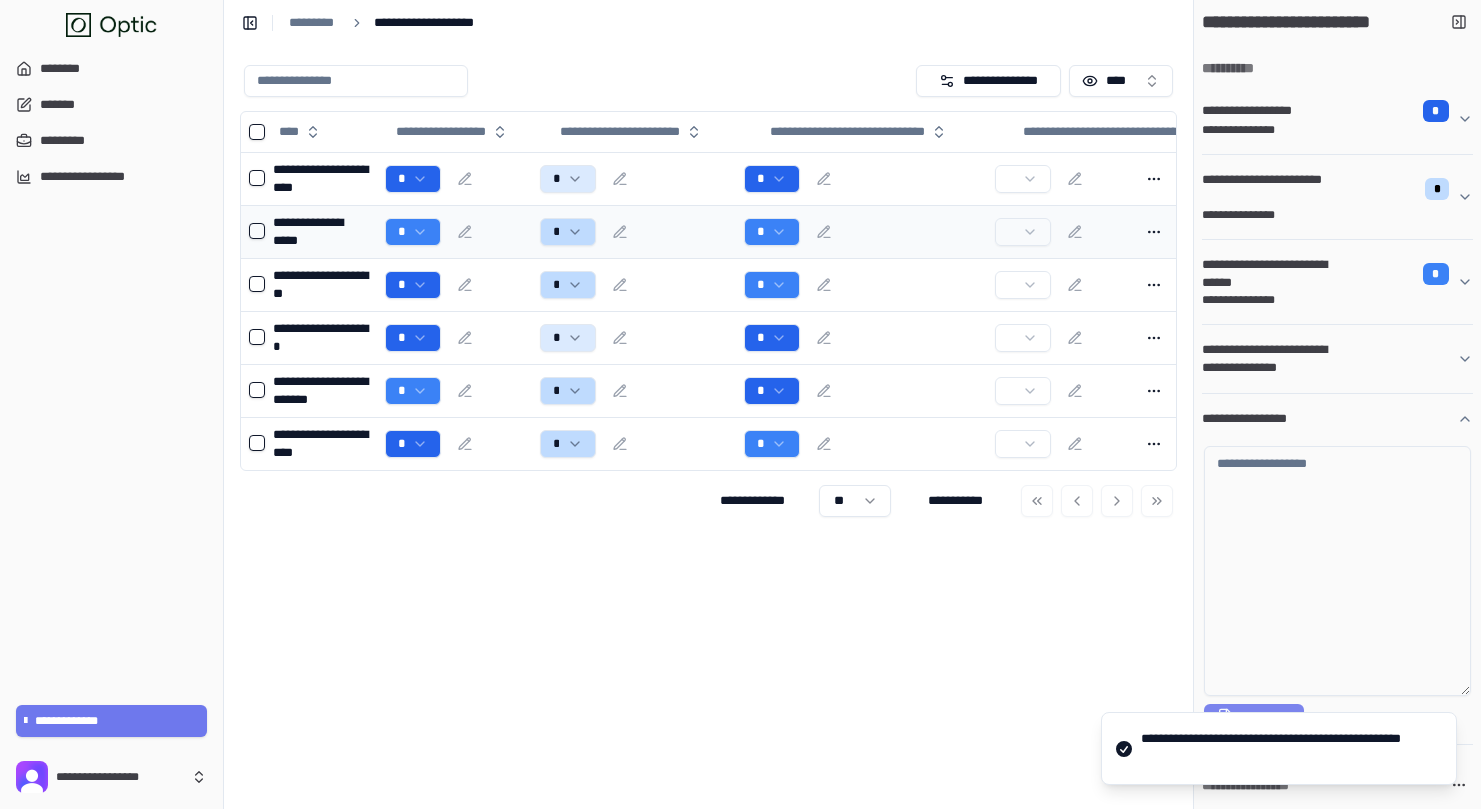 click on "**********" at bounding box center [1254, 716] 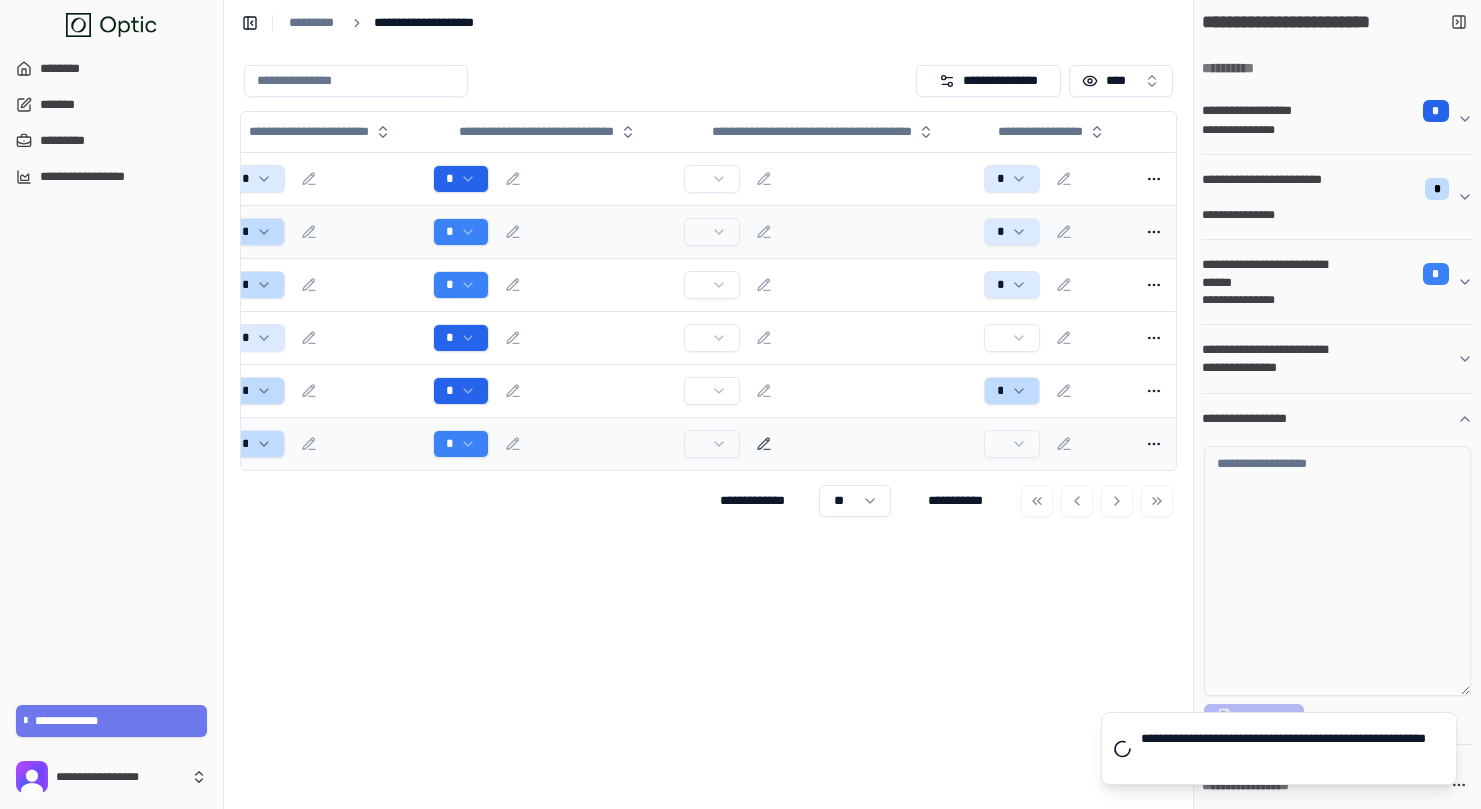 scroll, scrollTop: 0, scrollLeft: 313, axis: horizontal 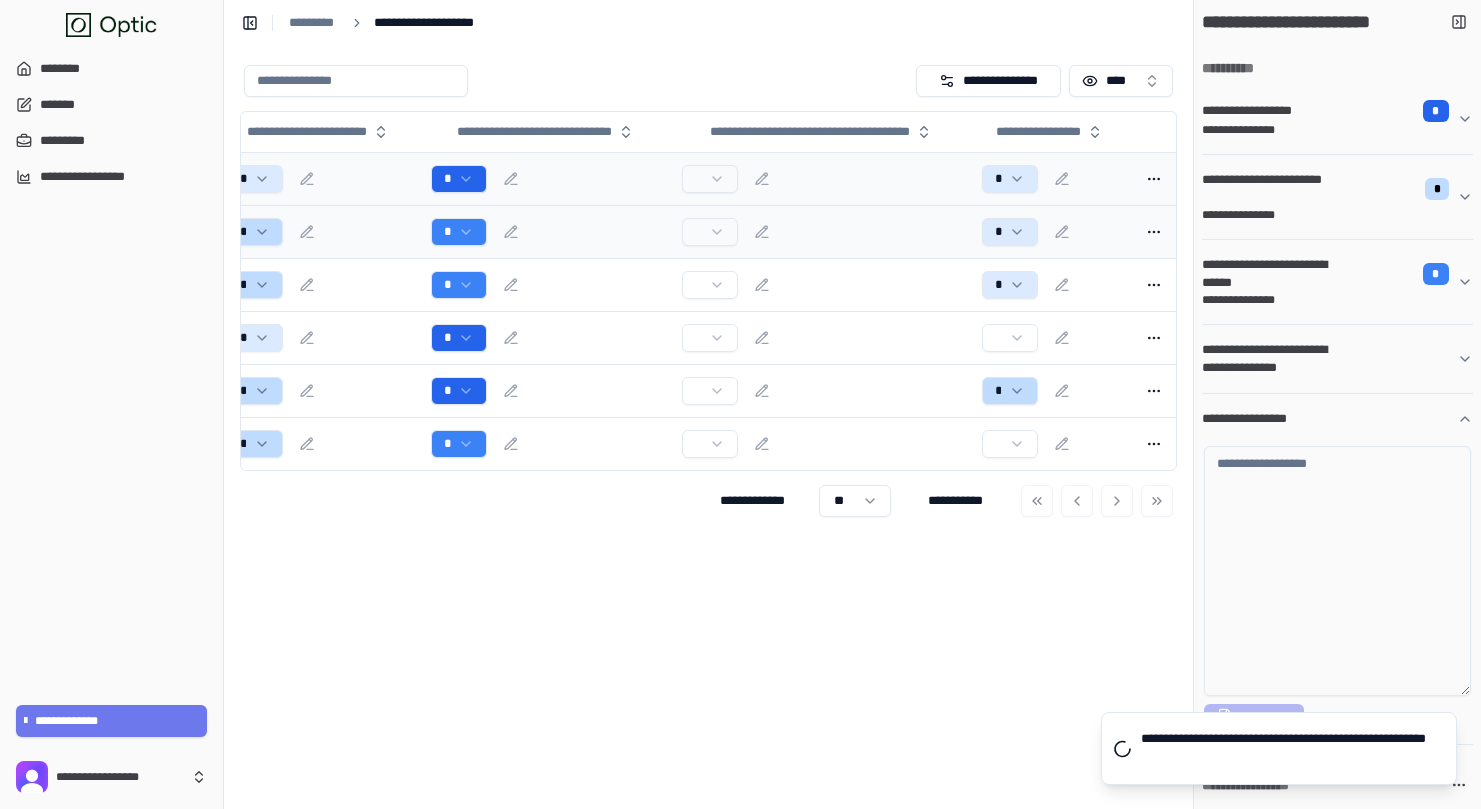 click at bounding box center (824, 179) 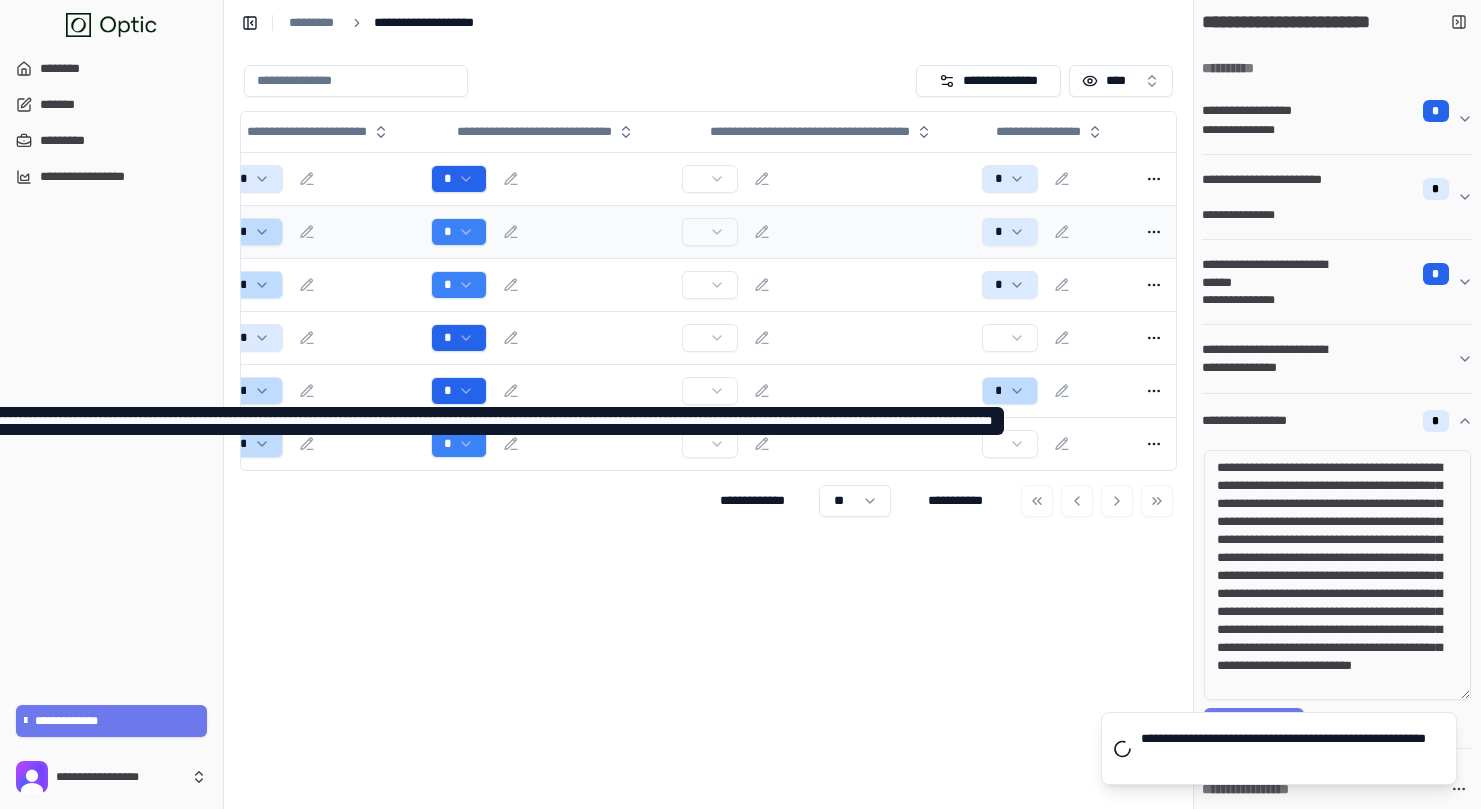 scroll, scrollTop: 4, scrollLeft: 0, axis: vertical 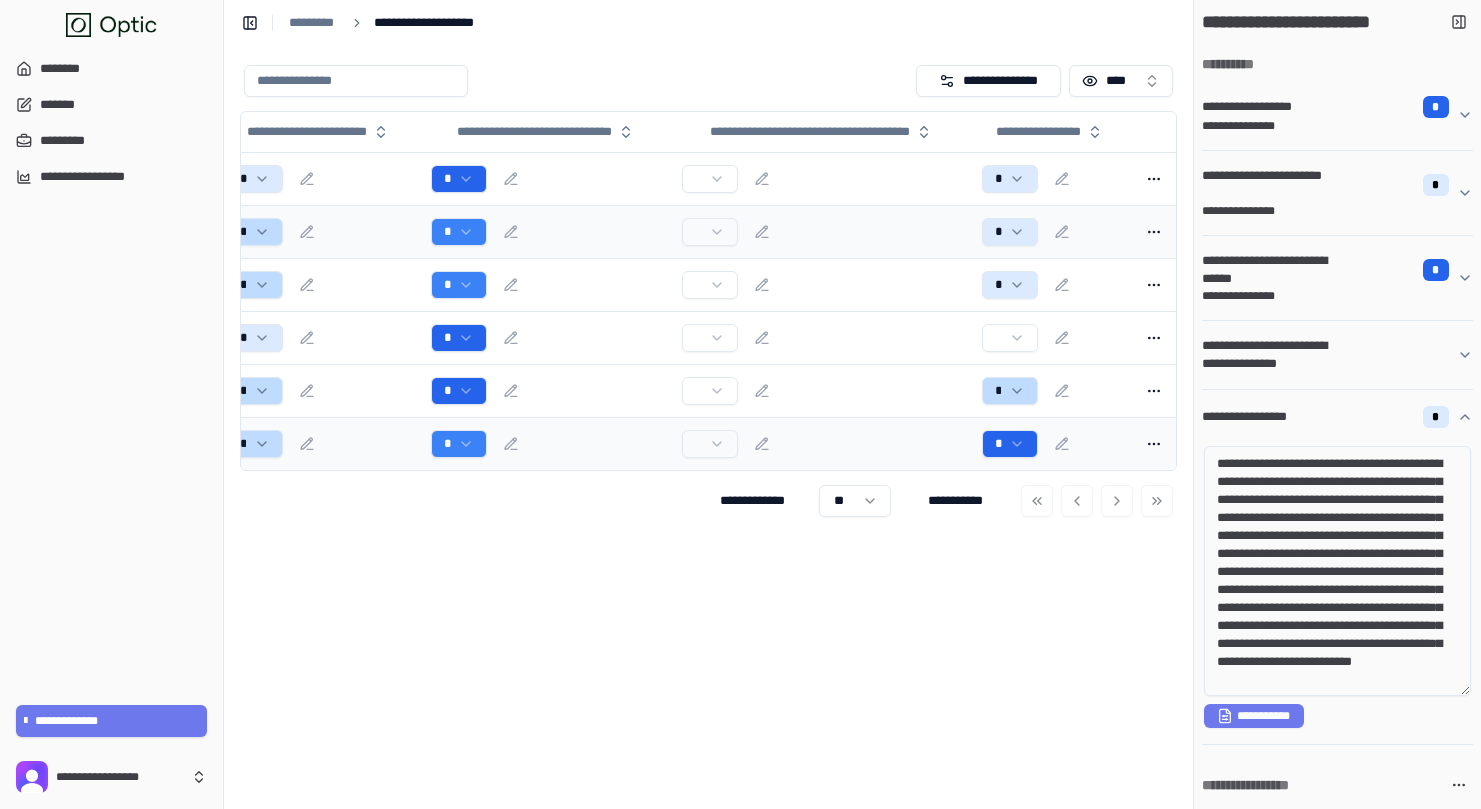 click on "*" at bounding box center (1053, 443) 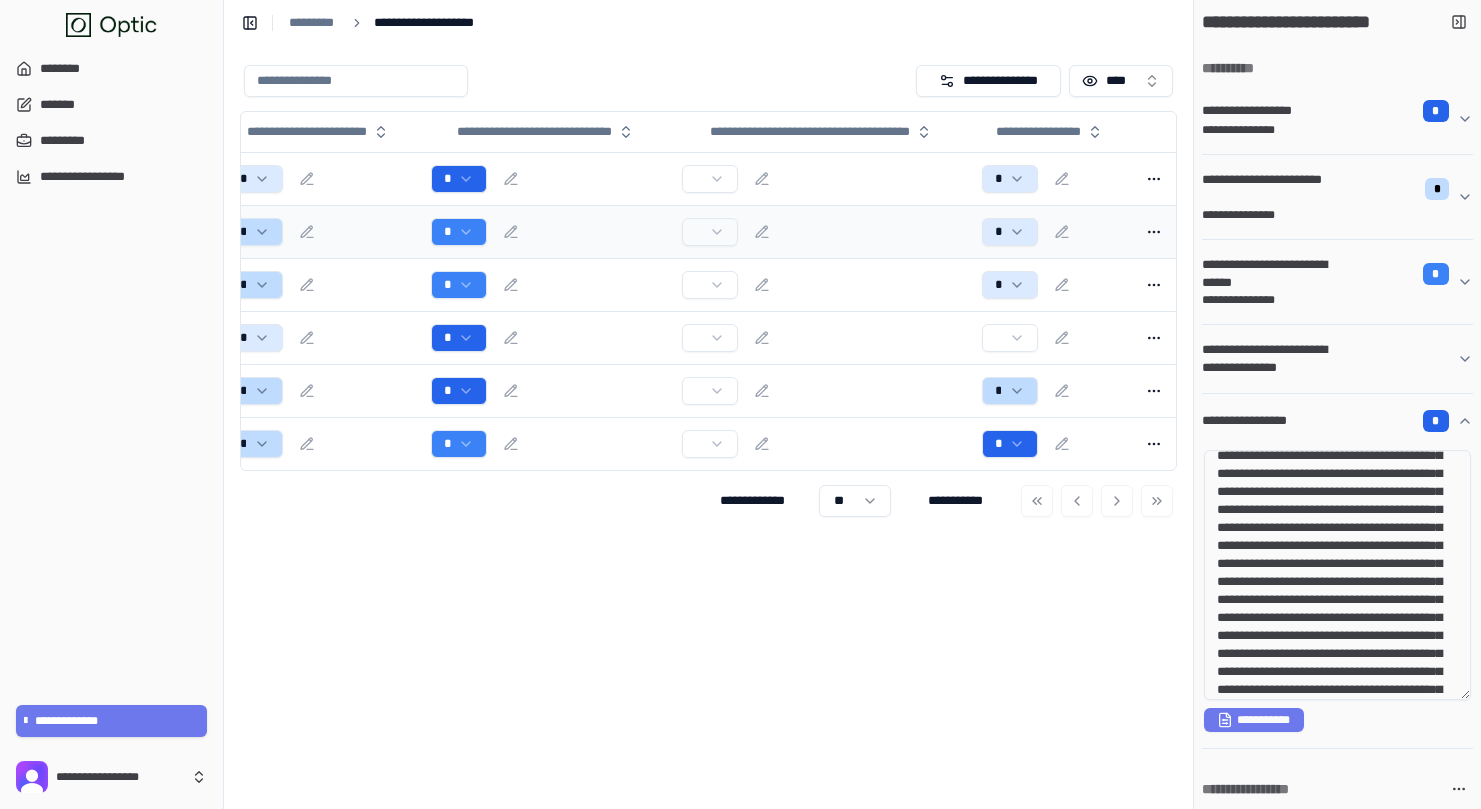 scroll, scrollTop: 0, scrollLeft: 0, axis: both 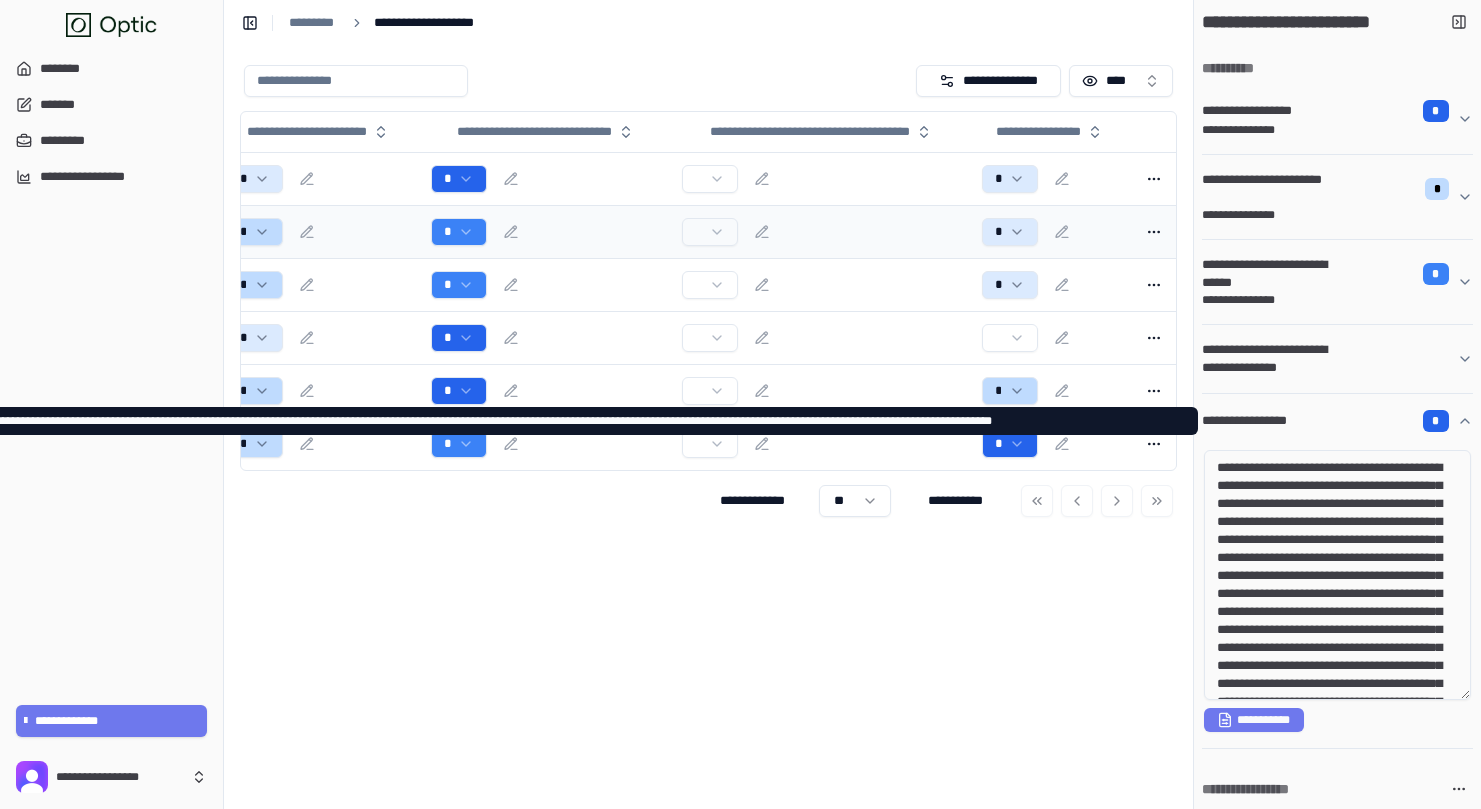 click on "**********" at bounding box center (1257, 421) 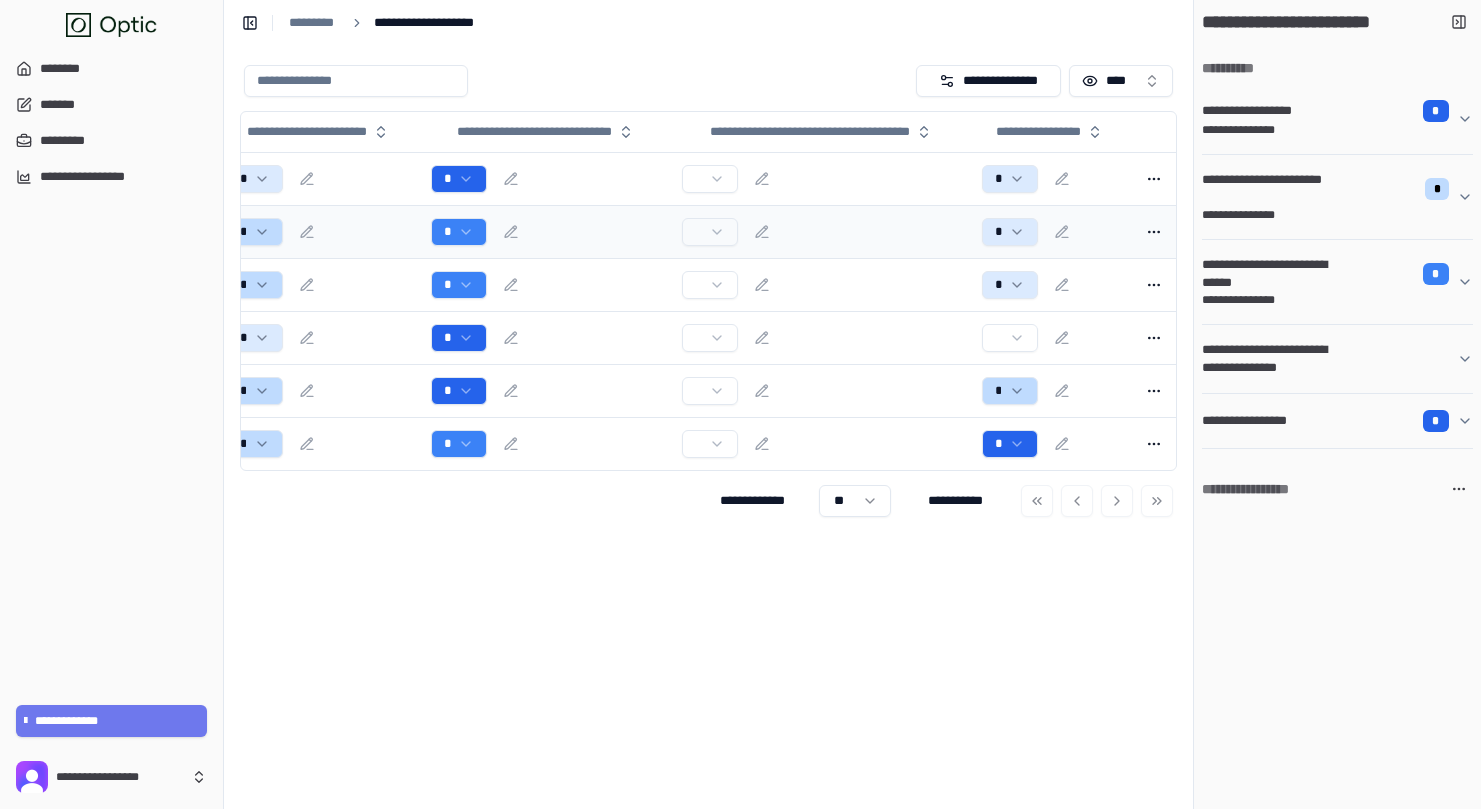click on "**********" at bounding box center (1257, 421) 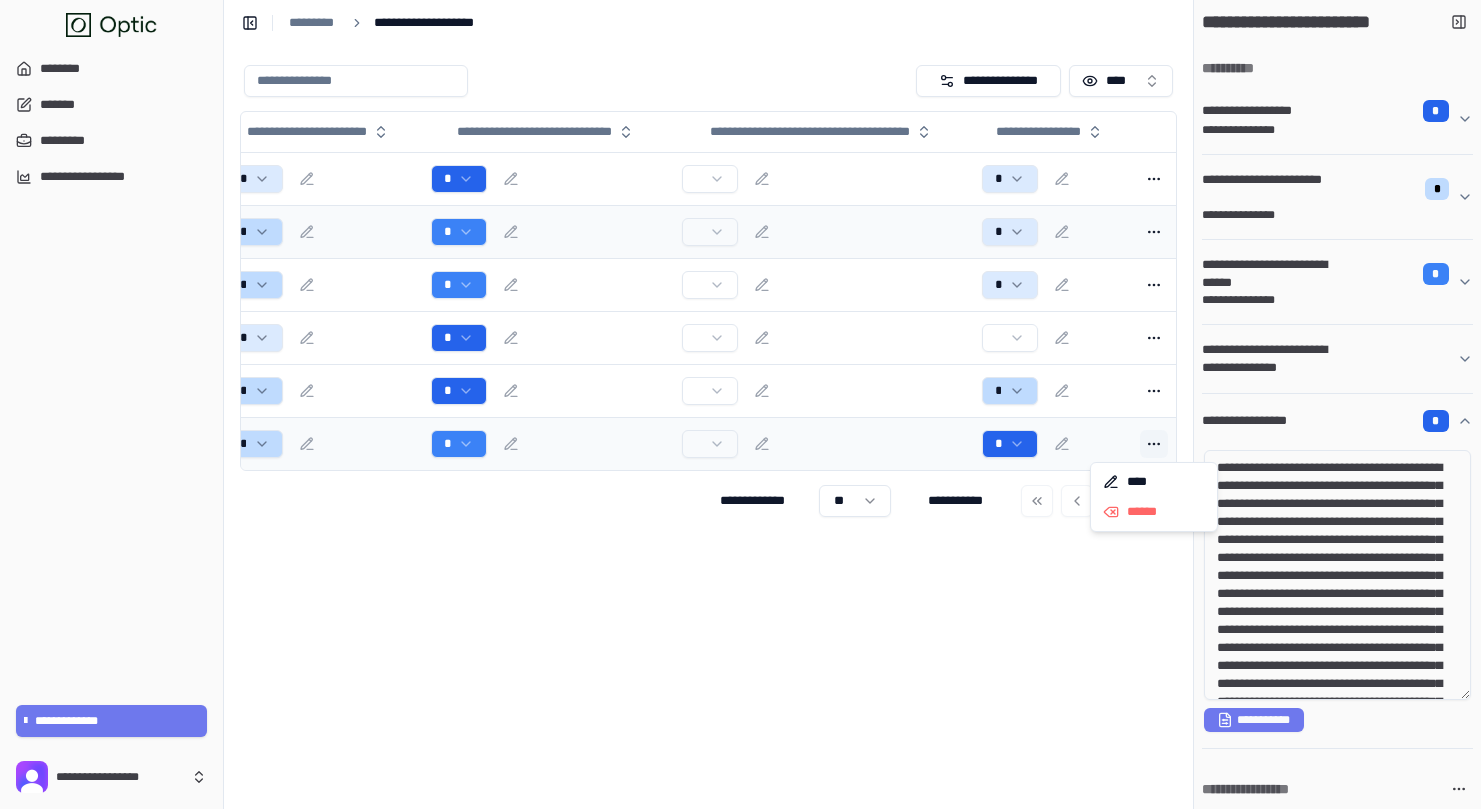 click at bounding box center (1154, 444) 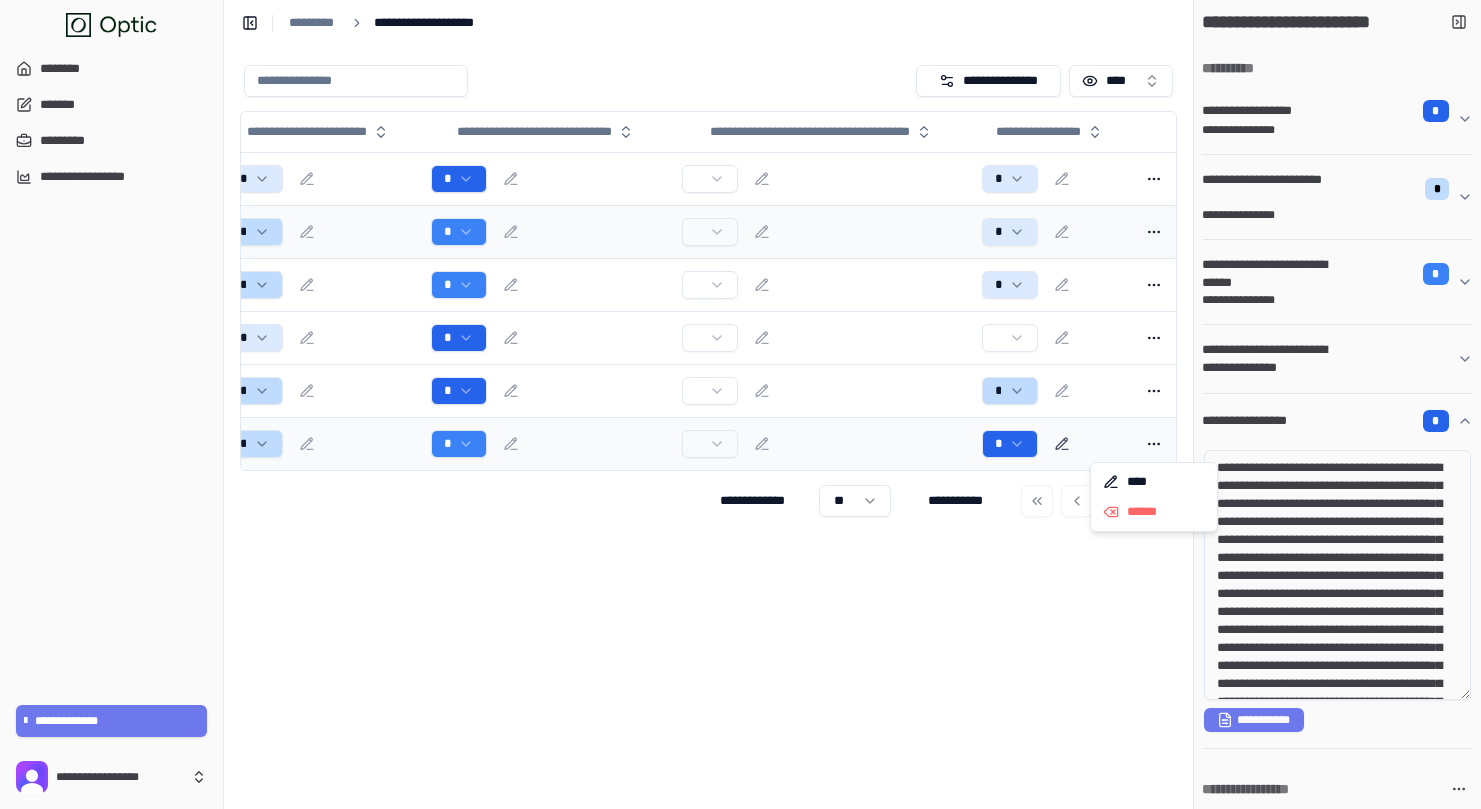 click 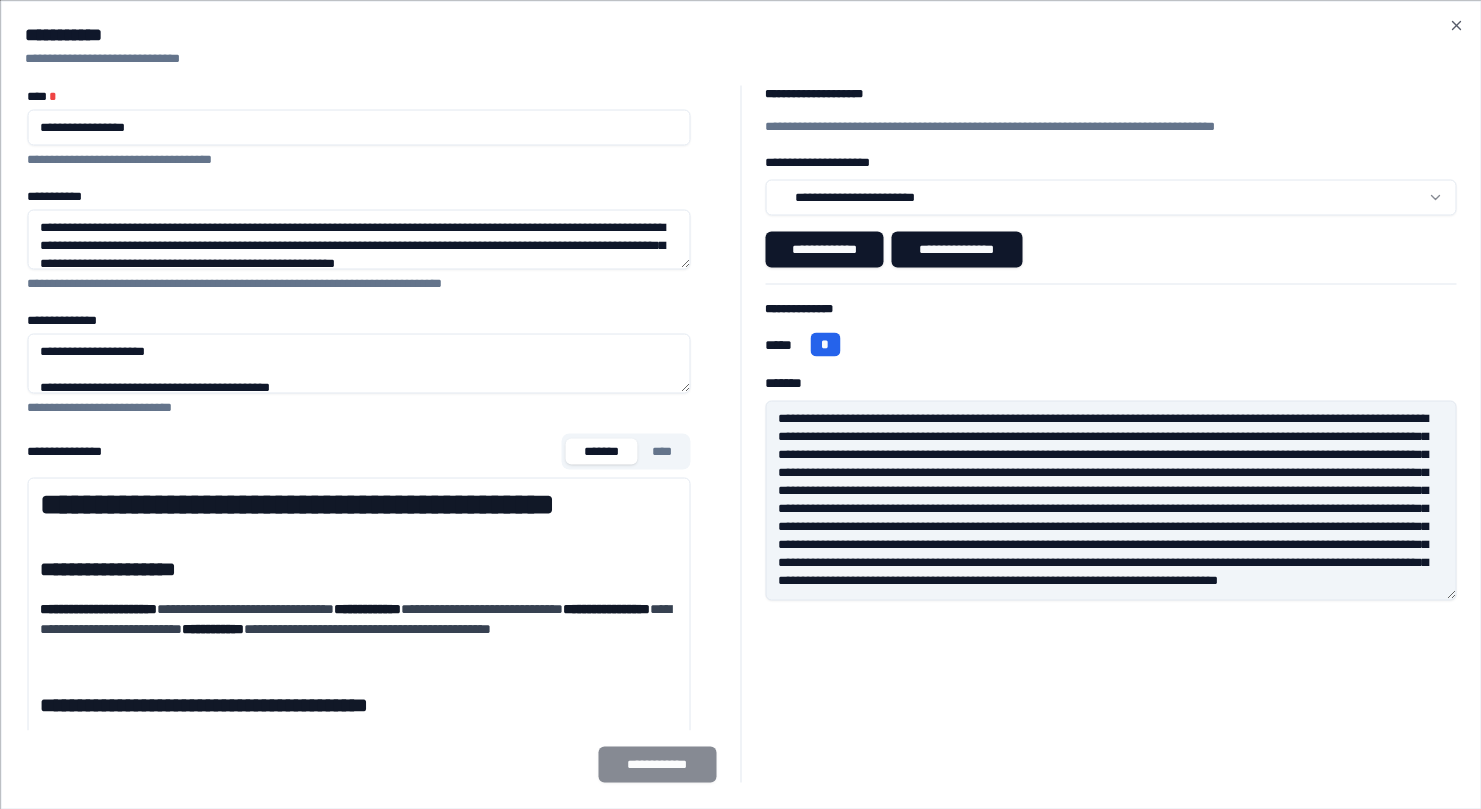 scroll, scrollTop: 34, scrollLeft: 0, axis: vertical 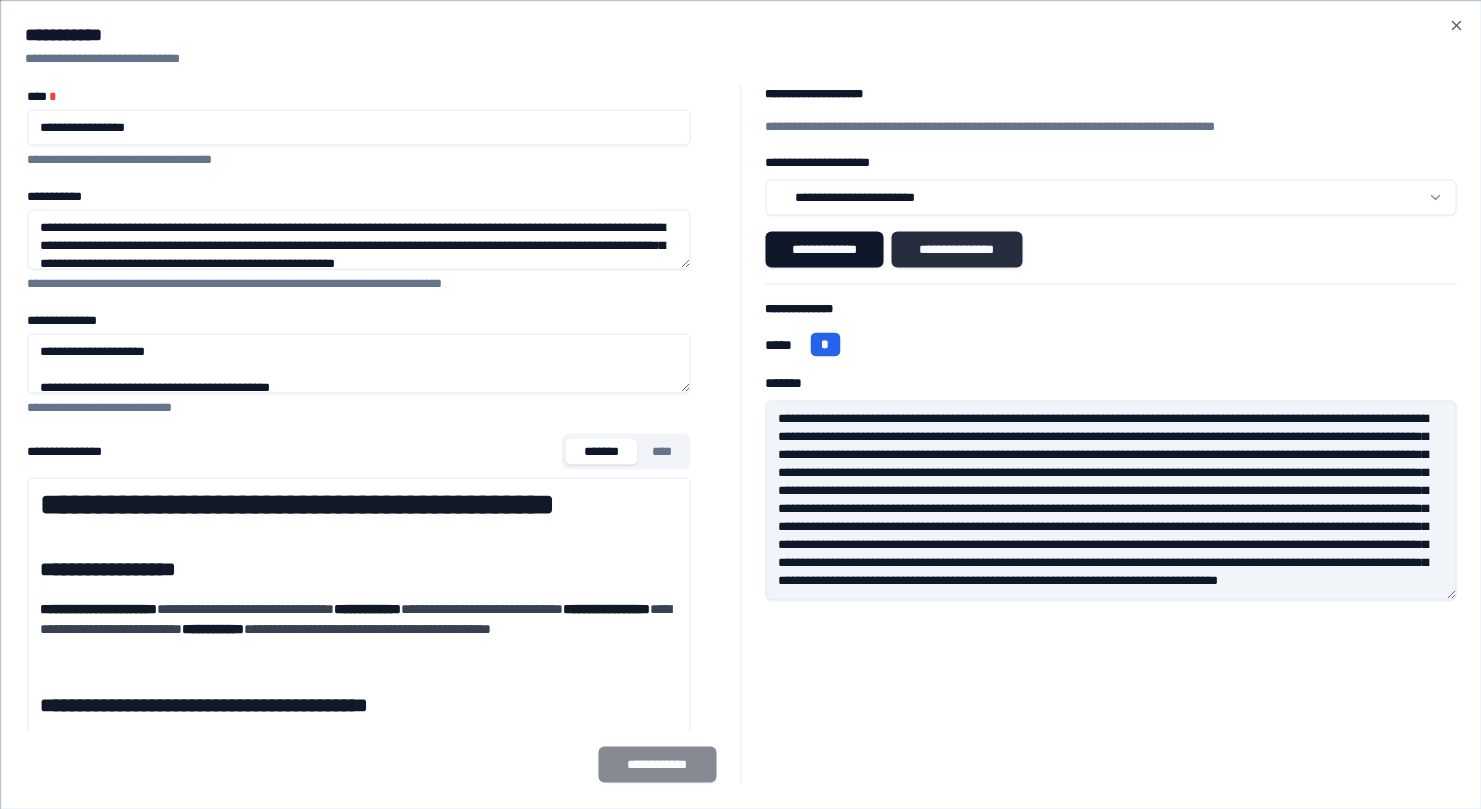 click on "**********" at bounding box center [957, 249] 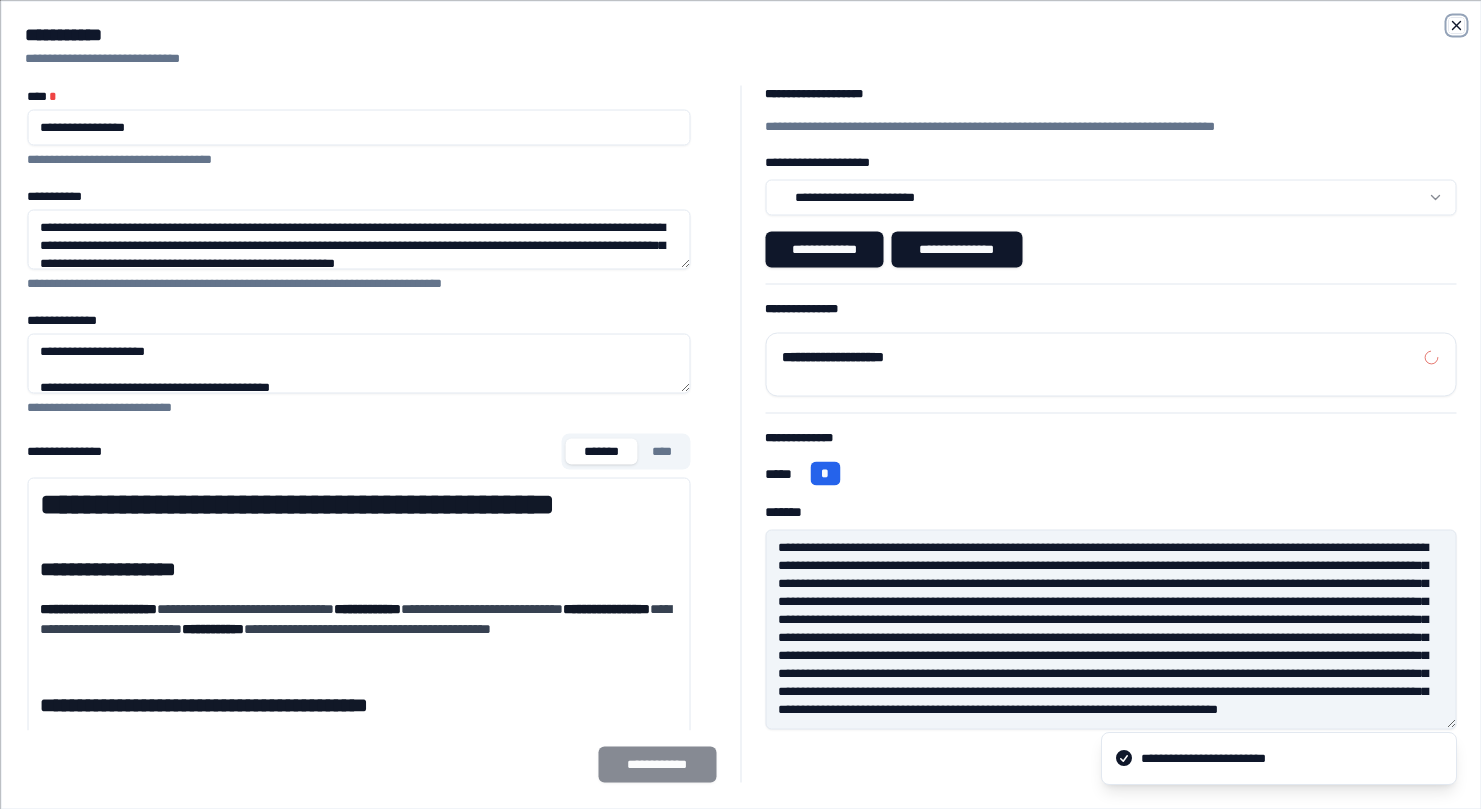 click 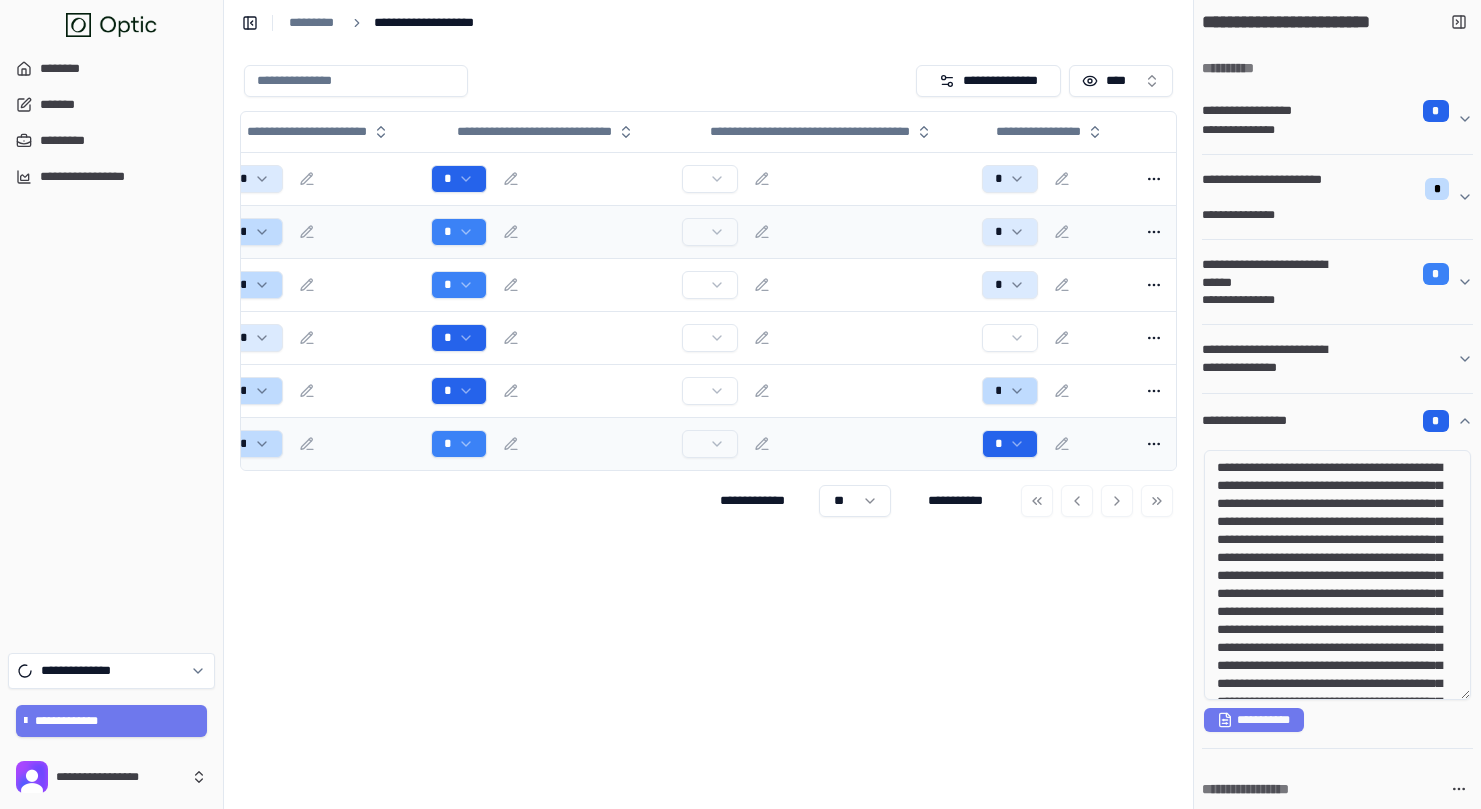 scroll, scrollTop: 0, scrollLeft: 310, axis: horizontal 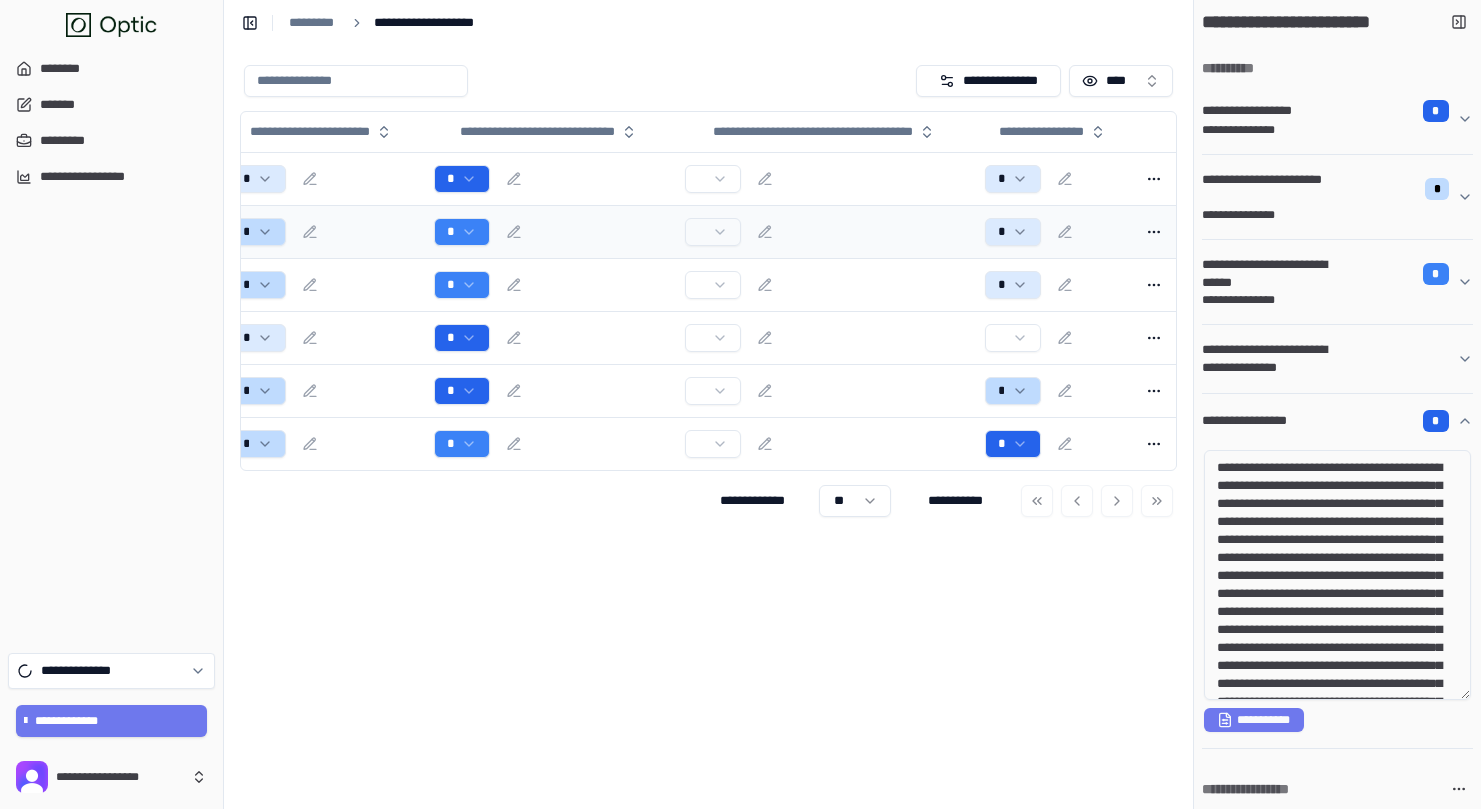 click on "*" at bounding box center [1056, 444] 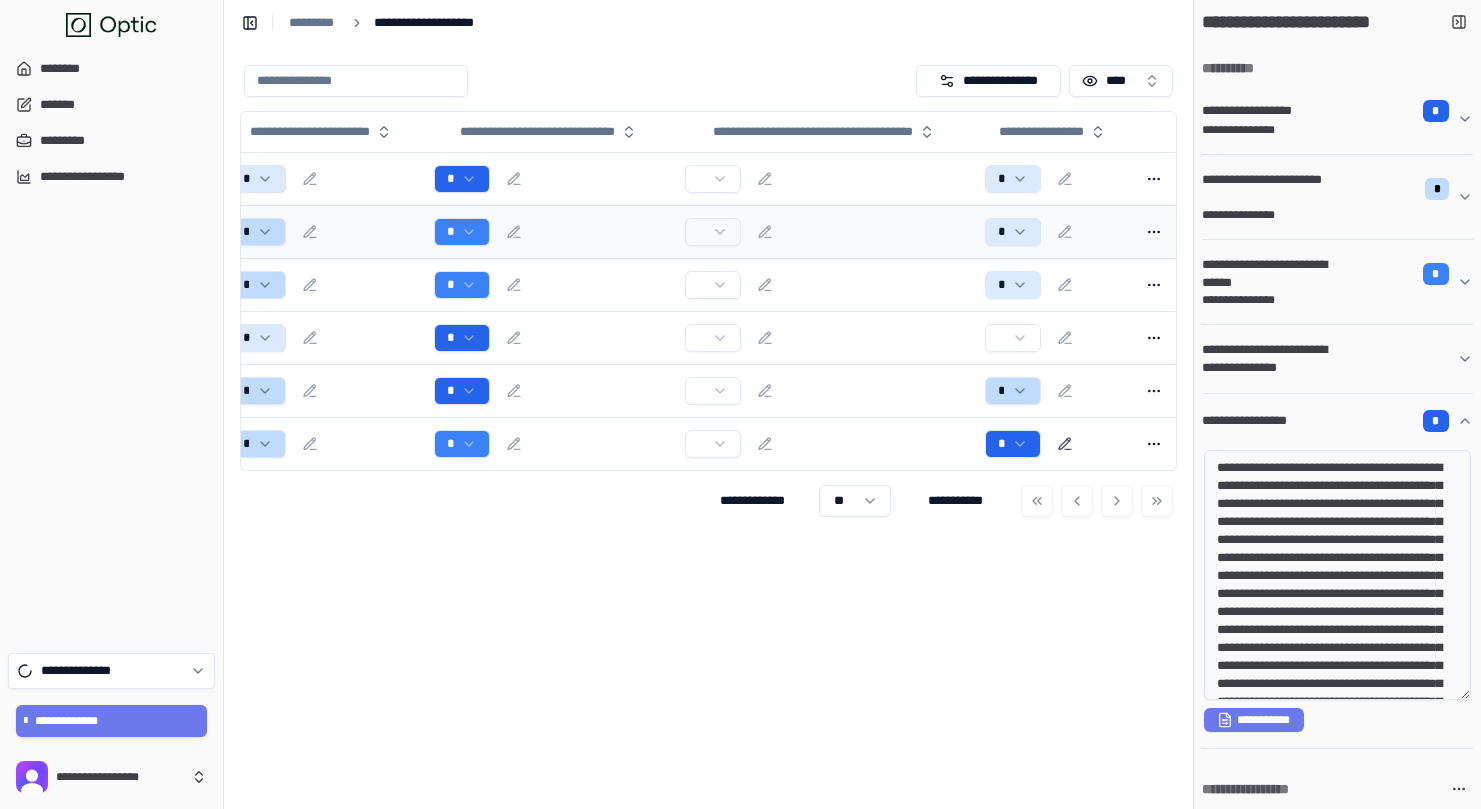 click 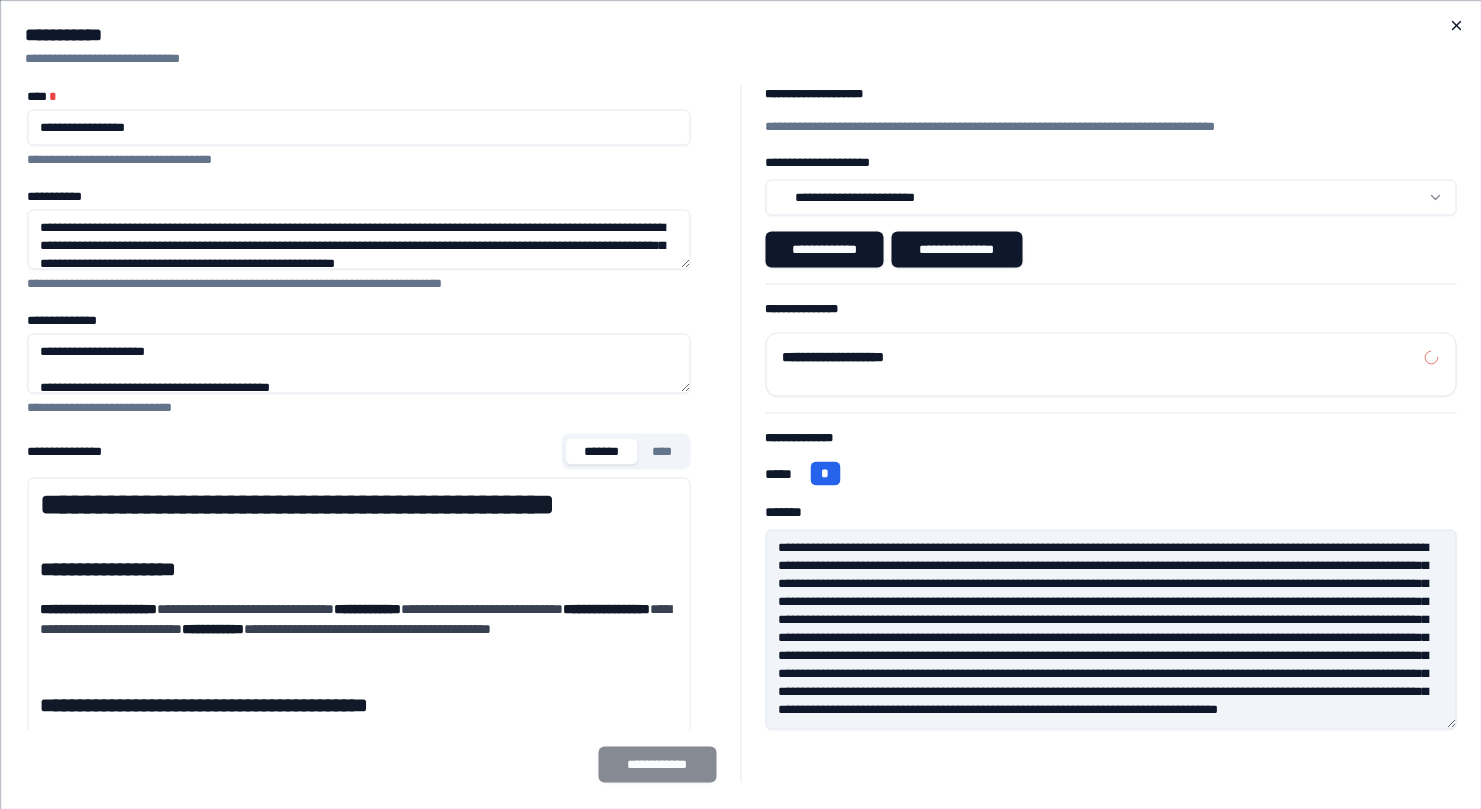 click 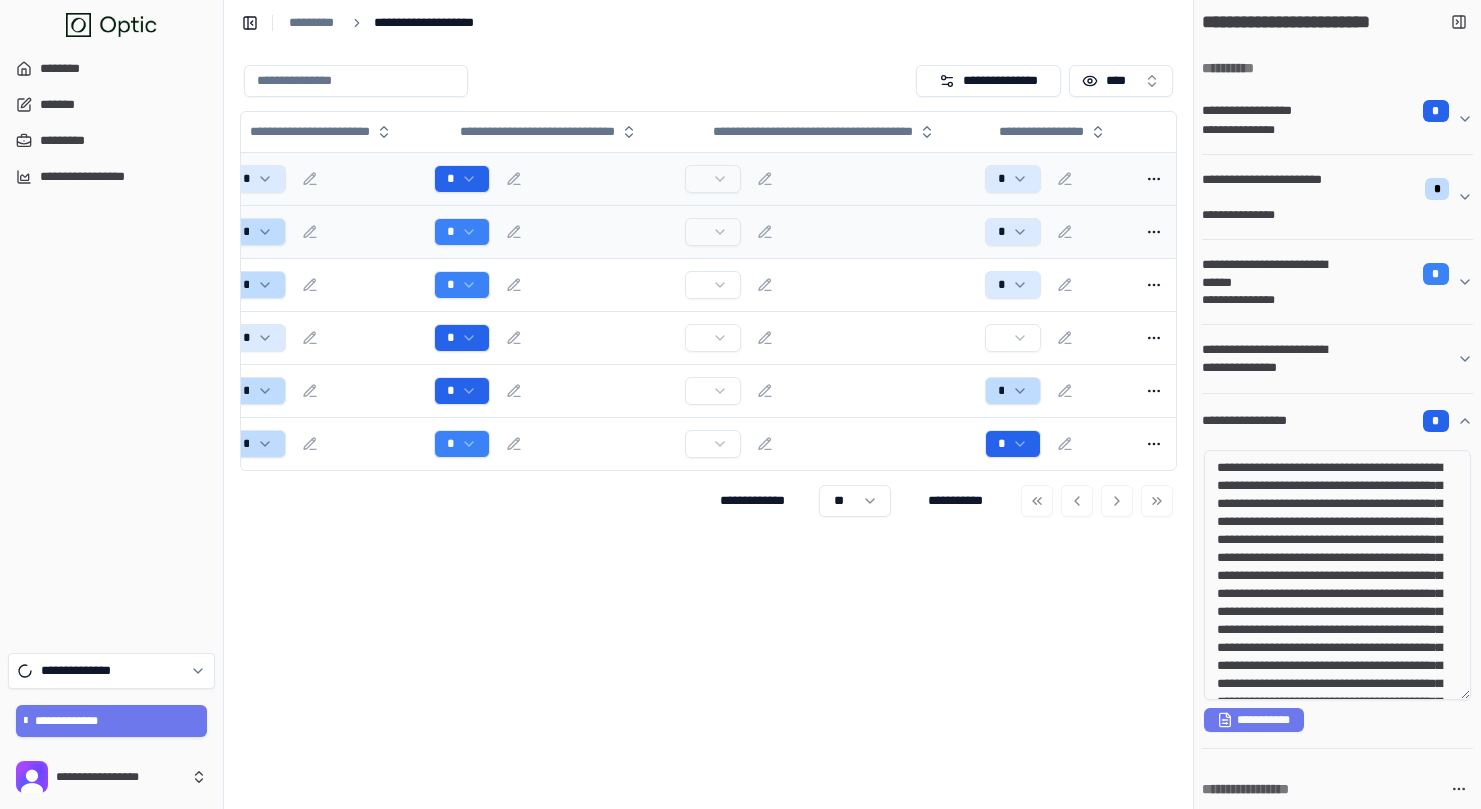 click on "*" at bounding box center [1056, 179] 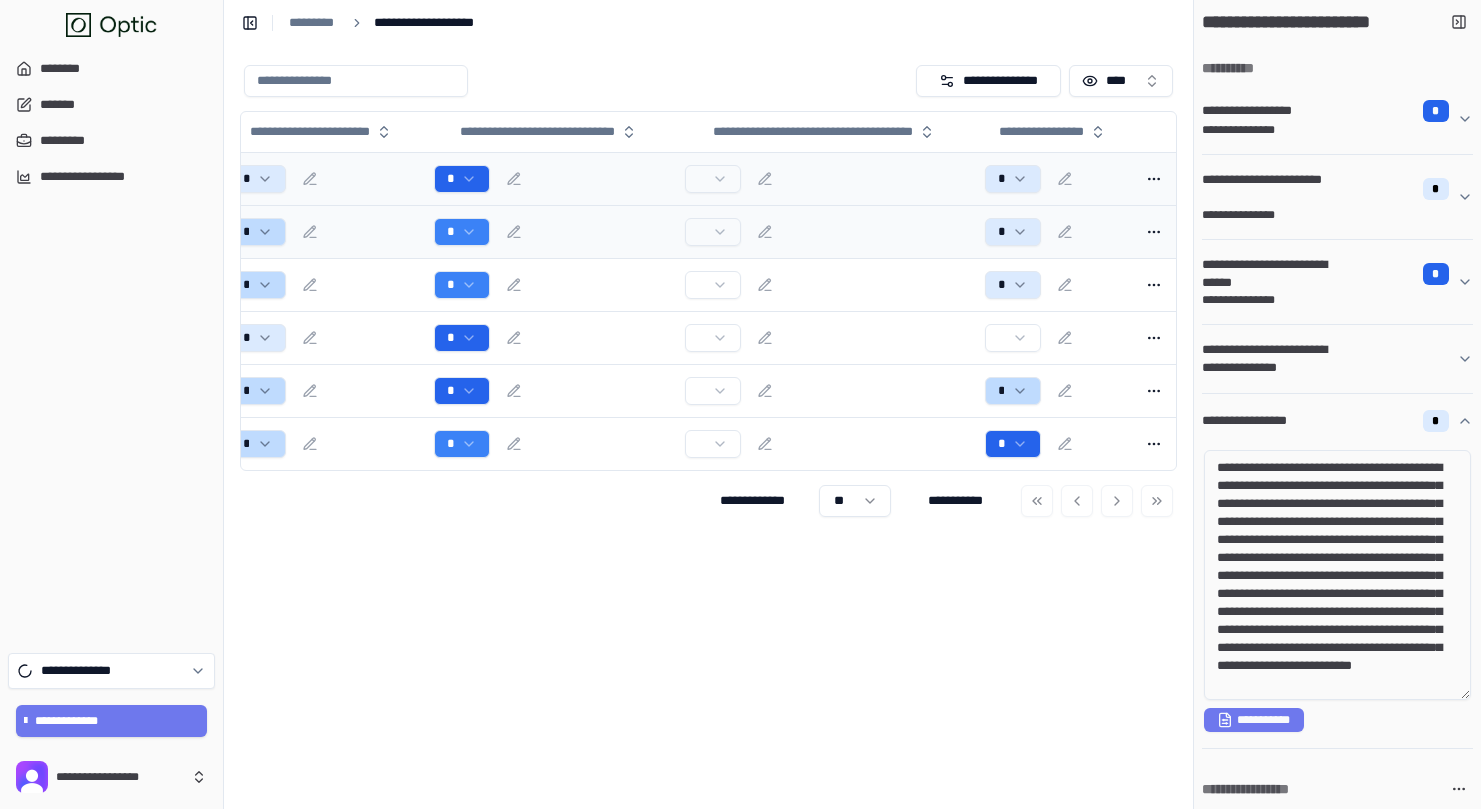 click on "*" at bounding box center [1056, 179] 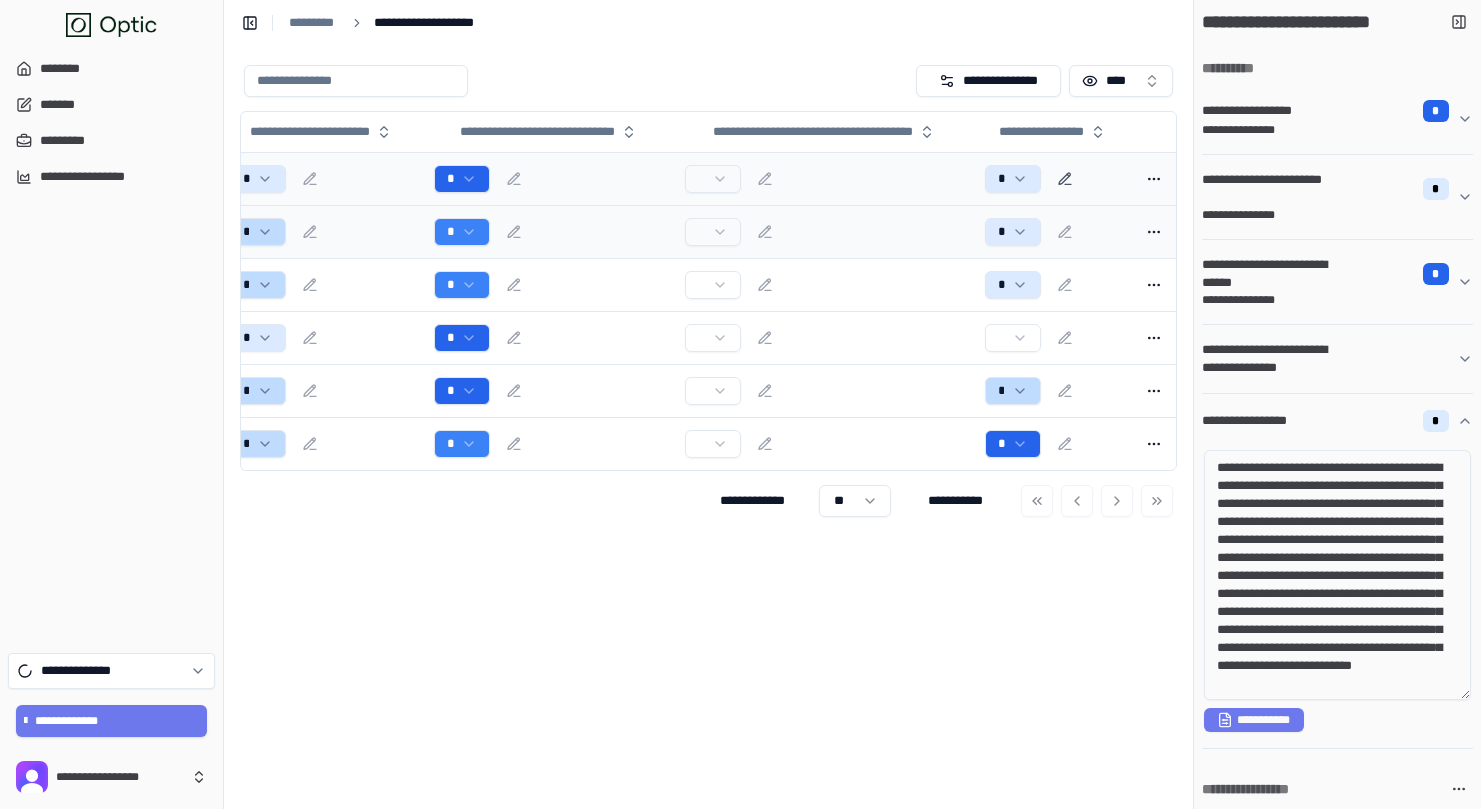 click 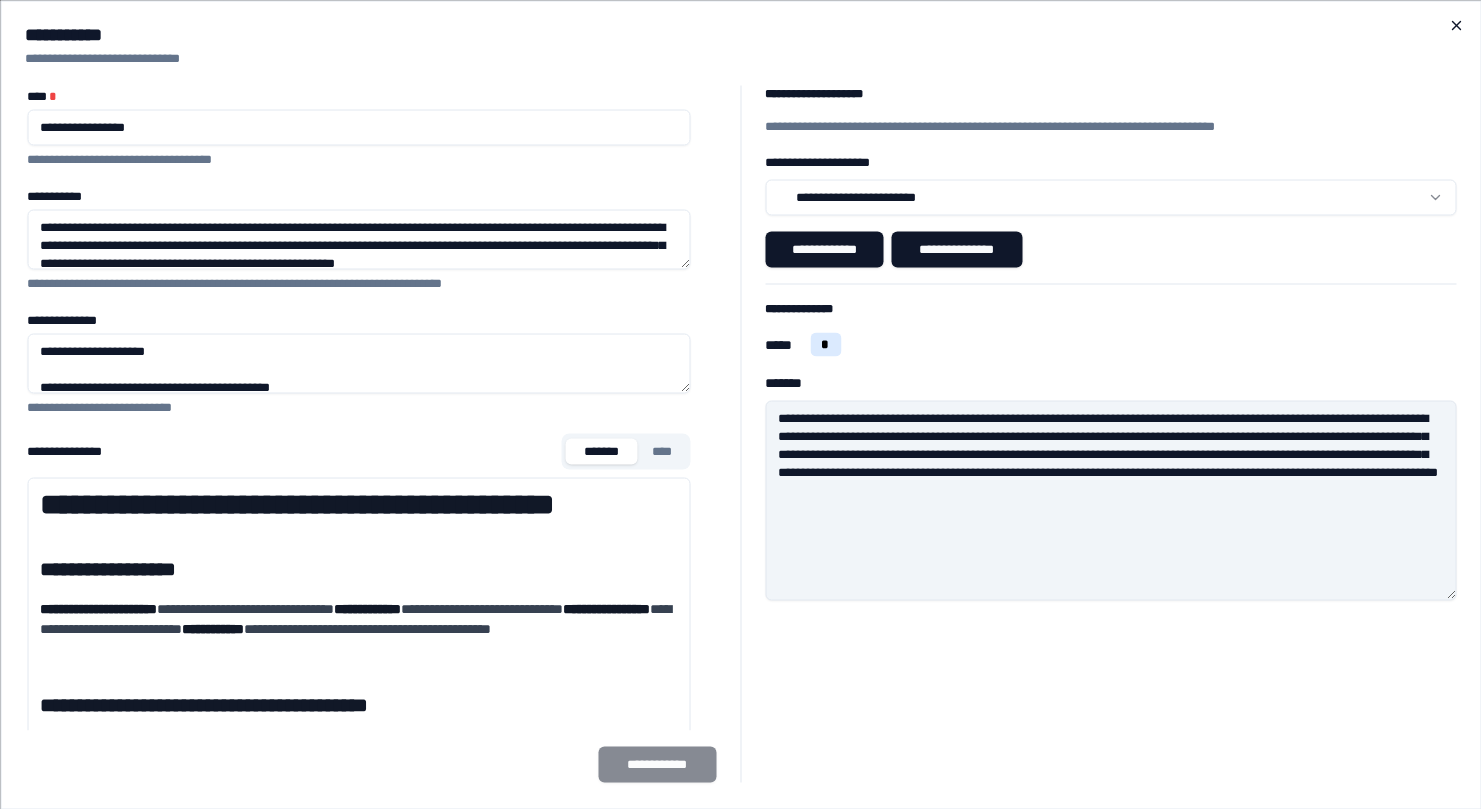 click 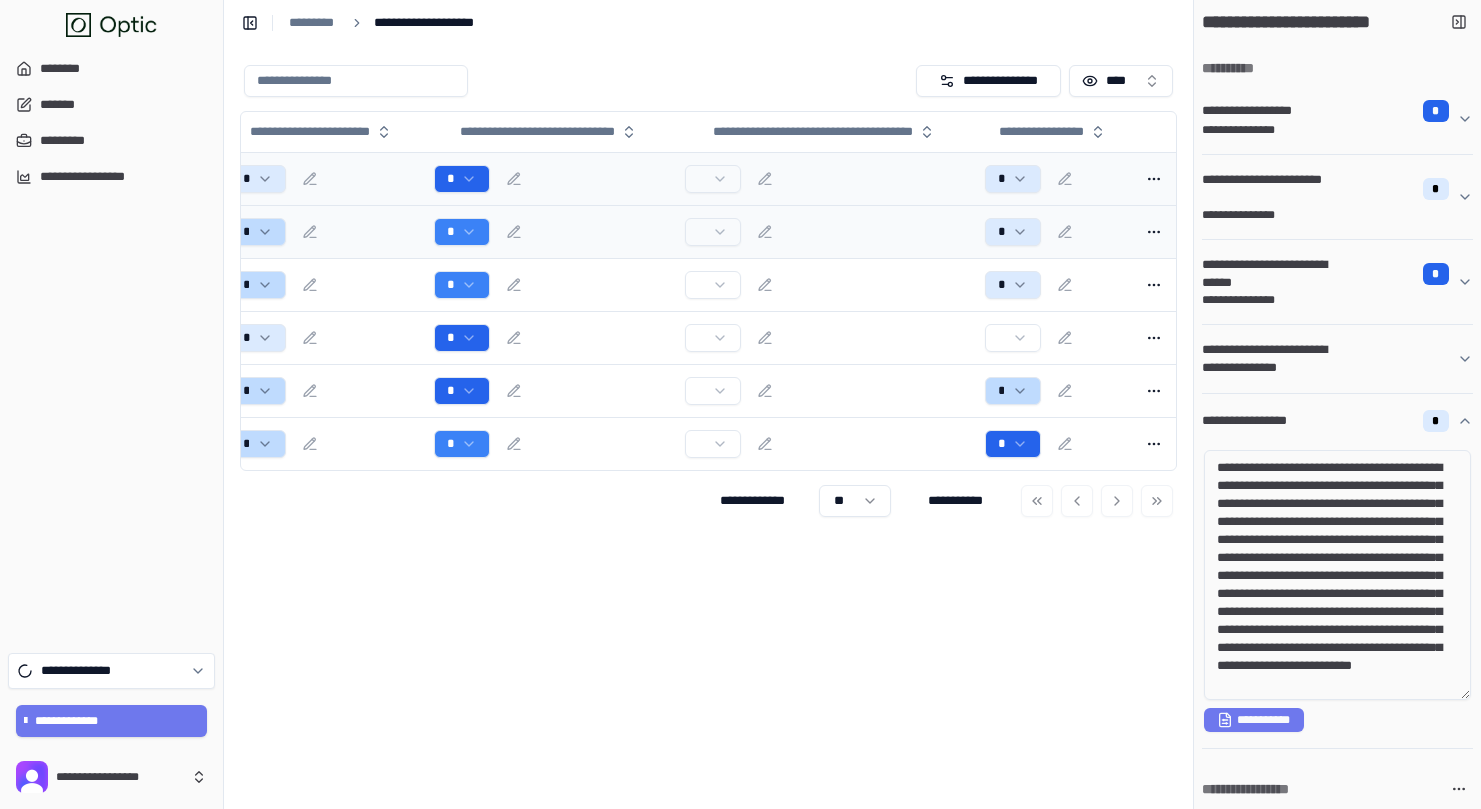 click on "*" at bounding box center (1056, 443) 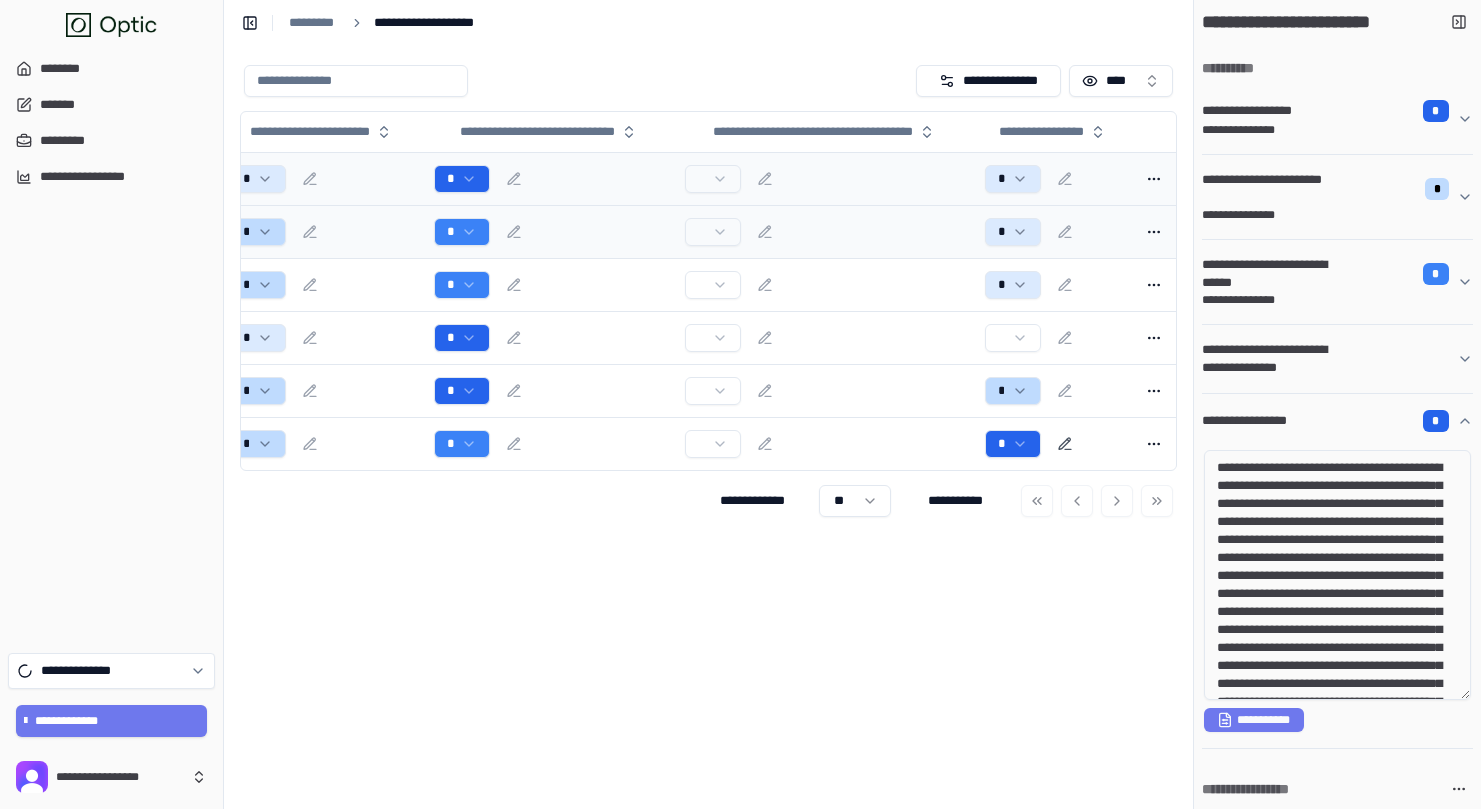 click 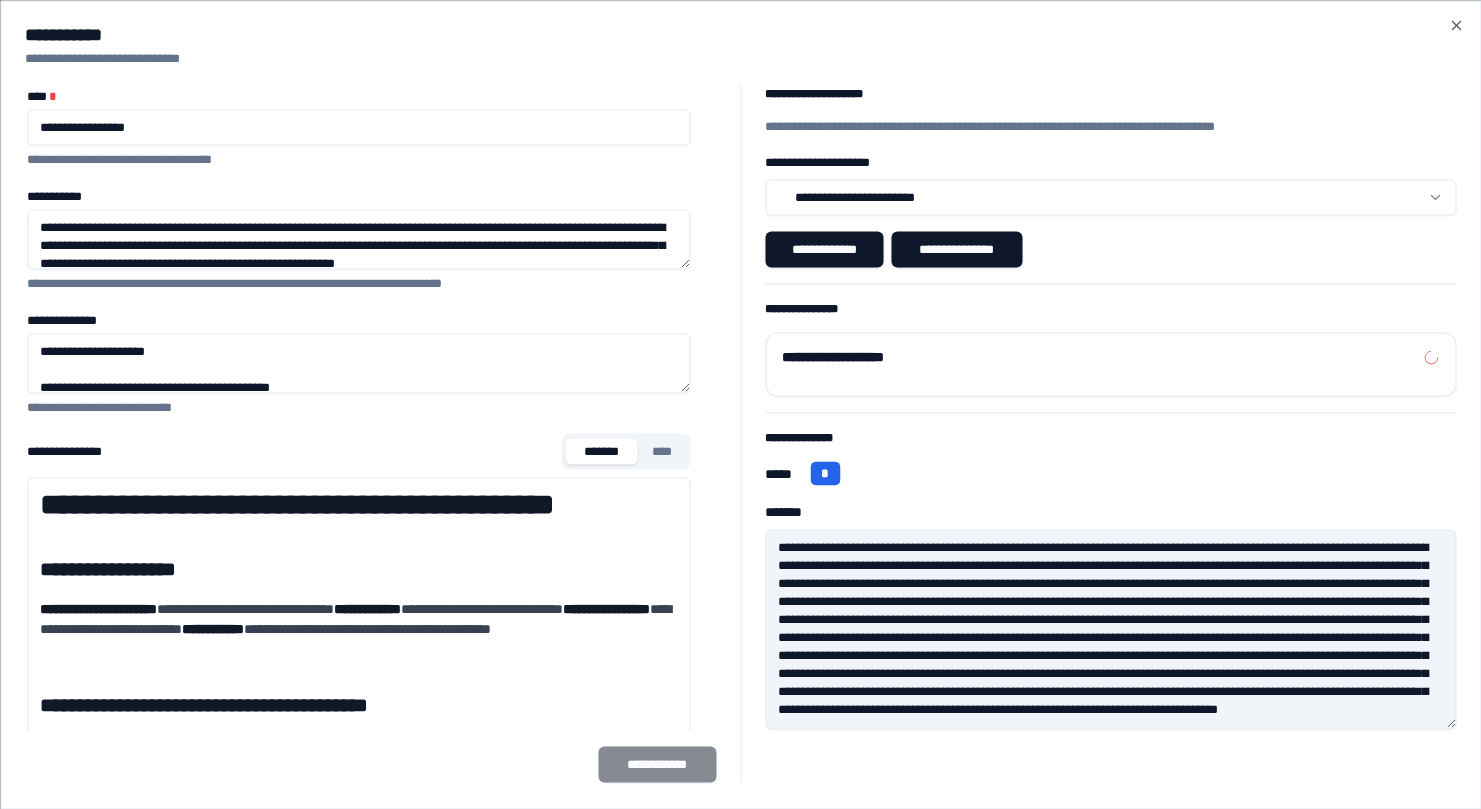 click on "**********" at bounding box center (740, 404) 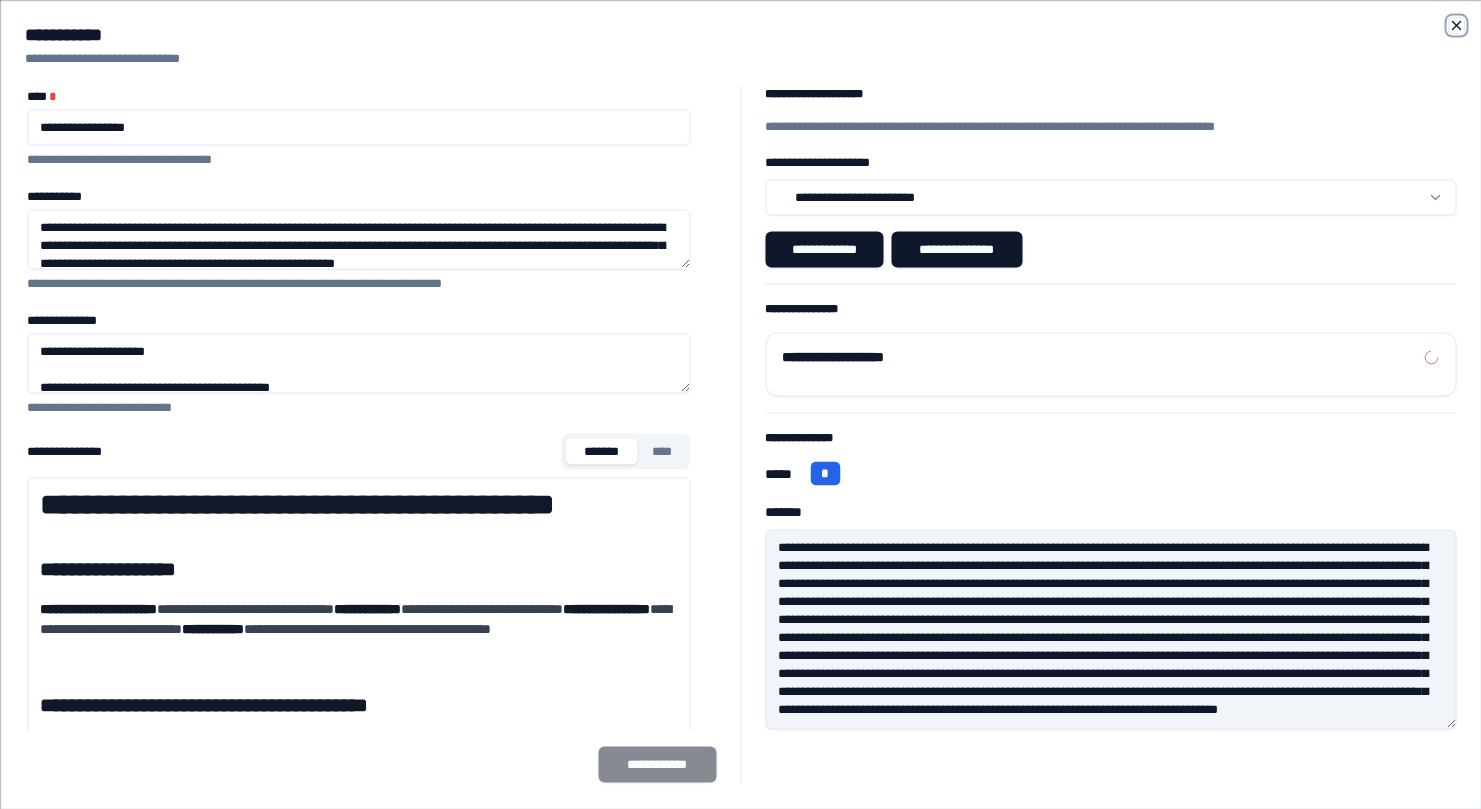 click 